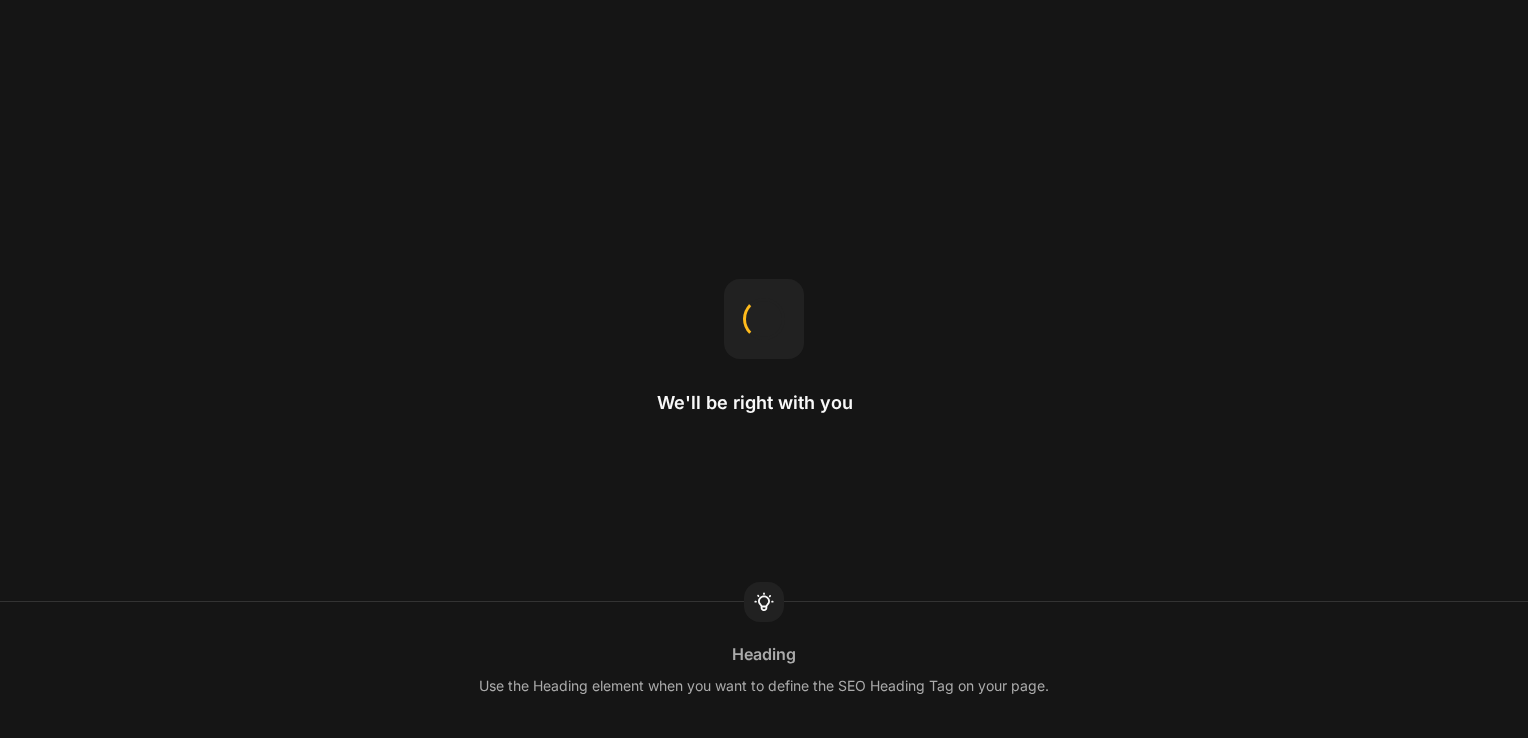 scroll, scrollTop: 0, scrollLeft: 0, axis: both 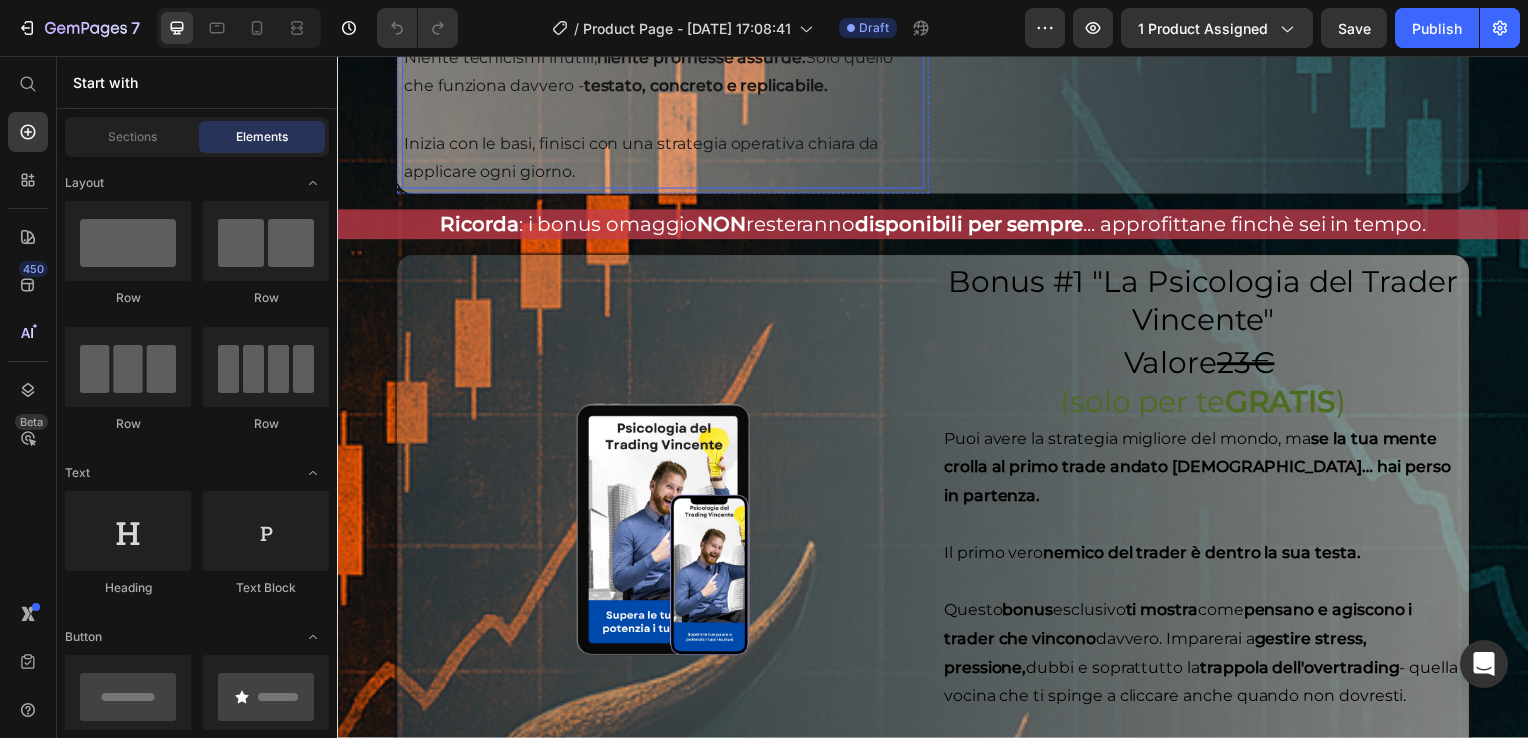 click on ""I Segreti del Day Trading" è il cuore del tuo percorso: ti accompagna passo dopo passo nel mondo del trading giornaliero,  anche se parti completamente da zero." at bounding box center [665, -158] 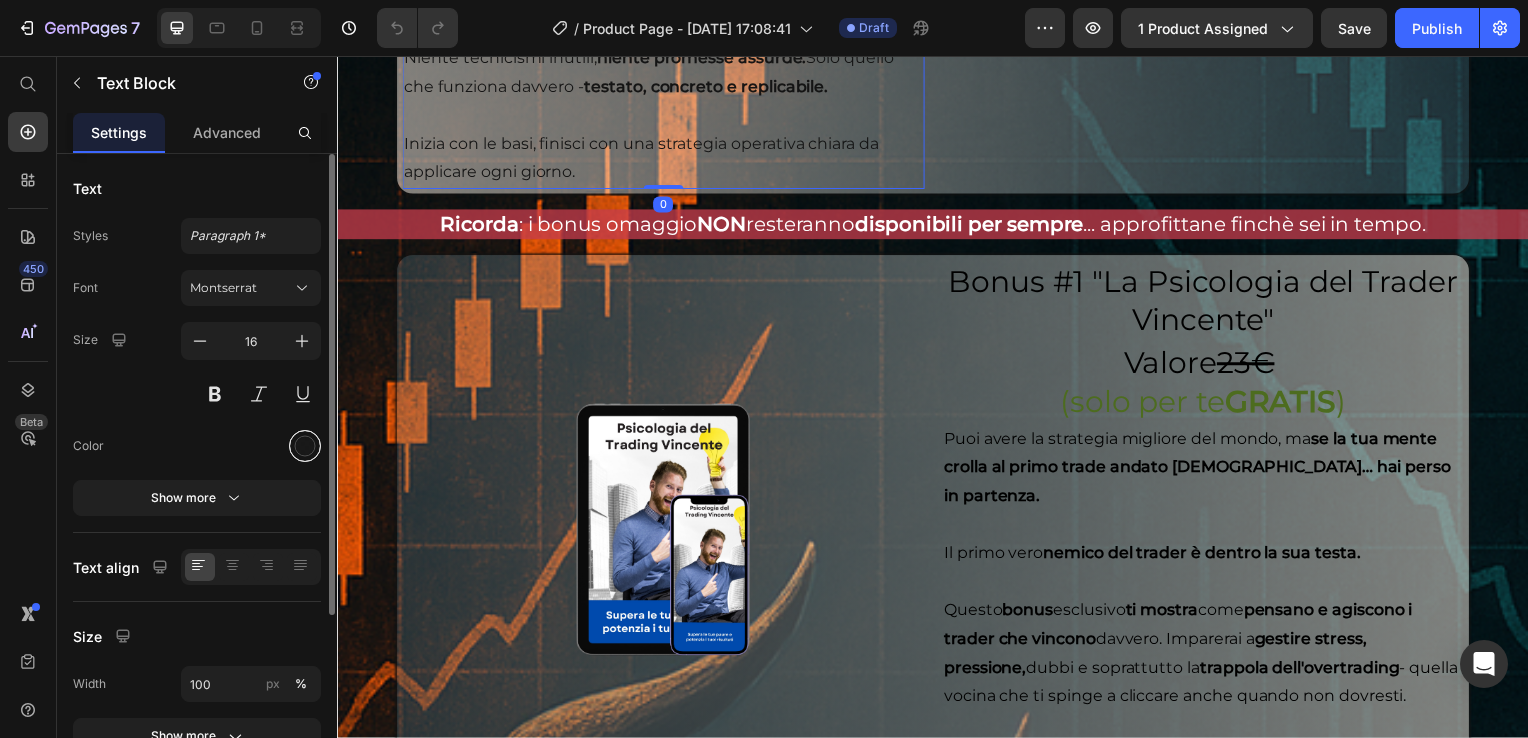 click at bounding box center (305, 446) 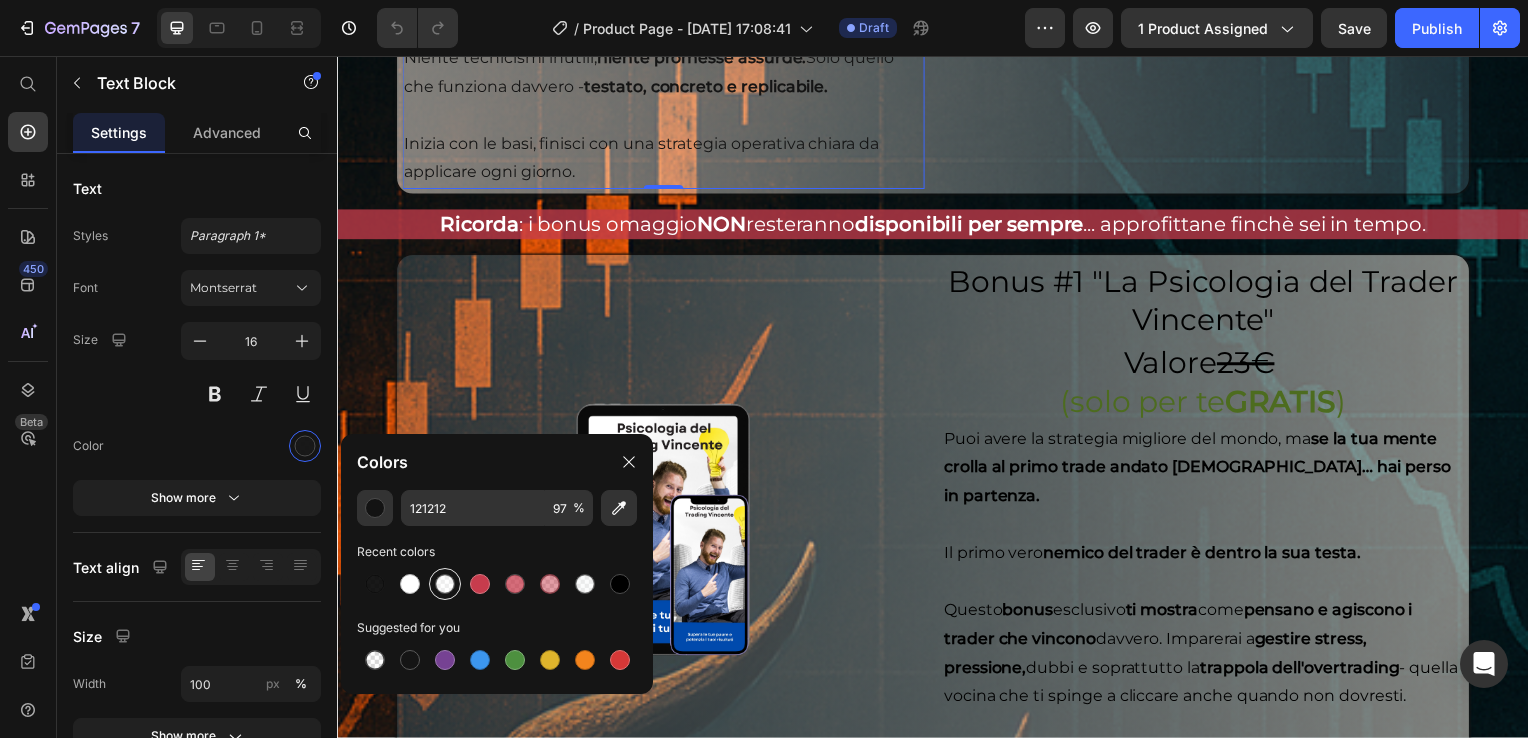 click at bounding box center (445, 584) 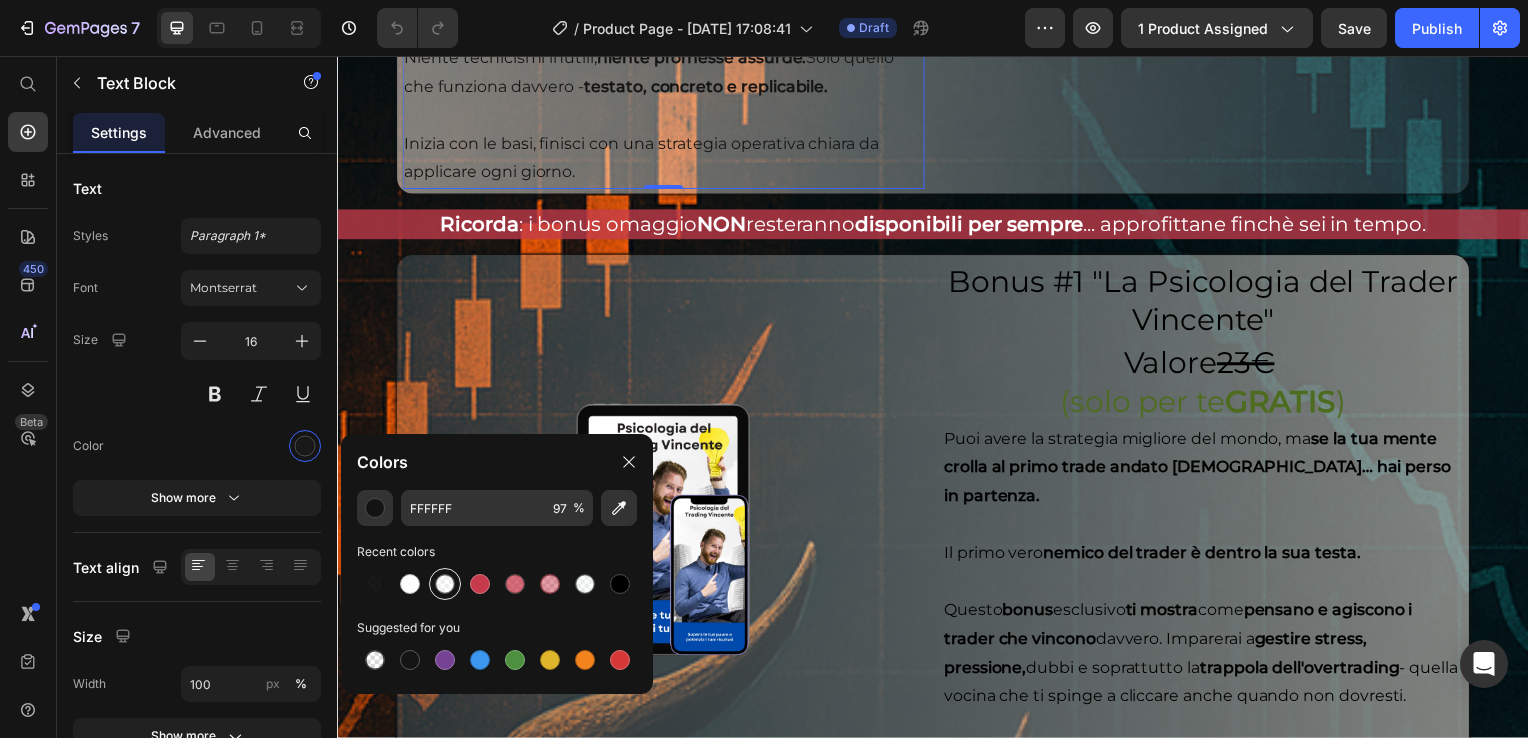 type on "55" 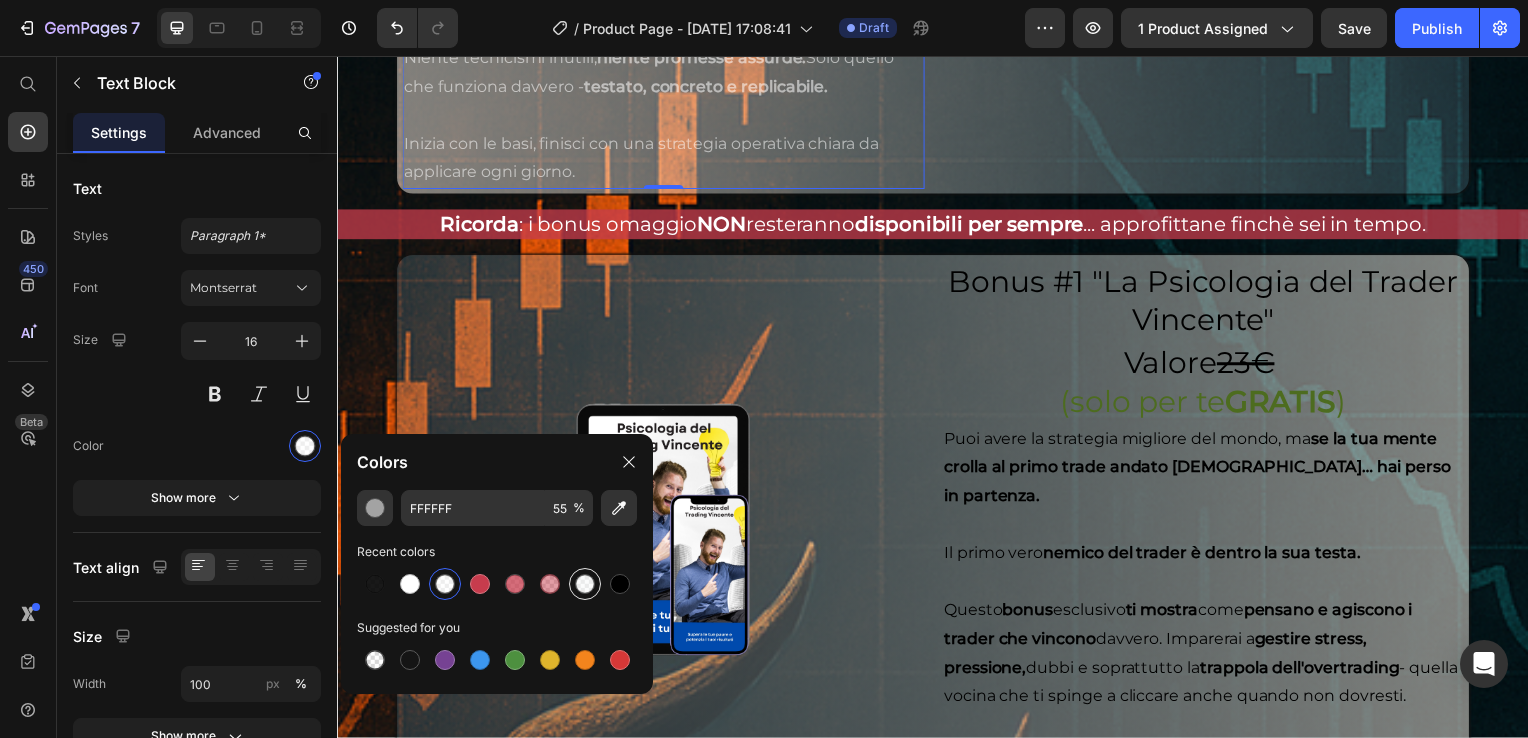 click at bounding box center (585, 584) 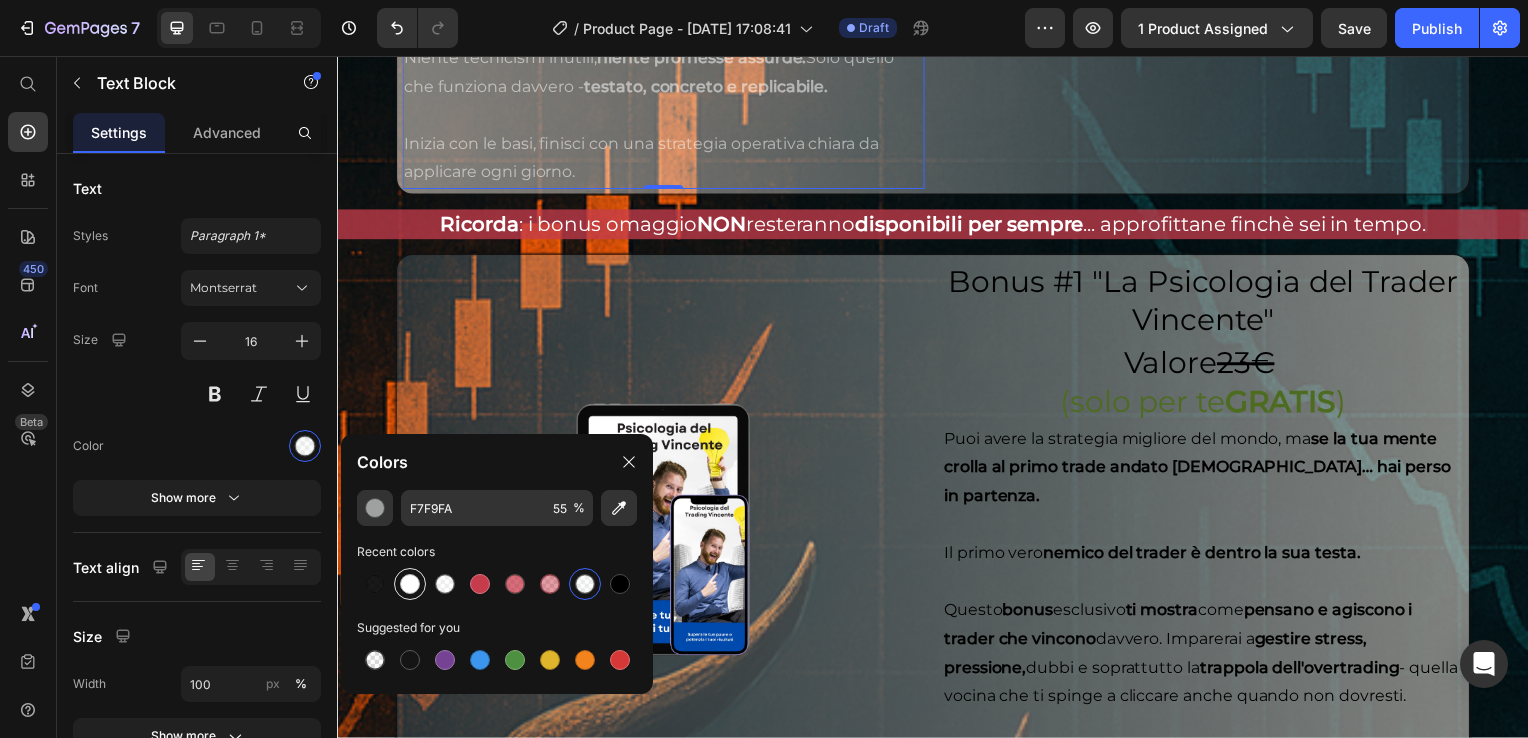 click at bounding box center (410, 584) 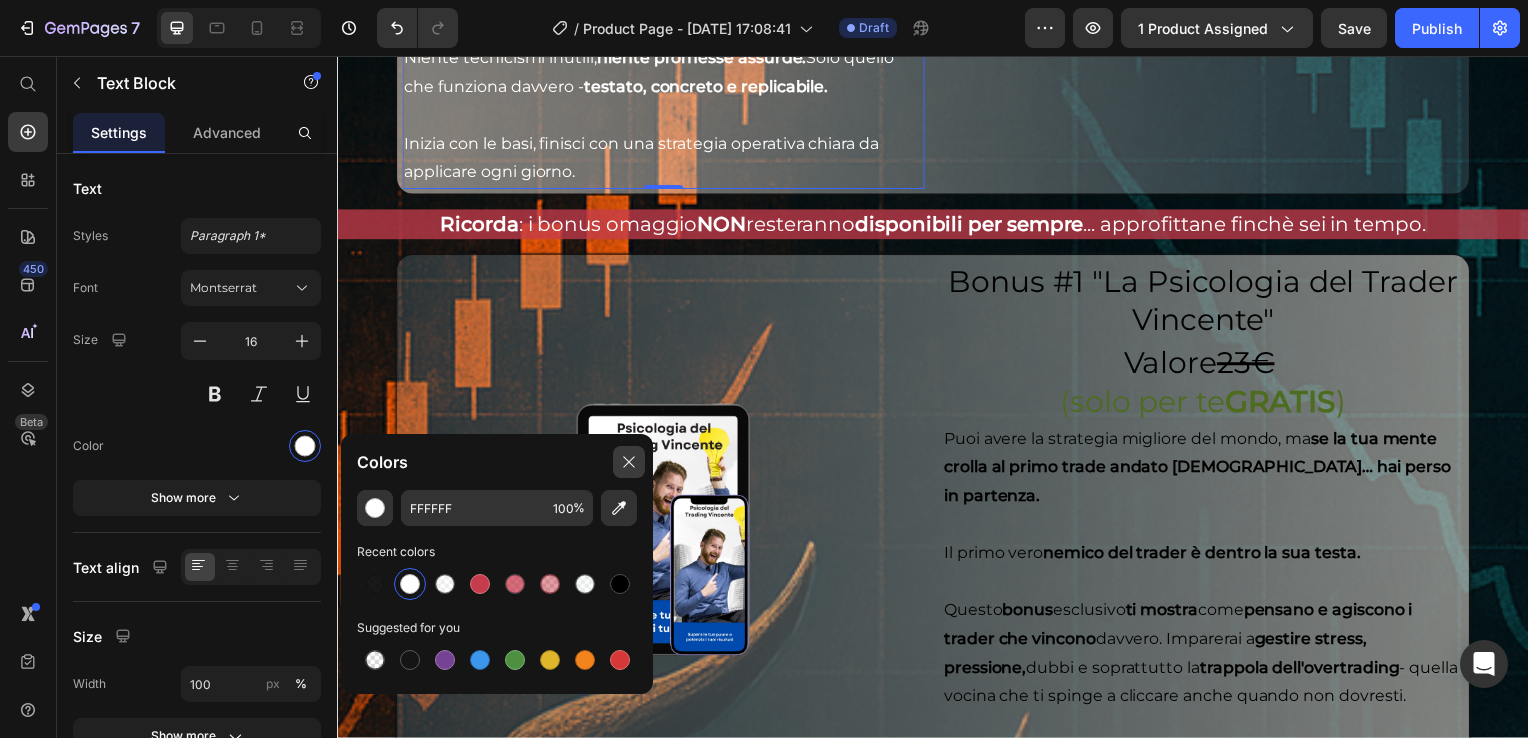 click 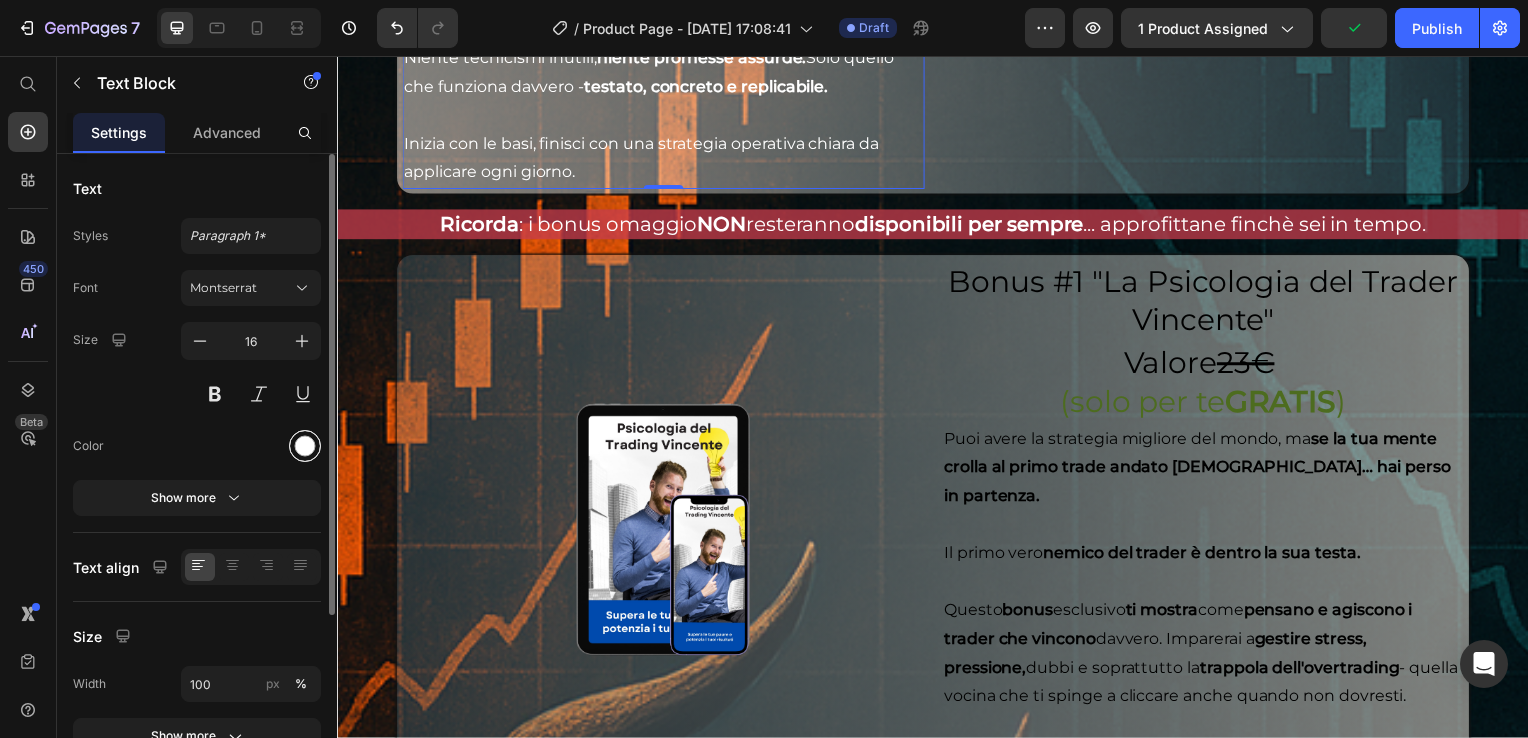click at bounding box center [305, 446] 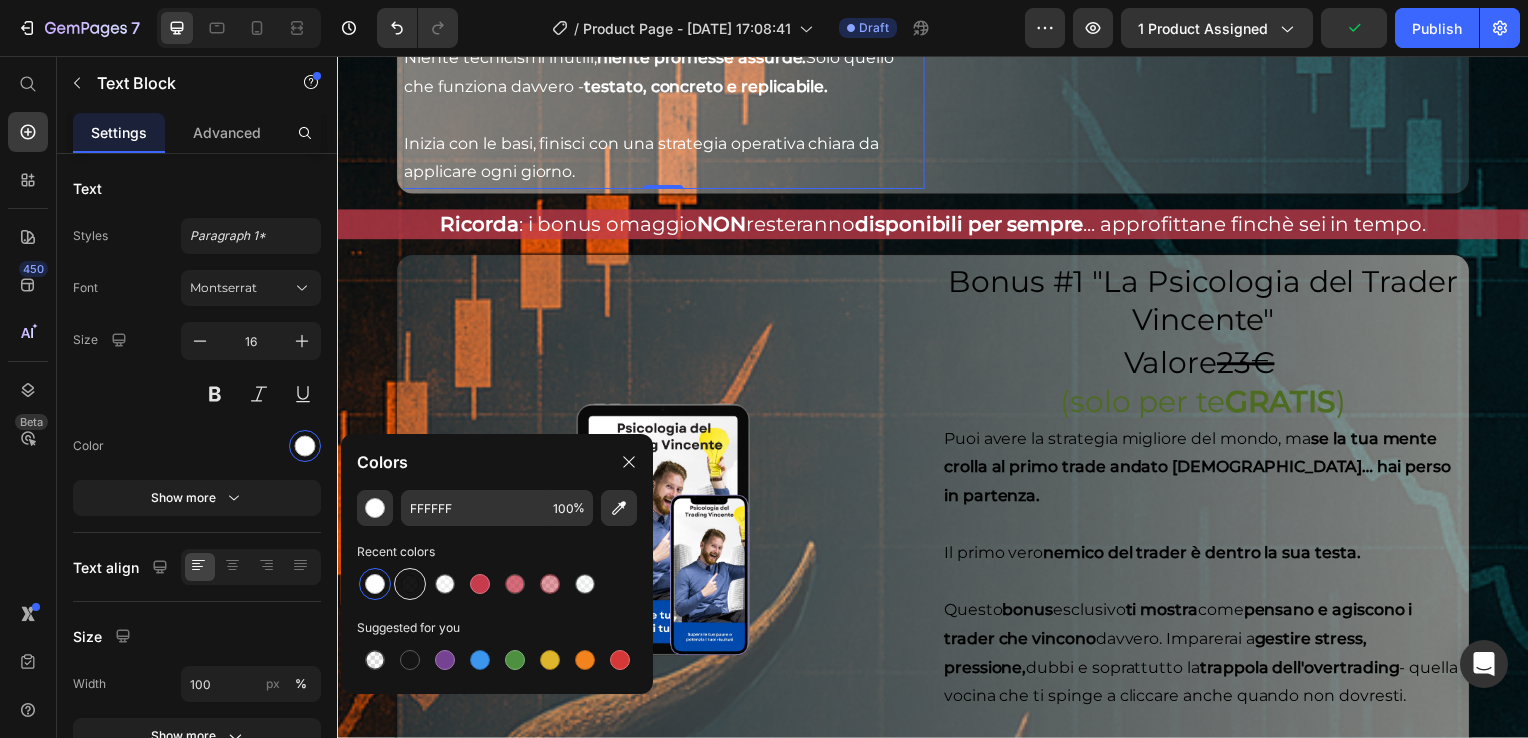 click at bounding box center (410, 584) 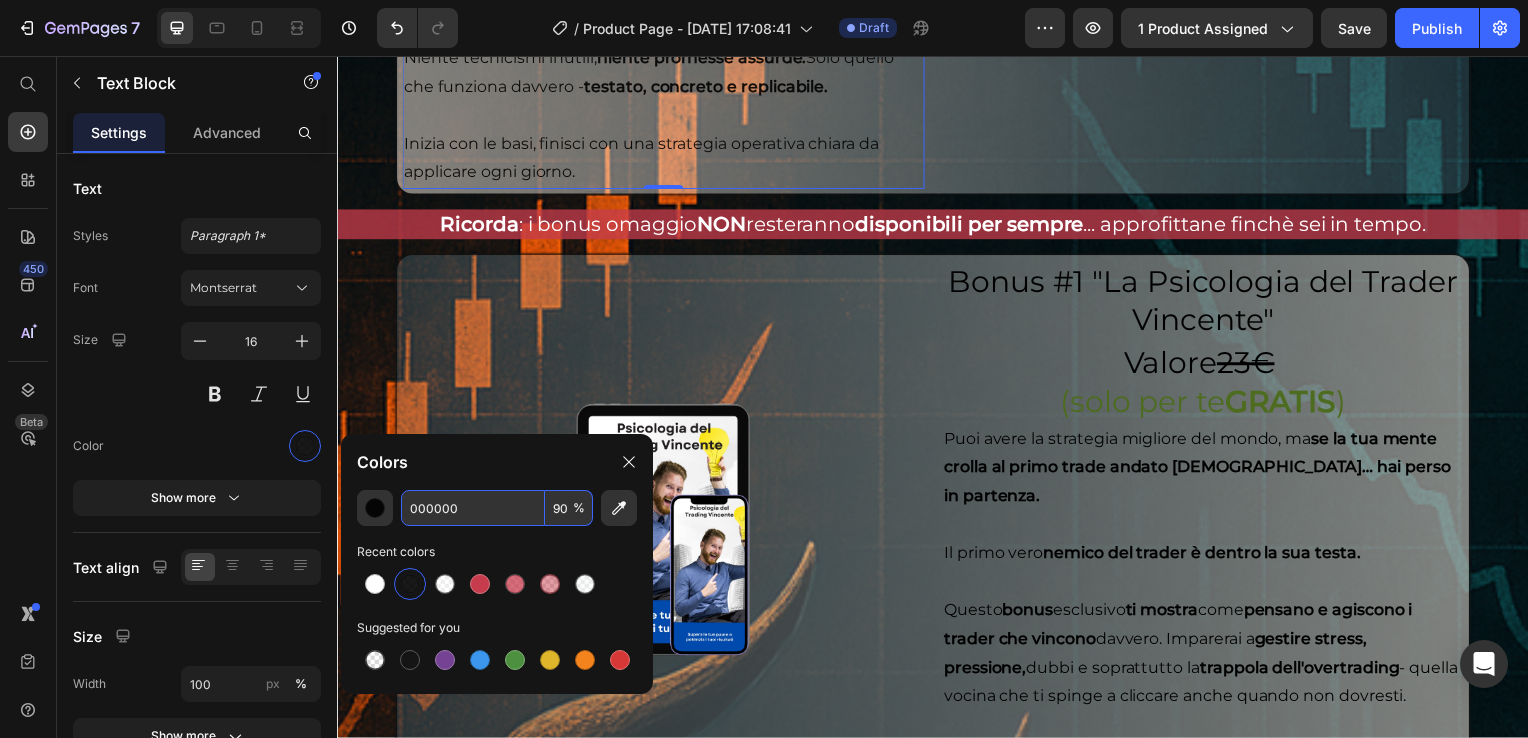 click on "%" at bounding box center (579, 508) 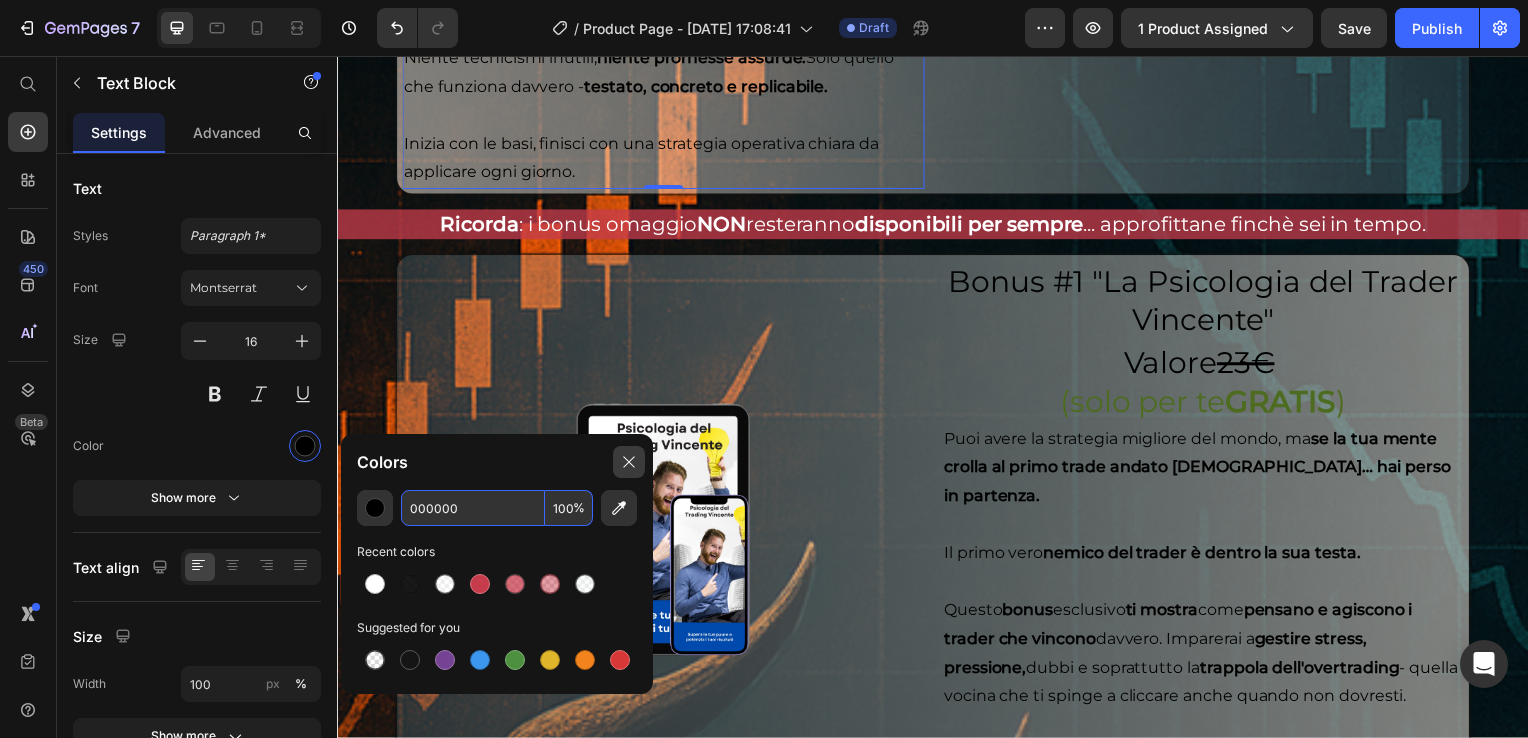 type on "100" 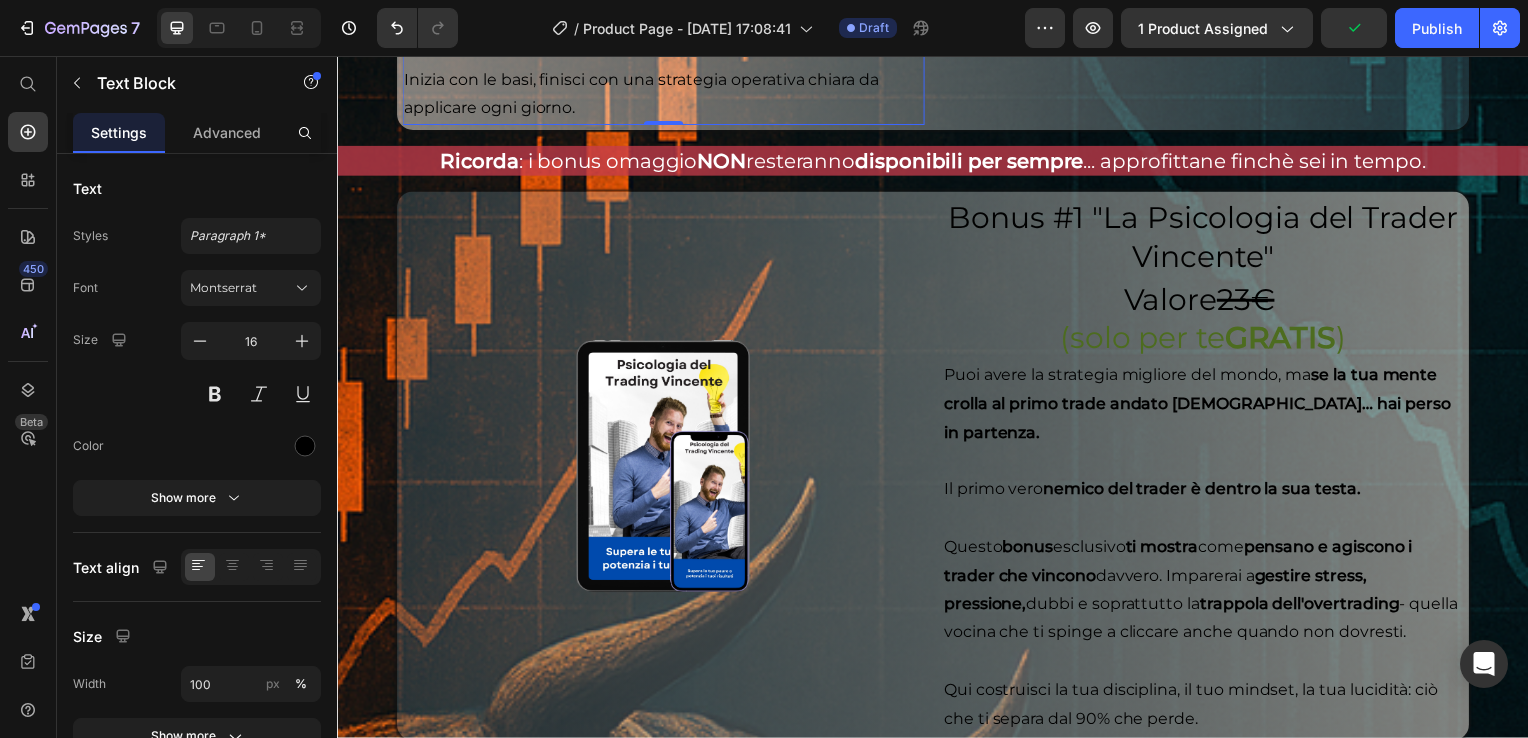 scroll, scrollTop: 5200, scrollLeft: 0, axis: vertical 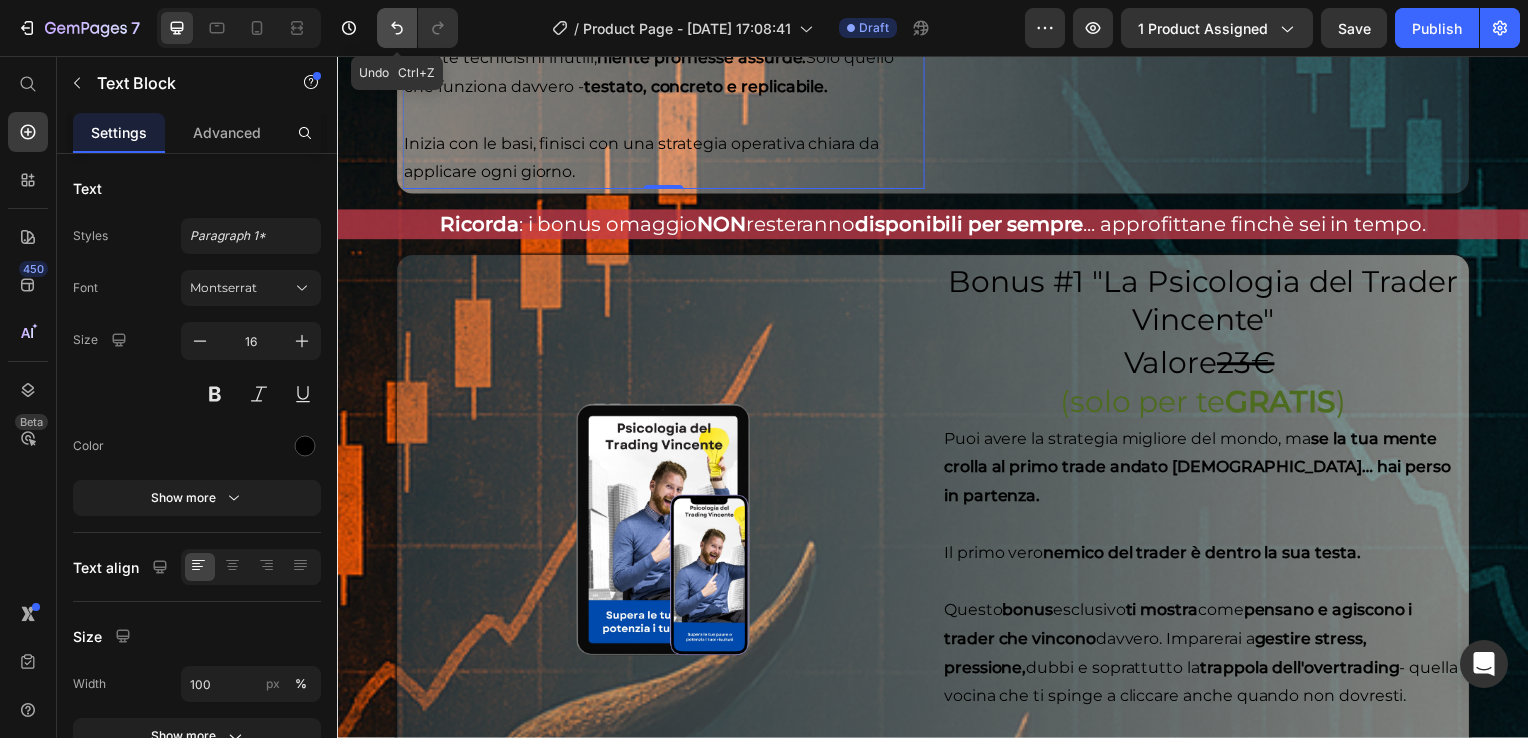click 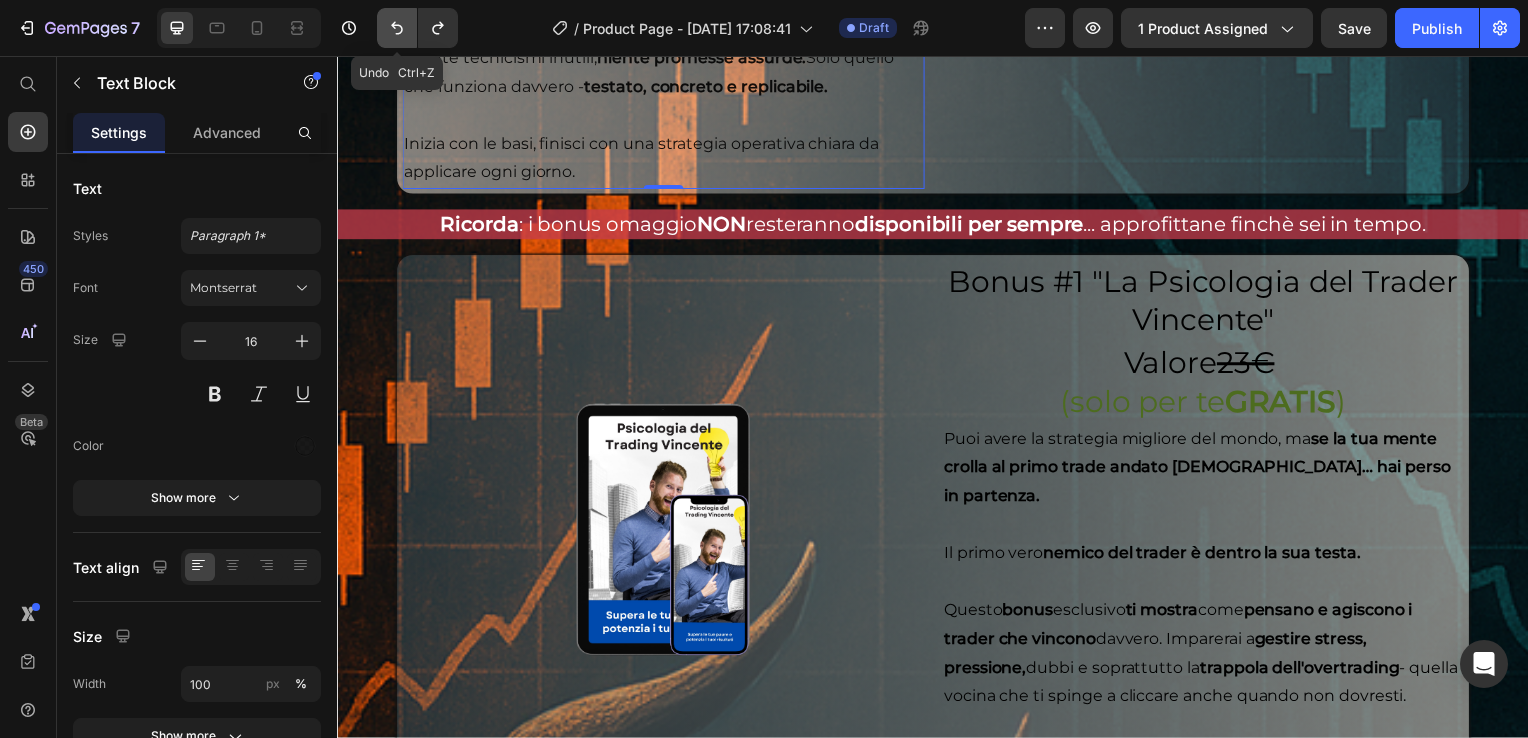 drag, startPoint x: 401, startPoint y: 22, endPoint x: 400, endPoint y: 12, distance: 10.049875 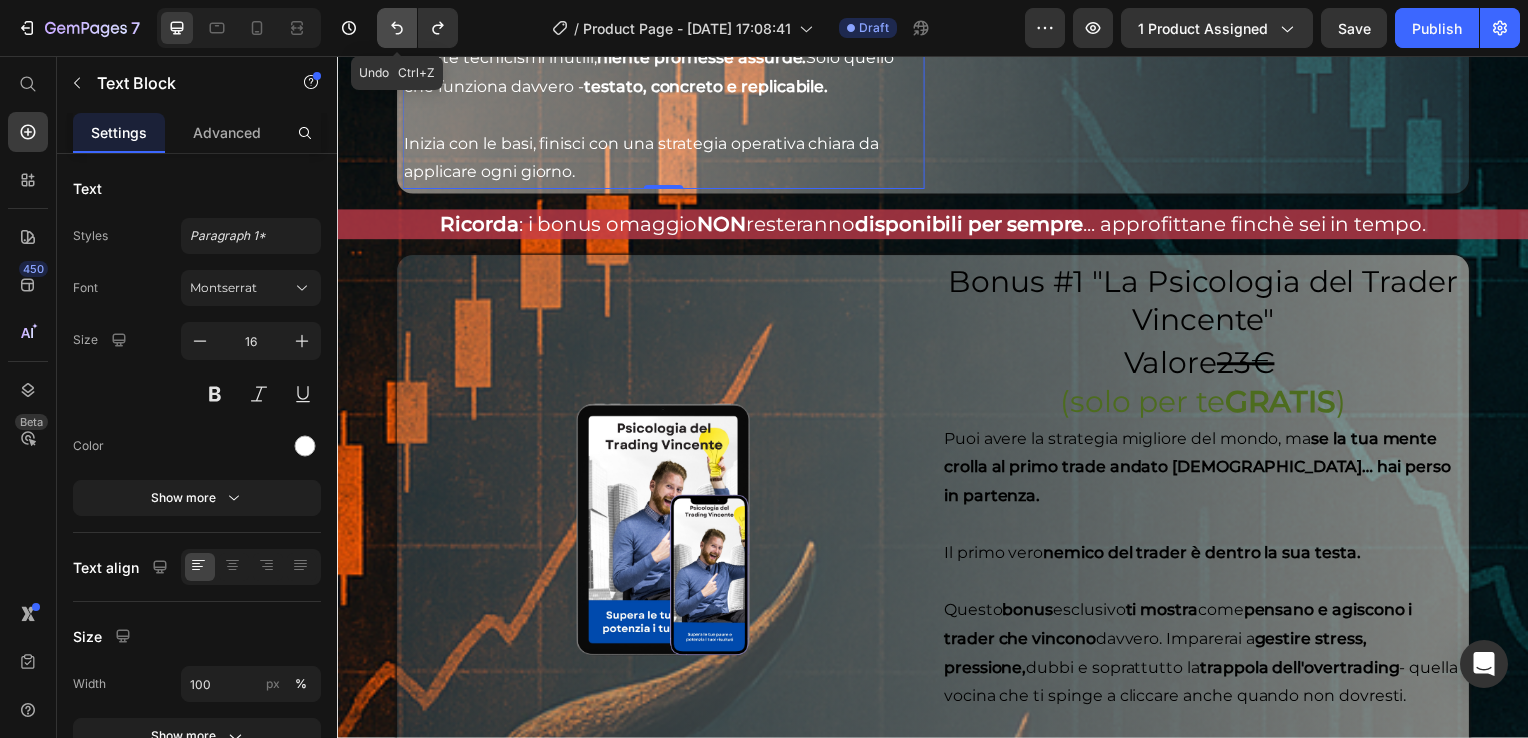 click 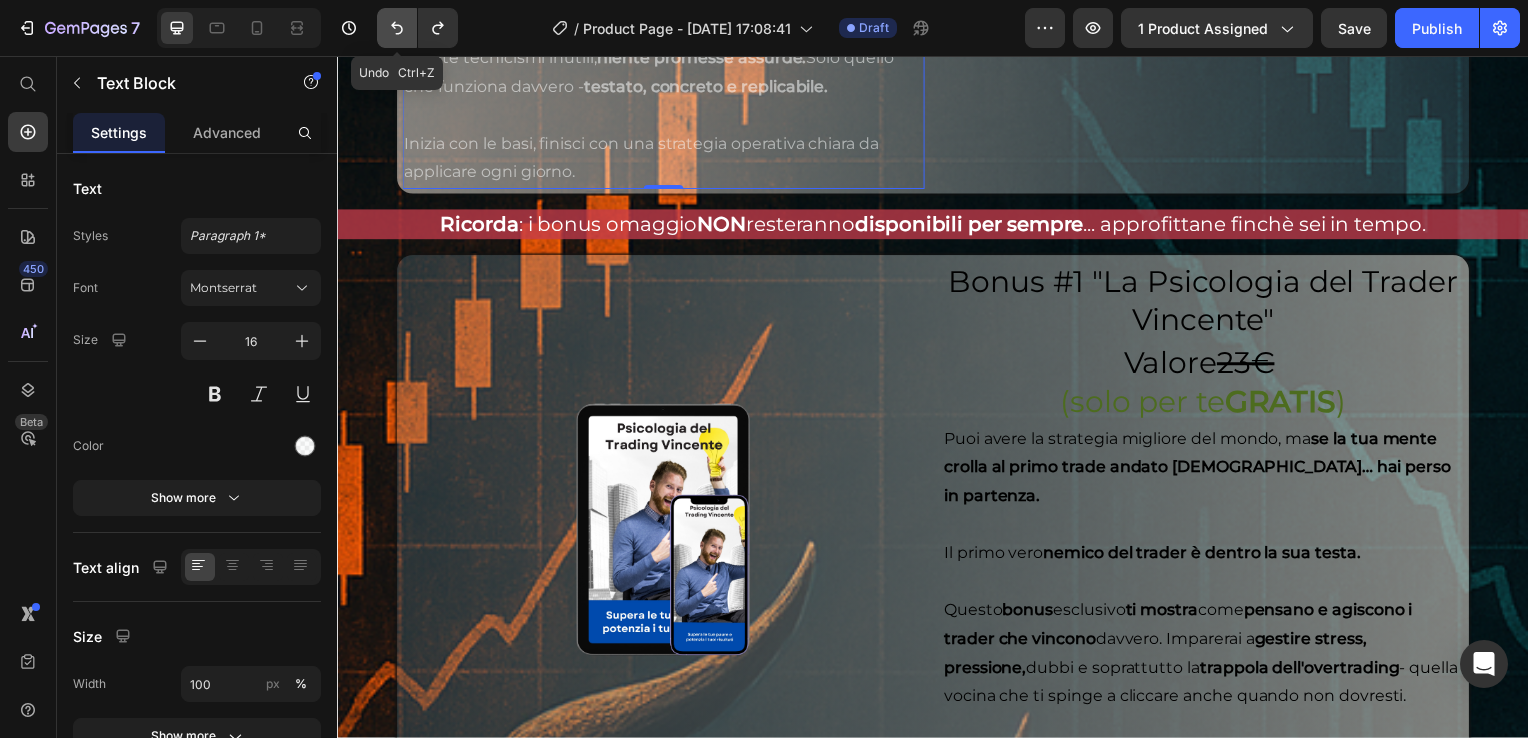 click 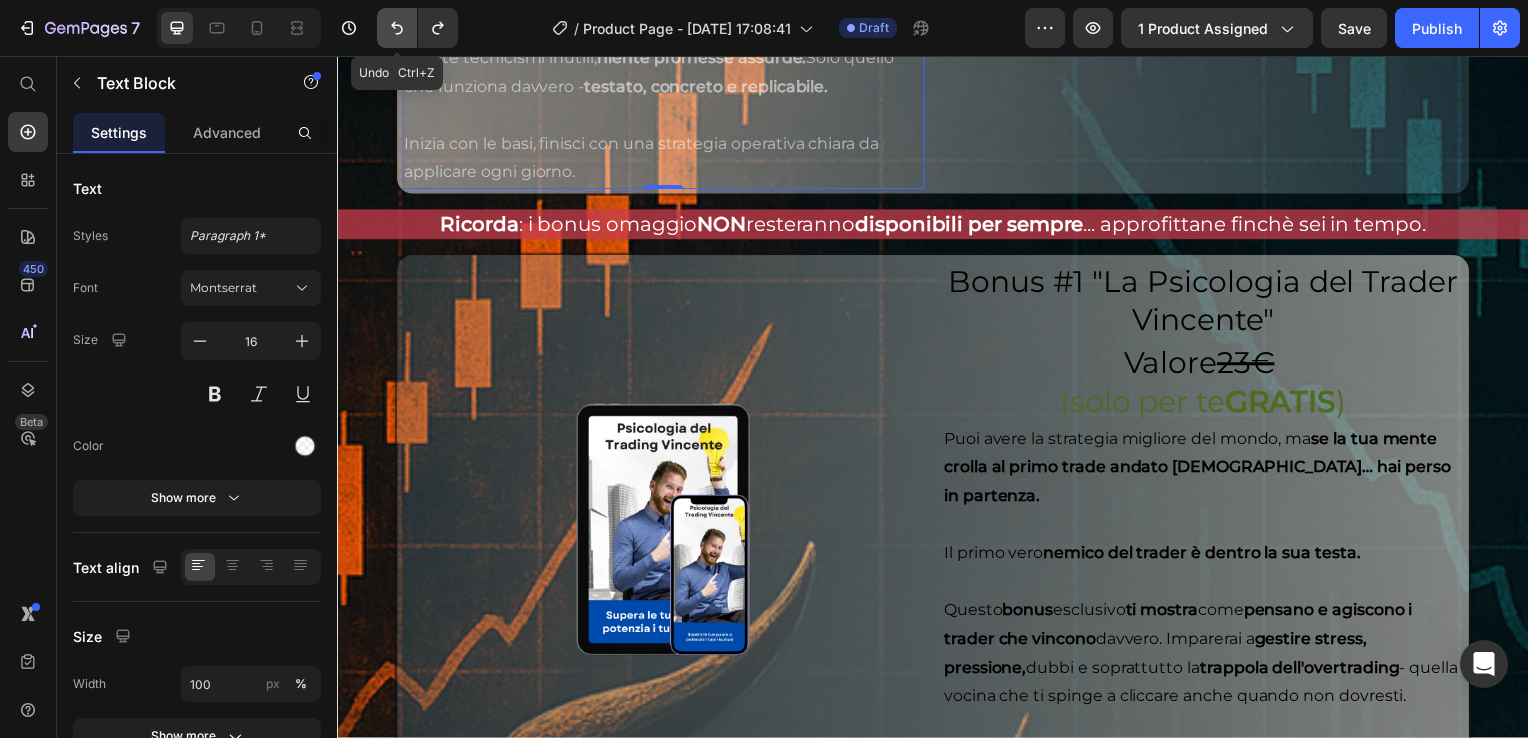 click 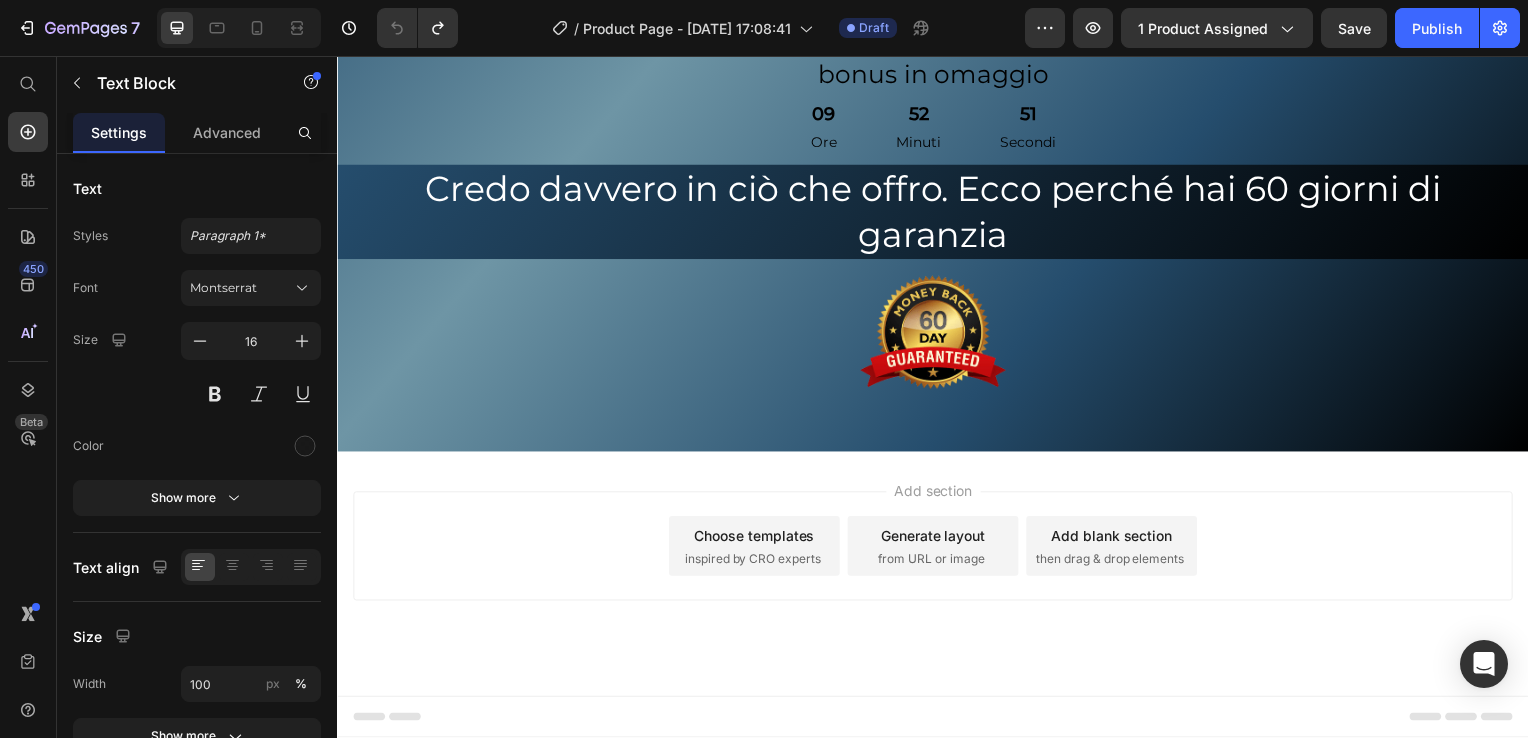 scroll, scrollTop: 9000, scrollLeft: 0, axis: vertical 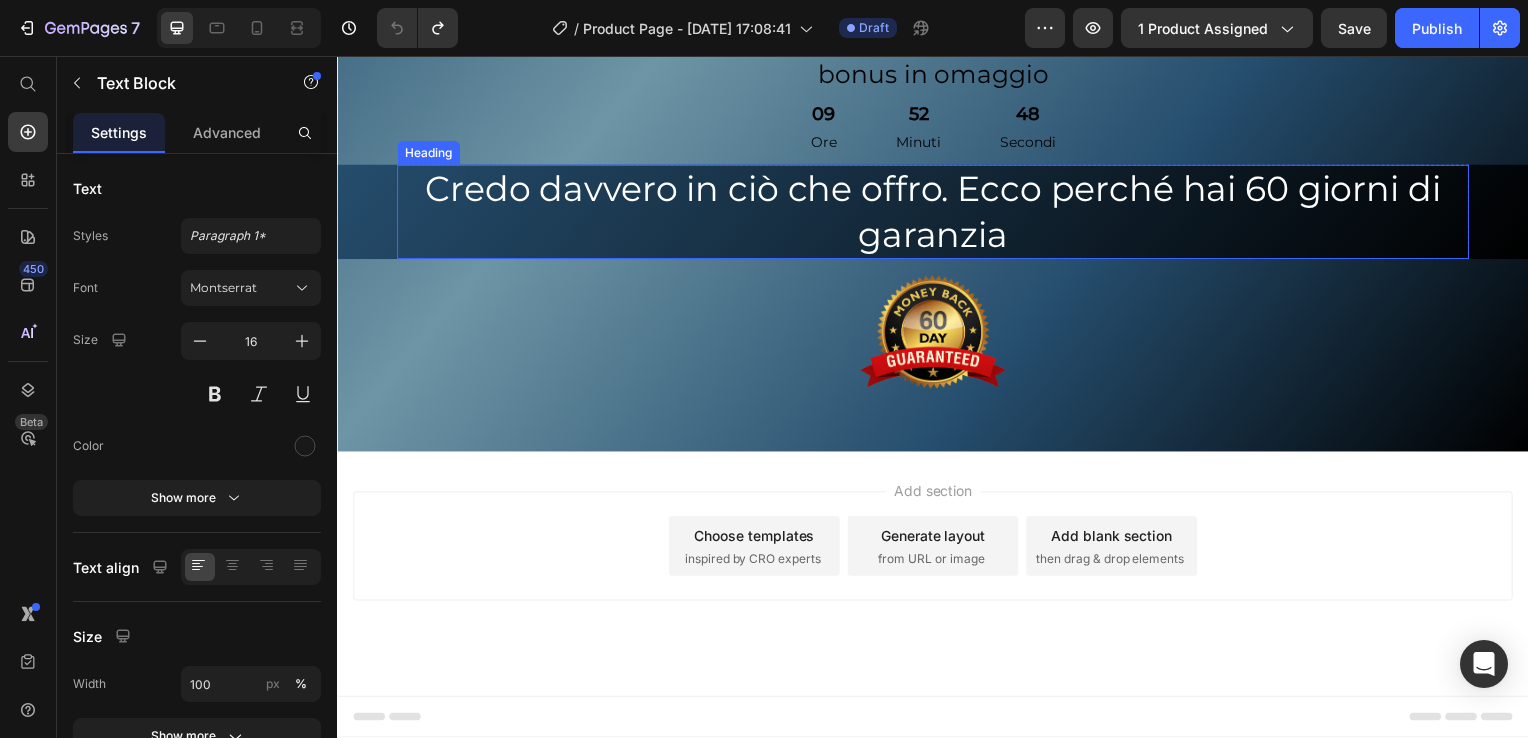 click on "Credo davvero in ciò che offro. Ecco perché hai 60 giorni di garanzia" at bounding box center [937, 213] 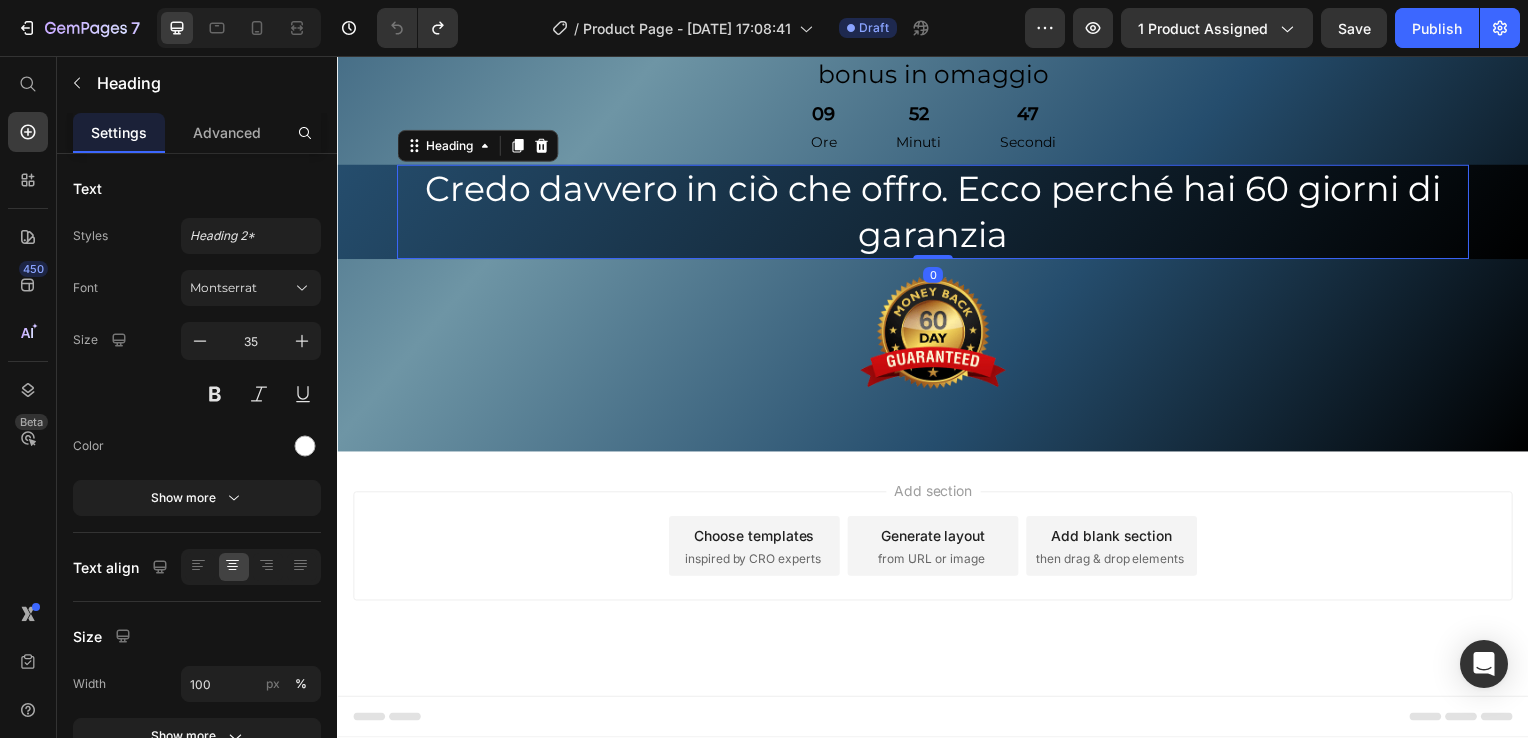 click on "Credo davvero in ciò che offro. Ecco perché hai 60 giorni di garanzia" at bounding box center (937, 213) 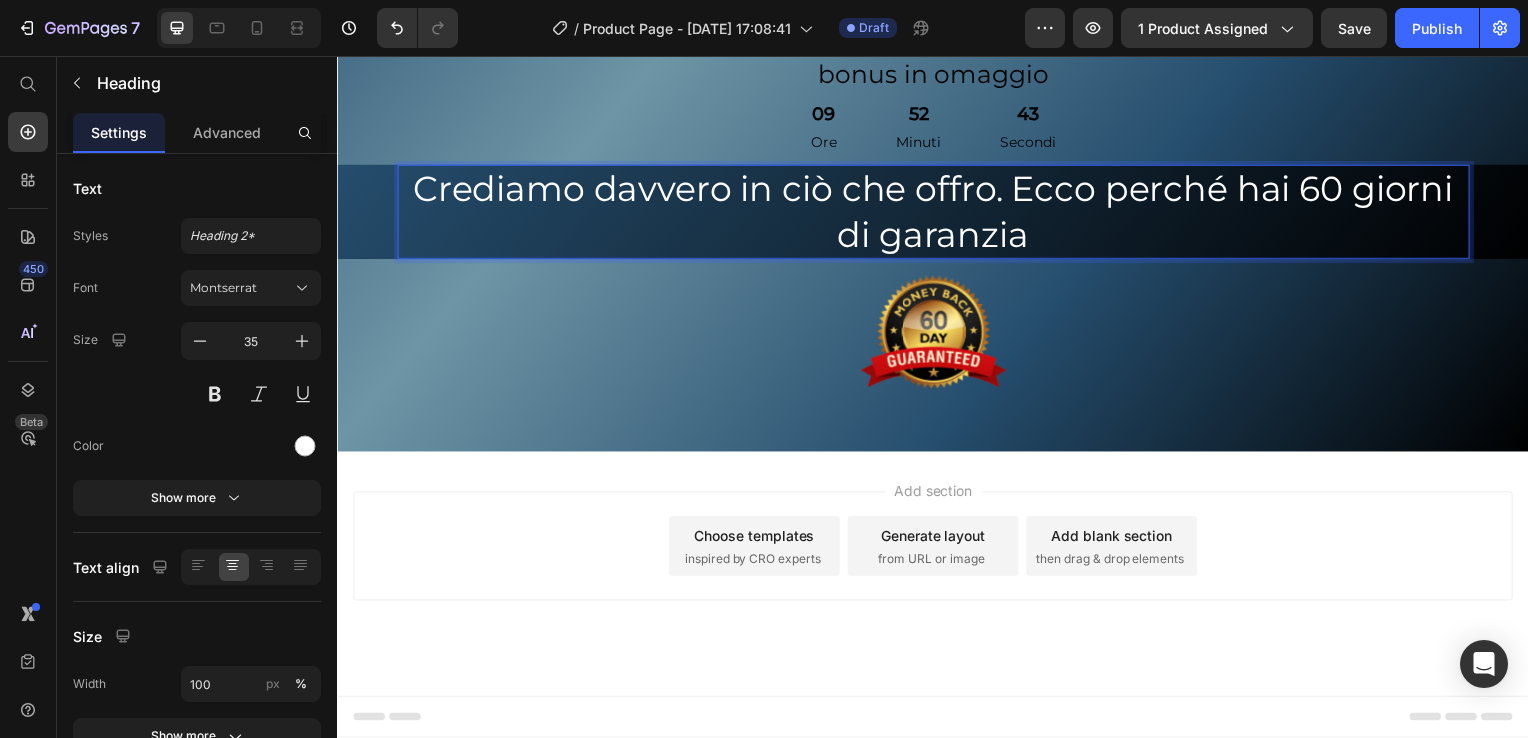 click on "Crediamo davvero in ciò che offro. Ecco perché hai 60 giorni di garanzia" at bounding box center (937, 213) 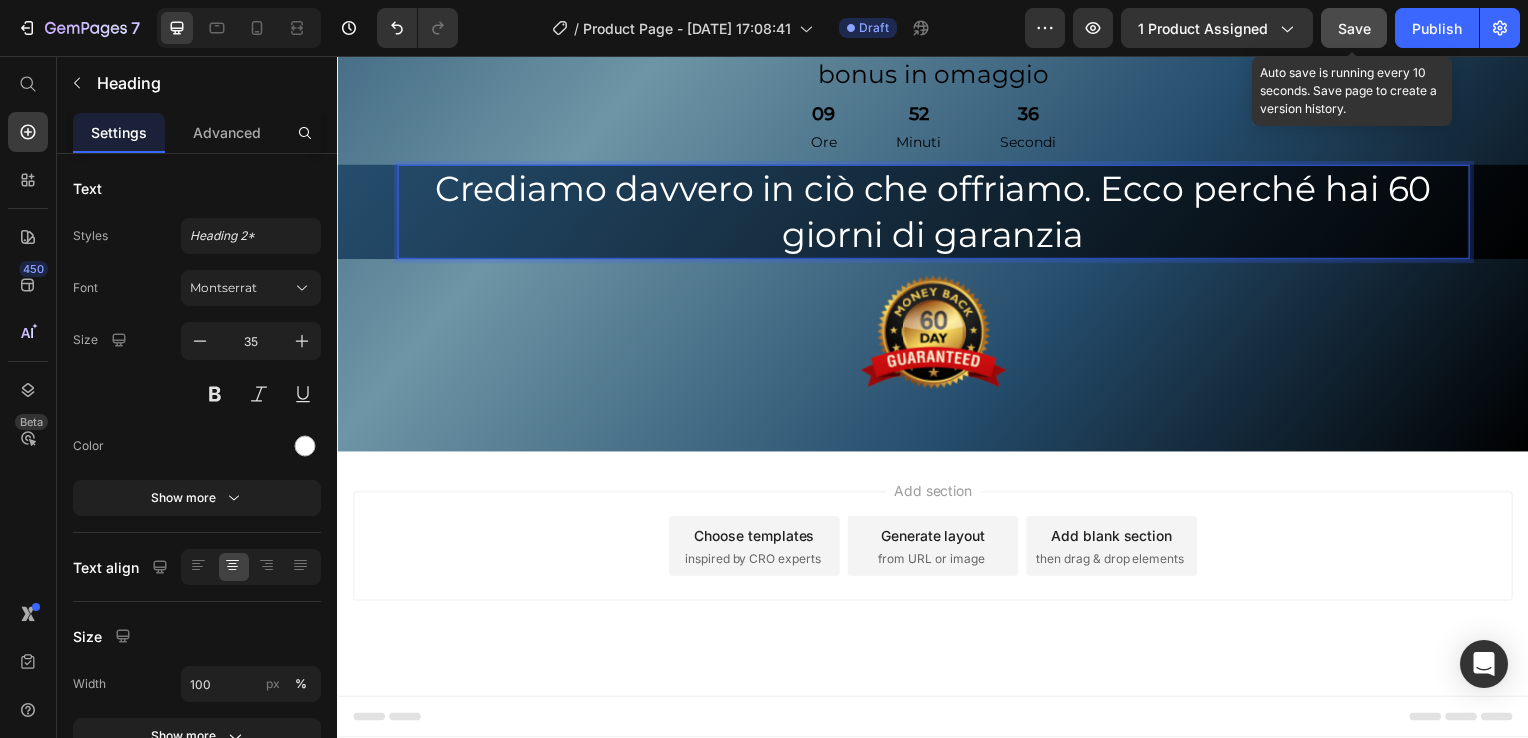 click on "Save" 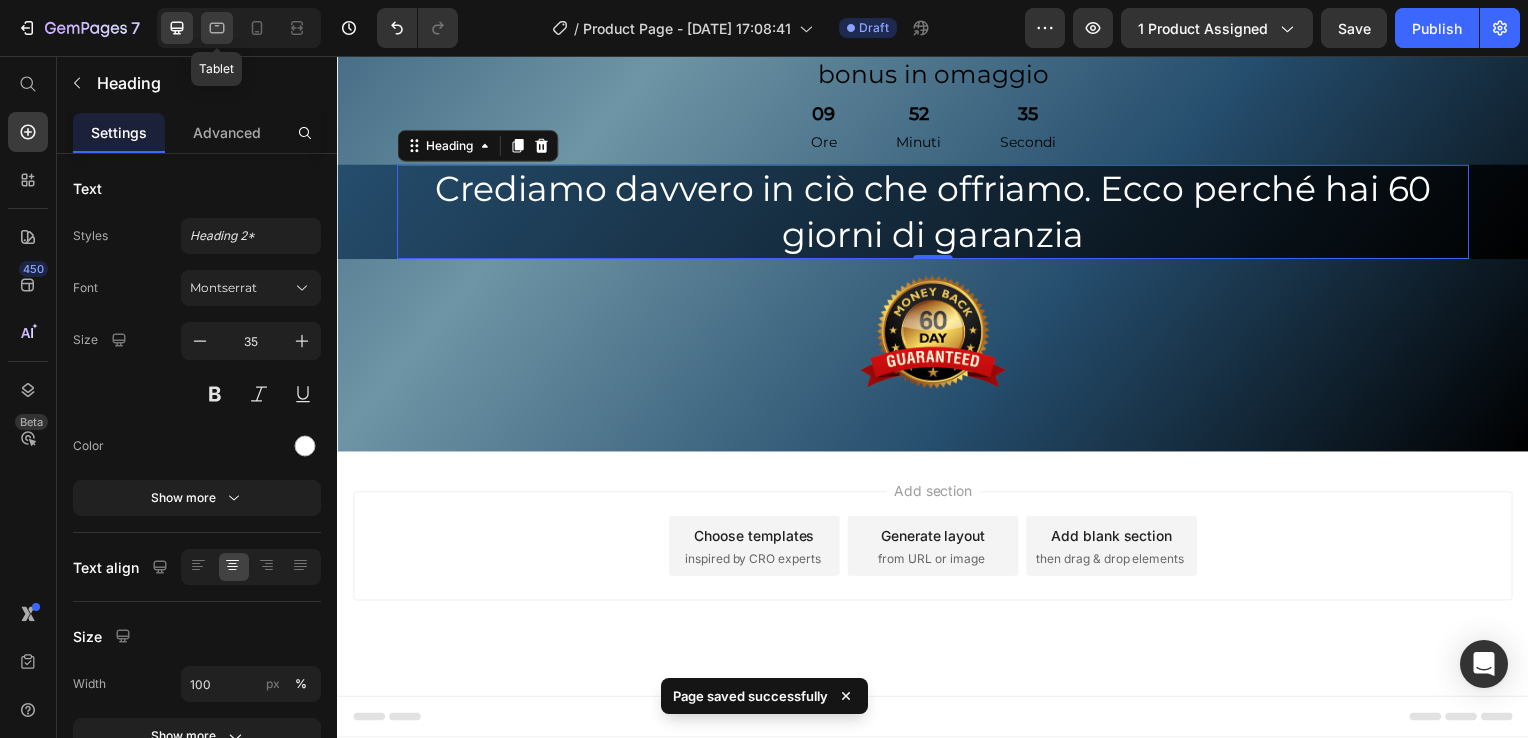 click 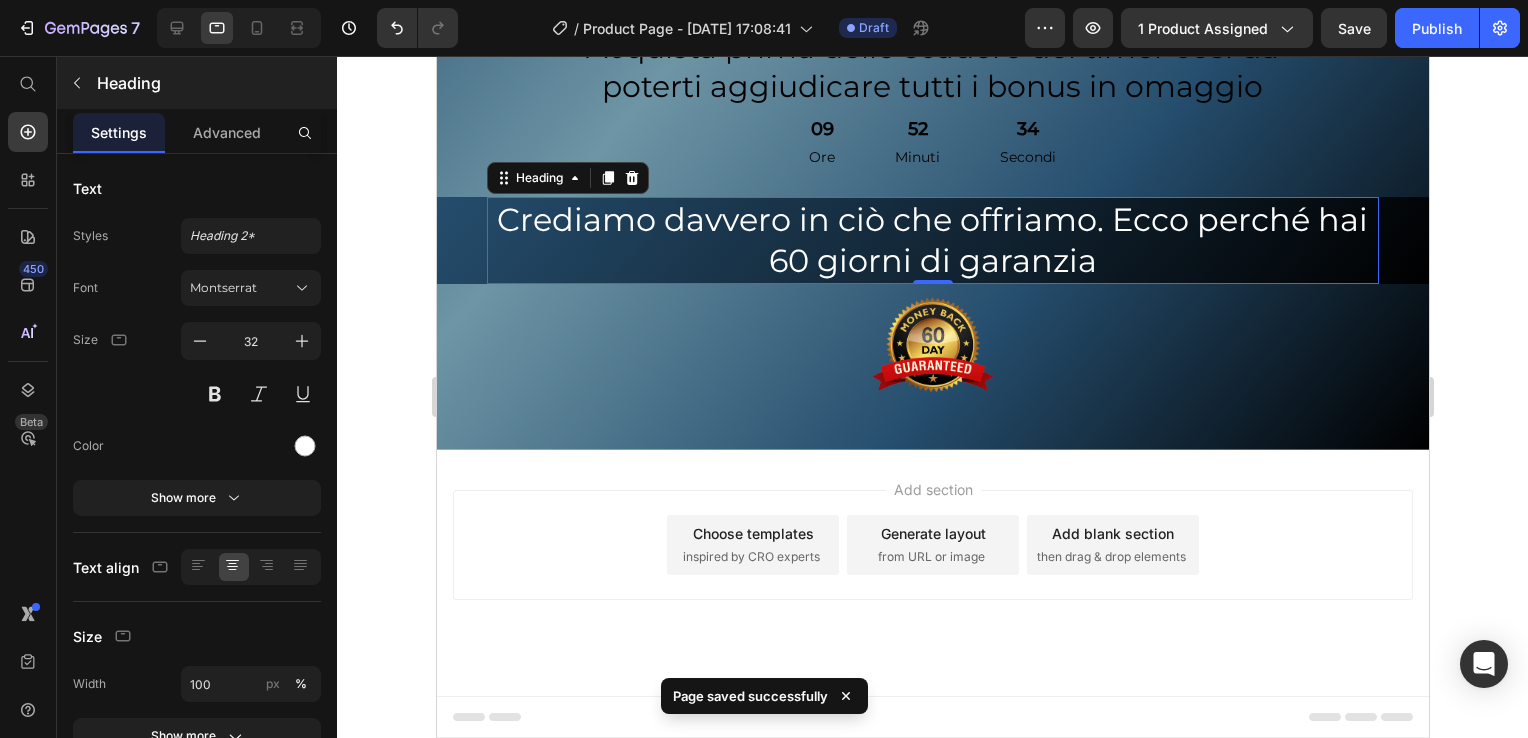 scroll, scrollTop: 9004, scrollLeft: 0, axis: vertical 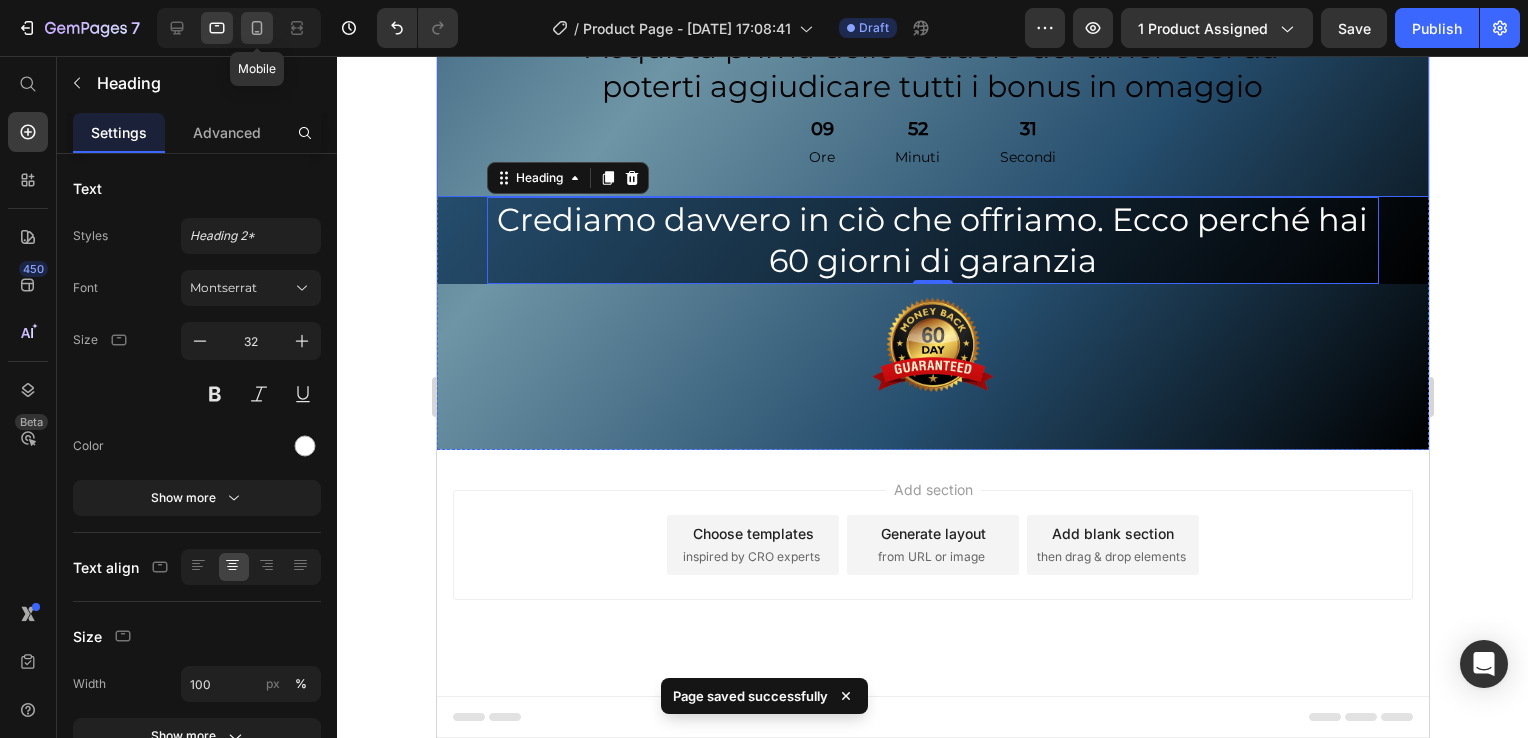 click 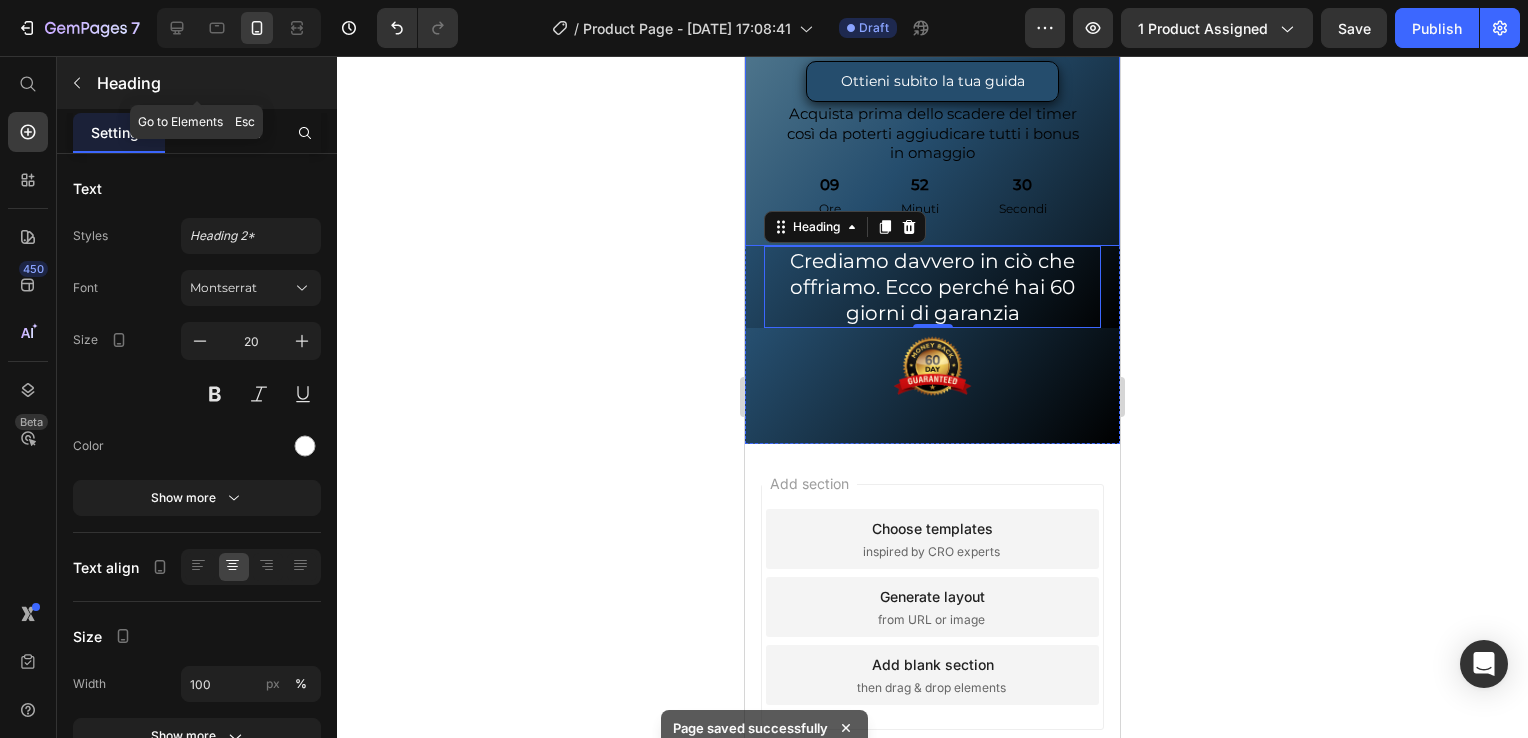 scroll, scrollTop: 9297, scrollLeft: 0, axis: vertical 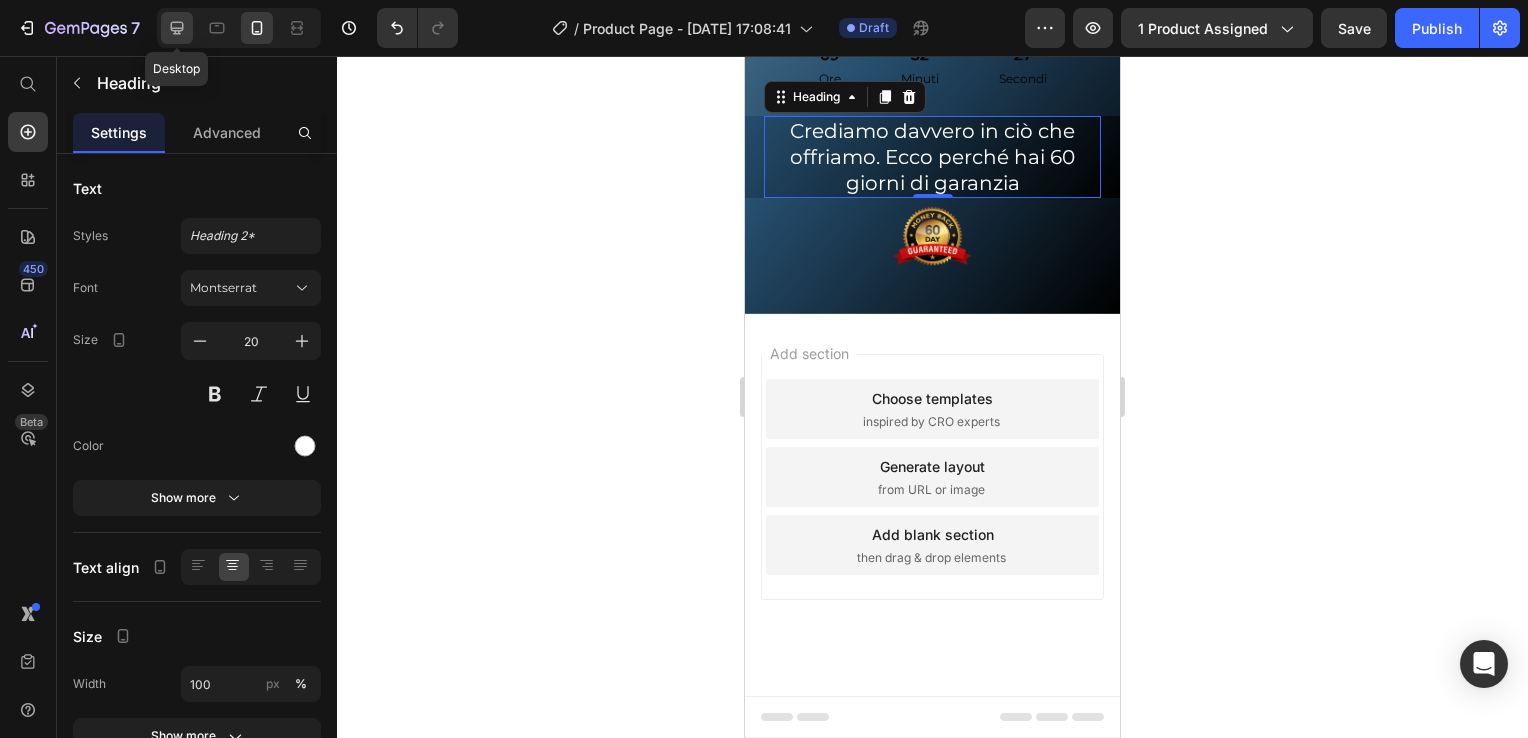 click 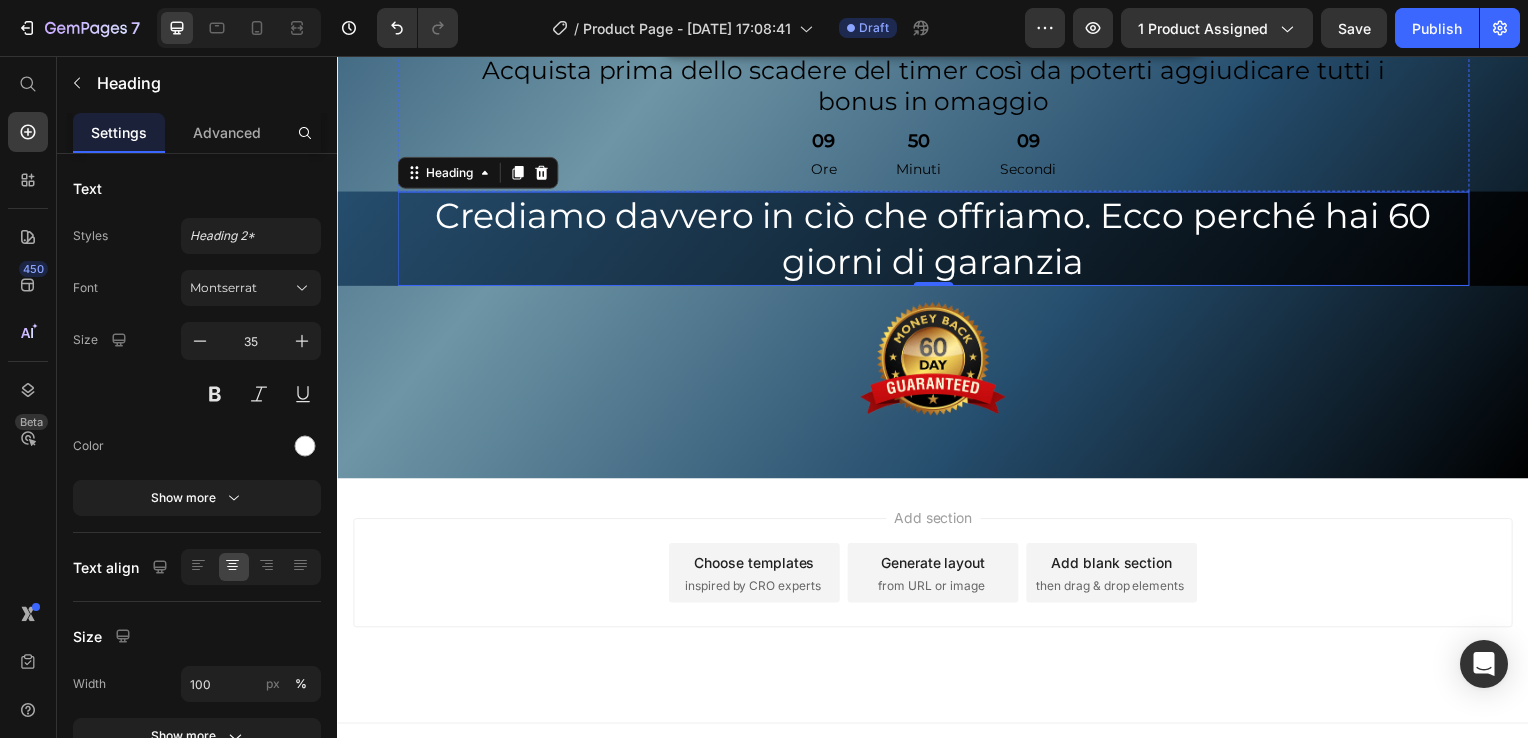 scroll, scrollTop: 9108, scrollLeft: 0, axis: vertical 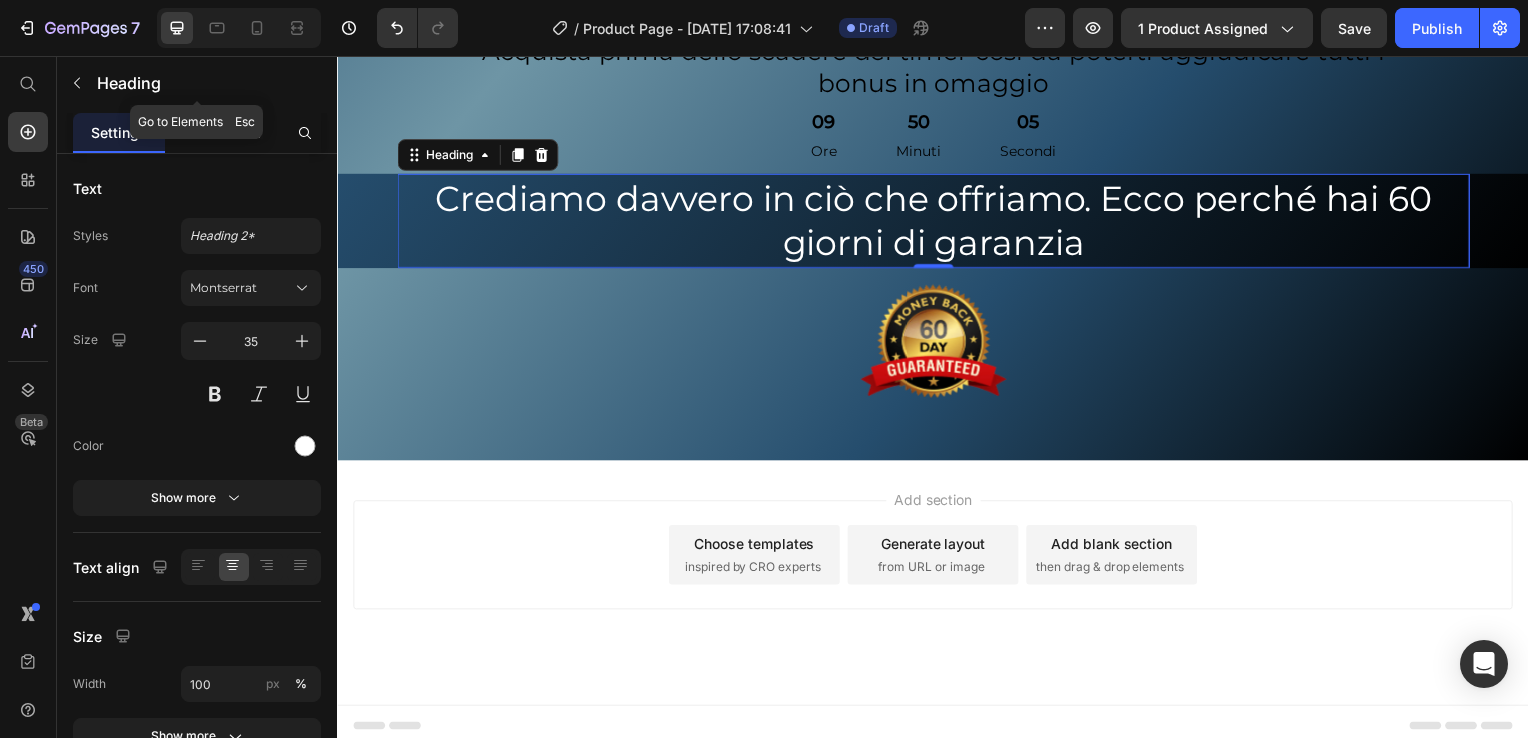 click 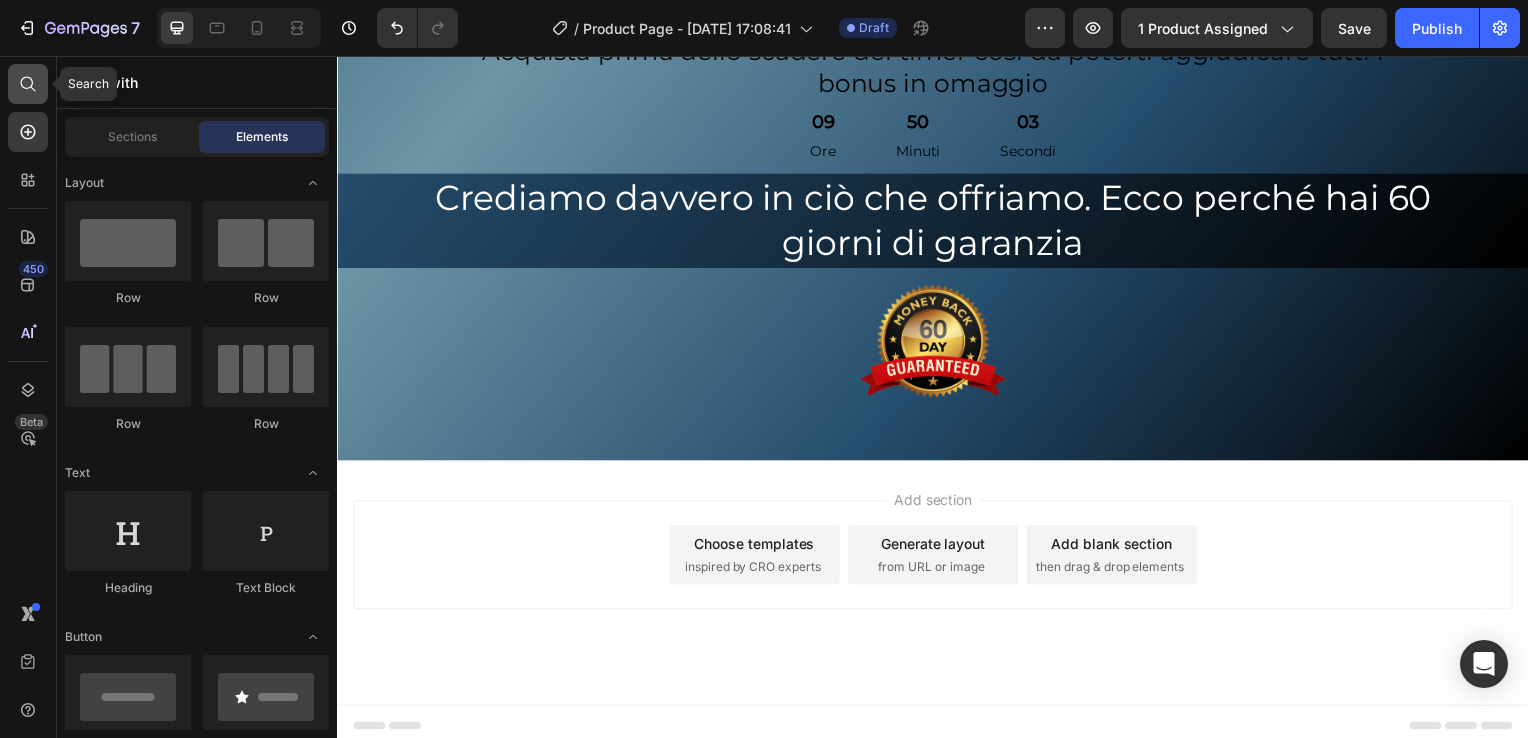 click 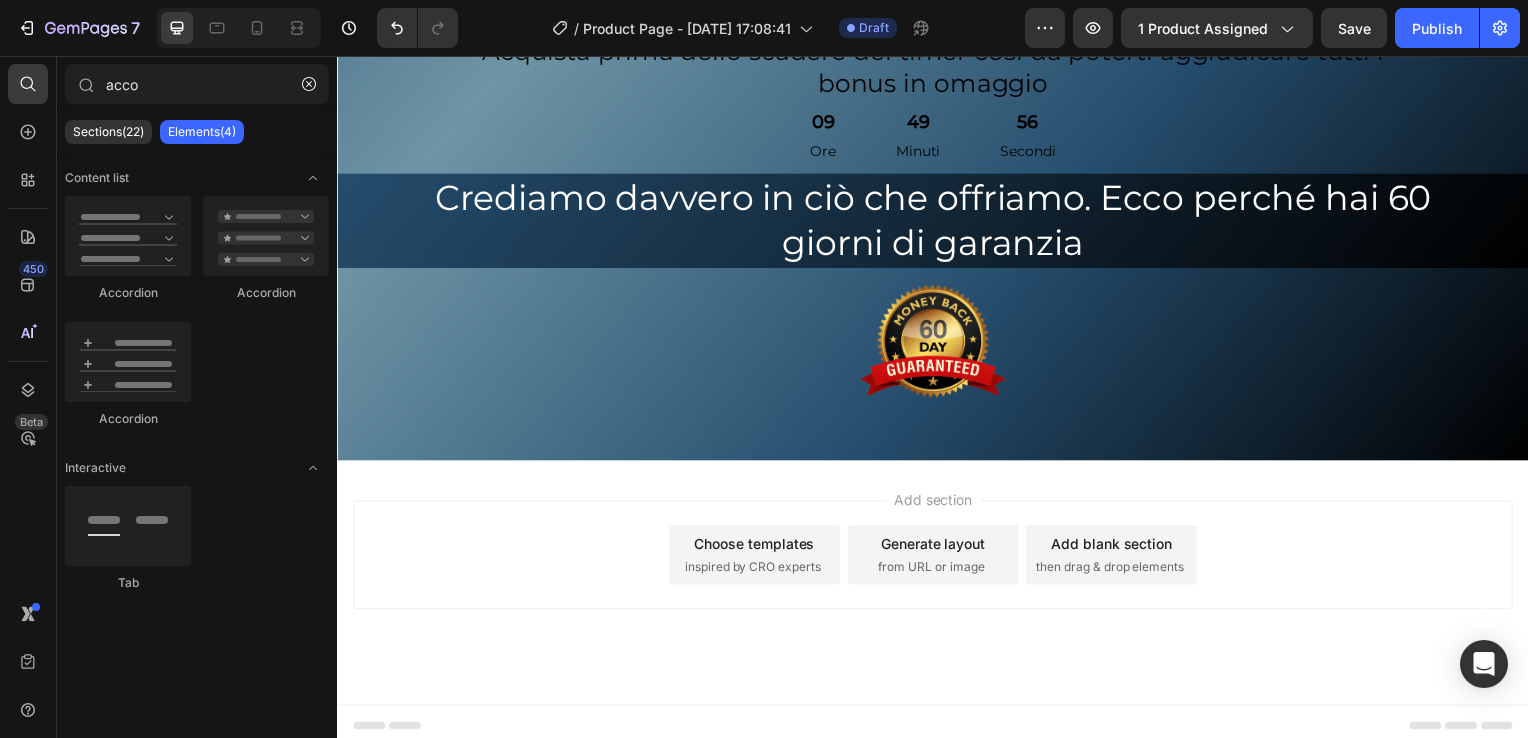 type on "acco" 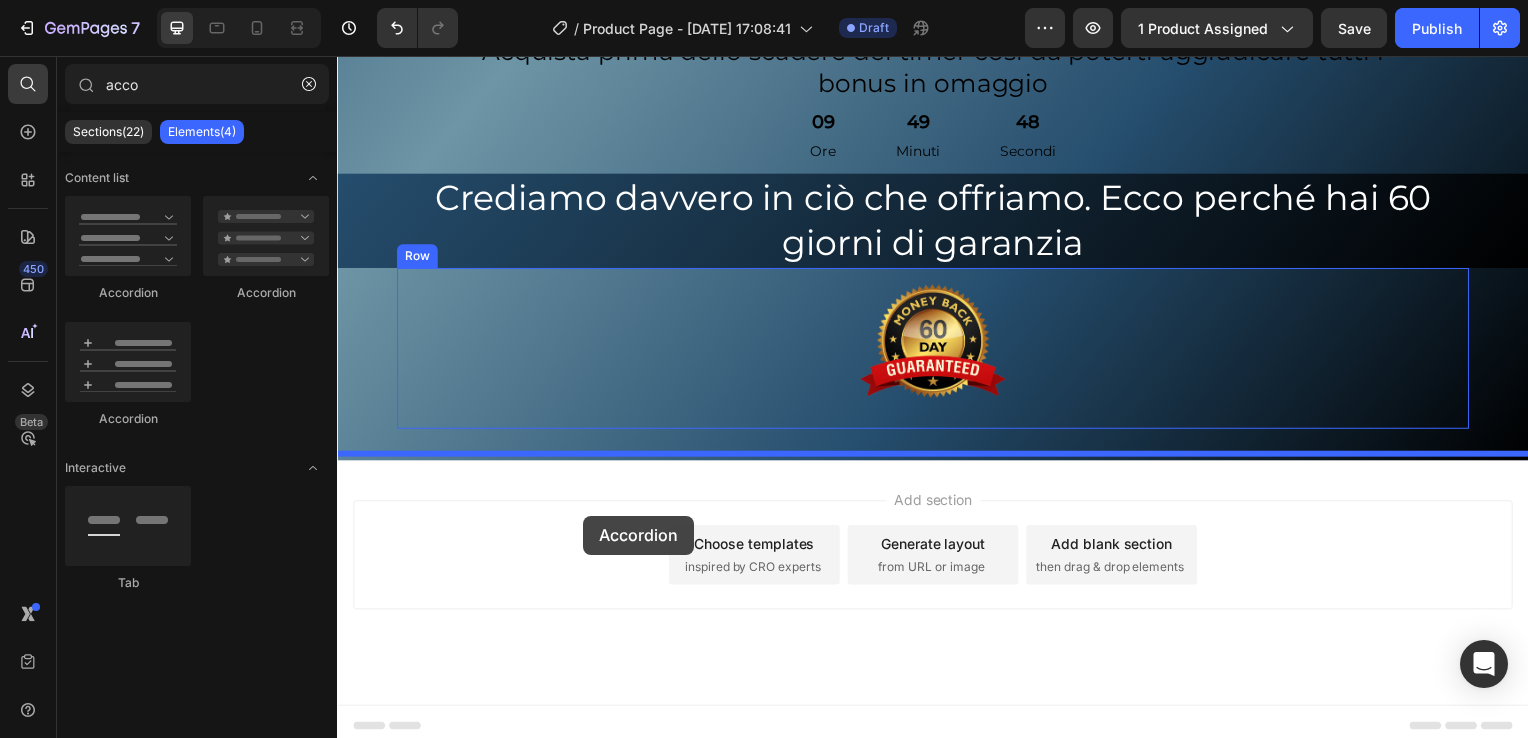 drag, startPoint x: 486, startPoint y: 290, endPoint x: 585, endPoint y: 519, distance: 249.48346 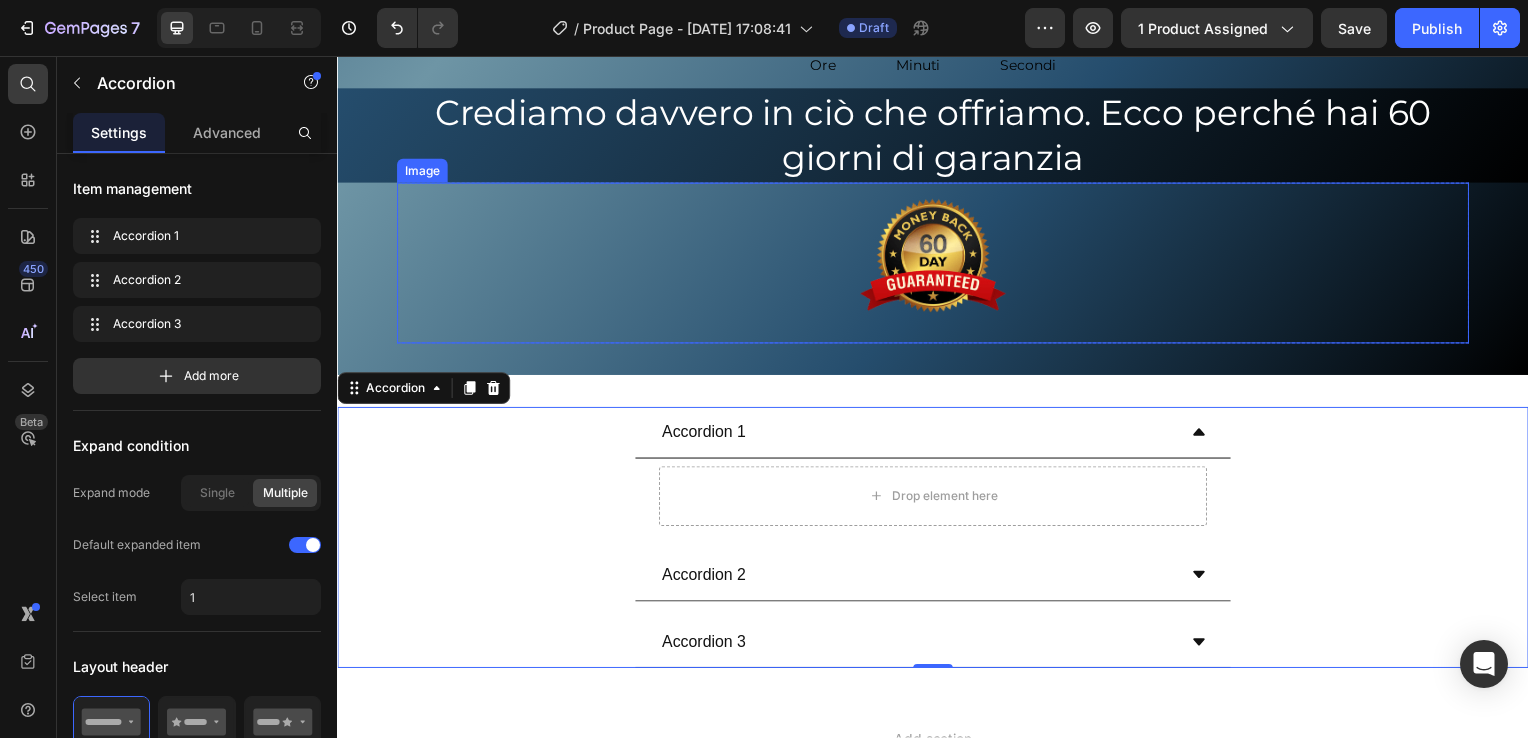 scroll, scrollTop: 9308, scrollLeft: 0, axis: vertical 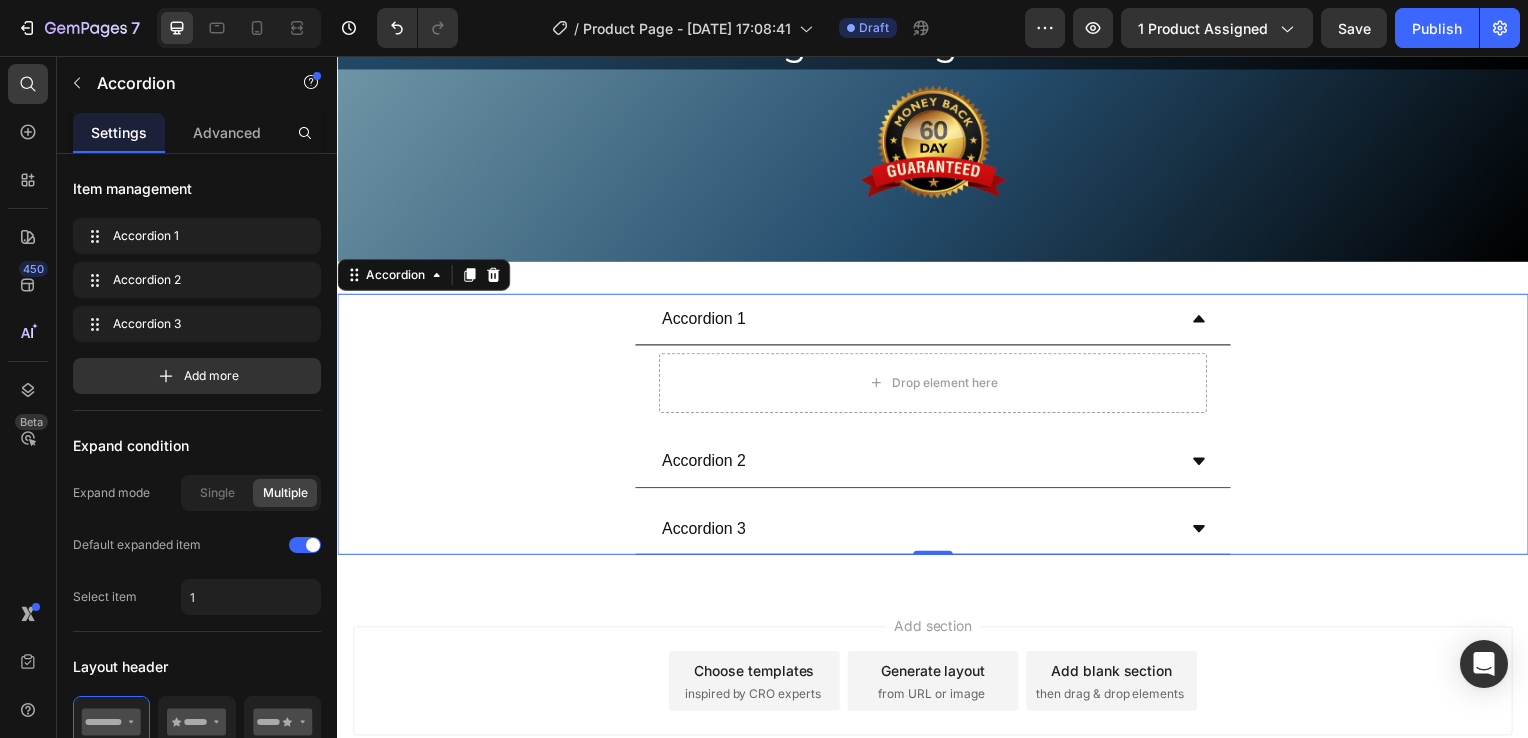 click on "Accordion 1" at bounding box center (706, 321) 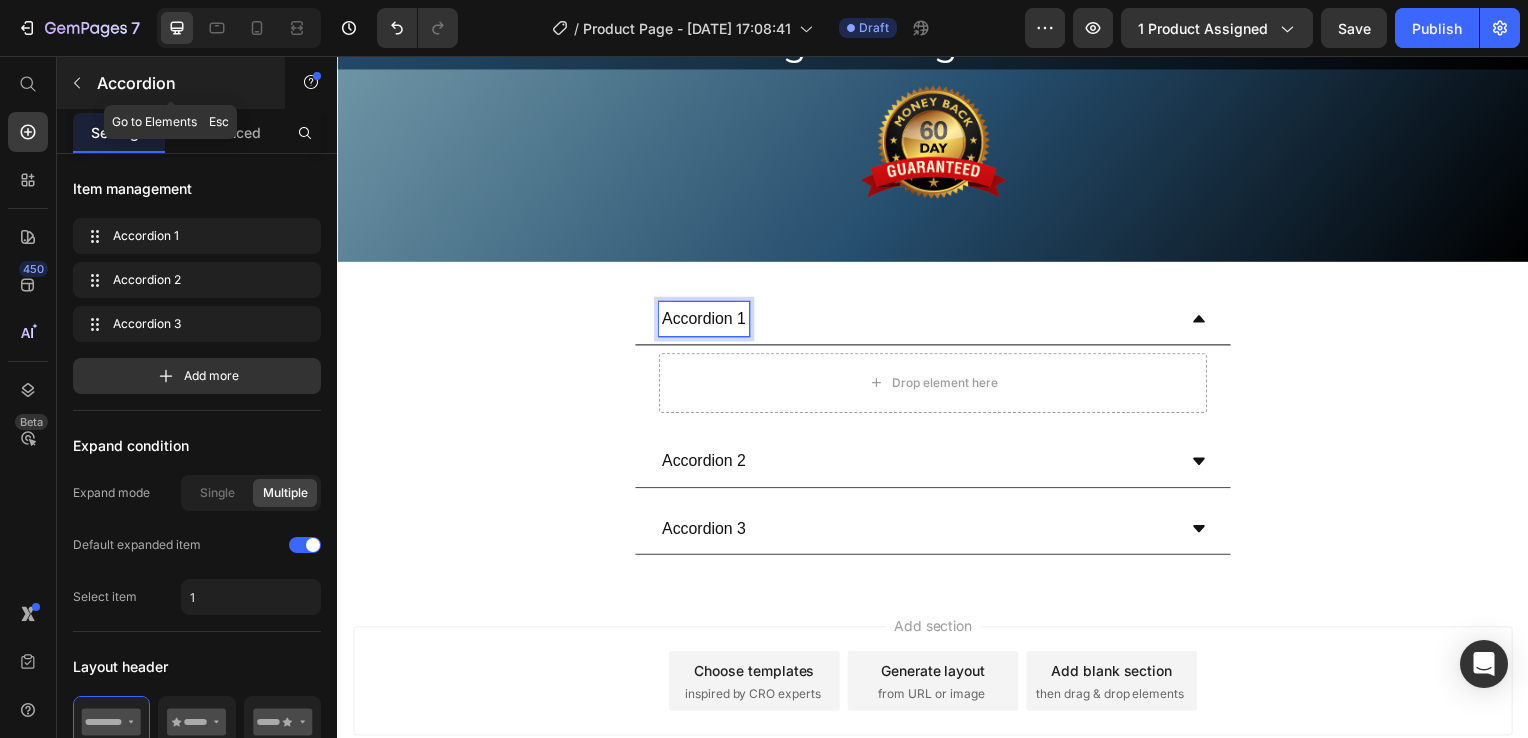 click 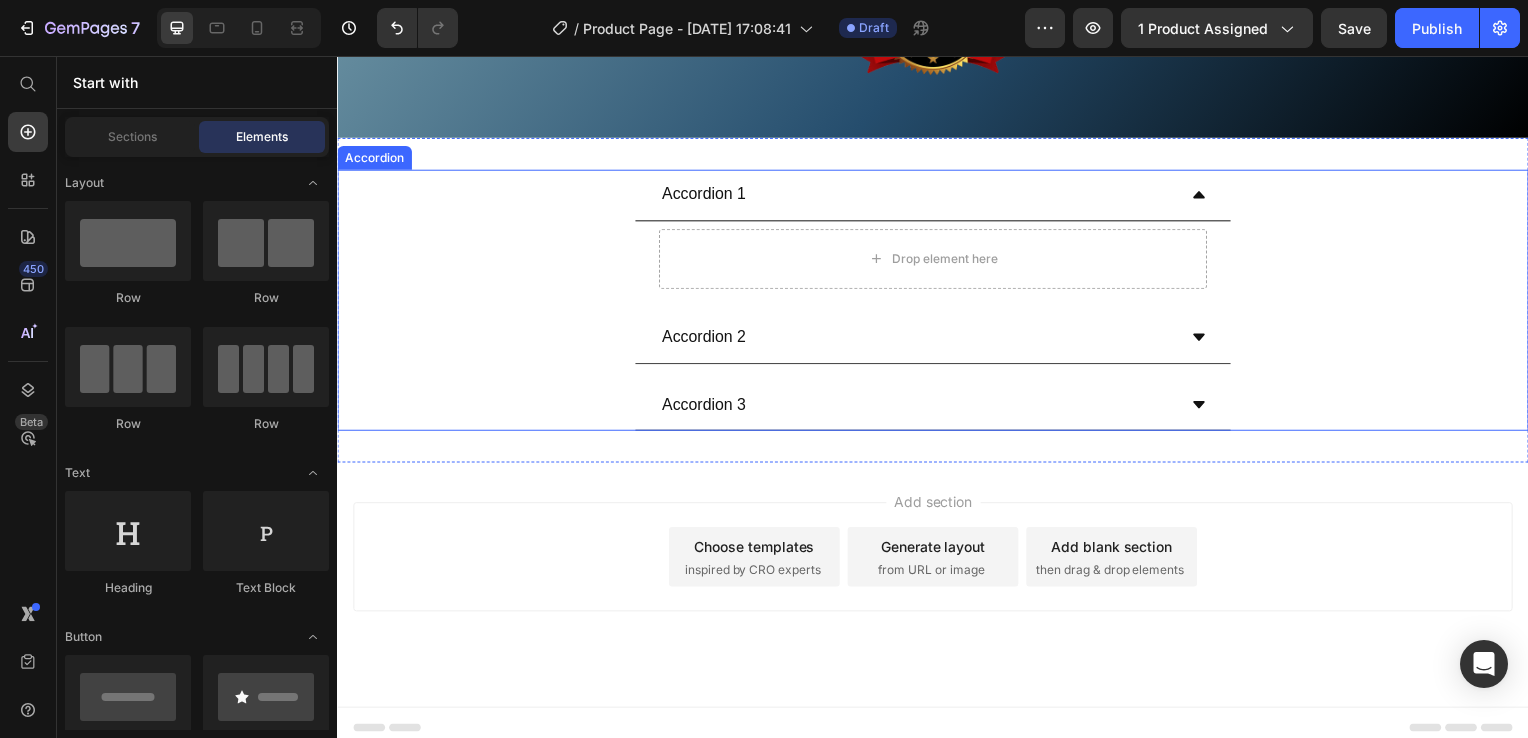 scroll, scrollTop: 9434, scrollLeft: 0, axis: vertical 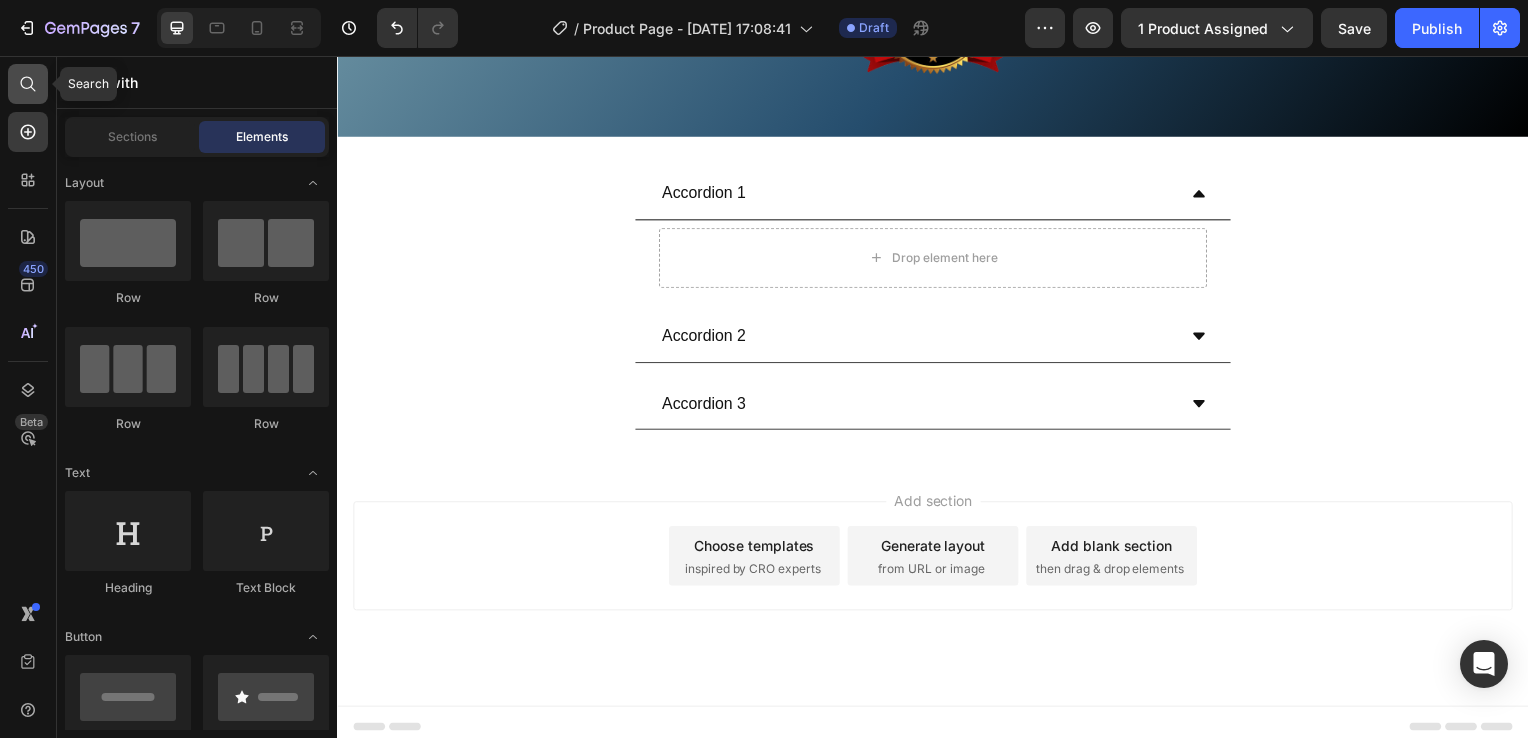 drag, startPoint x: 17, startPoint y: 86, endPoint x: 27, endPoint y: 91, distance: 11.18034 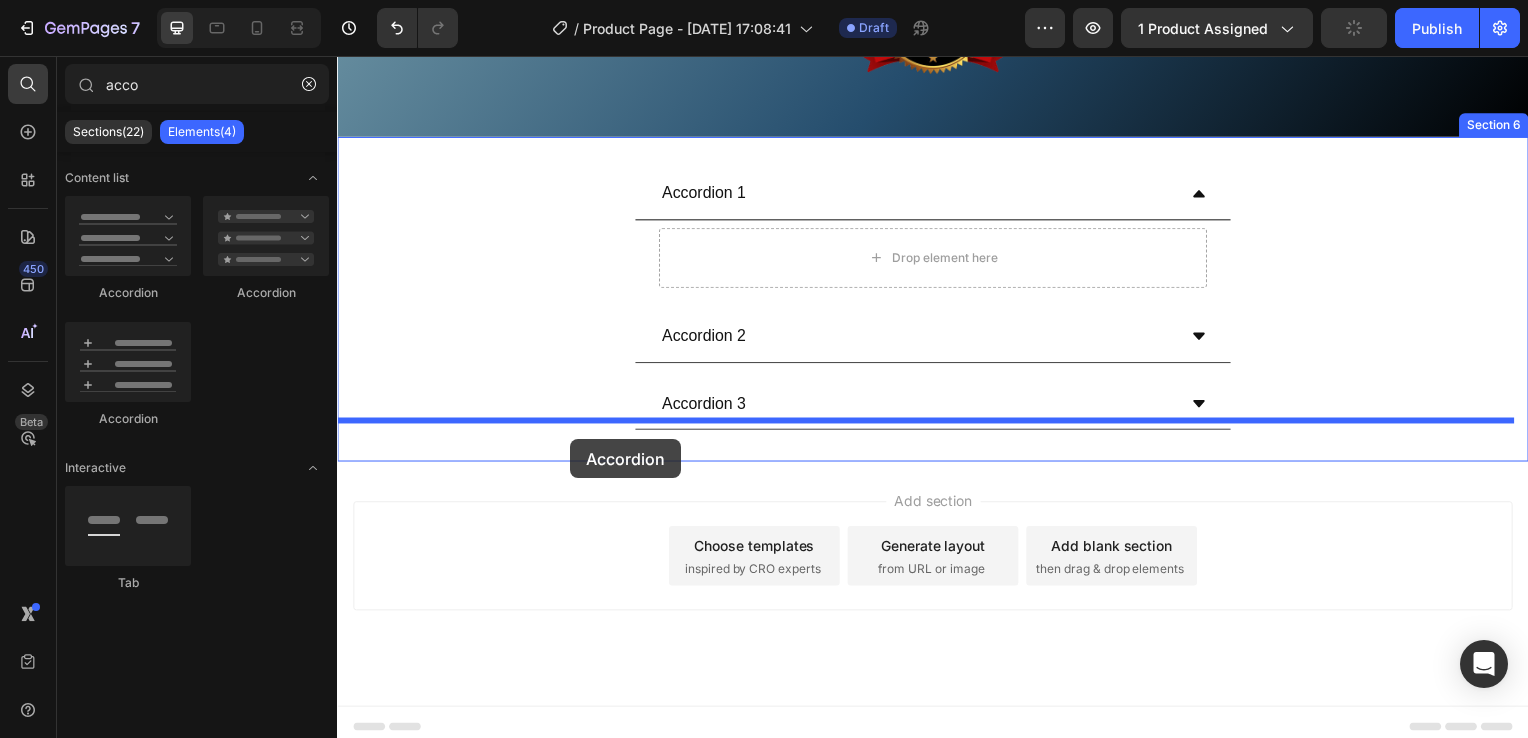 drag, startPoint x: 586, startPoint y: 308, endPoint x: 572, endPoint y: 442, distance: 134.72935 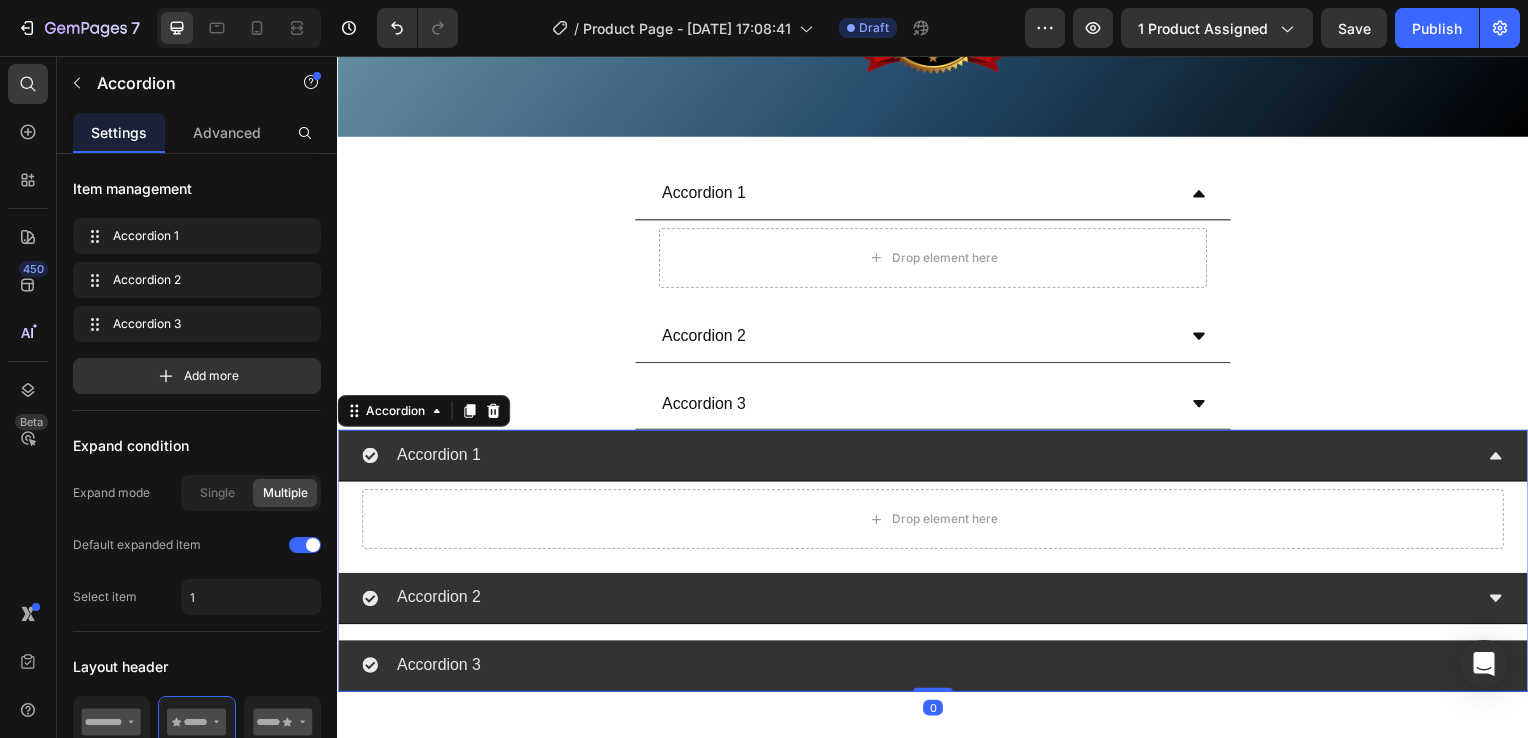 click on "Accordion 1" at bounding box center [937, 459] 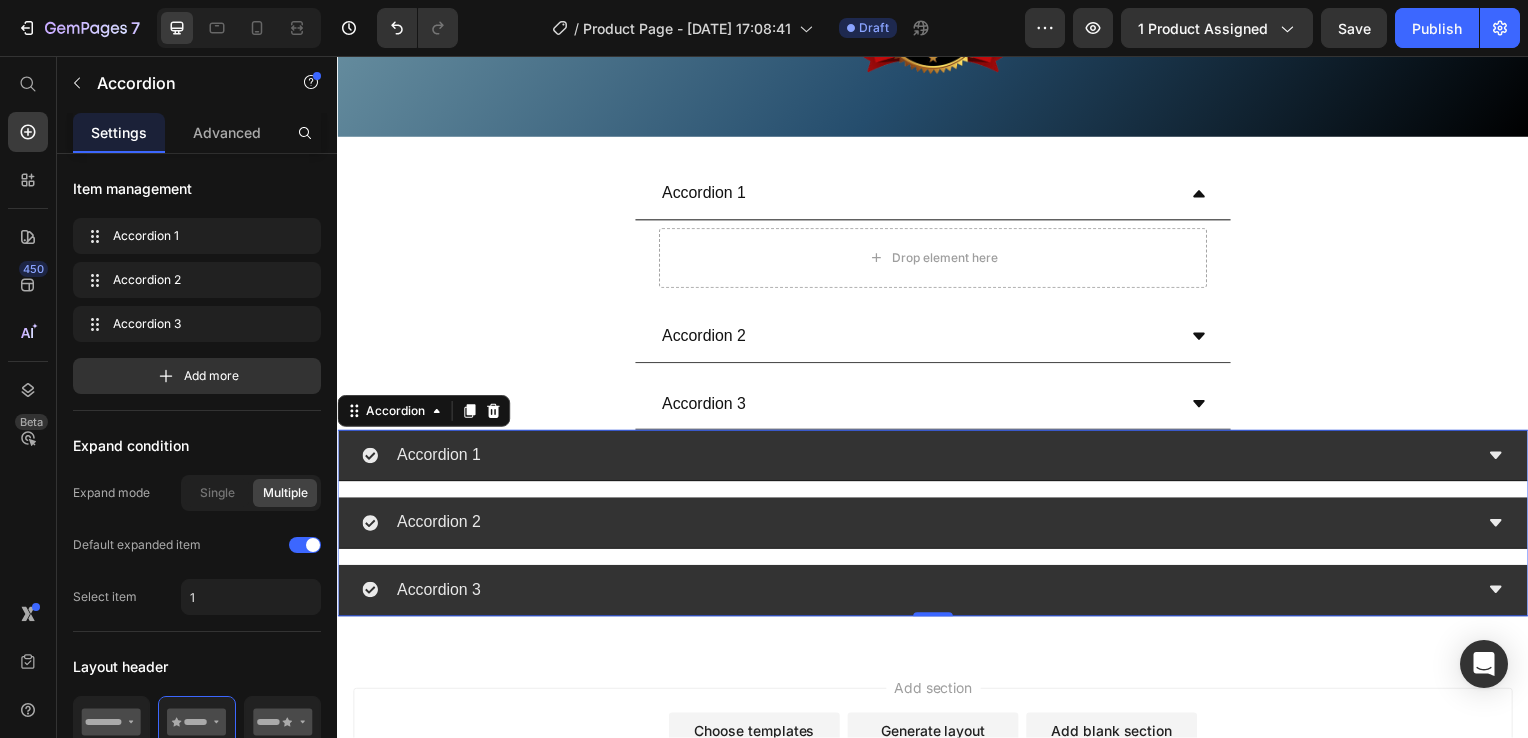 click on "Accordion 1" at bounding box center (439, 458) 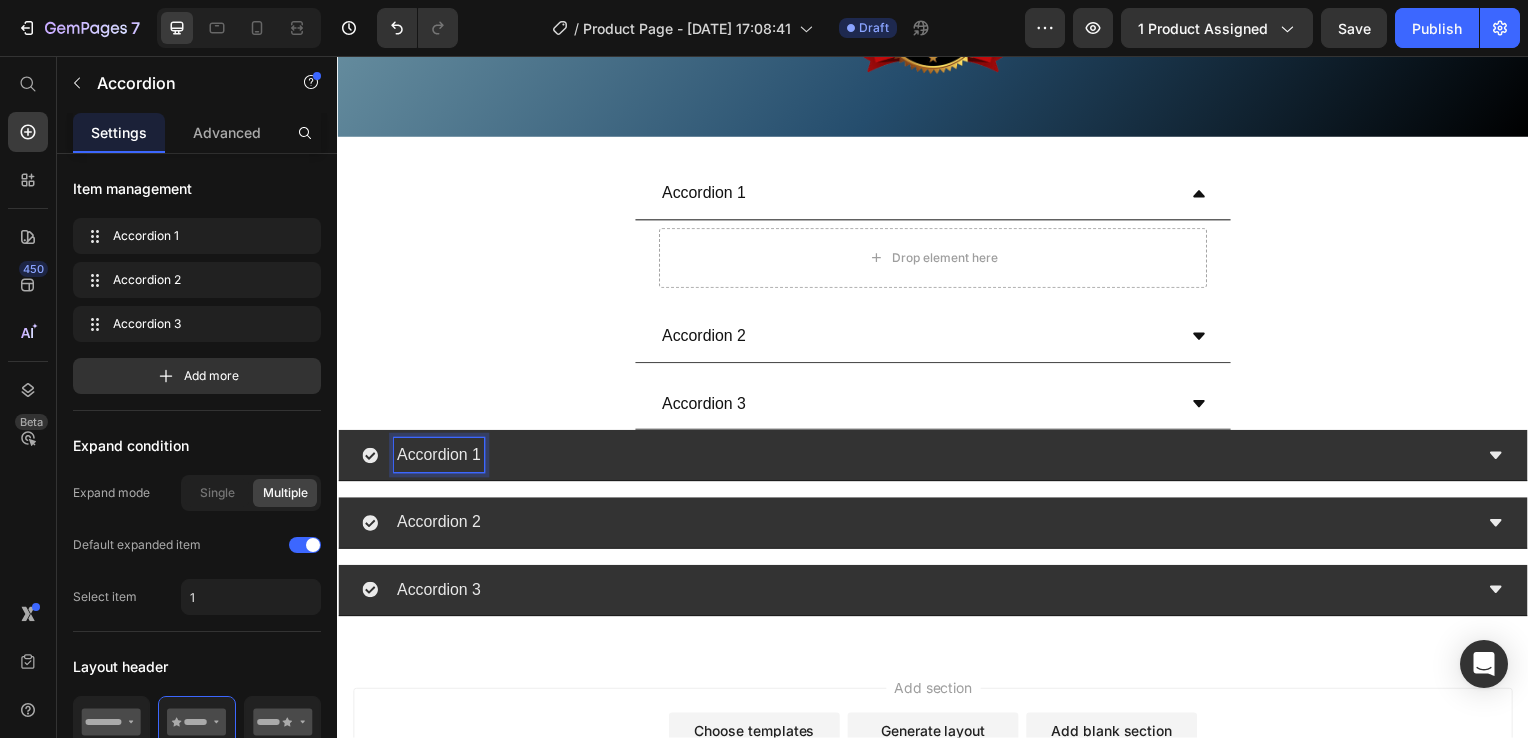 click 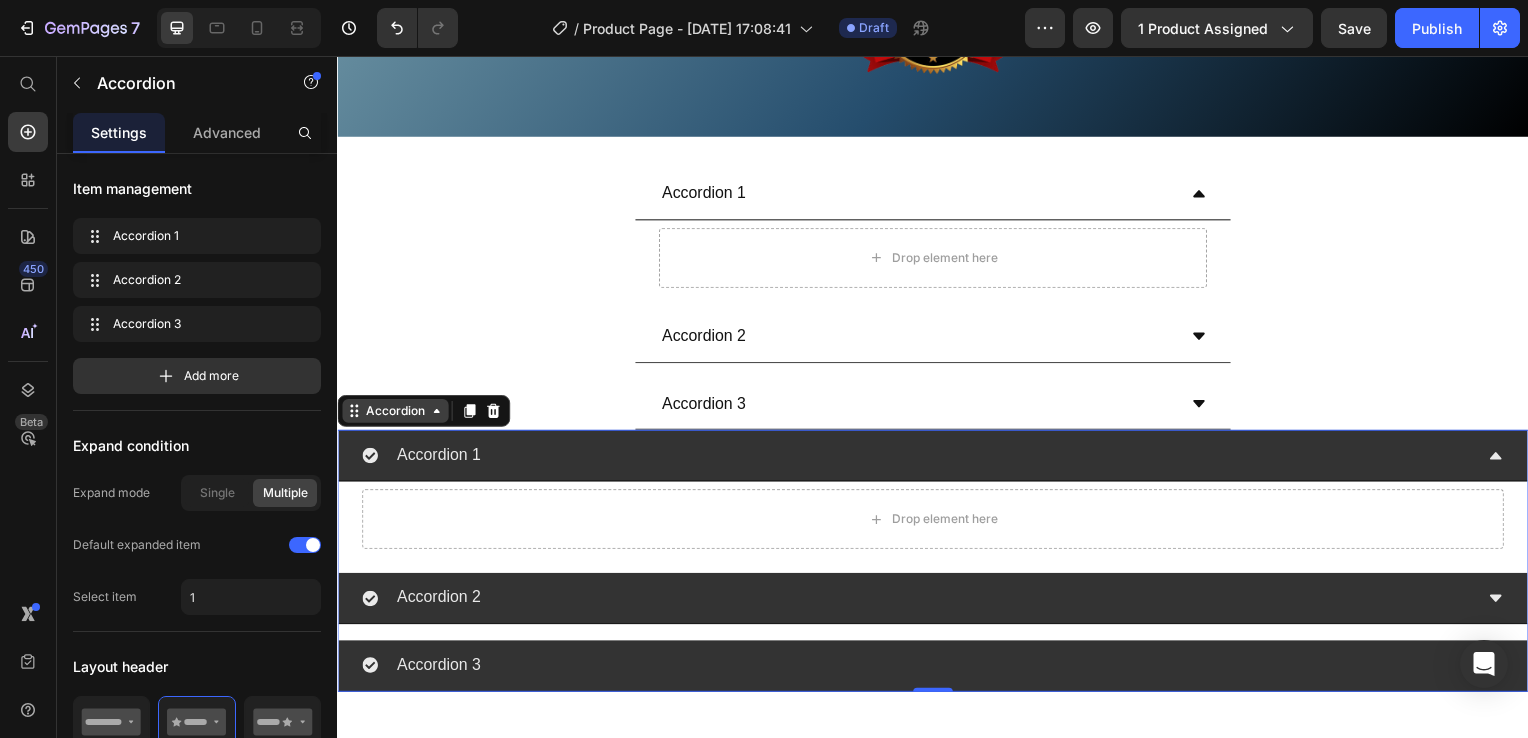 click on "Accordion" at bounding box center [395, 414] 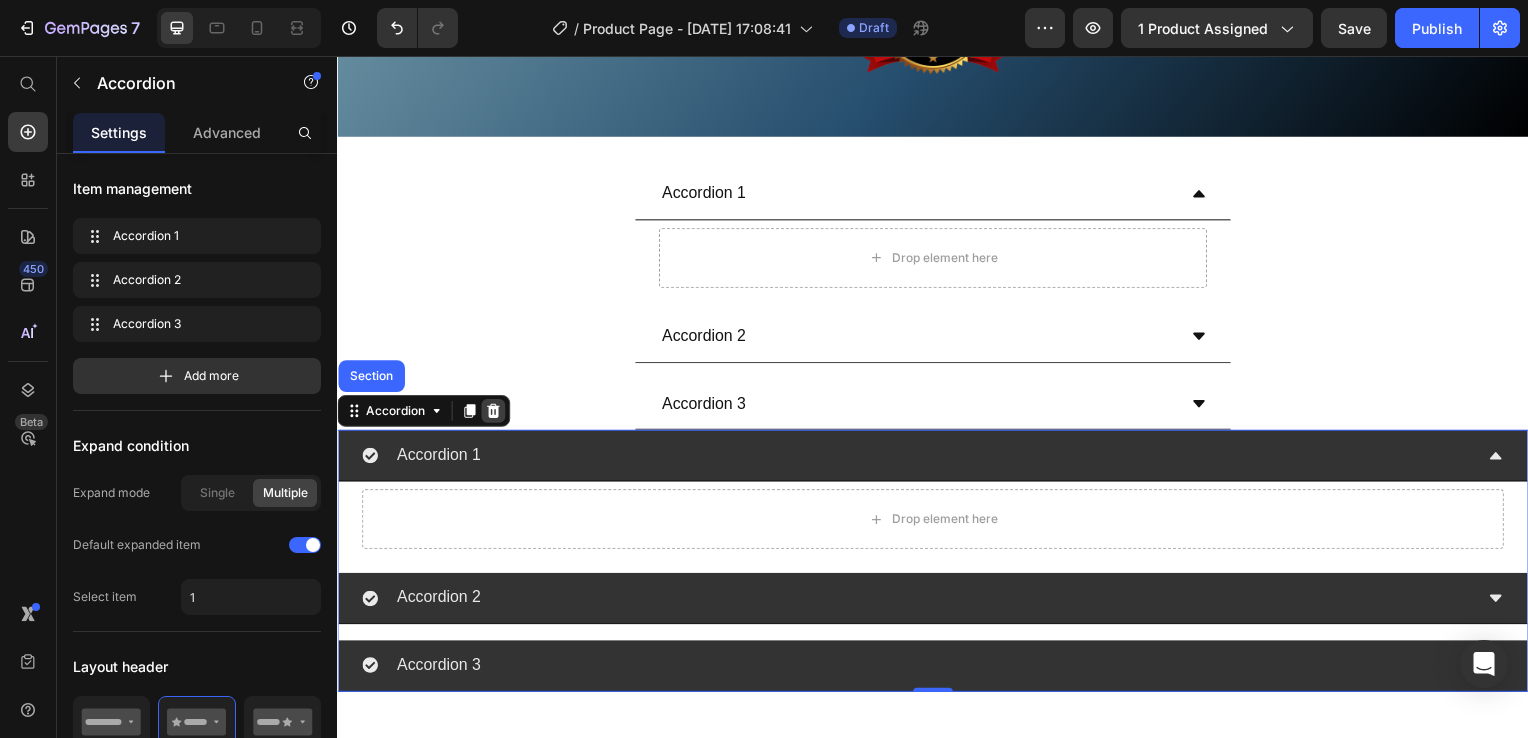 click 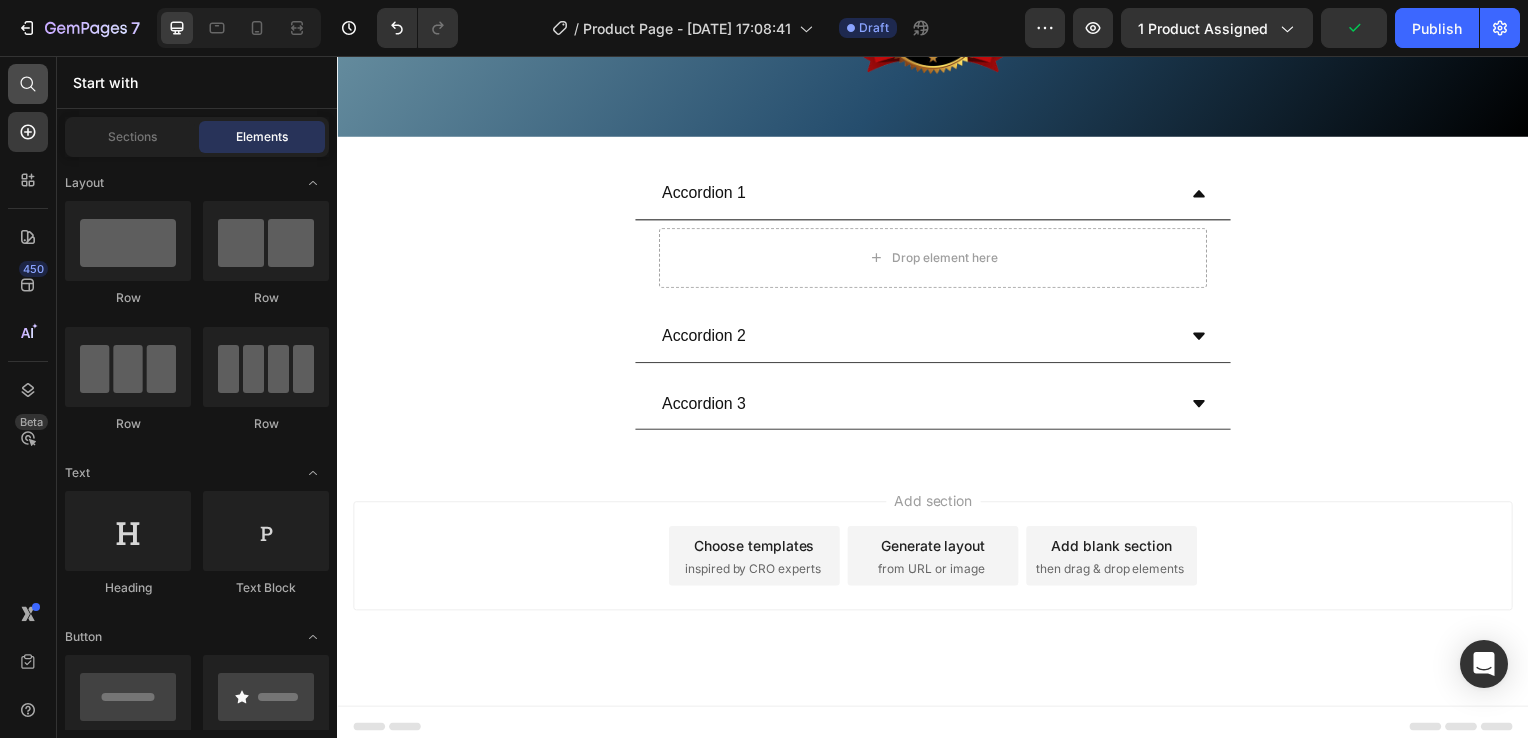 click 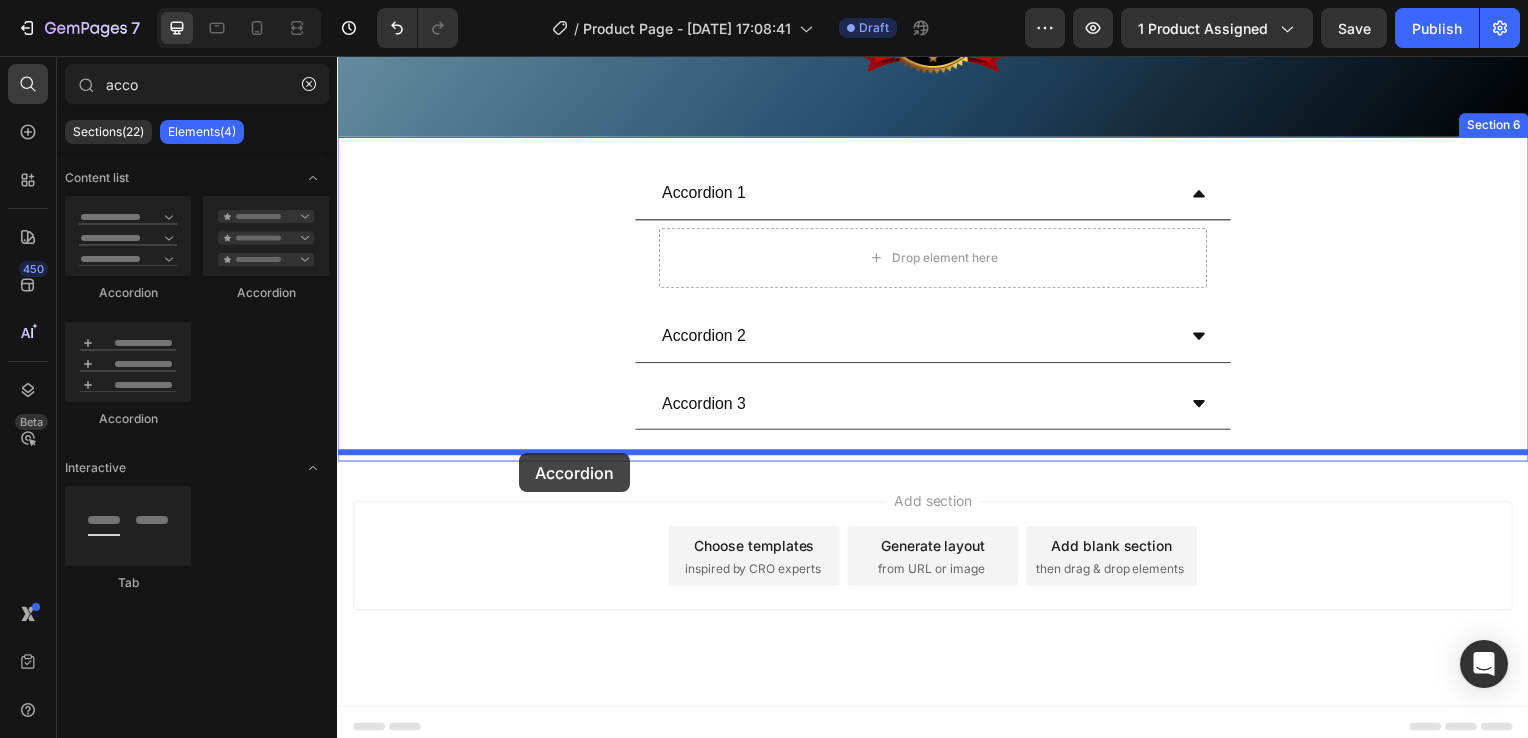 drag, startPoint x: 477, startPoint y: 437, endPoint x: 520, endPoint y: 456, distance: 47.010635 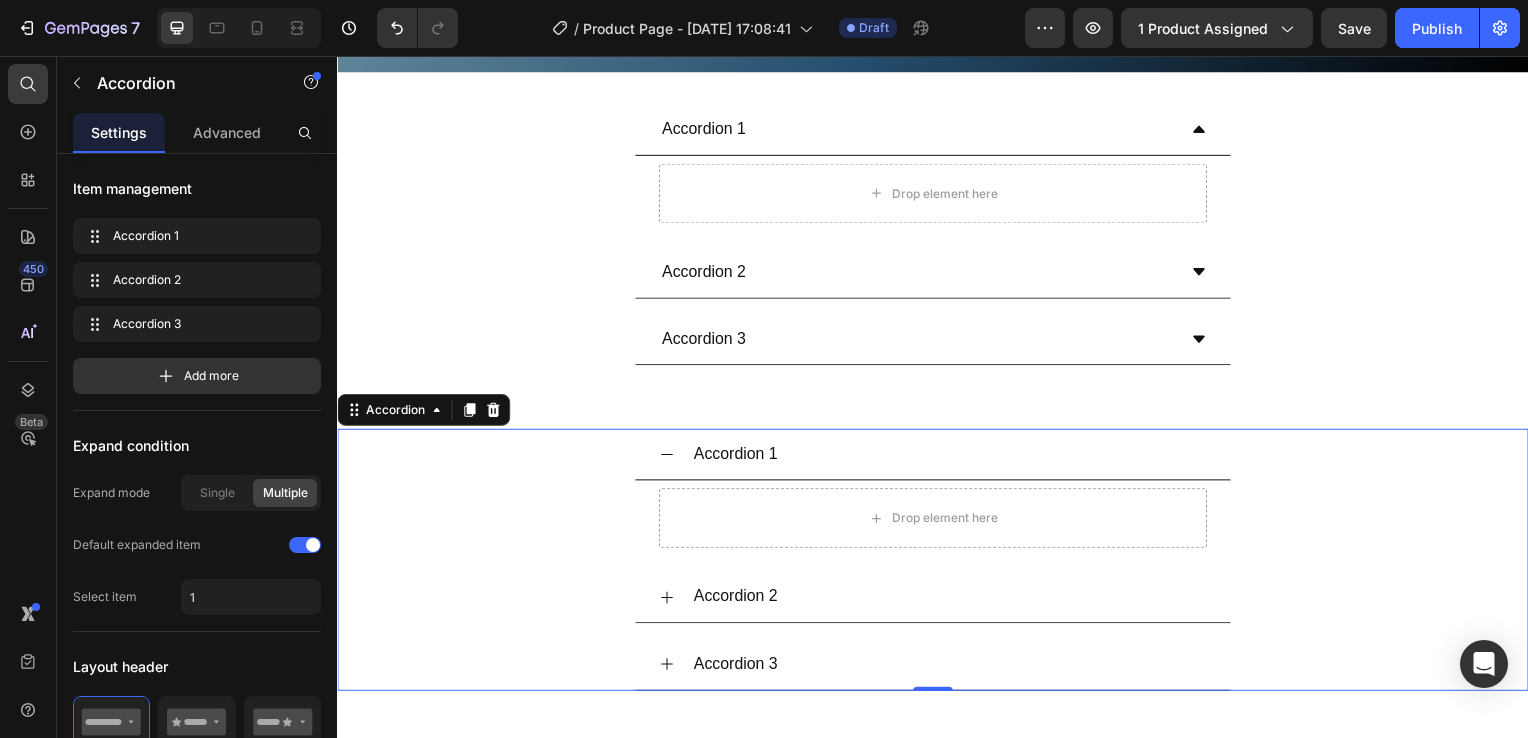 scroll, scrollTop: 9534, scrollLeft: 0, axis: vertical 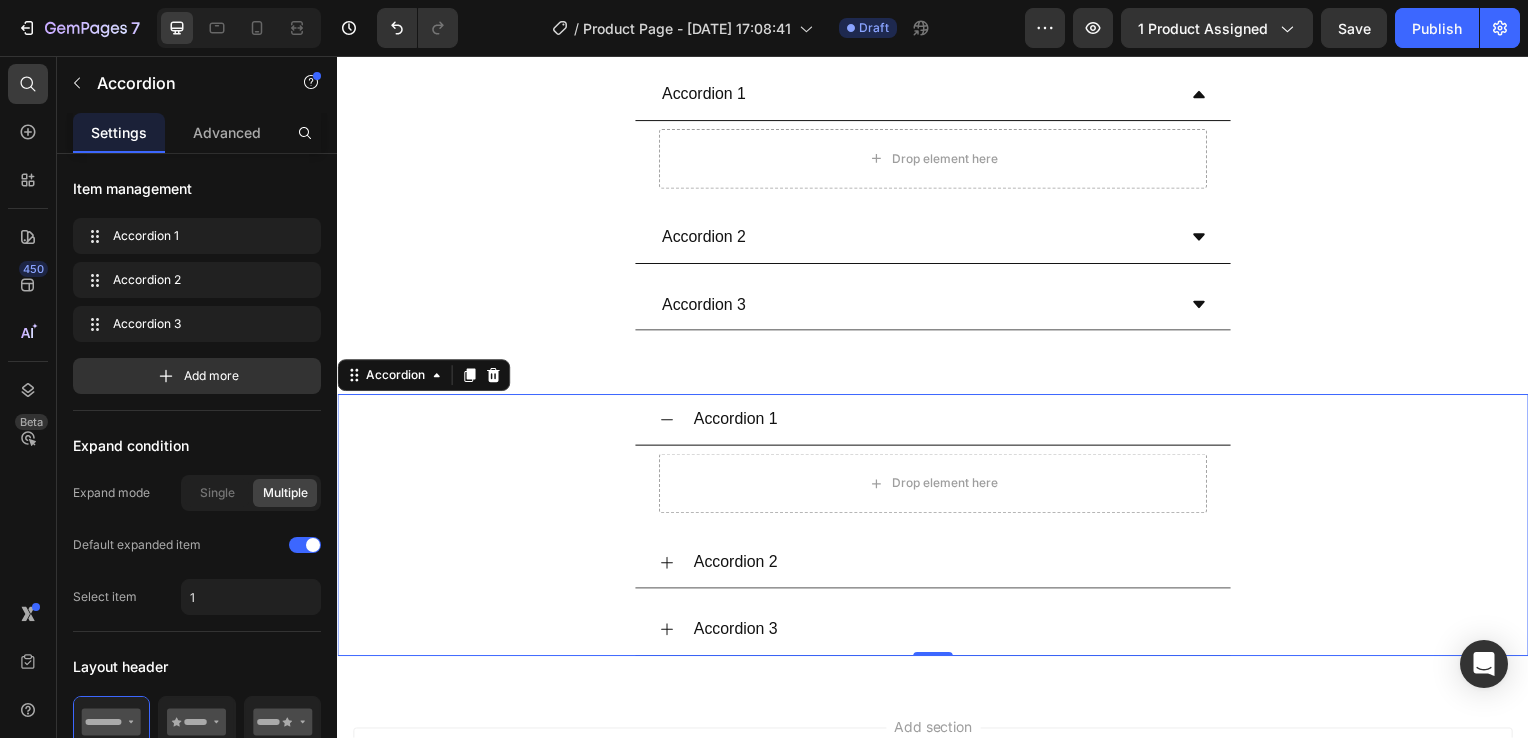click on "Accordion 1" at bounding box center [738, 422] 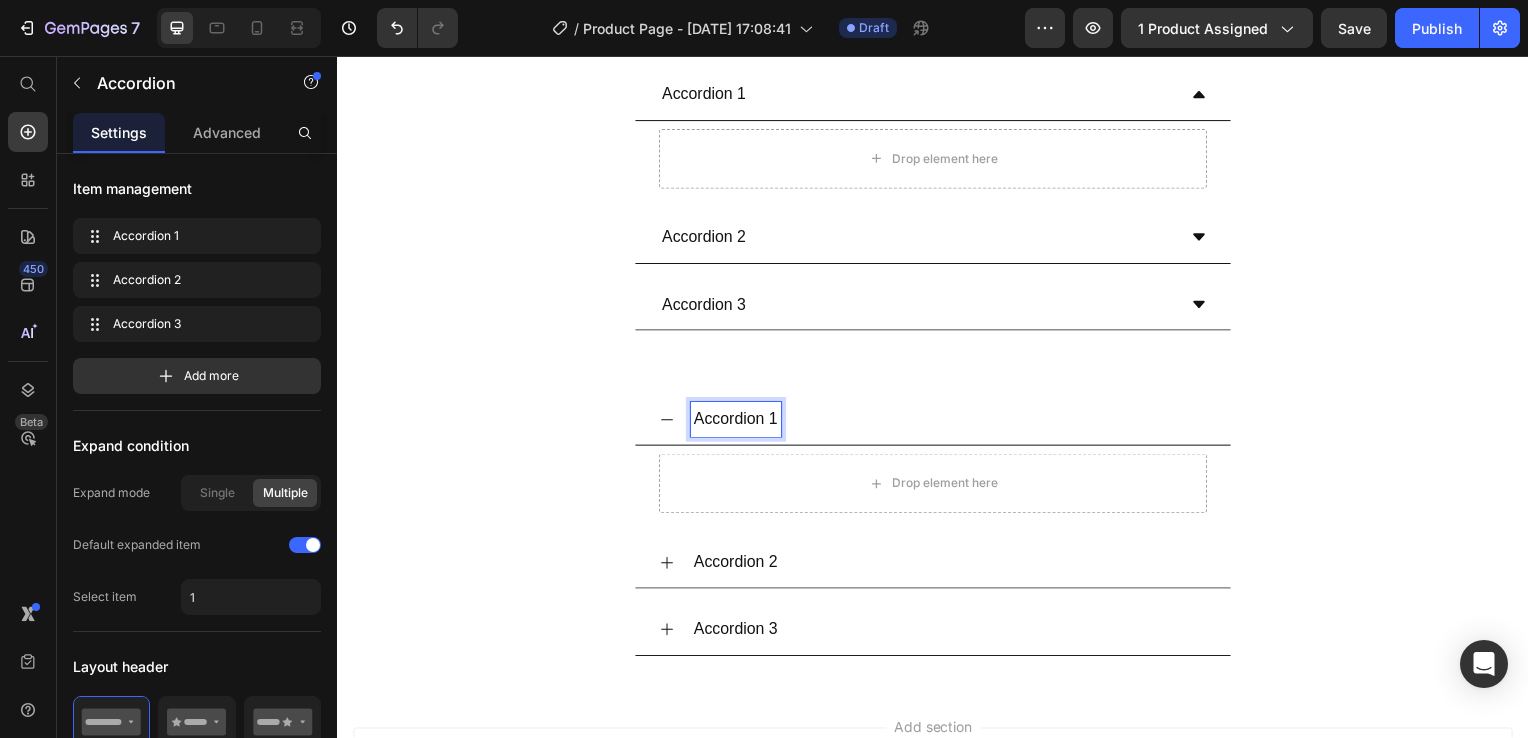 click on "Accordion 1" at bounding box center [738, 422] 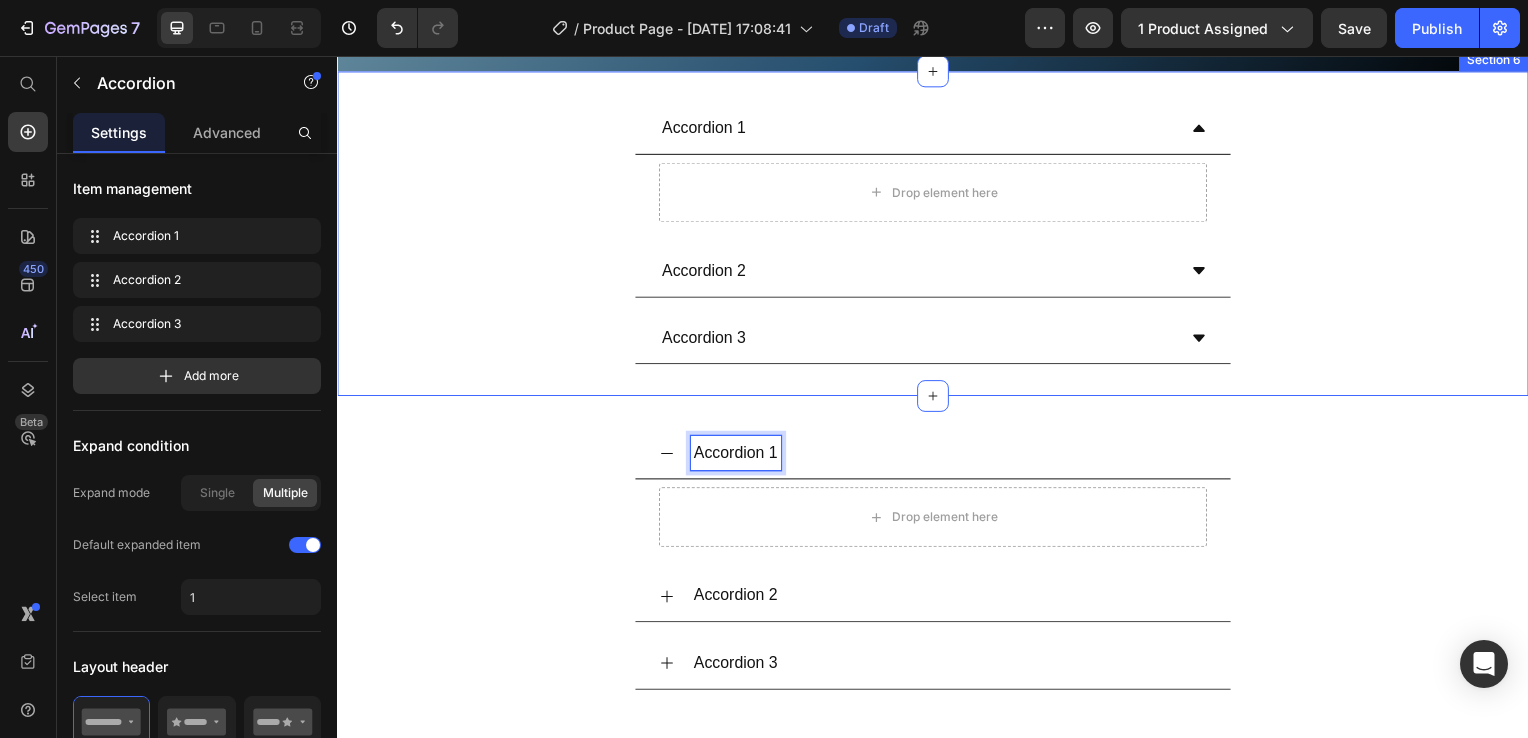scroll, scrollTop: 9534, scrollLeft: 0, axis: vertical 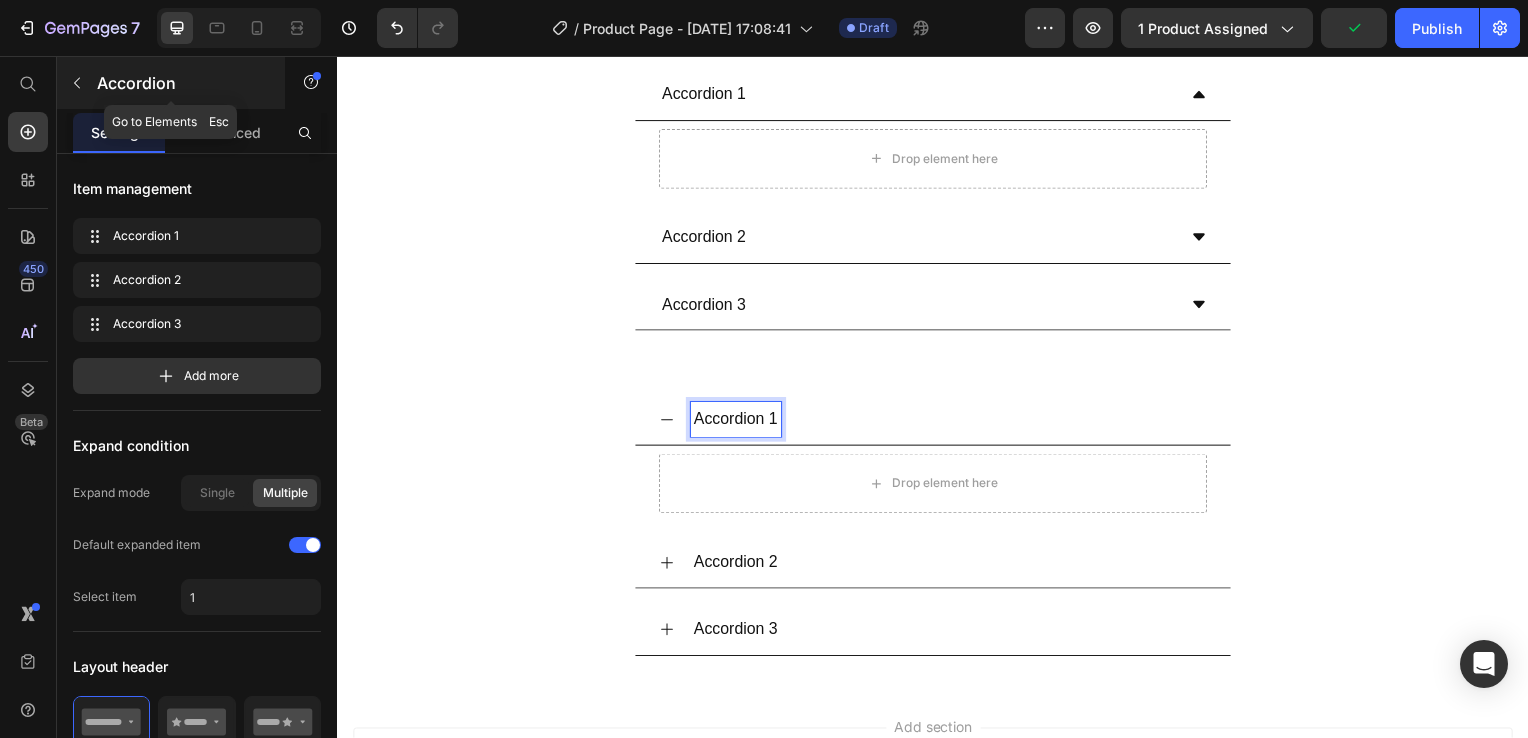 click at bounding box center [77, 83] 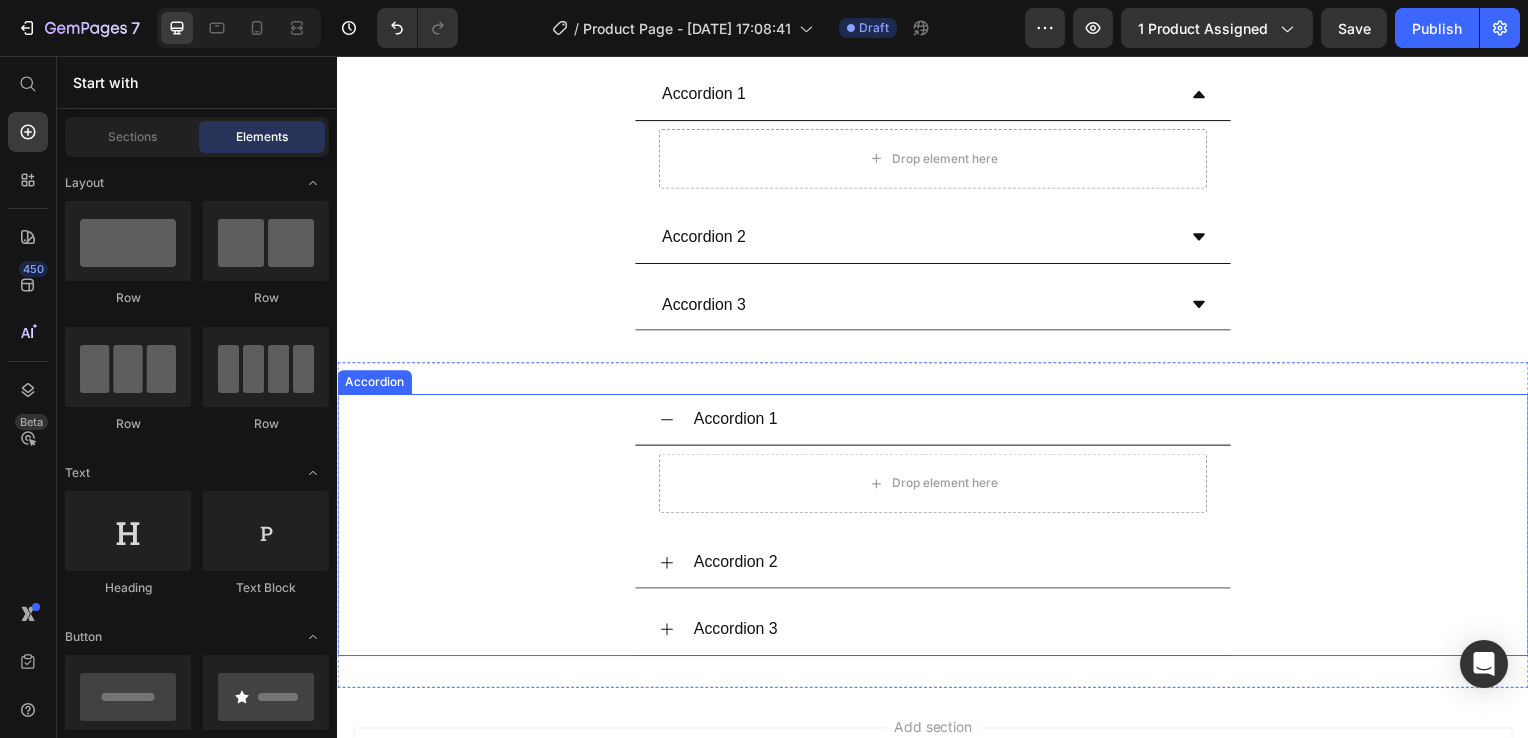 click on "Accordion 1
Drop element here
Accordion 2
Accordion 3 Accordion Section 7" at bounding box center (937, 528) 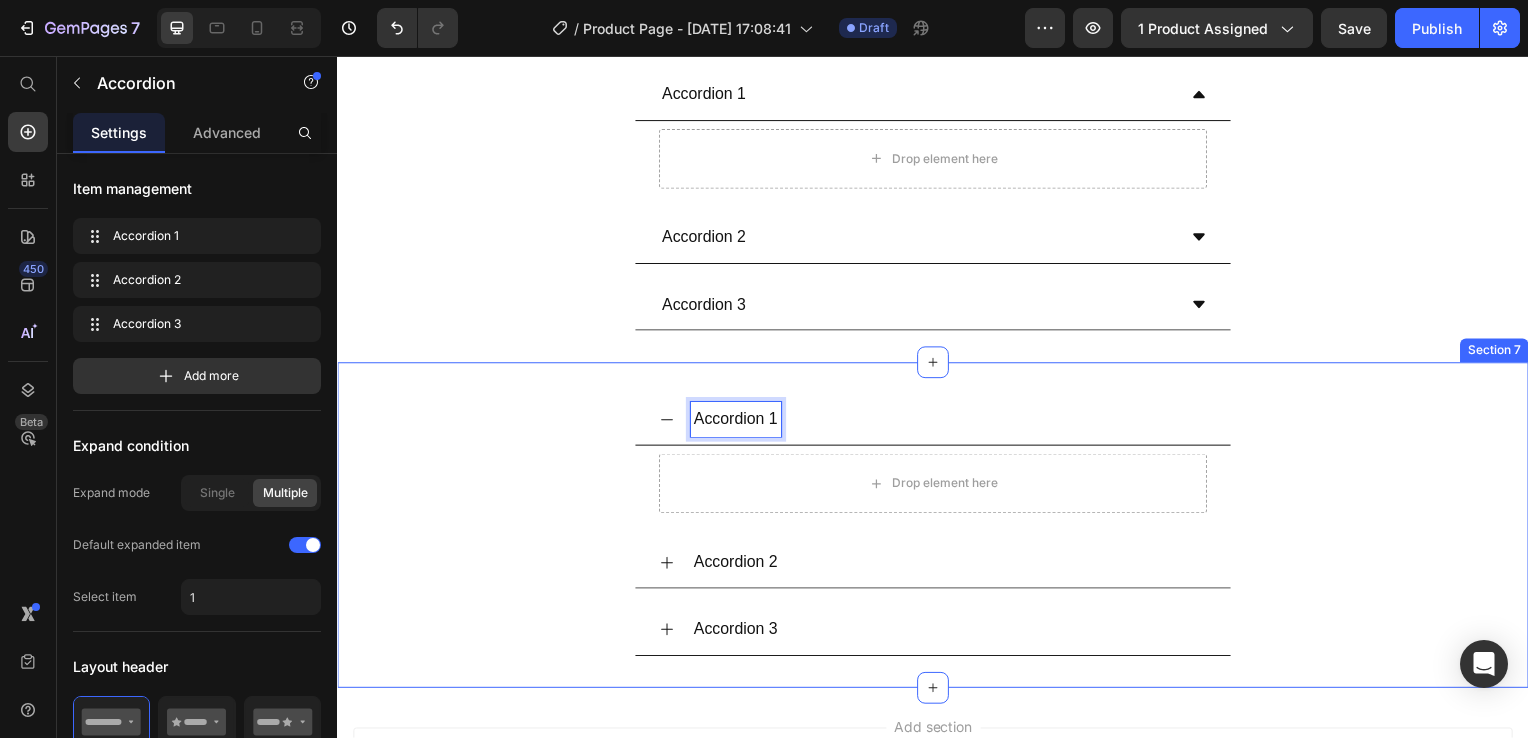 click on "Section 7" at bounding box center (1502, 353) 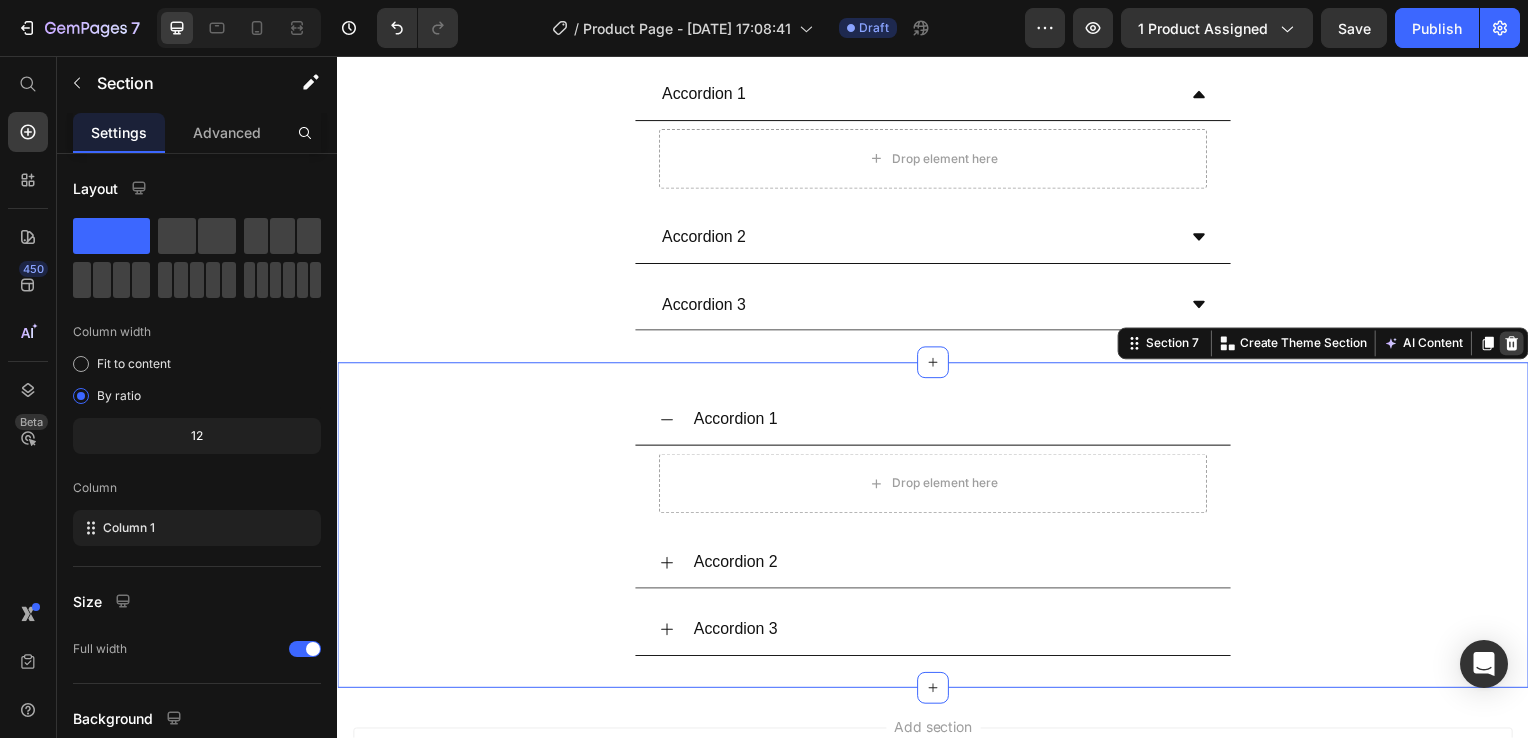 click at bounding box center [1520, 346] 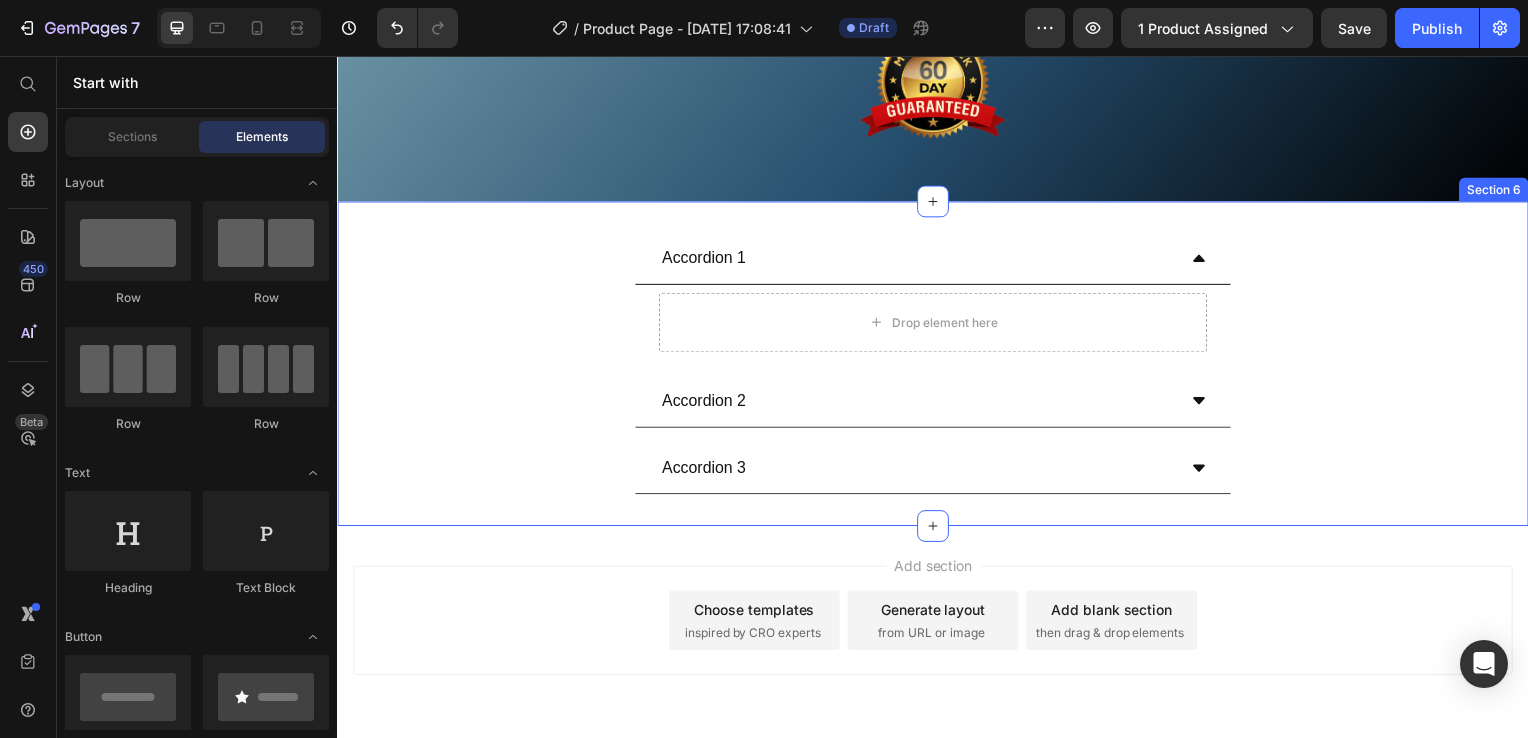 scroll, scrollTop: 9334, scrollLeft: 0, axis: vertical 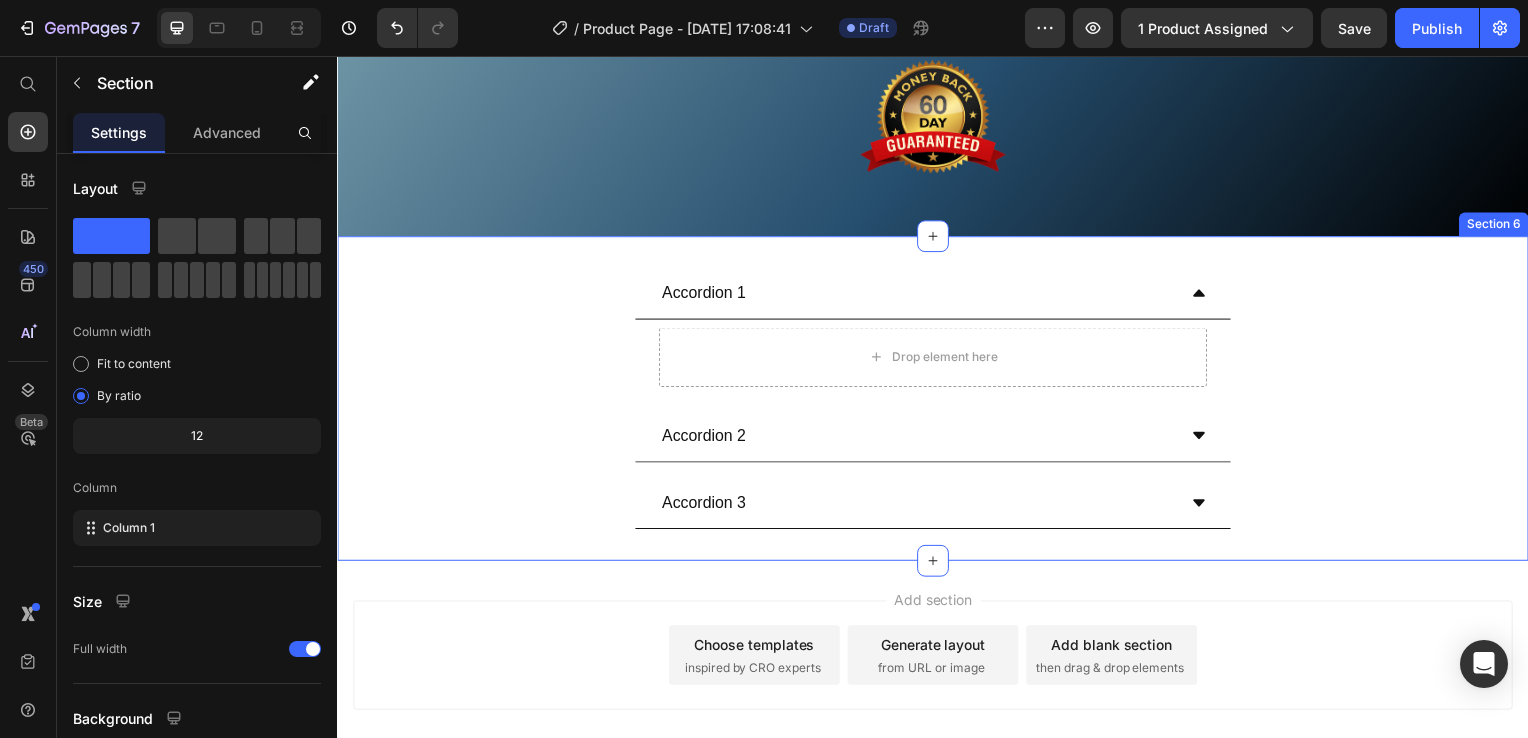 click on "Section 6" at bounding box center [1502, 226] 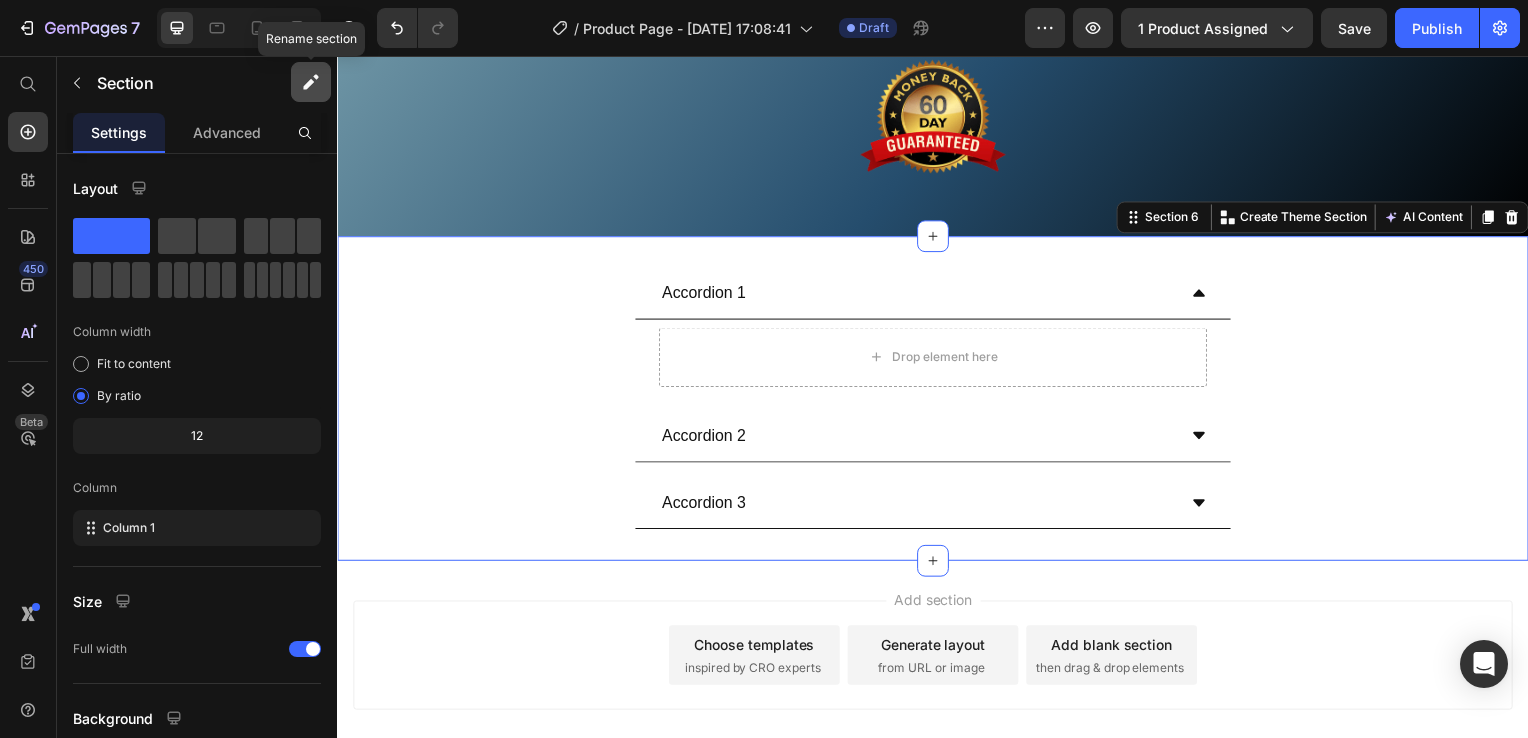 click 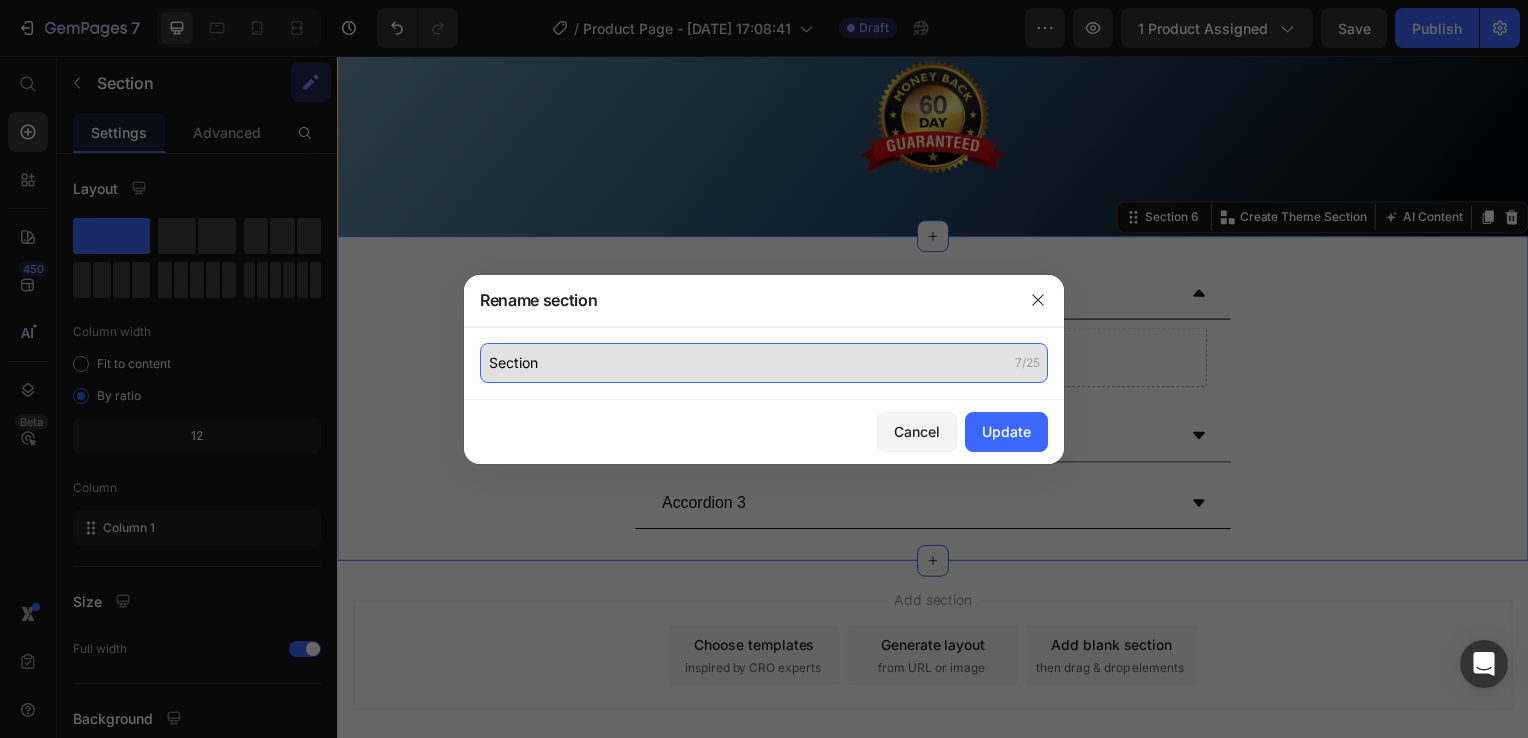 drag, startPoint x: 521, startPoint y: 352, endPoint x: 518, endPoint y: 362, distance: 10.440307 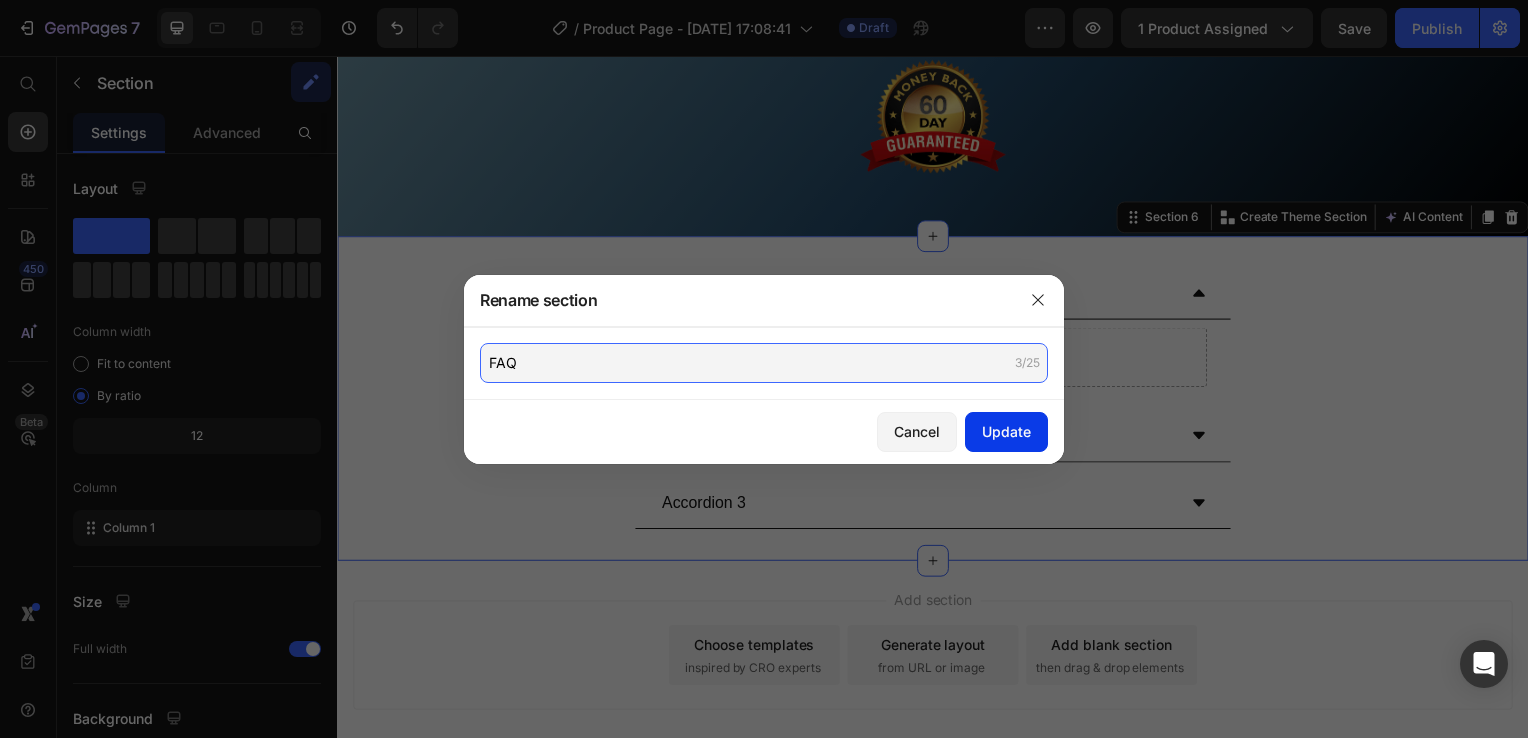 type on "FAQ" 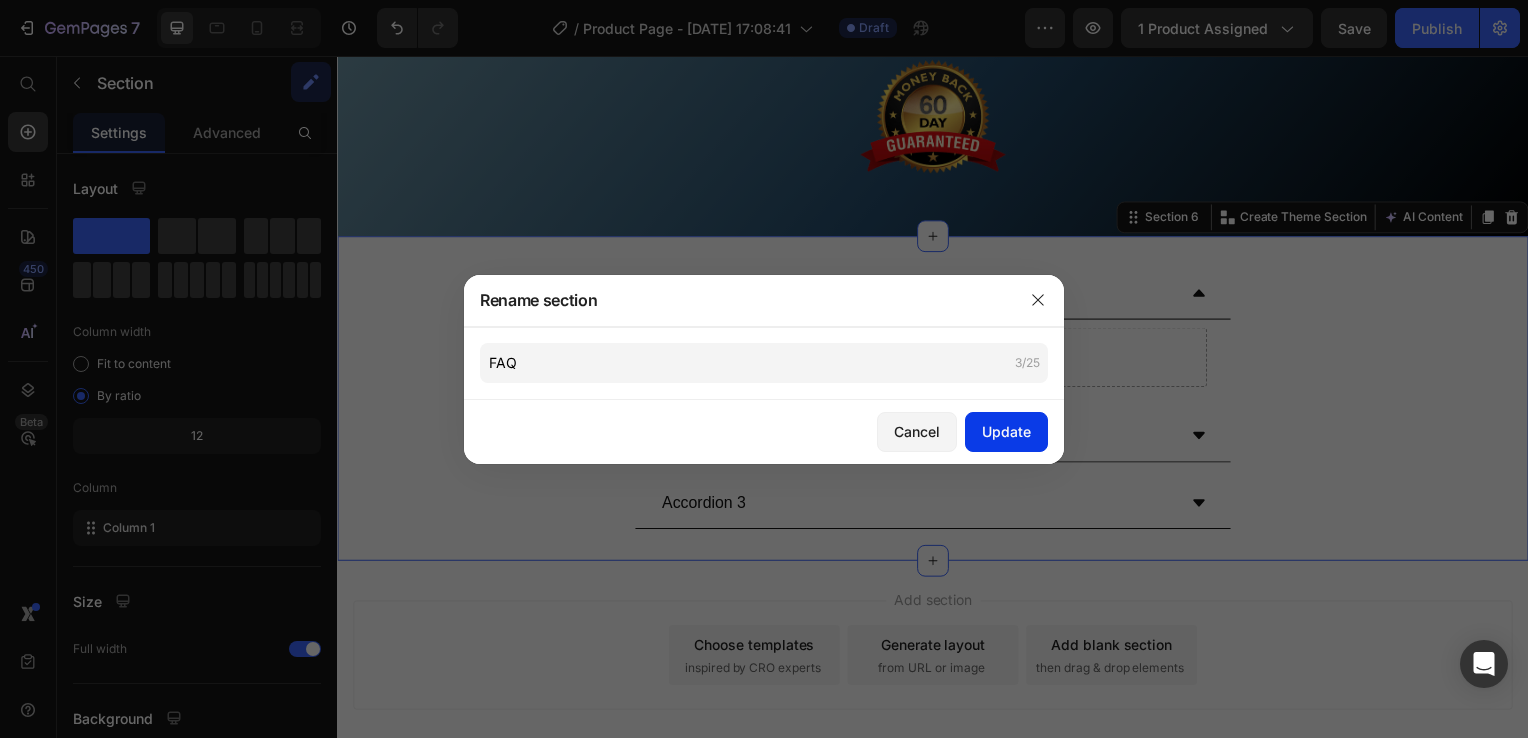 click on "Update" 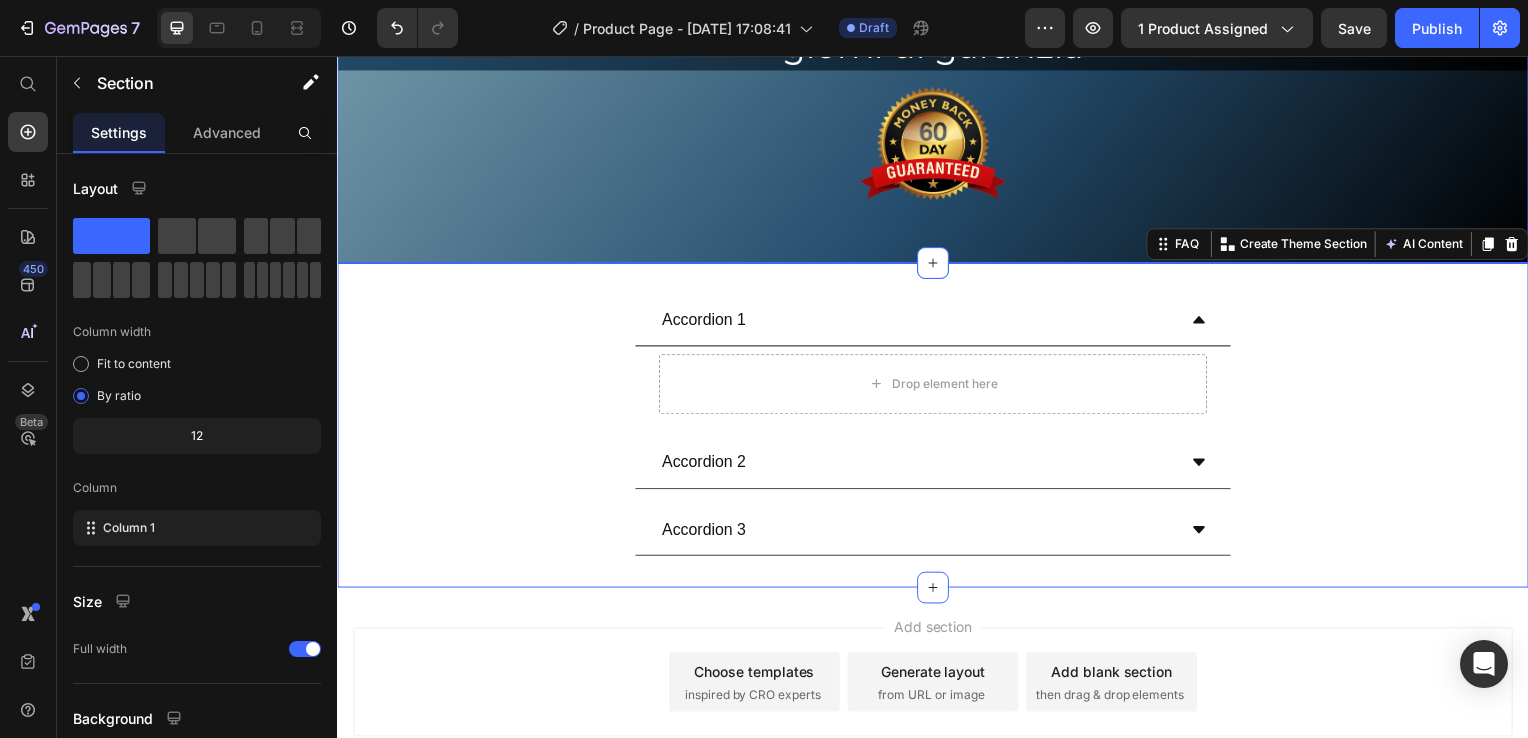 scroll, scrollTop: 9234, scrollLeft: 0, axis: vertical 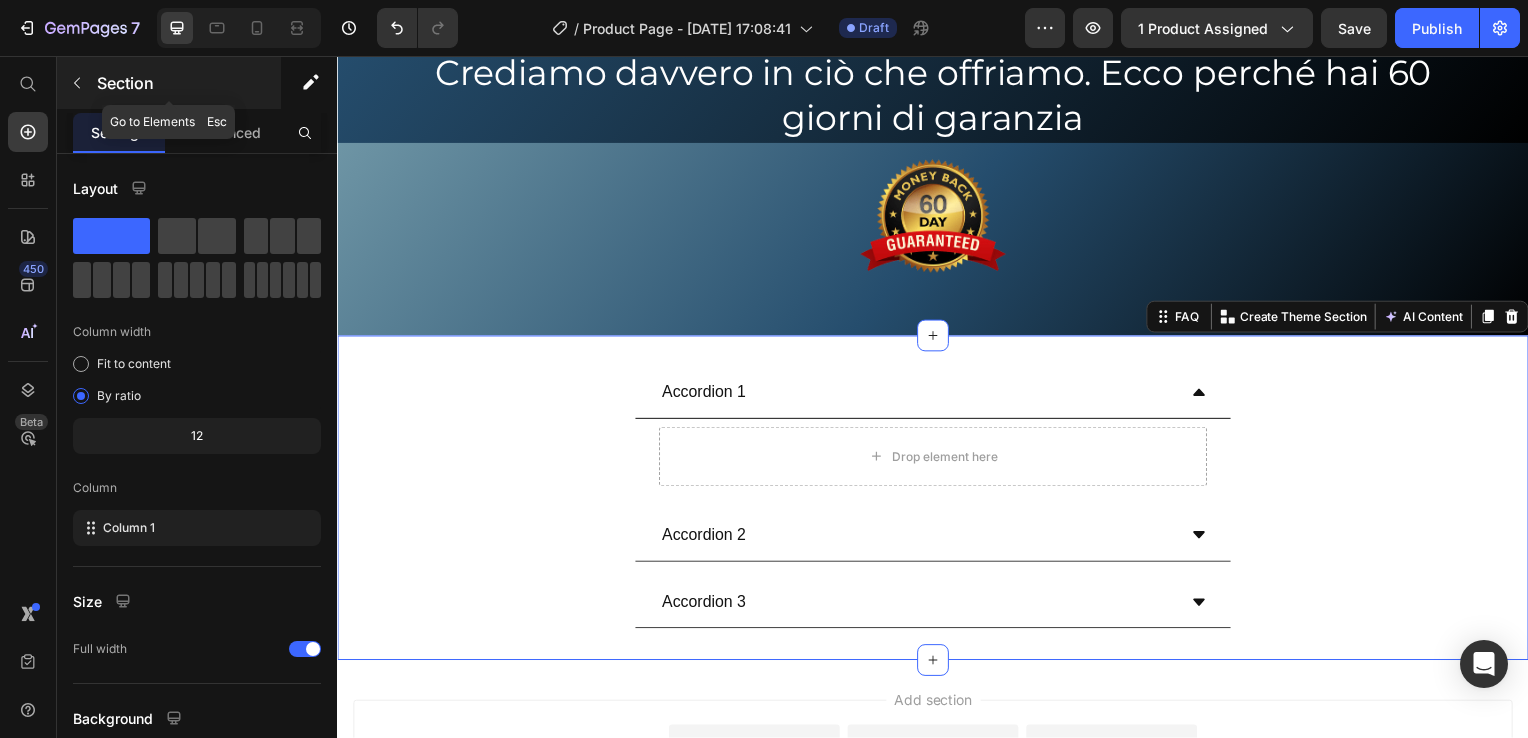 click 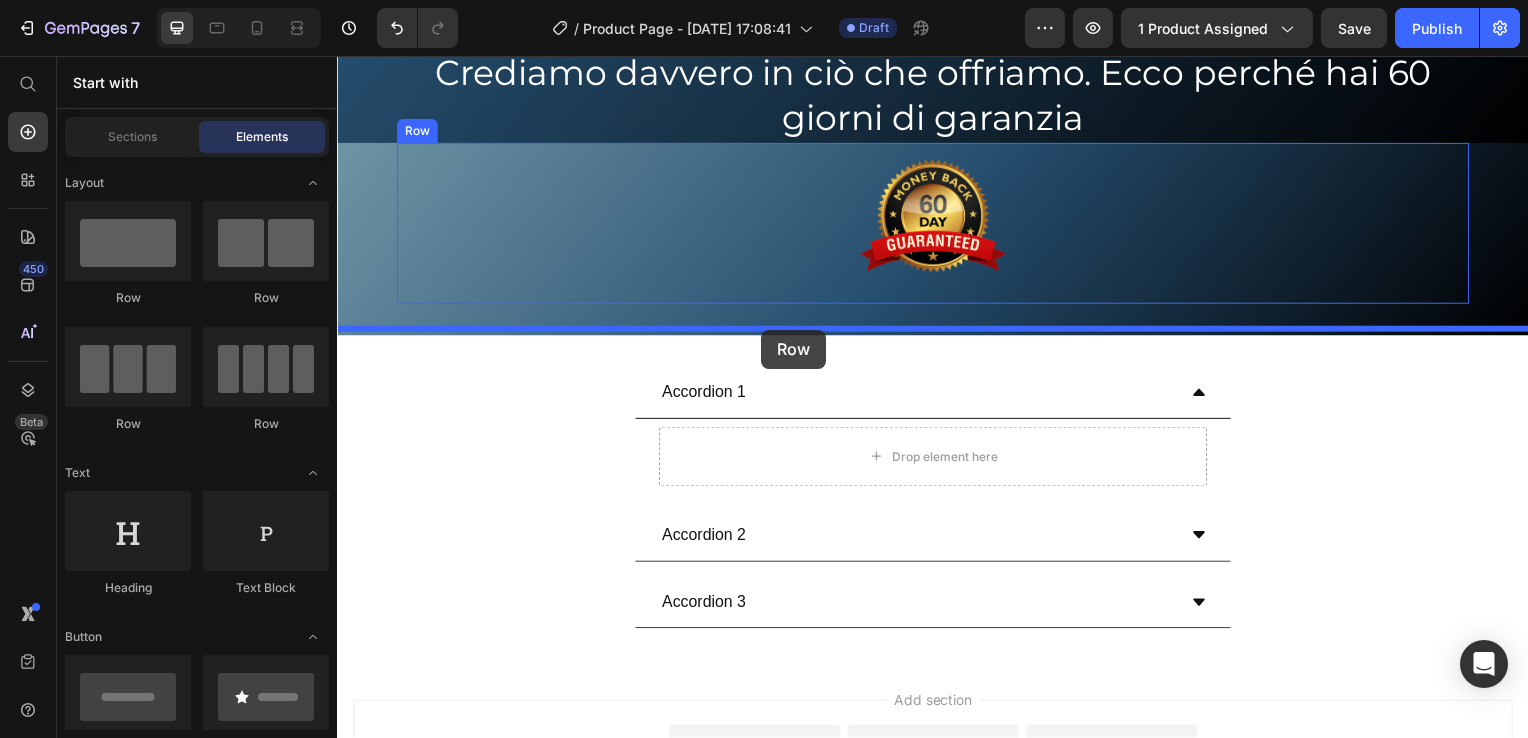 drag, startPoint x: 503, startPoint y: 309, endPoint x: 765, endPoint y: 332, distance: 263.0076 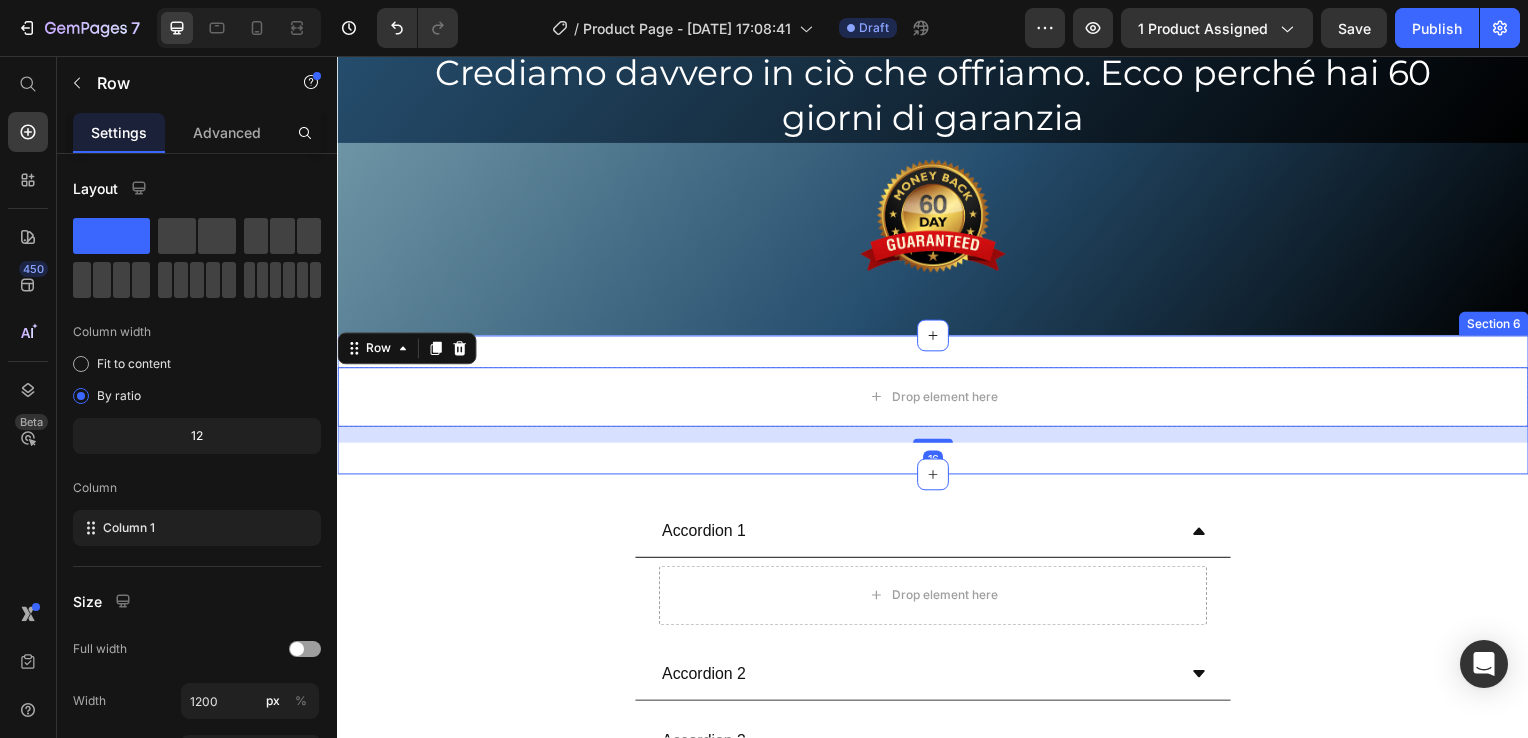 click on "Drop element here Row   16 Section 6" at bounding box center [937, 408] 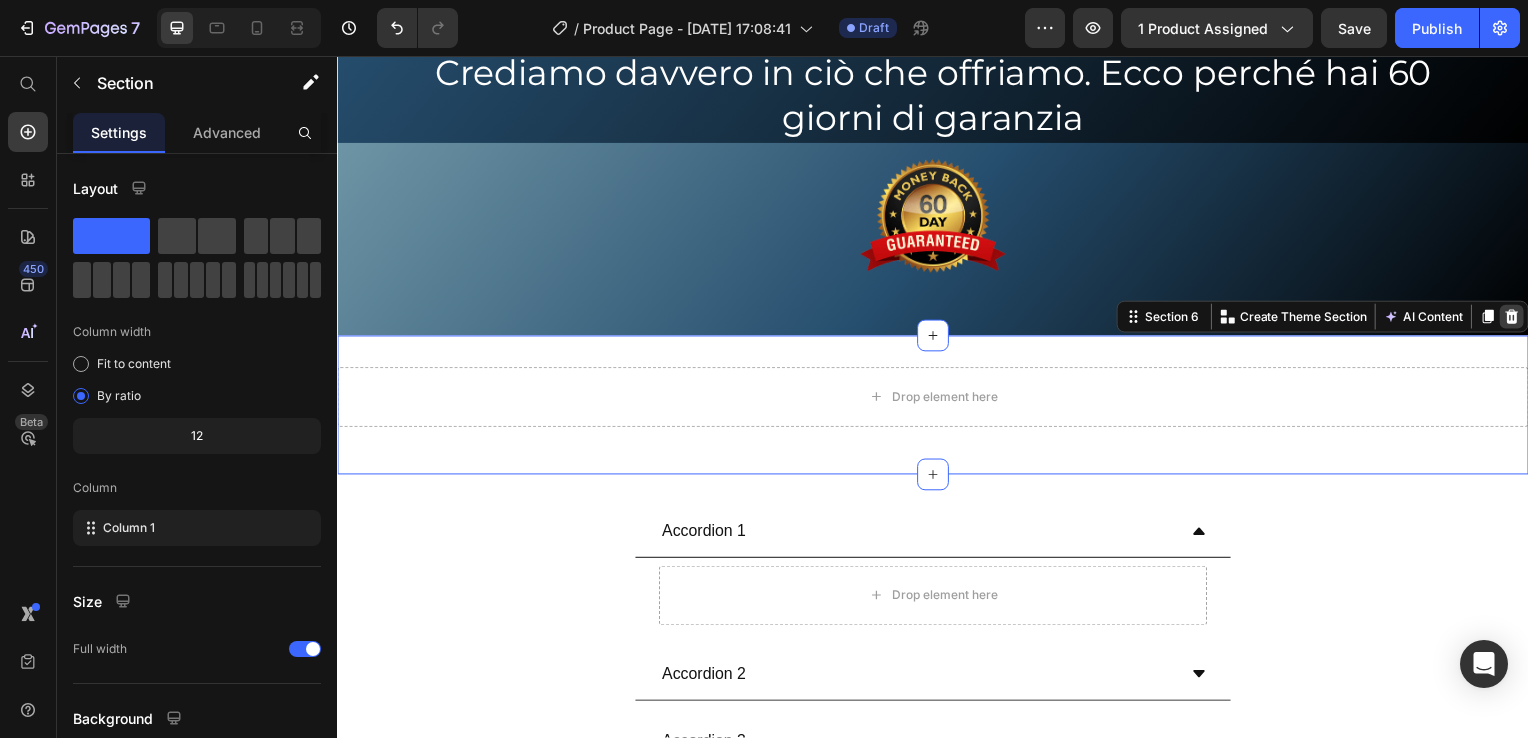 click 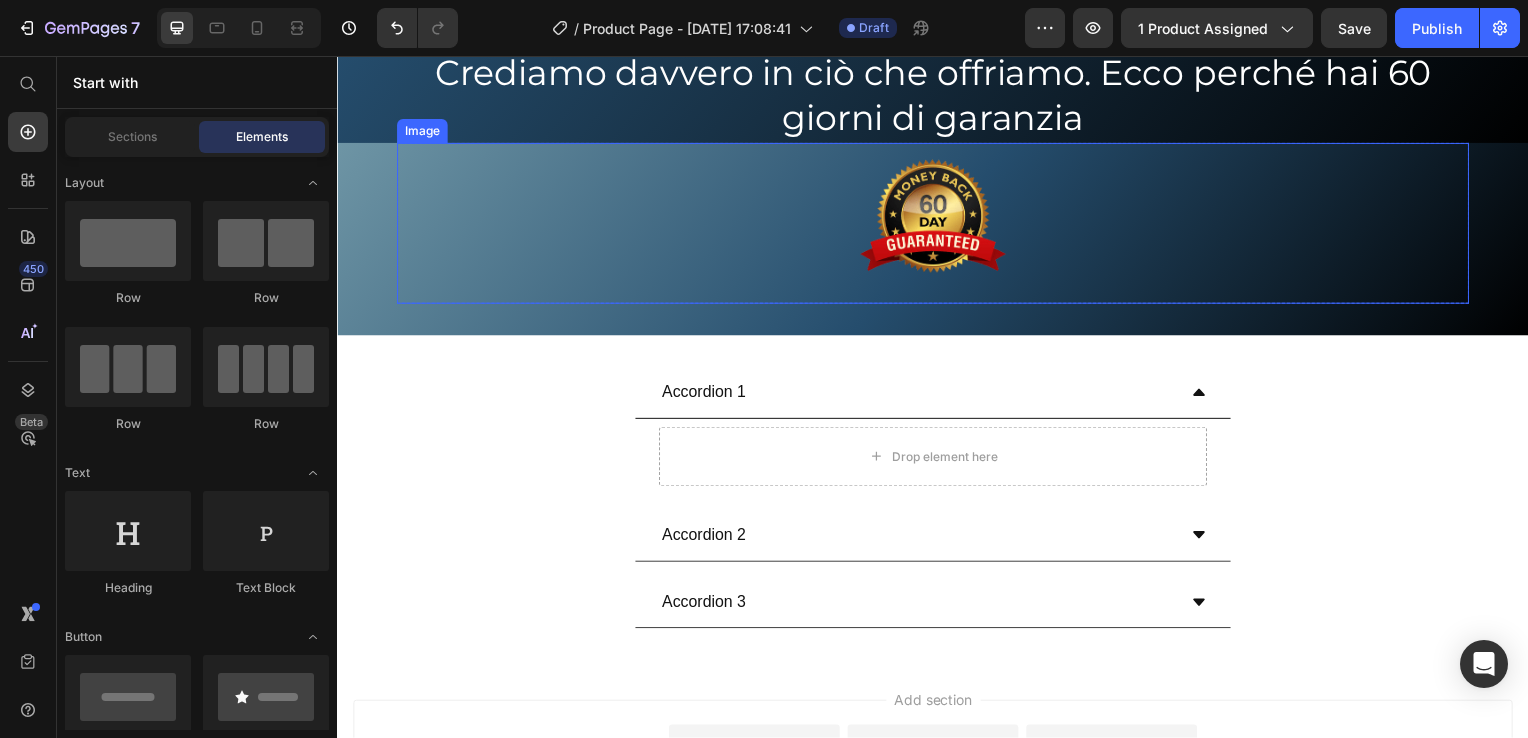 click on "Image" at bounding box center [422, 132] 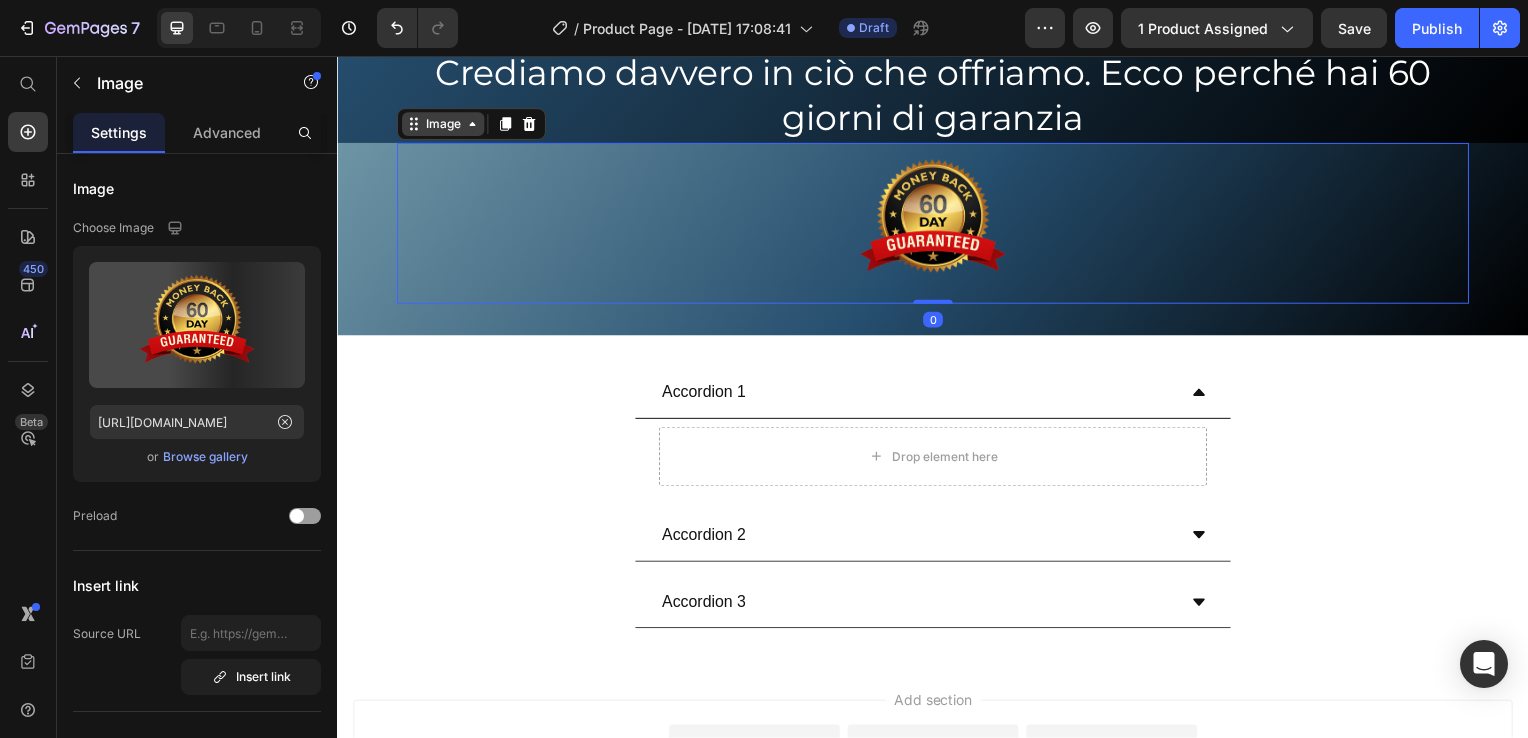 click on "Image" at bounding box center (443, 125) 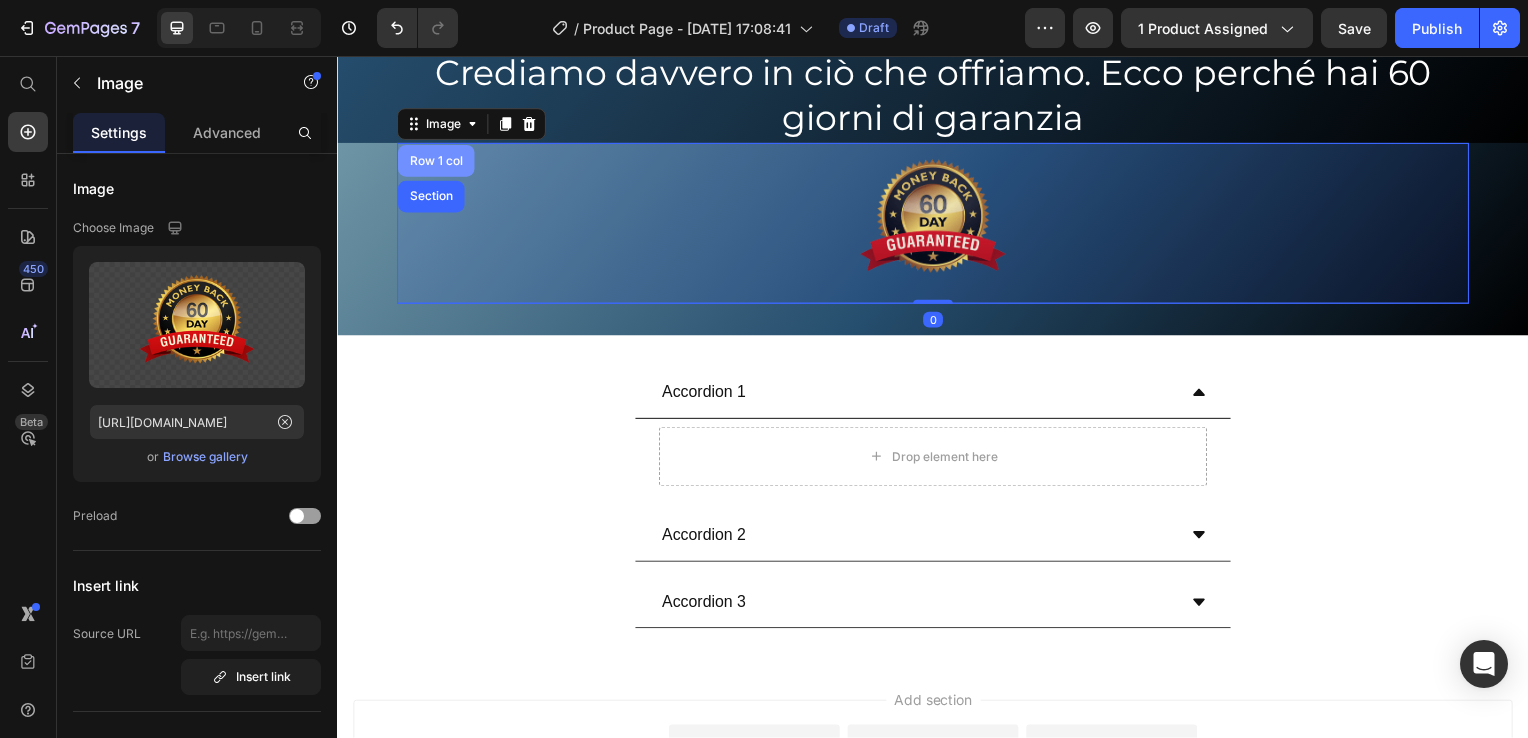 click on "Row 1 col" at bounding box center [436, 162] 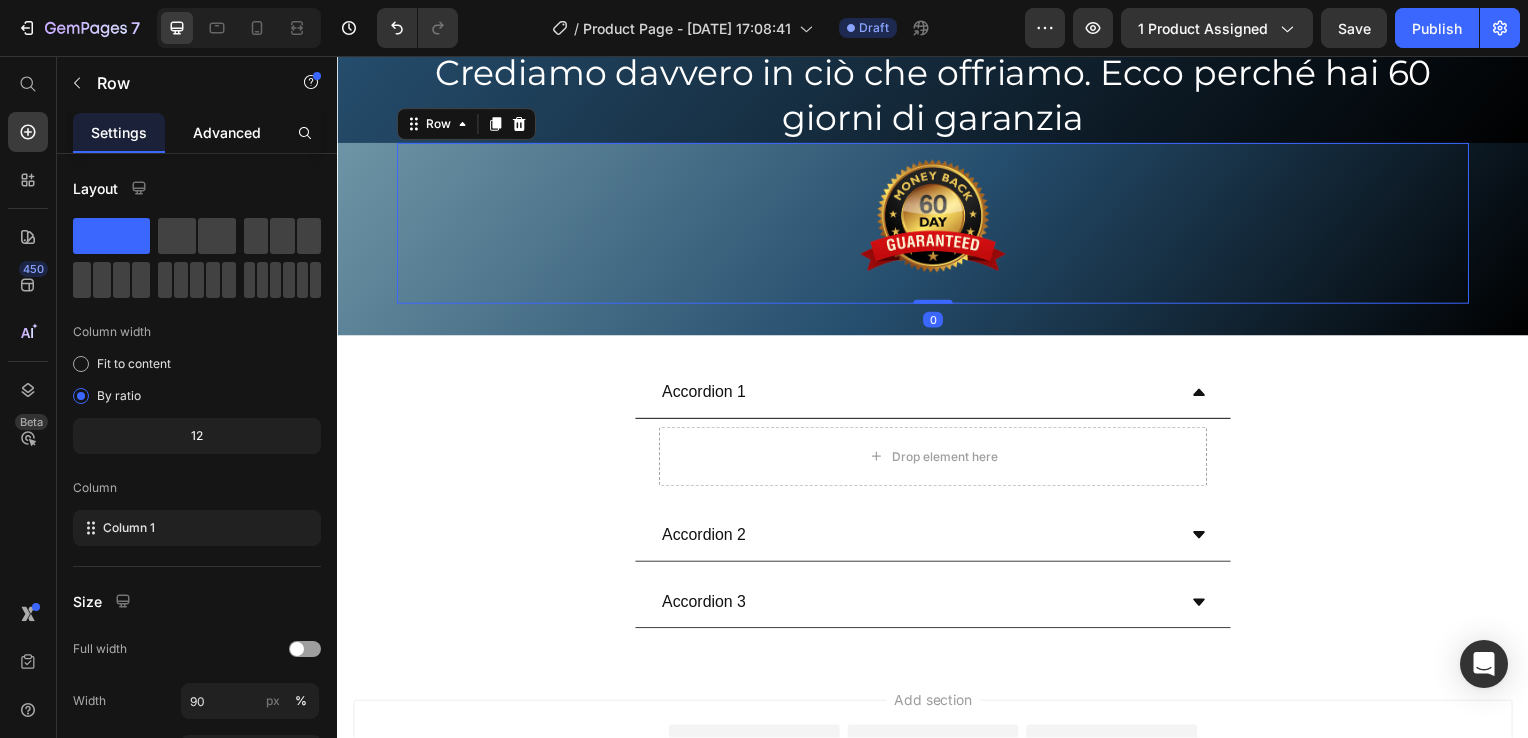 click on "Advanced" at bounding box center [227, 132] 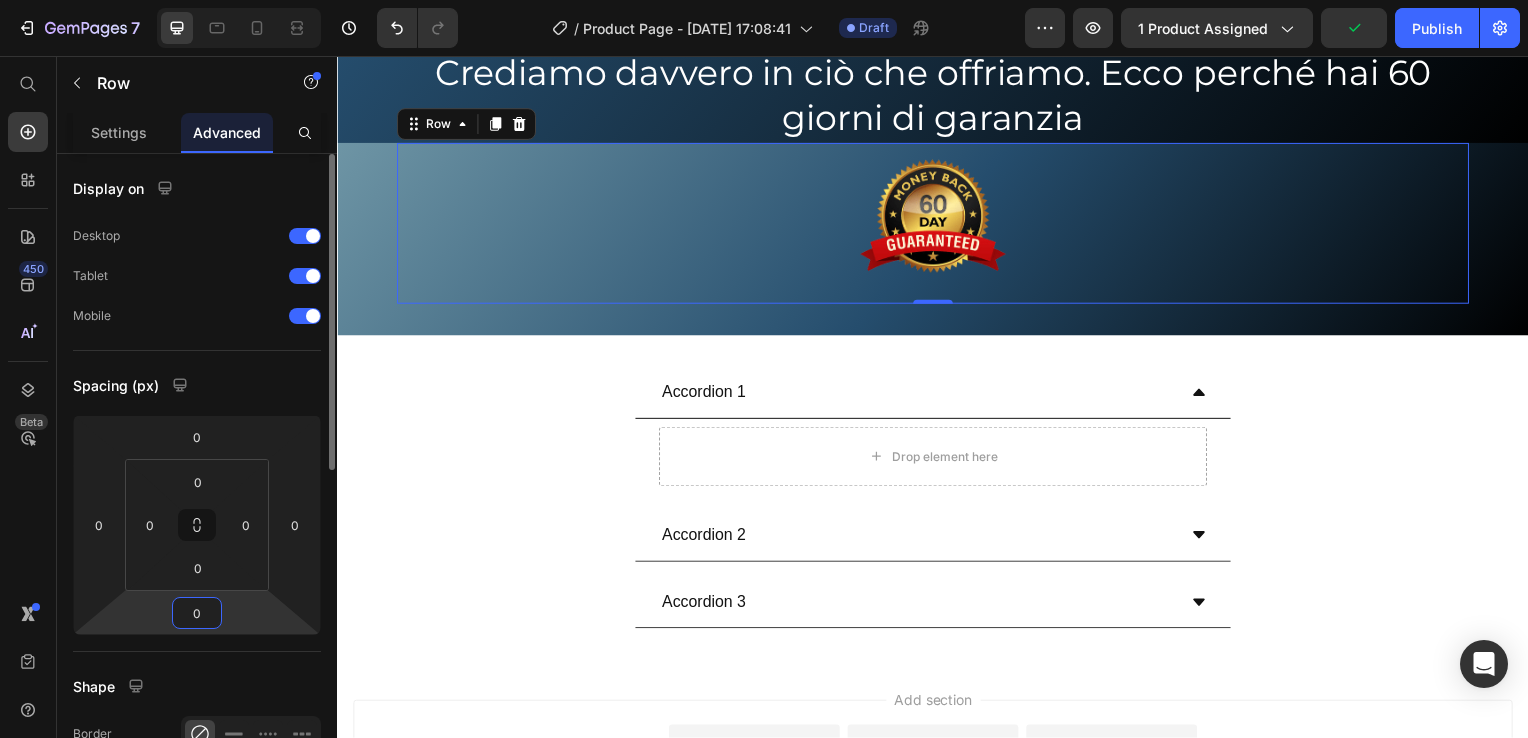 click on "0" at bounding box center (197, 613) 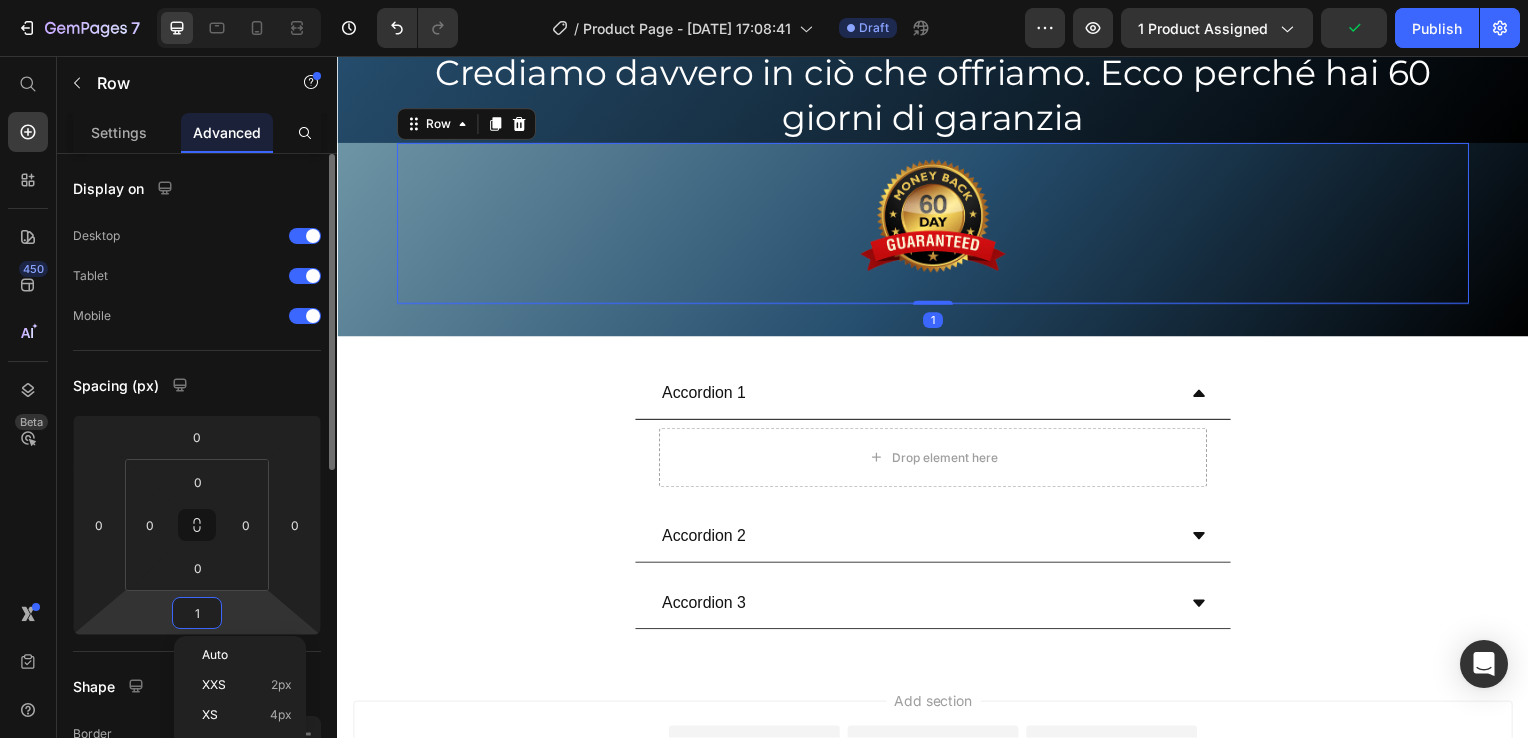 type on "16" 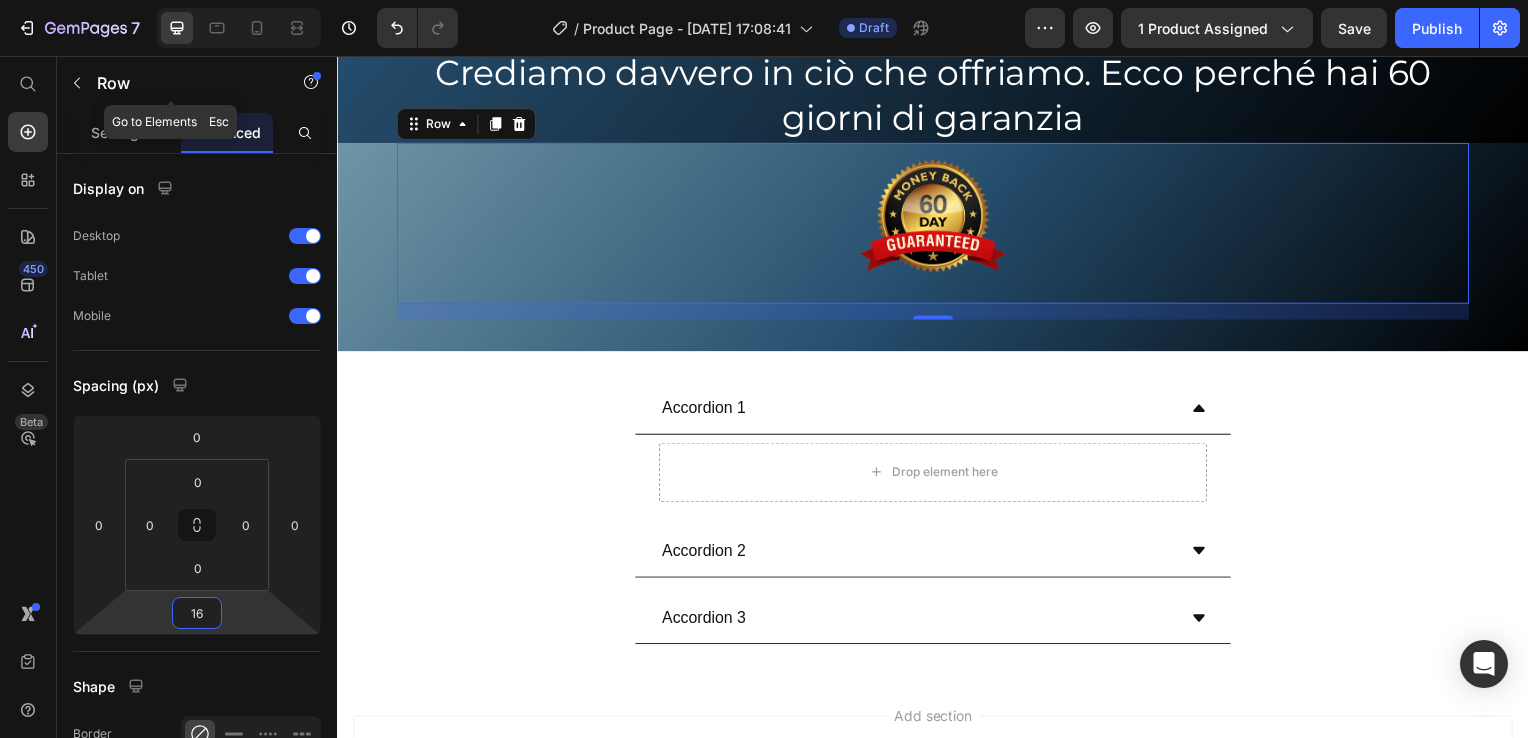 click 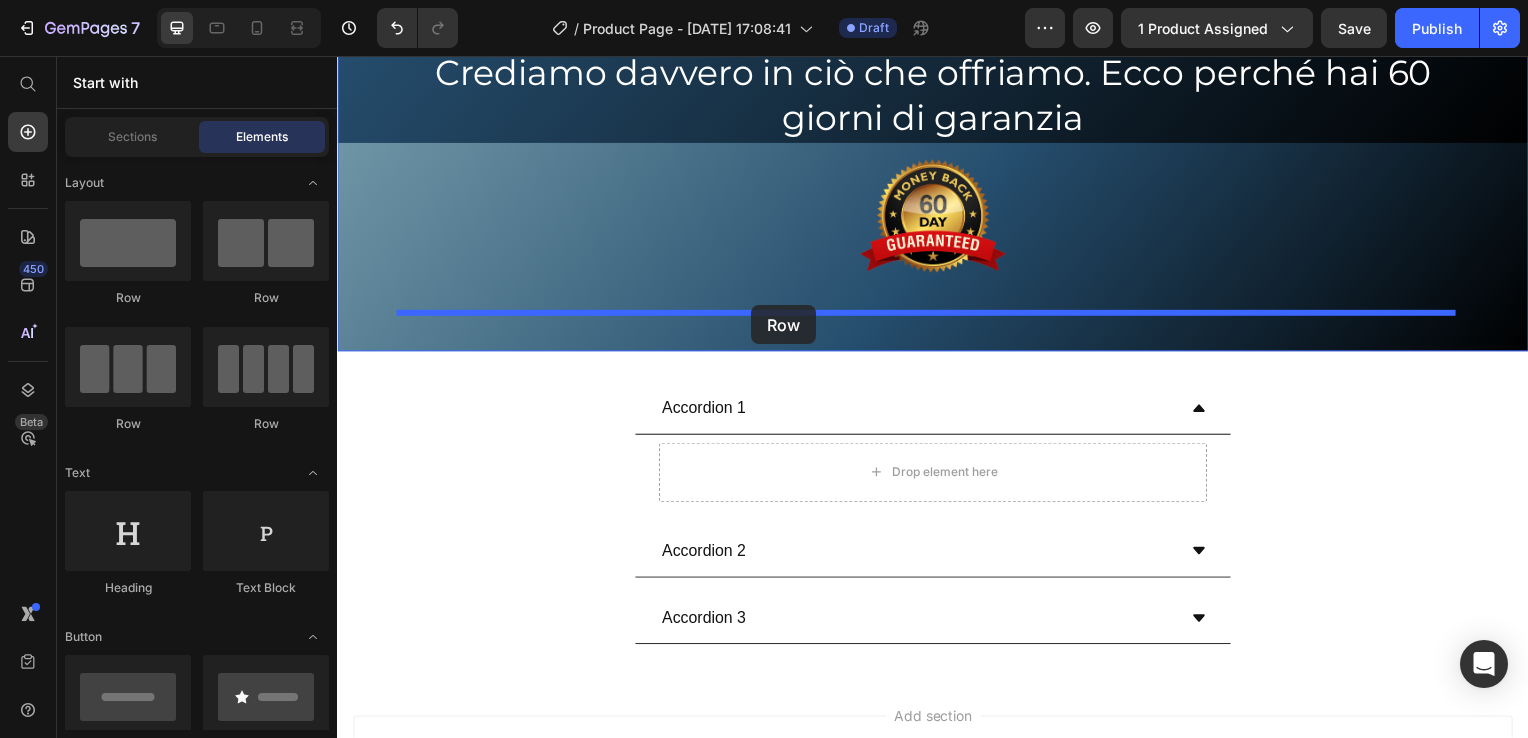 drag, startPoint x: 445, startPoint y: 275, endPoint x: 754, endPoint y: 307, distance: 310.65253 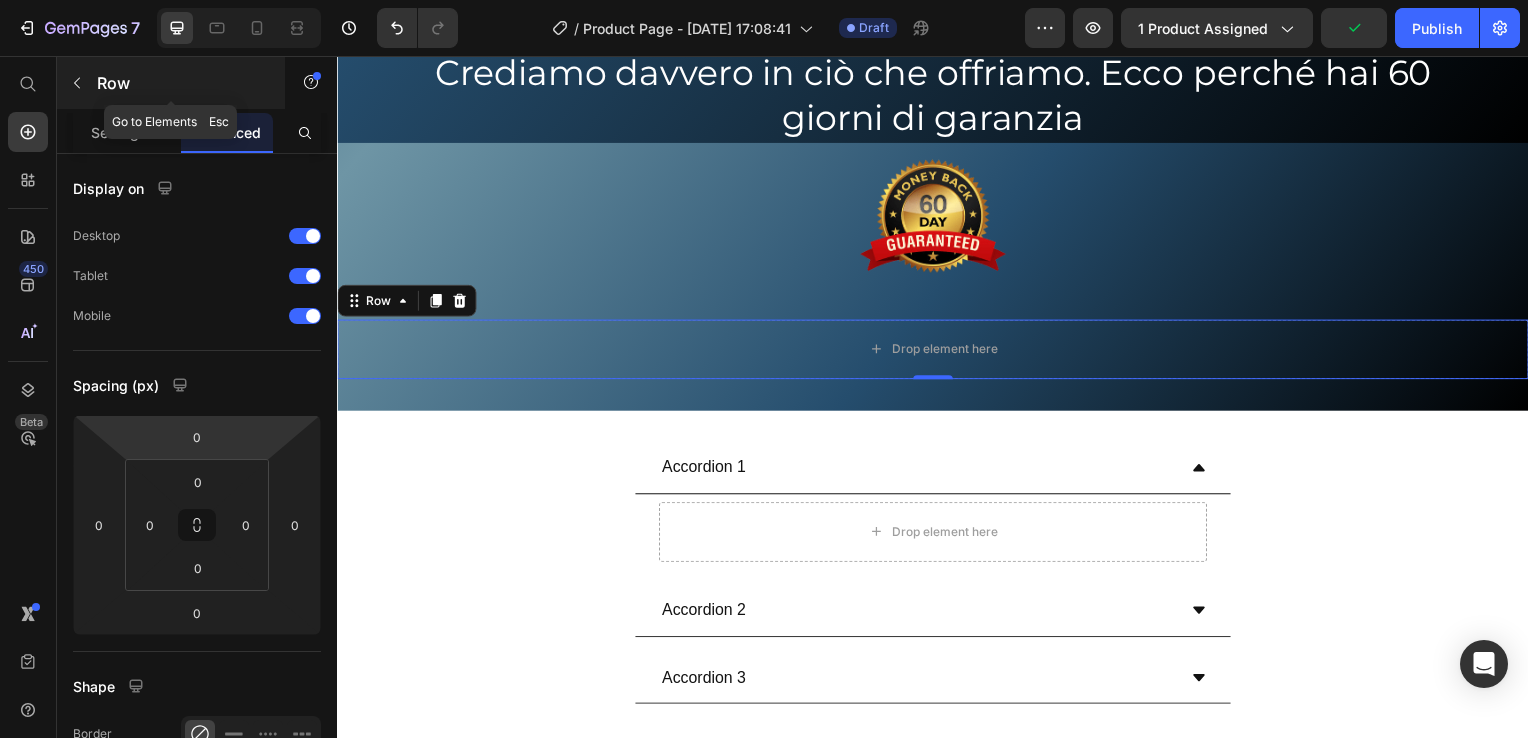 click 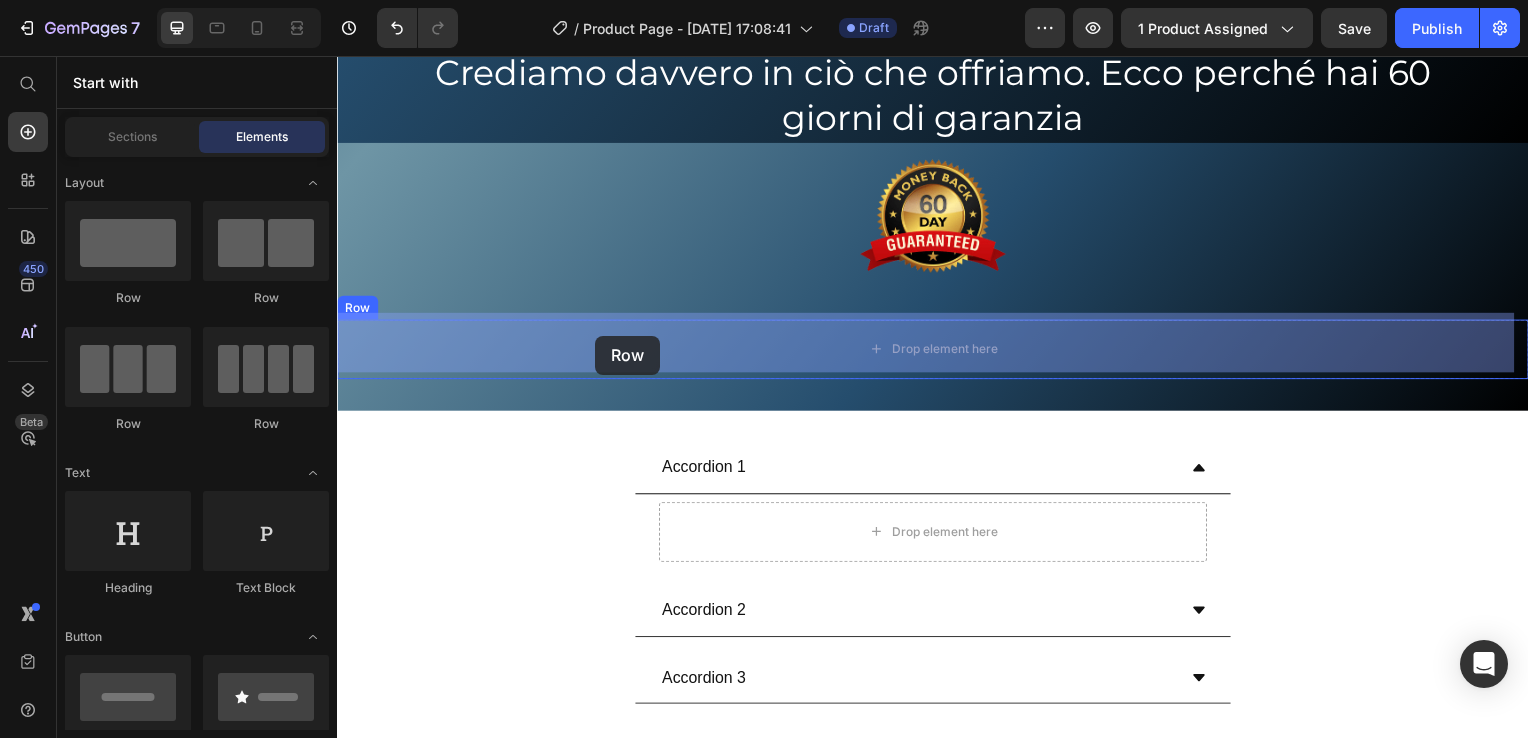 drag, startPoint x: 466, startPoint y: 314, endPoint x: 598, endPoint y: 338, distance: 134.16408 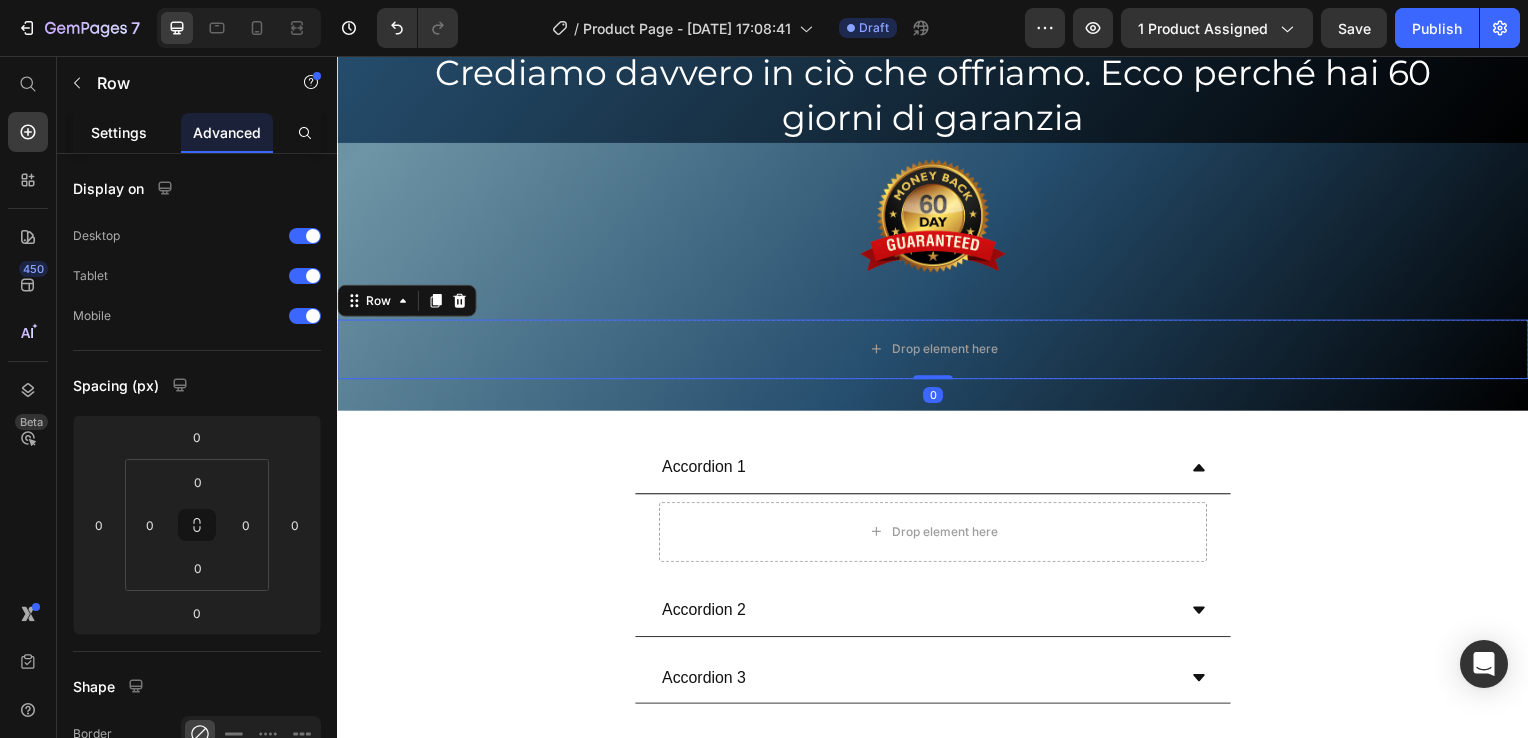 click on "Settings" 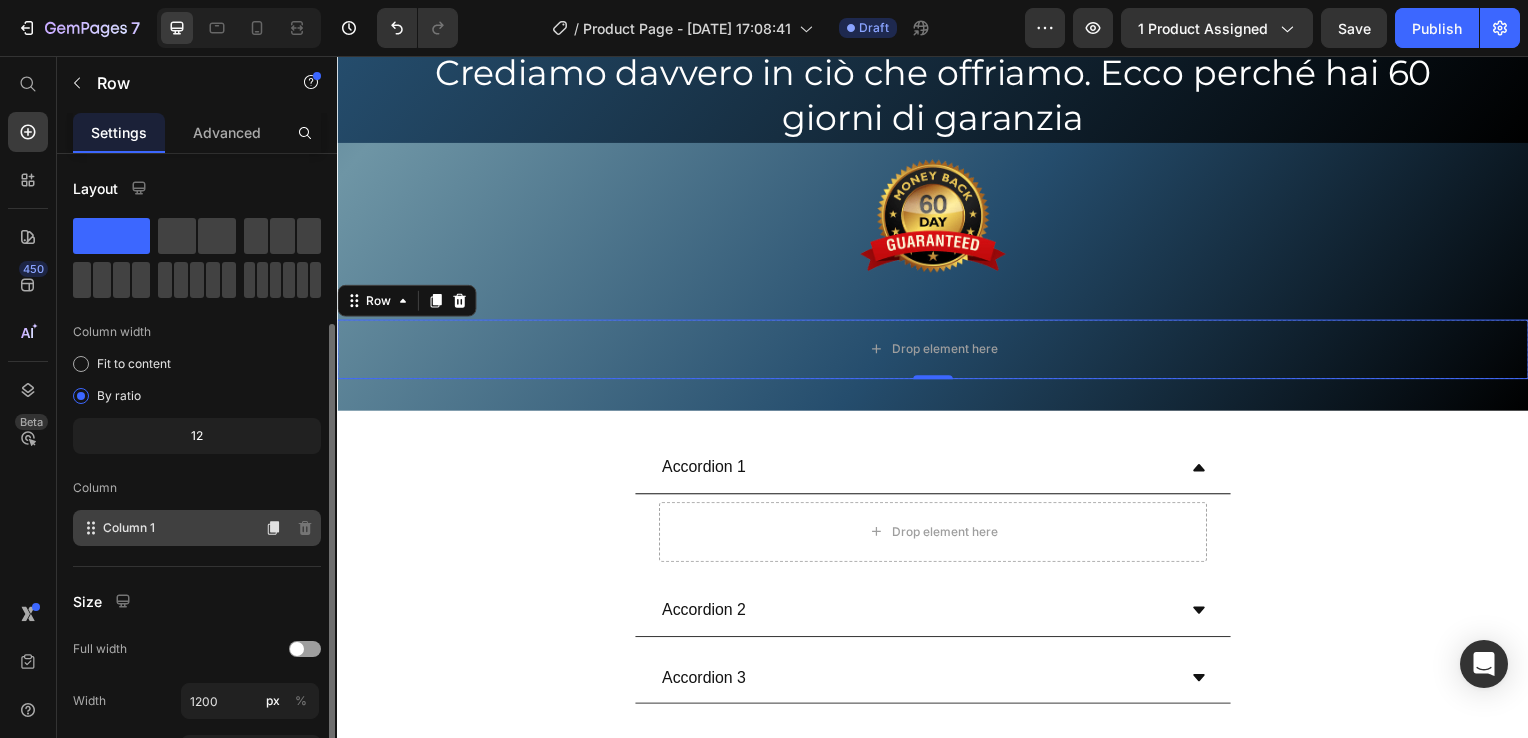 scroll, scrollTop: 100, scrollLeft: 0, axis: vertical 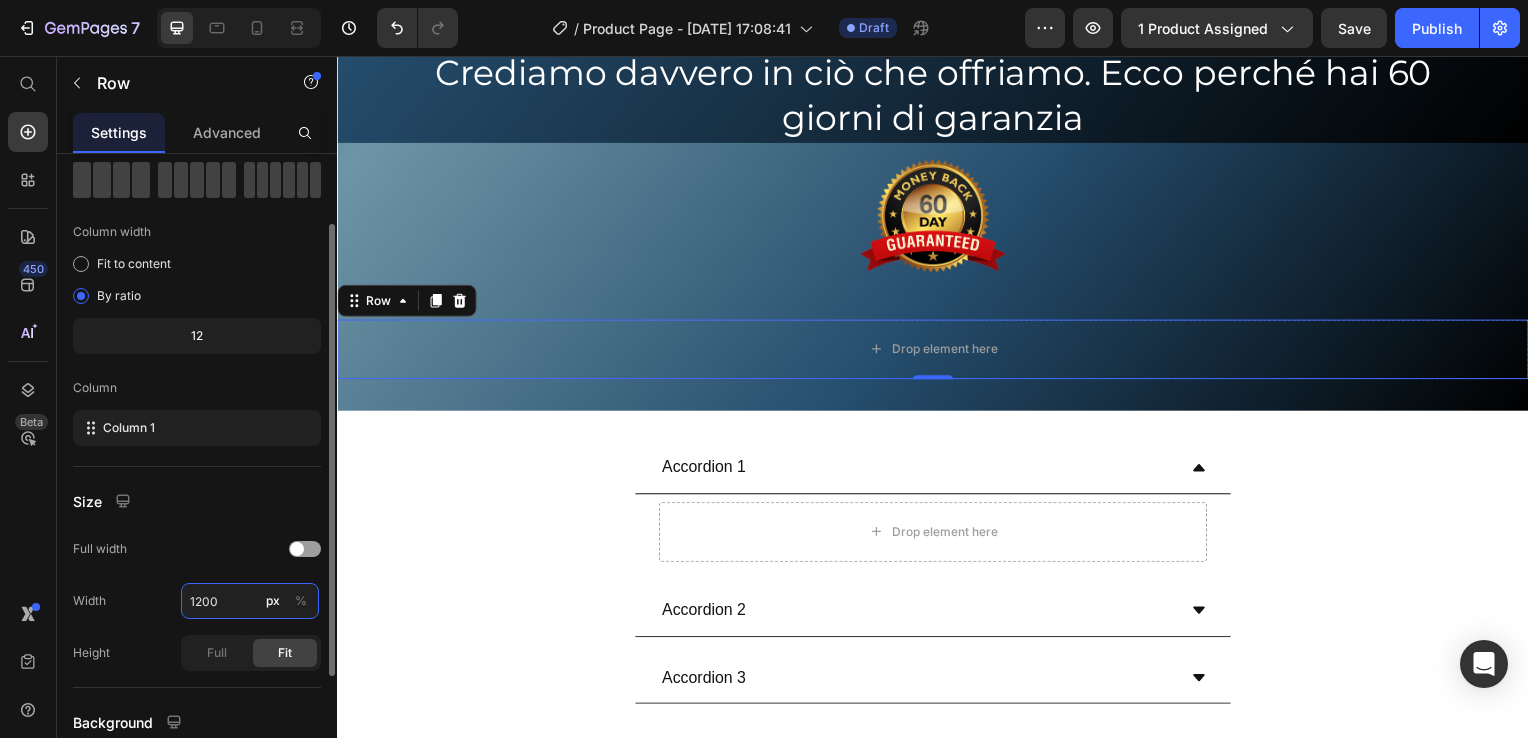 click on "1200" at bounding box center [250, 601] 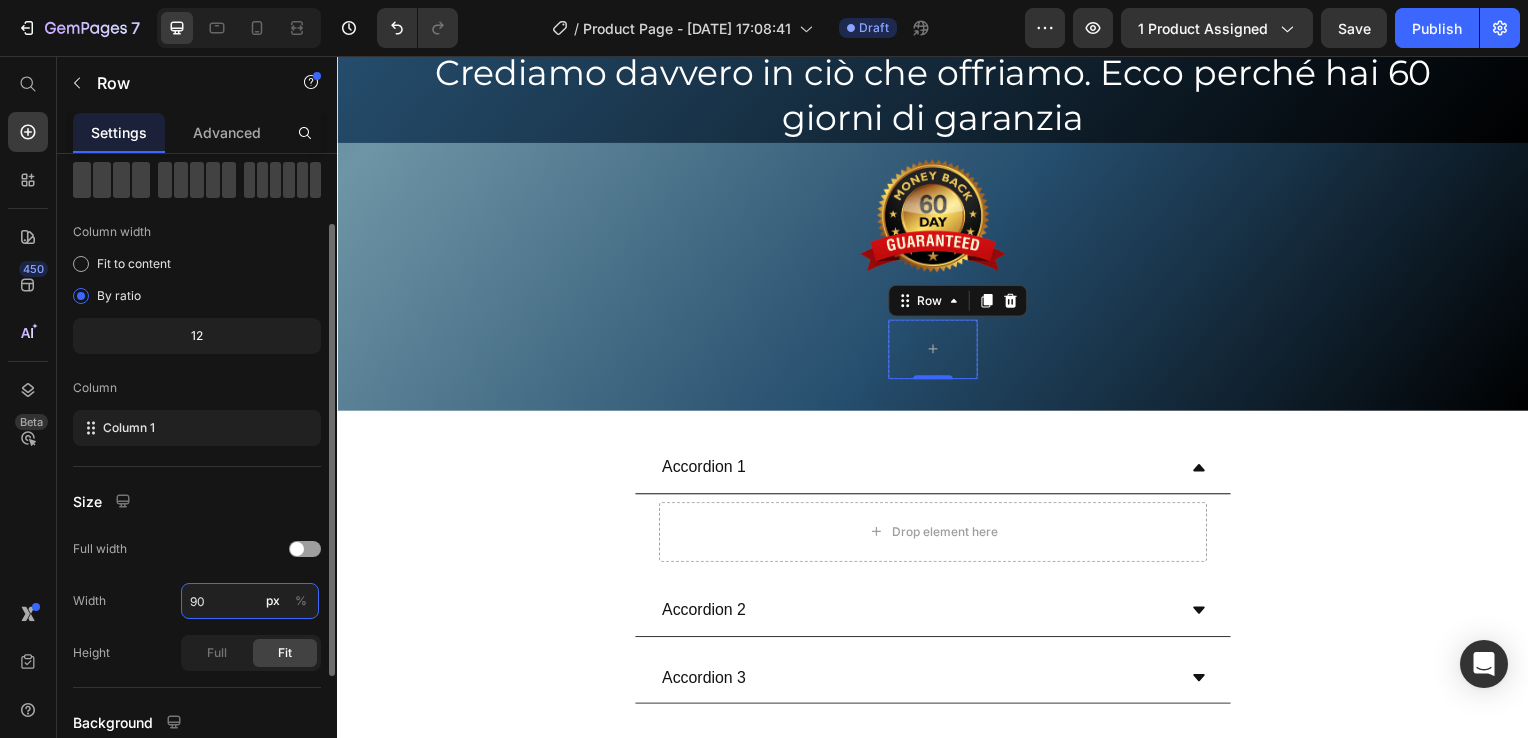 type on "90" 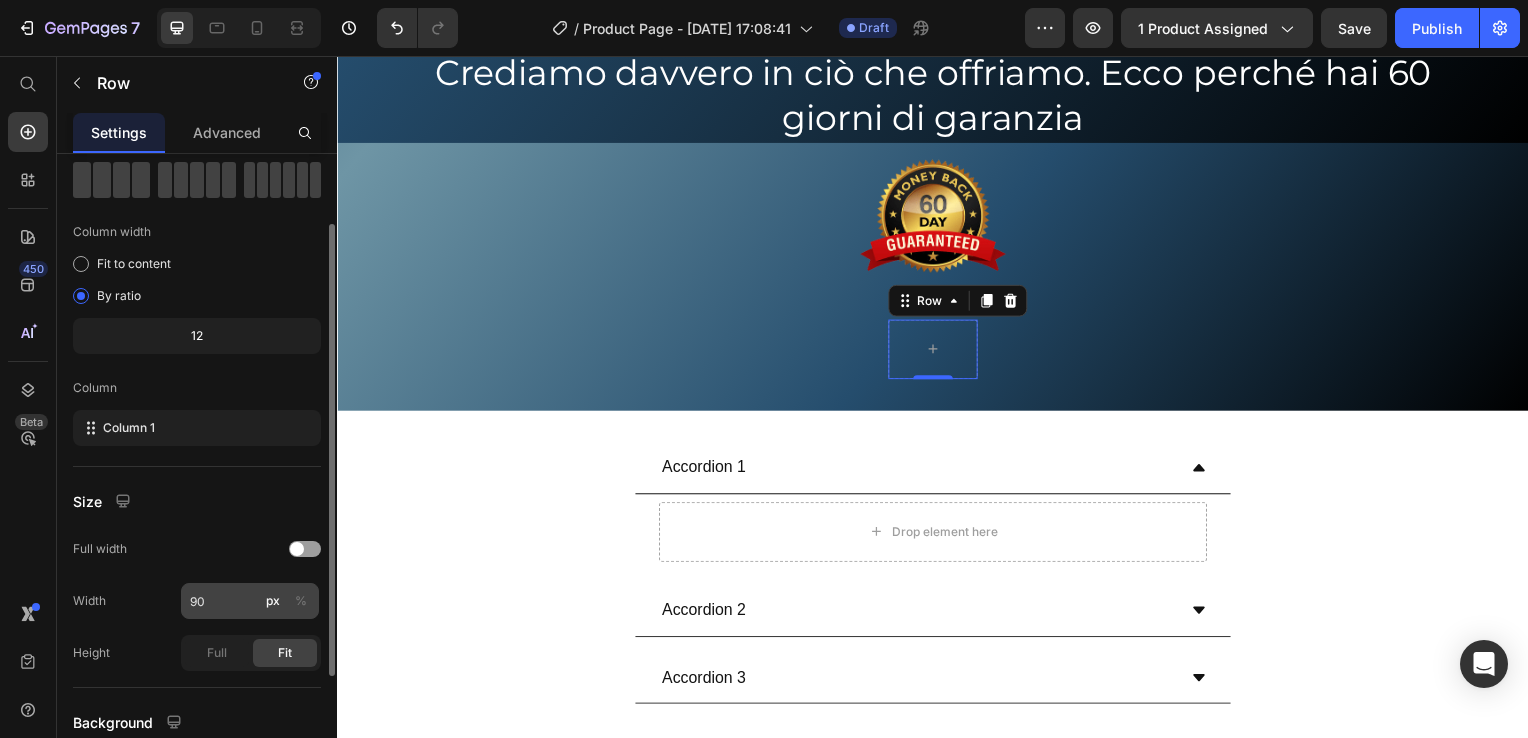 click on "%" 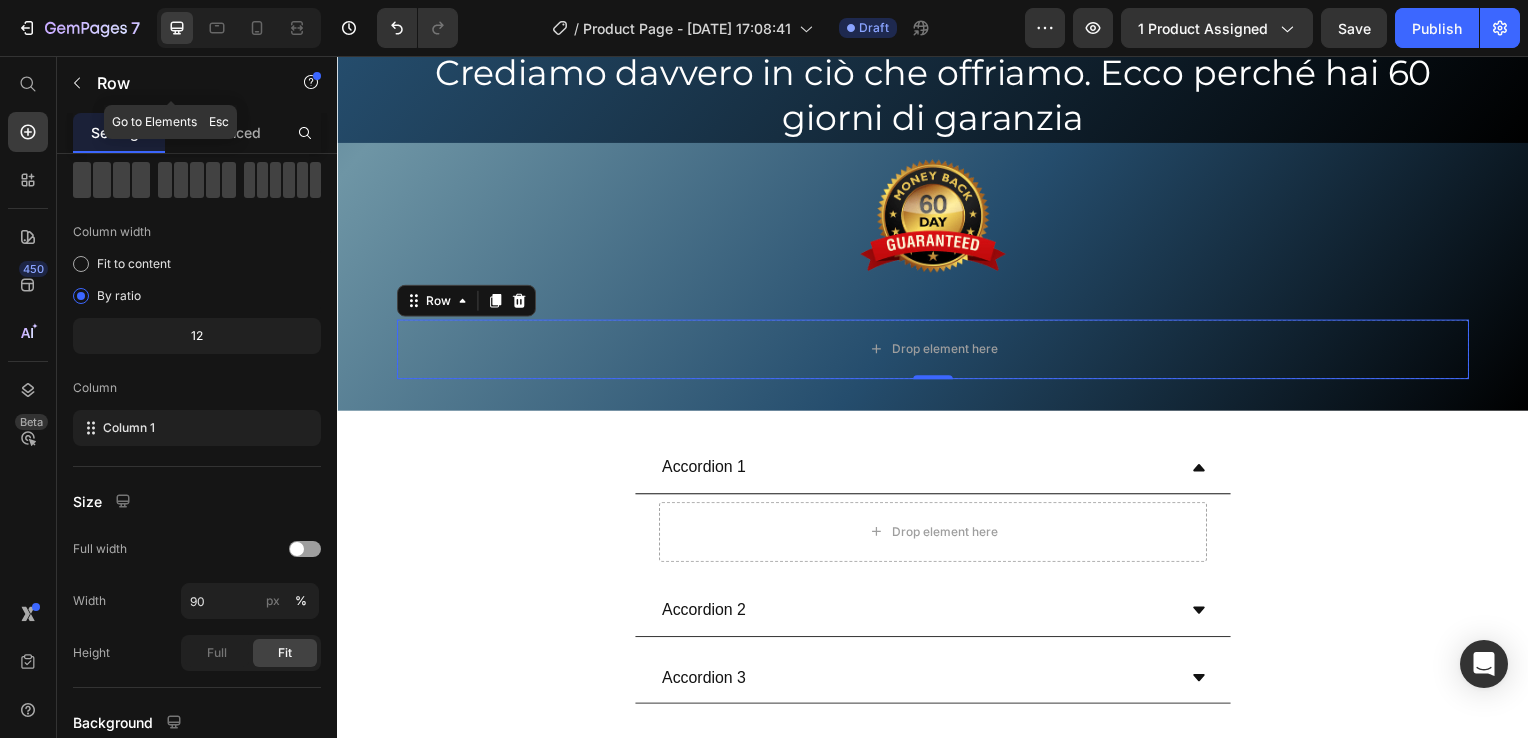 click at bounding box center (77, 83) 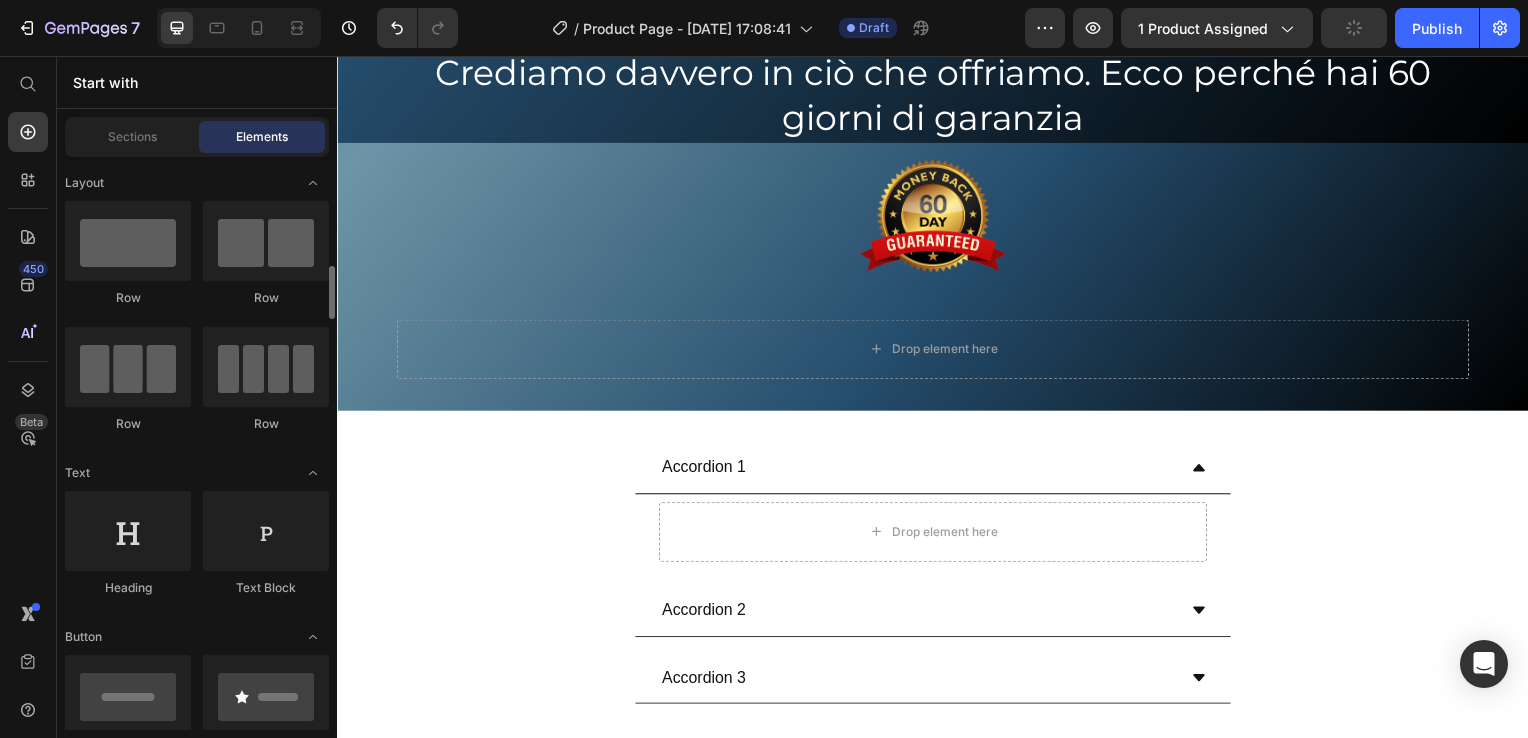 scroll, scrollTop: 100, scrollLeft: 0, axis: vertical 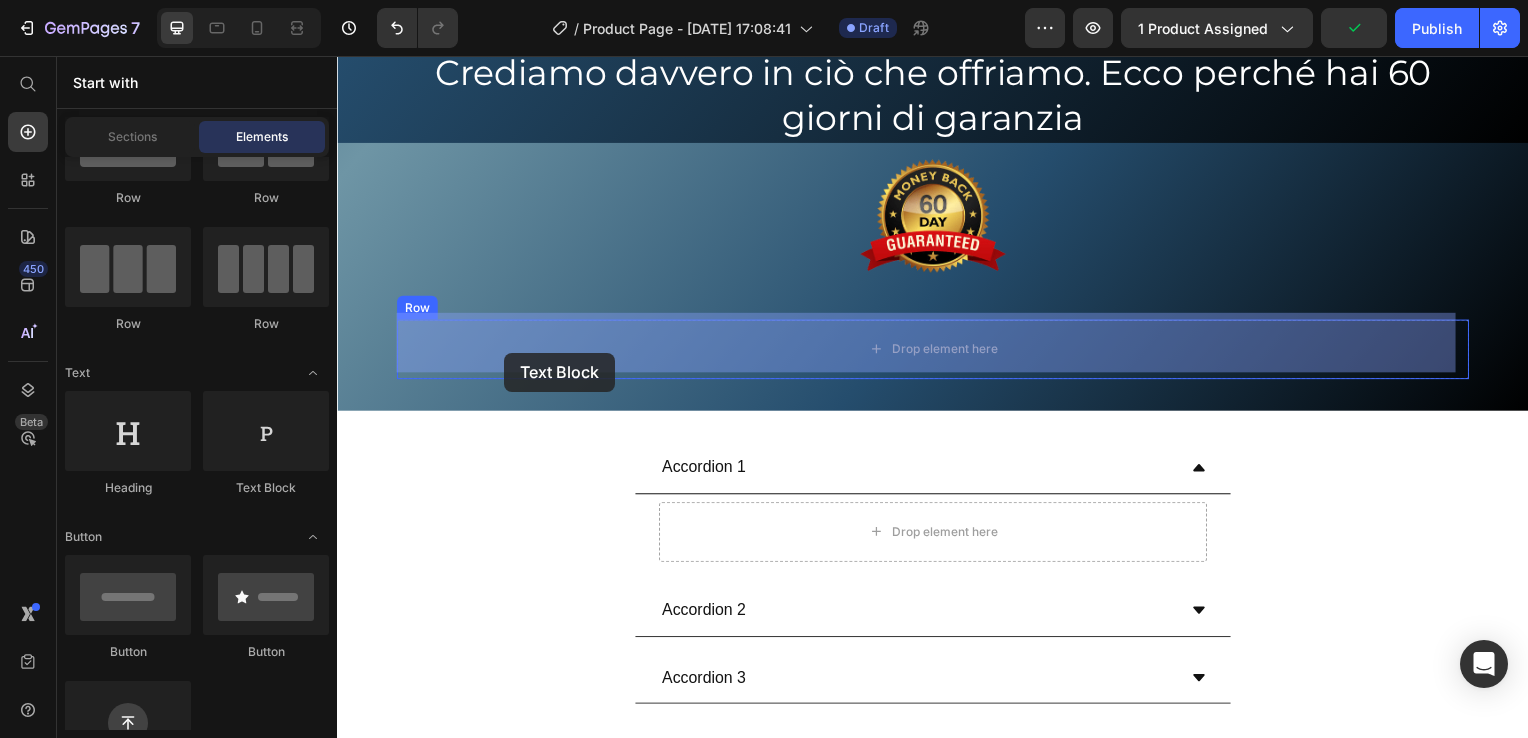drag, startPoint x: 596, startPoint y: 515, endPoint x: 505, endPoint y: 355, distance: 184.06792 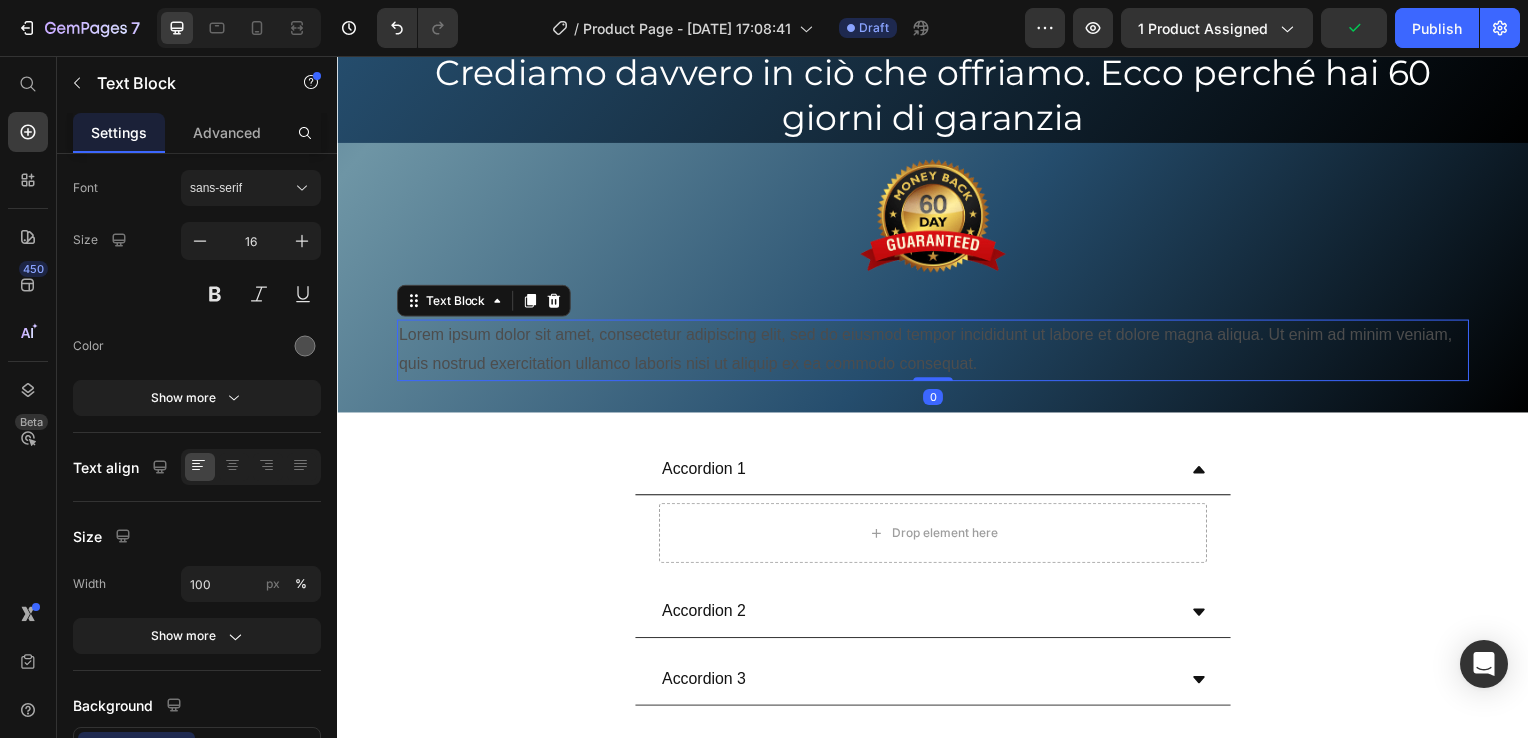 scroll, scrollTop: 0, scrollLeft: 0, axis: both 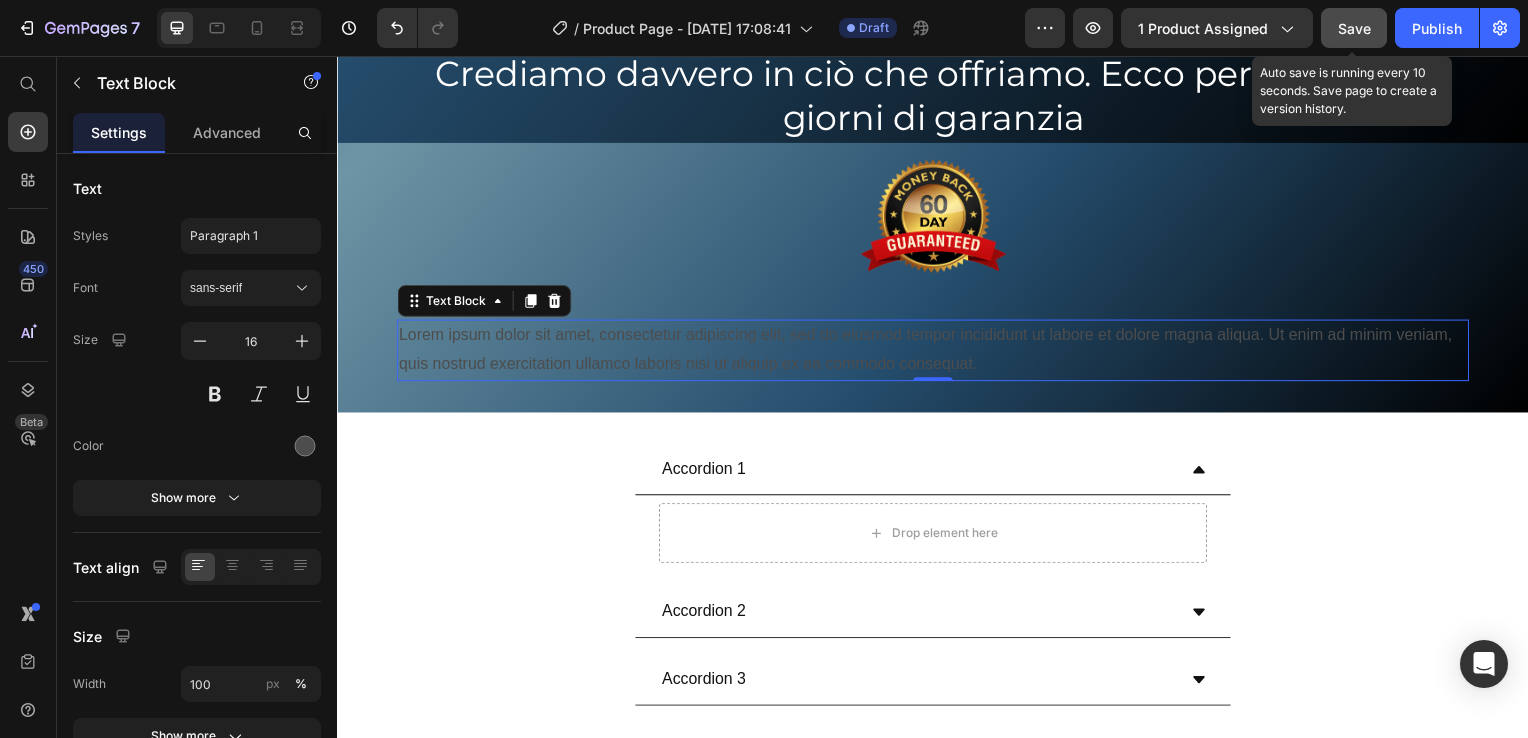click on "Save" at bounding box center [1354, 28] 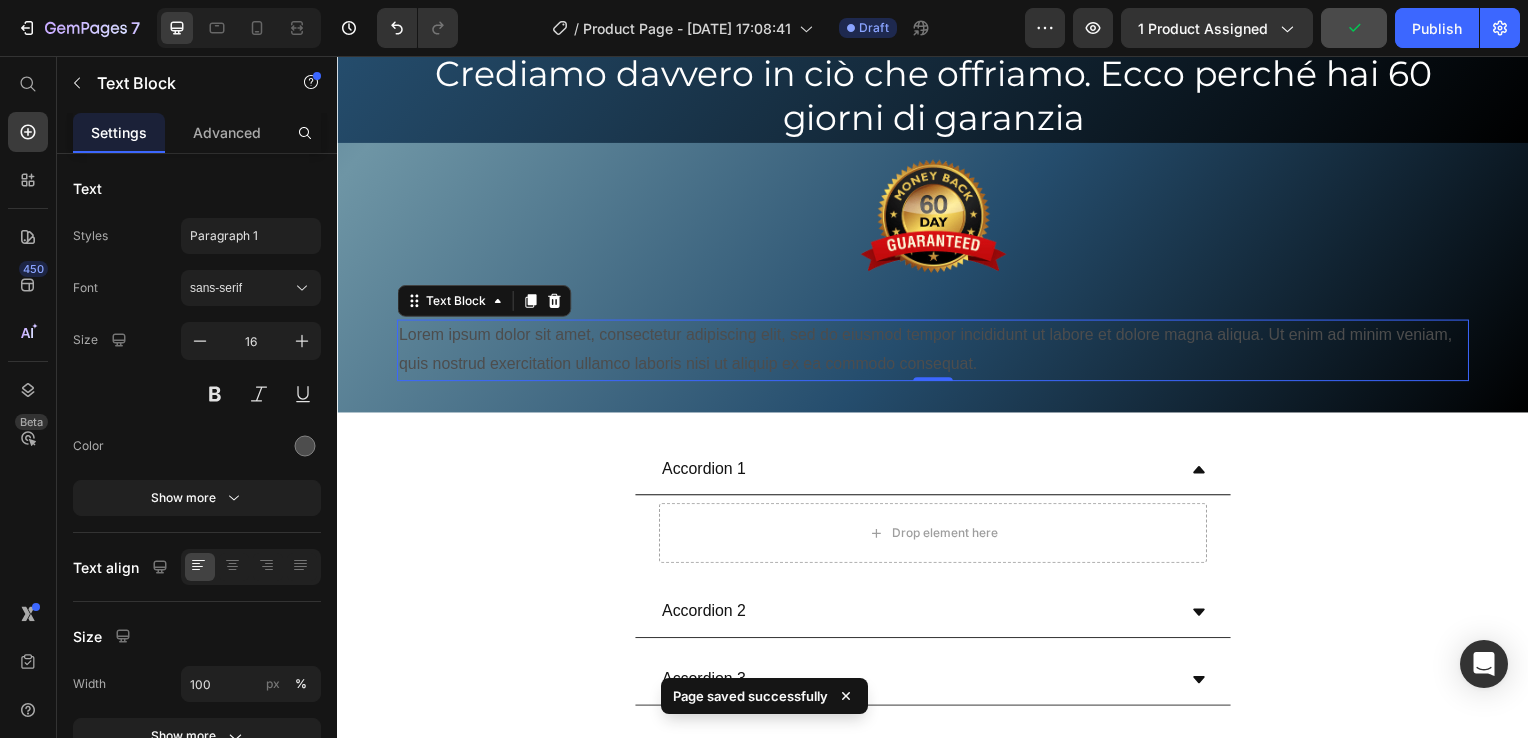 click on "Lorem ipsum dolor sit amet, consectetur adipiscing elit, sed do eiusmod tempor incididunt ut labore et dolore magna aliqua. Ut enim ad minim veniam, quis nostrud exercitation ullamco laboris nisi ut aliquip ex ea commodo consequat." at bounding box center [937, 353] 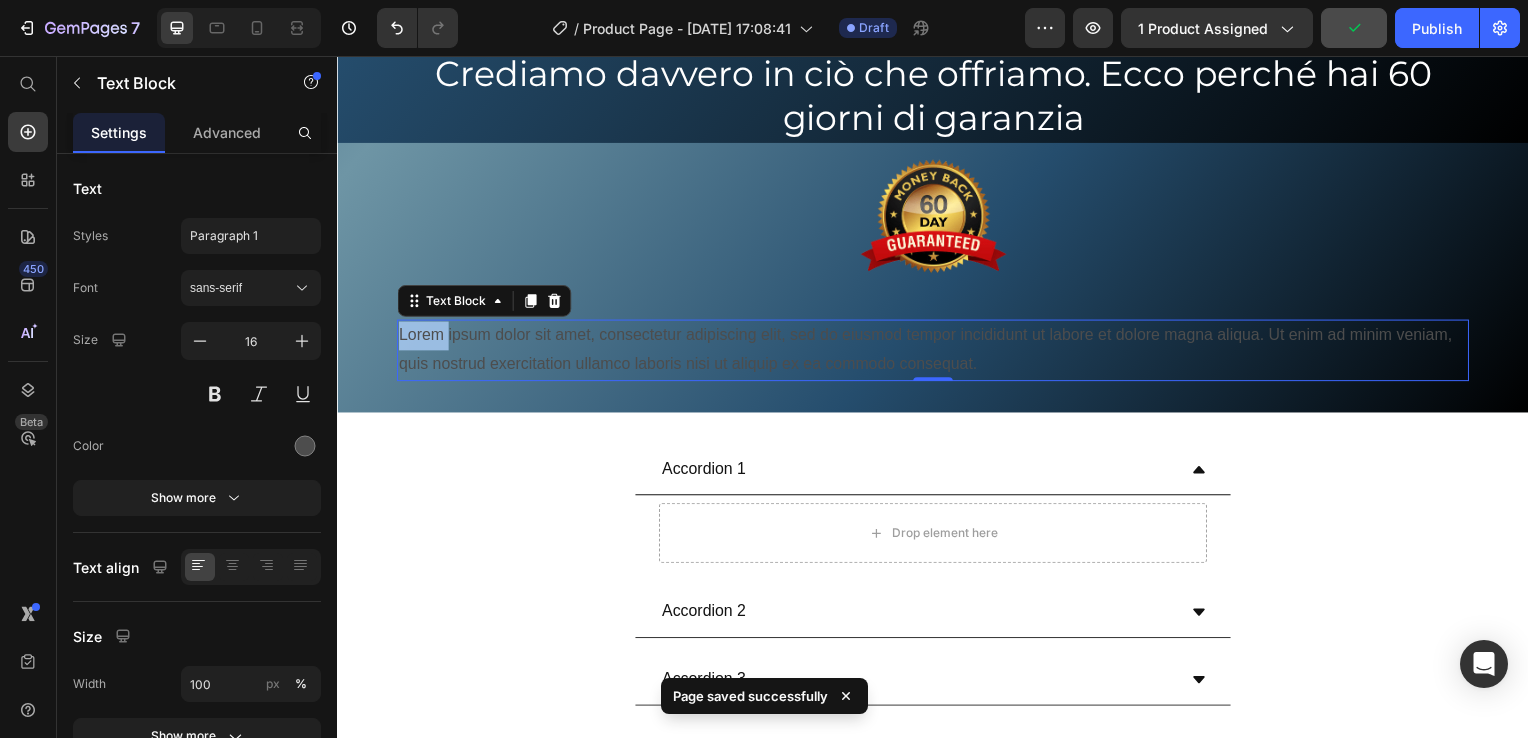 click on "Lorem ipsum dolor sit amet, consectetur adipiscing elit, sed do eiusmod tempor incididunt ut labore et dolore magna aliqua. Ut enim ad minim veniam, quis nostrud exercitation ullamco laboris nisi ut aliquip ex ea commodo consequat." at bounding box center (937, 353) 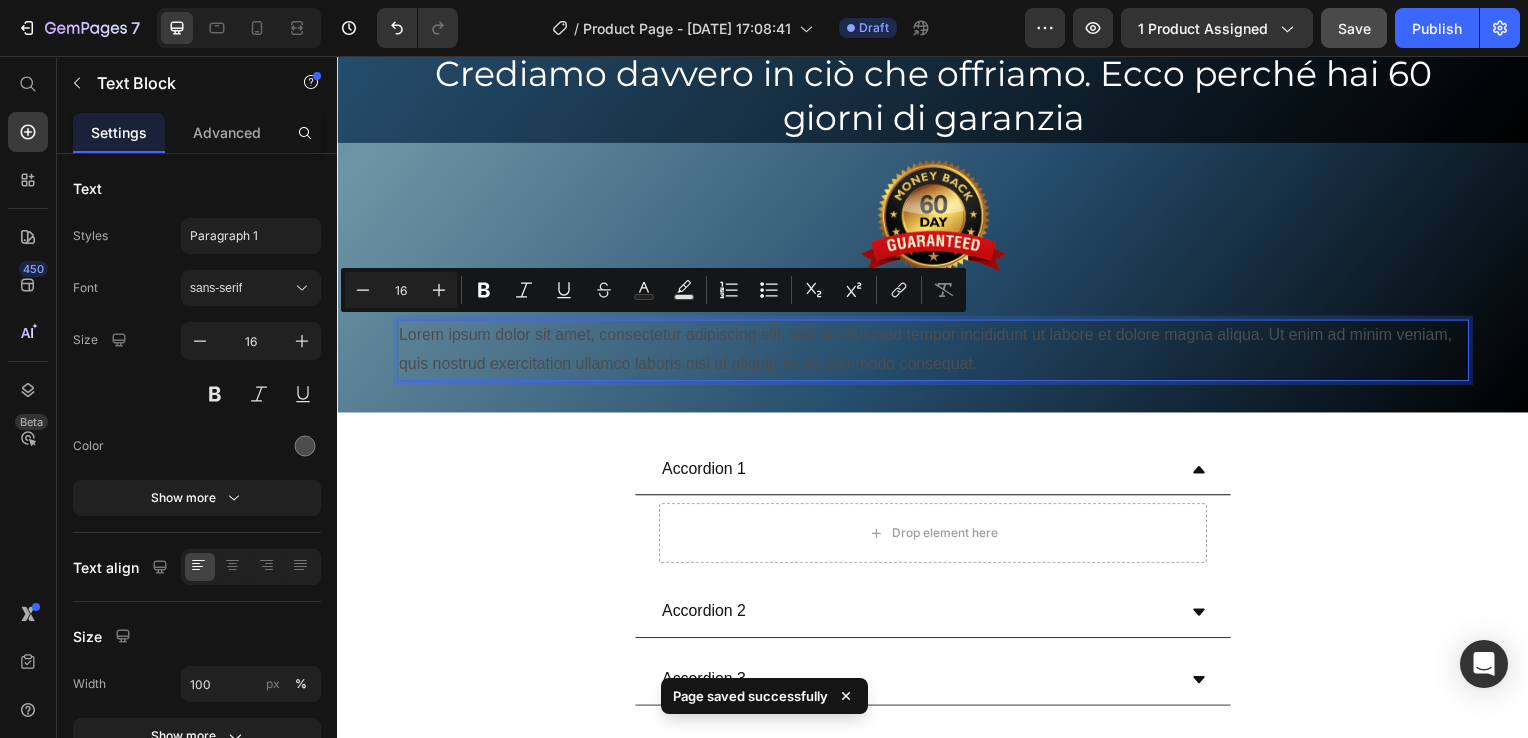 click on "Lorem ipsum dolor sit amet, consectetur adipiscing elit, sed do eiusmod tempor incididunt ut labore et dolore magna aliqua. Ut enim ad minim veniam, quis nostrud exercitation ullamco laboris nisi ut aliquip ex ea commodo consequat." at bounding box center (937, 353) 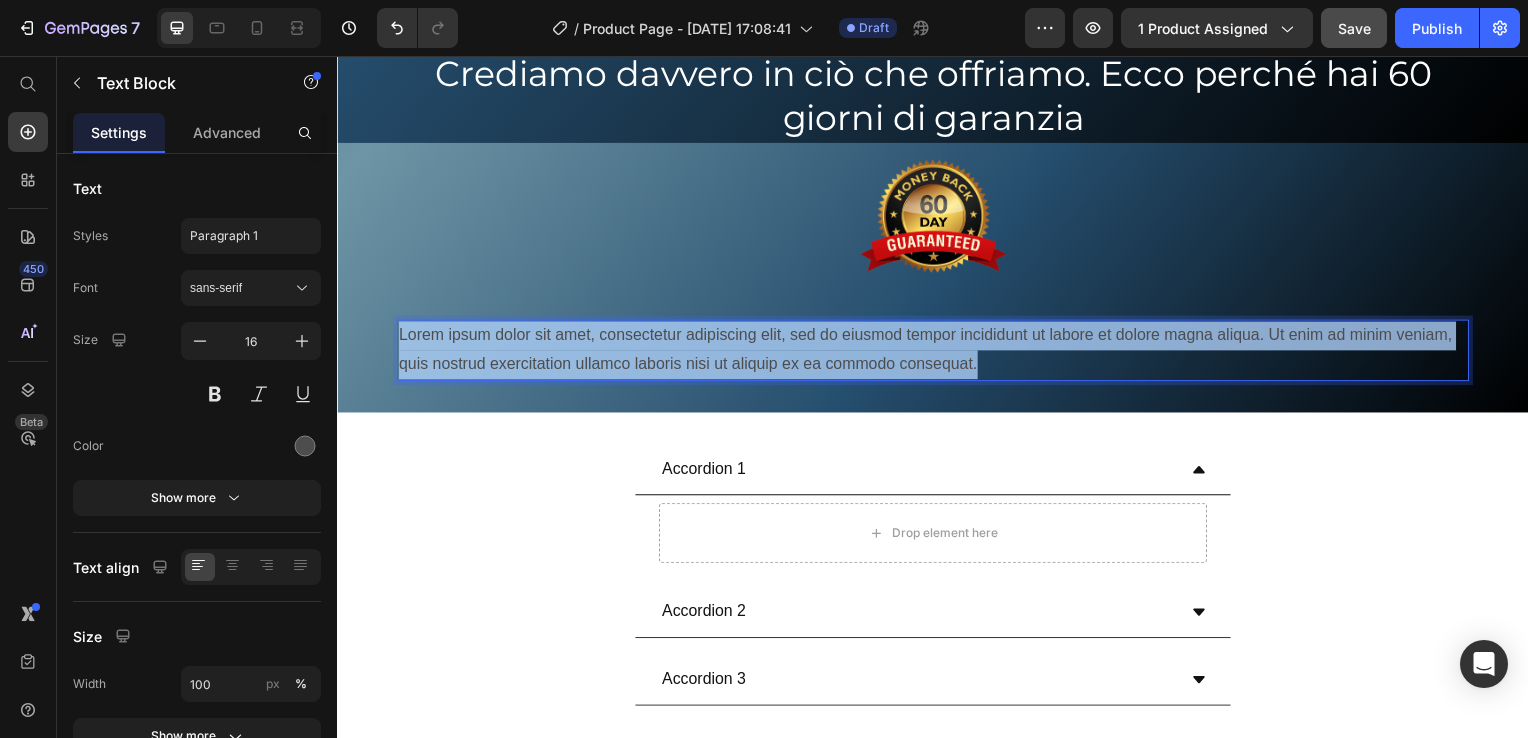 drag, startPoint x: 995, startPoint y: 366, endPoint x: 398, endPoint y: 344, distance: 597.4052 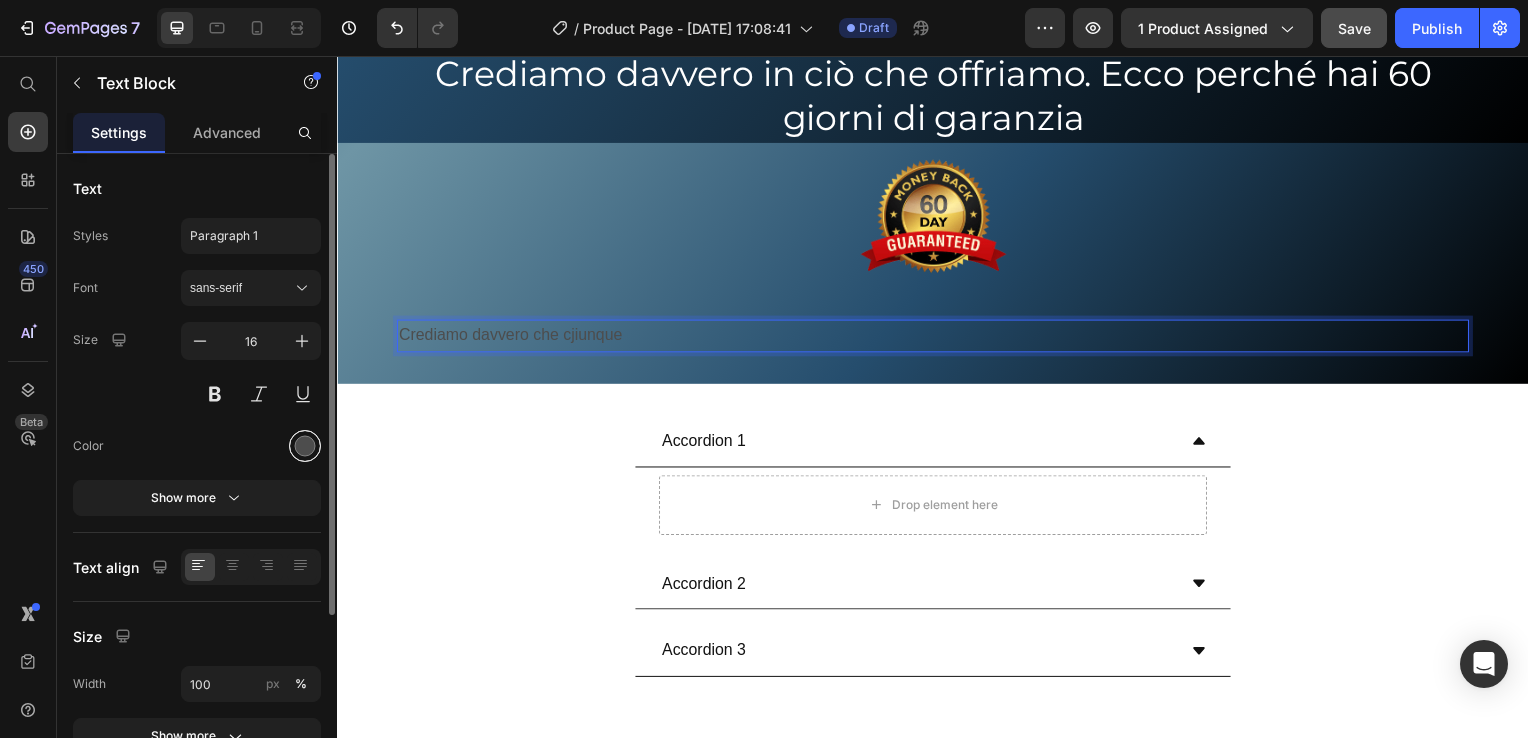 click at bounding box center [305, 446] 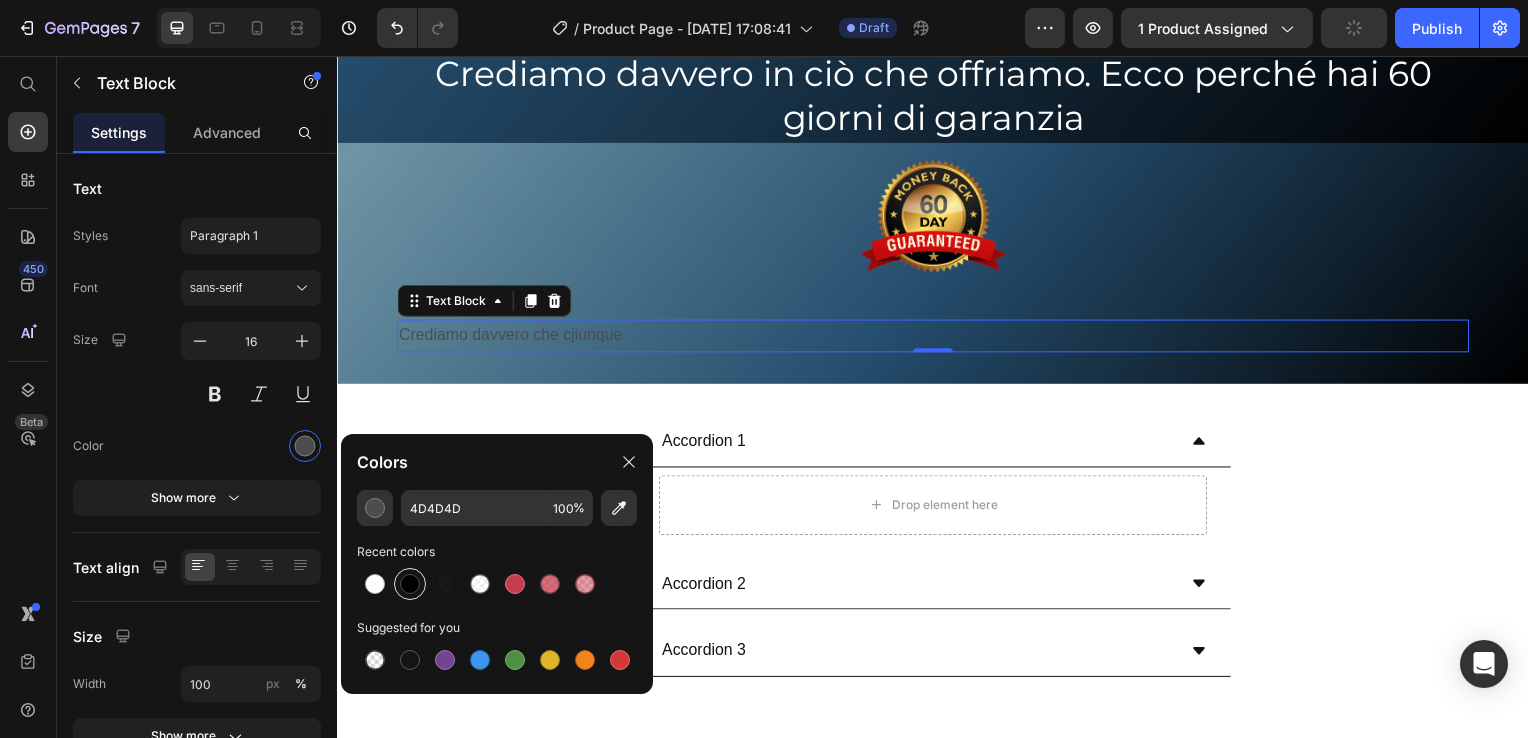 click at bounding box center [410, 584] 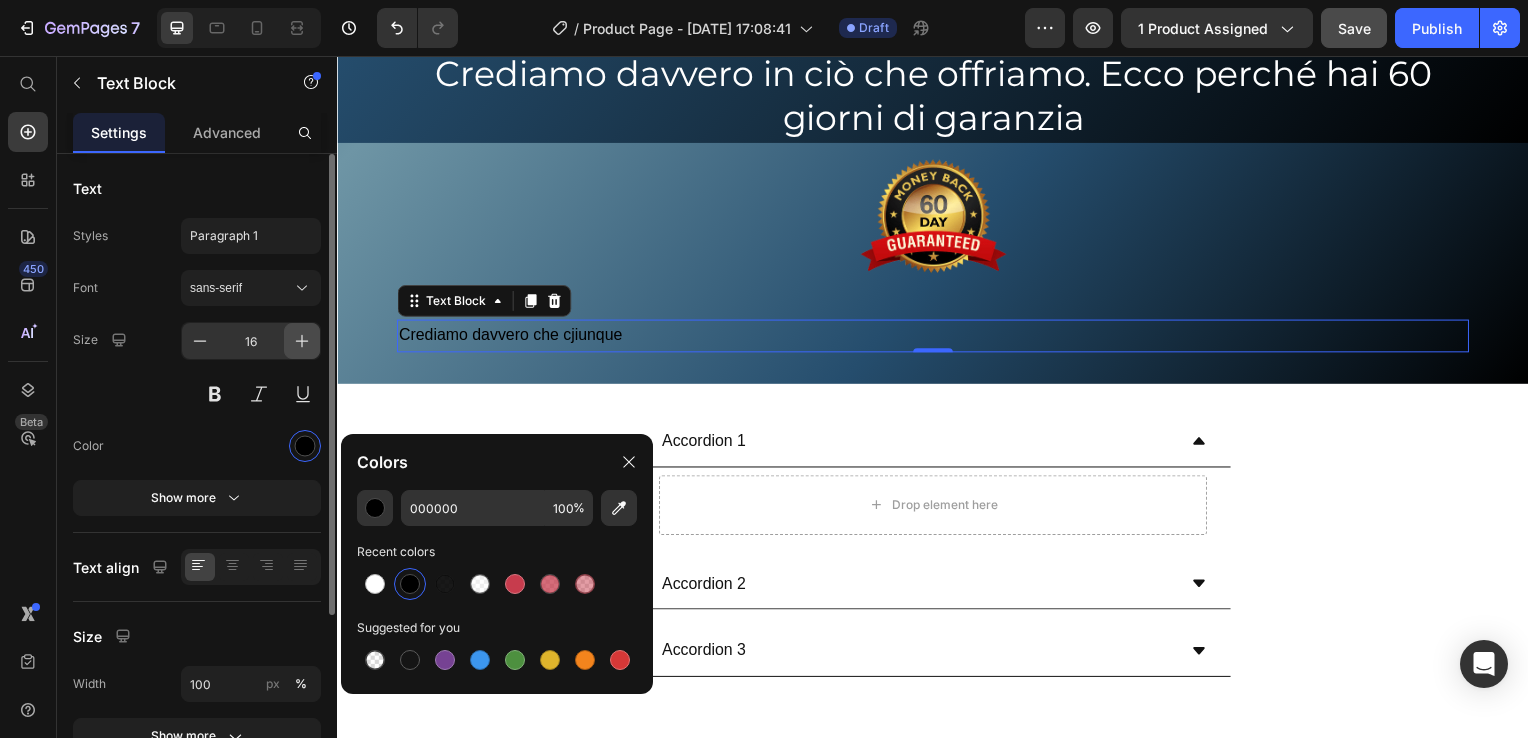 click at bounding box center [302, 341] 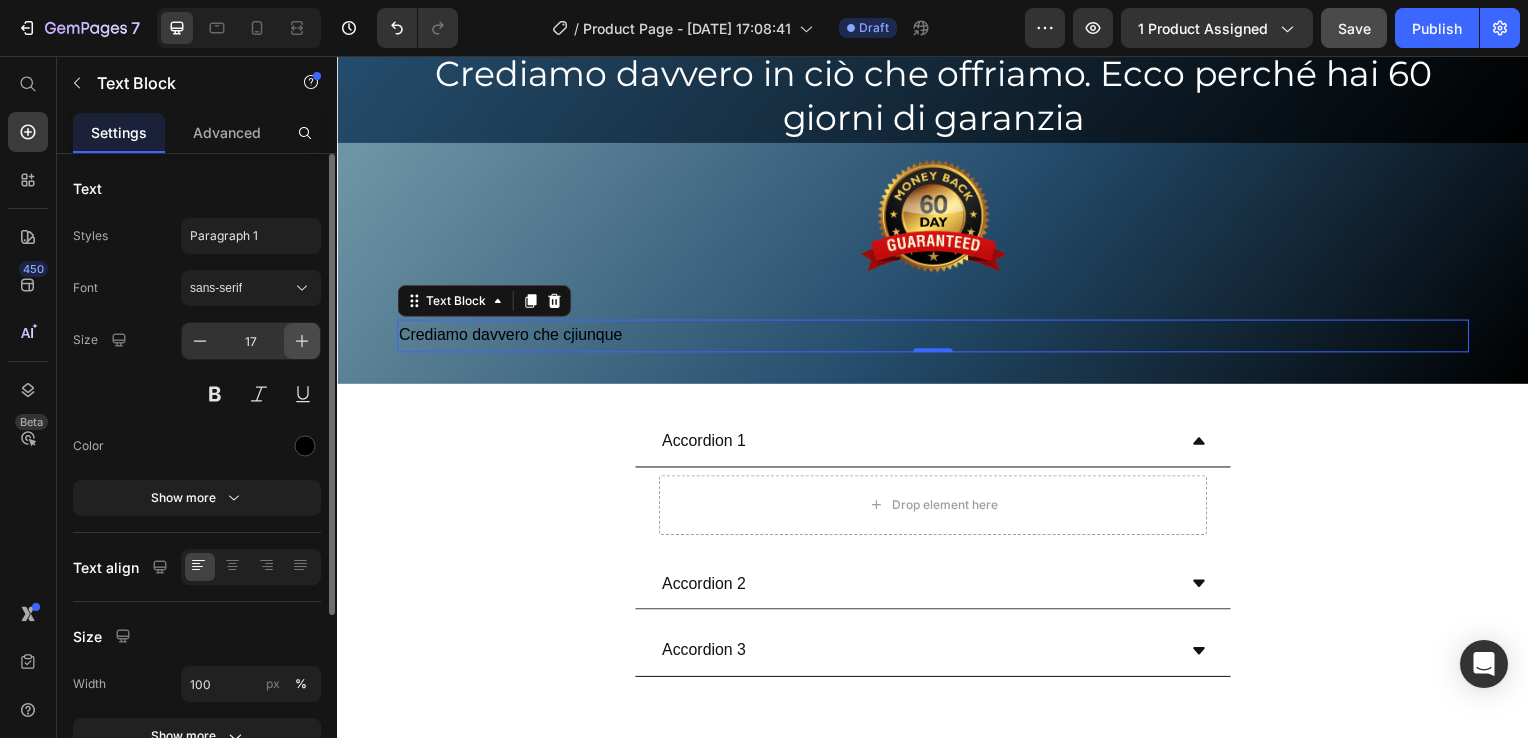 click at bounding box center (302, 341) 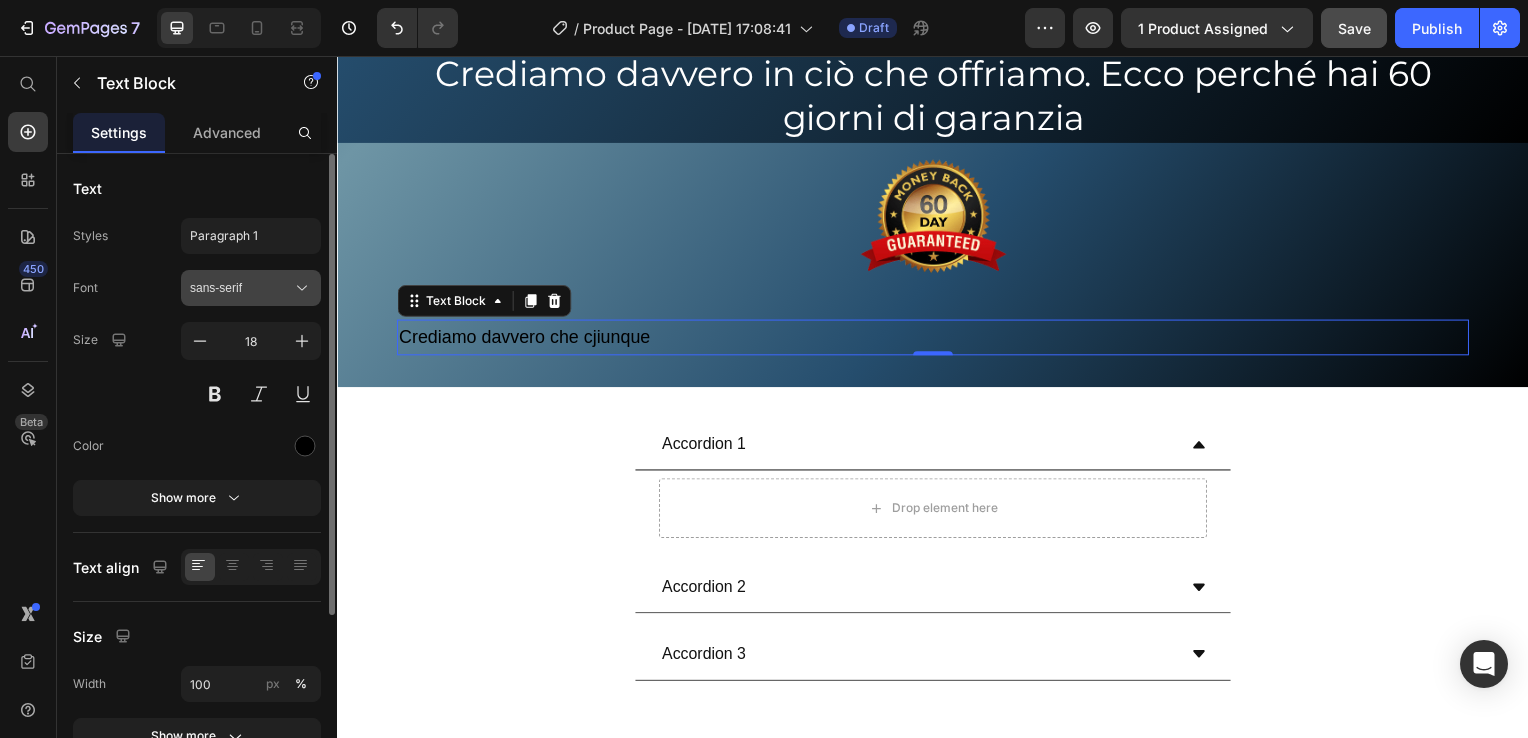 click on "sans-serif" at bounding box center [241, 288] 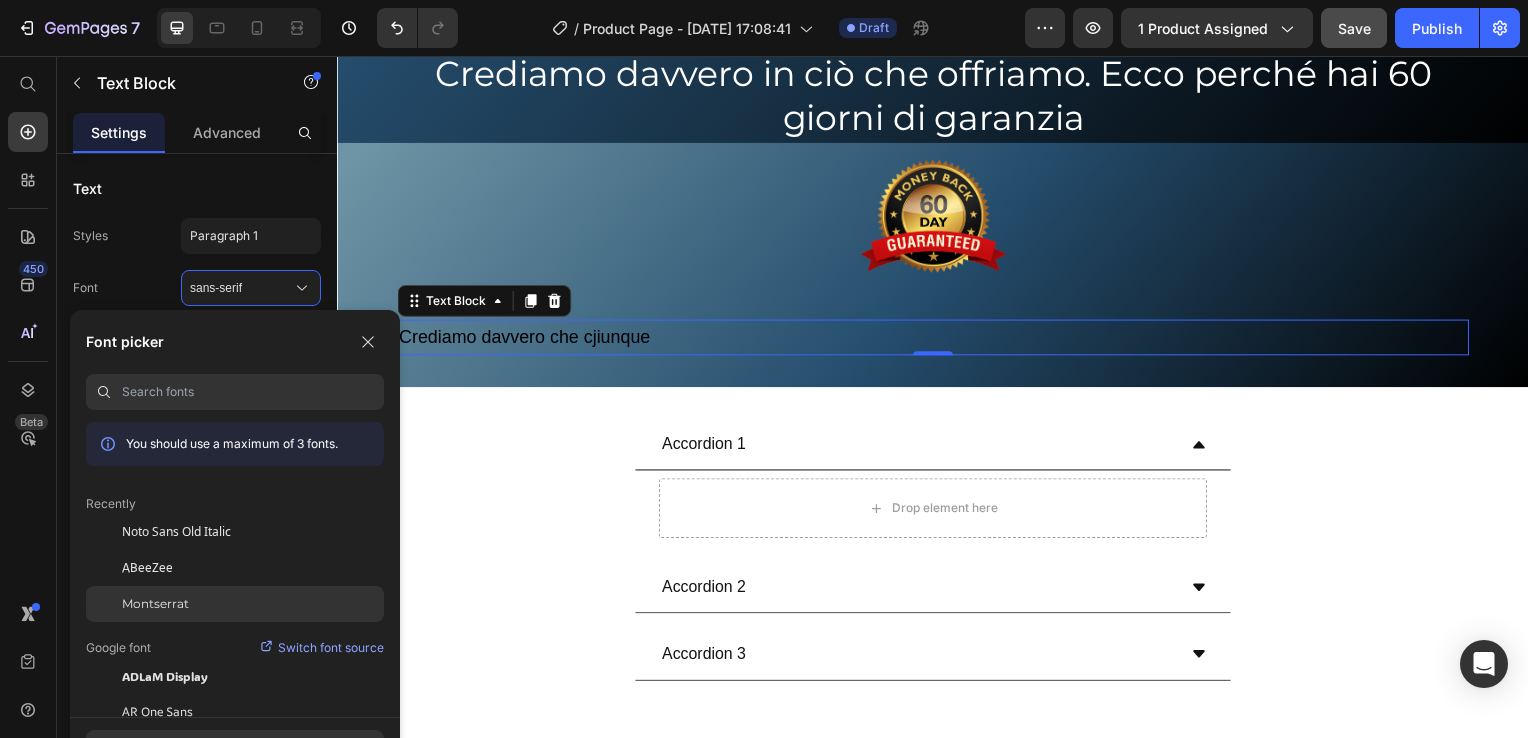 click on "Montserrat" 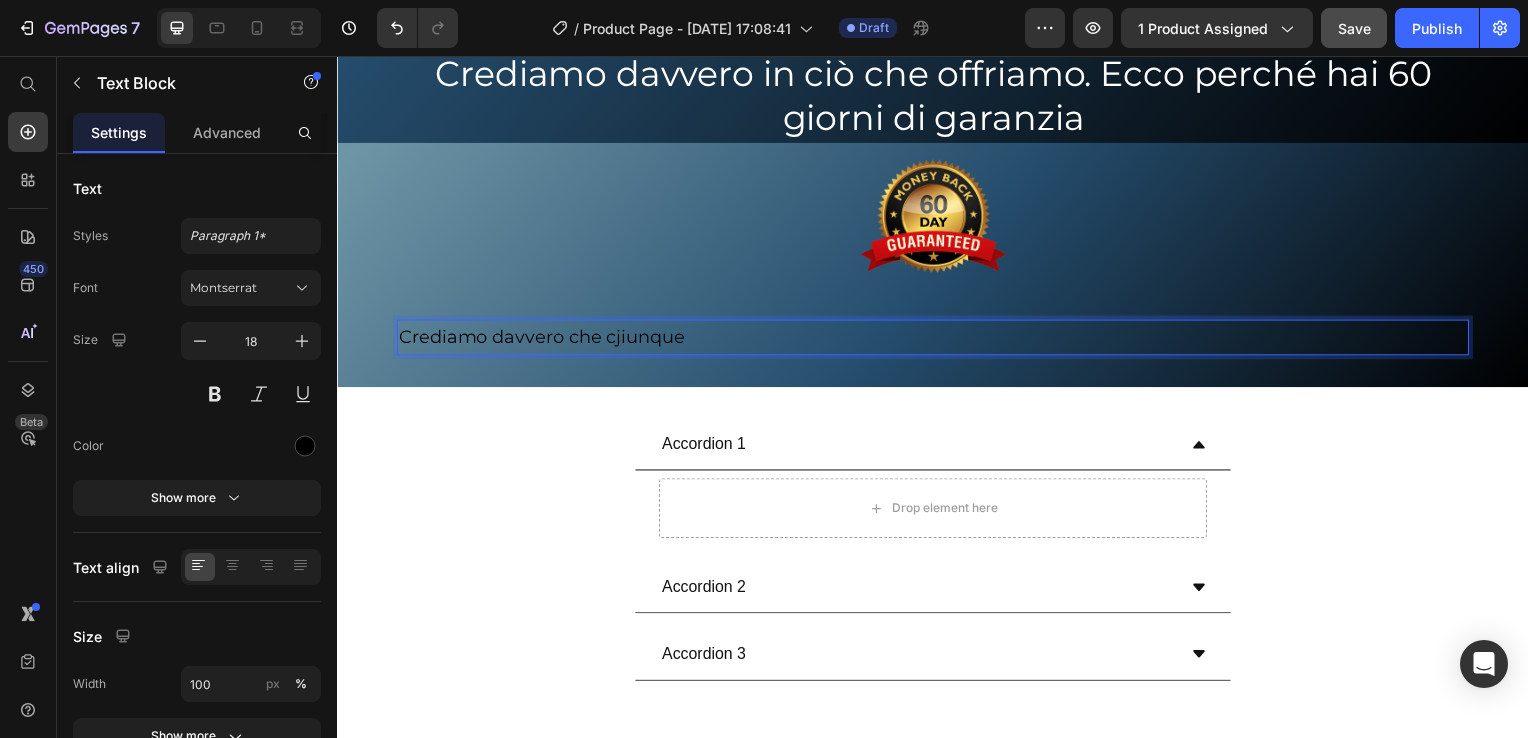 click on "Crediamo davvero che cjiunque" at bounding box center [937, 340] 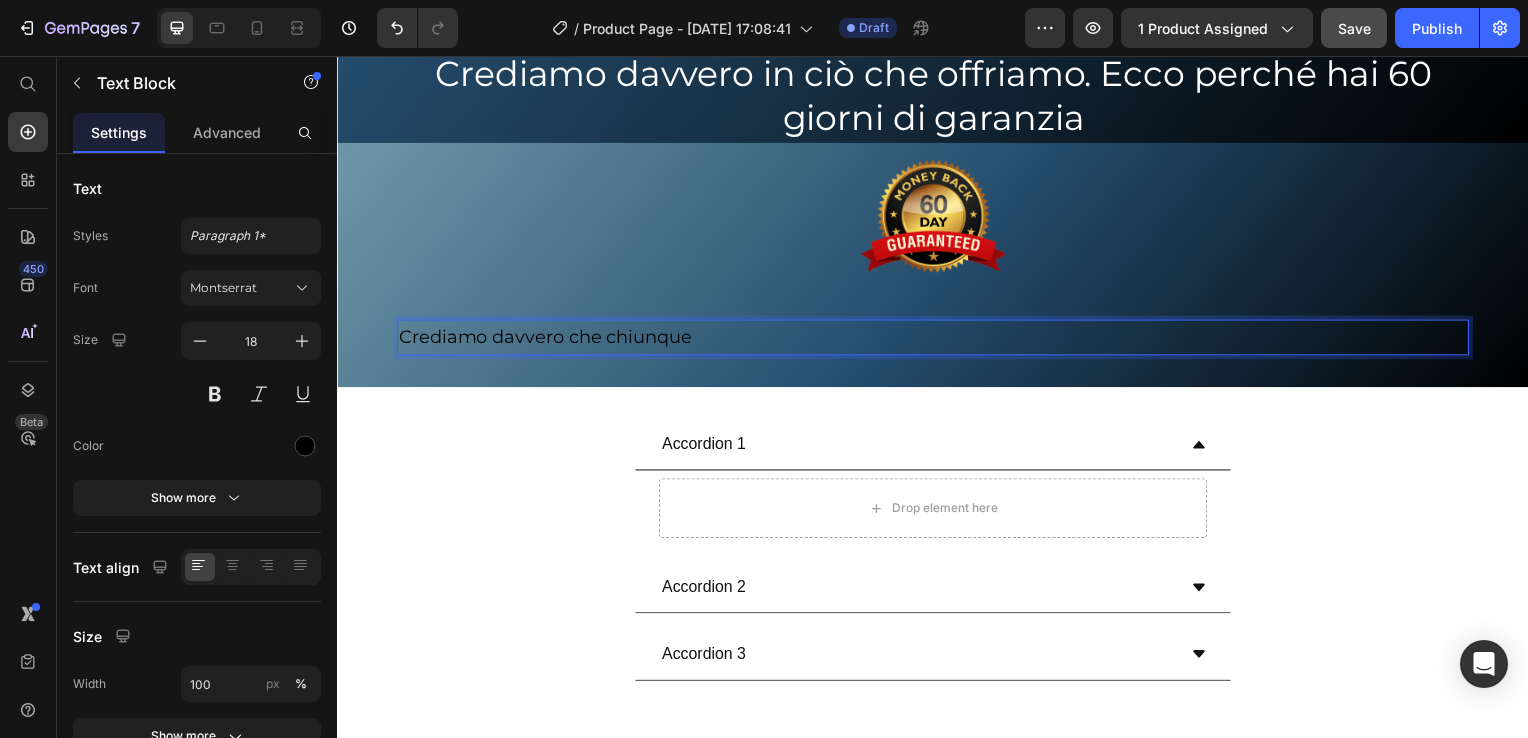 click on "Crediamo davvero che chiunque" at bounding box center (937, 340) 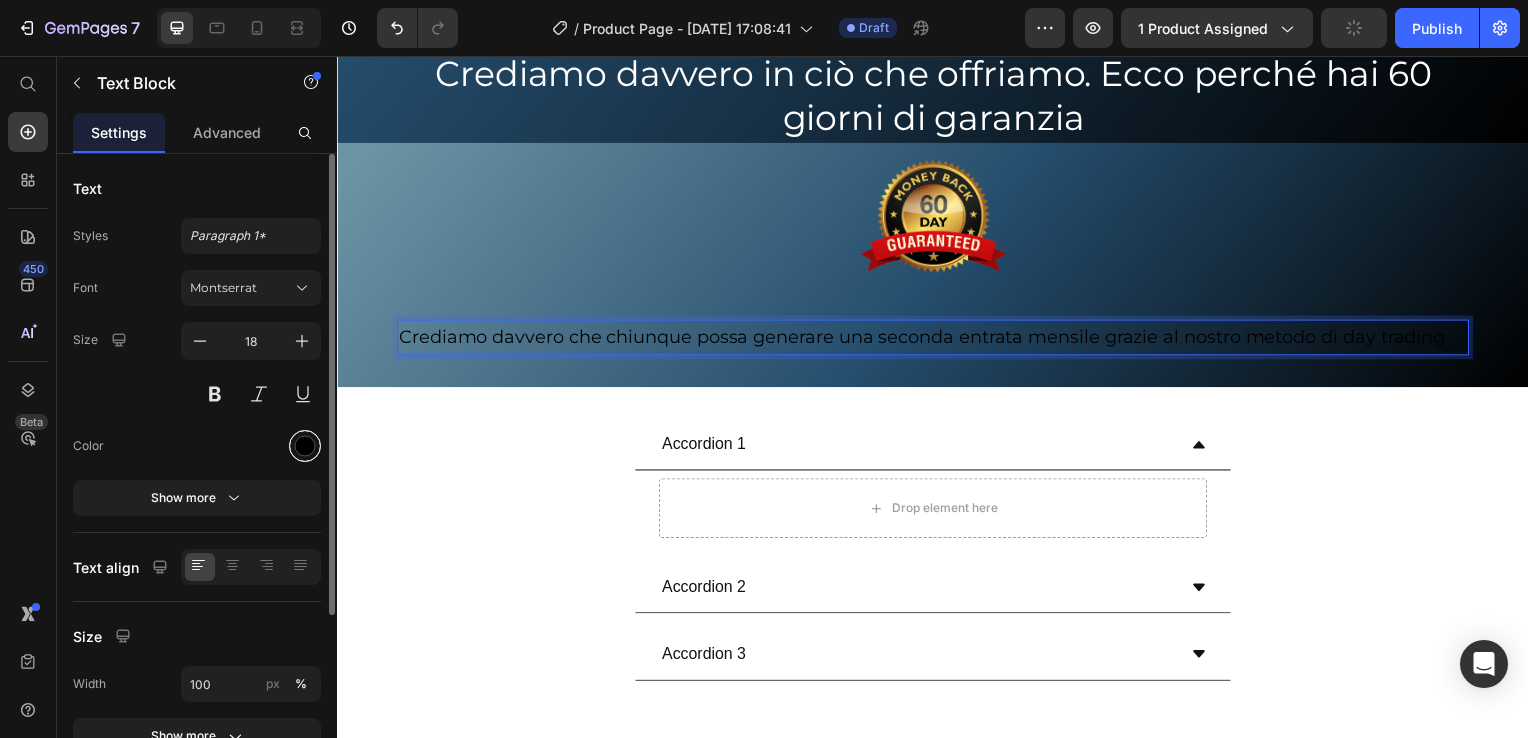 click at bounding box center [305, 446] 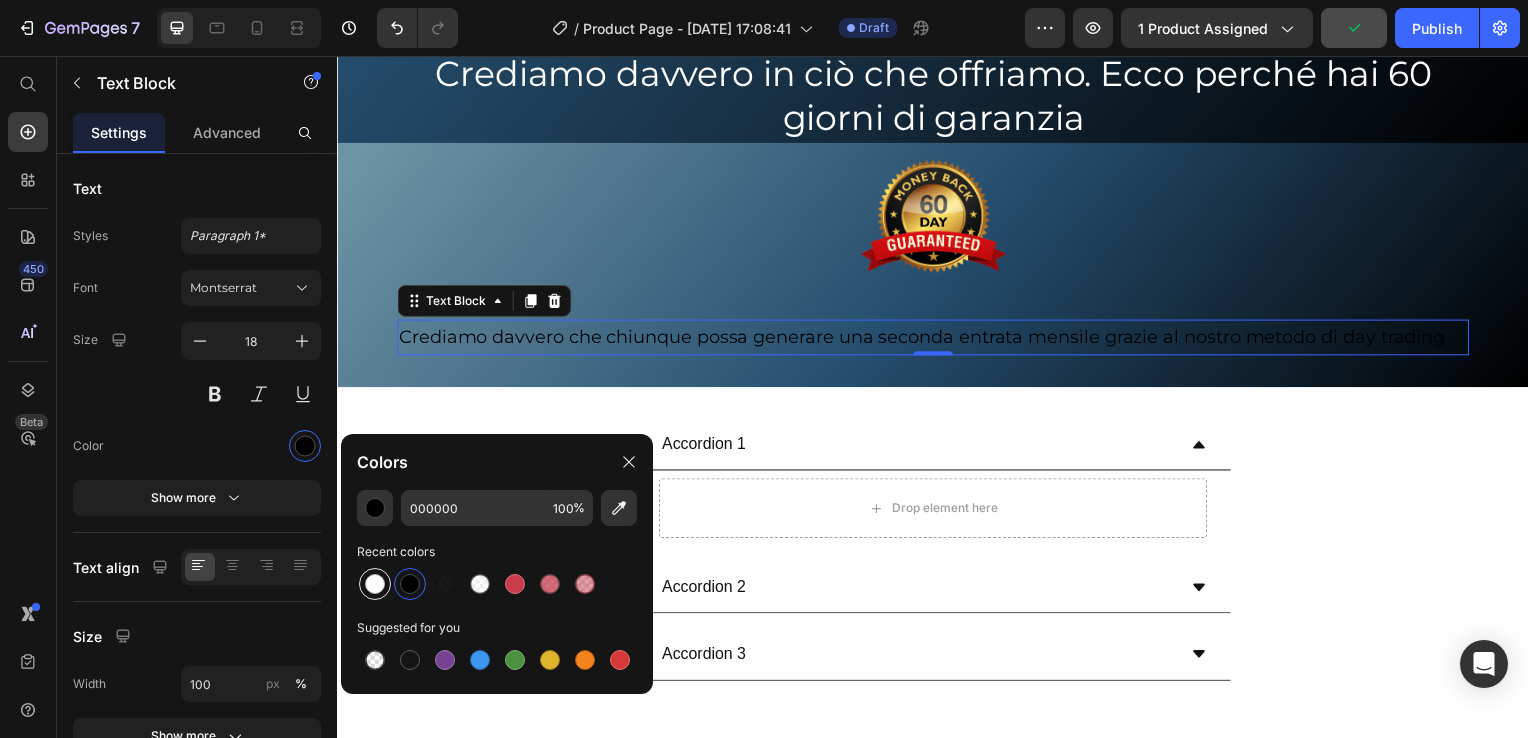 click at bounding box center [375, 584] 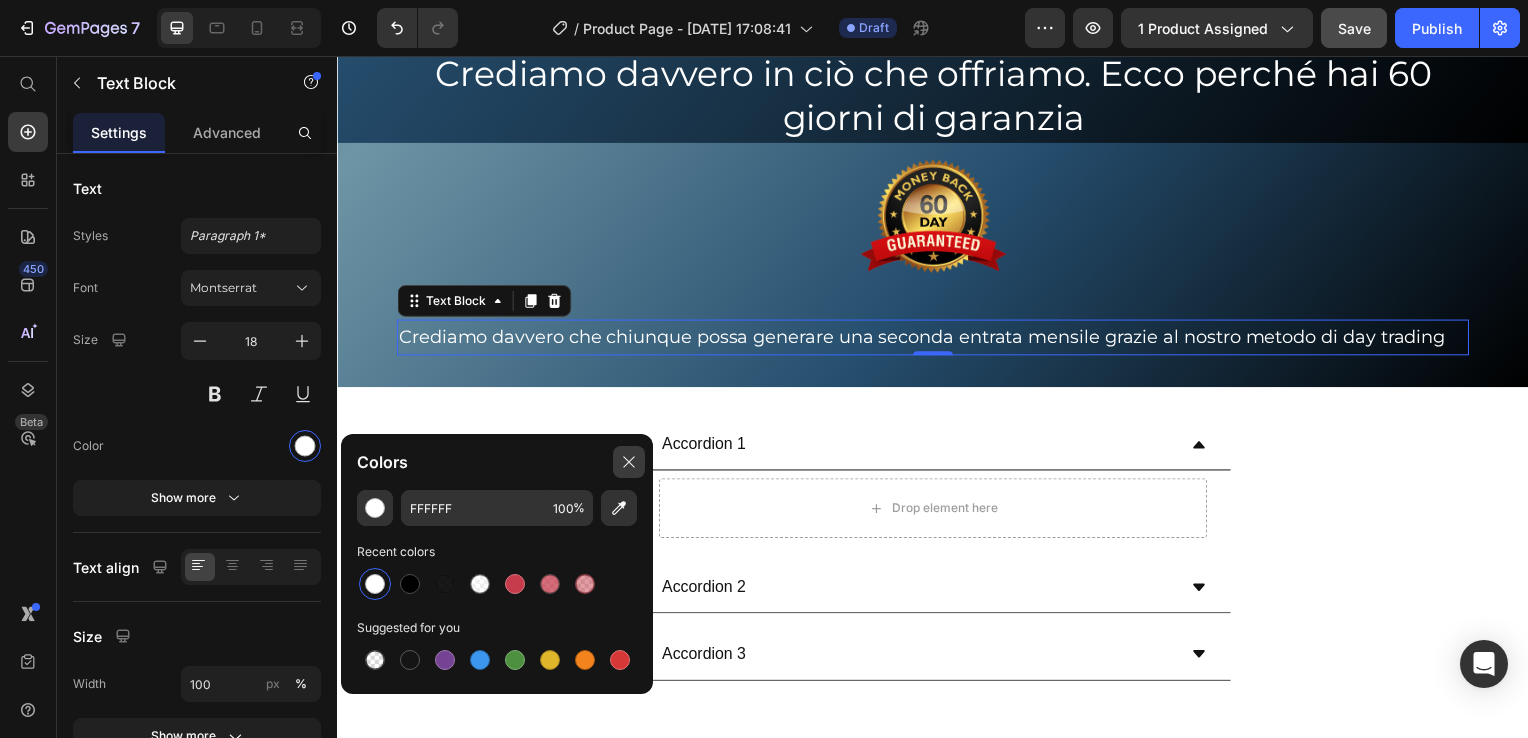 click at bounding box center [629, 462] 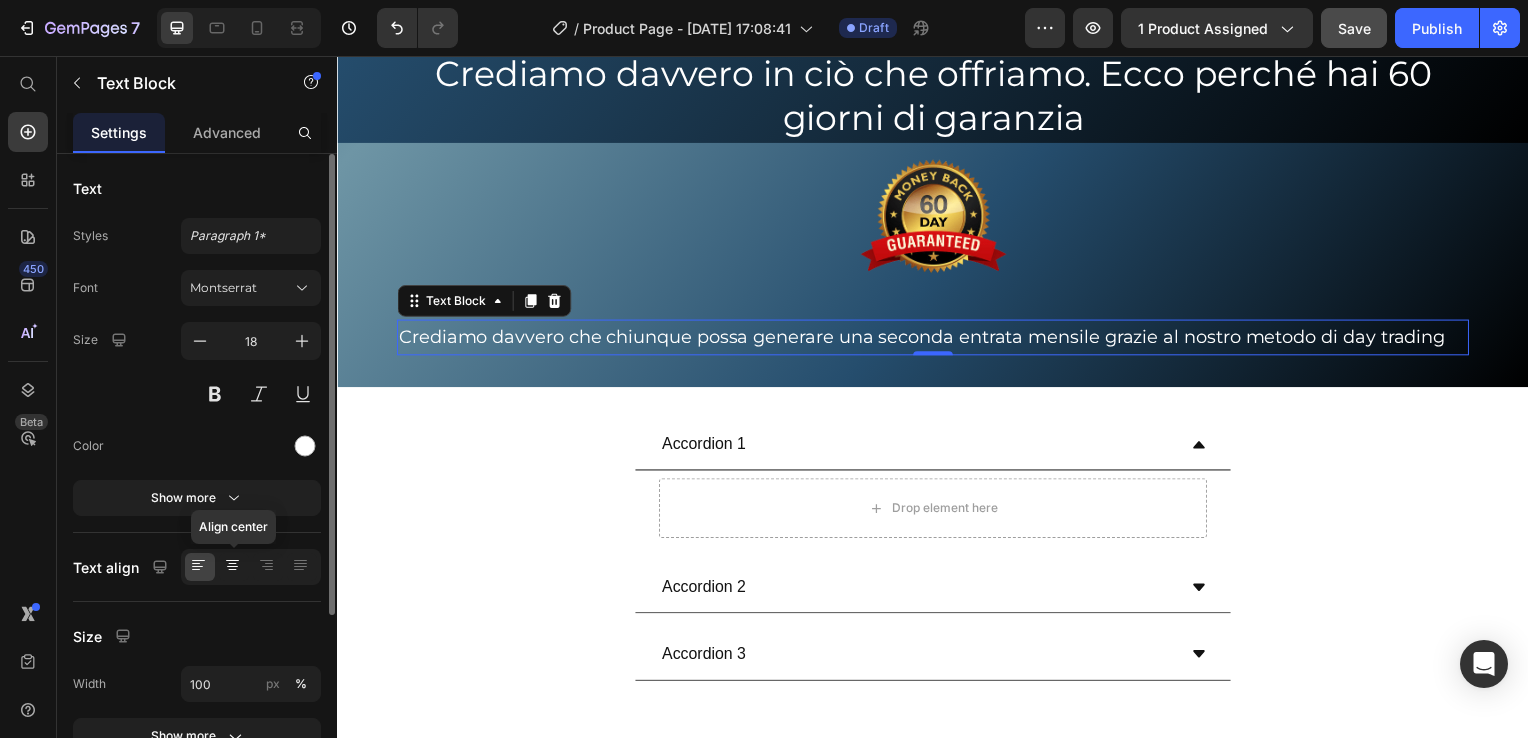 click 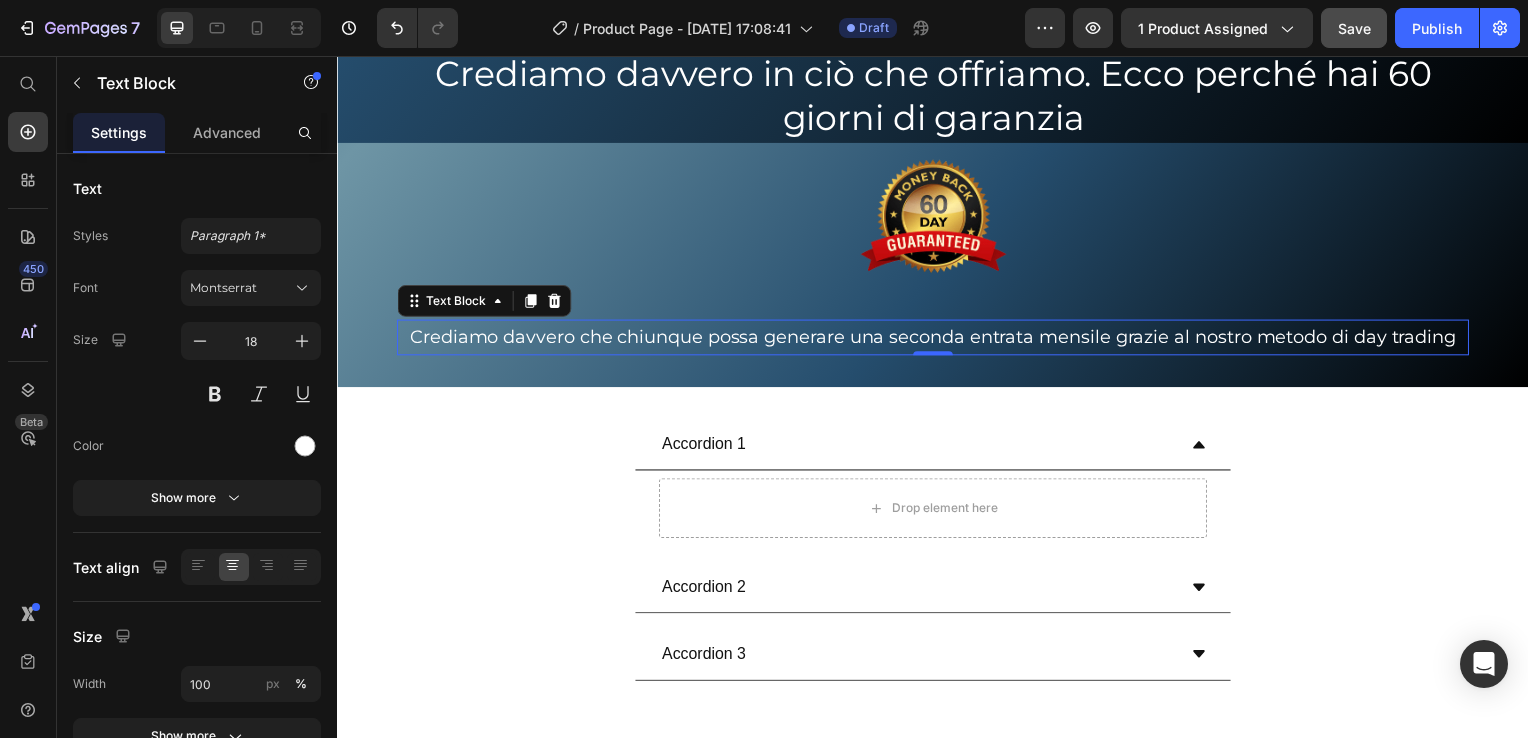 click on "Crediamo davvero che chiunque possa generare una seconda entrata mensile grazie al nostro metodo di day trading" at bounding box center (937, 340) 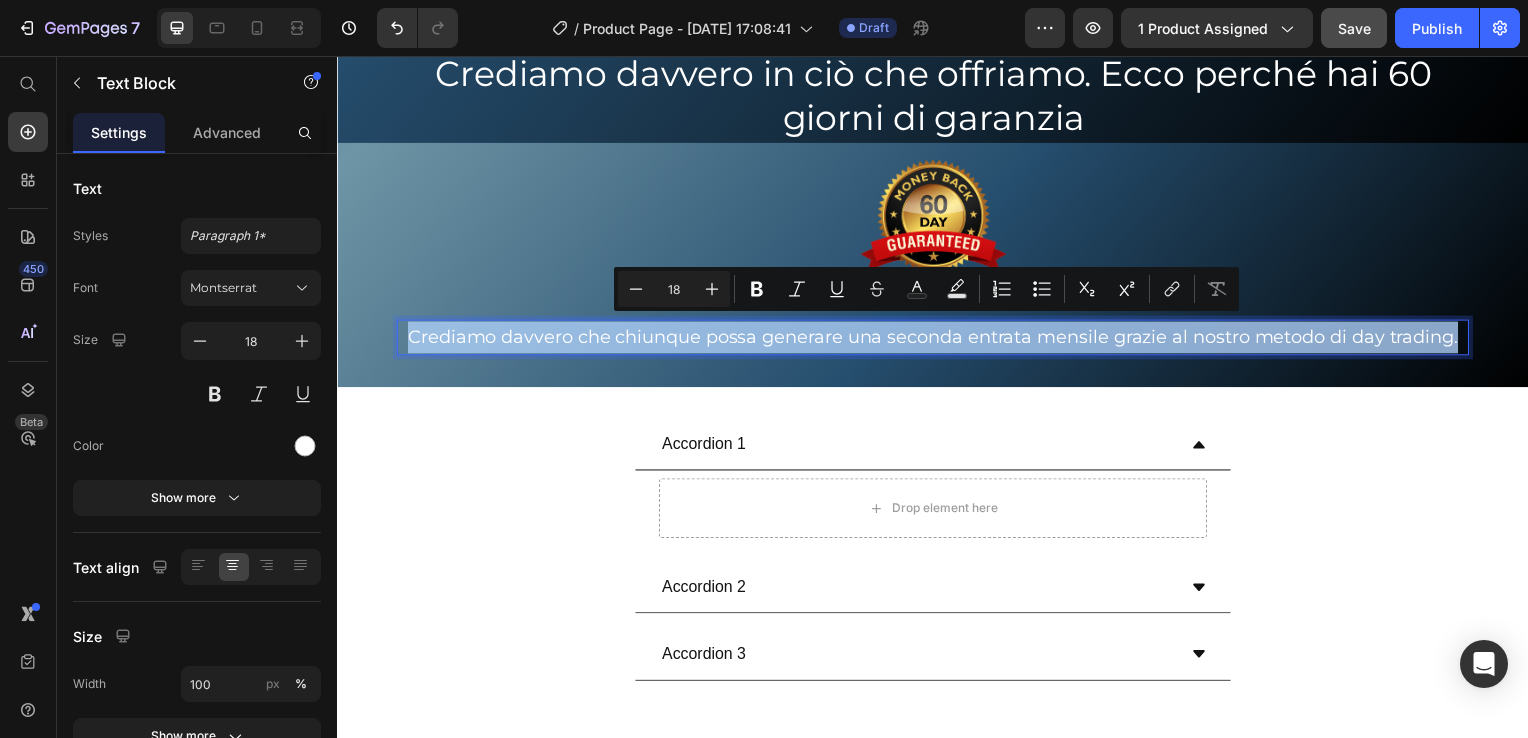 drag, startPoint x: 1458, startPoint y: 342, endPoint x: 401, endPoint y: 334, distance: 1057.0303 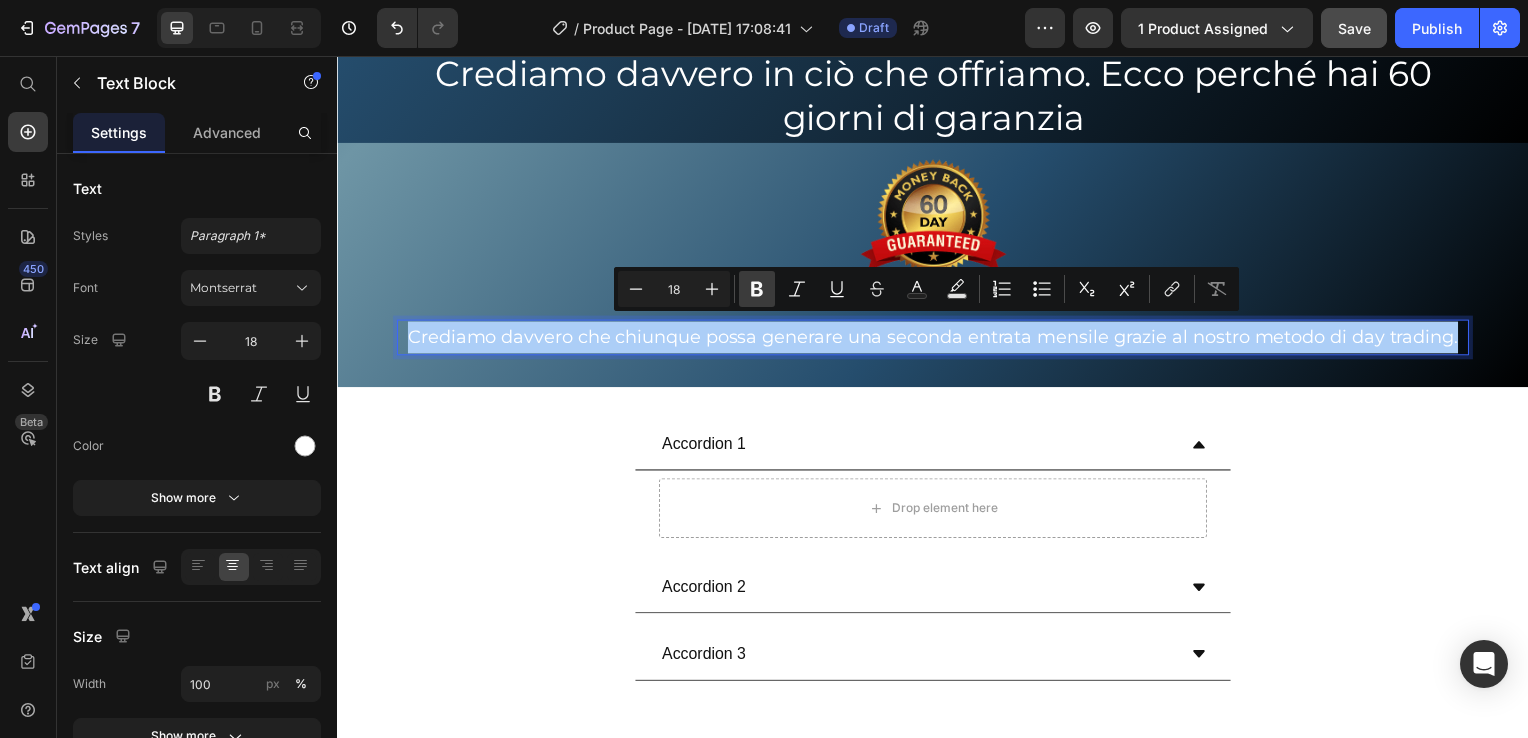click 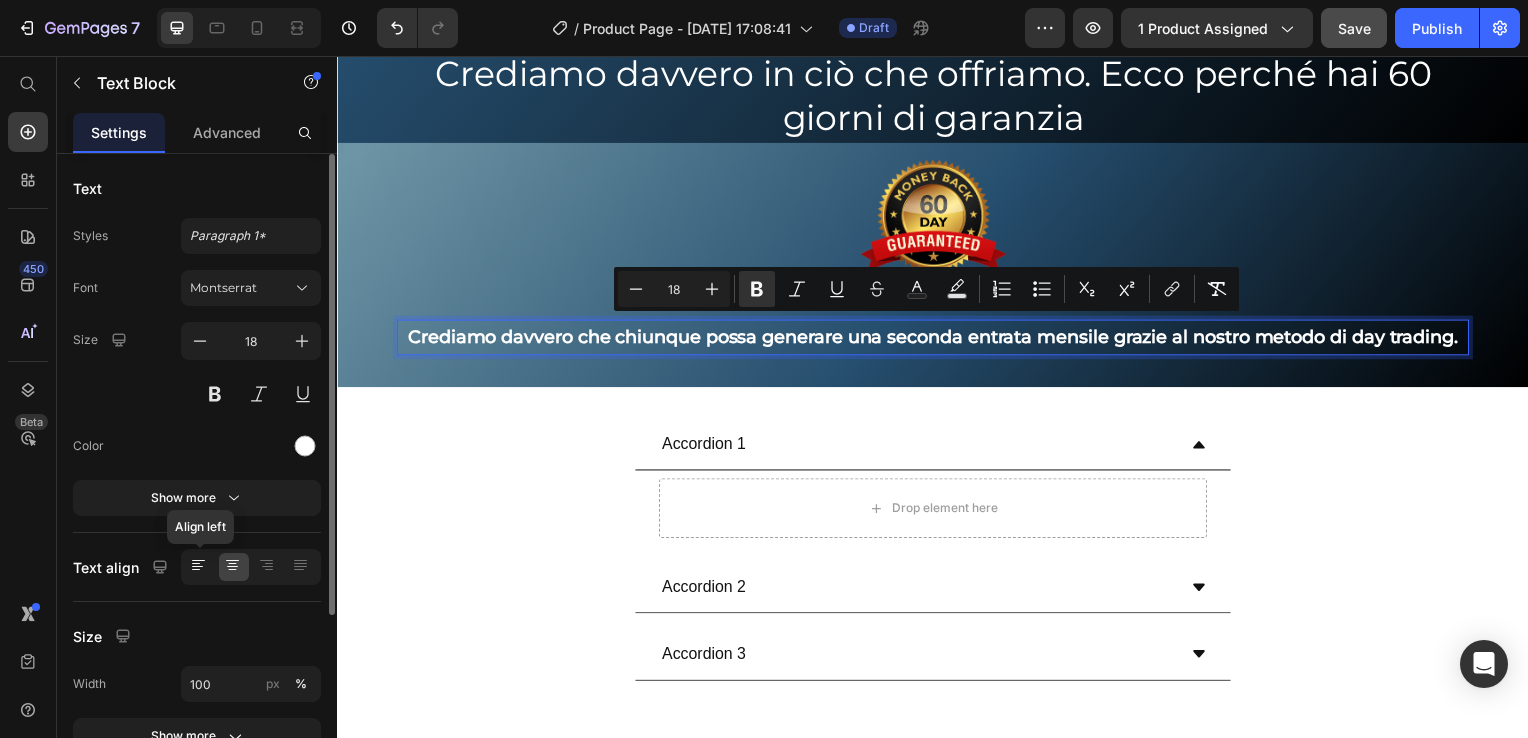 click 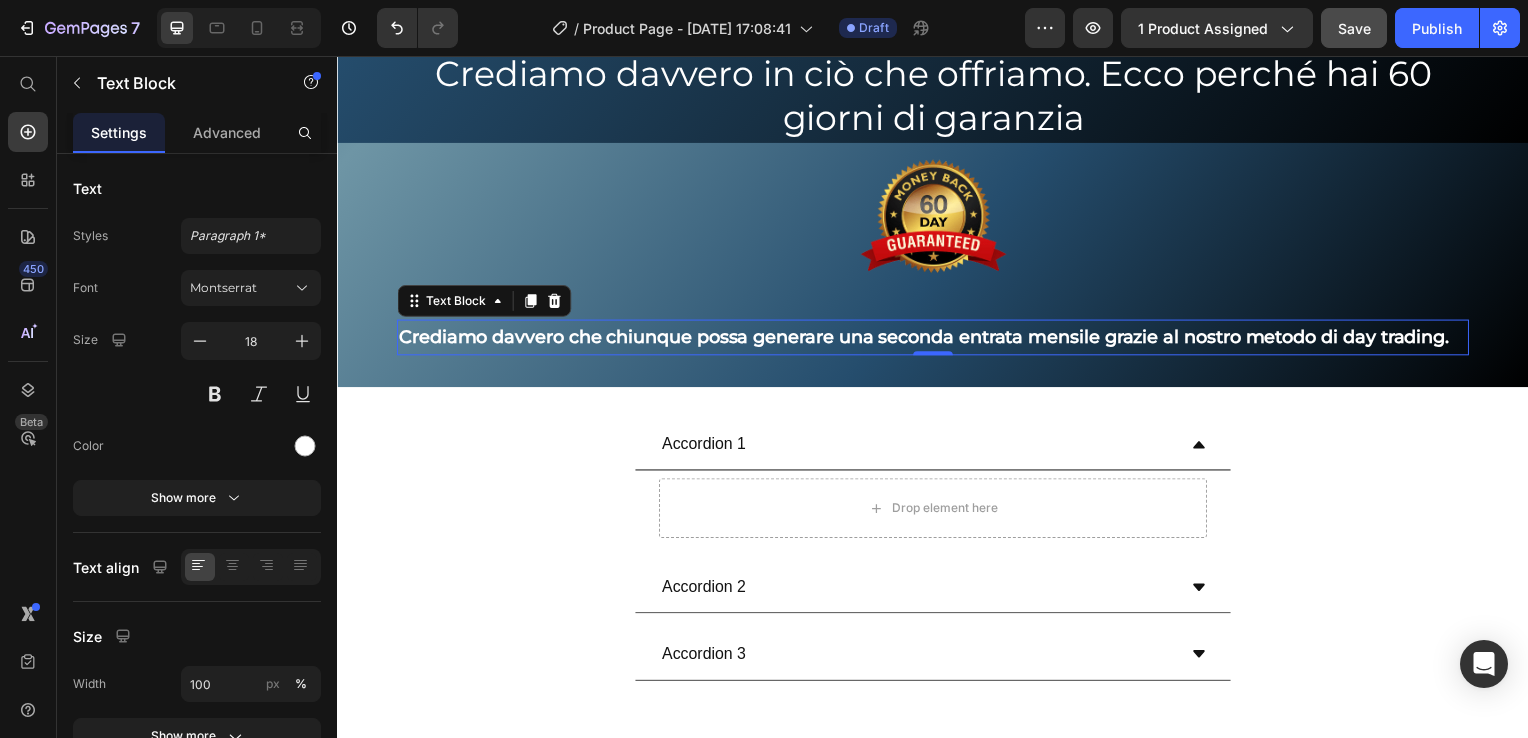 click on "Crediamo davvero che chiunque possa generare una seconda entrata mensile grazie al nostro metodo di day trading." at bounding box center [937, 340] 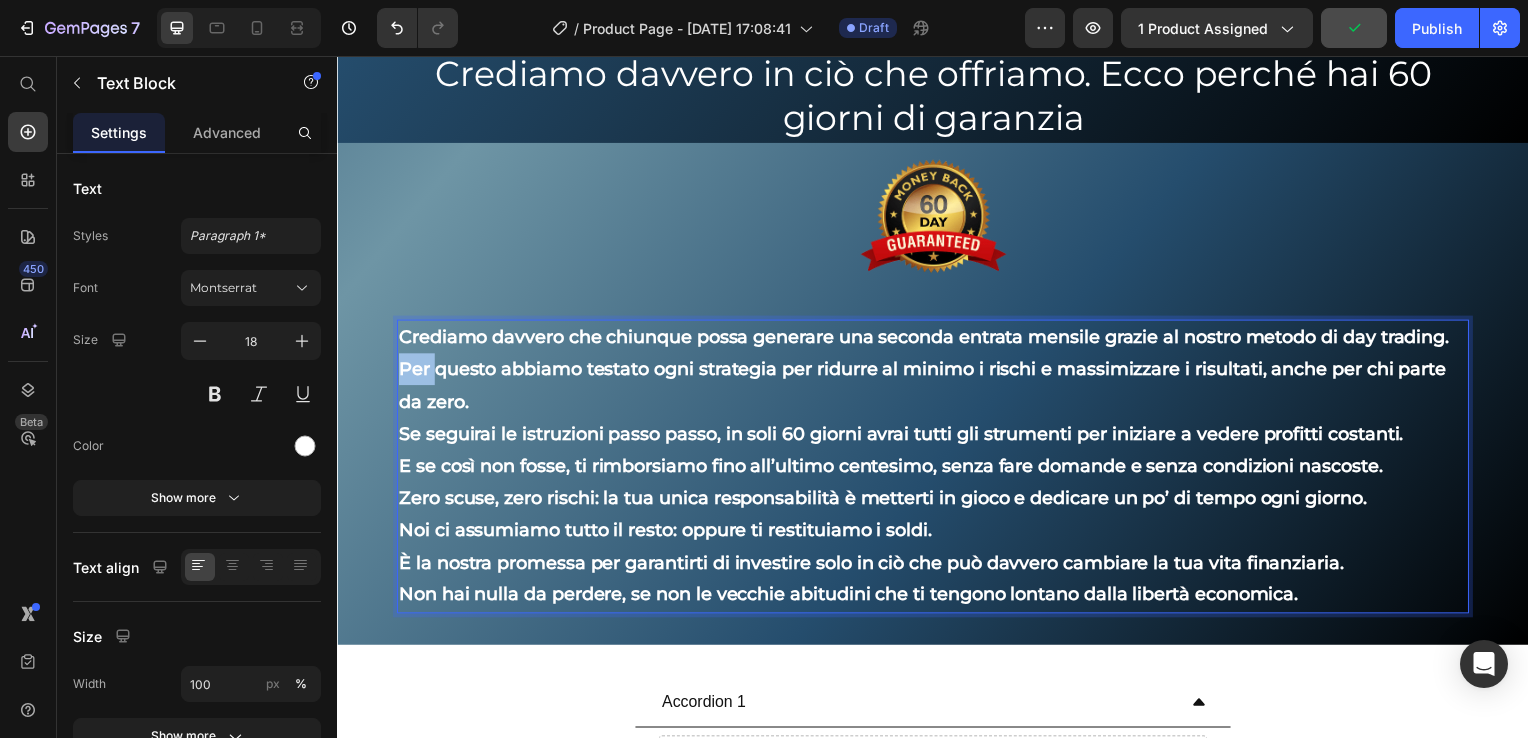 click on "Per questo abbiamo testato ogni strategia per ridurre al minimo i rischi e massimizzare i risultati, anche per chi parte da zero." at bounding box center (926, 388) 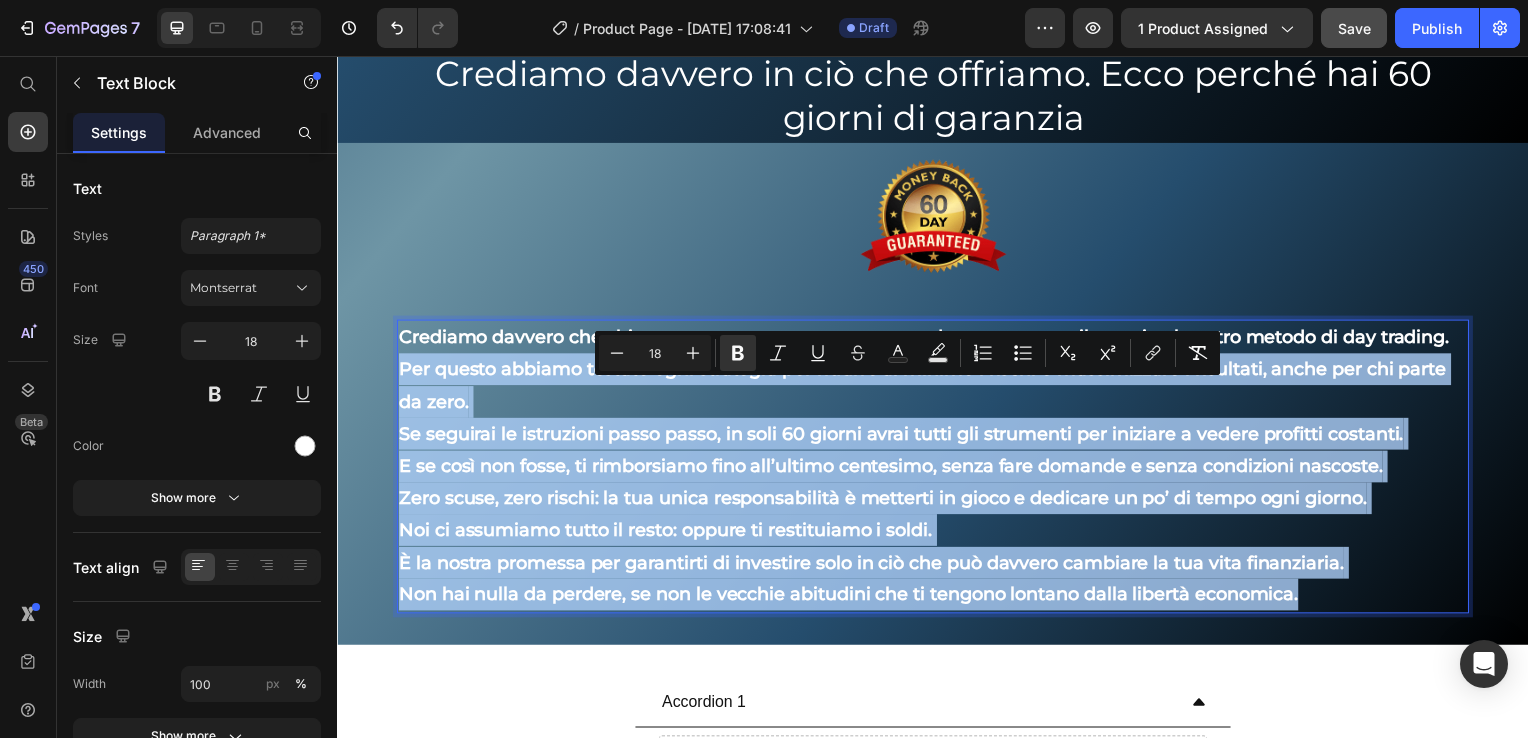 drag, startPoint x: 399, startPoint y: 398, endPoint x: 1216, endPoint y: 633, distance: 850.12585 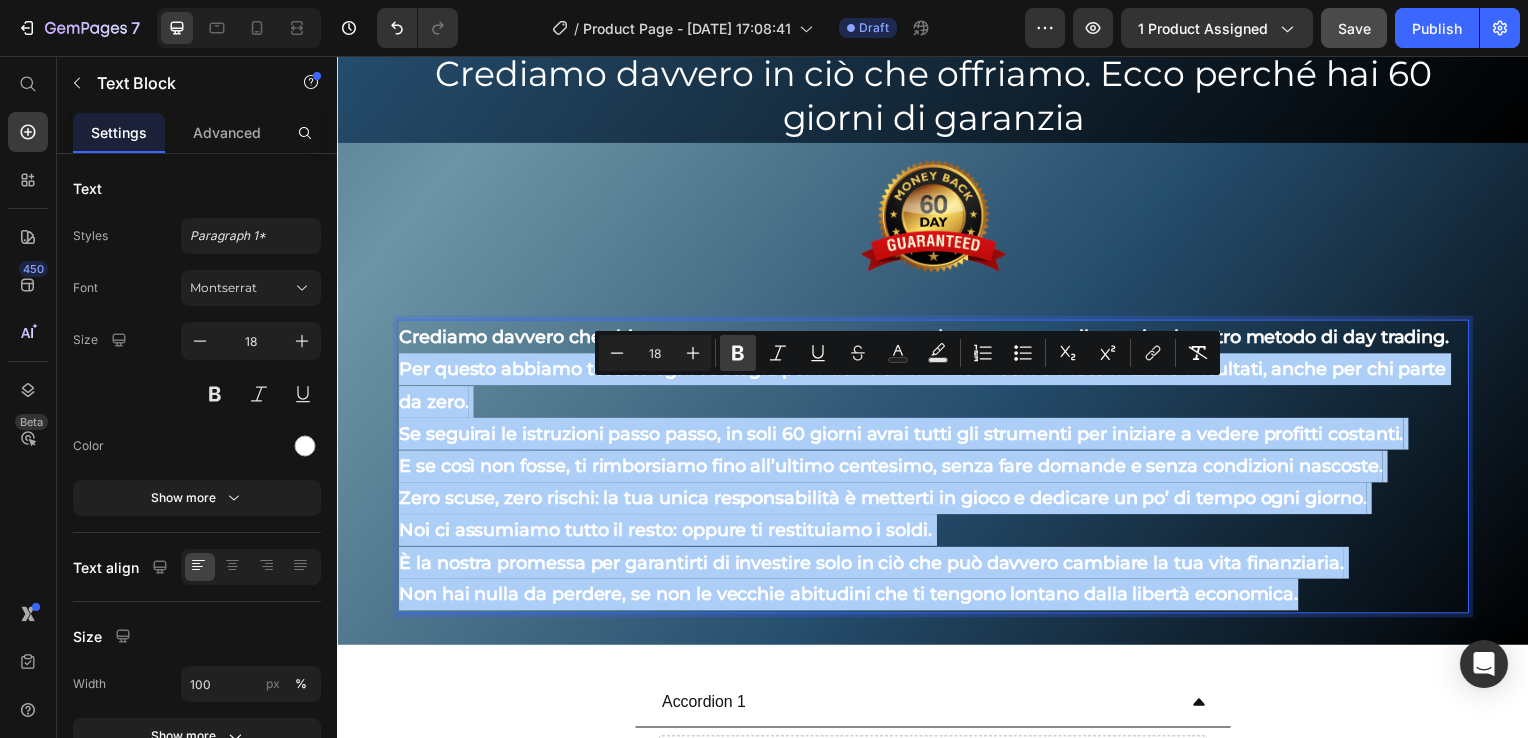 click on "Bold" at bounding box center (738, 353) 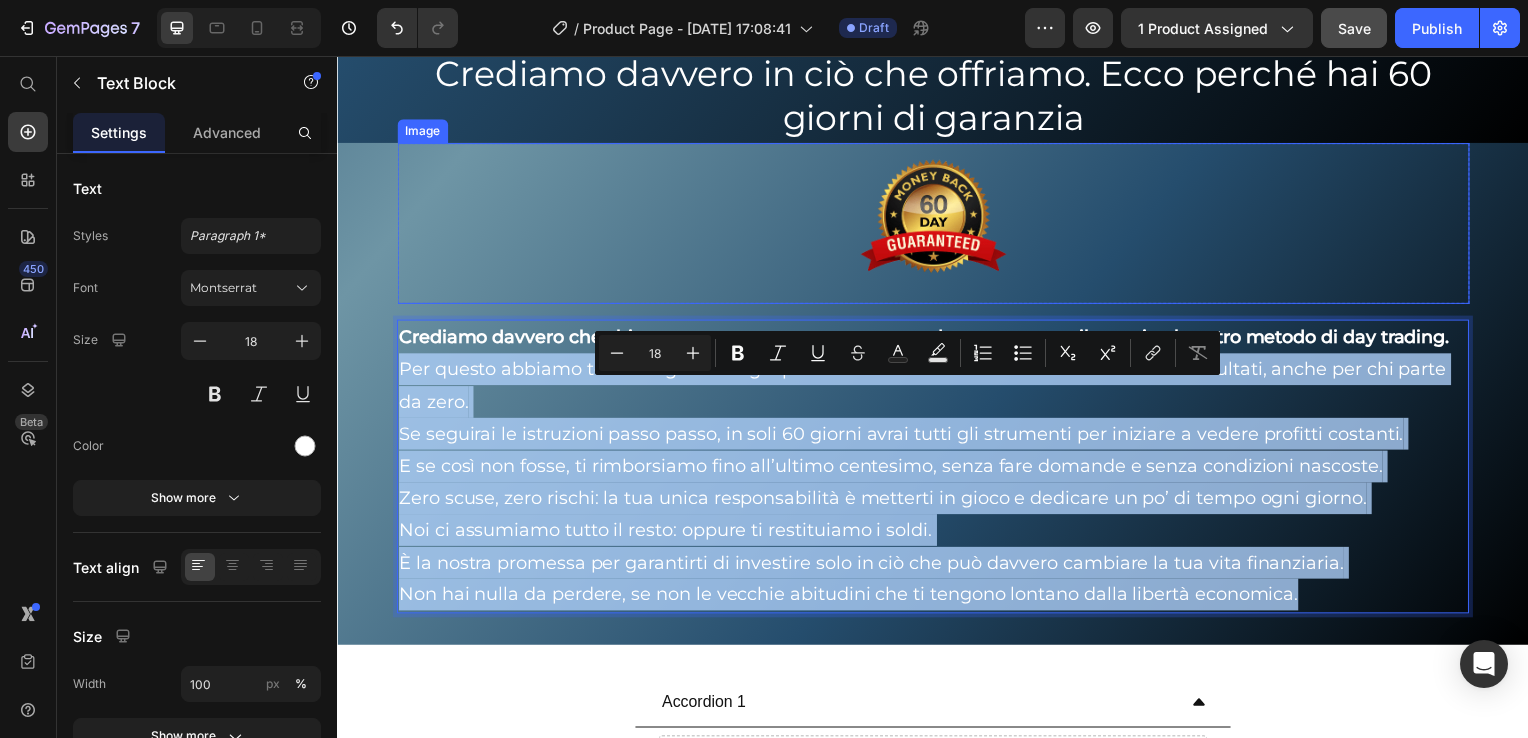 click at bounding box center (937, 225) 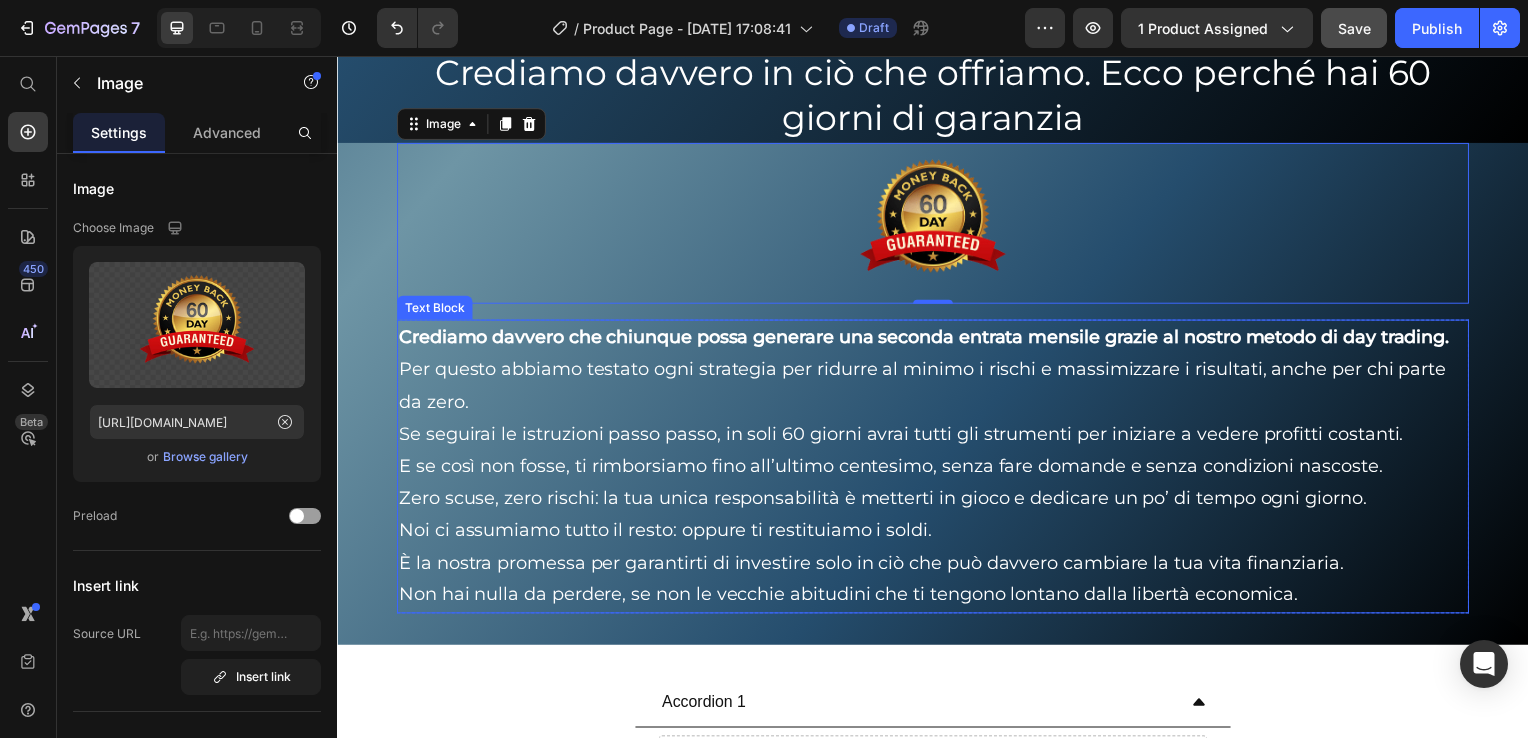 click on "Per questo abbiamo testato ogni strategia per ridurre al minimo i rischi e massimizzare i risultati, anche per chi parte da zero. Se seguirai le istruzioni passo passo, in soli 60 giorni avrai tutti gli strumenti per iniziare a vedere profitti costanti. E se così non fosse, ti rimborsiamo fino all’ultimo centesimo, senza fare domande e senza condizioni nascoste. Zero scuse, zero rischi: la tua unica responsabilità è metterti in gioco e dedicare un po’ di tempo ogni giorno. Noi ci assumiamo tutto il resto: oppure ti restituiamo i soldi. È la nostra promessa per garantirti di investire solo in ciò che può davvero cambiare la tua vita finanziaria. Non hai nulla da perdere, se non le vecchie abitudini che ti tengono lontano dalla libertà economica." at bounding box center [937, 485] 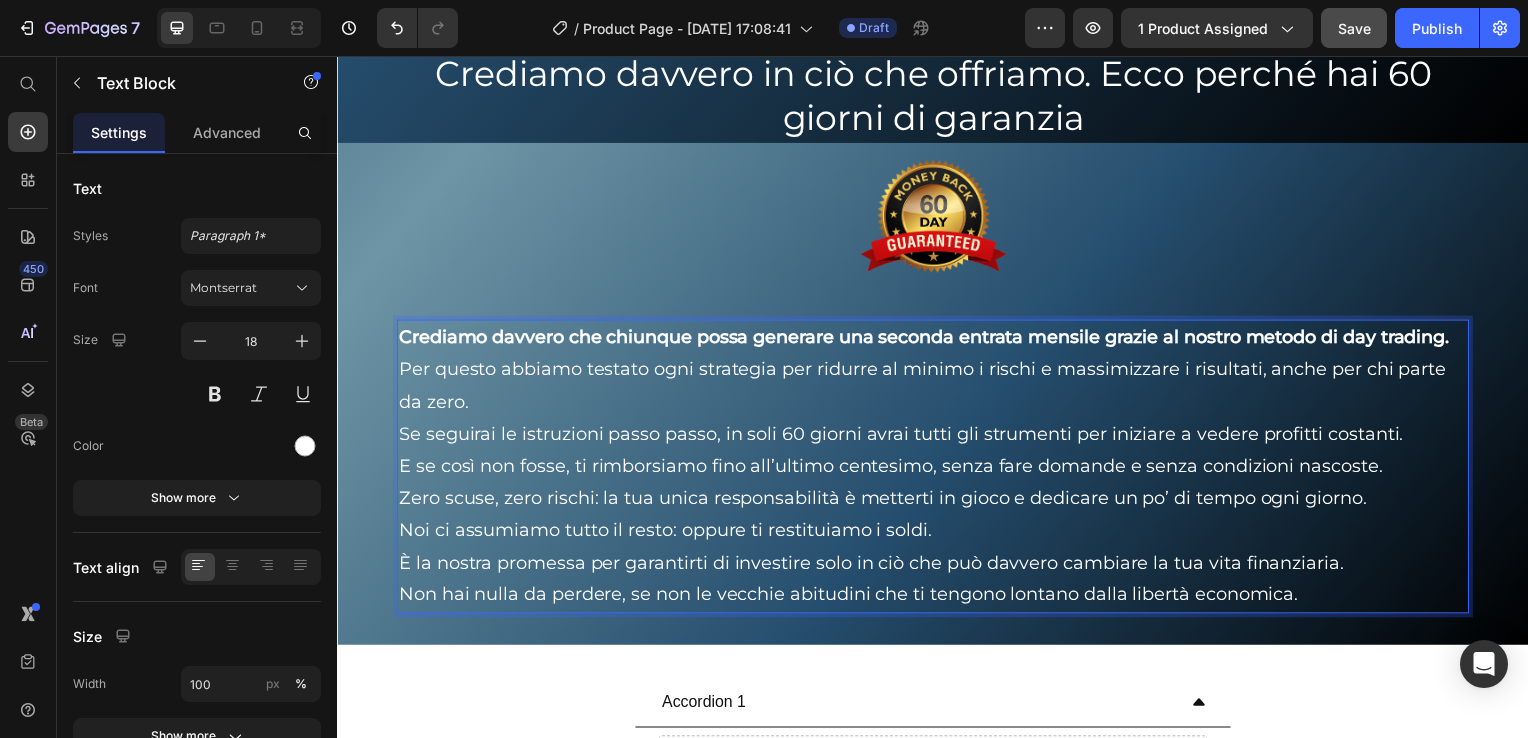 click on "Per questo abbiamo testato ogni strategia per ridurre al minimo i rischi e massimizzare i risultati, anche per chi parte da zero. Se seguirai le istruzioni passo passo, in soli 60 giorni avrai tutti gli strumenti per iniziare a vedere profitti costanti. E se così non fosse, ti rimborsiamo fino all’ultimo centesimo, senza fare domande e senza condizioni nascoste. Zero scuse, zero rischi: la tua unica responsabilità è metterti in gioco e dedicare un po’ di tempo ogni giorno. Noi ci assumiamo tutto il resto: oppure ti restituiamo i soldi. È la nostra promessa per garantirti di investire solo in ciò che può davvero cambiare la tua vita finanziaria. Non hai nulla da perdere, se non le vecchie abitudini che ti tengono lontano dalla libertà economica." at bounding box center (937, 485) 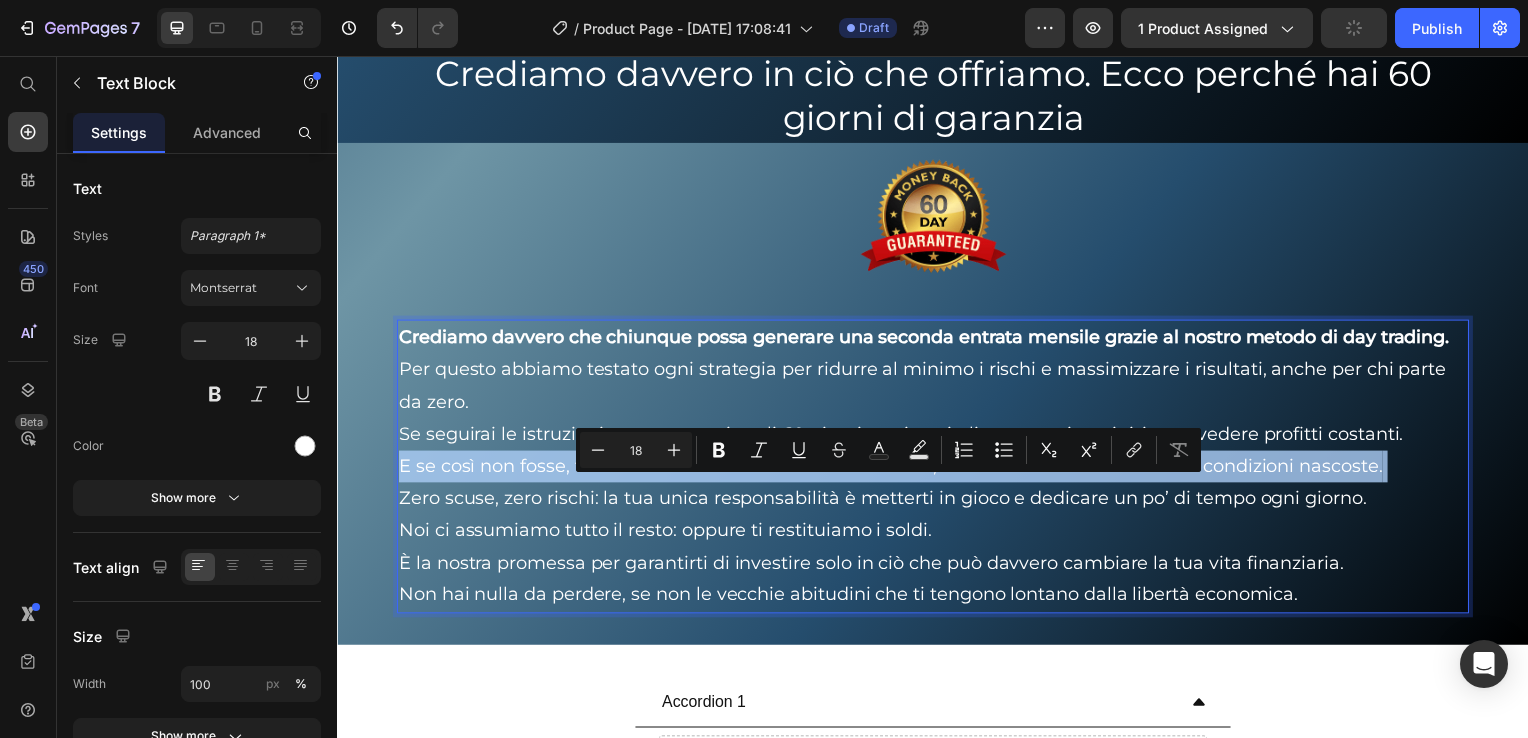 click on "Per questo abbiamo testato ogni strategia per ridurre al minimo i rischi e massimizzare i risultati, anche per chi parte da zero. Se seguirai le istruzioni passo passo, in soli 60 giorni avrai tutti gli strumenti per iniziare a vedere profitti costanti. E se così non fosse, ti rimborsiamo fino all’ultimo centesimo, senza fare domande e senza condizioni nascoste. Zero scuse, zero rischi: la tua unica responsabilità è metterti in gioco e dedicare un po’ di tempo ogni giorno. Noi ci assumiamo tutto il resto: oppure ti restituiamo i soldi. È la nostra promessa per garantirti di investire solo in ciò che può davvero cambiare la tua vita finanziaria. Non hai nulla da perdere, se non le vecchie abitudini che ti tengono lontano dalla libertà economica." at bounding box center [937, 485] 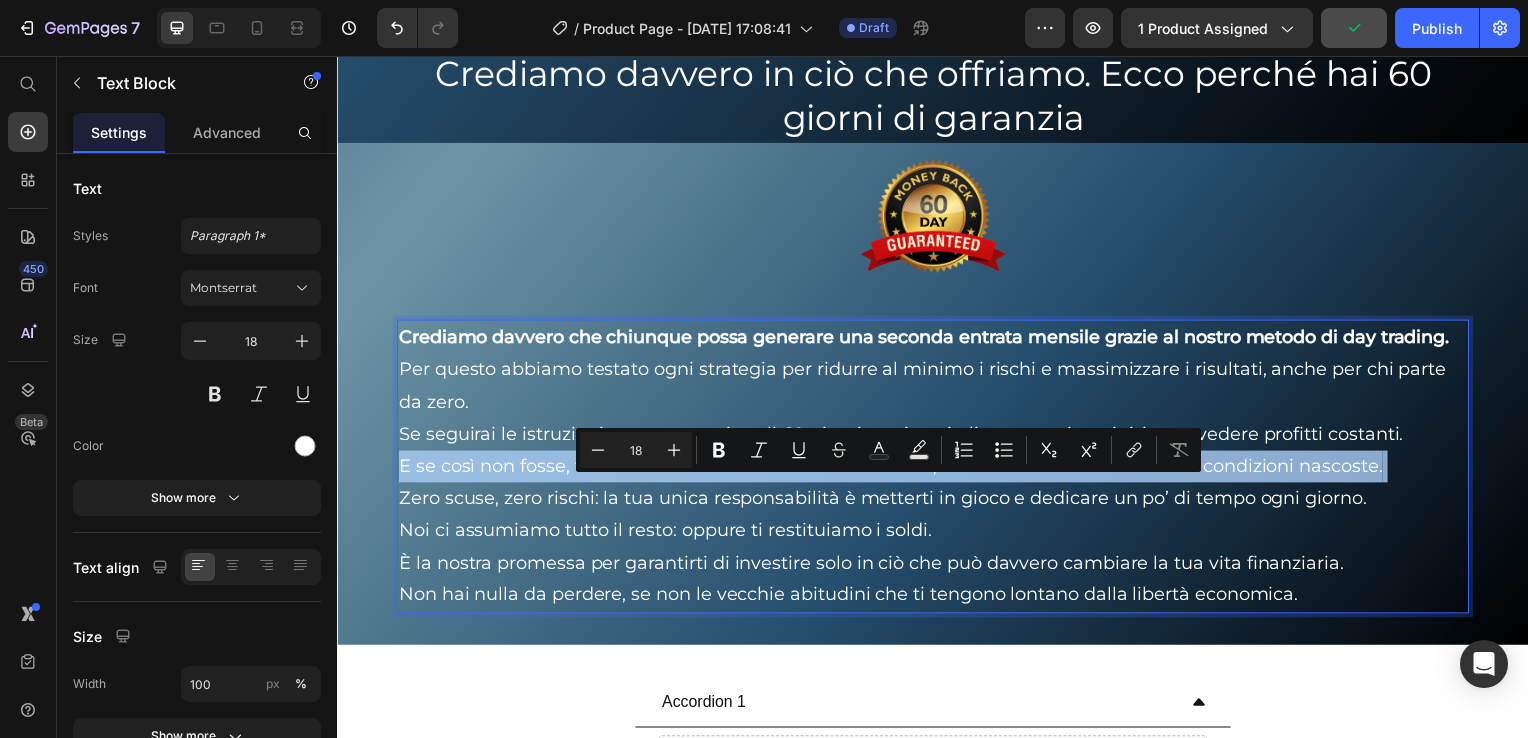 click on "Per questo abbiamo testato ogni strategia per ridurre al minimo i rischi e massimizzare i risultati, anche per chi parte da zero. Se seguirai le istruzioni passo passo, in soli 60 giorni avrai tutti gli strumenti per iniziare a vedere profitti costanti. E se così non fosse, ti rimborsiamo fino all’ultimo centesimo, senza fare domande e senza condizioni nascoste. Zero scuse, zero rischi: la tua unica responsabilità è metterti in gioco e dedicare un po’ di tempo ogni giorno. Noi ci assumiamo tutto il resto: oppure ti restituiamo i soldi. È la nostra promessa per garantirti di investire solo in ciò che può davvero cambiare la tua vita finanziaria. Non hai nulla da perdere, se non le vecchie abitudini che ti tengono lontano dalla libertà economica." at bounding box center (937, 485) 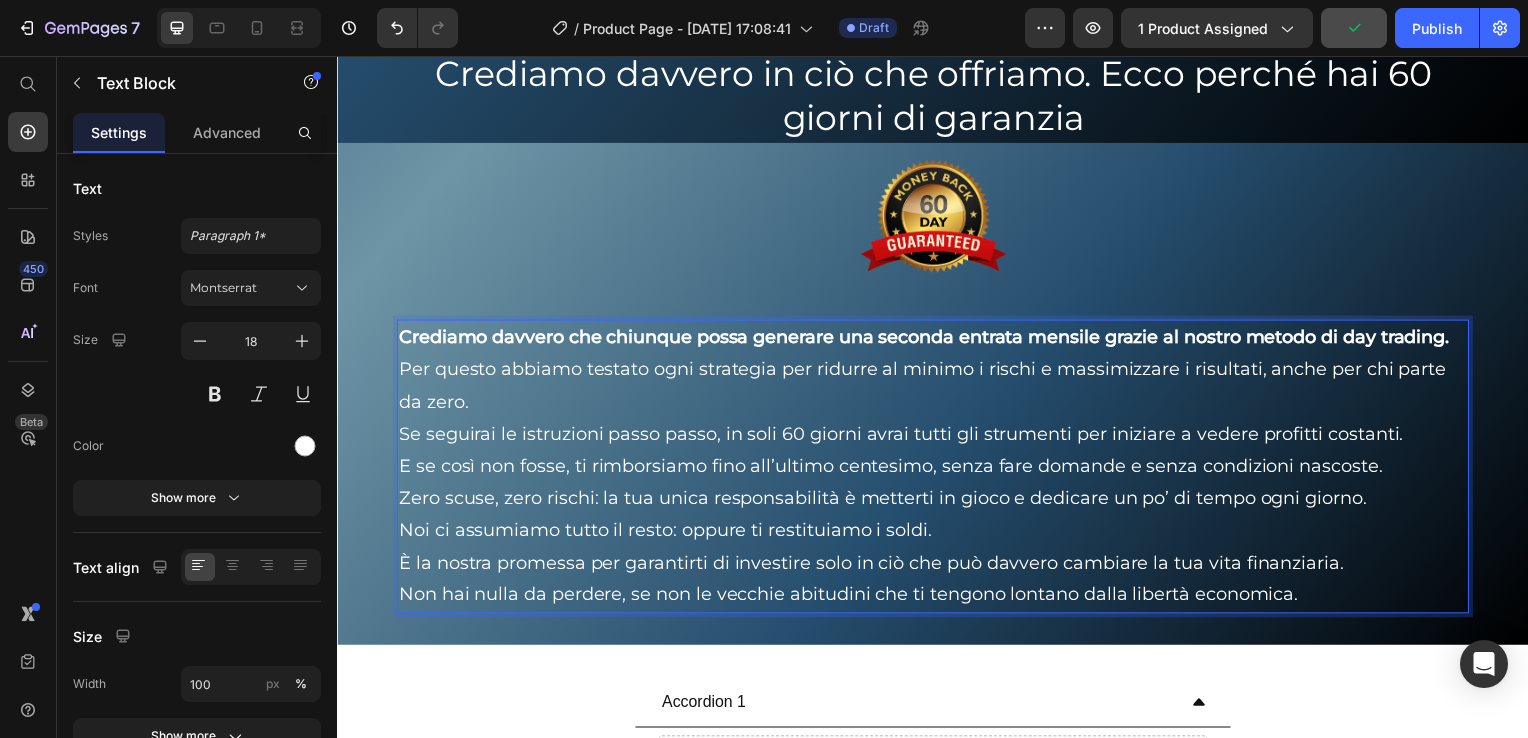 click on "Per questo abbiamo testato ogni strategia per ridurre al minimo i rischi e massimizzare i risultati, anche per chi parte da zero. Se seguirai le istruzioni passo passo, in soli 60 giorni avrai tutti gli strumenti per iniziare a vedere profitti costanti. E se così non fosse, ti rimborsiamo fino all’ultimo centesimo, senza fare domande e senza condizioni nascoste. Zero scuse, zero rischi: la tua unica responsabilità è metterti in gioco e dedicare un po’ di tempo ogni giorno. Noi ci assumiamo tutto il resto: oppure ti restituiamo i soldi. È la nostra promessa per garantirti di investire solo in ciò che può davvero cambiare la tua vita finanziaria. Non hai nulla da perdere, se non le vecchie abitudini che ti tengono lontano dalla libertà economica." at bounding box center (937, 485) 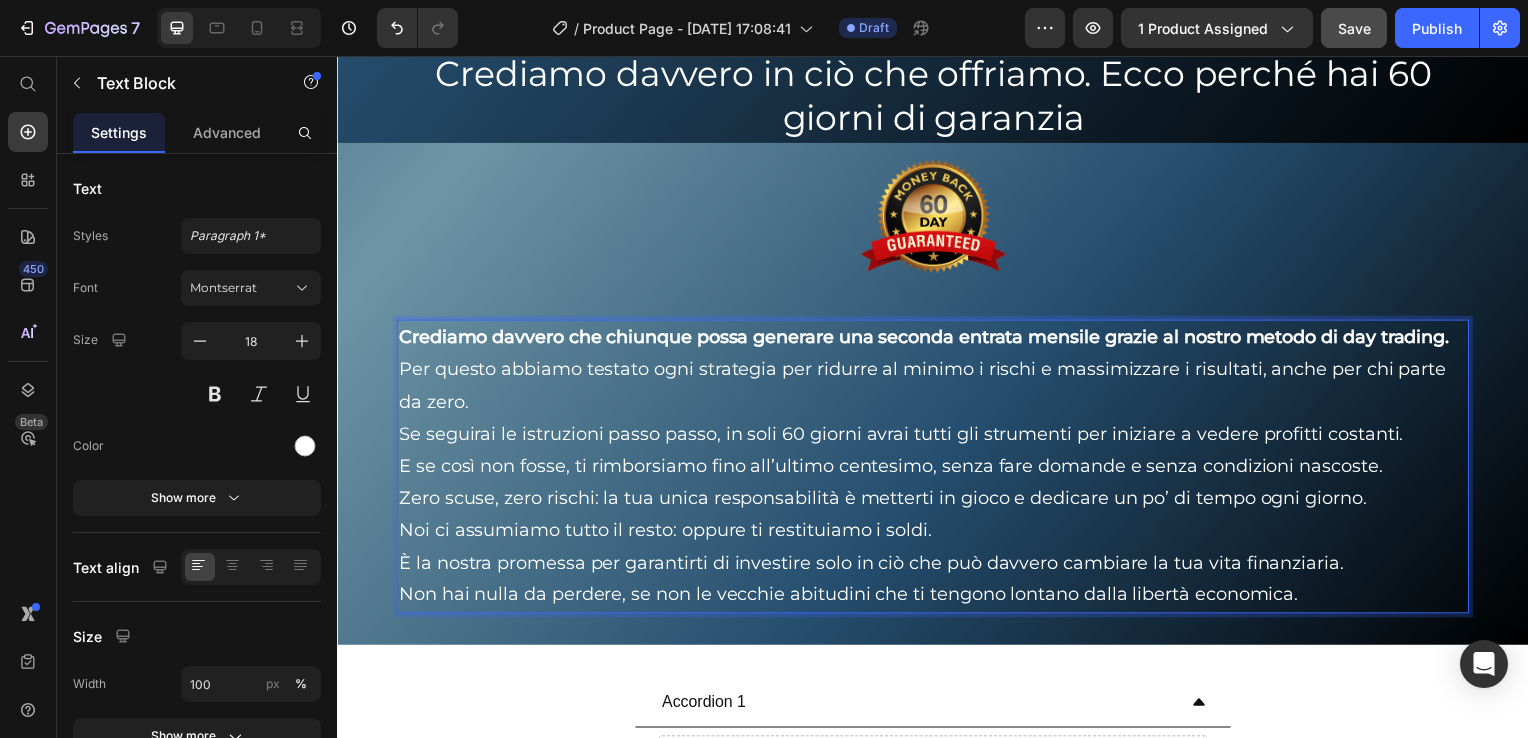 click on "Per questo abbiamo testato ogni strategia per ridurre al minimo i rischi e massimizzare i risultati, anche per chi parte da zero. Se seguirai le istruzioni passo passo, in soli 60 giorni avrai tutti gli strumenti per iniziare a vedere profitti costanti. E se così non fosse, ti rimborsiamo fino all’ultimo centesimo, senza fare domande e senza condizioni nascoste. Zero scuse, zero rischi: la tua unica responsabilità è metterti in gioco e dedicare un po’ di tempo ogni giorno. Noi ci assumiamo tutto il resto: oppure ti restituiamo i soldi. È la nostra promessa per garantirti di investire solo in ciò che può davvero cambiare la tua vita finanziaria. Non hai nulla da perdere, se non le vecchie abitudini che ti tengono lontano dalla libertà economica." at bounding box center (937, 485) 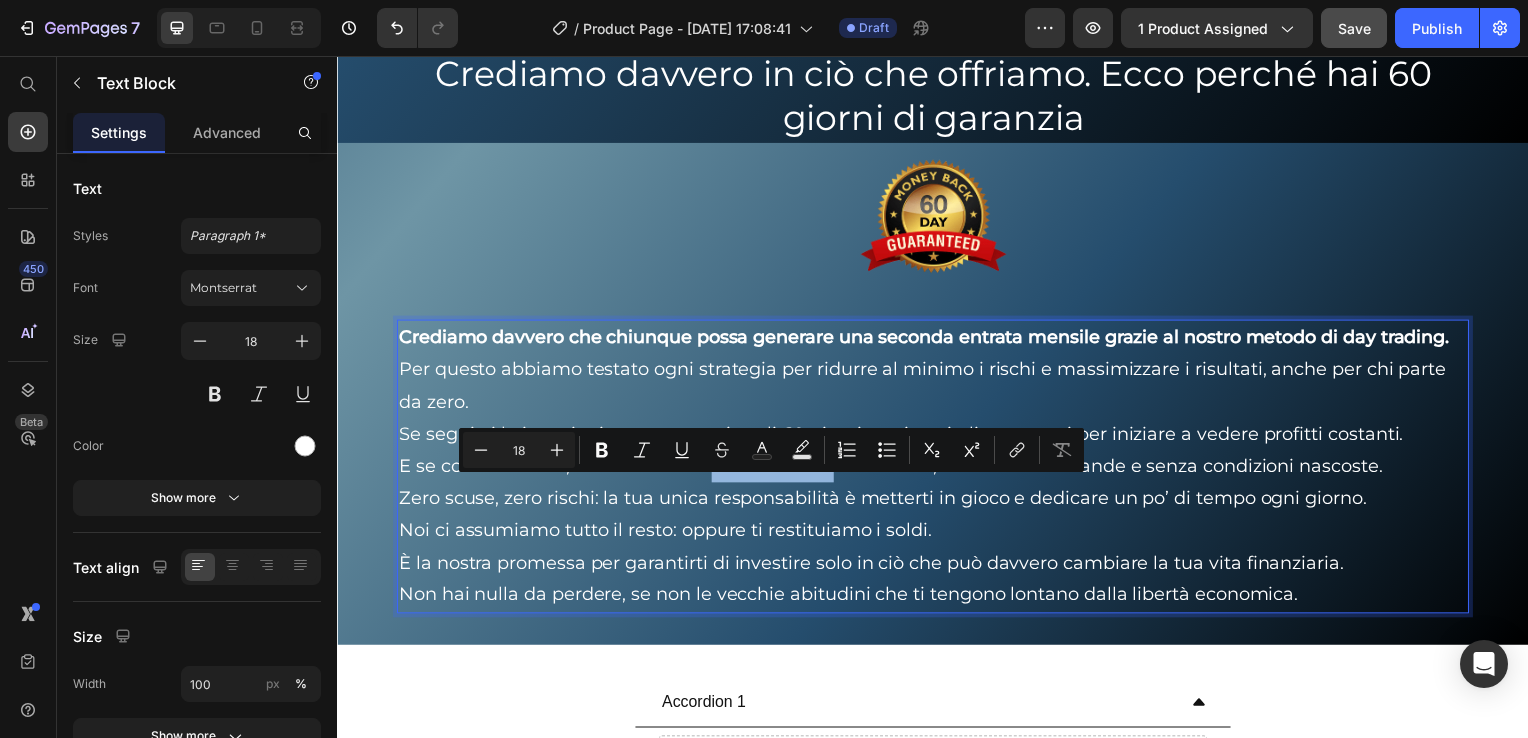 drag, startPoint x: 712, startPoint y: 499, endPoint x: 813, endPoint y: 505, distance: 101.17806 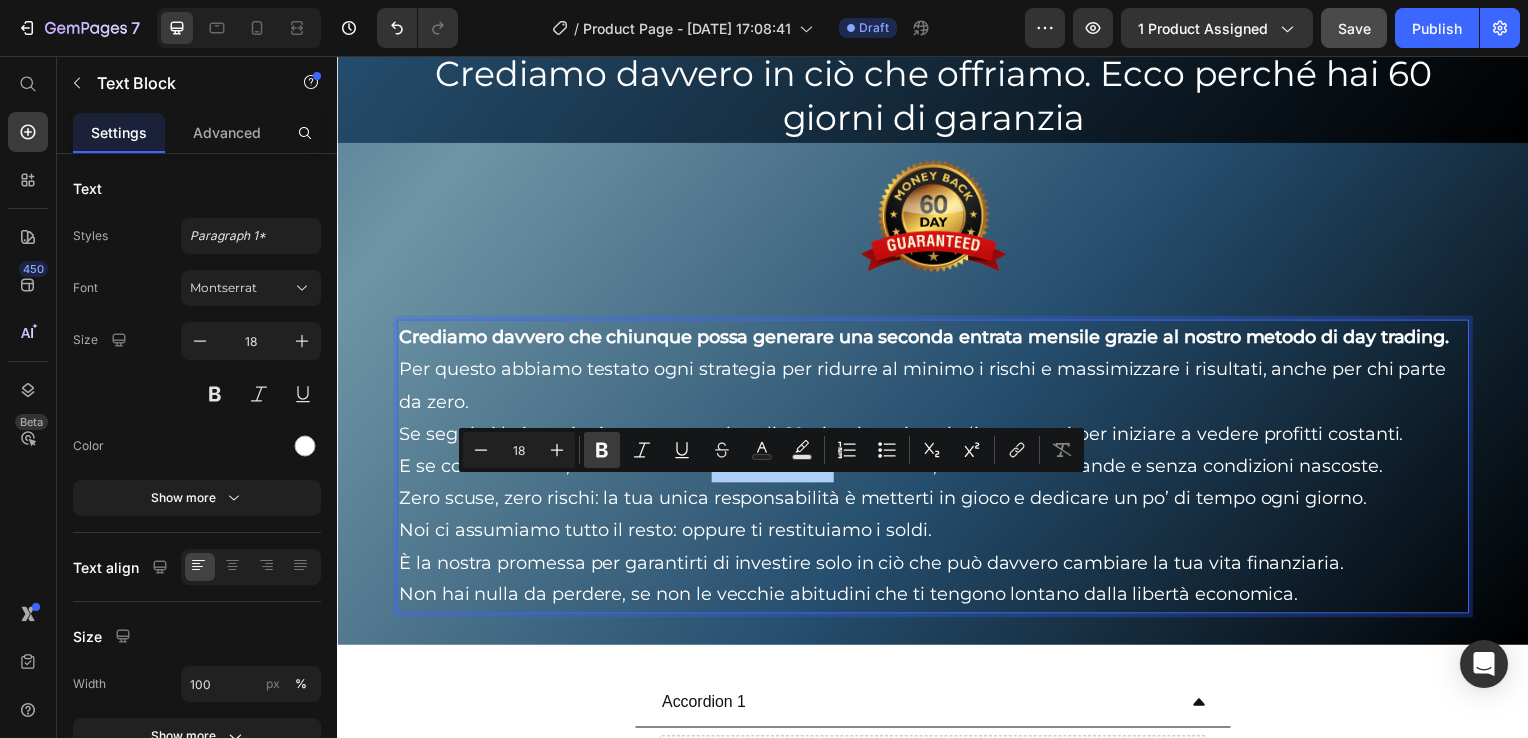 click 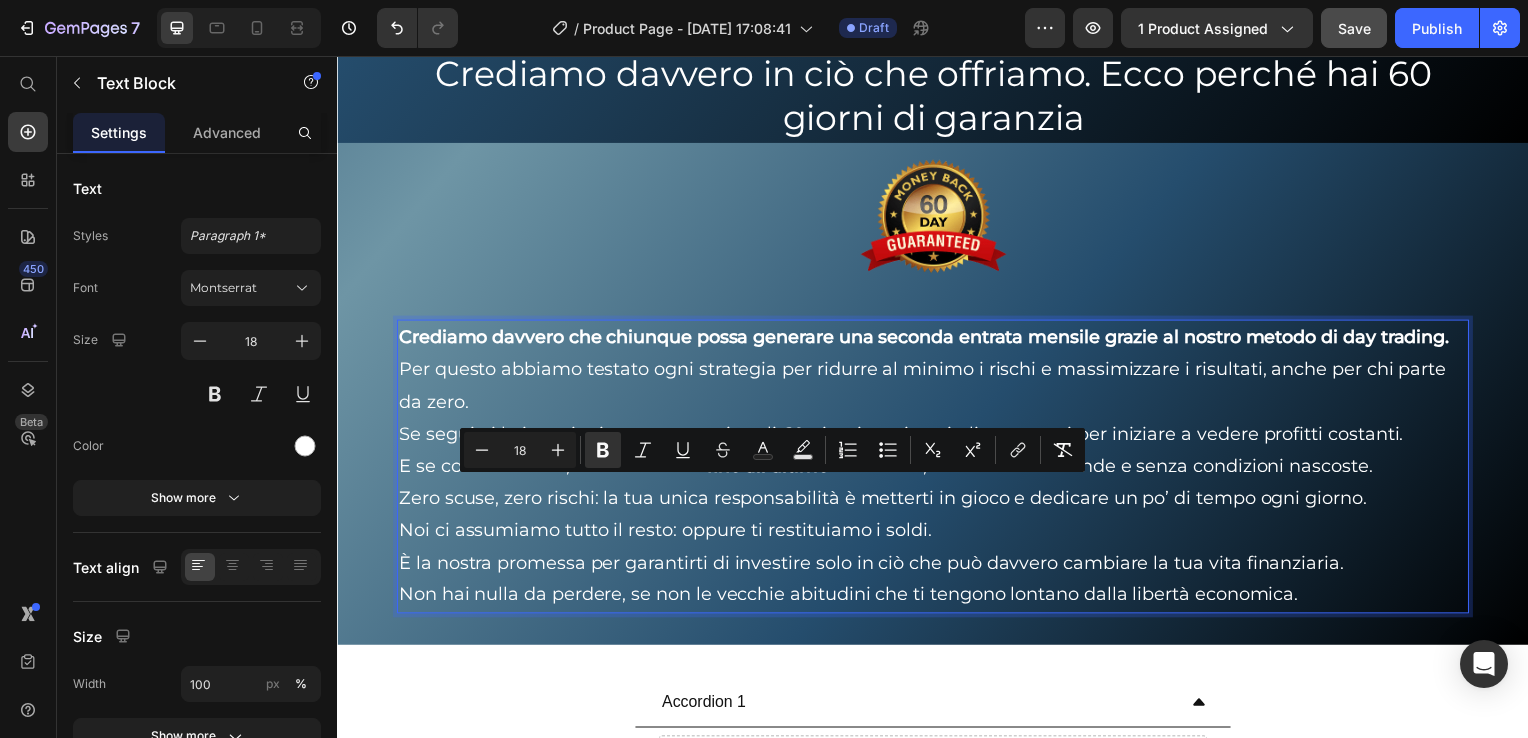 click on "Per questo abbiamo testato ogni strategia per ridurre al minimo i rischi e massimizzare i risultati, anche per chi parte da zero. Se seguirai le istruzioni passo passo, in soli 60 giorni avrai tutti gli strumenti per iniziare a vedere profitti costanti. E se così non fosse, ti rimborsiamo  fino all’ultimo  centesimo, senza fare domande e senza condizioni nascoste. Zero scuse, zero rischi: la tua unica responsabilità è metterti in gioco e dedicare un po’ di tempo ogni giorno. Noi ci assumiamo tutto il resto: oppure ti restituiamo i soldi. È la nostra promessa per garantirti di investire solo in ciò che può davvero cambiare la tua vita finanziaria. Non hai nulla da perdere, se non le vecchie abitudini che ti tengono lontano dalla libertà economica." at bounding box center [937, 485] 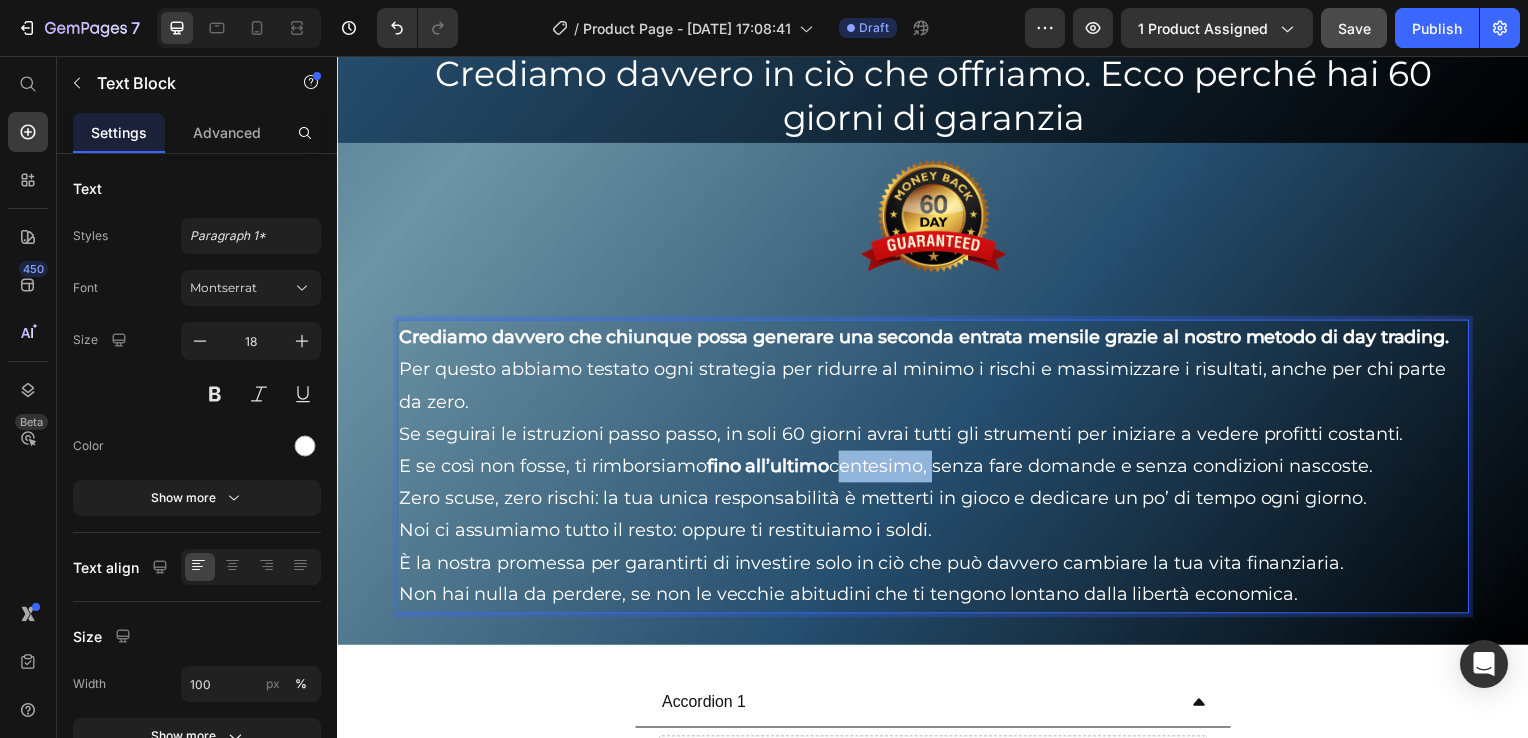drag, startPoint x: 842, startPoint y: 505, endPoint x: 935, endPoint y: 502, distance: 93.04838 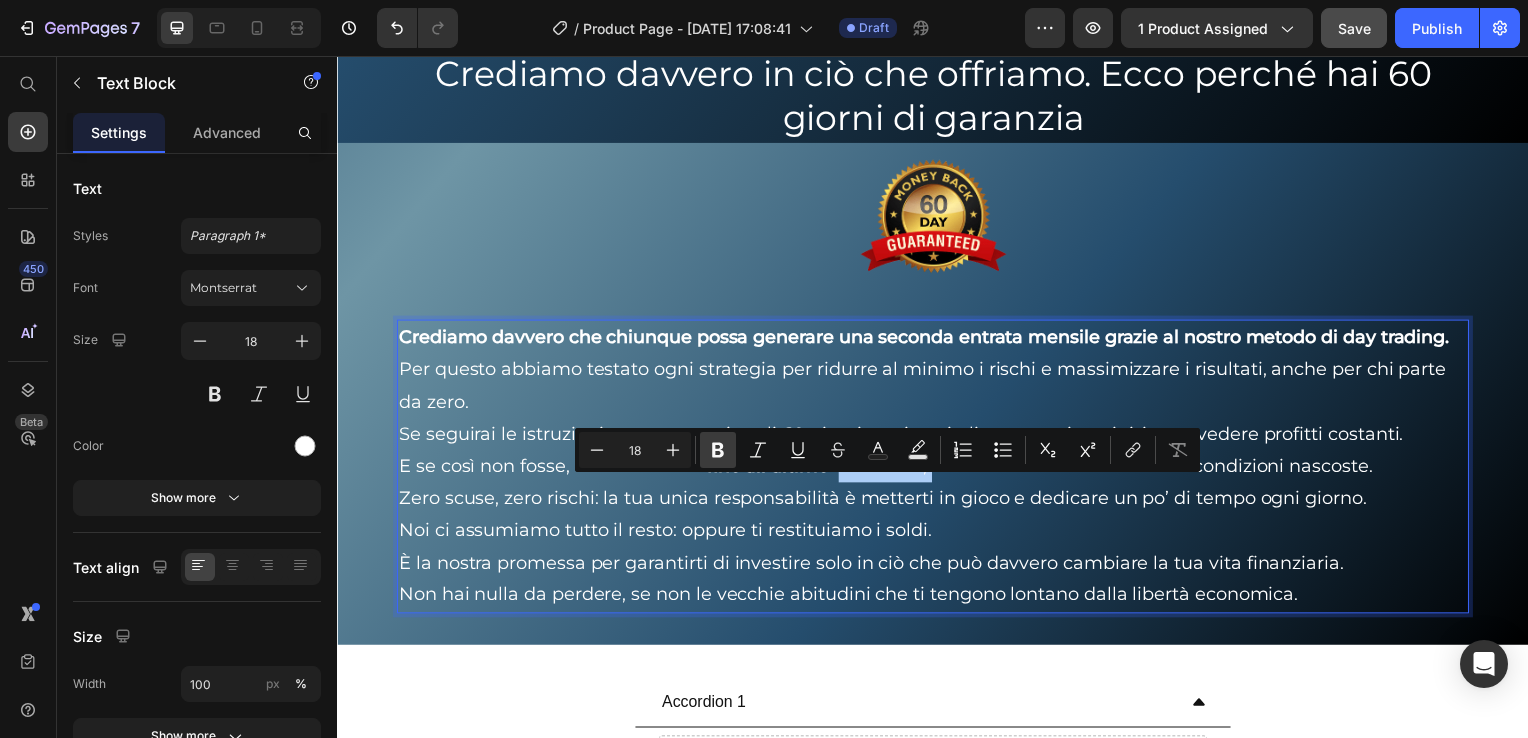 click 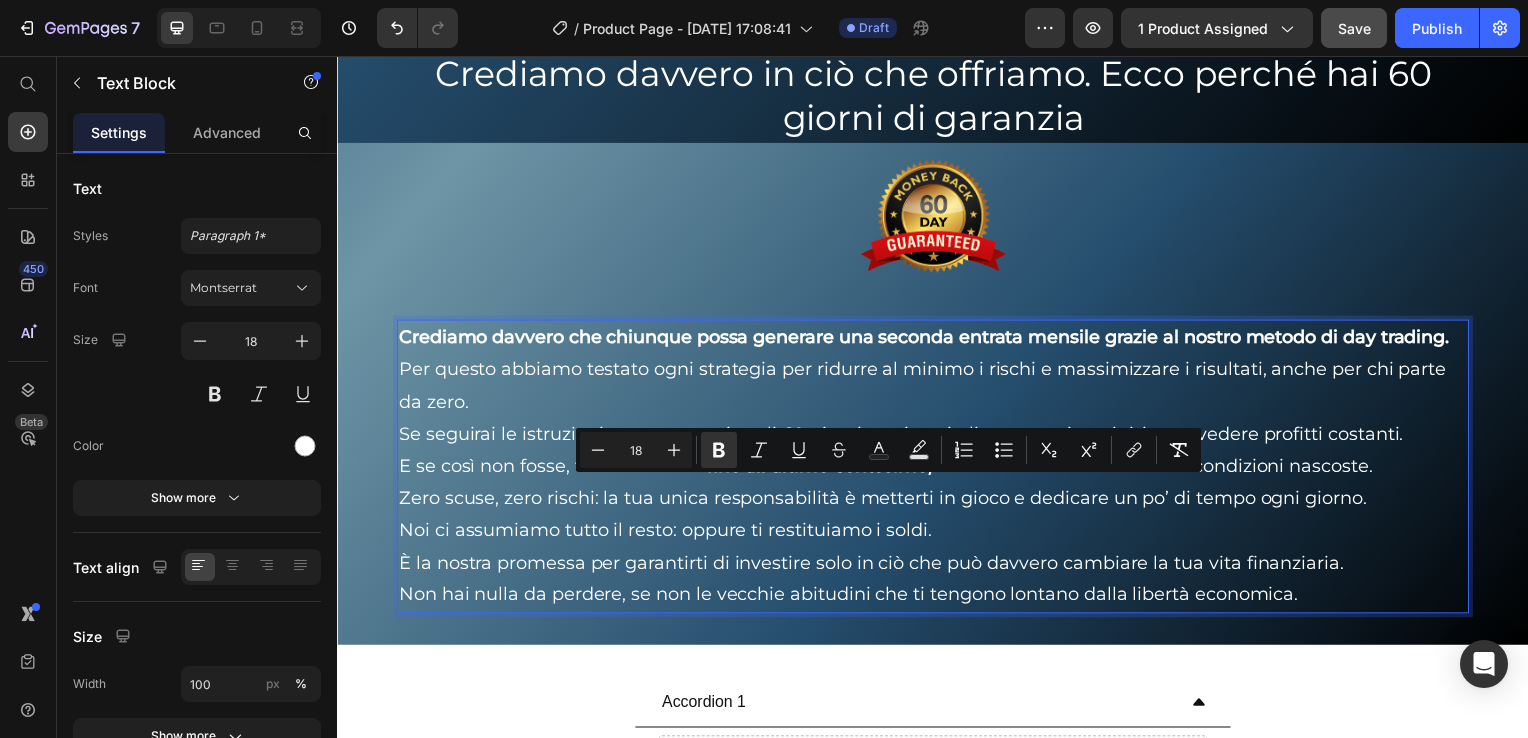click on "Per questo abbiamo testato ogni strategia per ridurre al minimo i rischi e massimizzare i risultati, anche per chi parte da zero. Se seguirai le istruzioni passo passo, in soli 60 giorni avrai tutti gli strumenti per iniziare a vedere profitti costanti. E se così non fosse, ti rimborsiamo  fino all’ultimo   centesimo,  senza fare domande e senza condizioni nascoste. Zero scuse, zero rischi: la tua unica responsabilità è metterti in gioco e dedicare un po’ di tempo ogni giorno. Noi ci assumiamo tutto il resto: oppure ti restituiamo i soldi. È la nostra promessa per garantirti di investire solo in ciò che può davvero cambiare la tua vita finanziaria. Non hai nulla da perdere, se non le vecchie abitudini che ti tengono lontano dalla libertà economica." at bounding box center (937, 485) 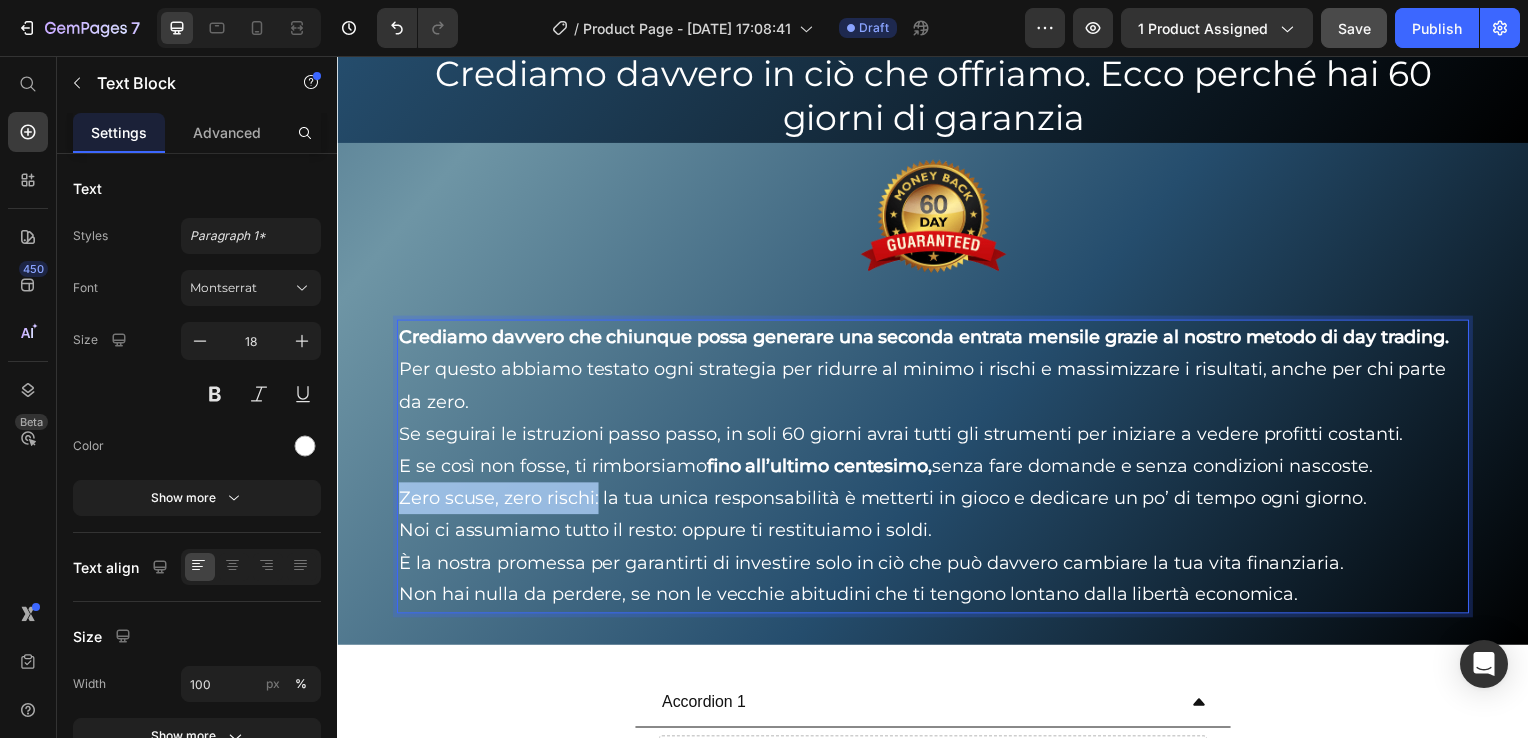 drag, startPoint x: 398, startPoint y: 536, endPoint x: 593, endPoint y: 527, distance: 195.20758 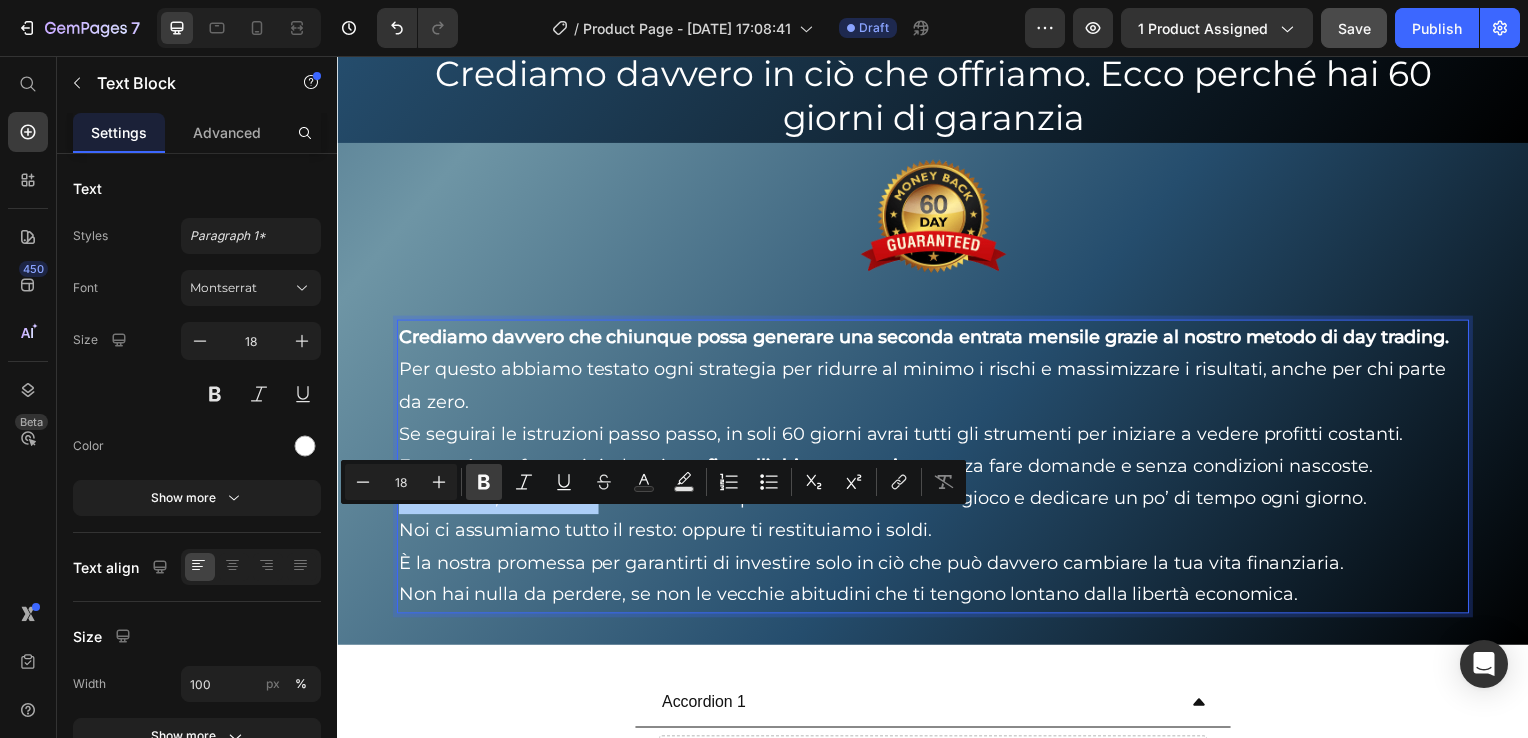 click on "Bold" at bounding box center (484, 482) 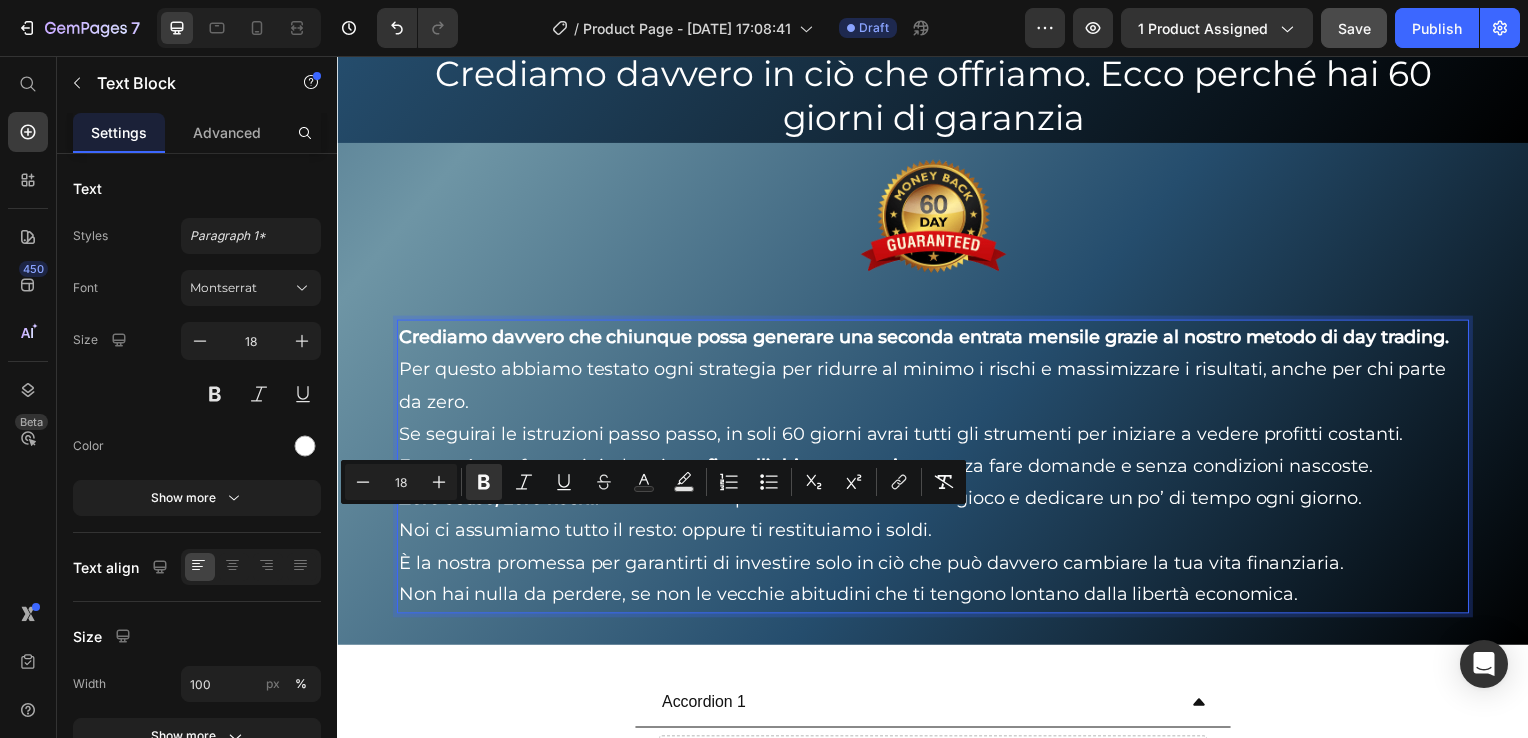 click on "Per questo abbiamo testato ogni strategia per ridurre al minimo i rischi e massimizzare i risultati, anche per chi parte da zero. Se seguirai le istruzioni passo passo, in soli 60 giorni avrai tutti gli strumenti per iniziare a vedere profitti costanti. E se così non fosse, ti rimborsiamo  fino all’ultimo   centesimo,  senza fare domande e senza condizioni nascoste. Zero scuse, zero rischi:  la tua unica responsabilità è metterti in gioco e dedicare un po’ di tempo ogni giorno. Noi ci assumiamo tutto il resto: oppure ti restituiamo i soldi. È la nostra promessa per garantirti di investire solo in ciò che può davvero cambiare la tua vita finanziaria. Non hai nulla da perdere, se non le vecchie abitudini che ti tengono lontano dalla libertà economica." at bounding box center [937, 485] 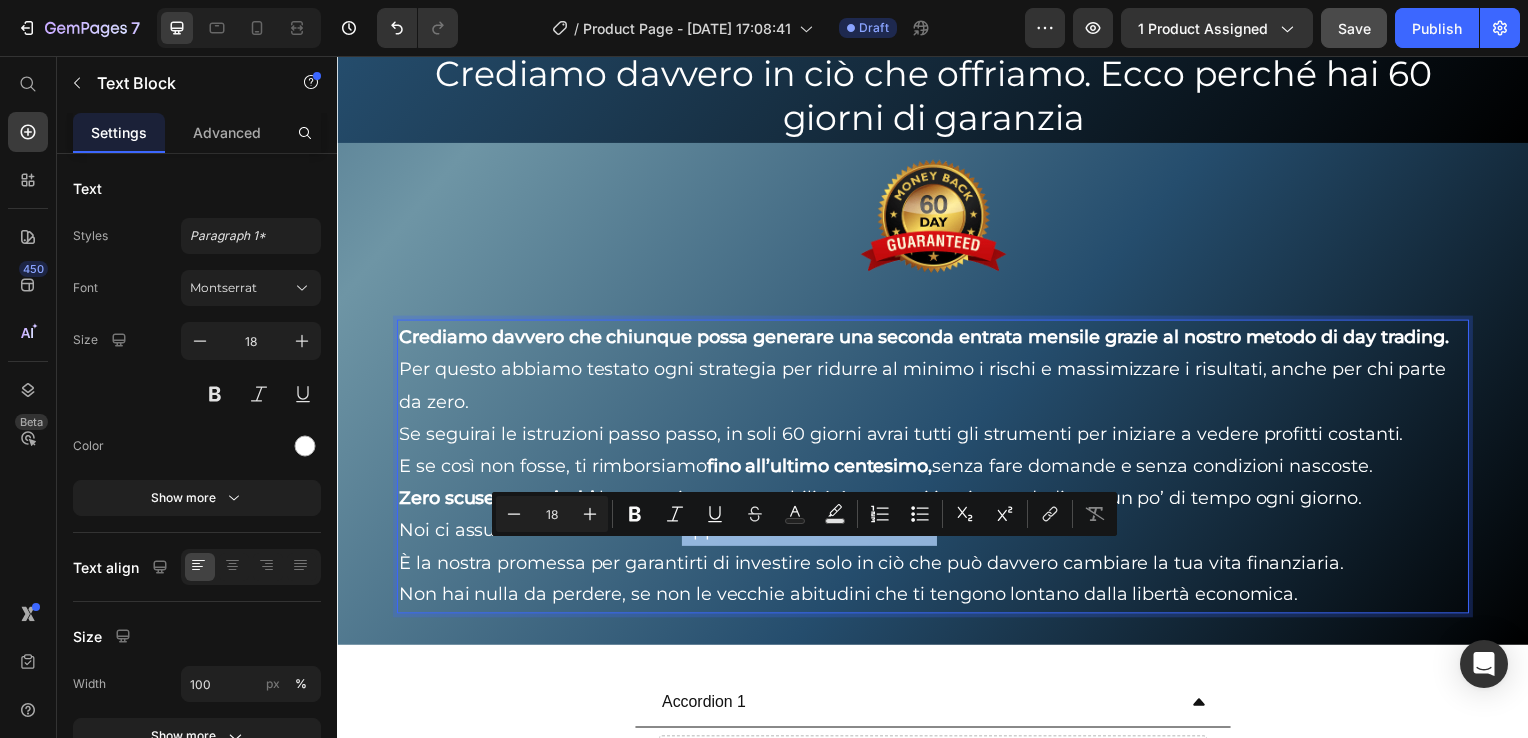 drag, startPoint x: 681, startPoint y: 563, endPoint x: 933, endPoint y: 569, distance: 252.07141 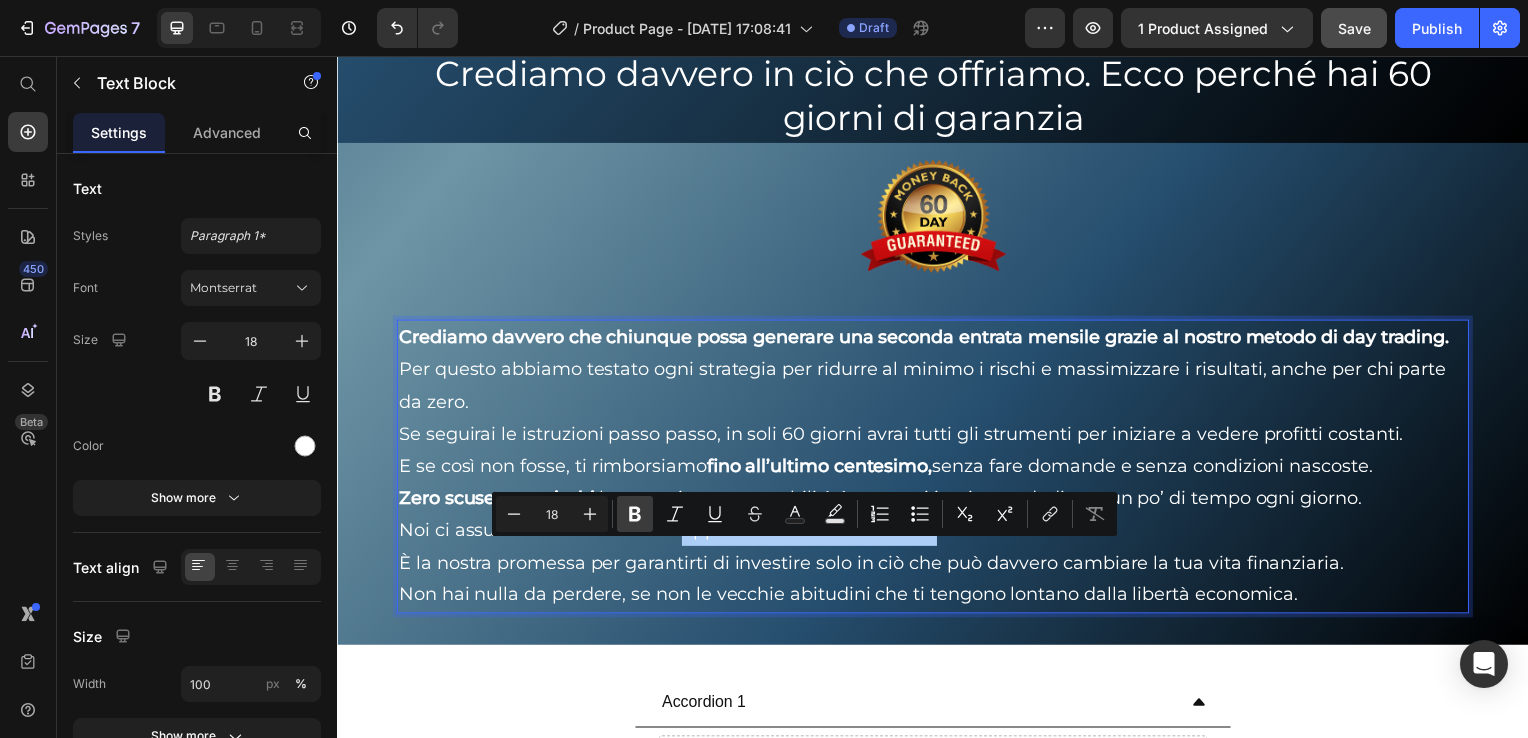 click 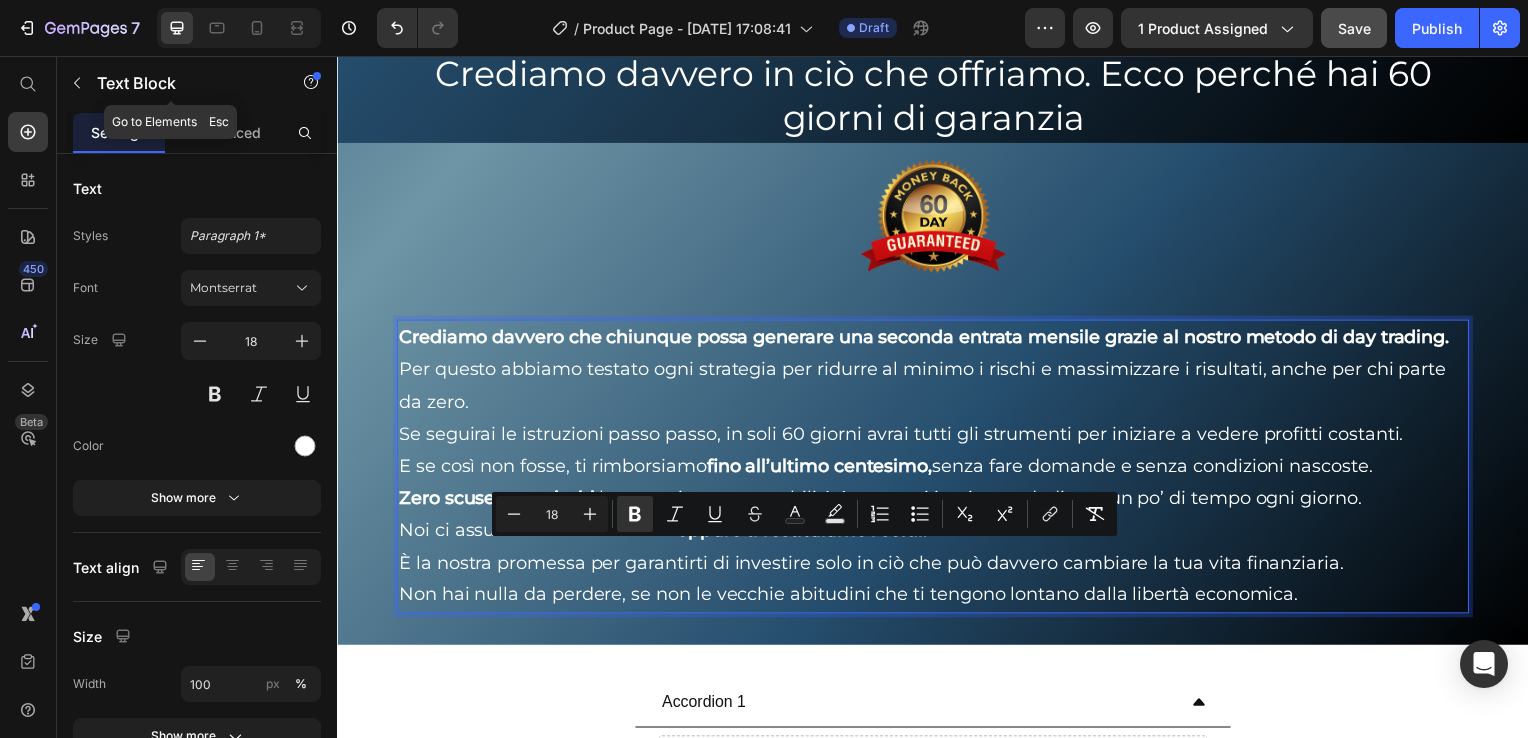click 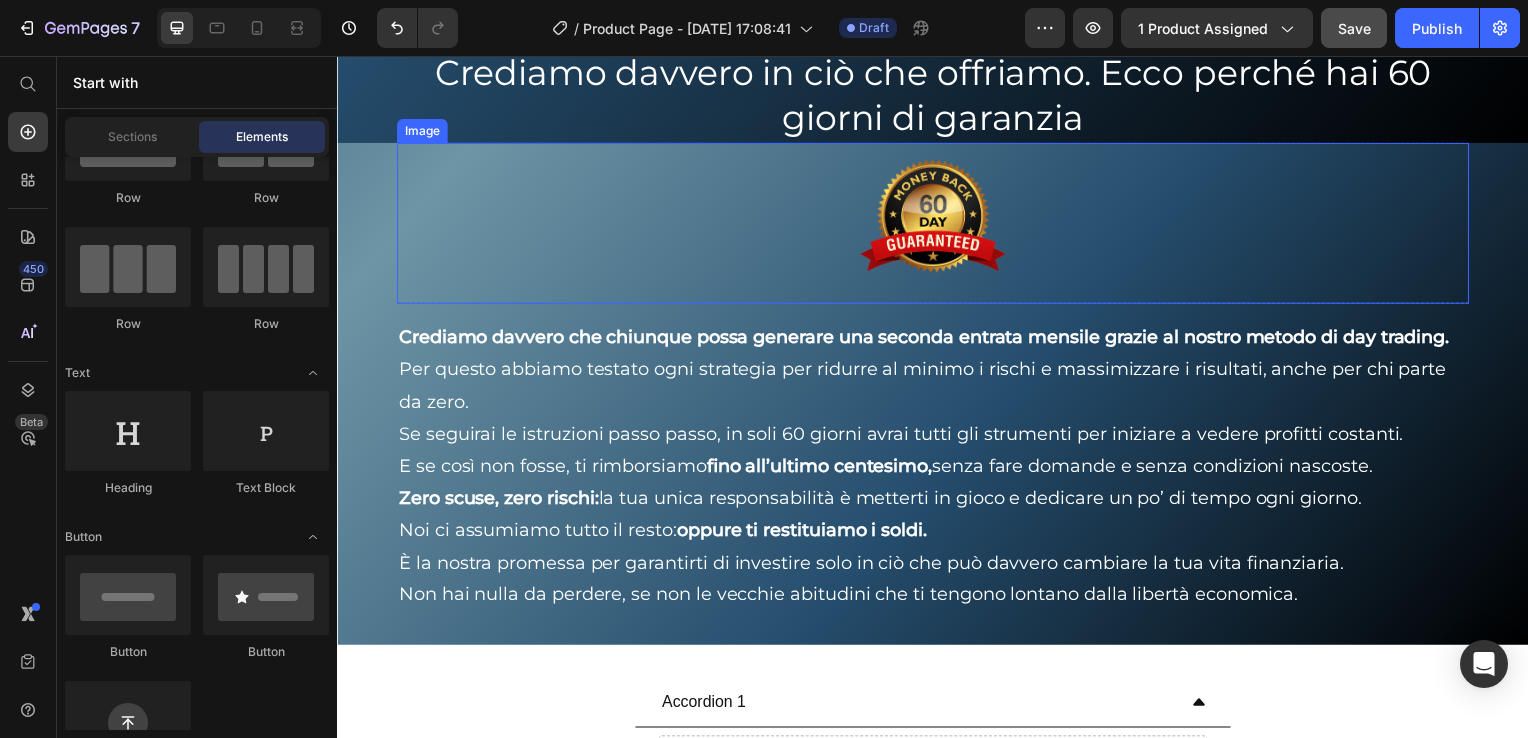 click at bounding box center [937, 225] 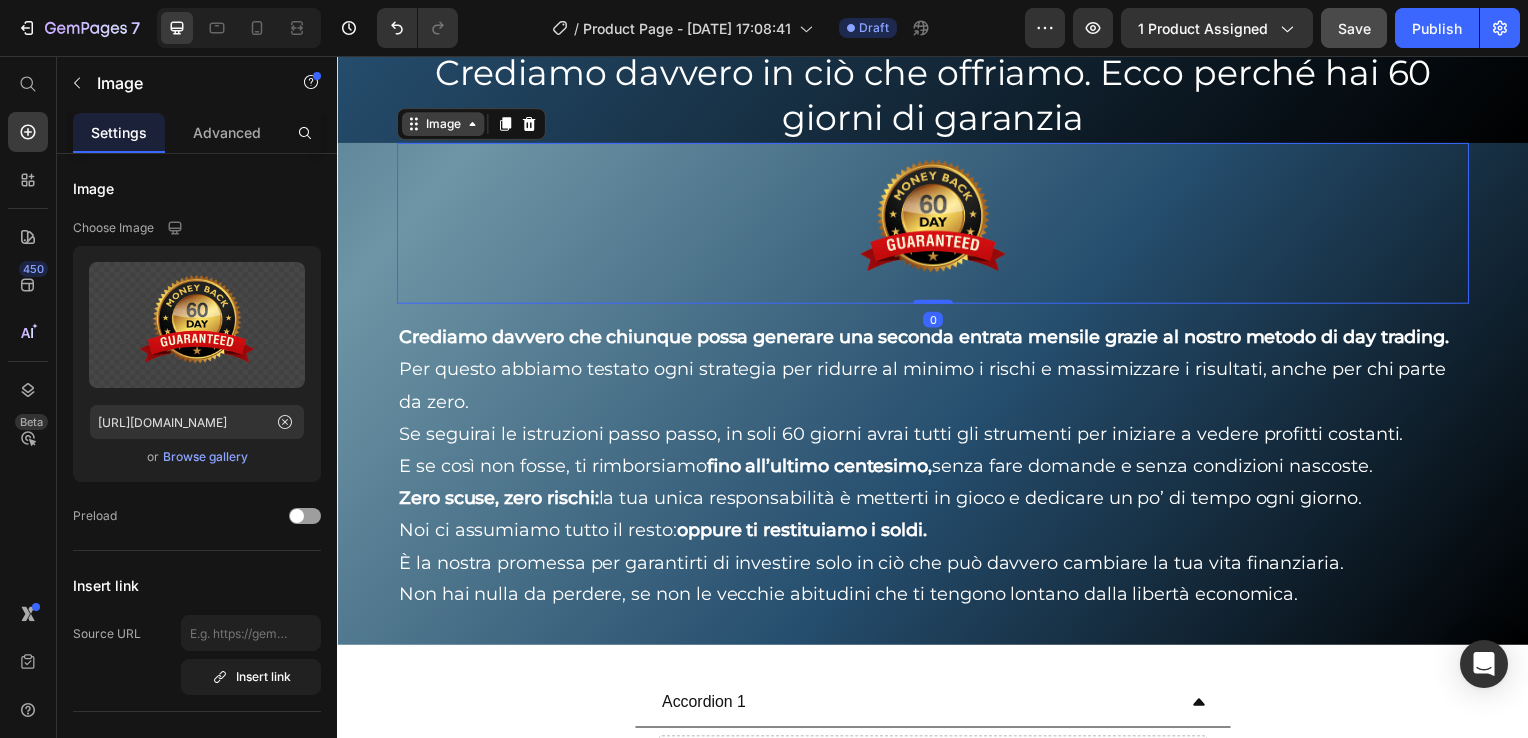 click on "Image" at bounding box center (443, 125) 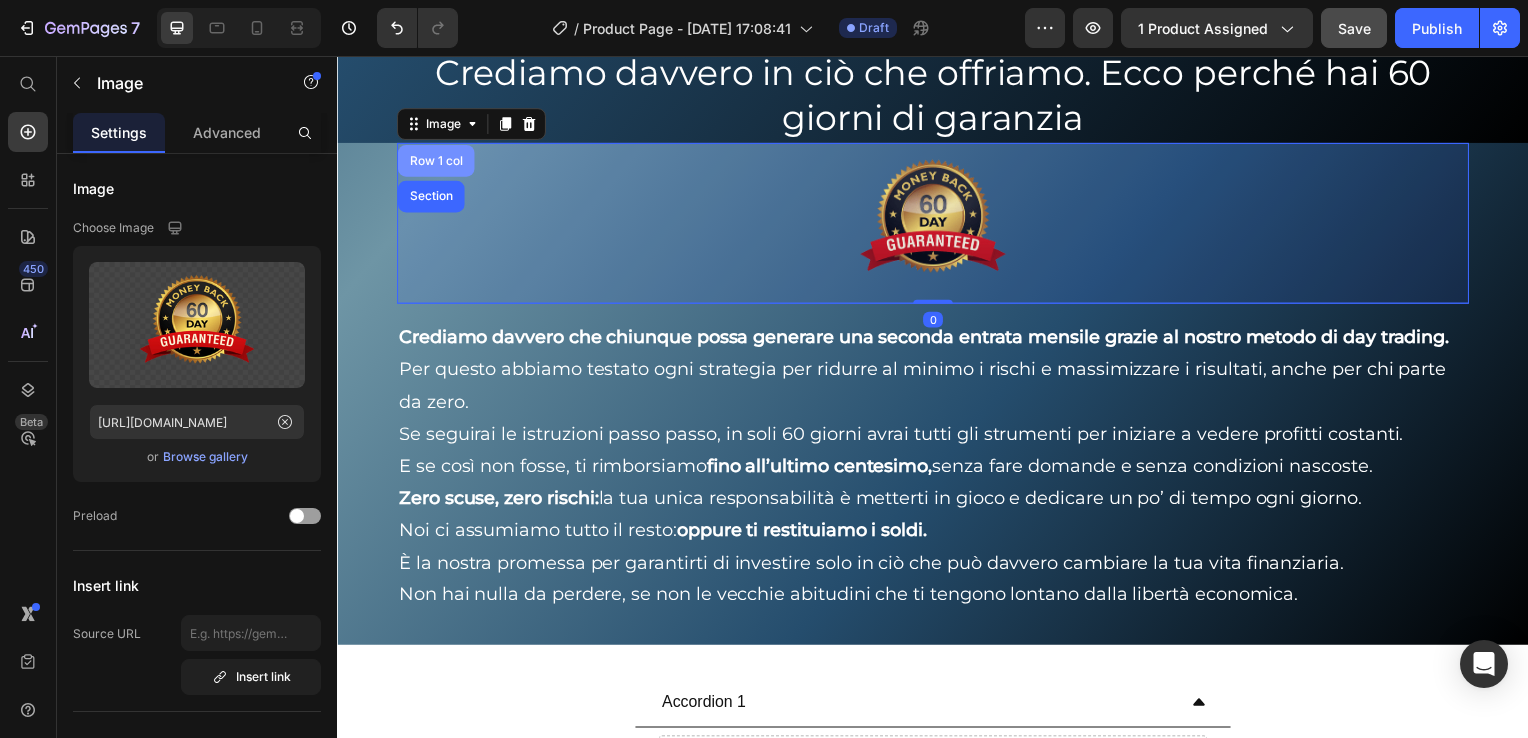 click on "Row 1 col" at bounding box center (436, 162) 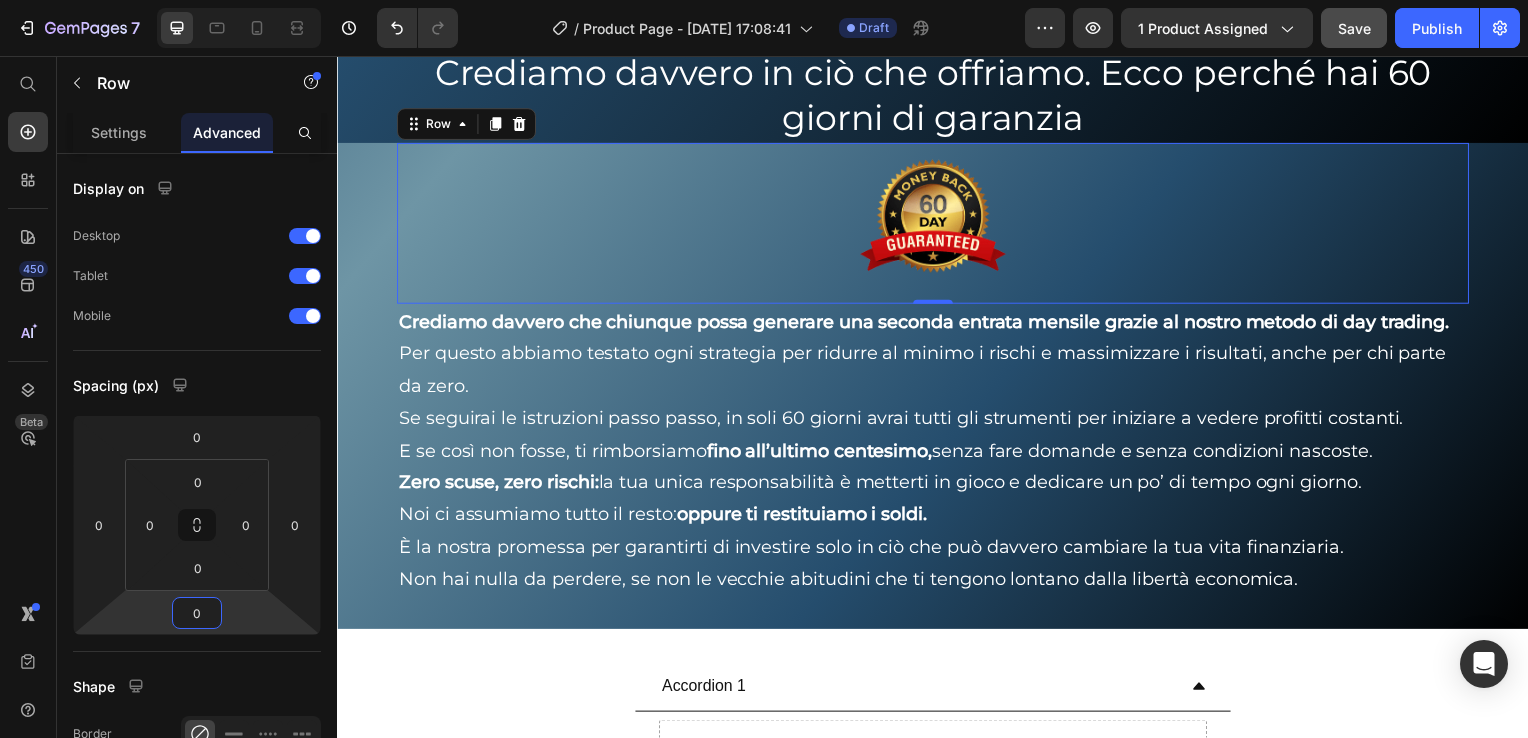 type on "0" 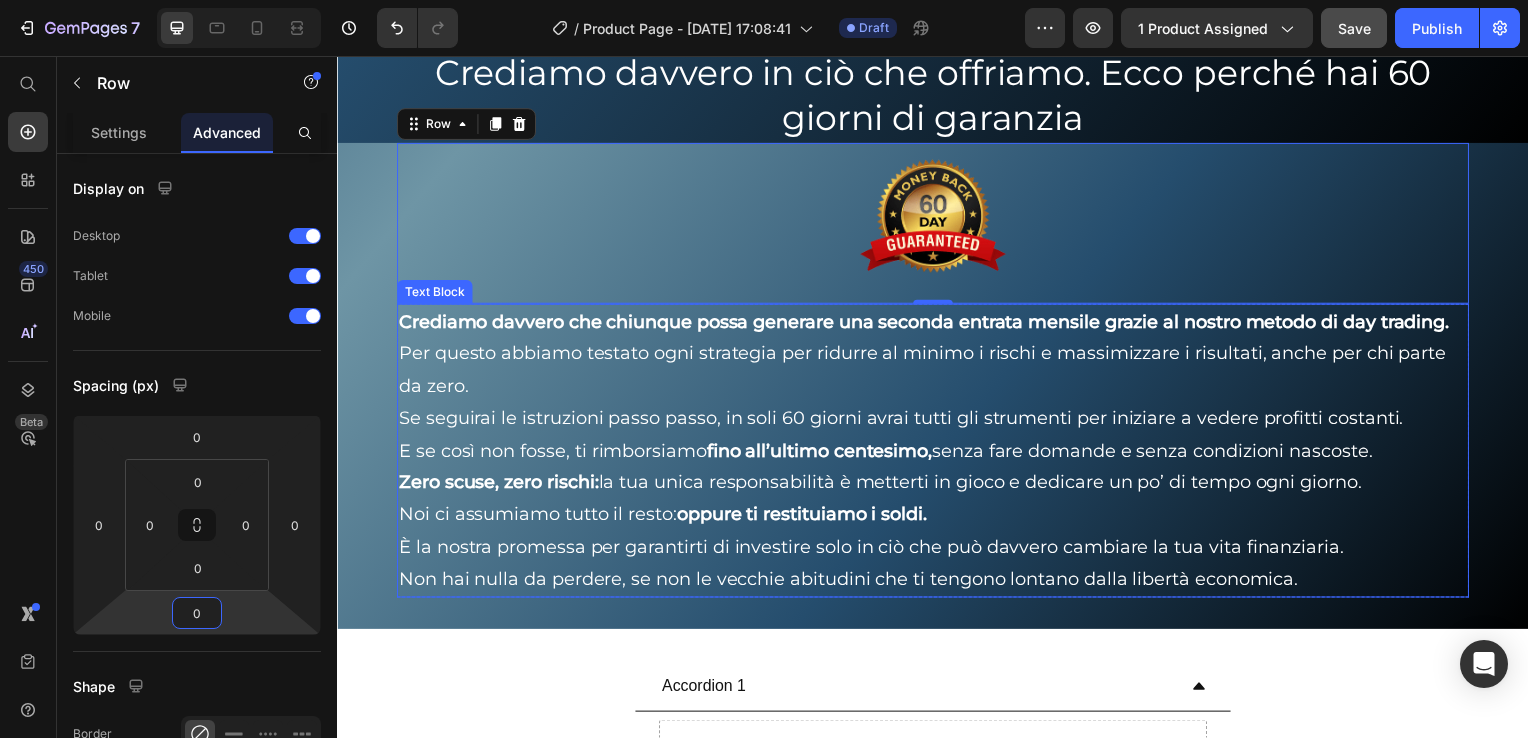 click on "Text Block" at bounding box center (435, 294) 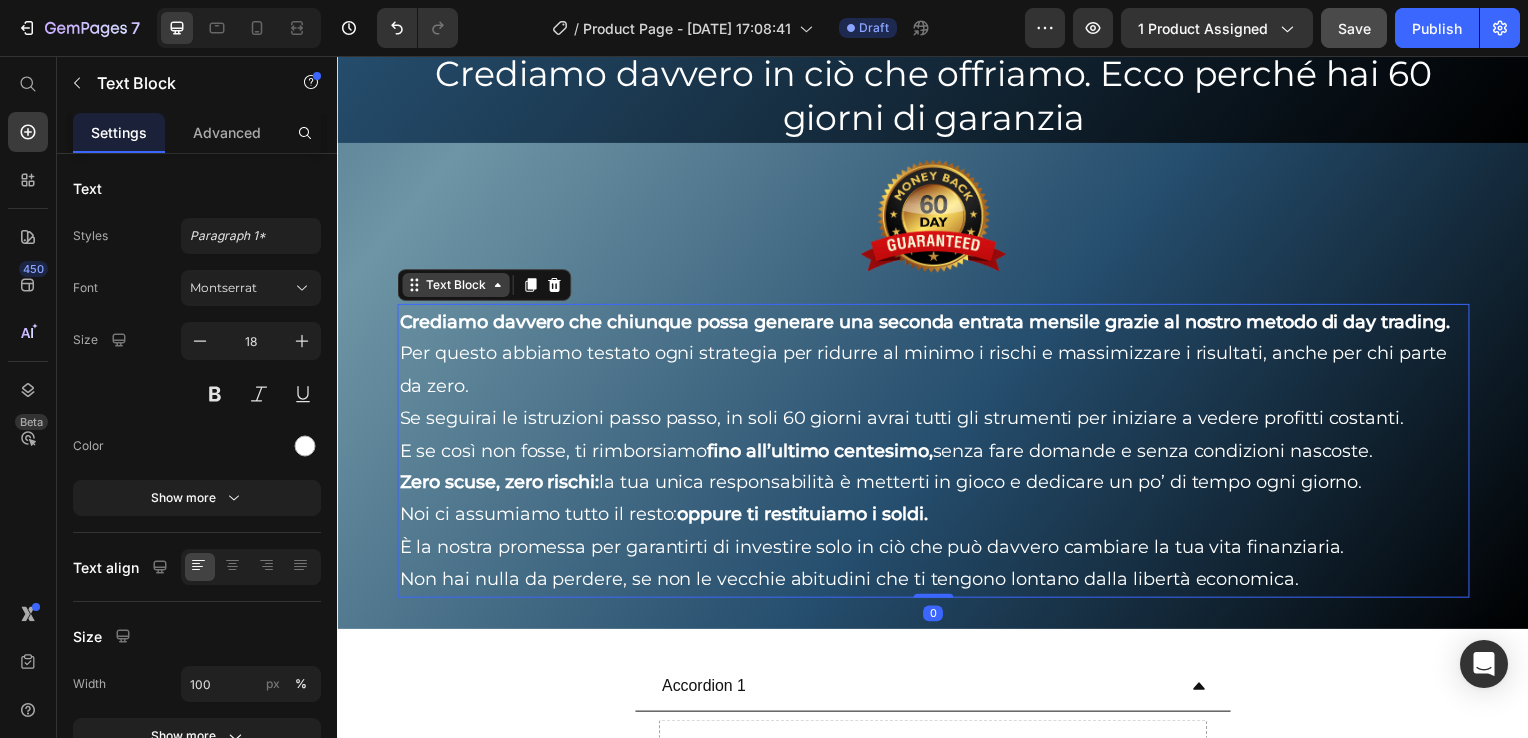 click on "Text Block" at bounding box center [456, 287] 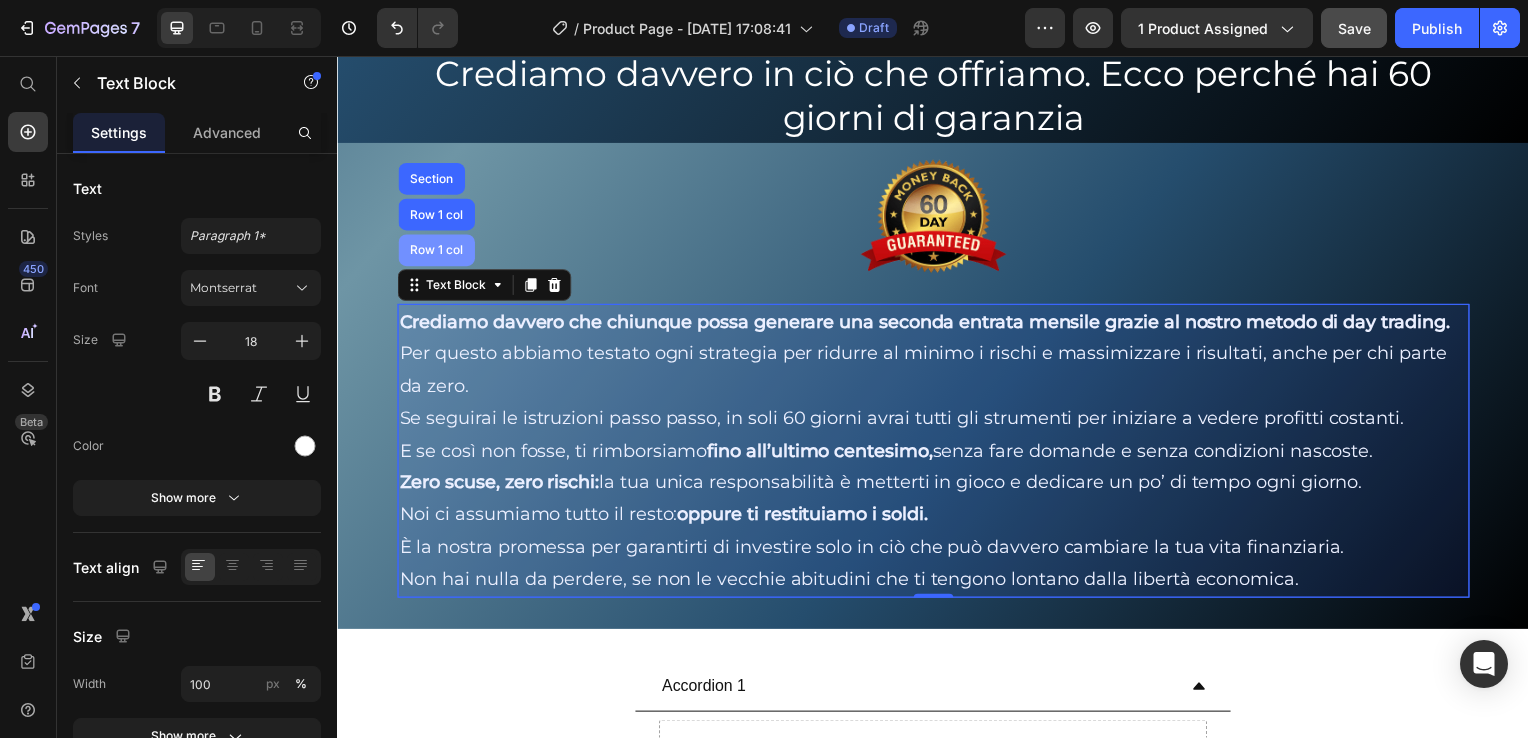 click on "Row 1 col" at bounding box center (436, 252) 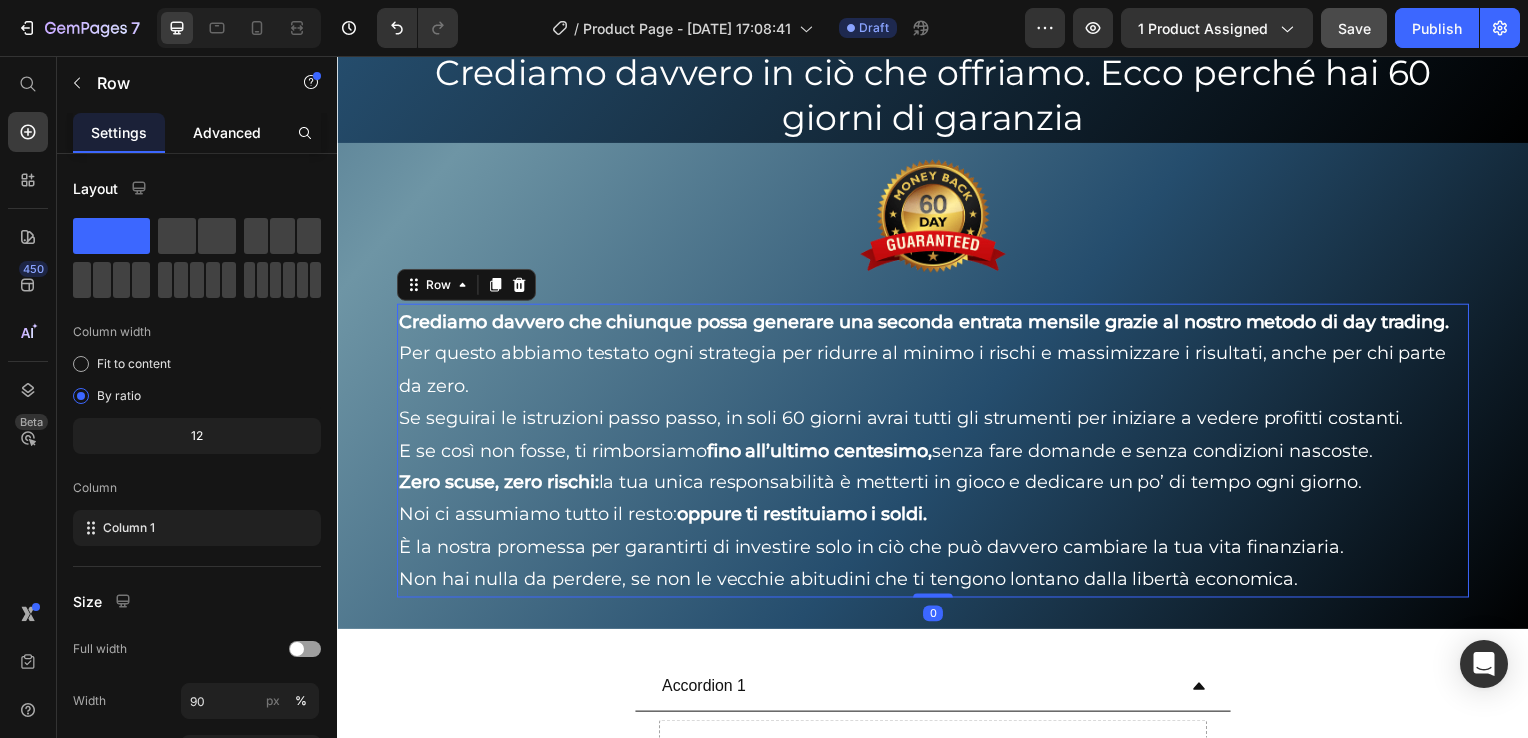 click on "Advanced" at bounding box center (227, 132) 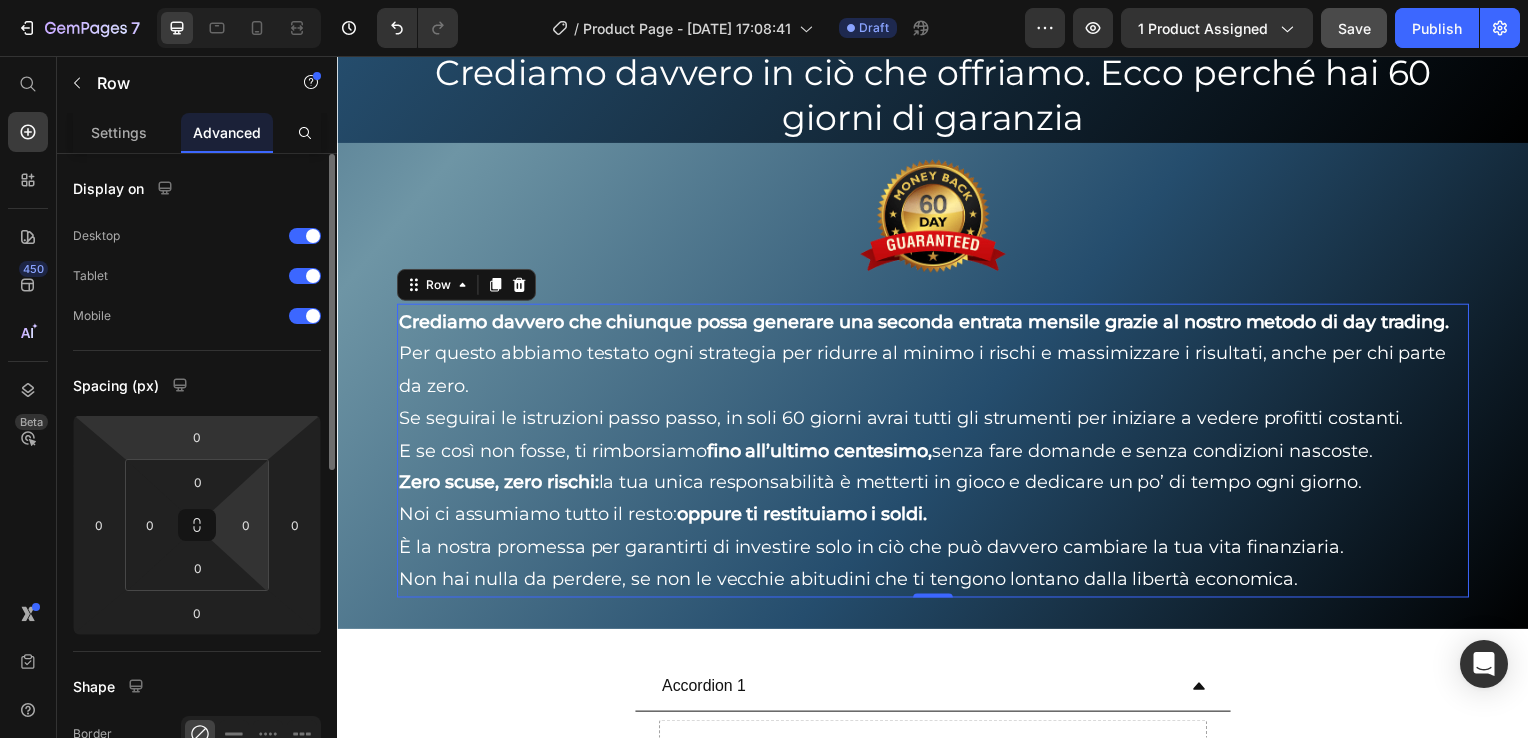 scroll, scrollTop: 100, scrollLeft: 0, axis: vertical 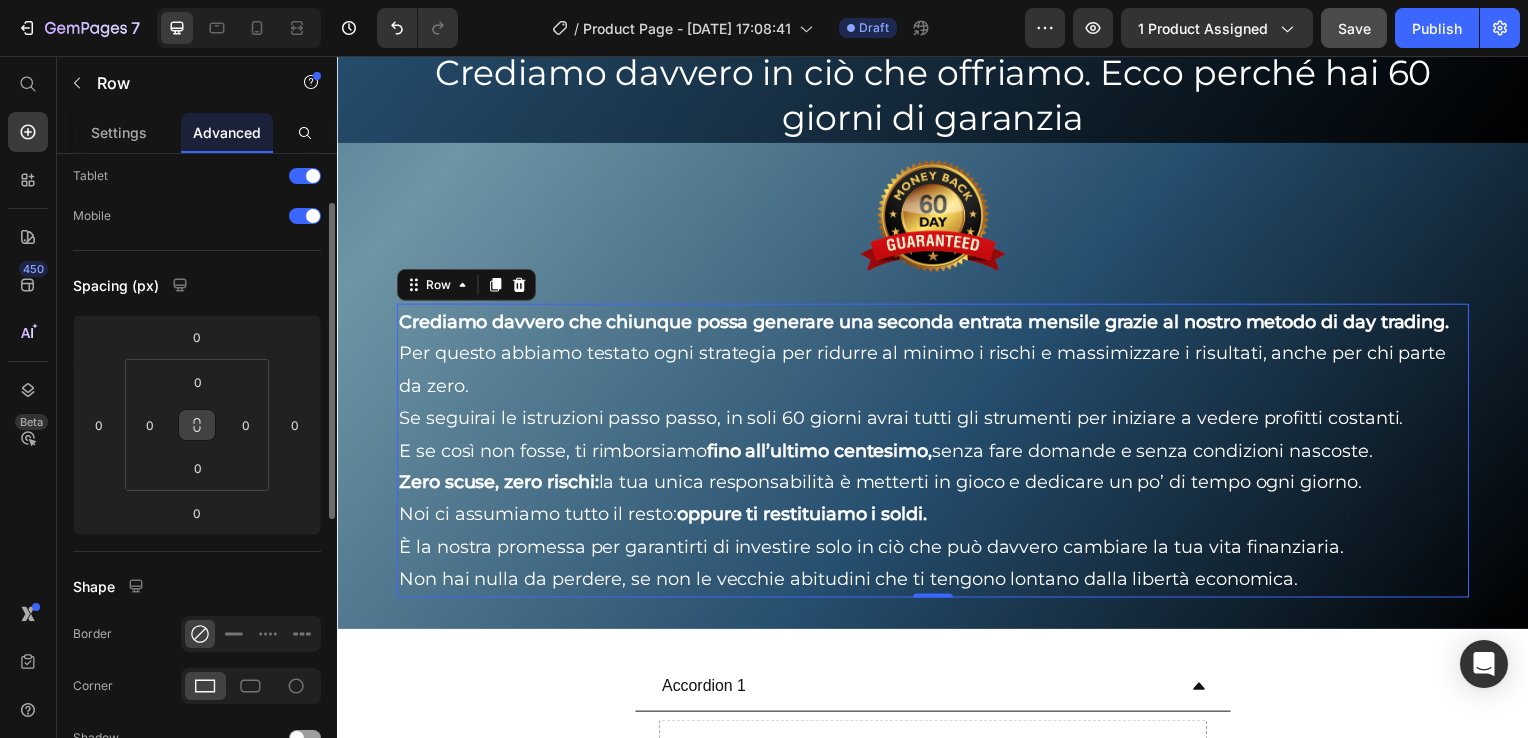 click 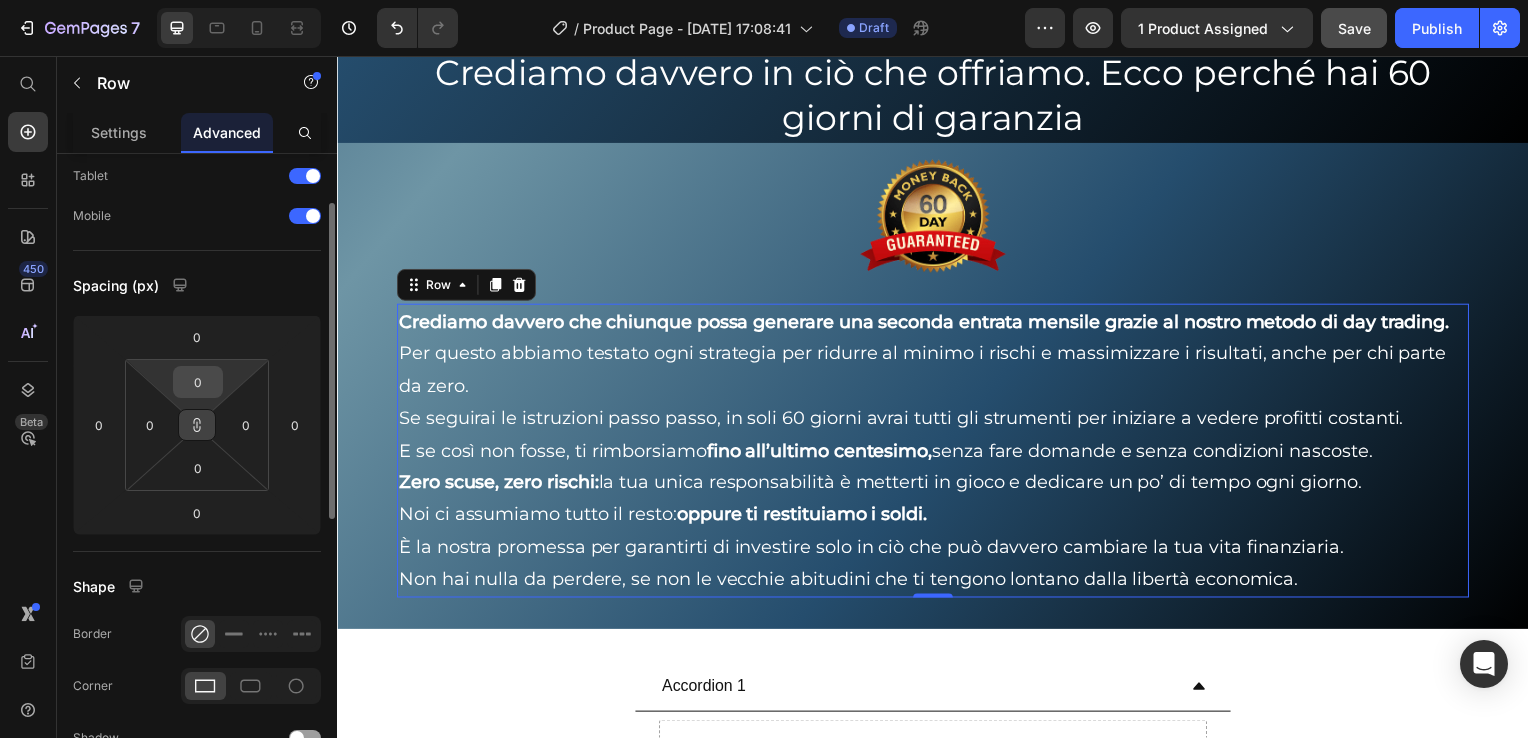 click on "0" at bounding box center (198, 382) 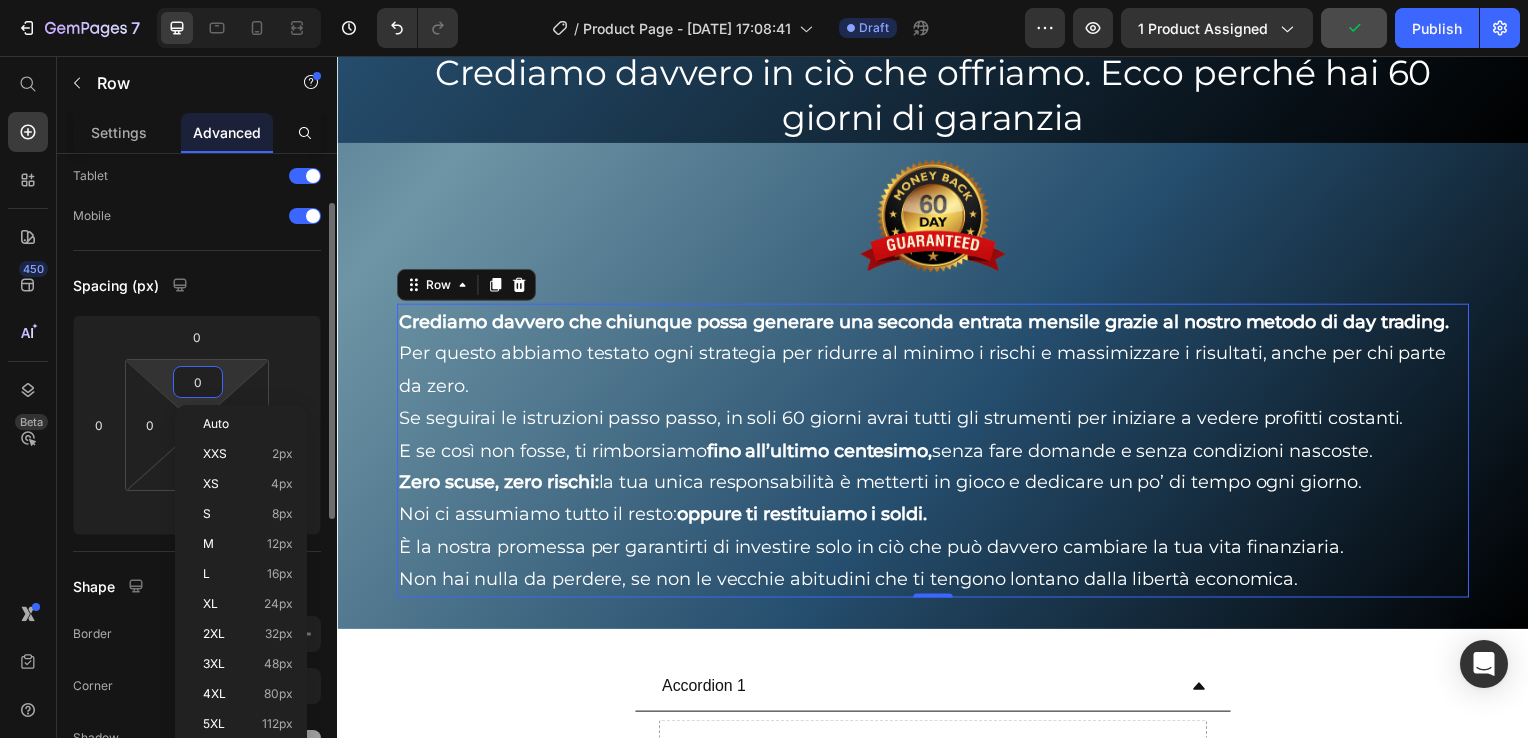 type on "5" 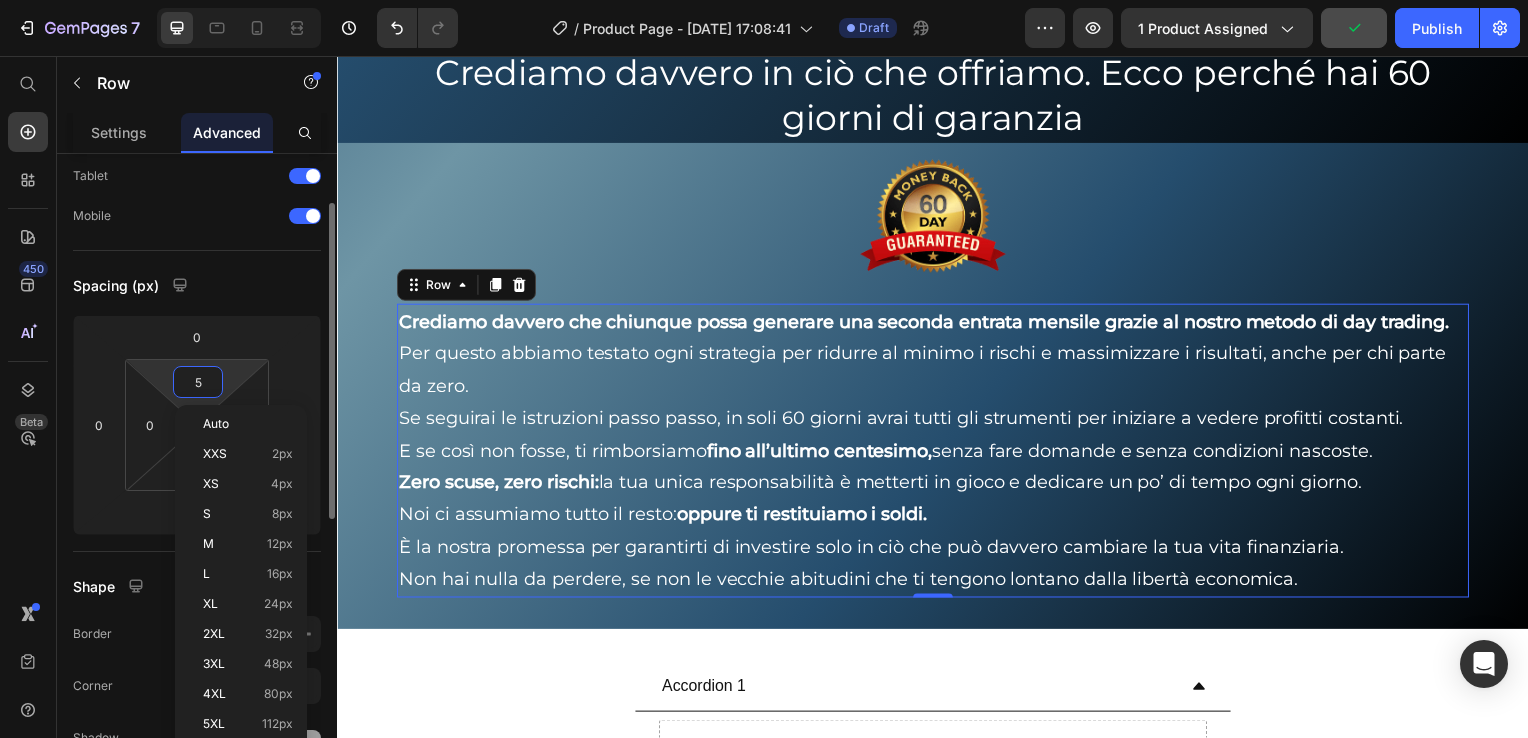 type on "5" 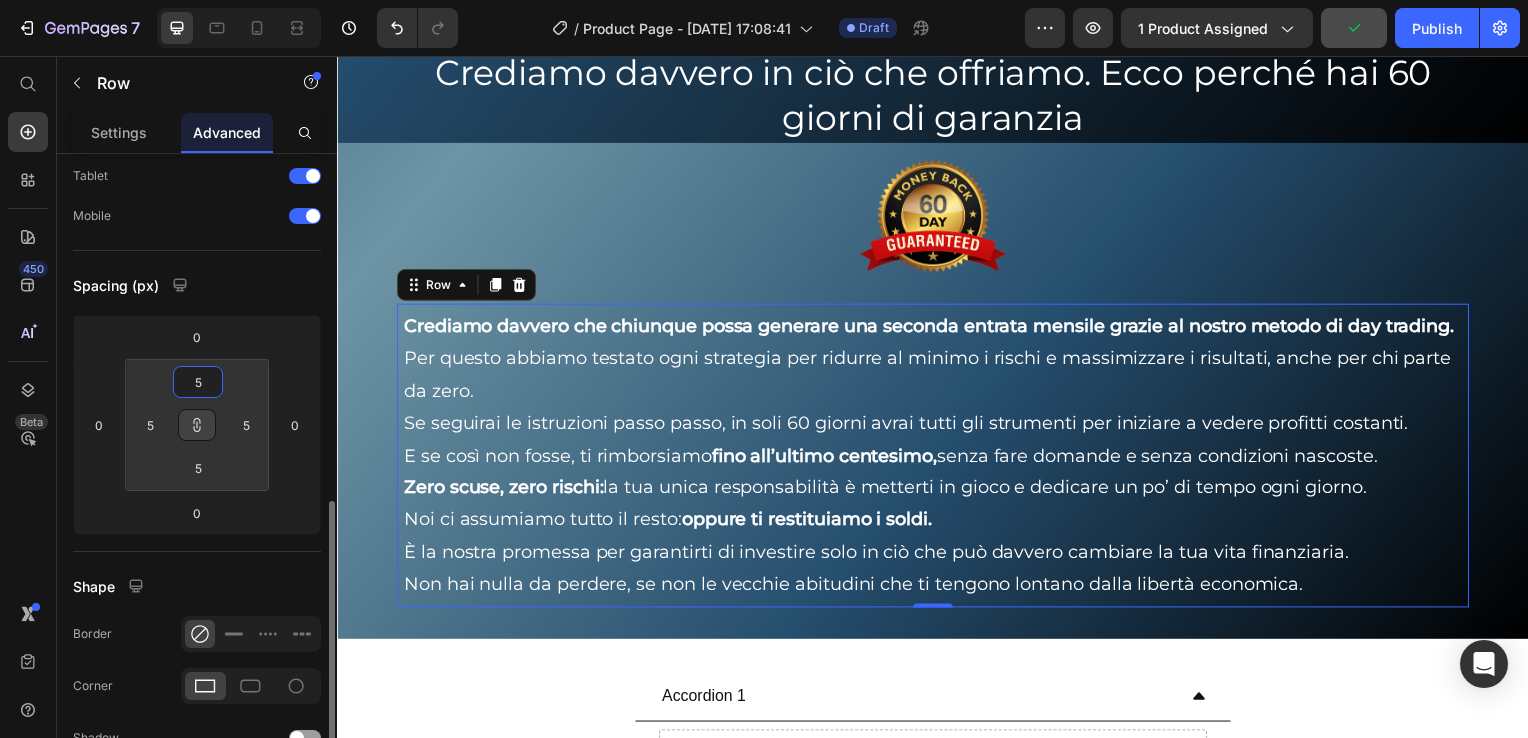 scroll, scrollTop: 400, scrollLeft: 0, axis: vertical 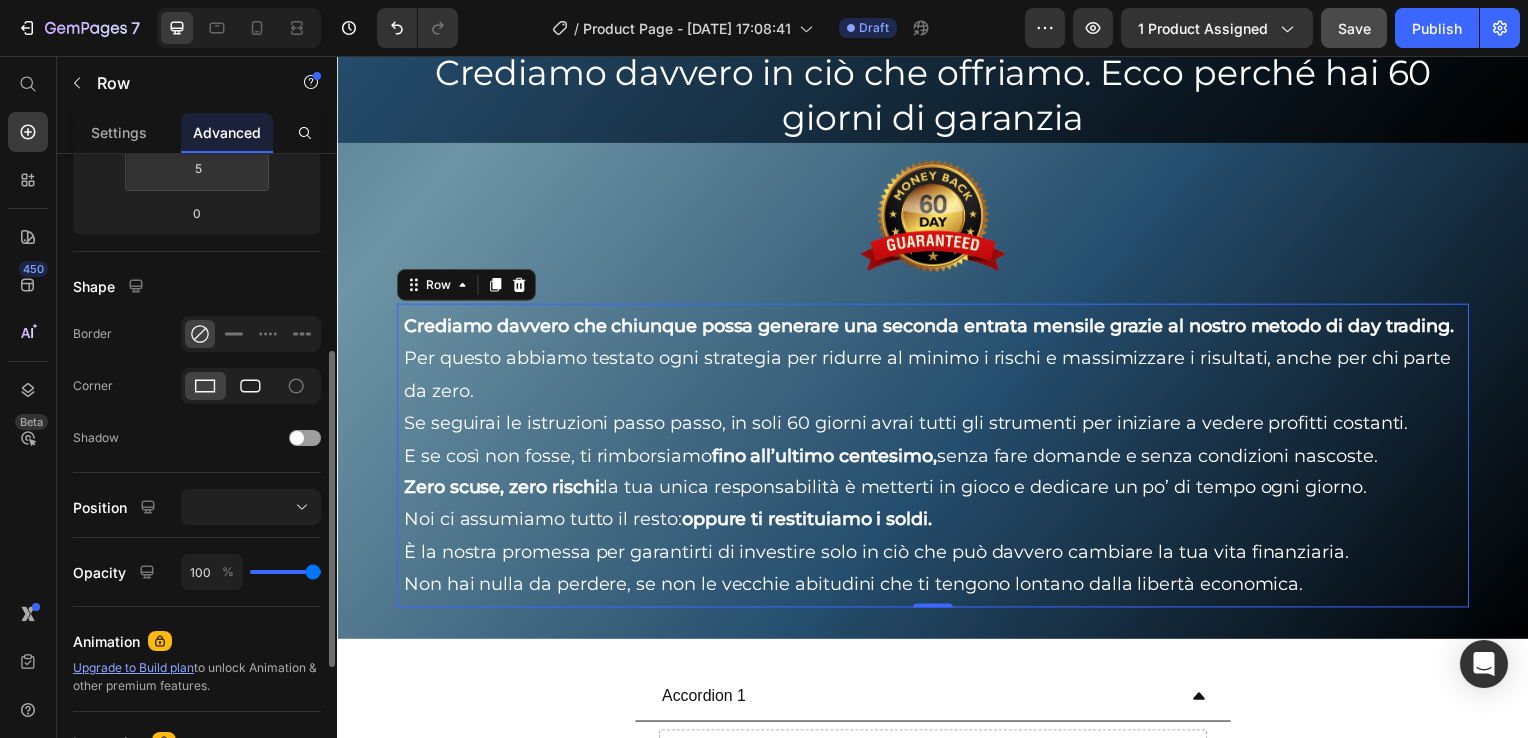 type on "5" 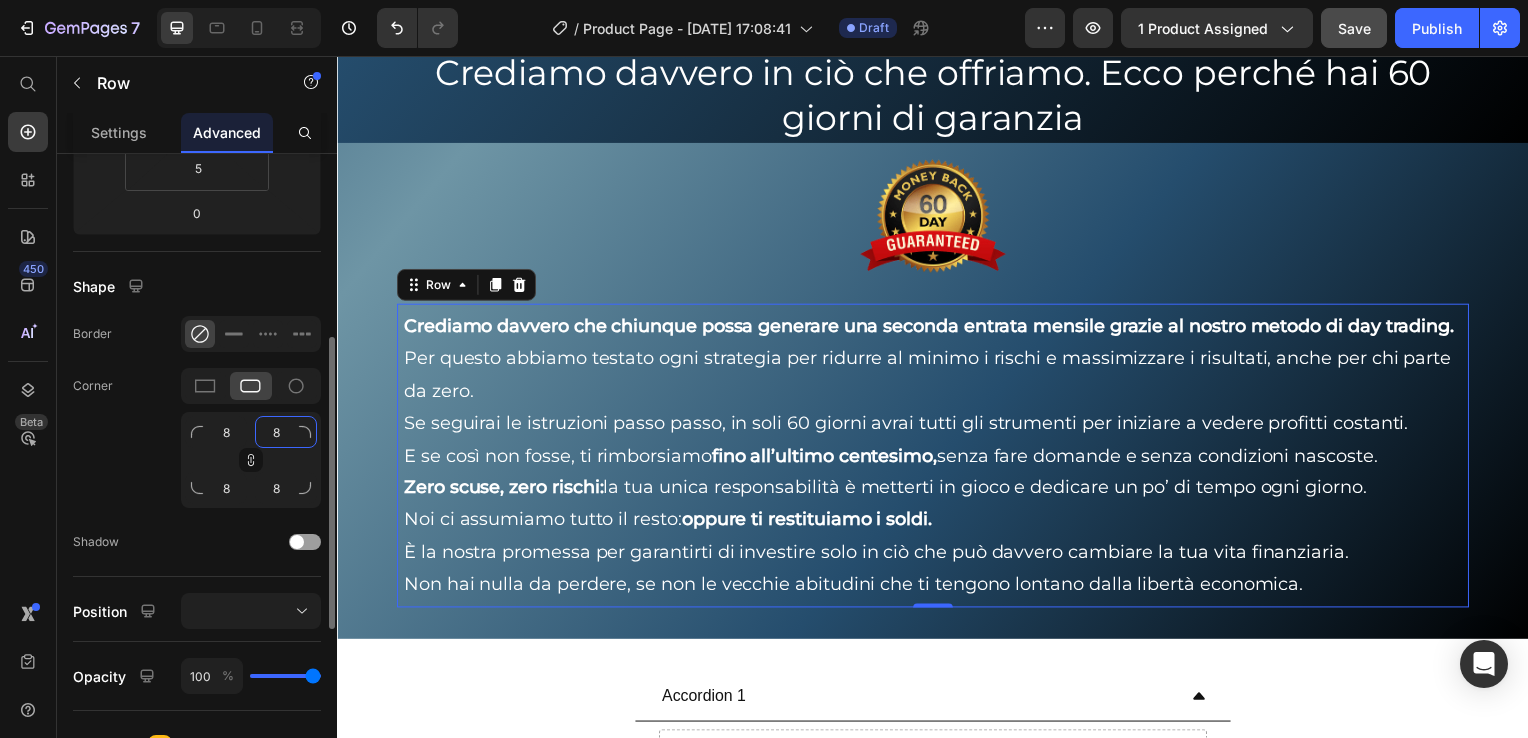click on "8" 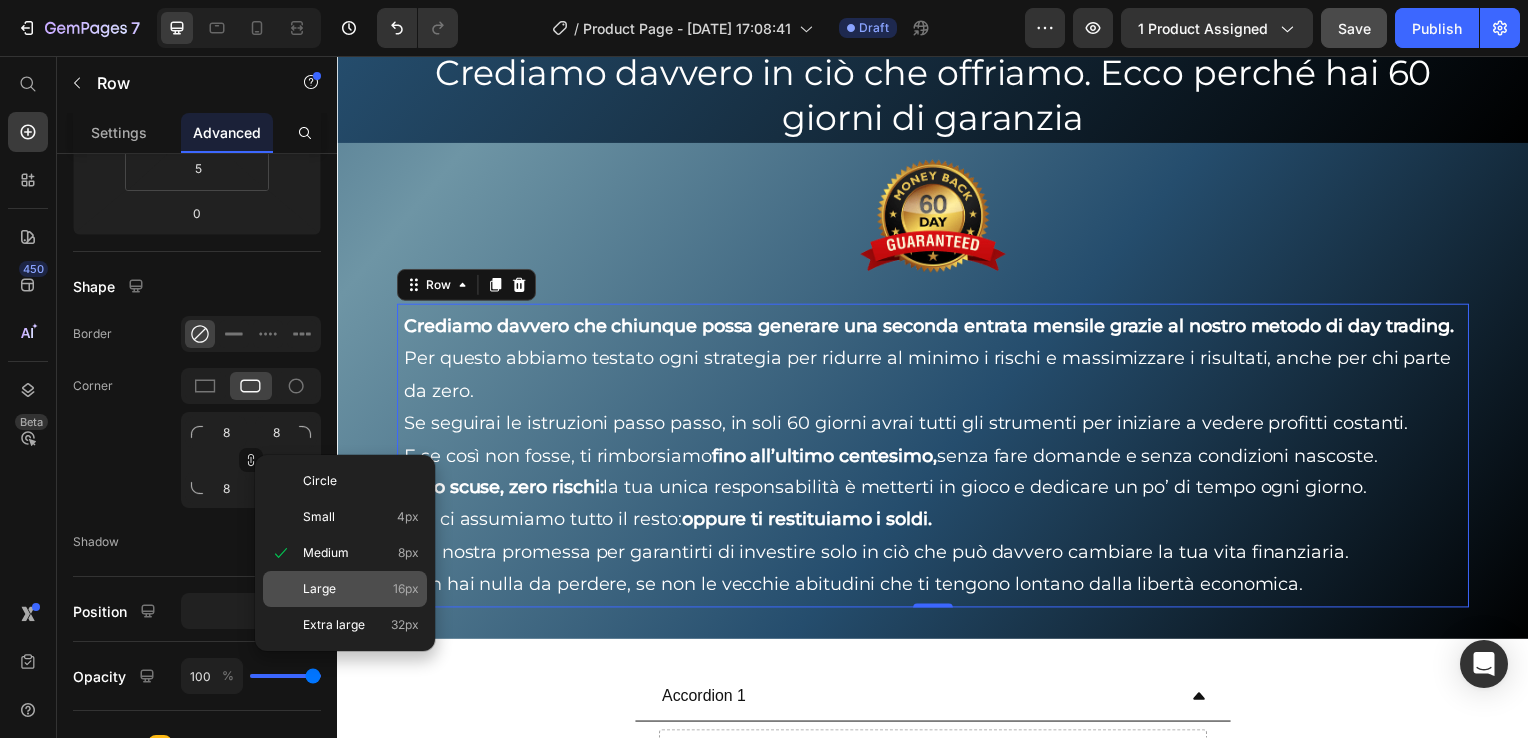 click on "Large" at bounding box center (319, 589) 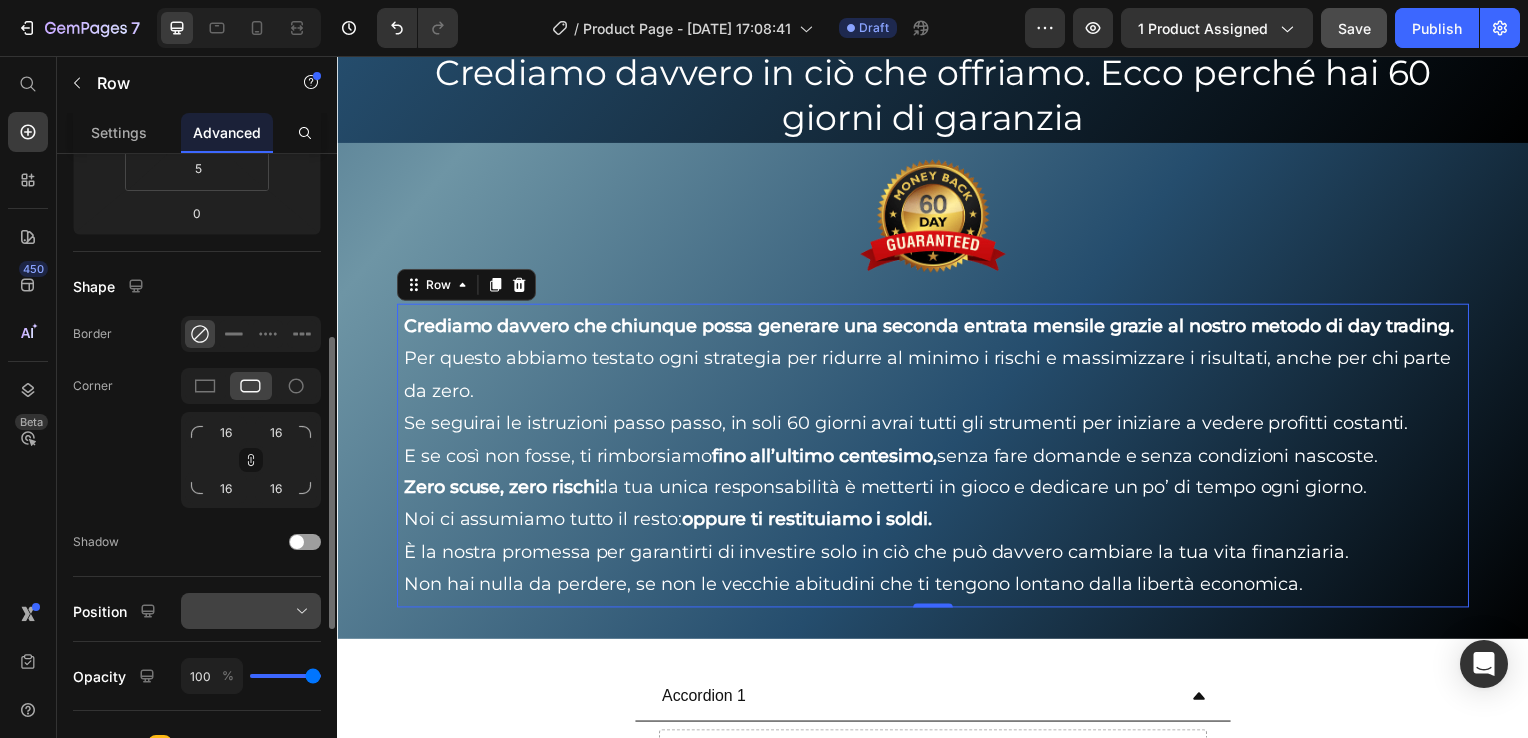 scroll, scrollTop: 500, scrollLeft: 0, axis: vertical 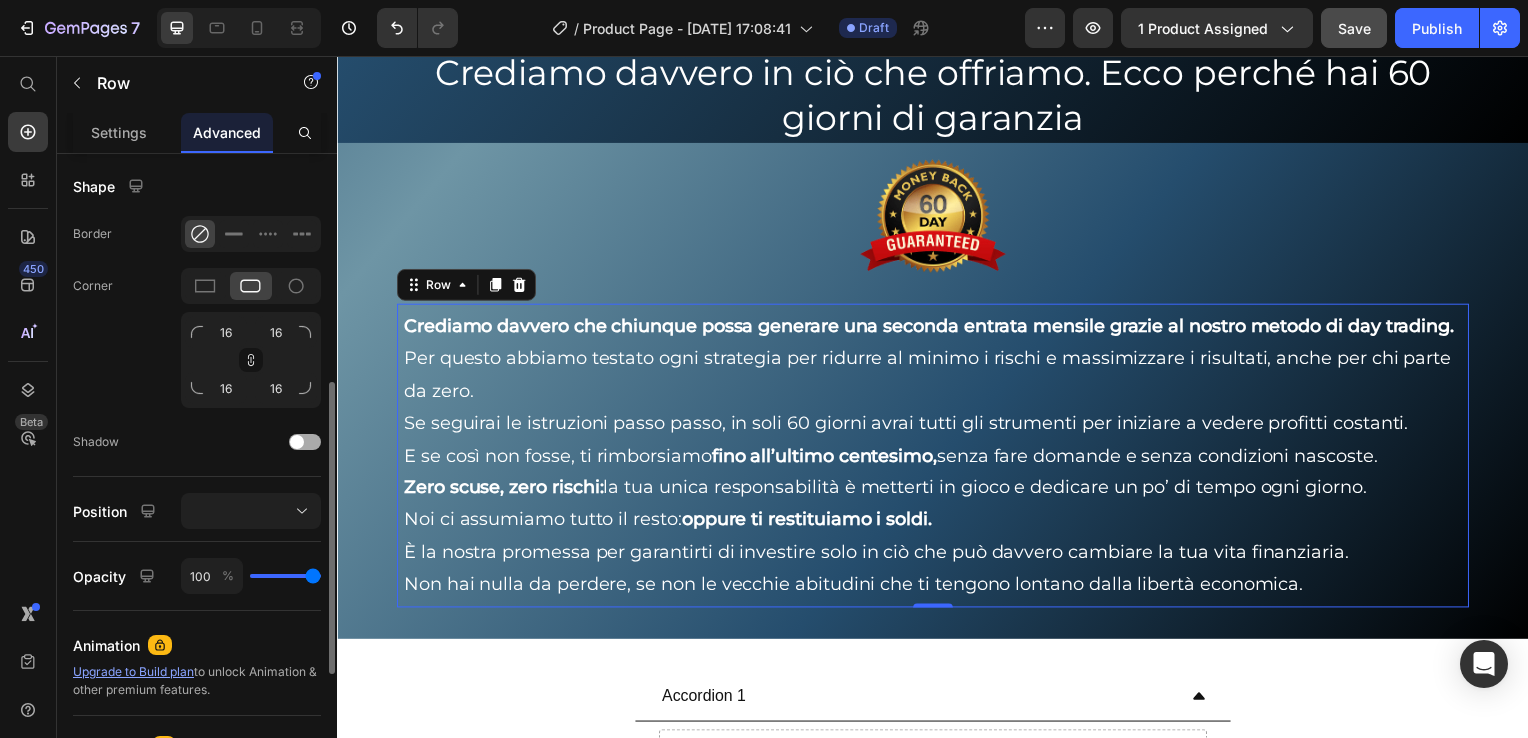 click at bounding box center [297, 442] 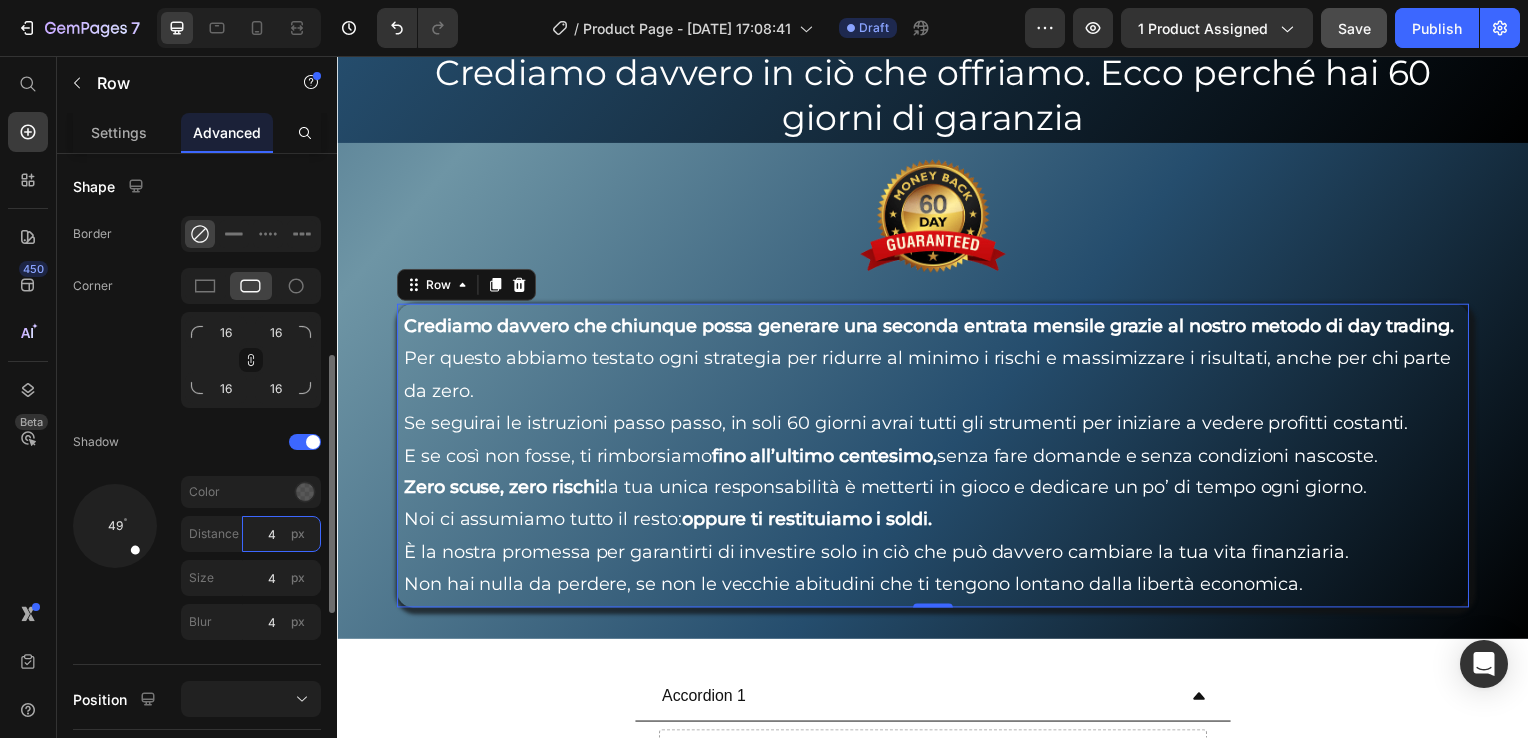 click on "4" at bounding box center [281, 534] 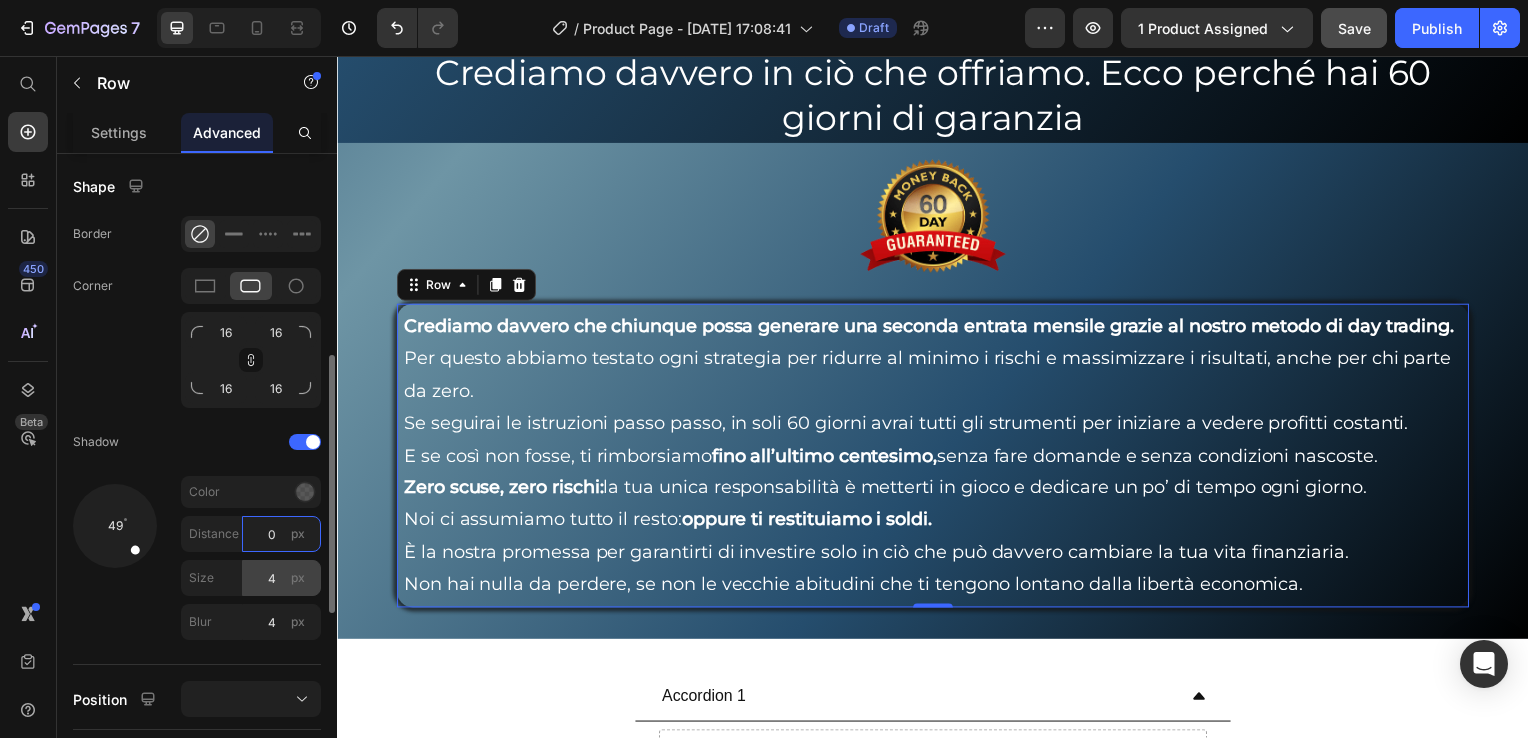 type on "0" 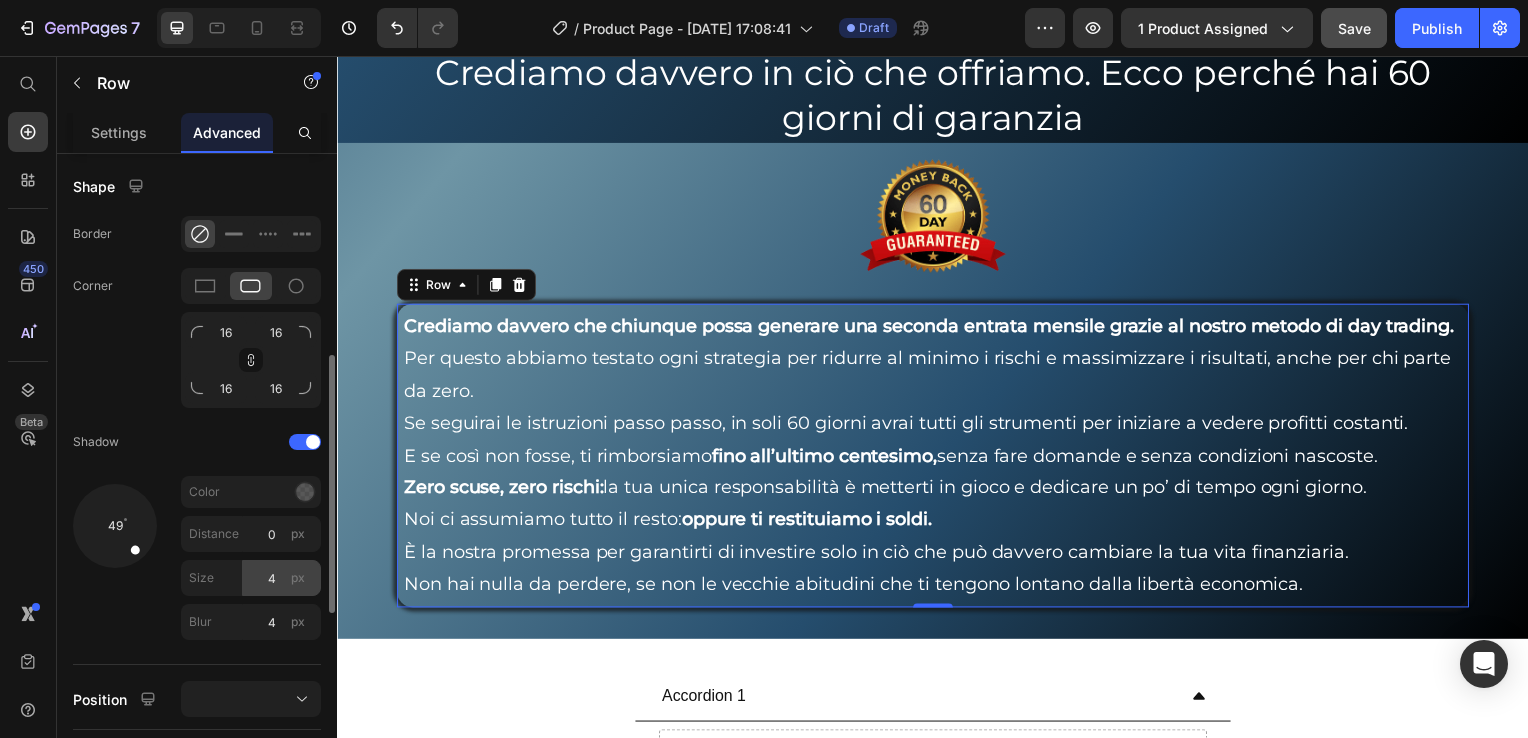 click on "px" at bounding box center (298, 578) 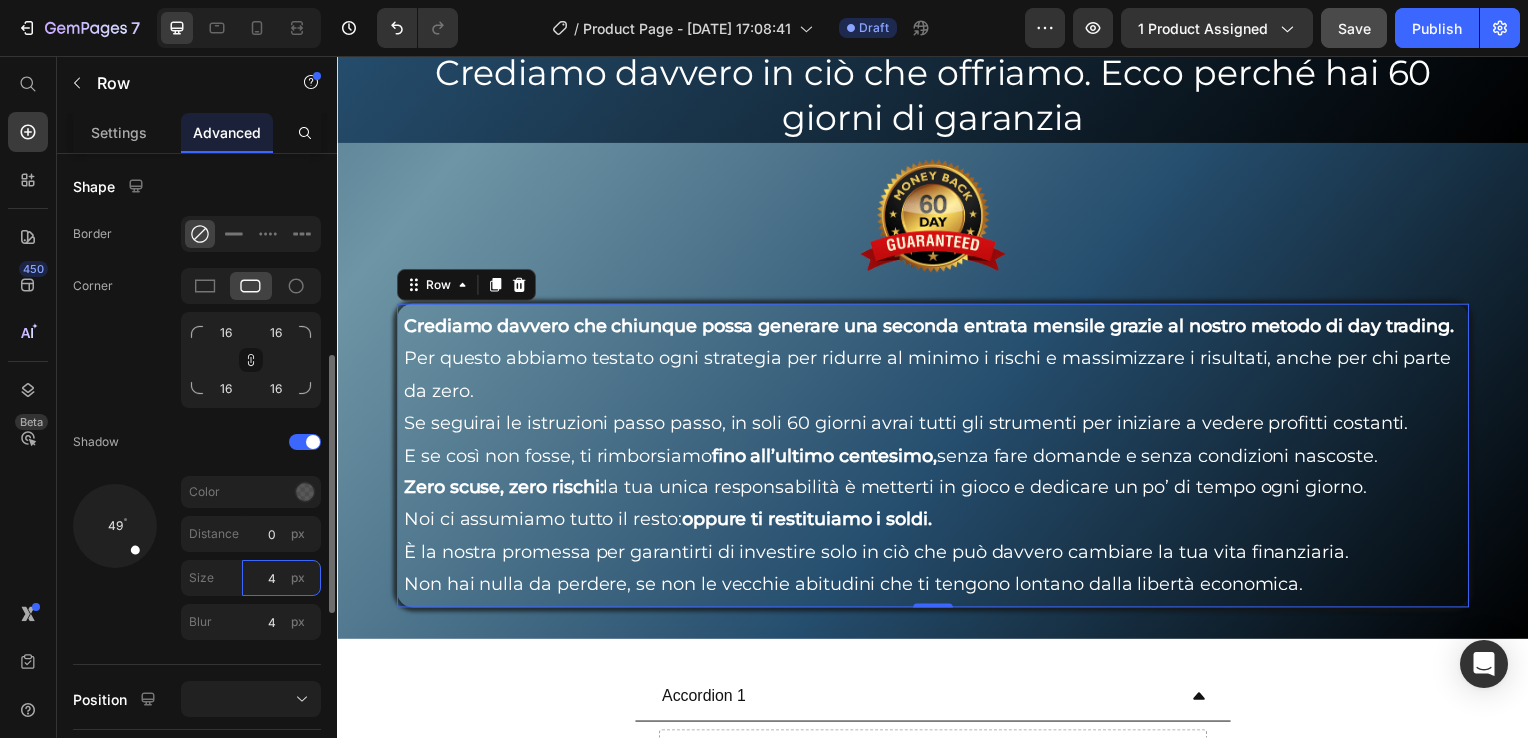 click on "4" at bounding box center (281, 578) 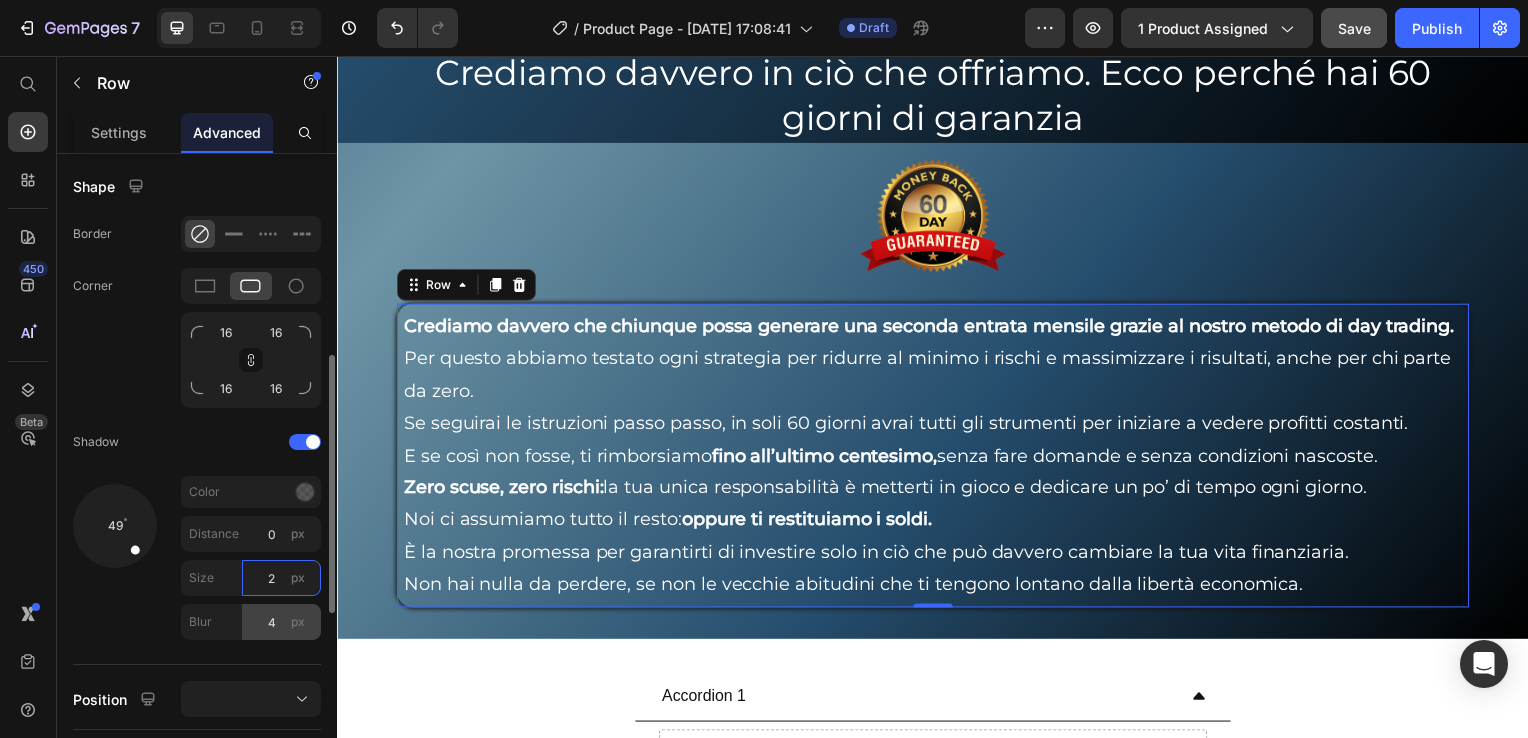 type on "2" 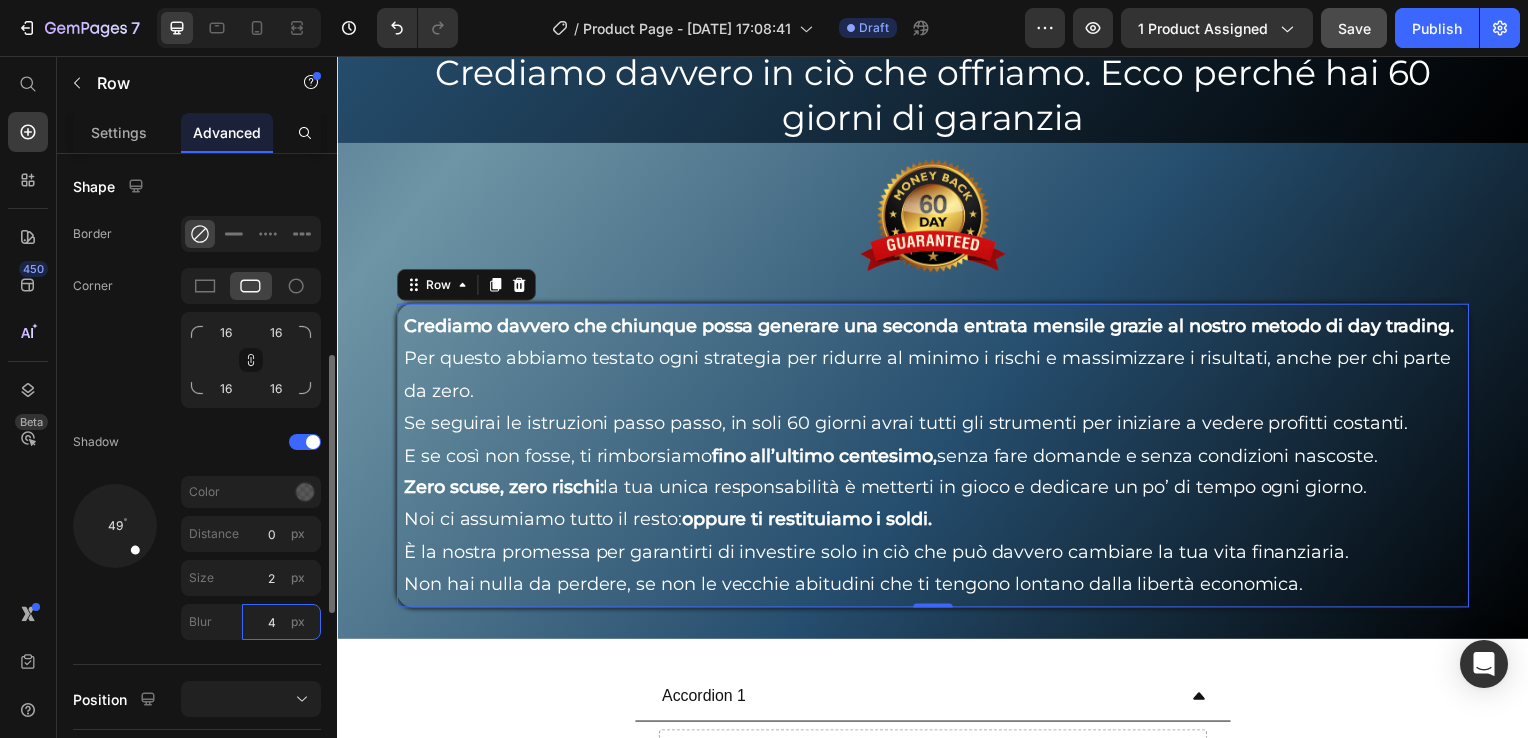 click on "4" at bounding box center (281, 622) 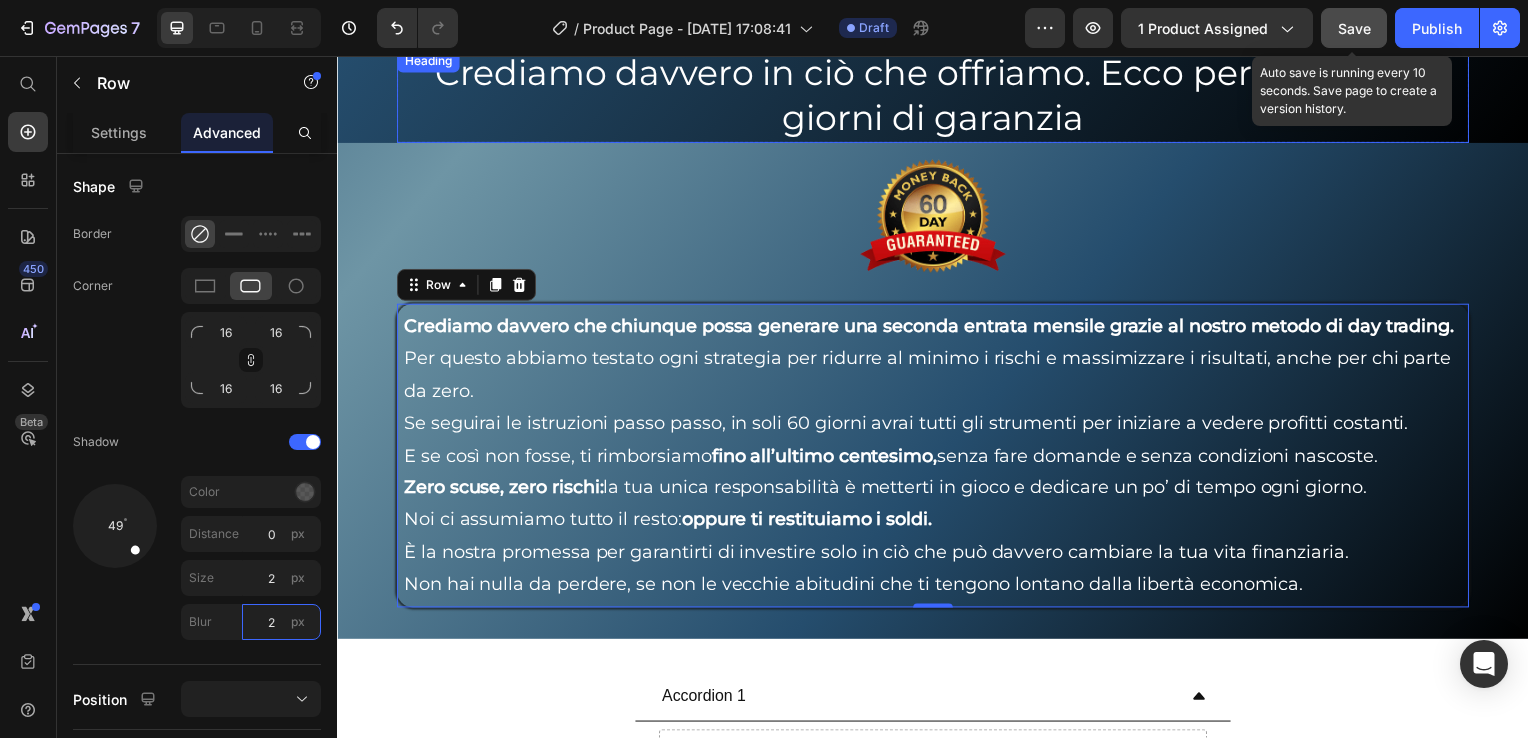 type on "2" 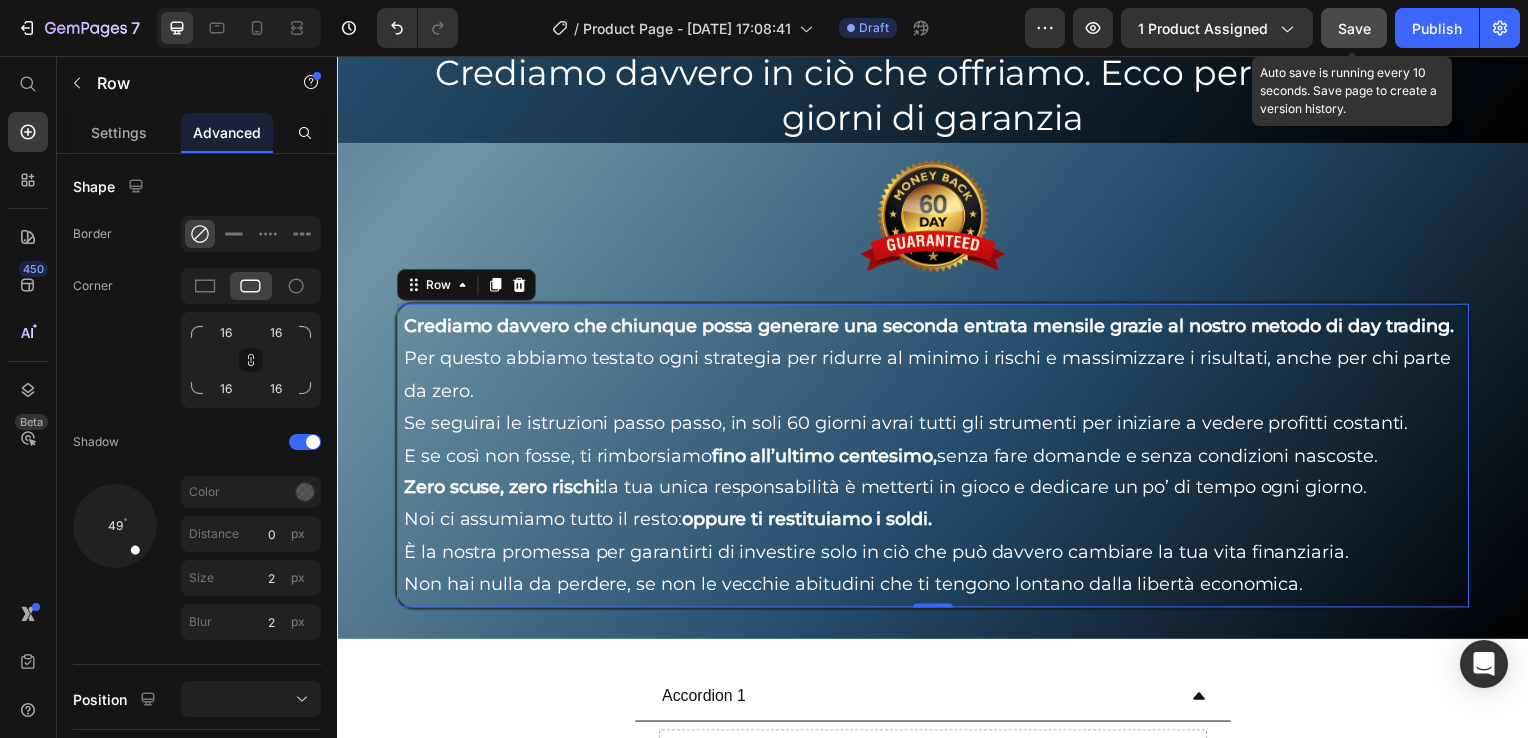click on "Save" at bounding box center [1354, 28] 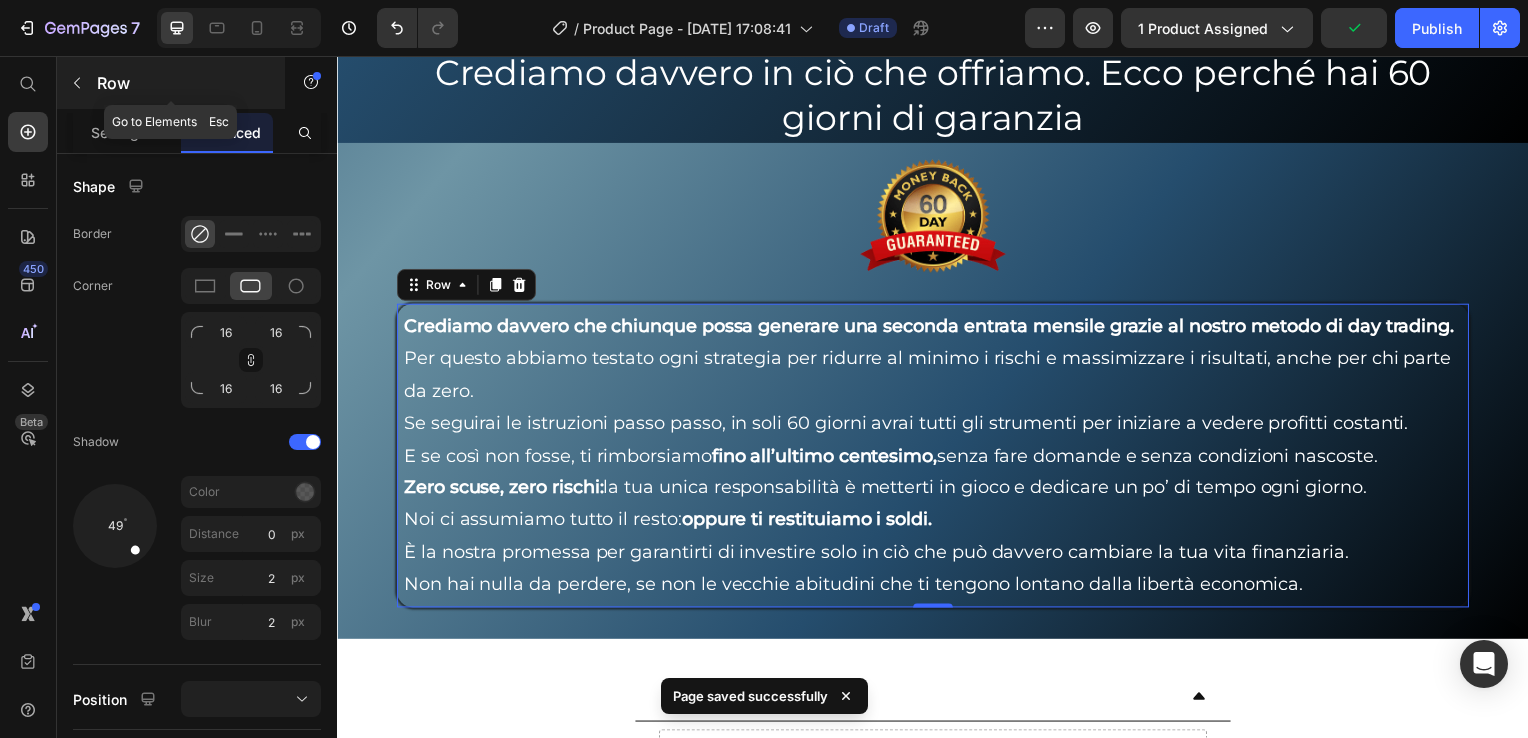 click 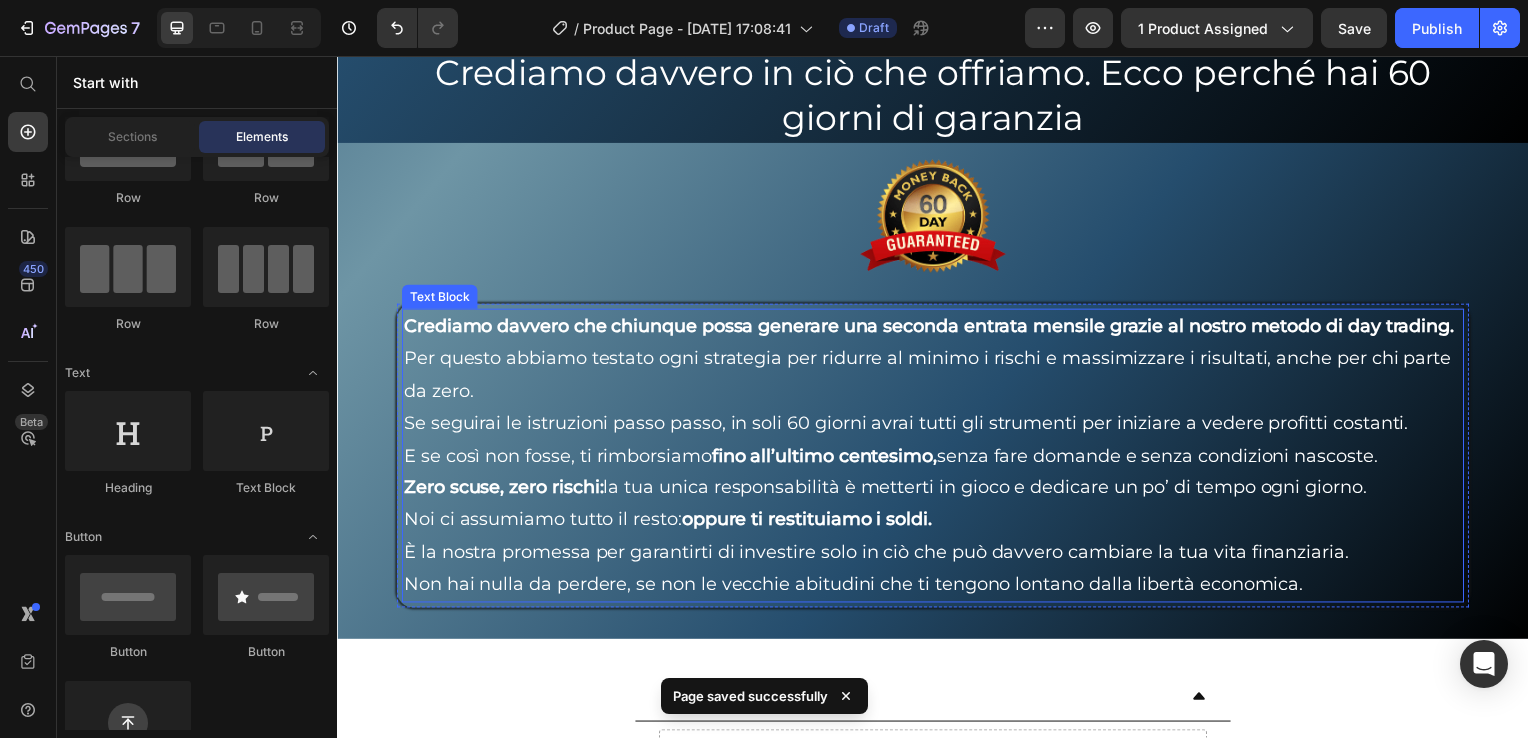 click on "Crediamo davvero che chiunque possa generare una seconda entrata mensile grazie al nostro metodo di day trading." at bounding box center (937, 329) 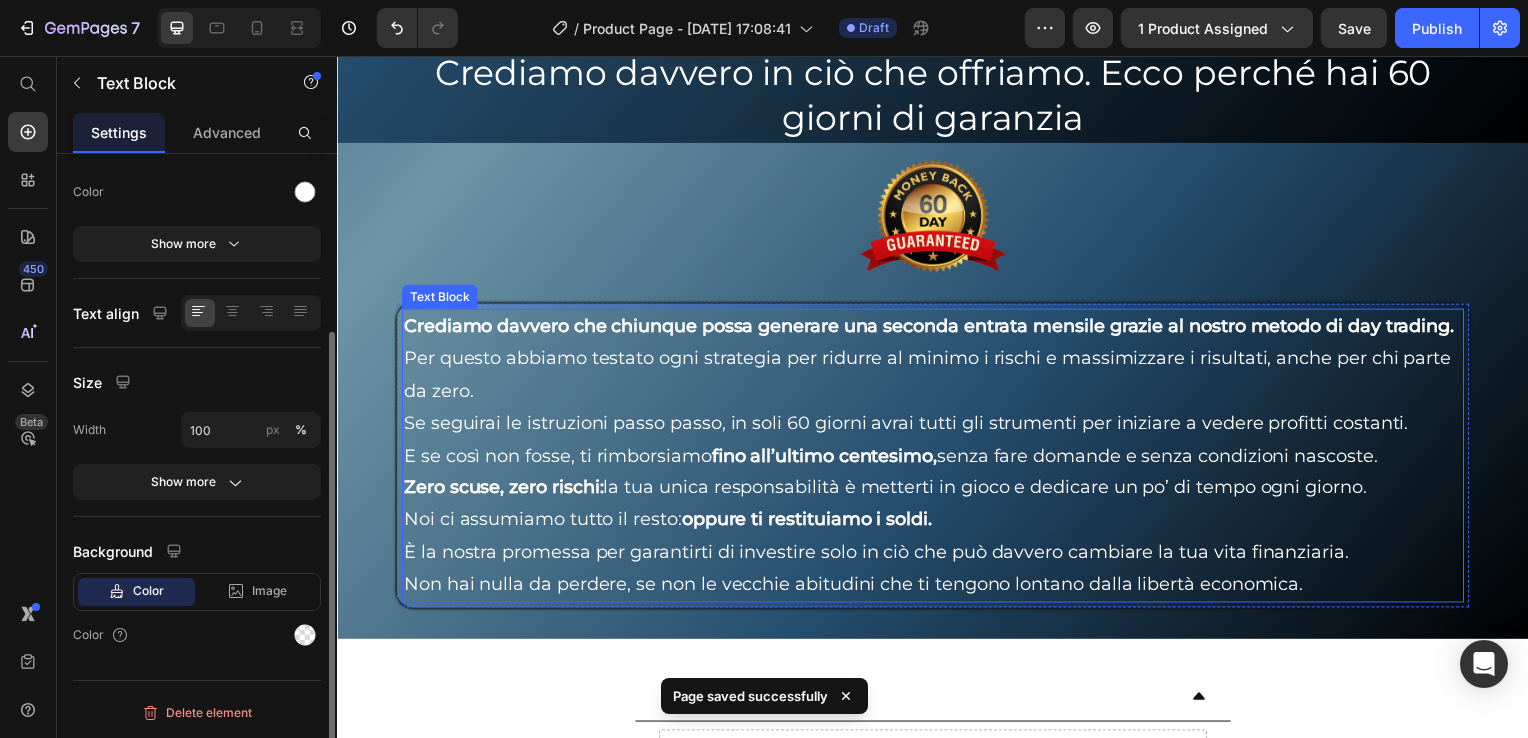 scroll, scrollTop: 0, scrollLeft: 0, axis: both 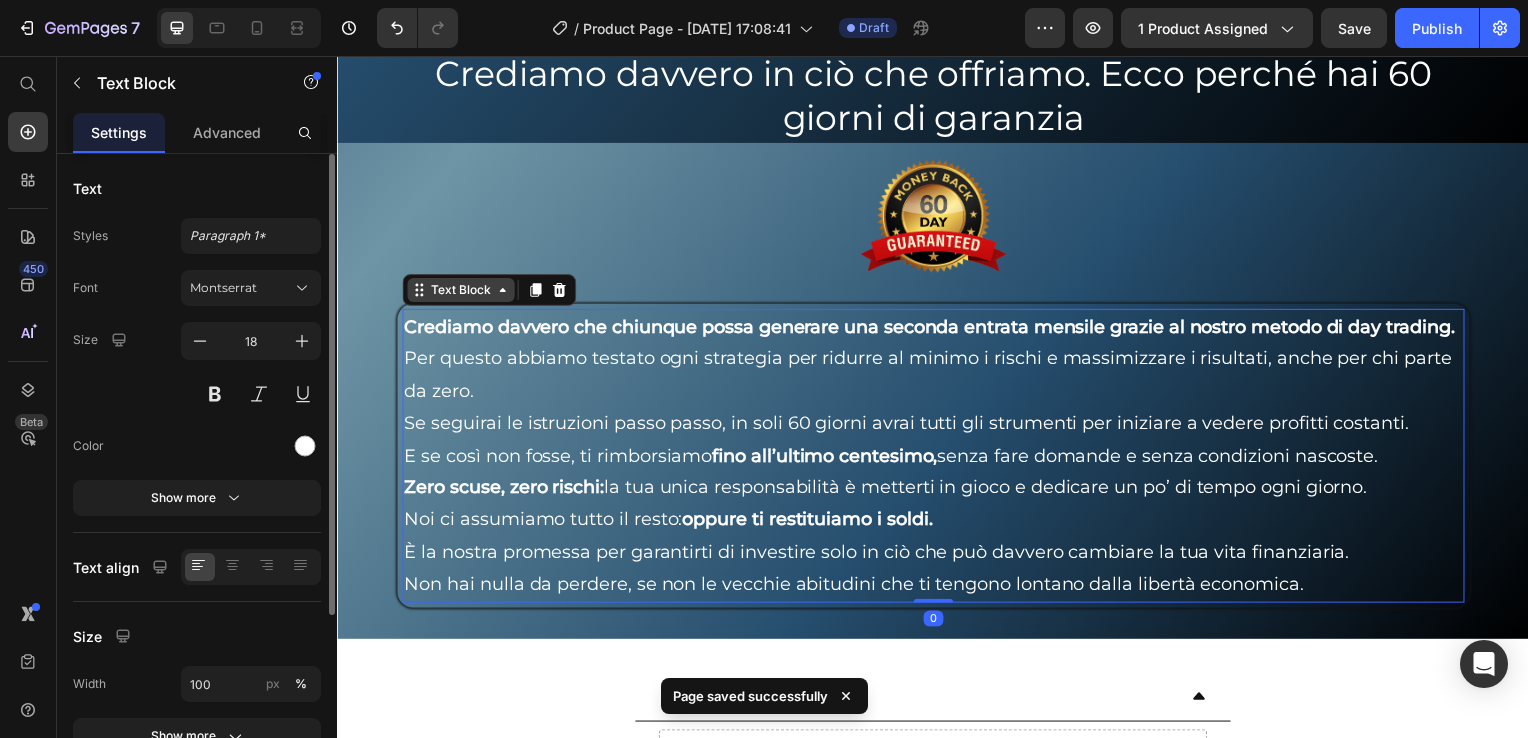 click 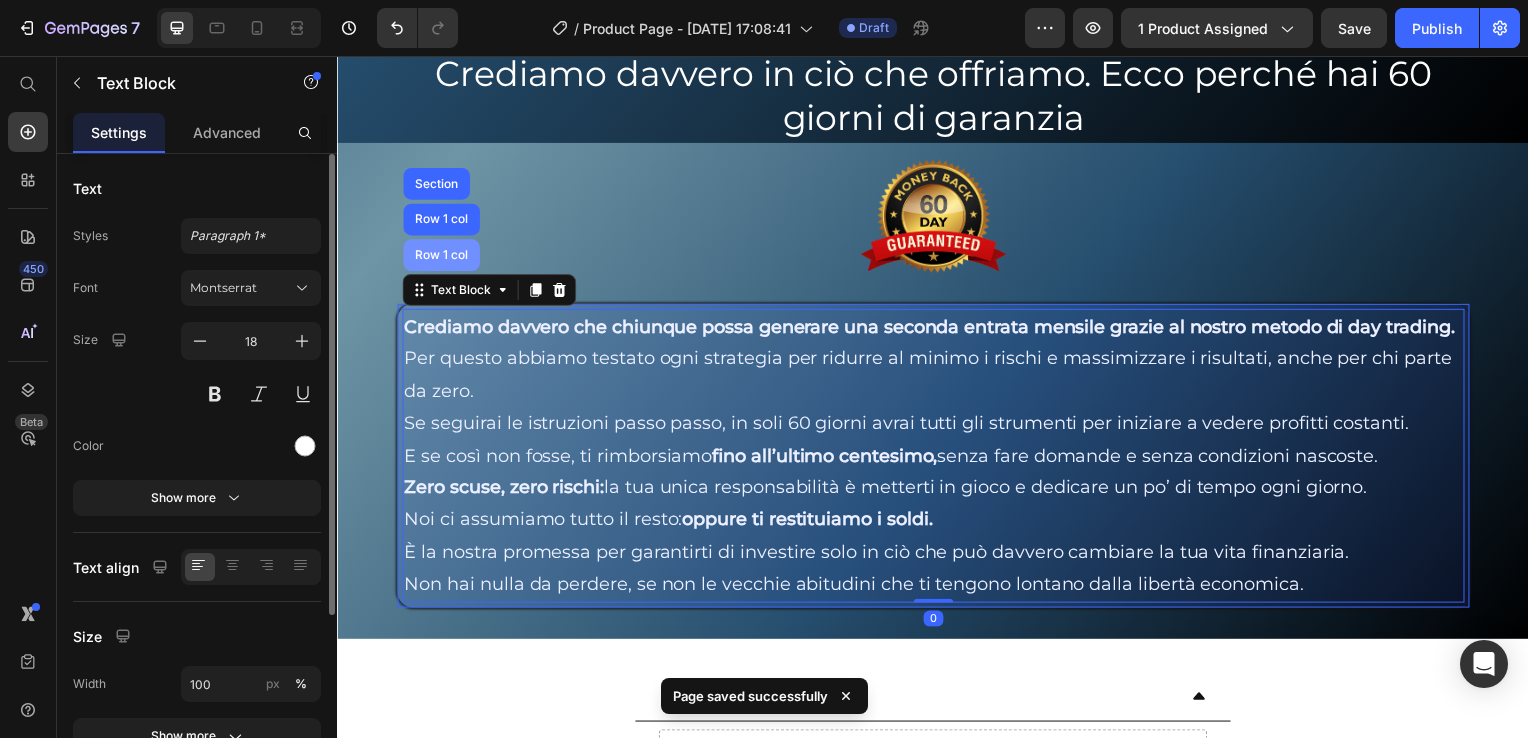 click on "Row 1 col" at bounding box center [441, 257] 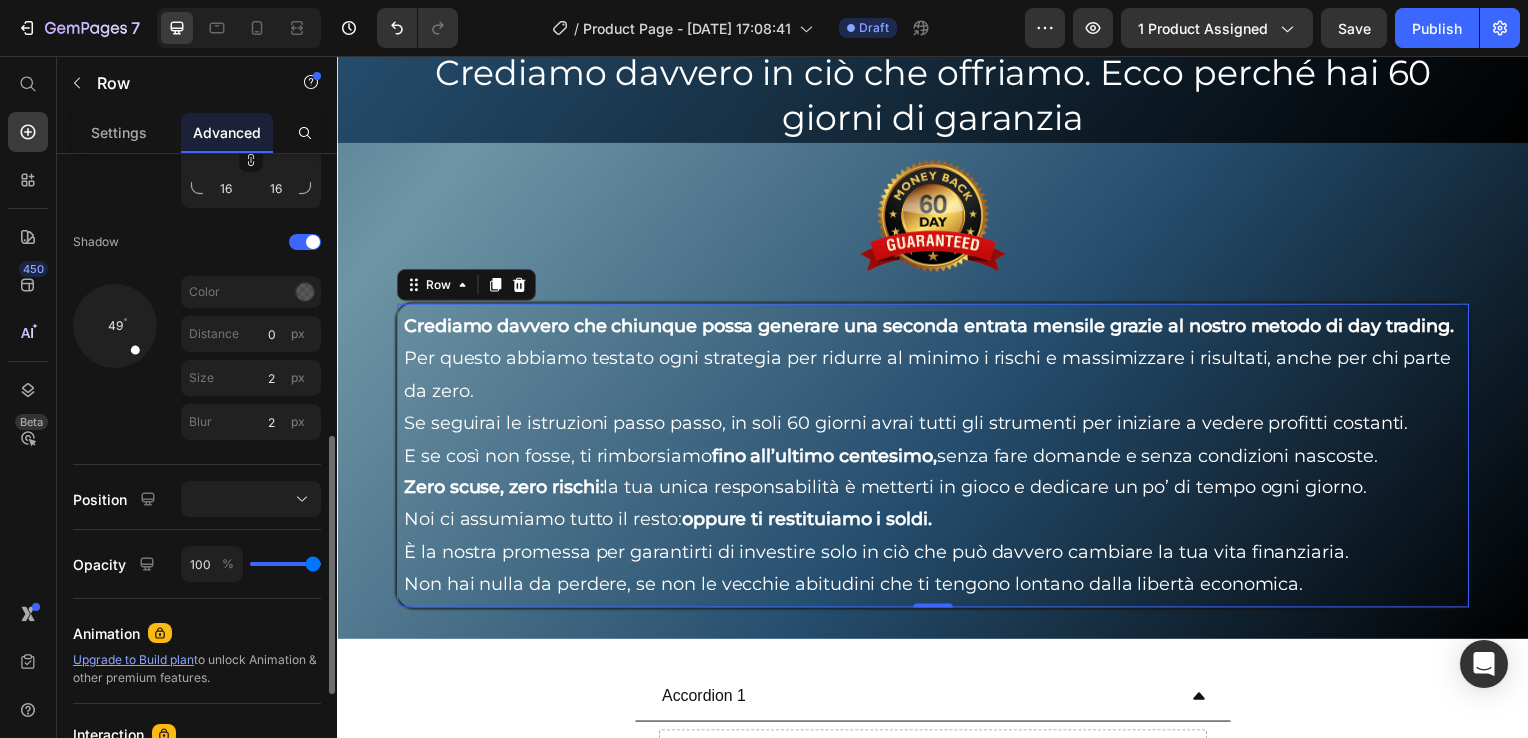 scroll, scrollTop: 953, scrollLeft: 0, axis: vertical 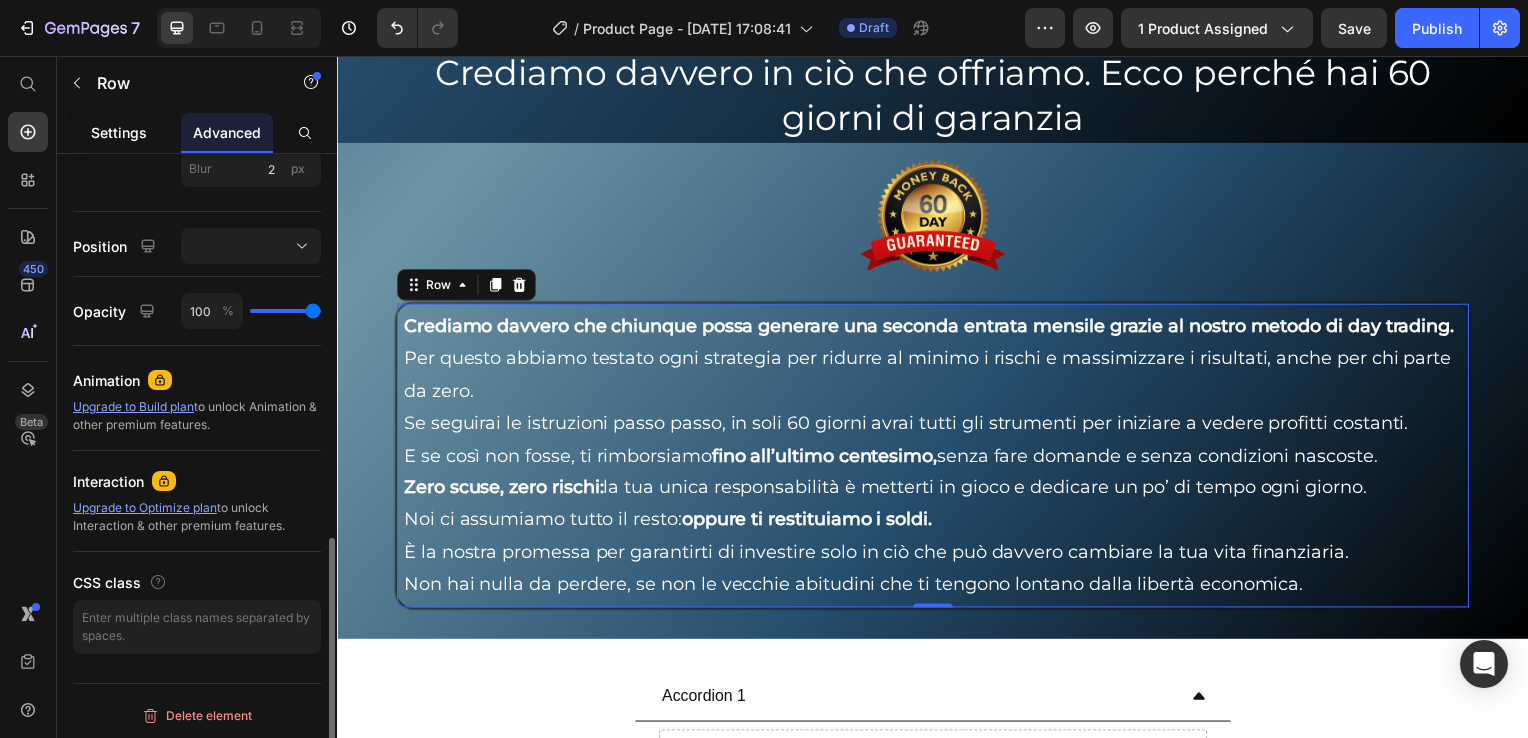 click on "Settings" at bounding box center [119, 132] 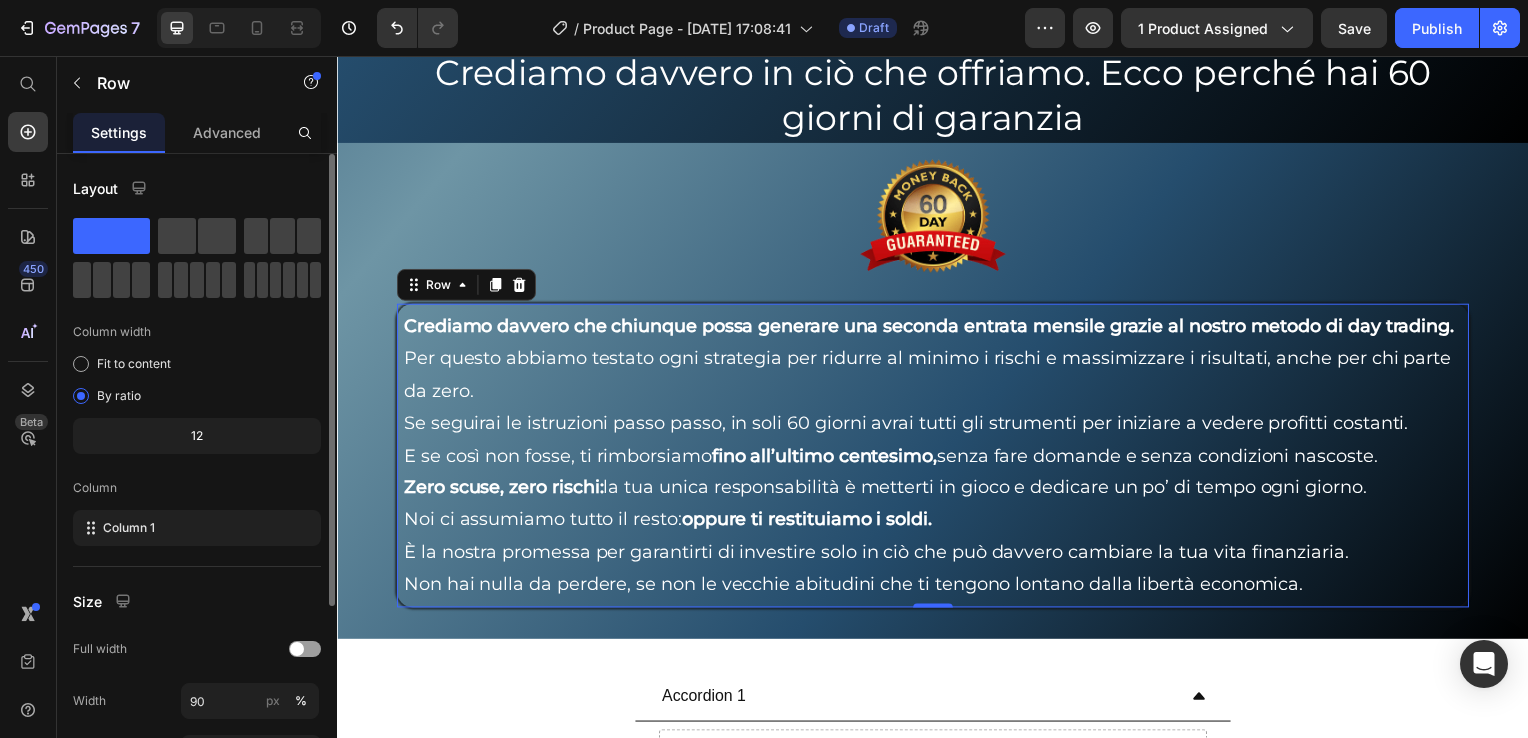 scroll, scrollTop: 268, scrollLeft: 0, axis: vertical 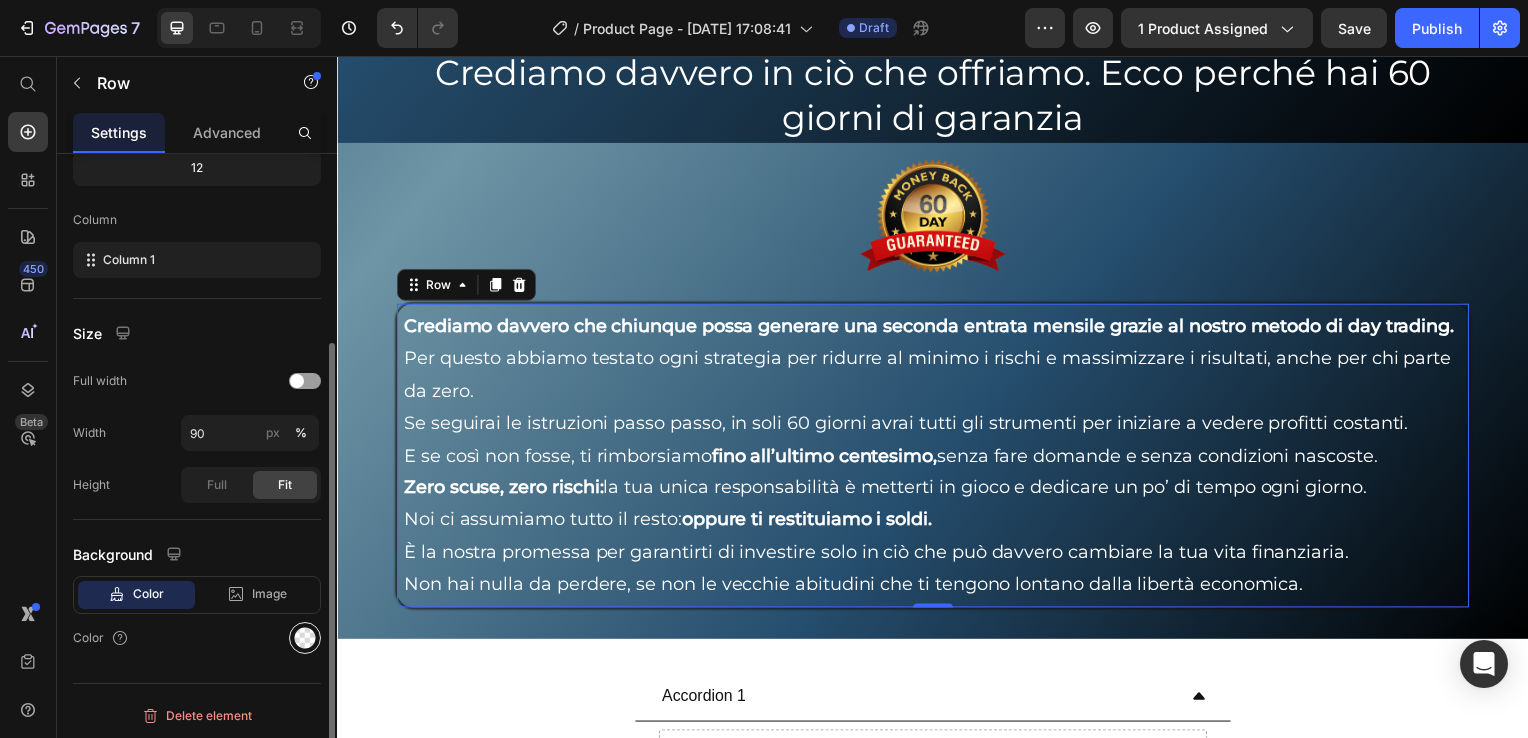 click at bounding box center (305, 638) 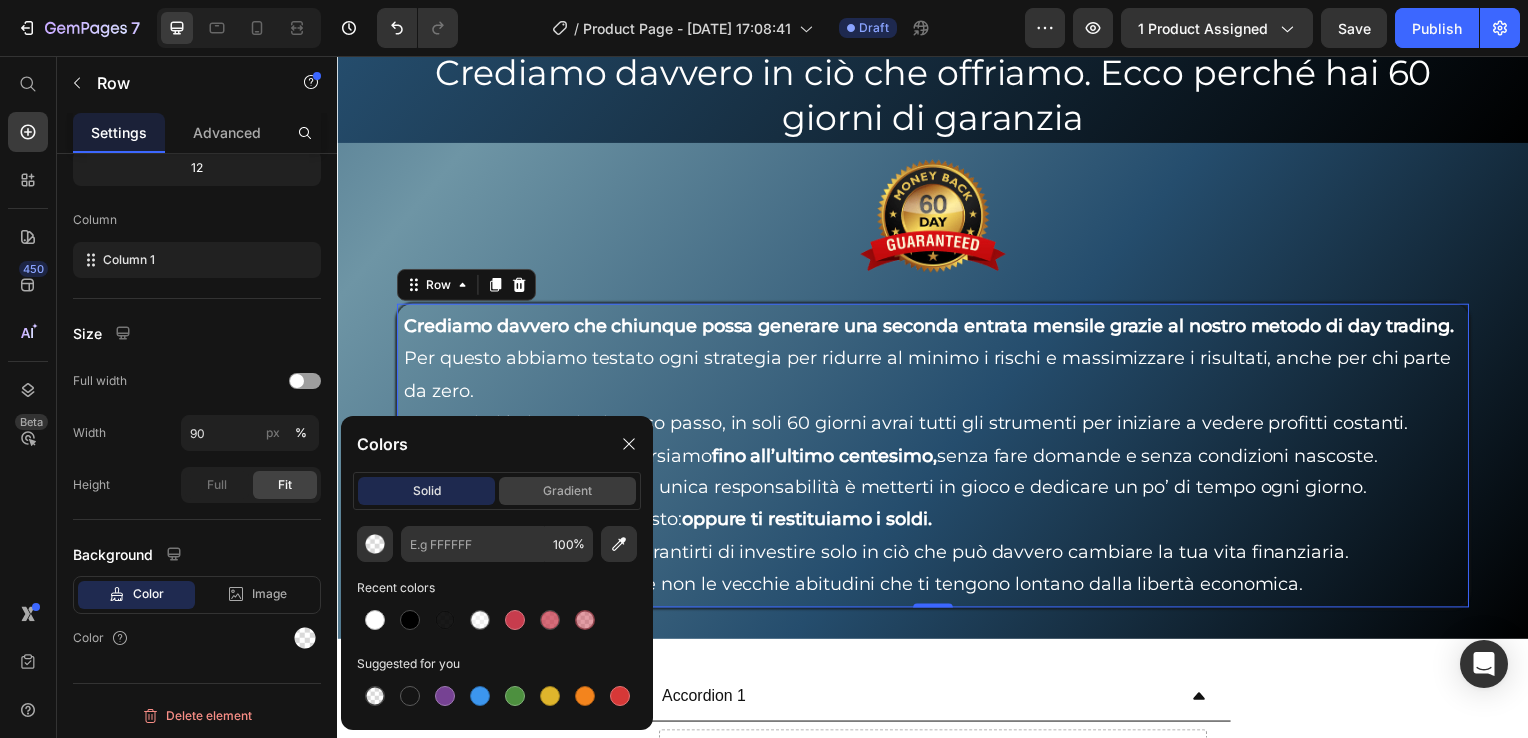 click on "gradient" 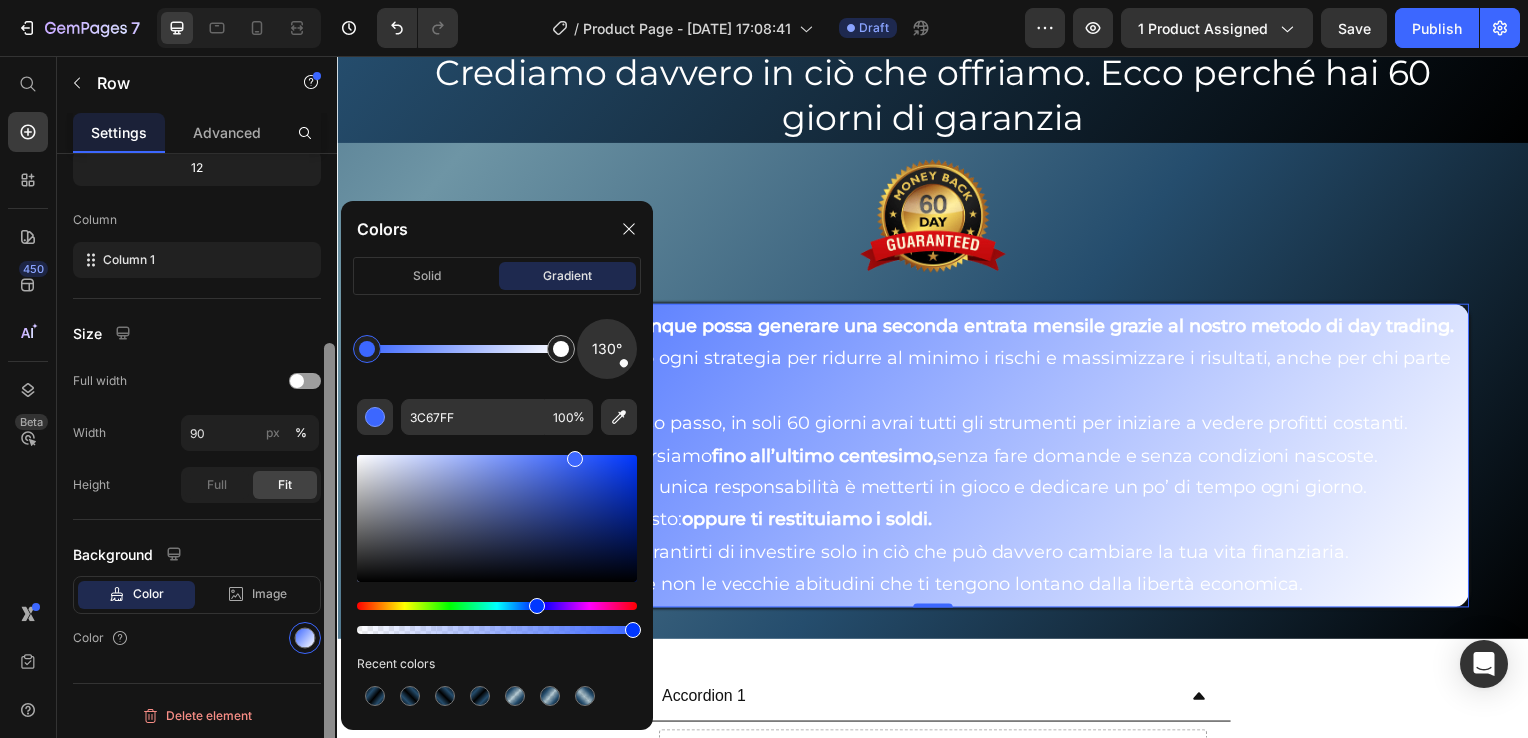 drag, startPoint x: 384, startPoint y: 349, endPoint x: 327, endPoint y: 349, distance: 57 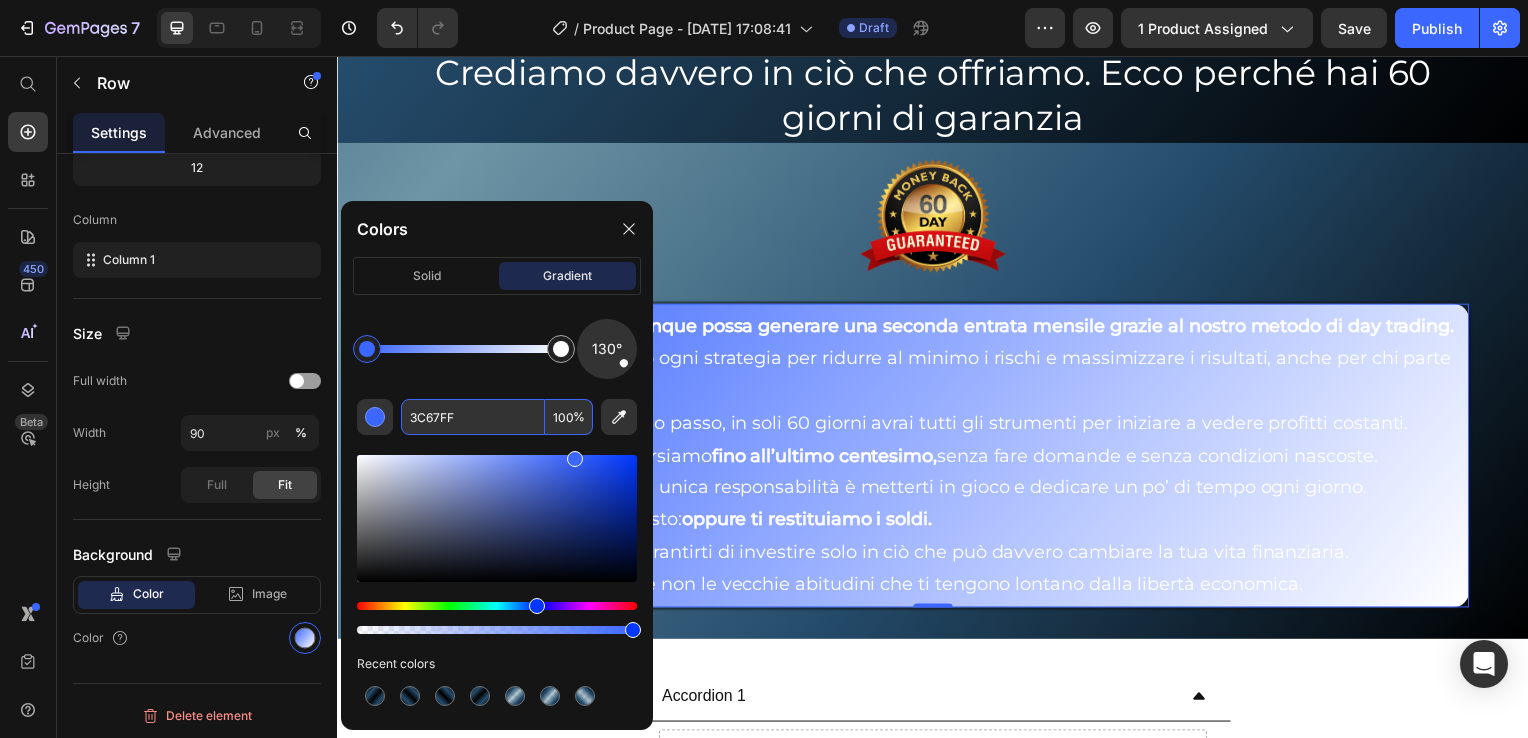 paste on "#6e95a5" 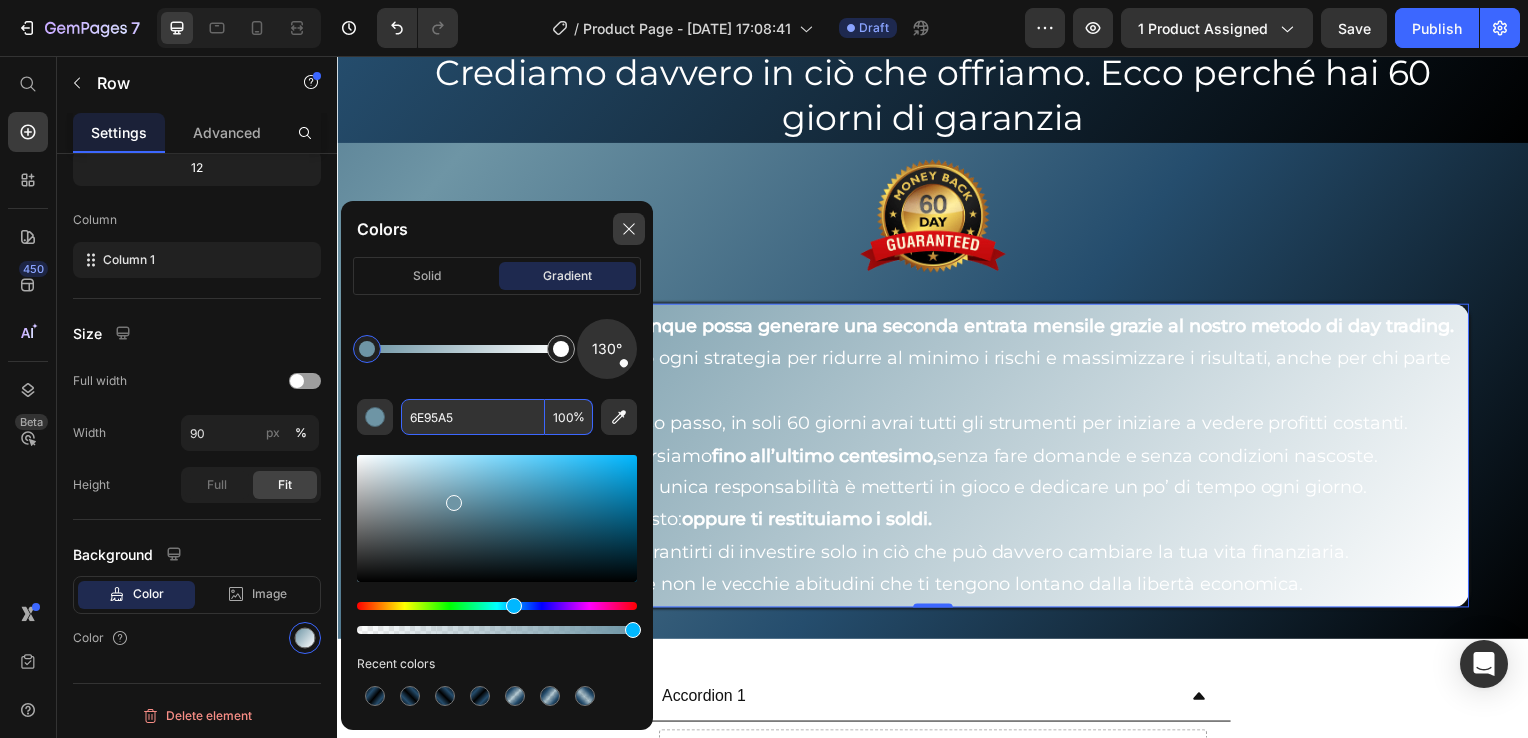 type on "6E95A5" 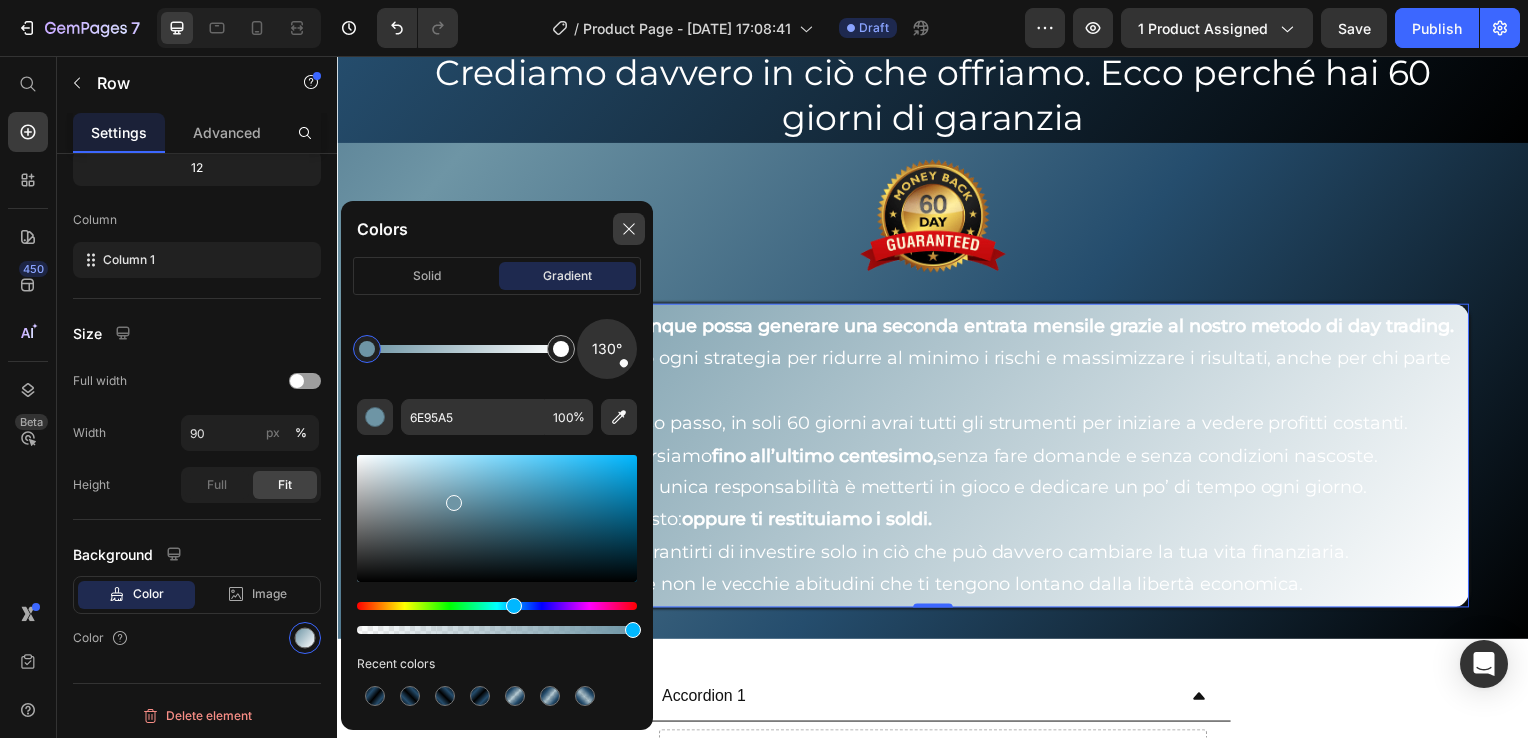 drag, startPoint x: 624, startPoint y: 231, endPoint x: 327, endPoint y: 304, distance: 305.8398 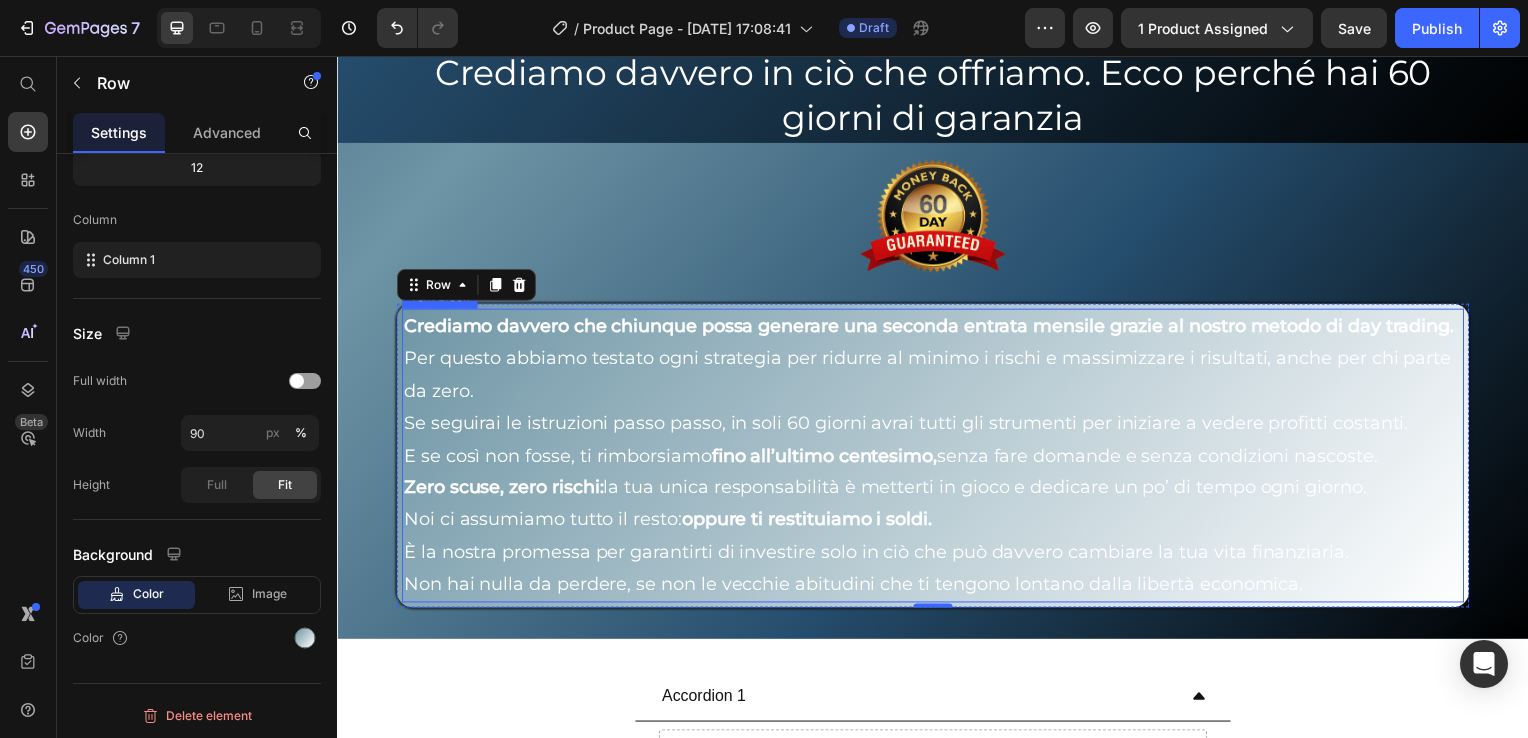 click on "Crediamo davvero che chiunque possa generare una seconda entrata mensile grazie al nostro metodo di day trading." at bounding box center [937, 329] 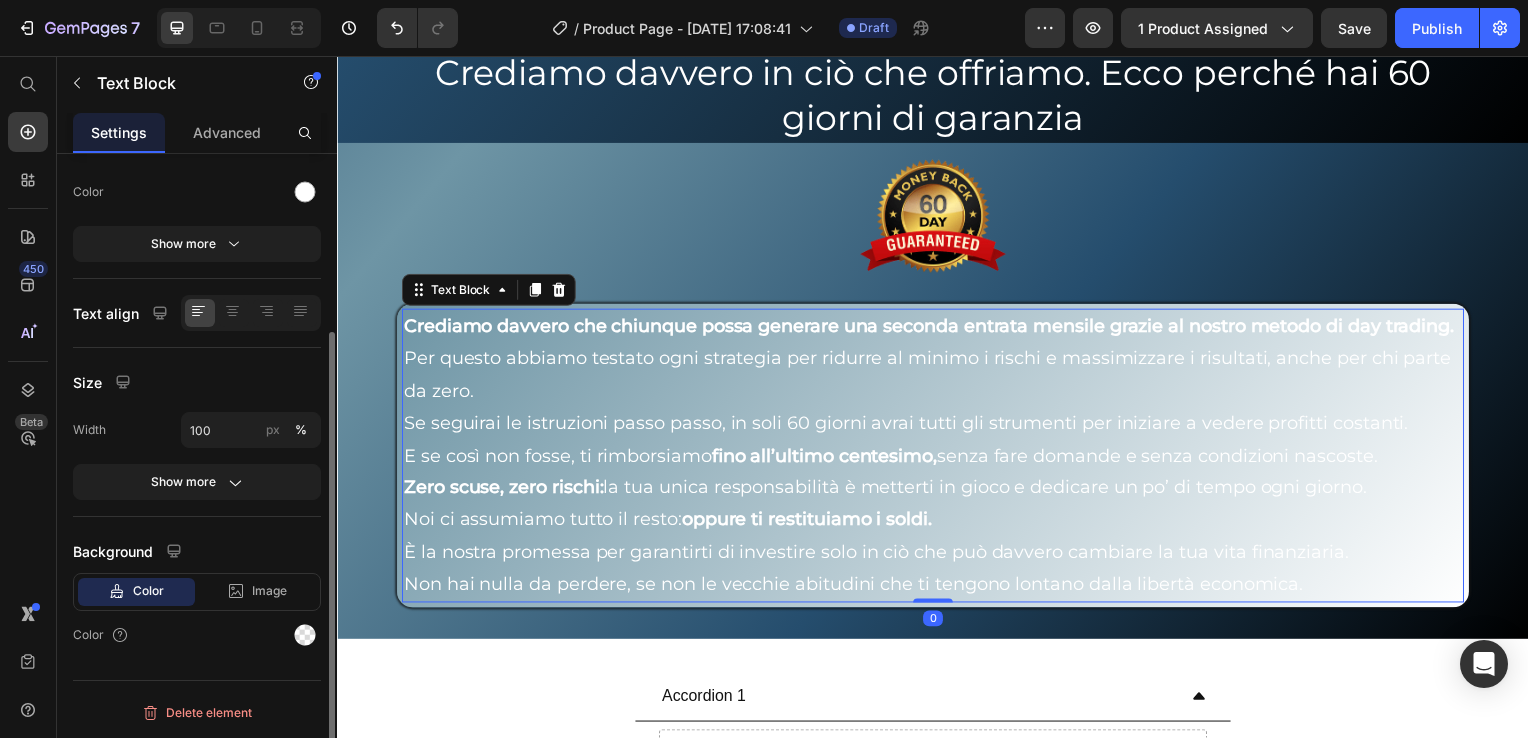 scroll, scrollTop: 0, scrollLeft: 0, axis: both 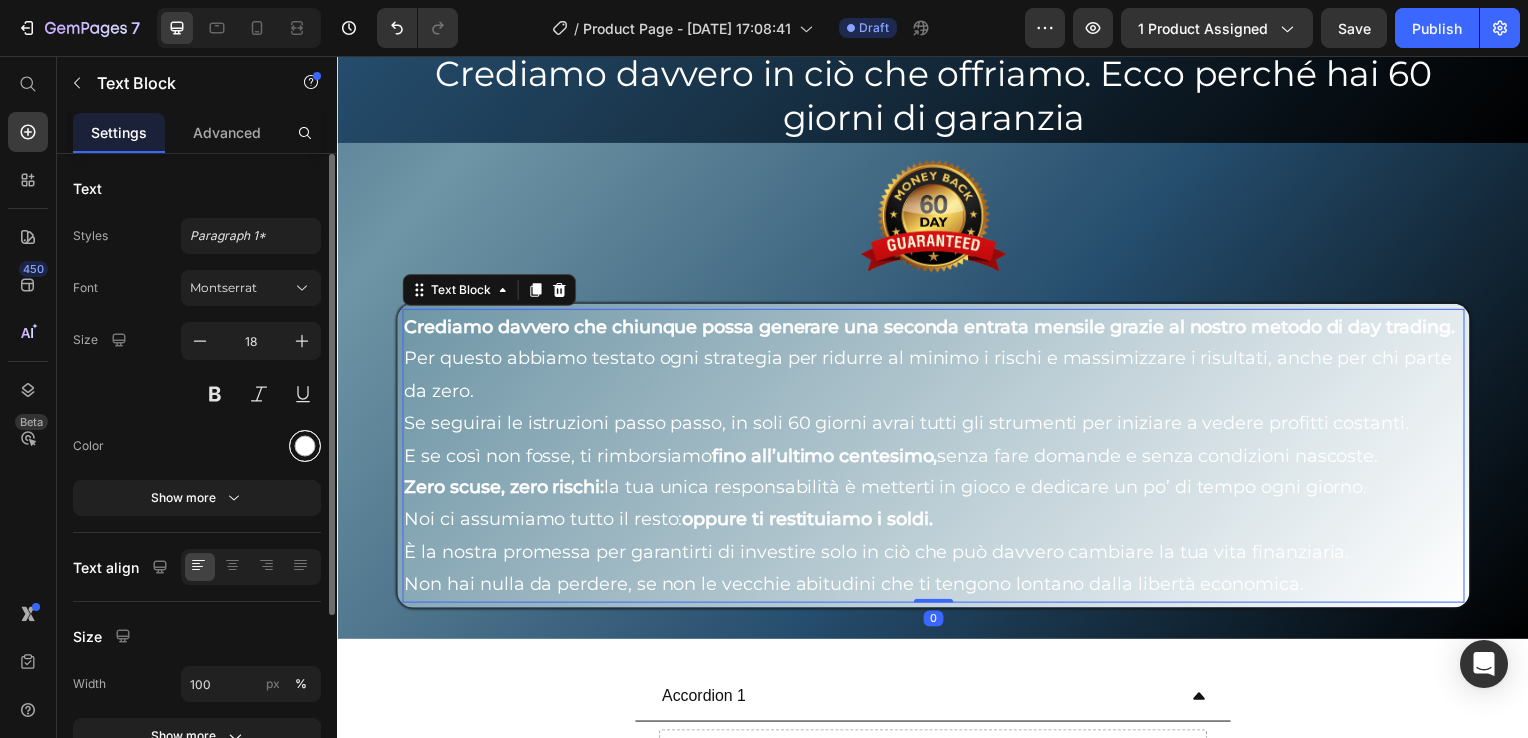 click at bounding box center (305, 446) 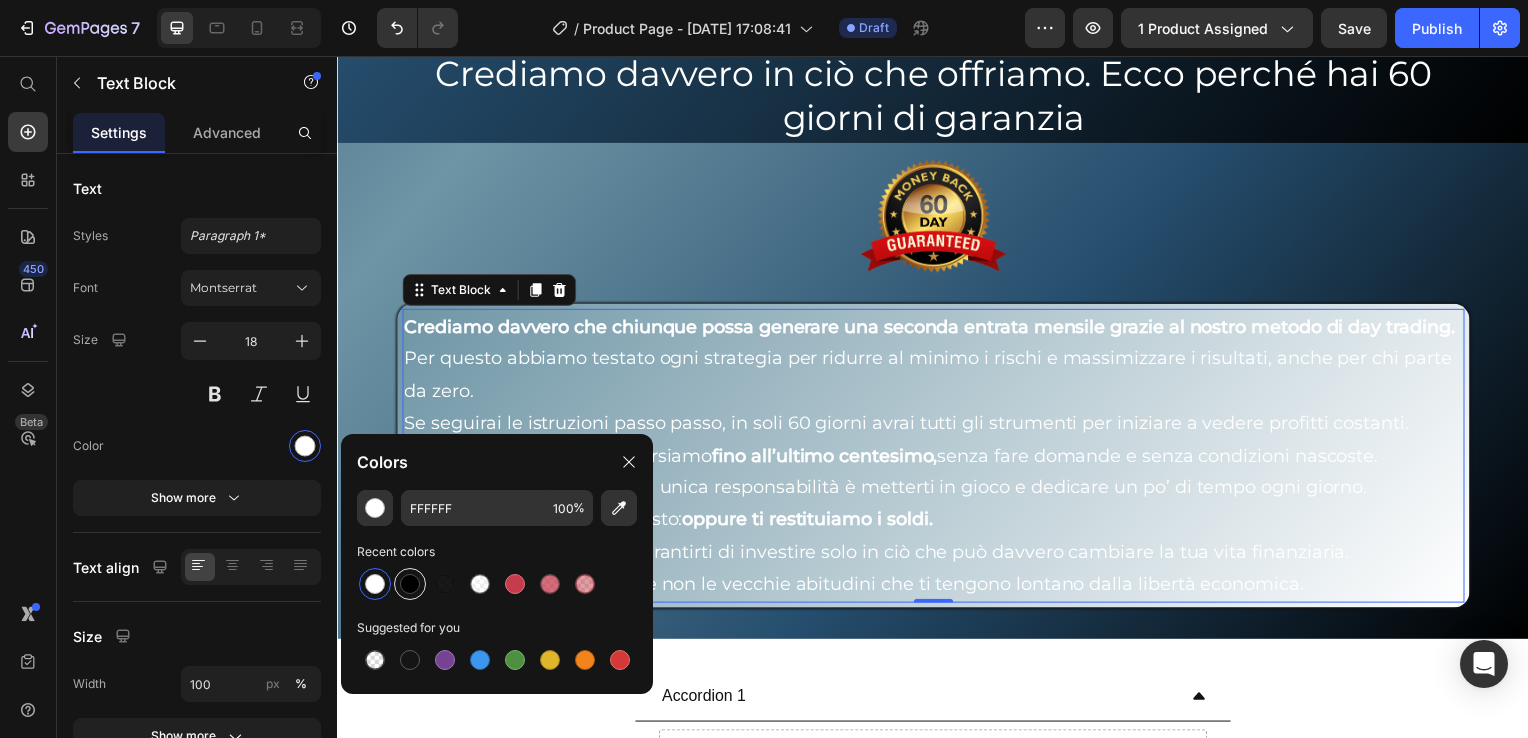 click at bounding box center (410, 584) 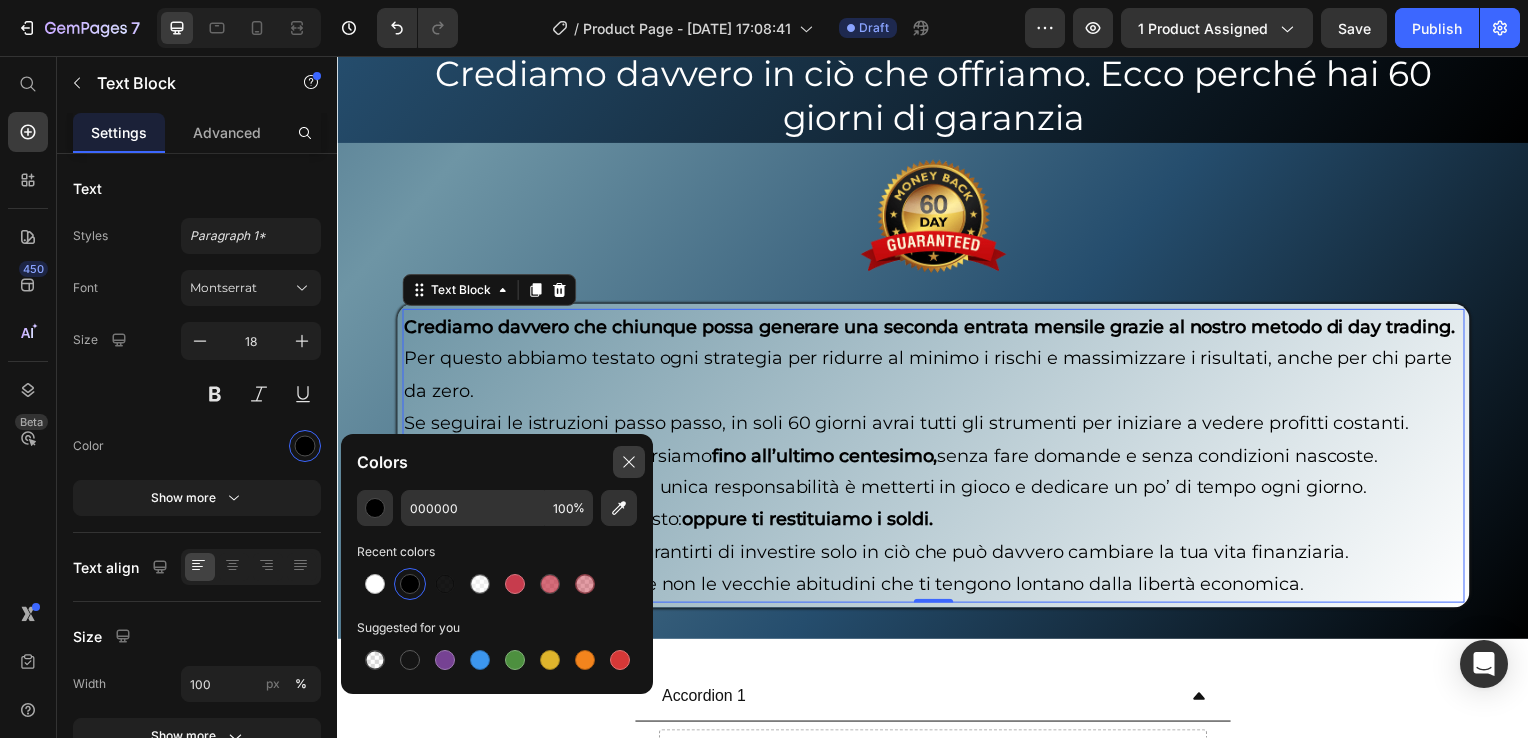 click at bounding box center (629, 462) 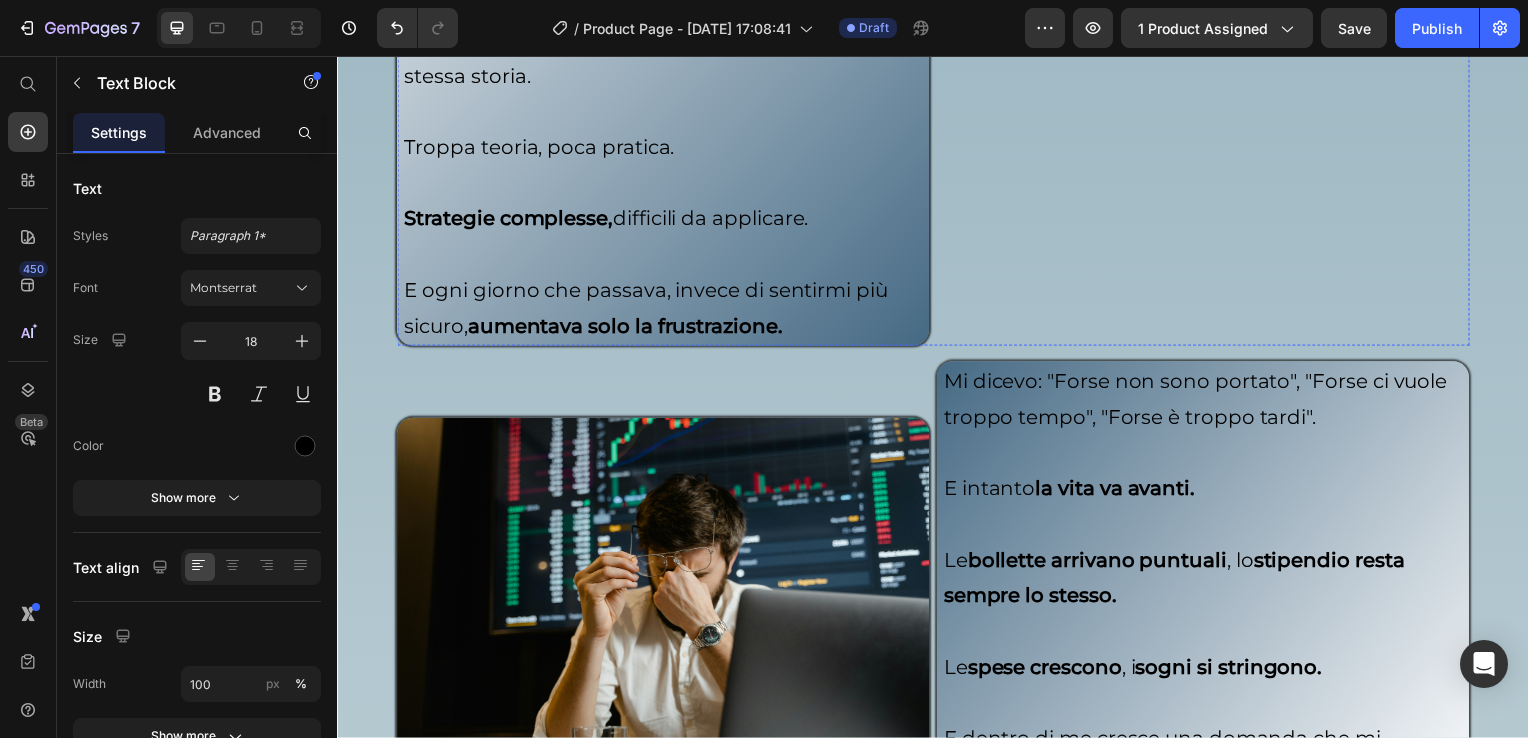 scroll, scrollTop: 1534, scrollLeft: 0, axis: vertical 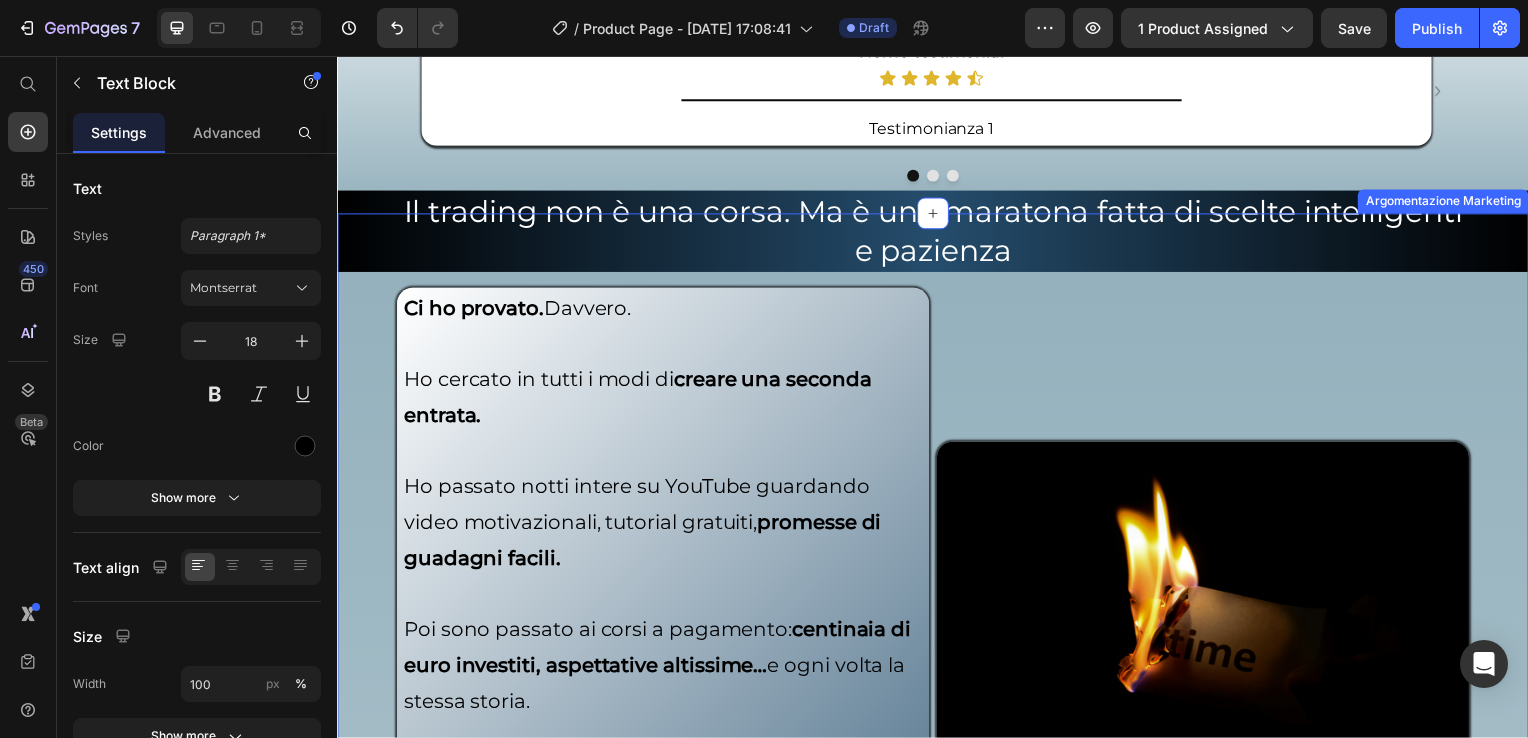 click on "Il trading non è una corsa. Ma è una maratona fatta di scelte intelligenti e pazienza Heading Row Row Ci ho provato.  Davvero. Ho cercato in tutti i modi di  creare una seconda entrata.     Ho passato notti intere su YouTube guardando video motivazionali, tutorial gratuiti,  promesse di guadagni facili.     Poi sono passato ai corsi a pagamento:  centinaia di euro investiti, aspettative altissime…  e ogni volta la stessa storia.    Troppa teoria, poca pratica.    Strategie complesse,  difficili da applicare.    E ogni giorno che passava, invece di sentirmi più sicuro,  aumentava solo la frustrazione. Text Block Row Image Row Ci ho provato.  Davvero. Ho cercato in tutti i modi di  creare una seconda entrata.     Ho passato notti intere su YouTube guardando video motivazionali, tutorial gratuiti,  promesse di guadagni facili.     Poi sono passato ai corsi a pagamento:  centinaia di euro investiti, aspettative altissime…  e ogni volta la stessa storia.    Troppa teoria, poca pratica." at bounding box center (937, 1961) 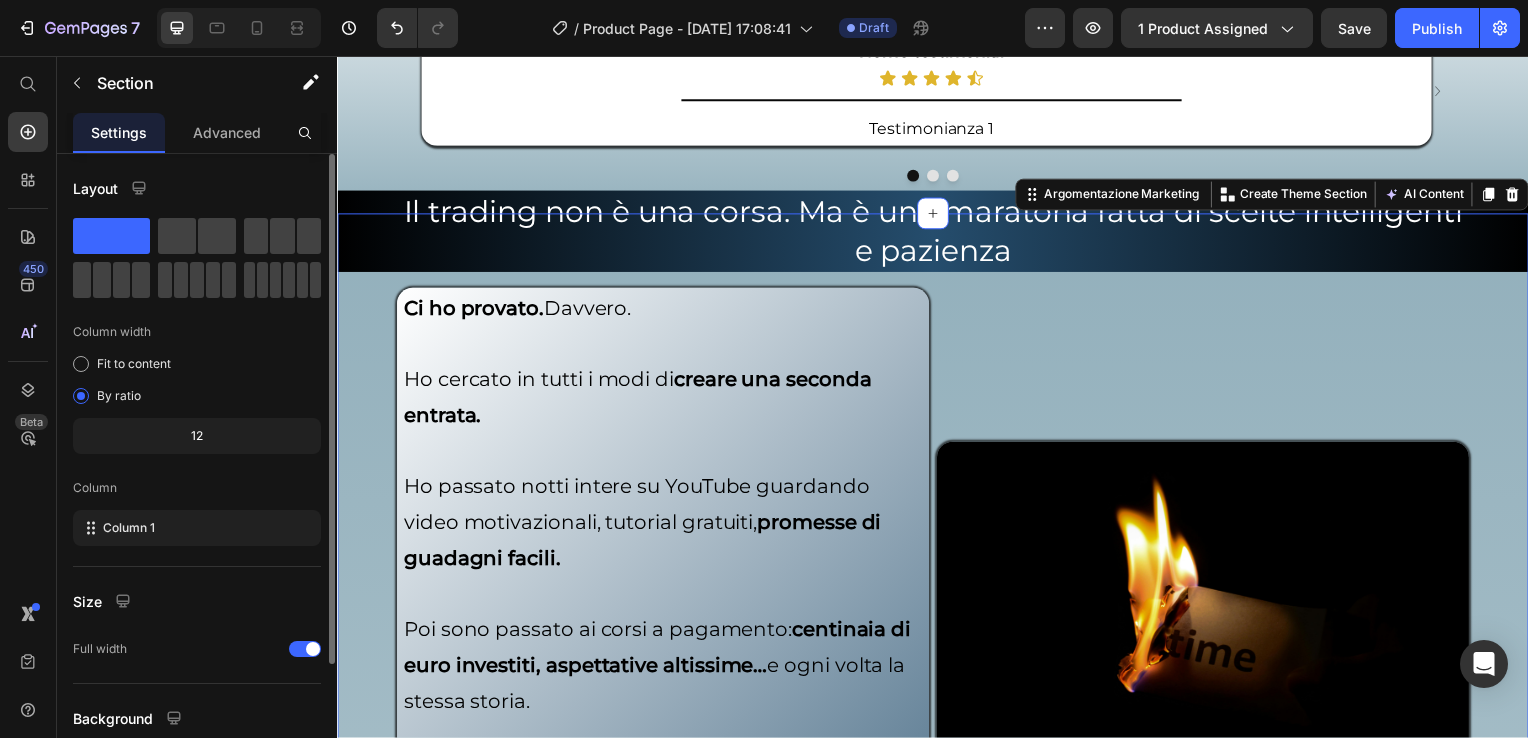 scroll, scrollTop: 164, scrollLeft: 0, axis: vertical 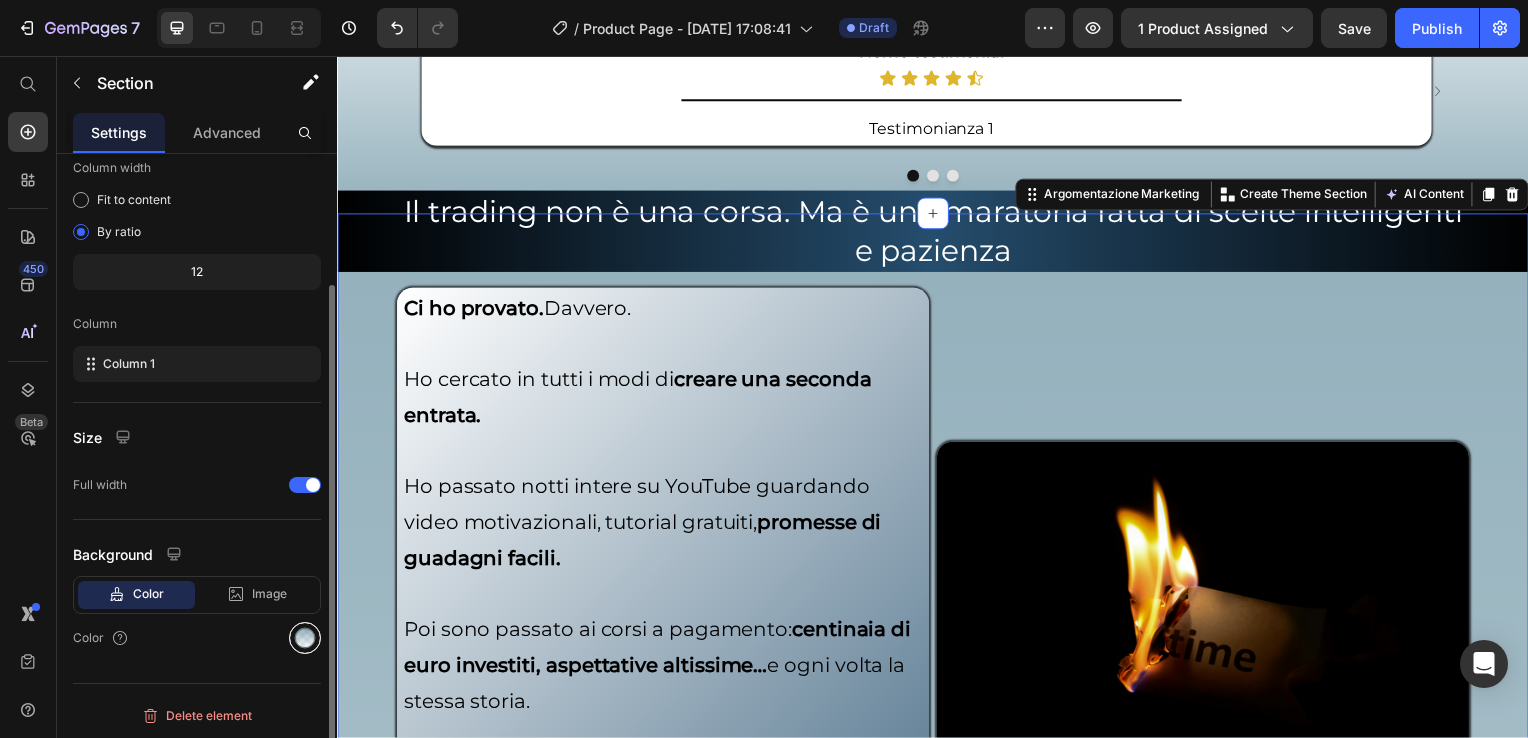 click at bounding box center (305, 638) 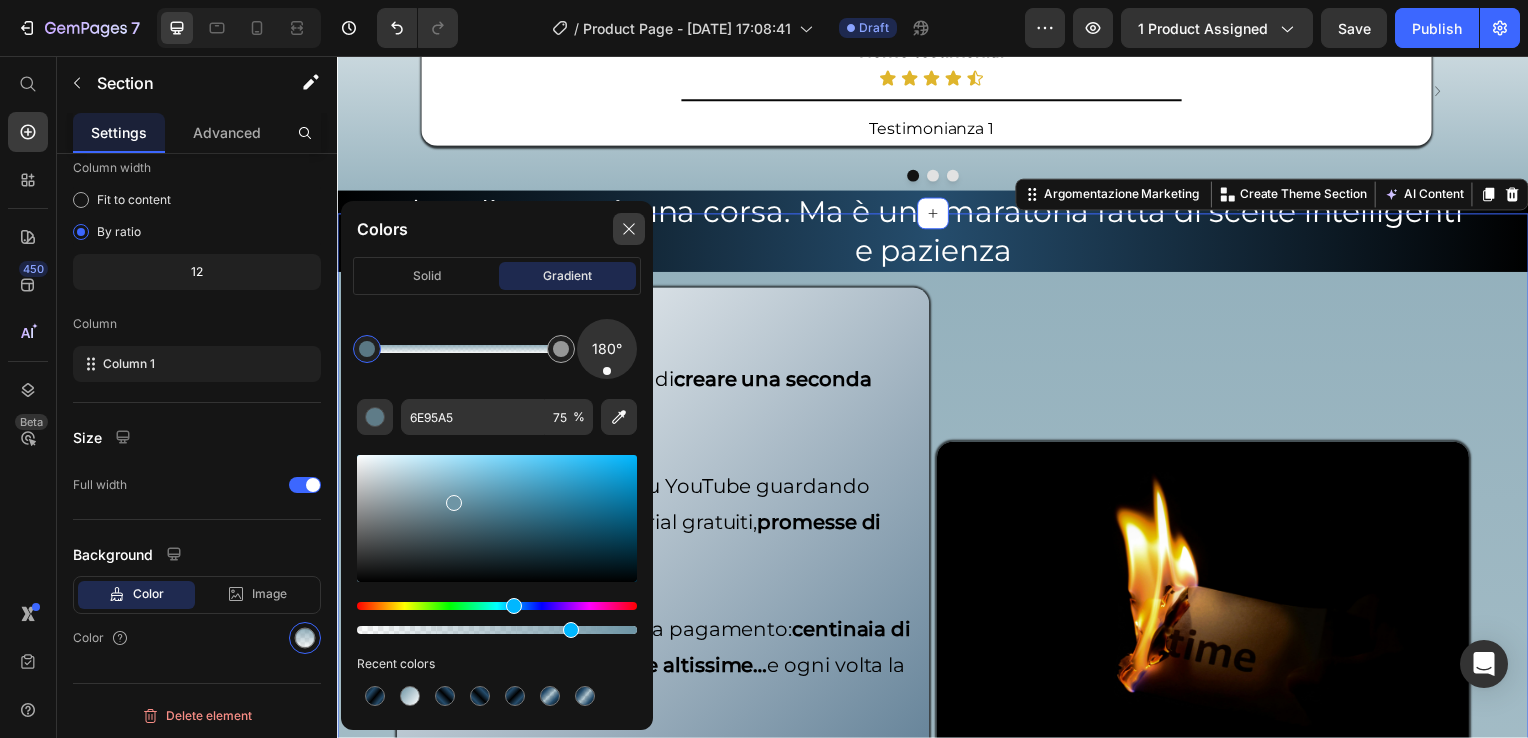 drag, startPoint x: 629, startPoint y: 230, endPoint x: 324, endPoint y: 228, distance: 305.00656 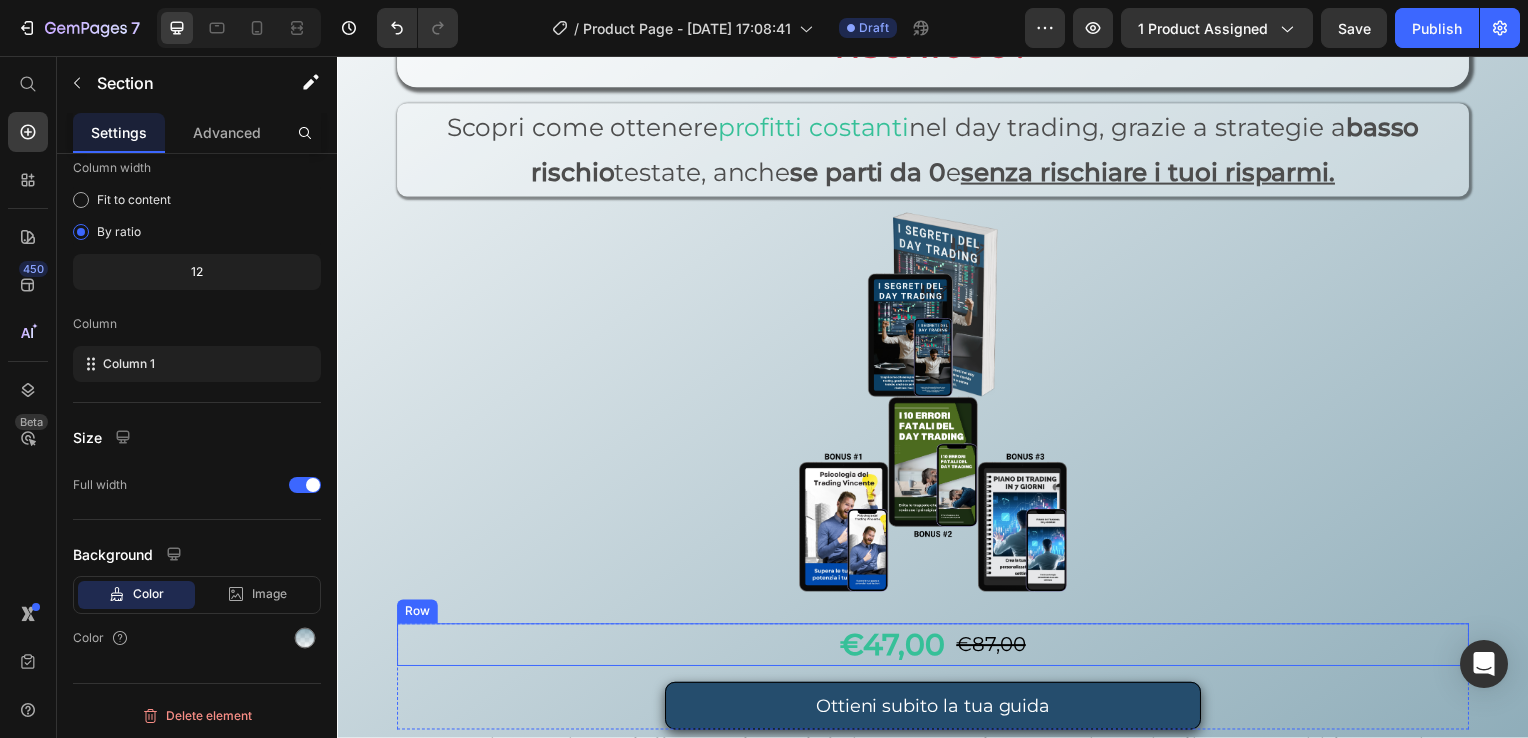 scroll, scrollTop: 0, scrollLeft: 0, axis: both 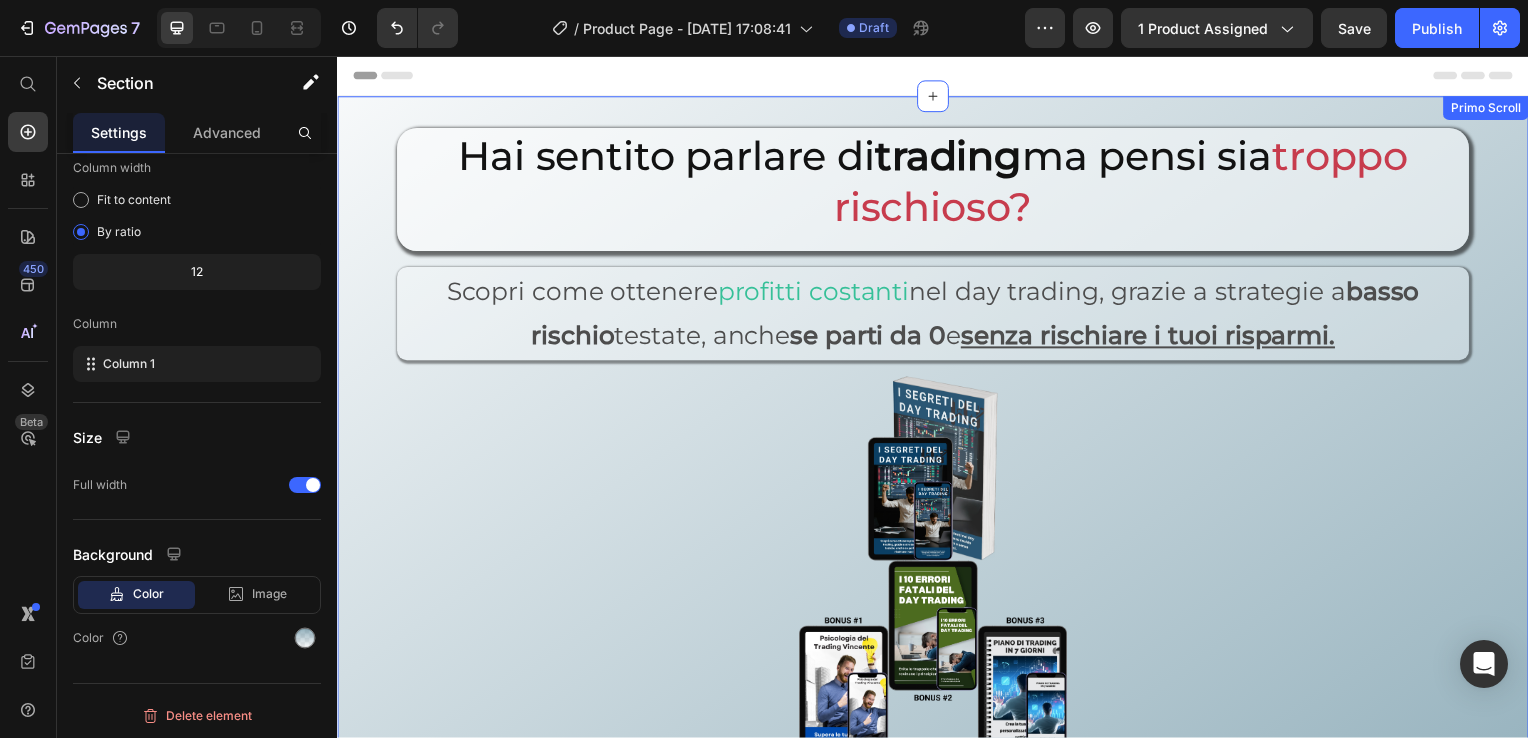 click on "Primo Scroll" at bounding box center [1494, 109] 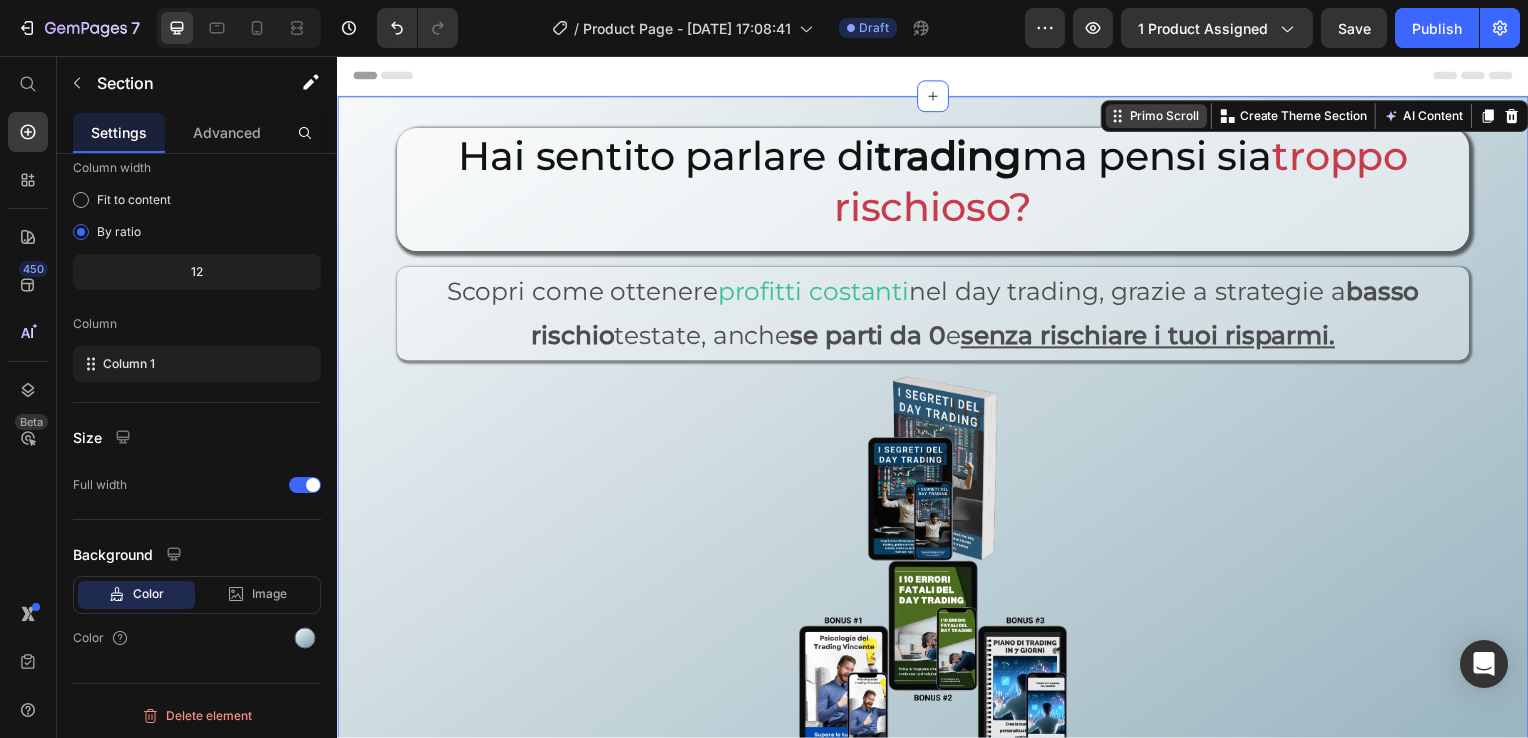 scroll, scrollTop: 164, scrollLeft: 0, axis: vertical 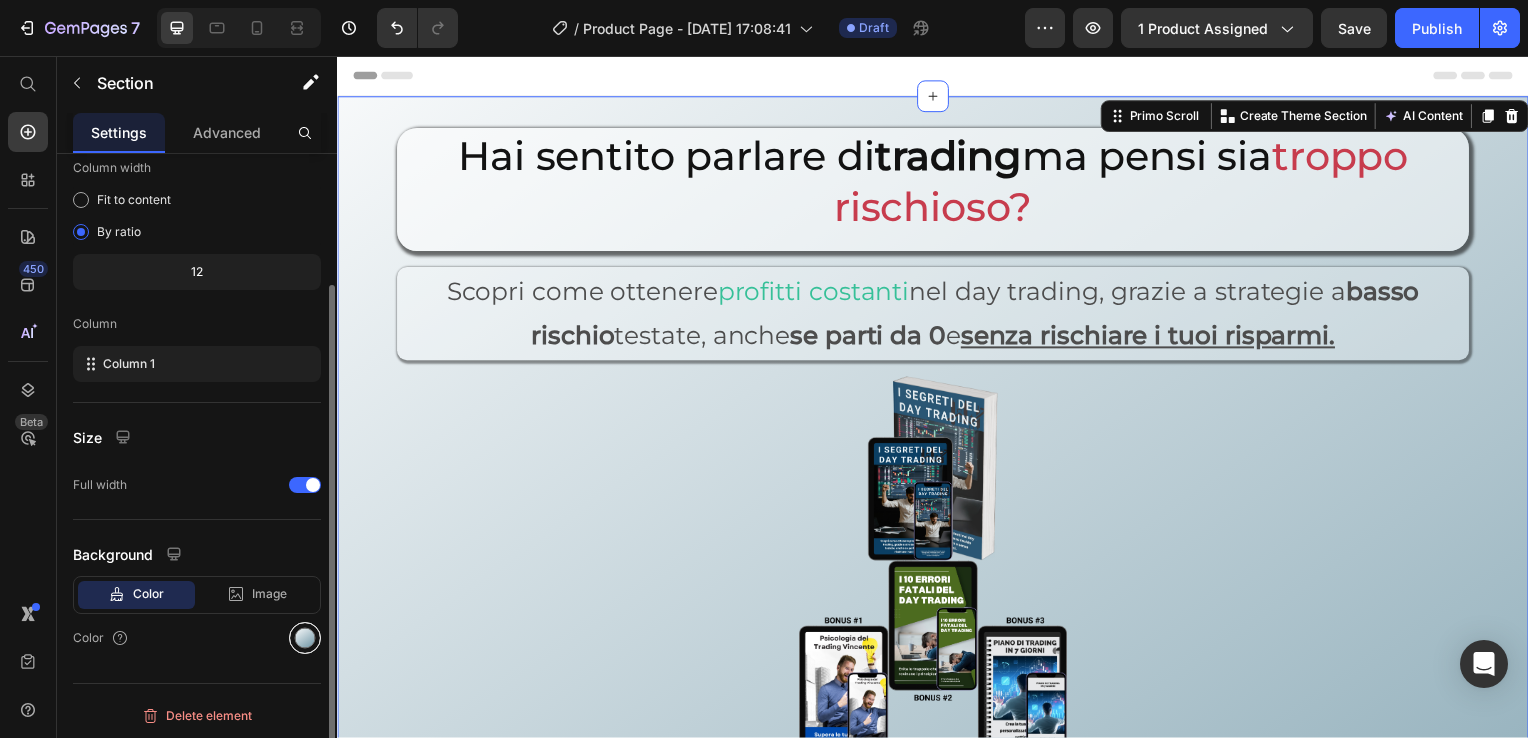 click at bounding box center [305, 638] 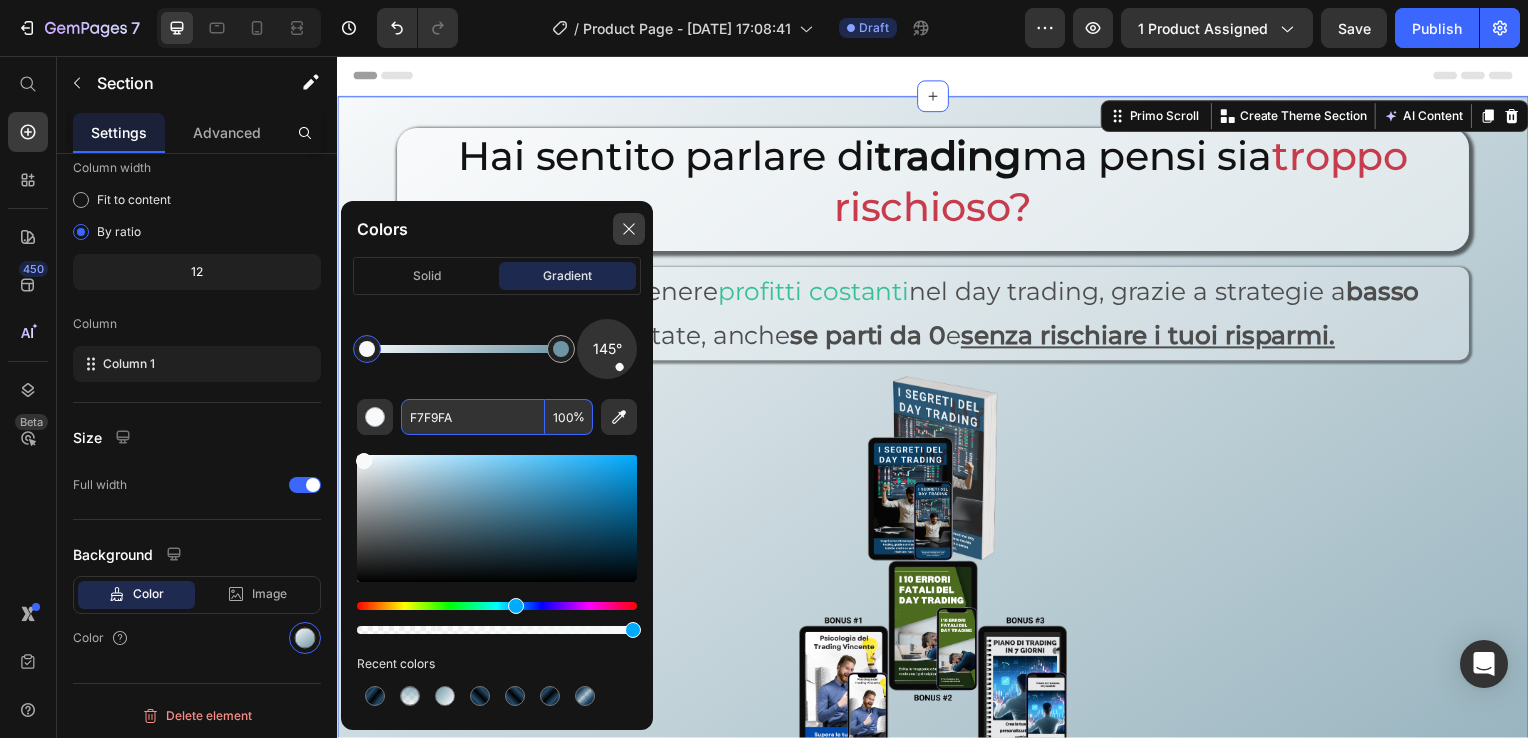 click 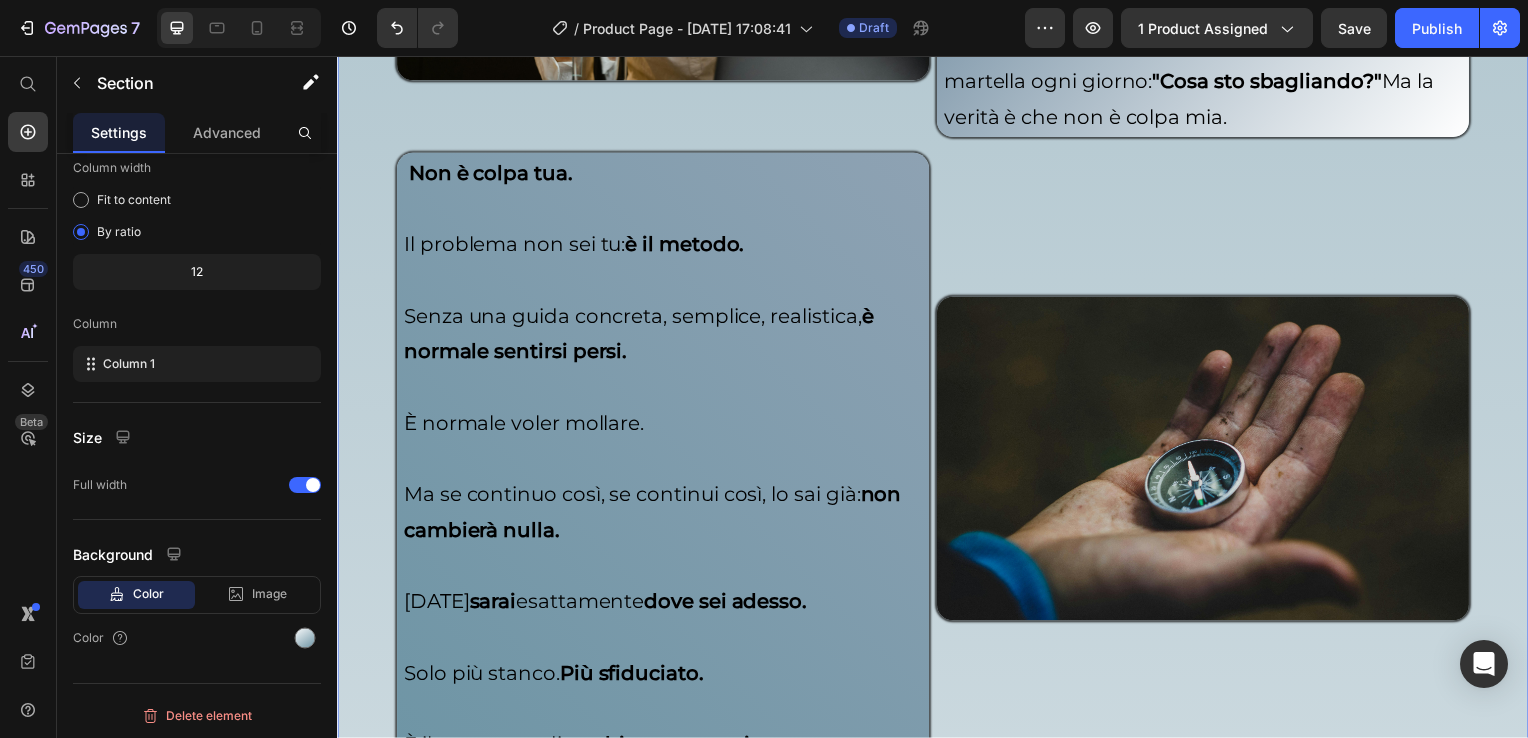 scroll, scrollTop: 3100, scrollLeft: 0, axis: vertical 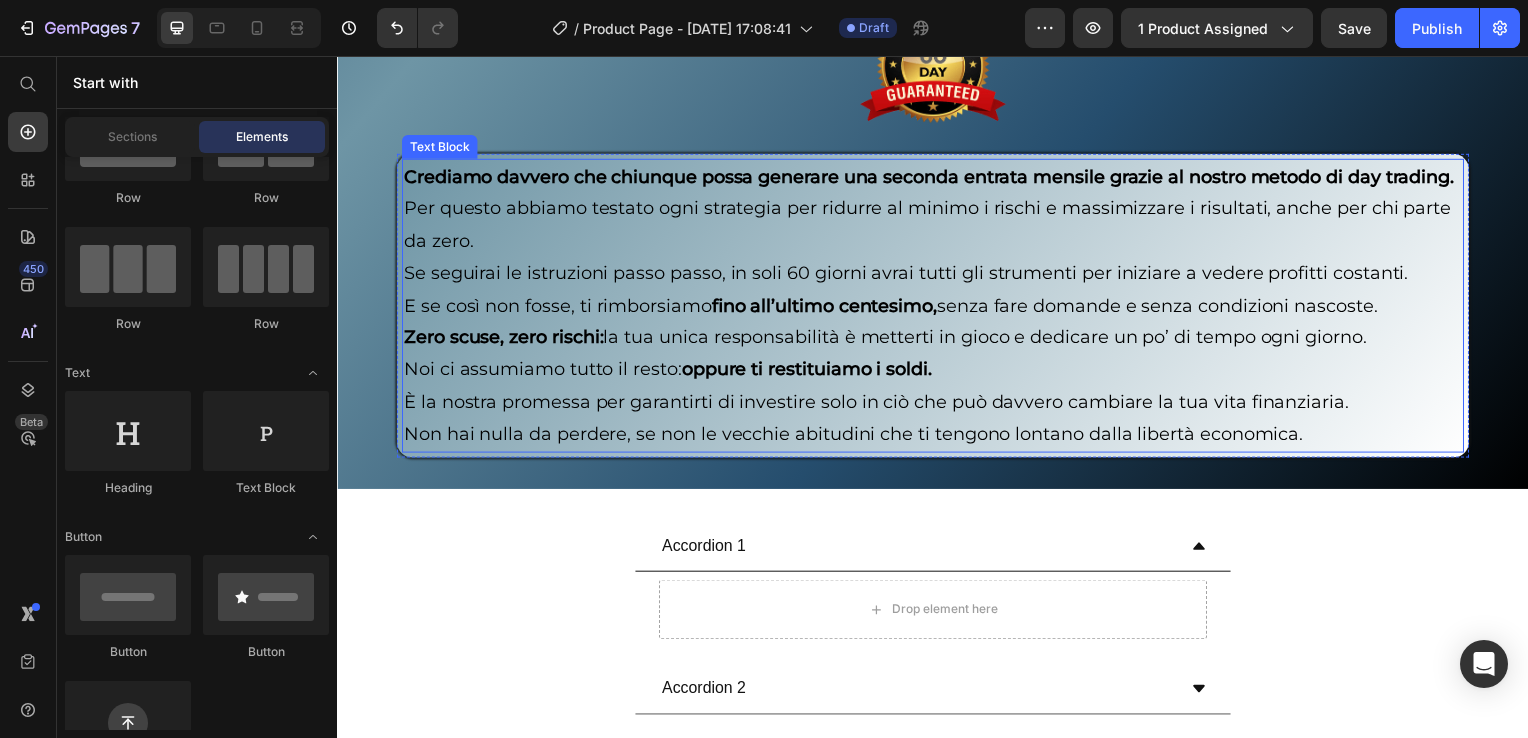 click on "Crediamo davvero che chiunque possa generare una seconda entrata mensile grazie al nostro metodo di day trading." at bounding box center [937, 178] 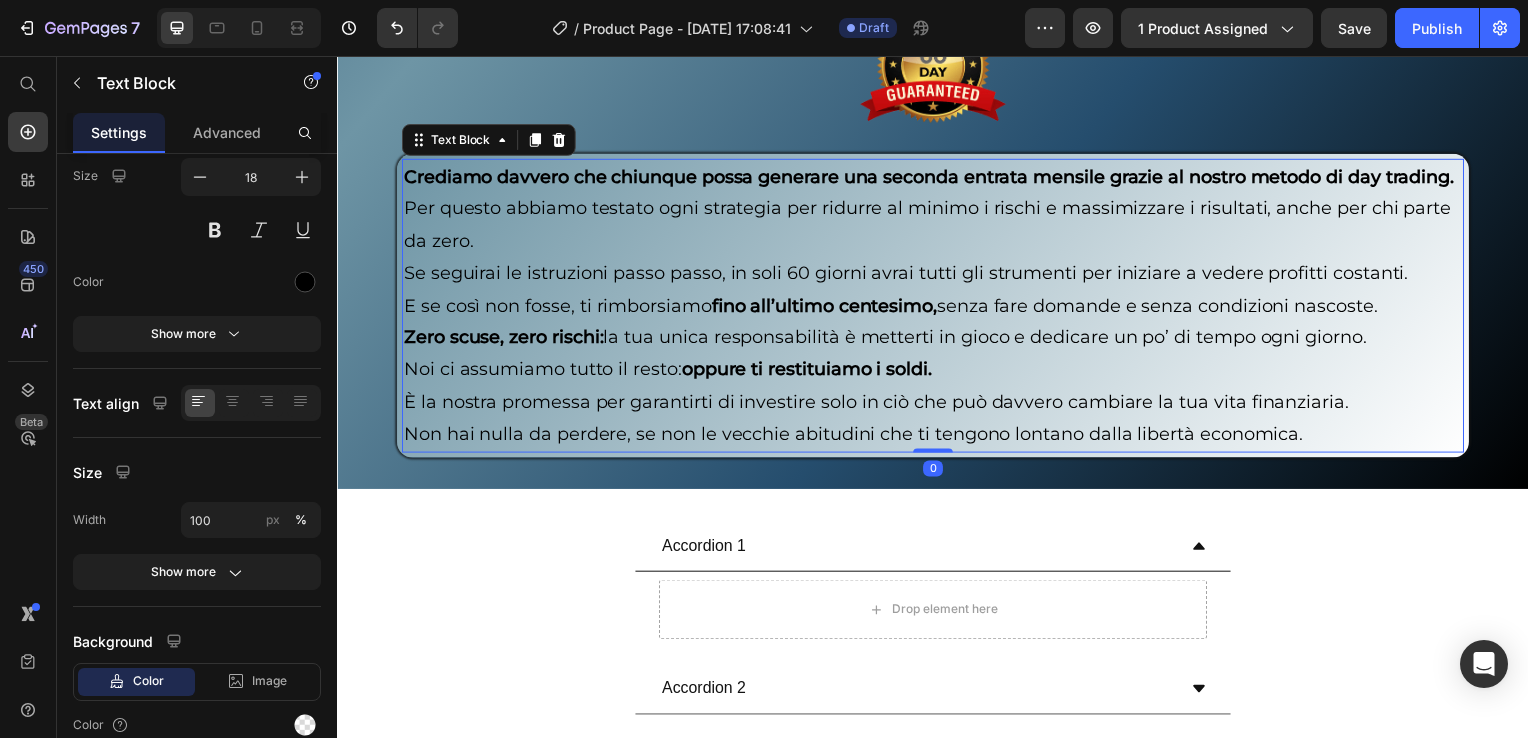 scroll, scrollTop: 0, scrollLeft: 0, axis: both 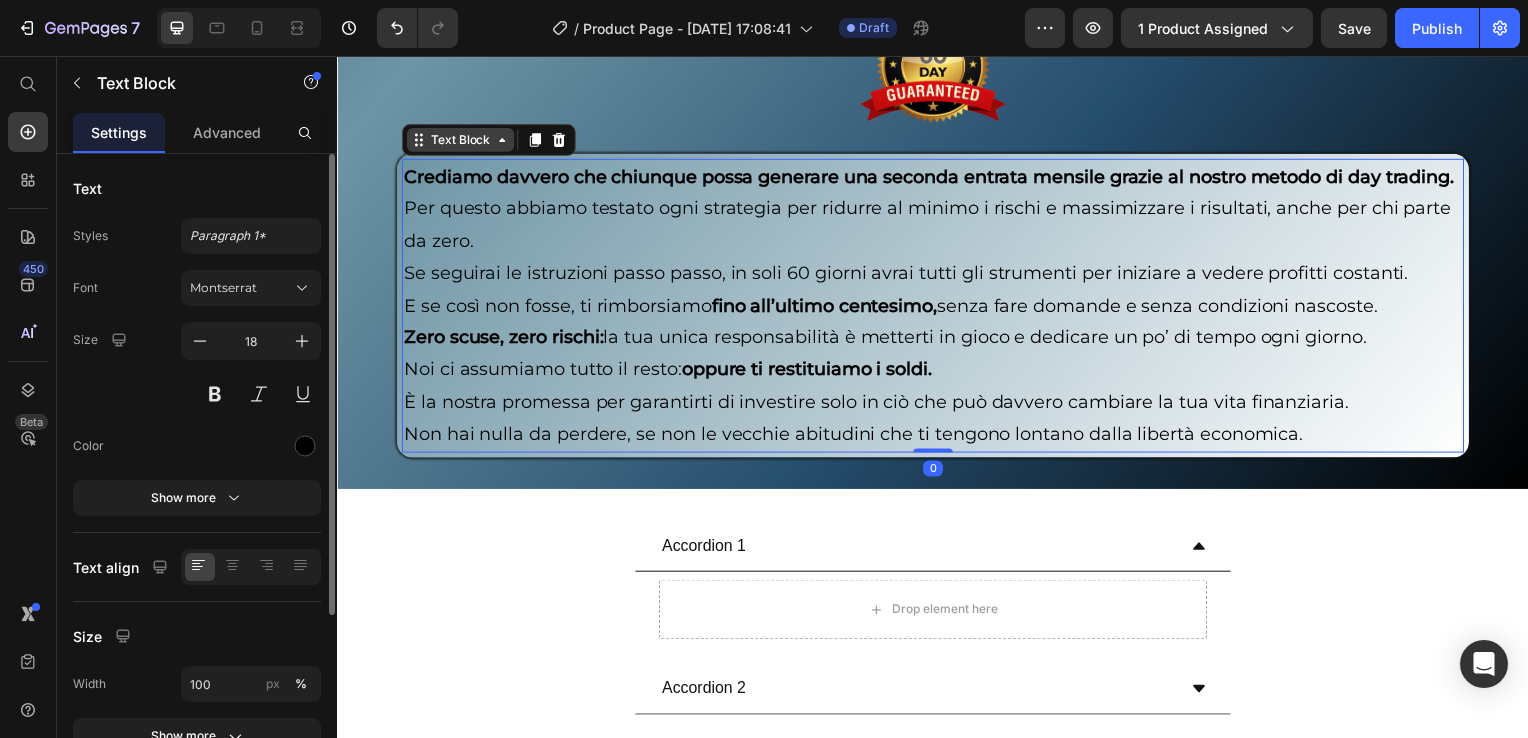 click on "Text Block" at bounding box center (461, 141) 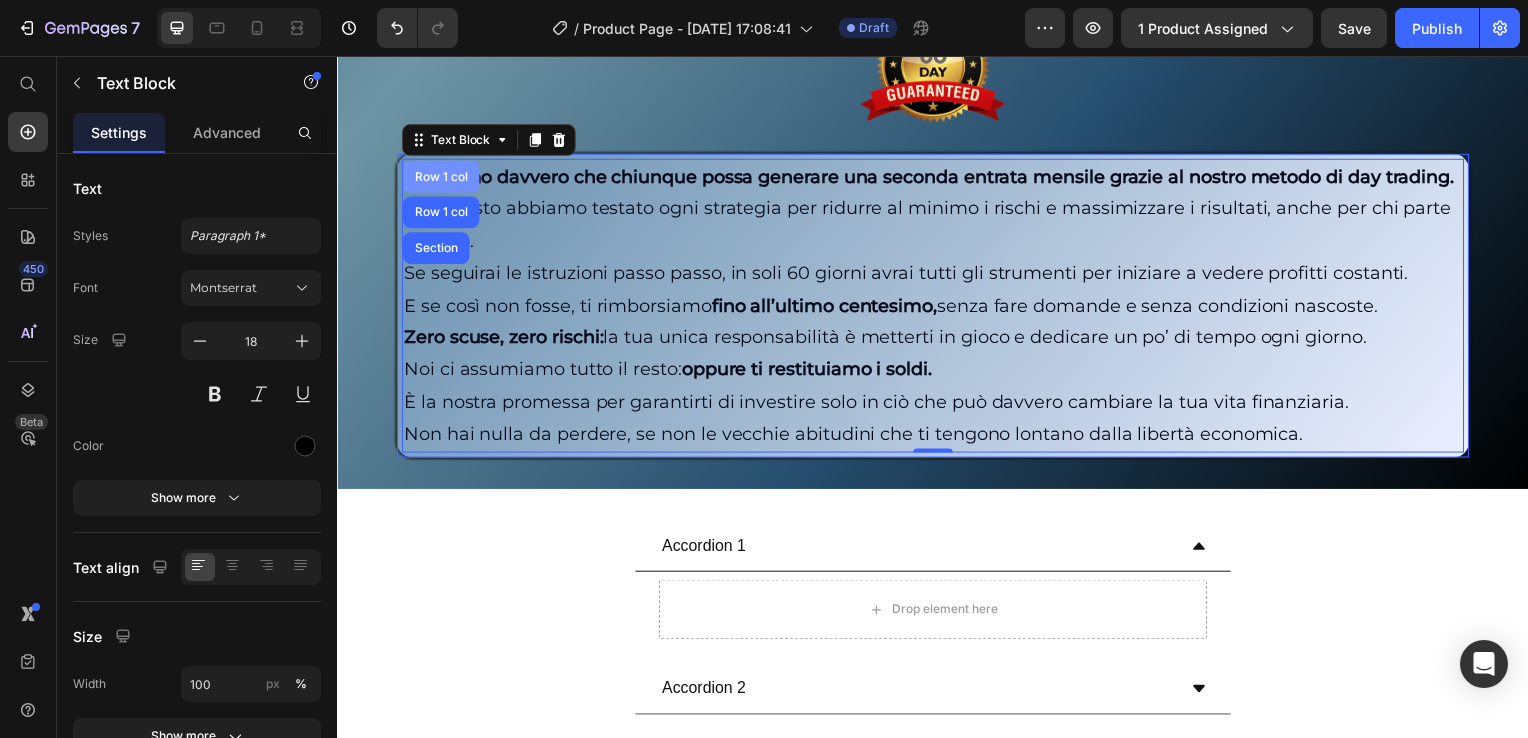 click on "Row 1 col" at bounding box center (441, 178) 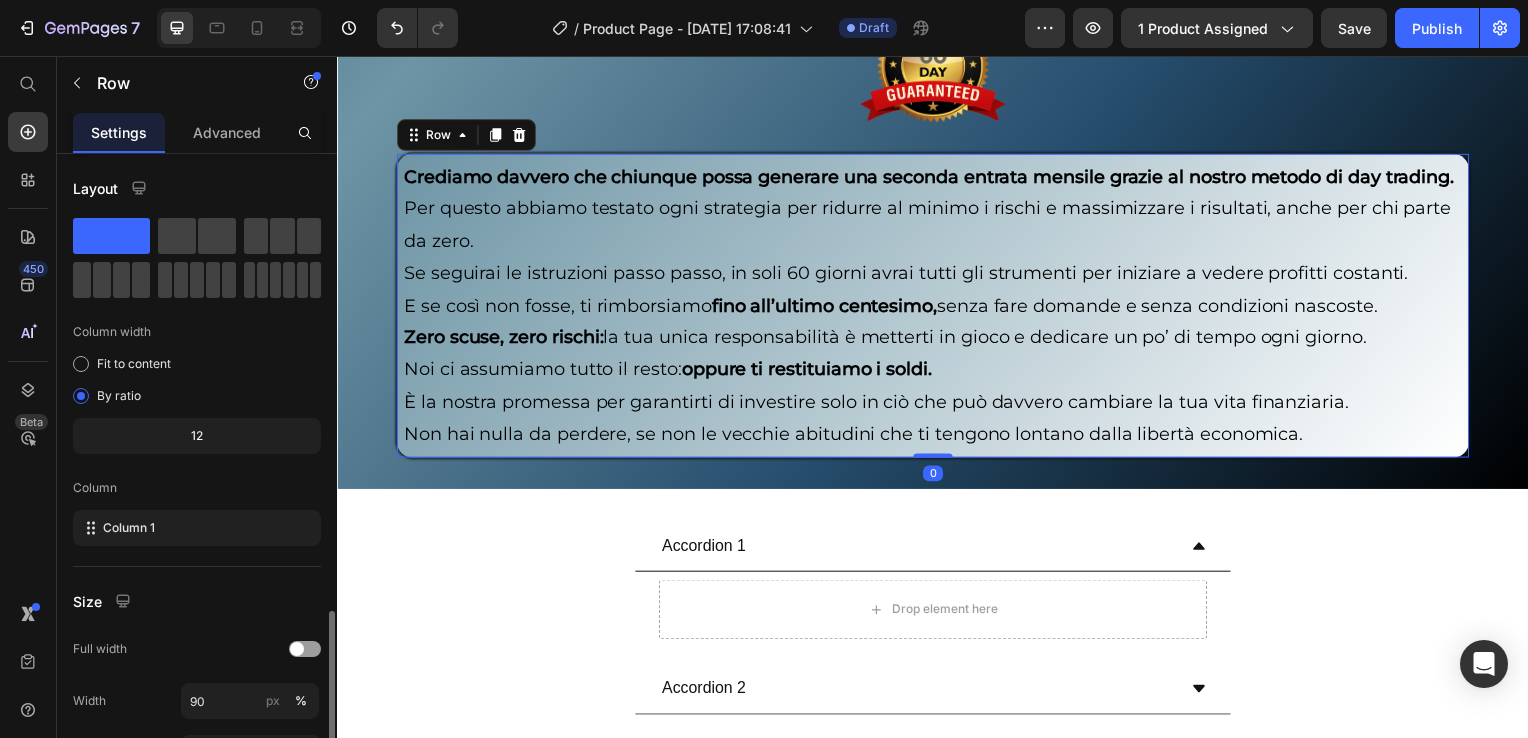 scroll, scrollTop: 268, scrollLeft: 0, axis: vertical 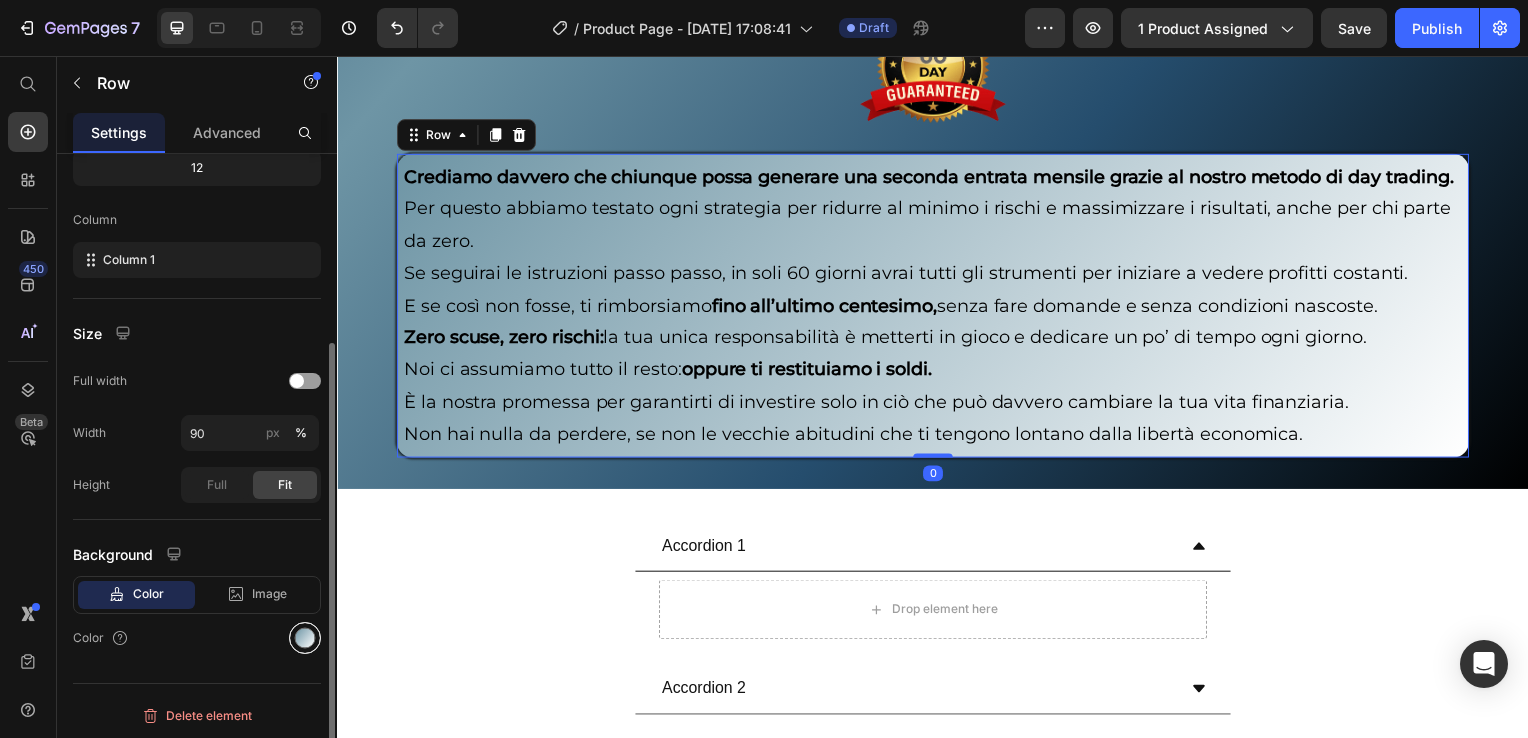 click at bounding box center [305, 638] 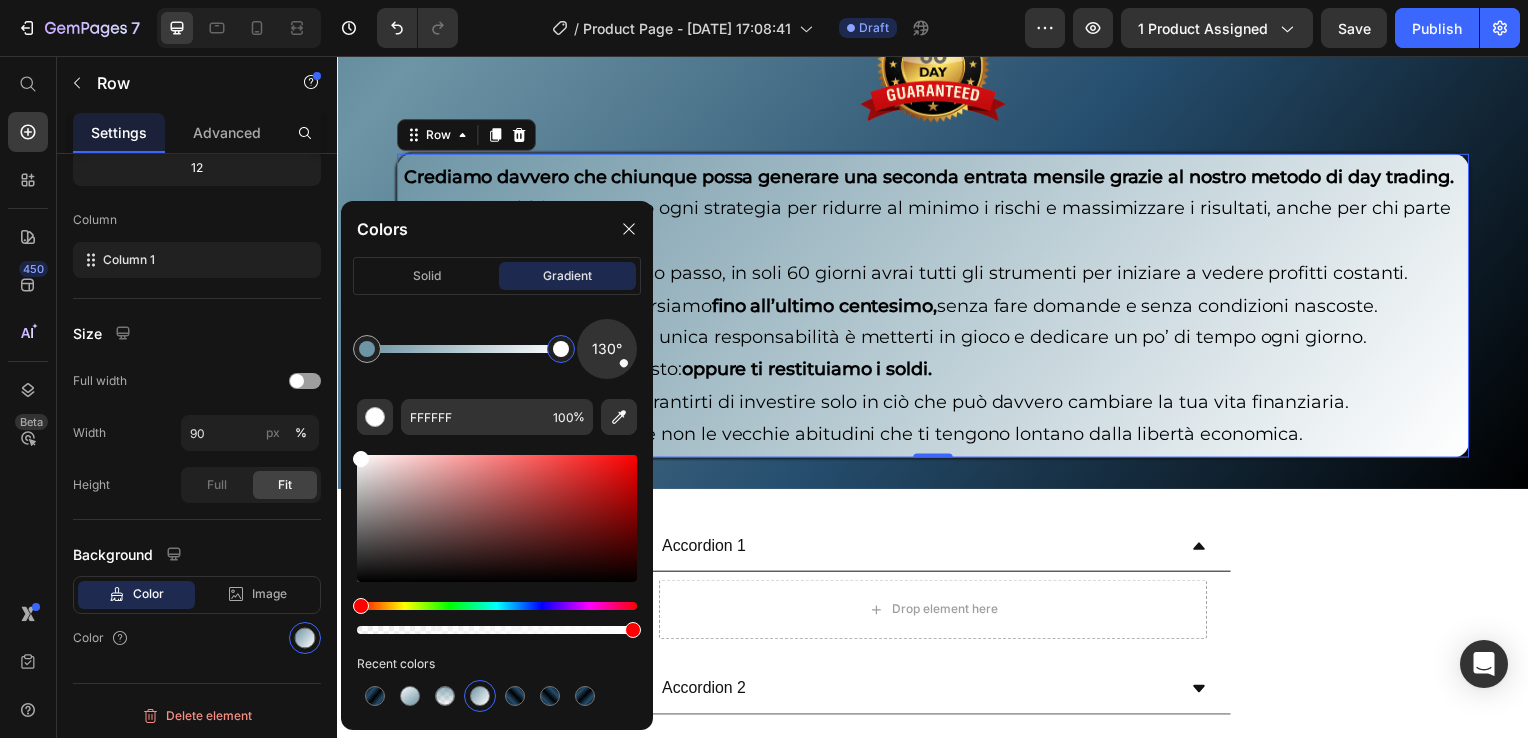 drag, startPoint x: 557, startPoint y: 349, endPoint x: 608, endPoint y: 357, distance: 51.62364 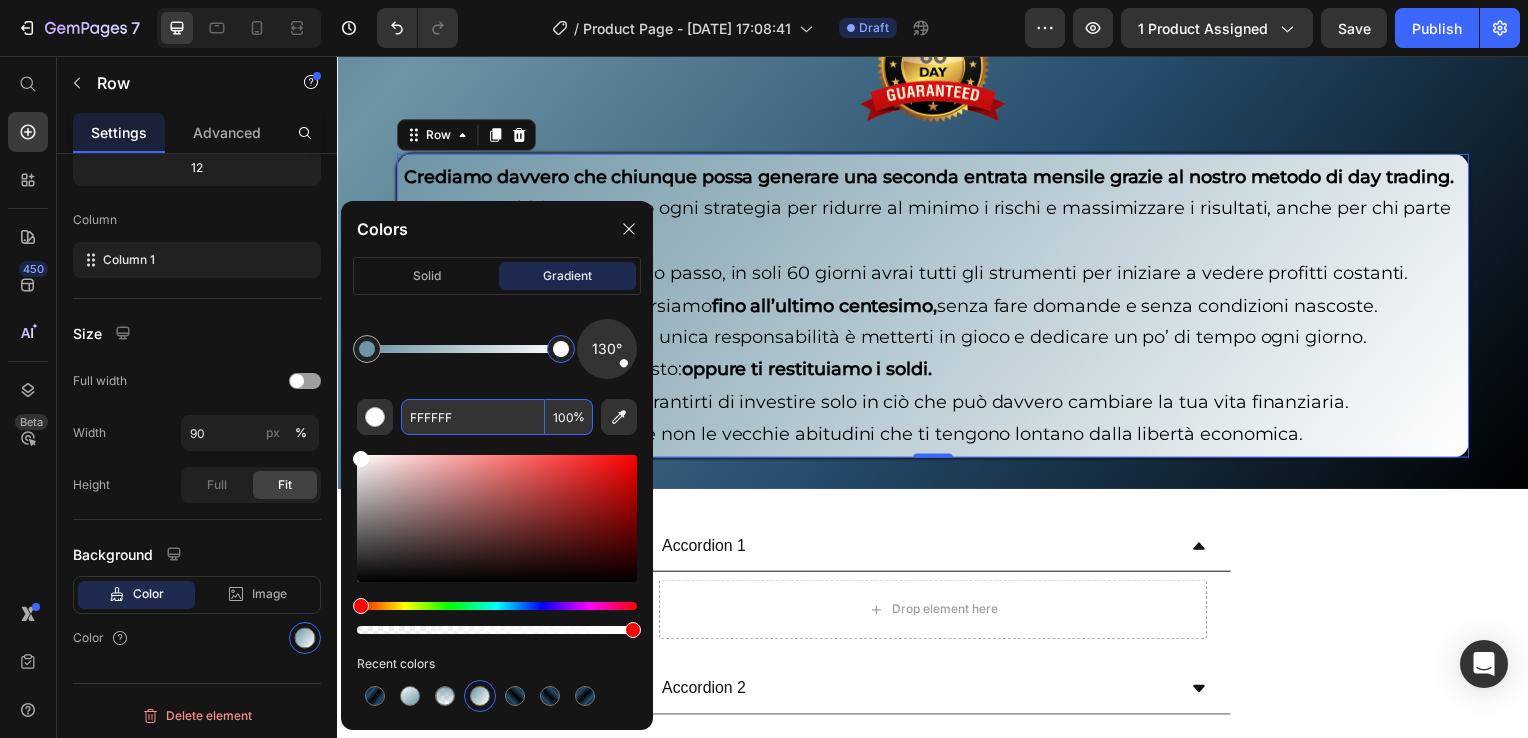 paste on "7F9FA" 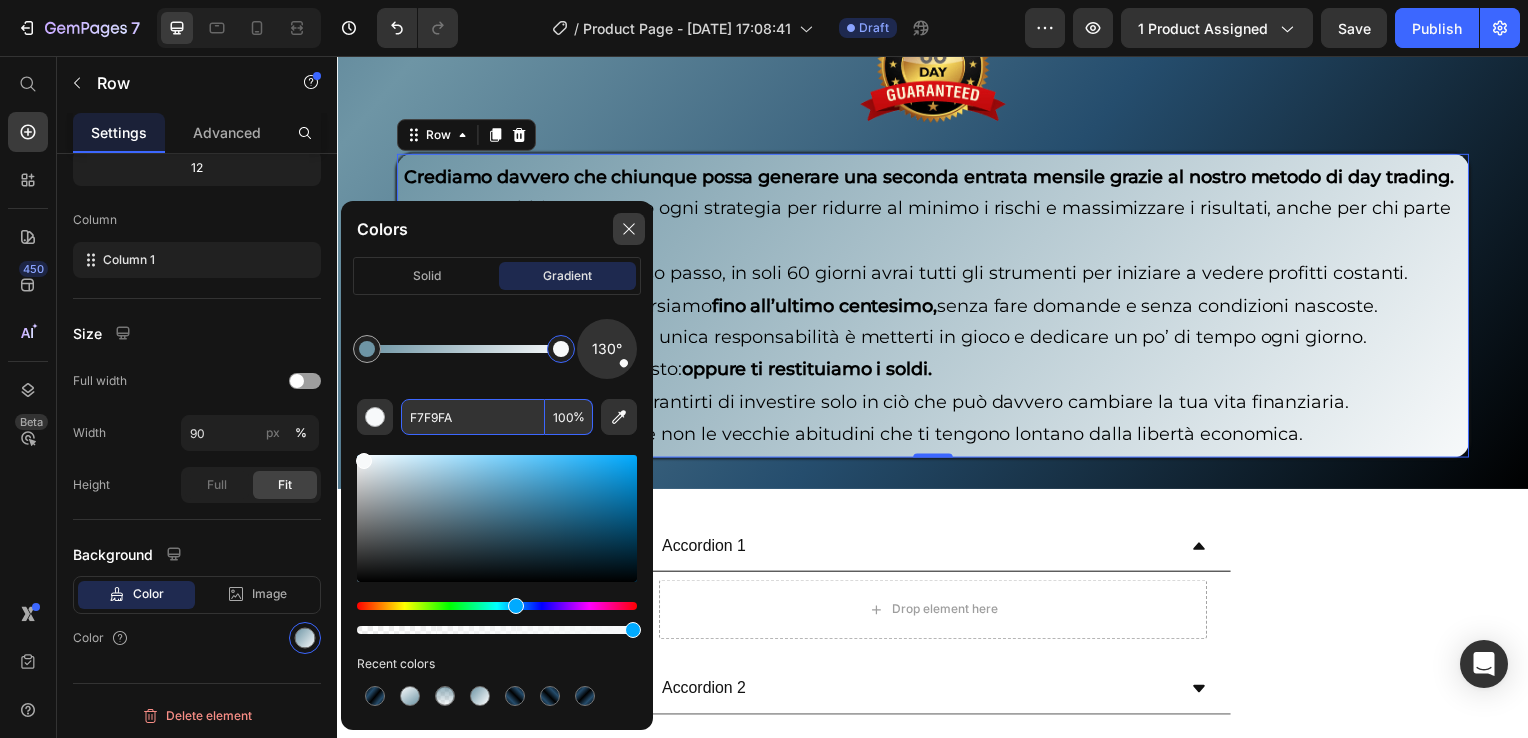 type on "F7F9FA" 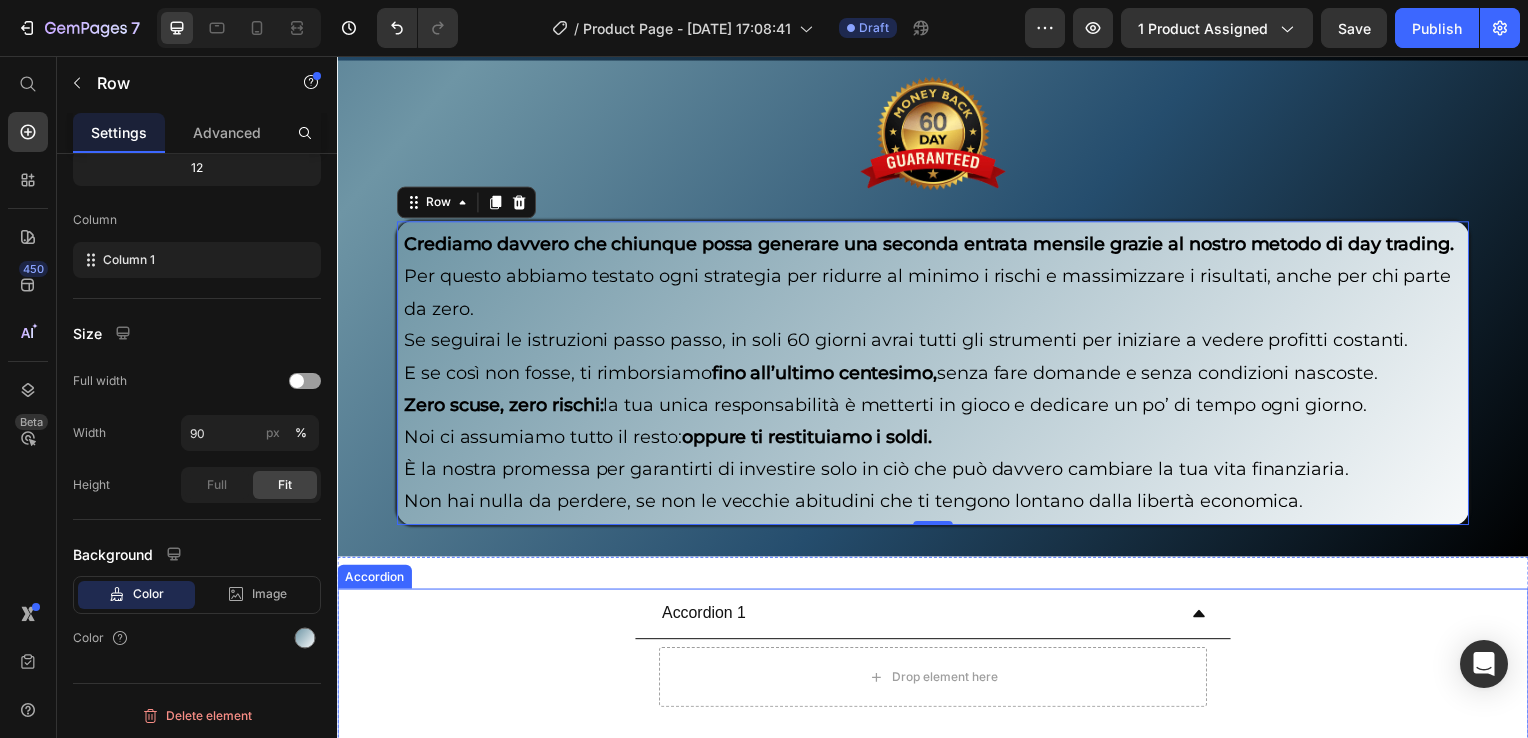 scroll, scrollTop: 9185, scrollLeft: 0, axis: vertical 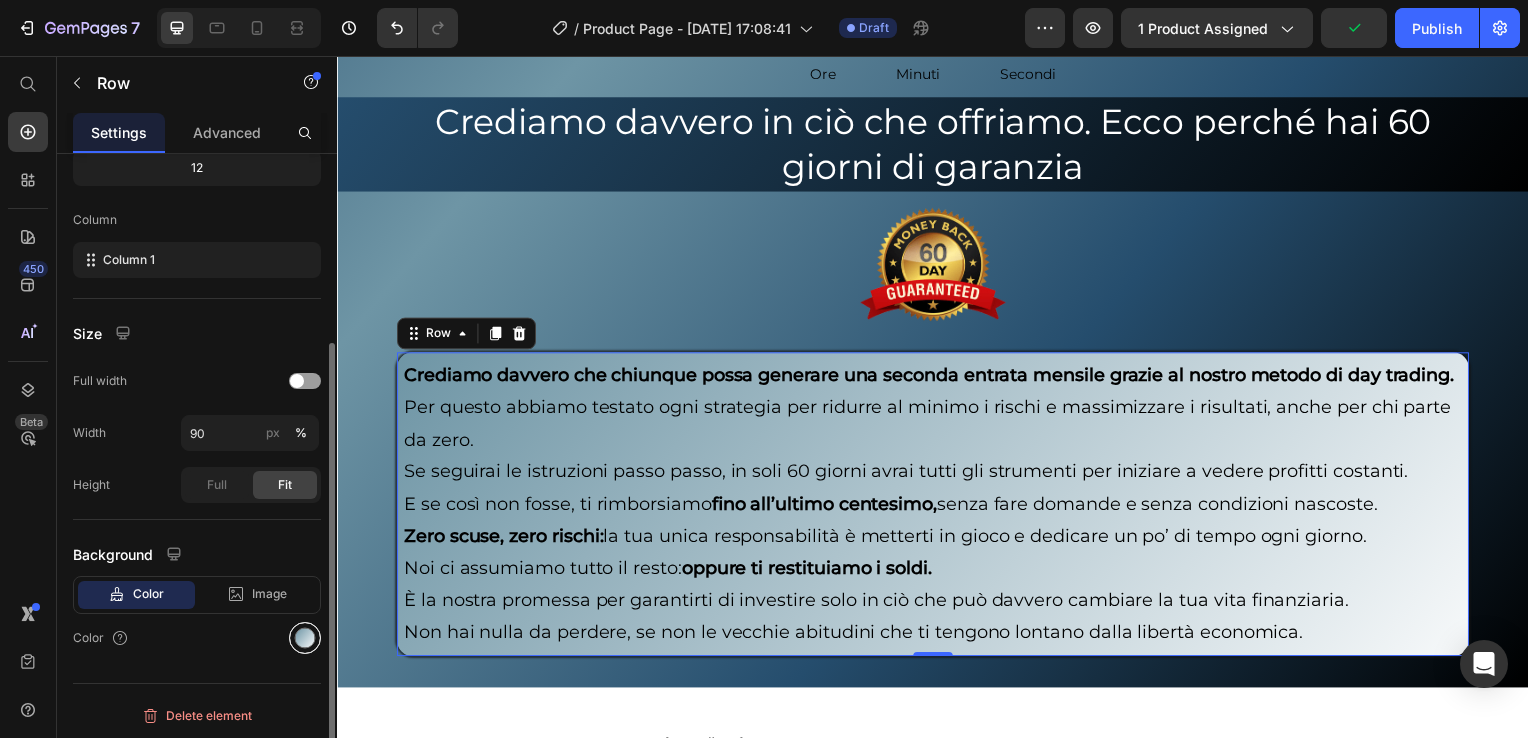 click at bounding box center [305, 638] 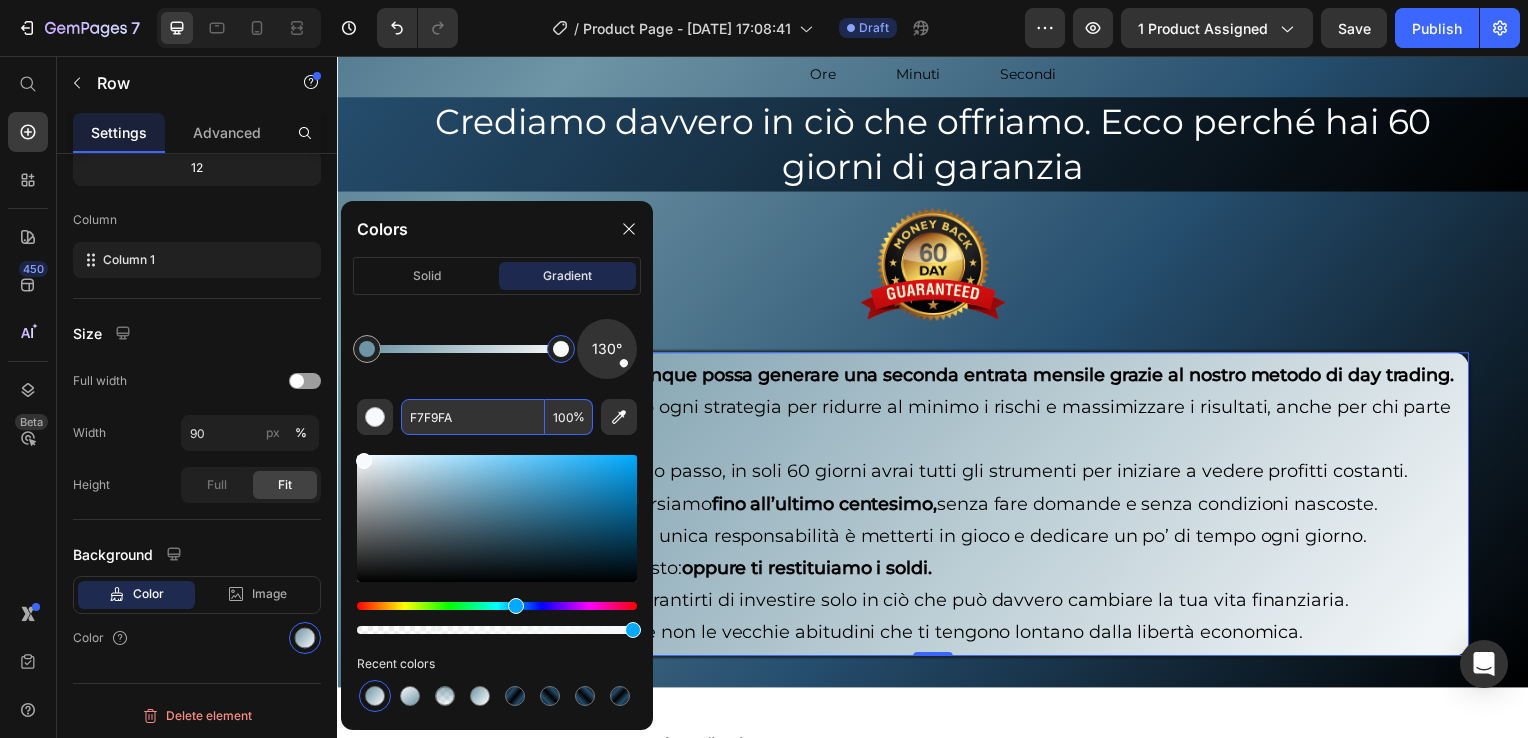 paste on "#254d6d" 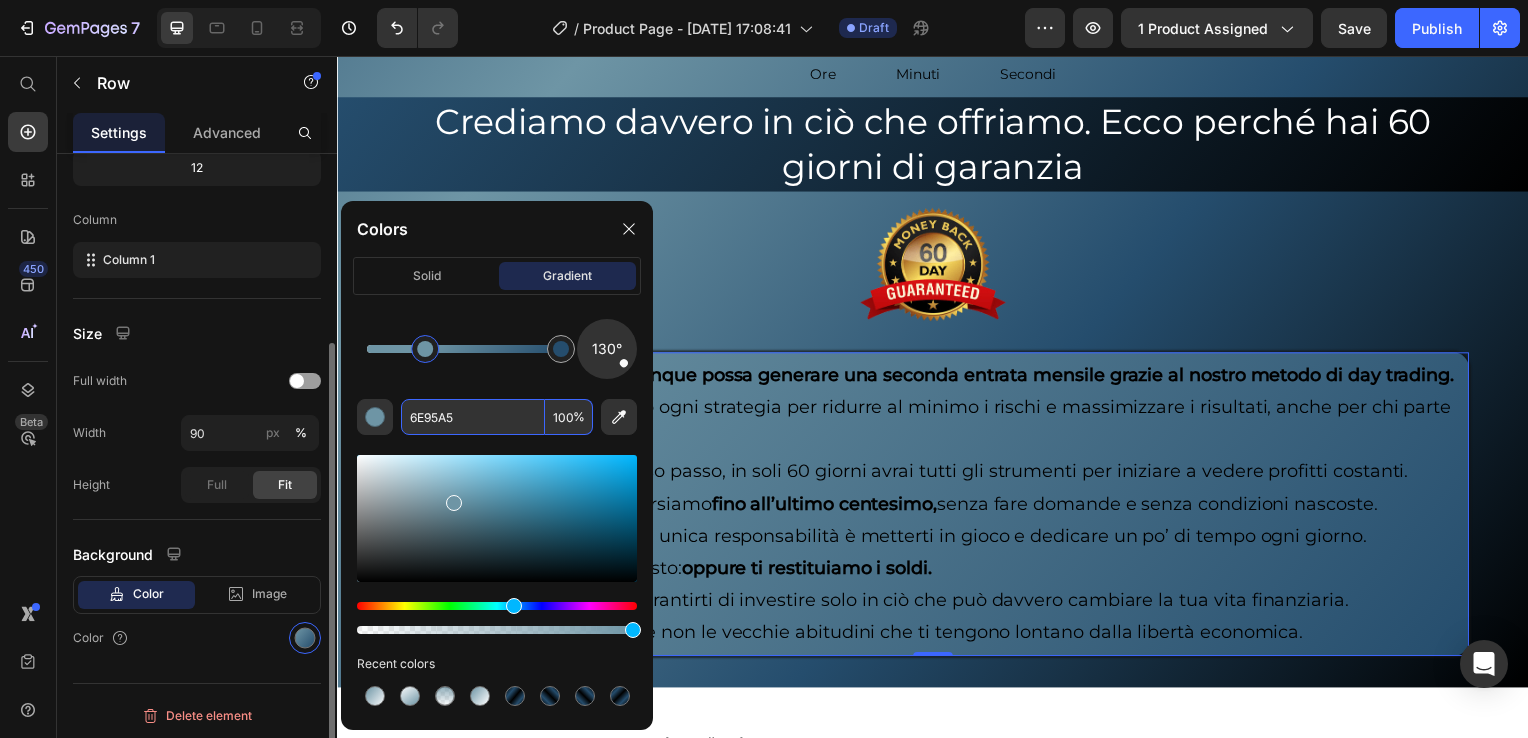 drag, startPoint x: 367, startPoint y: 346, endPoint x: 316, endPoint y: 347, distance: 51.009804 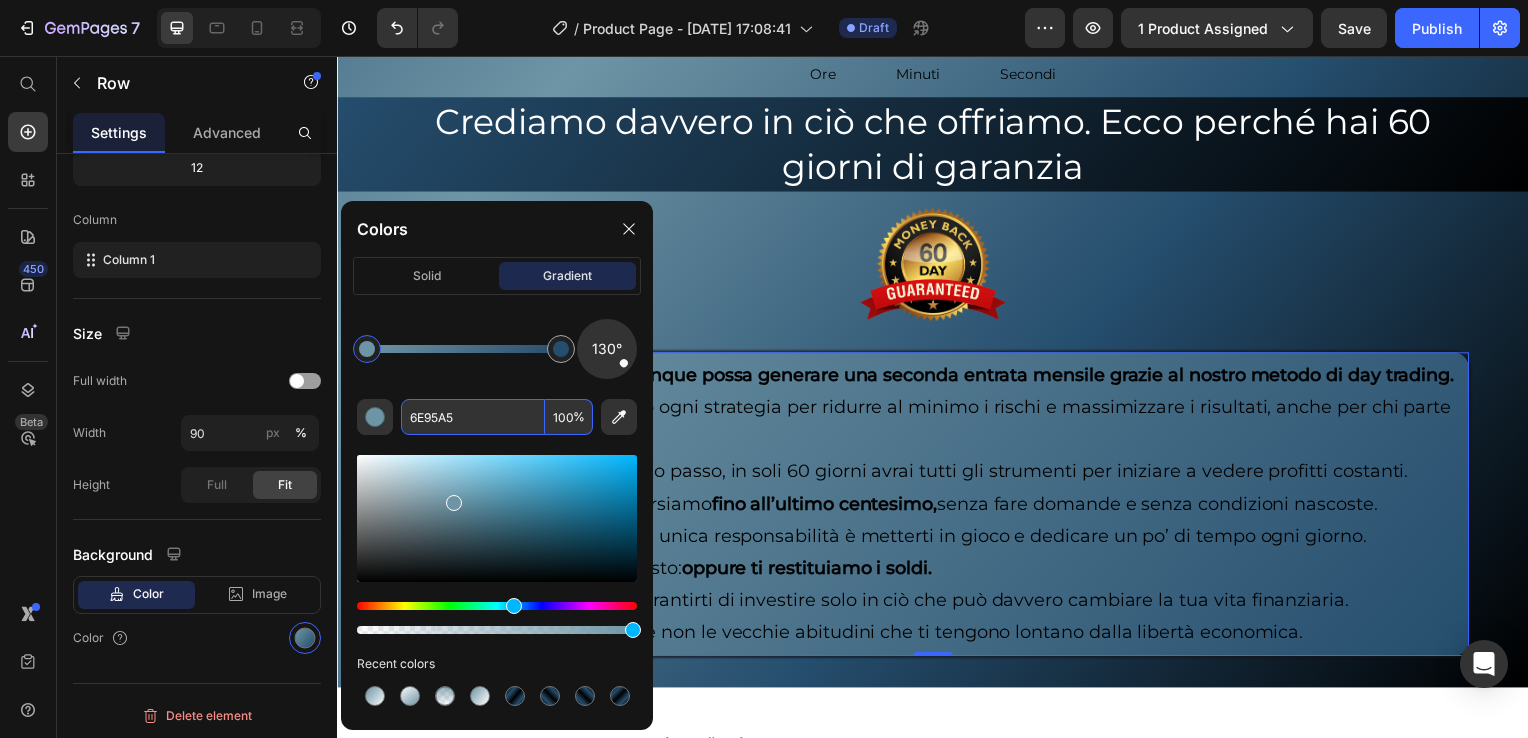 click on "6E95A5" at bounding box center (473, 417) 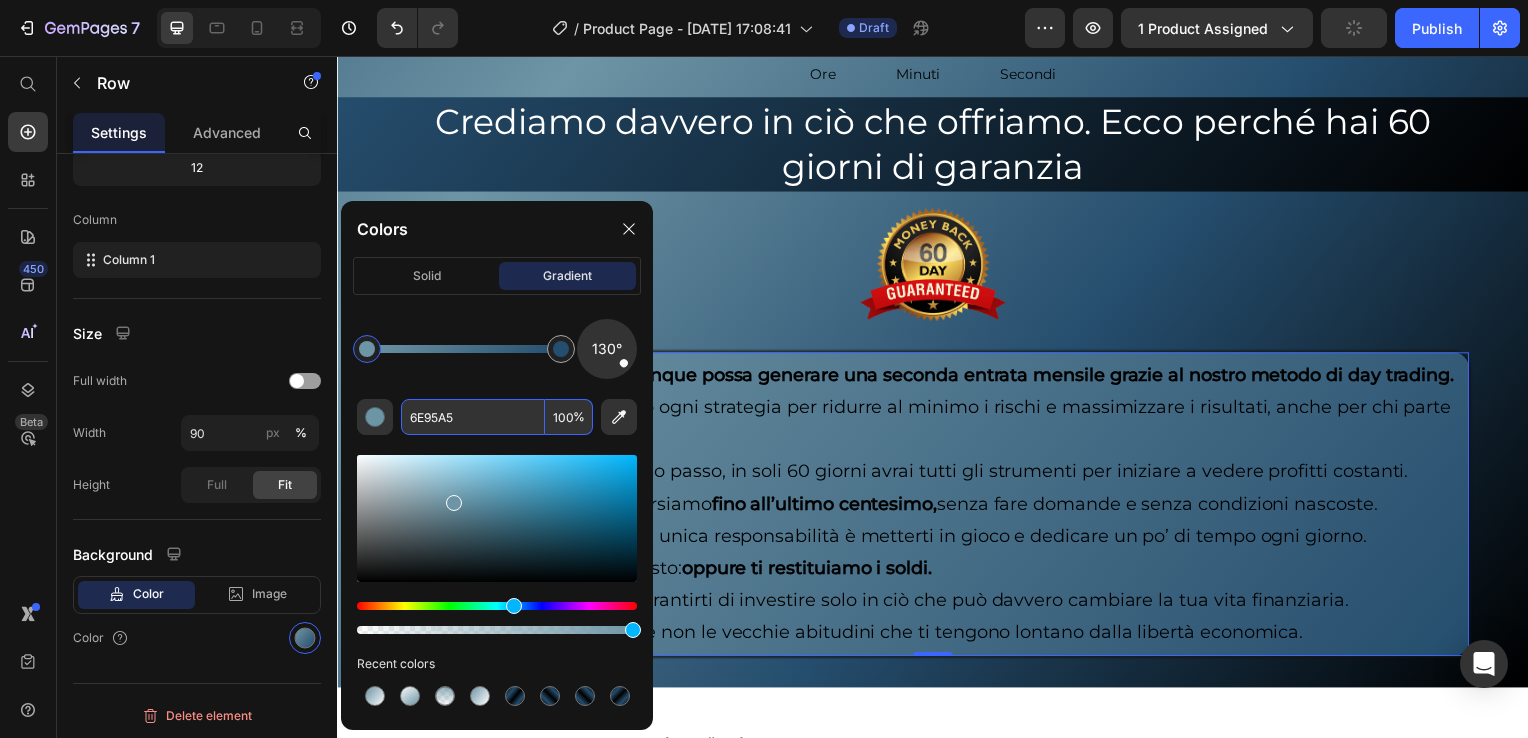 drag, startPoint x: 463, startPoint y: 416, endPoint x: 408, endPoint y: 415, distance: 55.00909 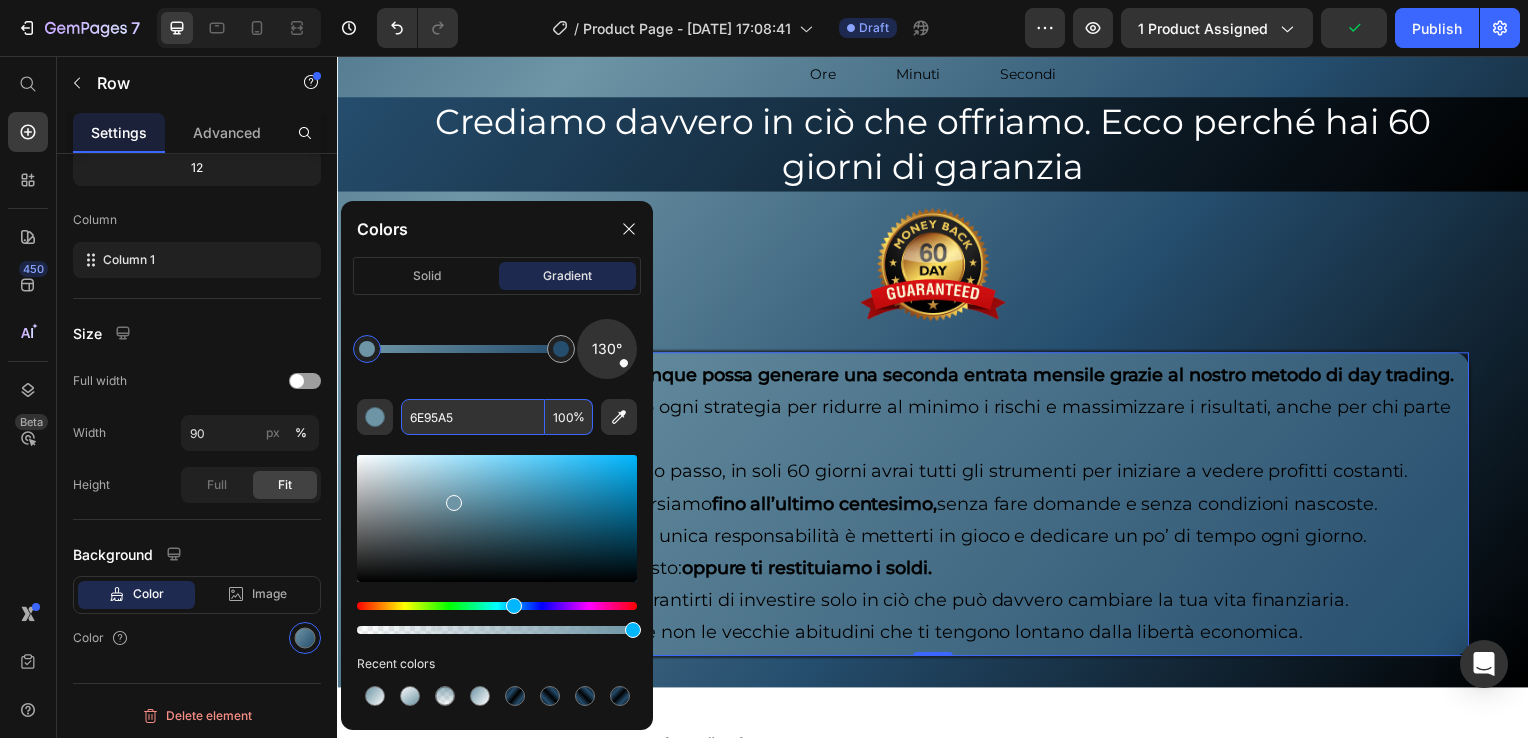 paste on "#254d6d" 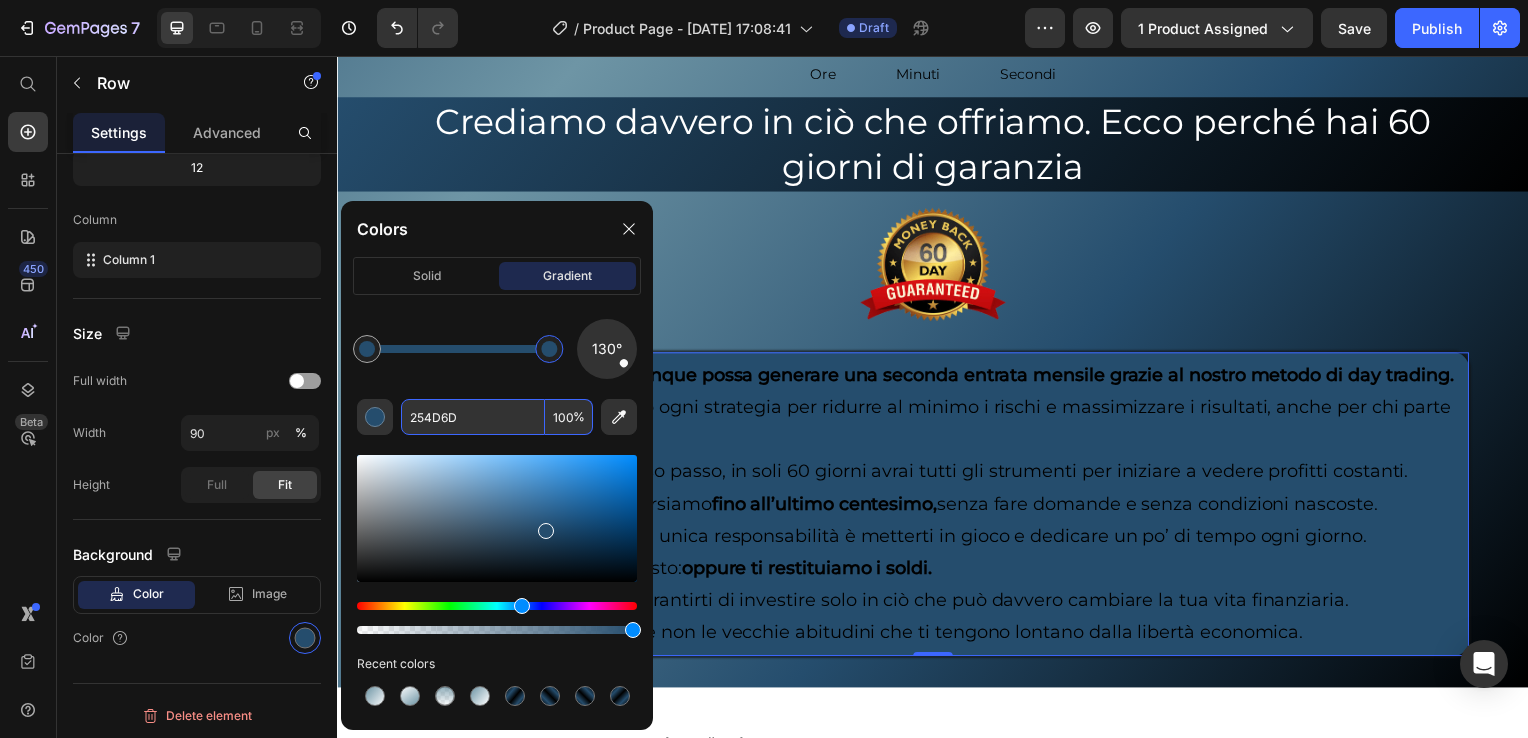 drag, startPoint x: 553, startPoint y: 352, endPoint x: 573, endPoint y: 366, distance: 24.41311 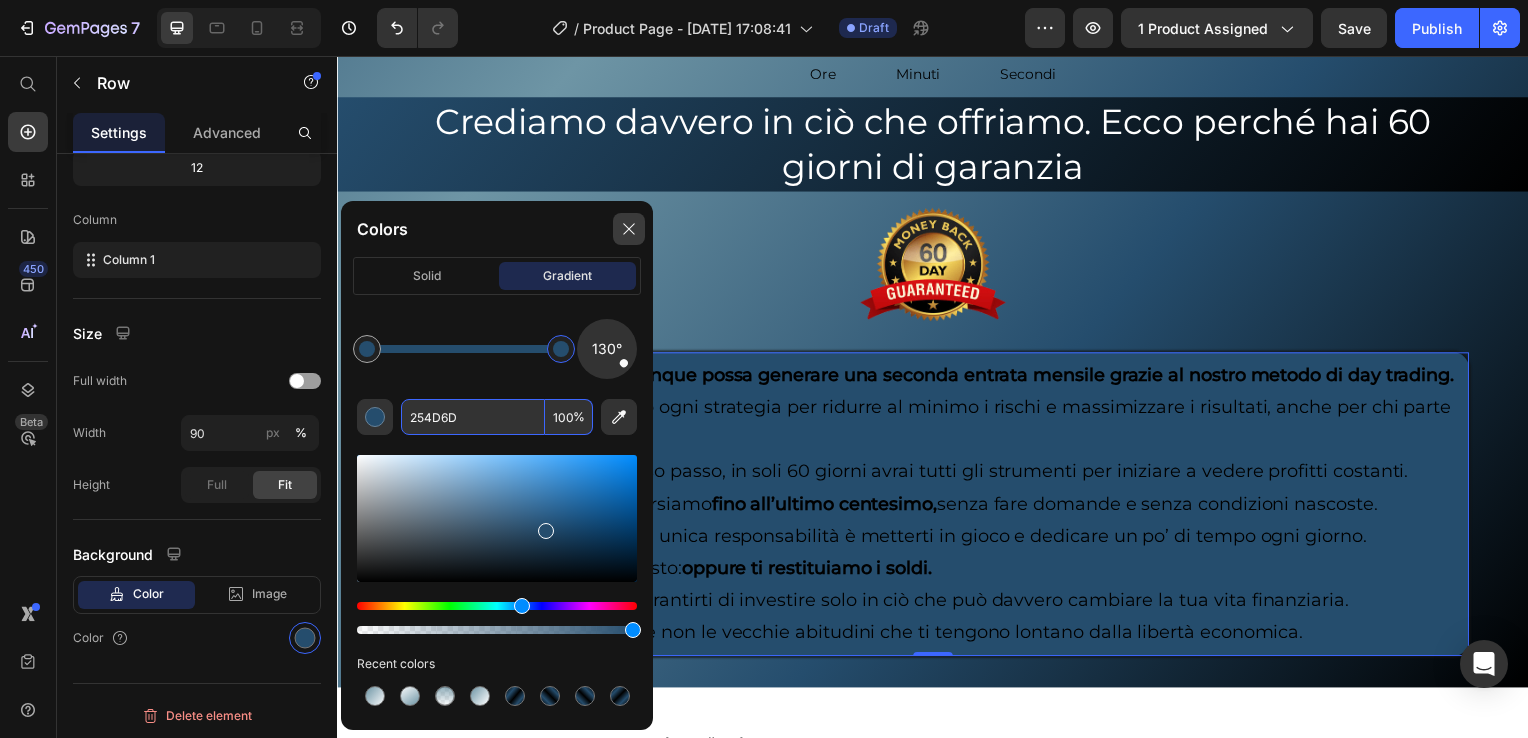 type on "254D6D" 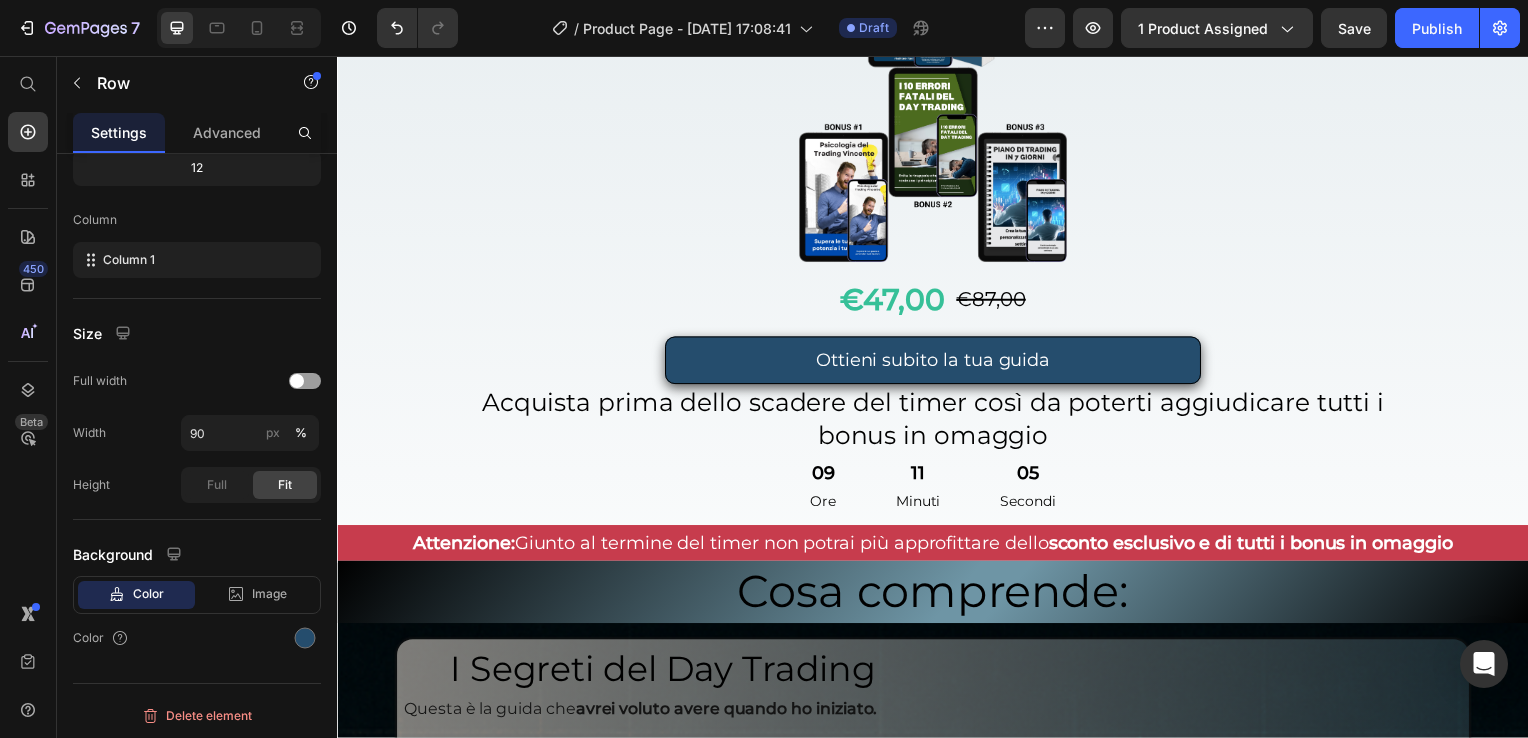 scroll, scrollTop: 4585, scrollLeft: 0, axis: vertical 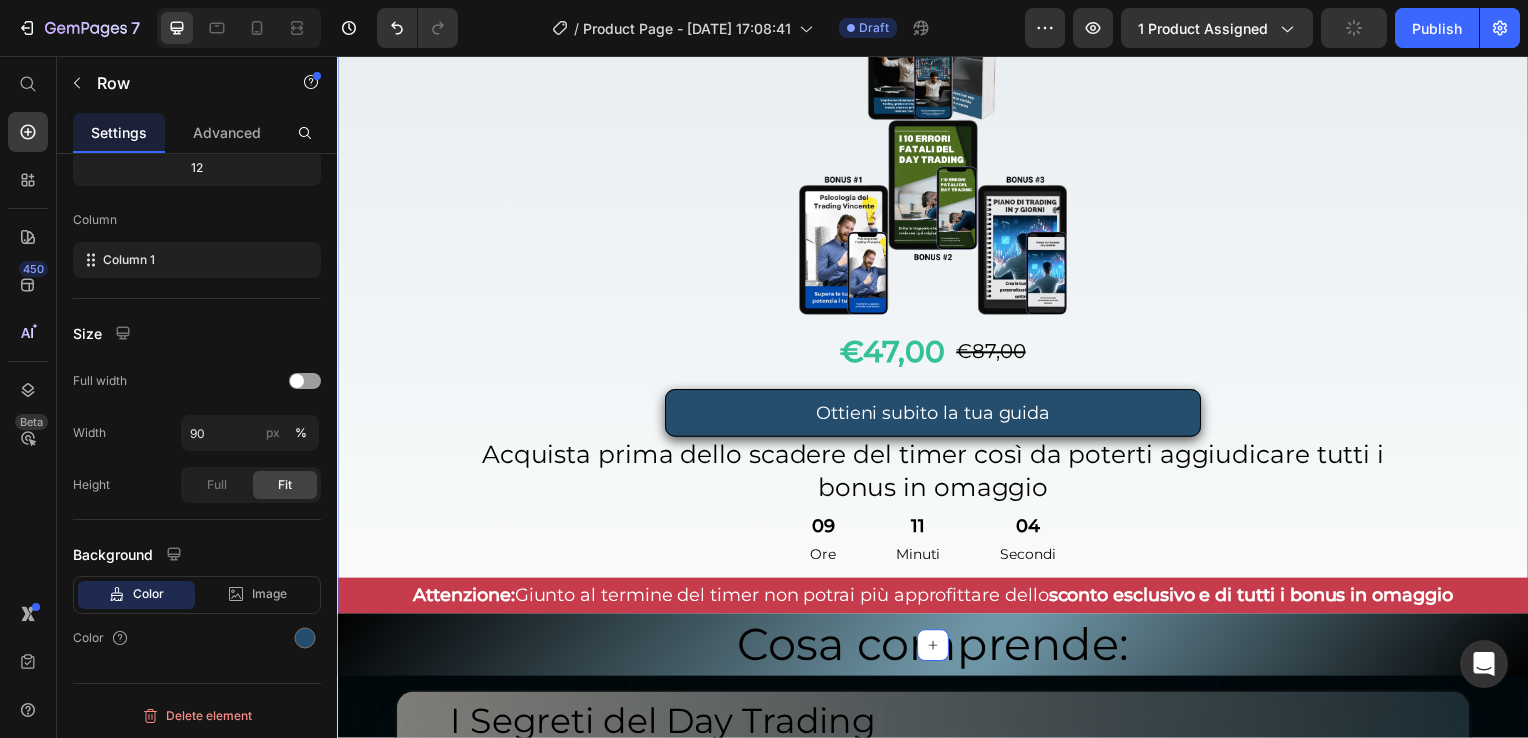 click on "Il trading non è una corsa. Ma è una maratona fatta di scelte intelligenti e pazienza Heading Row Row Ci ho provato.  Davvero. Ho cercato in tutti i modi di  creare una seconda entrata.     Ho passato notti intere su YouTube guardando video motivazionali, tutorial gratuiti,  promesse di guadagni facili.     Poi sono passato ai corsi a pagamento:  centinaia di euro investiti, aspettative altissime…  e ogni volta la stessa storia.    Troppa teoria, poca pratica.    Strategie complesse,  difficili da applicare.    E ogni giorno che passava, invece di sentirmi più sicuro,  aumentava solo la frustrazione. Text Block Row Image Row Ci ho provato.  Davvero. Ho cercato in tutti i modi di  creare una seconda entrata.     Ho passato notti intere su YouTube guardando video motivazionali, tutorial gratuiti,  promesse di guadagni facili.     Poi sono passato ai corsi a pagamento:  centinaia di euro investiti, aspettative altissime…  e ogni volta la stessa storia.    Troppa teoria, poca pratica." at bounding box center (937, -1096) 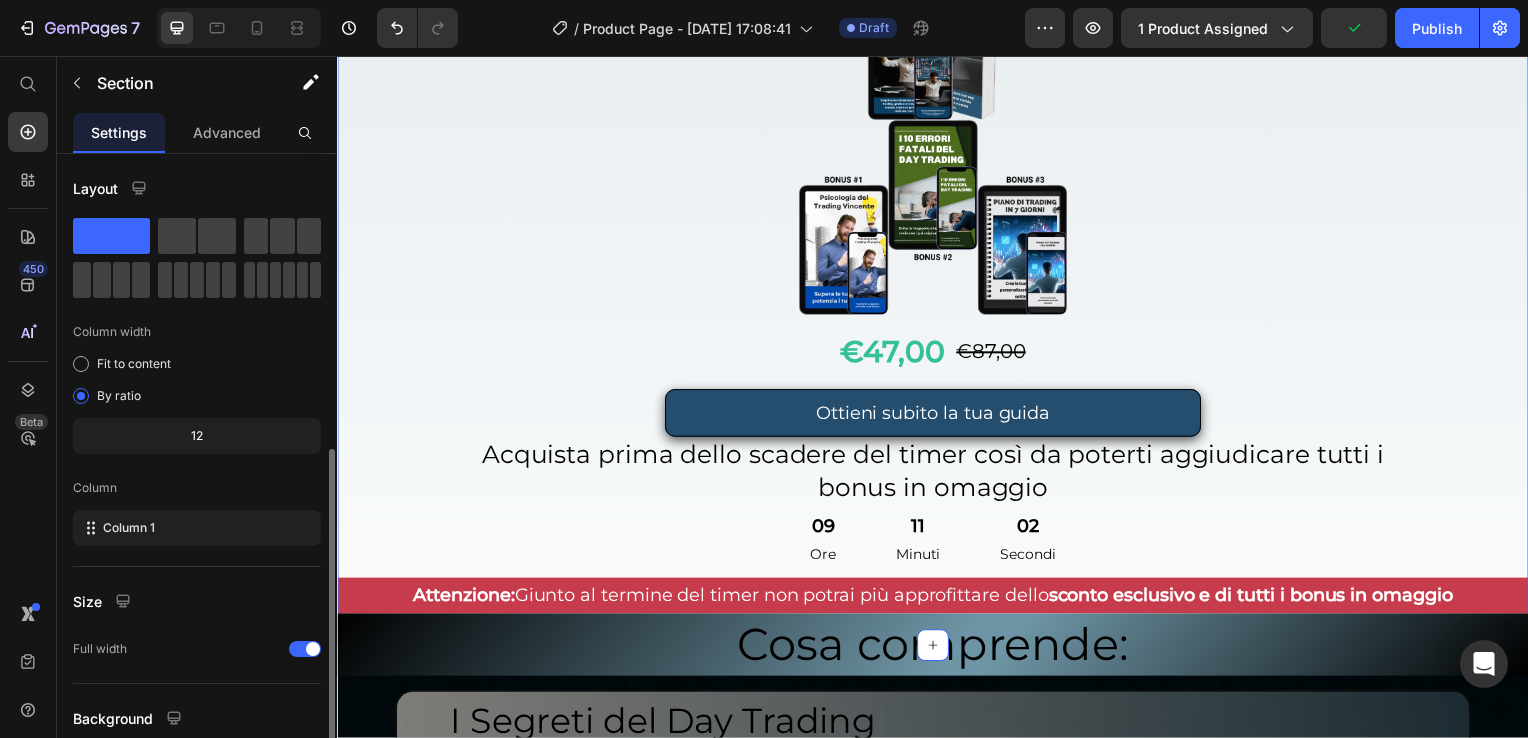 scroll, scrollTop: 164, scrollLeft: 0, axis: vertical 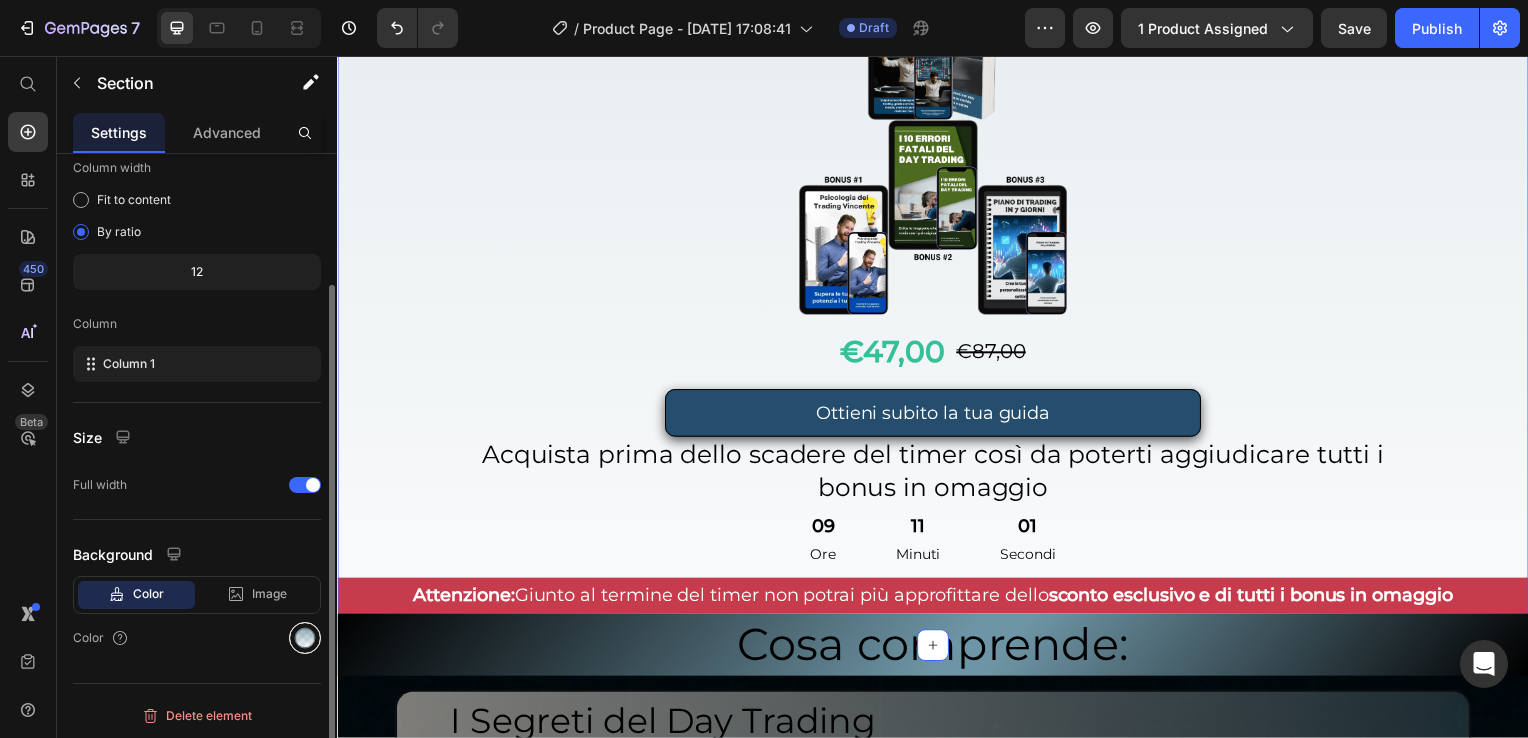 click at bounding box center (305, 638) 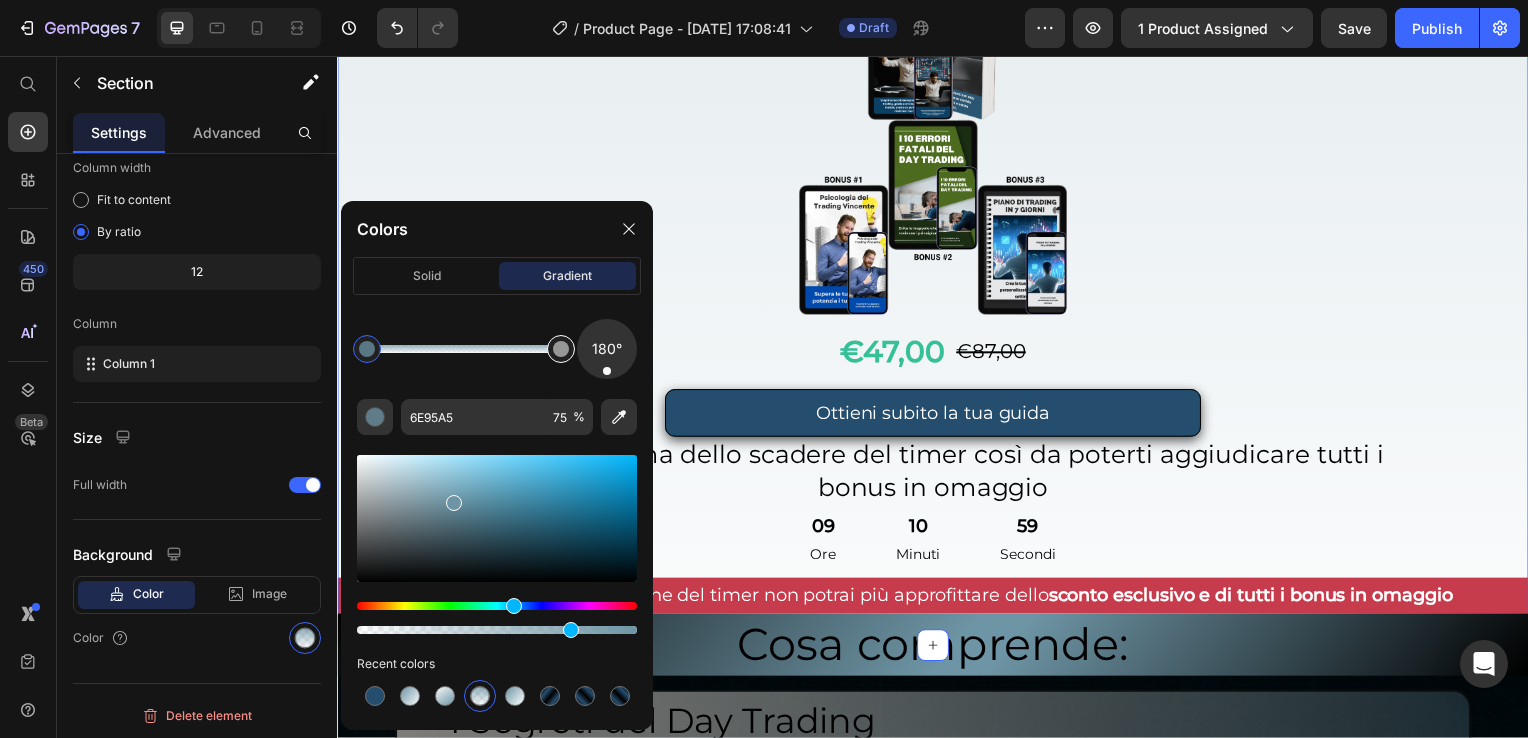 type on "F7F9FA" 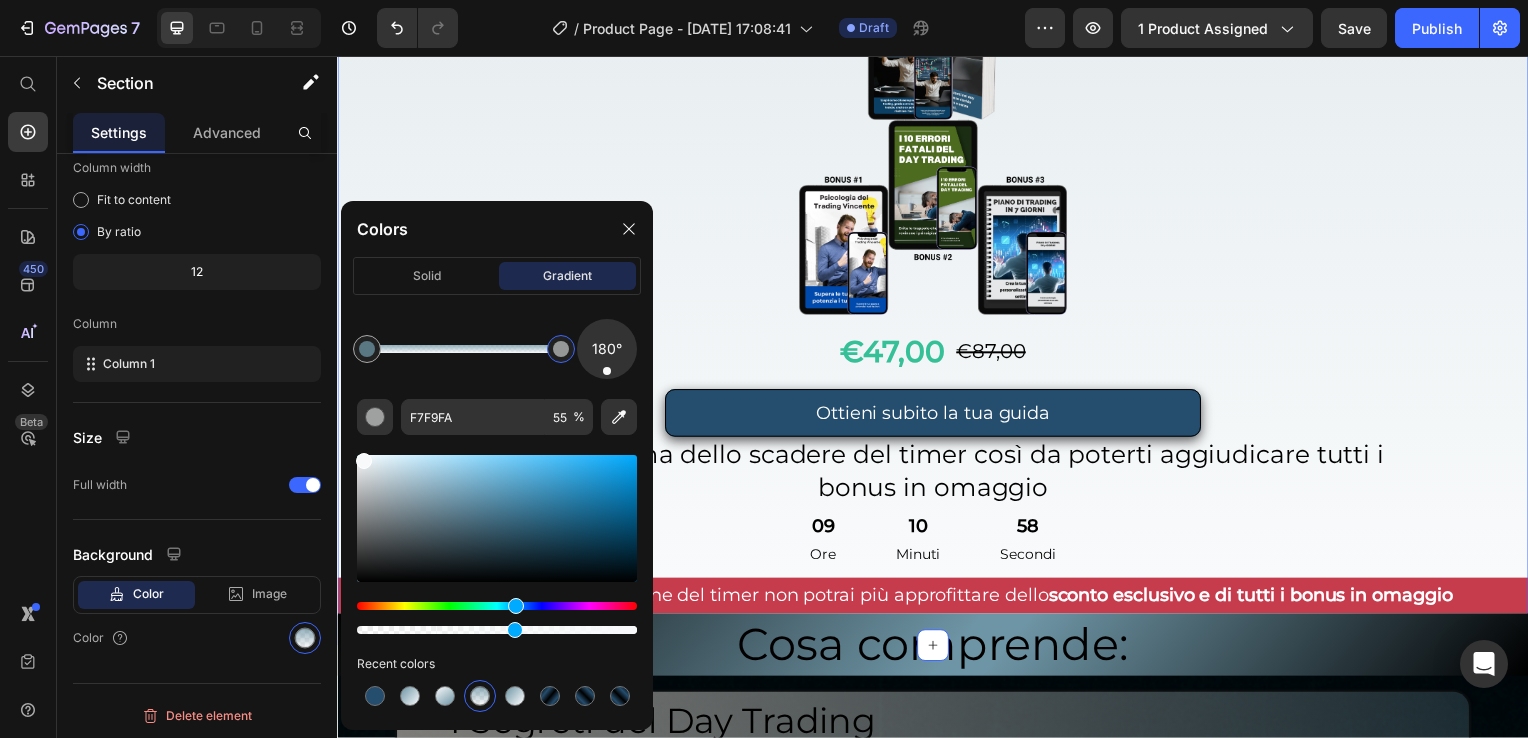 drag, startPoint x: 549, startPoint y: 350, endPoint x: 572, endPoint y: 368, distance: 29.206163 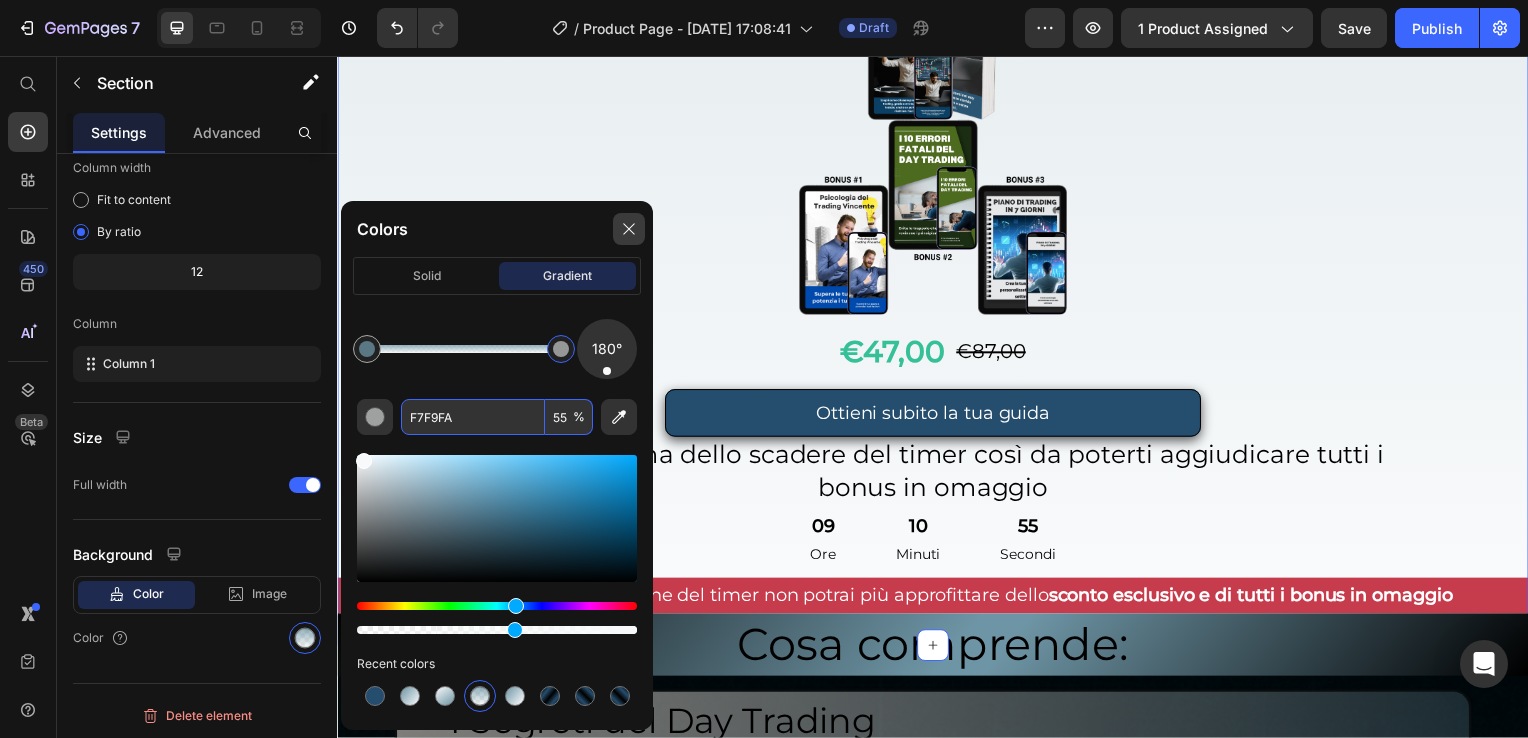 click 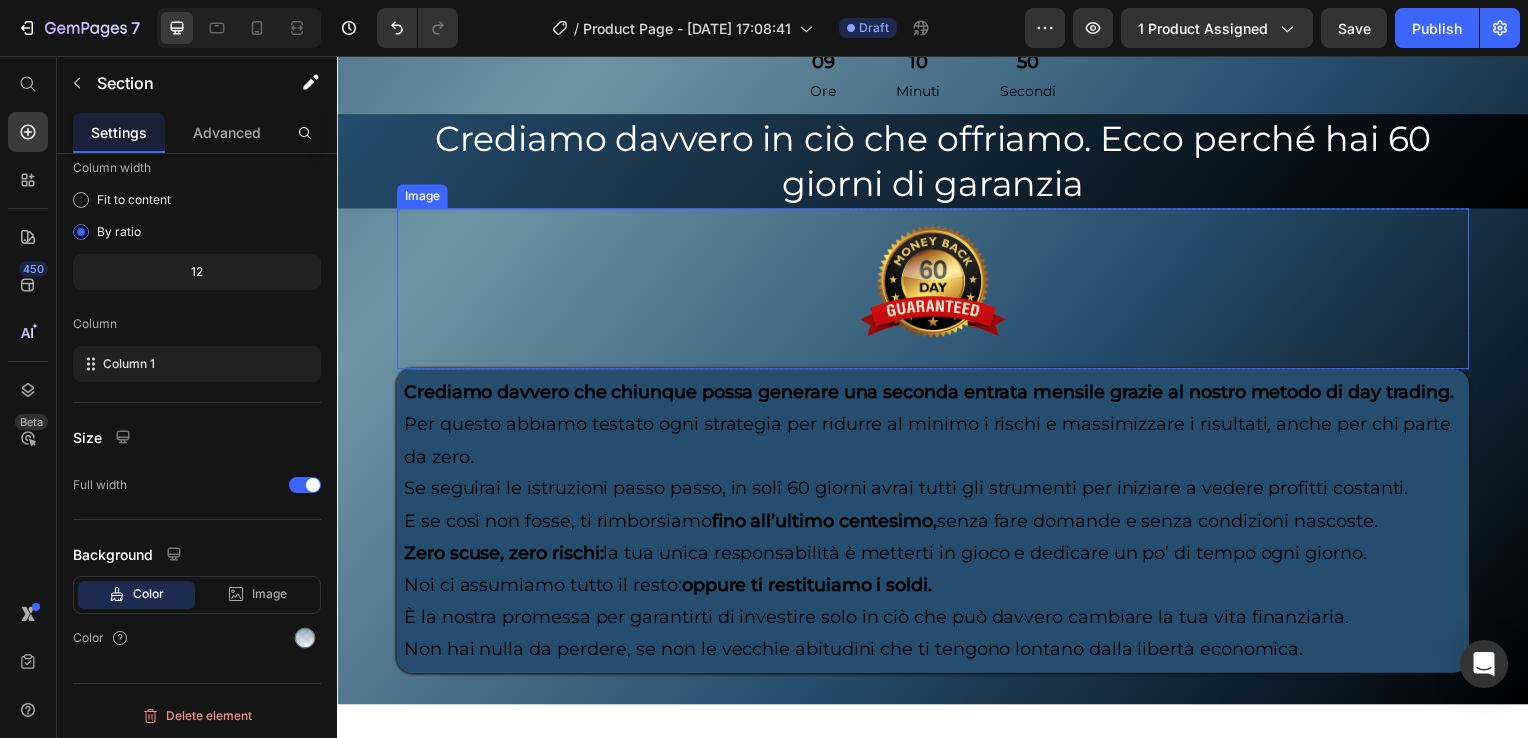 scroll, scrollTop: 9285, scrollLeft: 0, axis: vertical 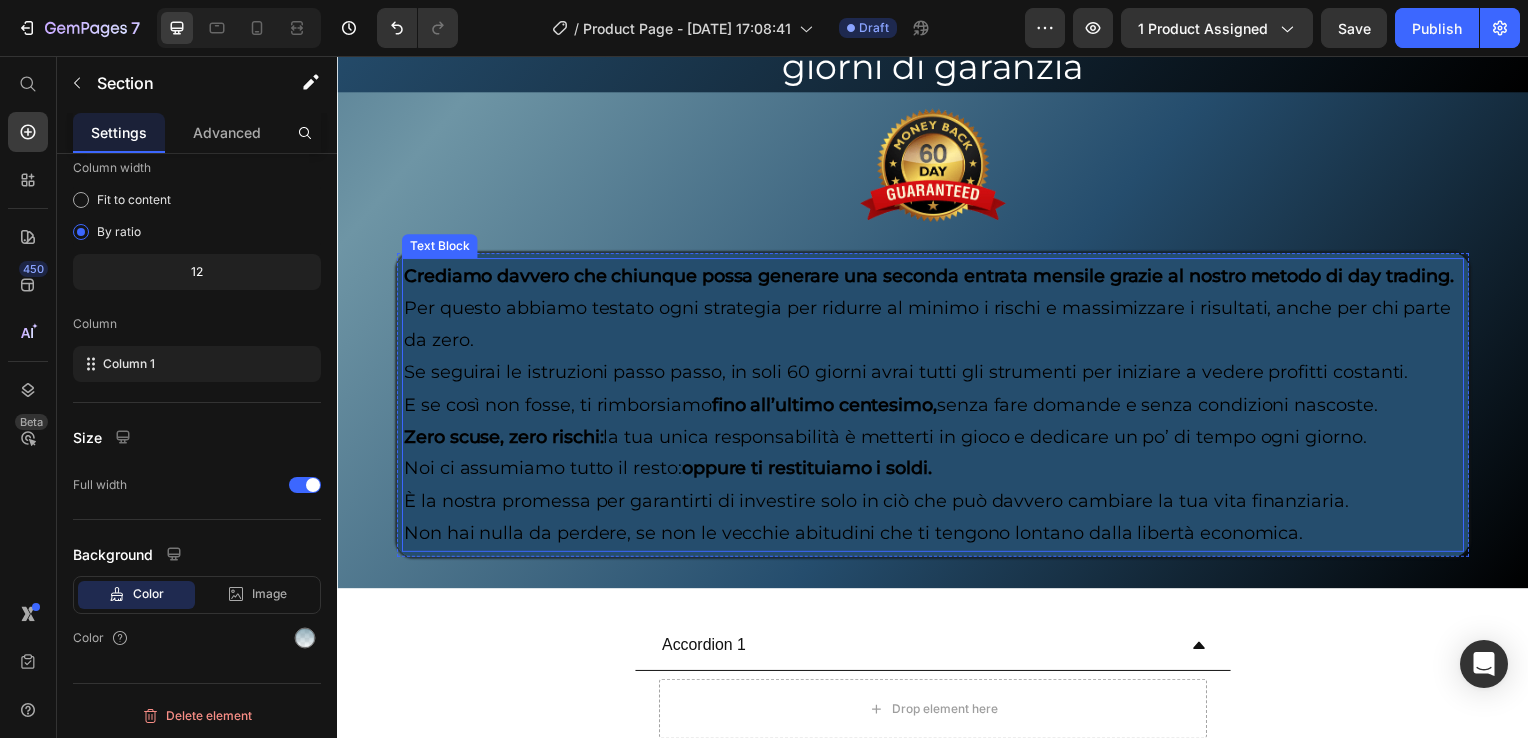 click on "Crediamo davvero che chiunque possa generare una seconda entrata mensile grazie al nostro metodo di day trading. Per questo abbiamo testato ogni strategia per ridurre al minimo i rischi e massimizzare i risultati, anche per chi parte da zero. Se seguirai le istruzioni passo passo, in soli 60 giorni avrai tutti gli strumenti per iniziare a vedere profitti costanti. E se così non fosse, ti rimborsiamo  fino all’ultimo   centesimo,  senza fare domande e senza condizioni nascoste. Zero scuse, zero rischi:  la tua unica responsabilità è metterti in gioco e dedicare un po’ di tempo ogni giorno. Noi ci assumiamo tutto il resto:  oppure ti restituiamo i soldi. È la nostra promessa per garantirti di investire solo in ciò che può davvero cambiare la tua vita finanziaria. Non hai nulla da perdere, se non le vecchie abitudini che ti tengono lontano dalla libertà economica. Text Block Row" at bounding box center (937, 408) 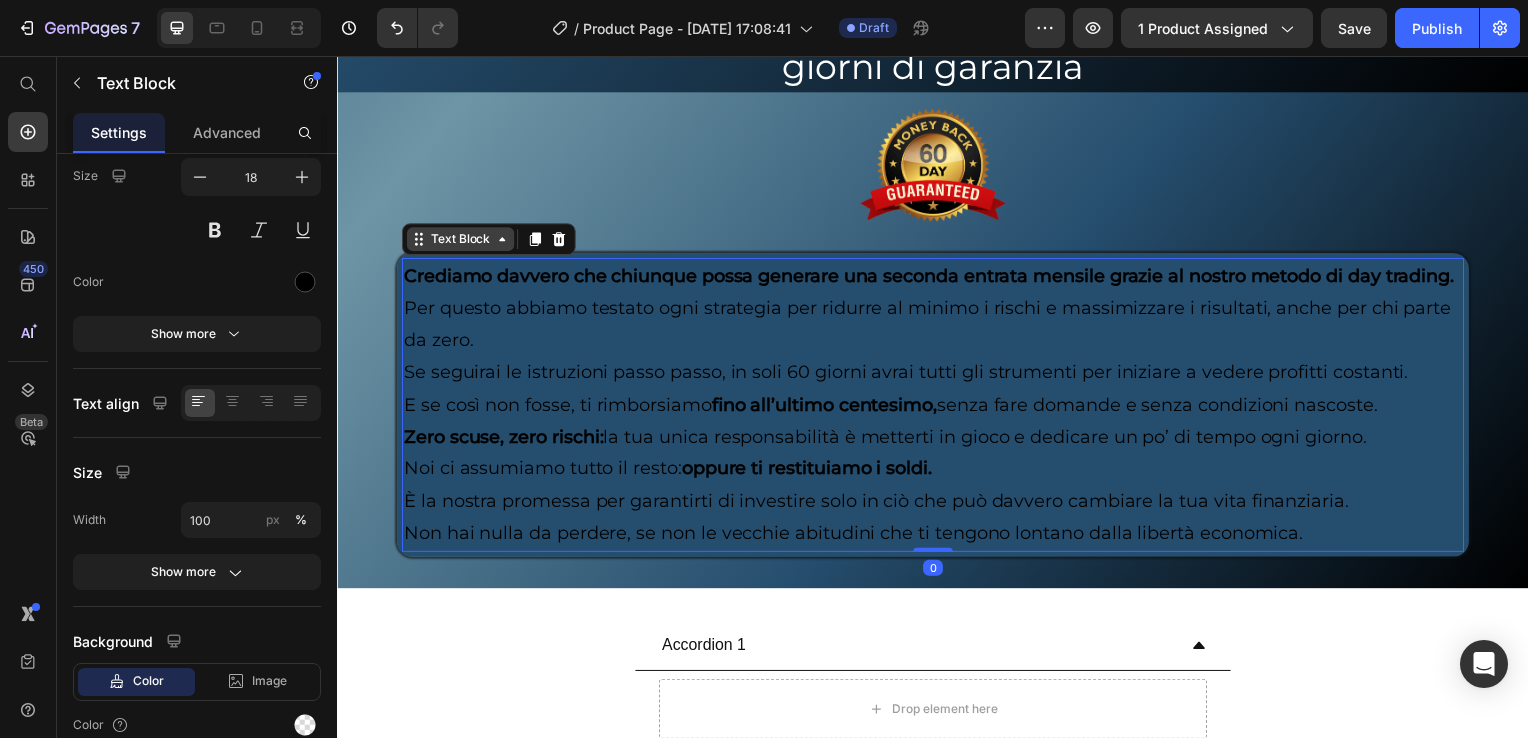 scroll, scrollTop: 0, scrollLeft: 0, axis: both 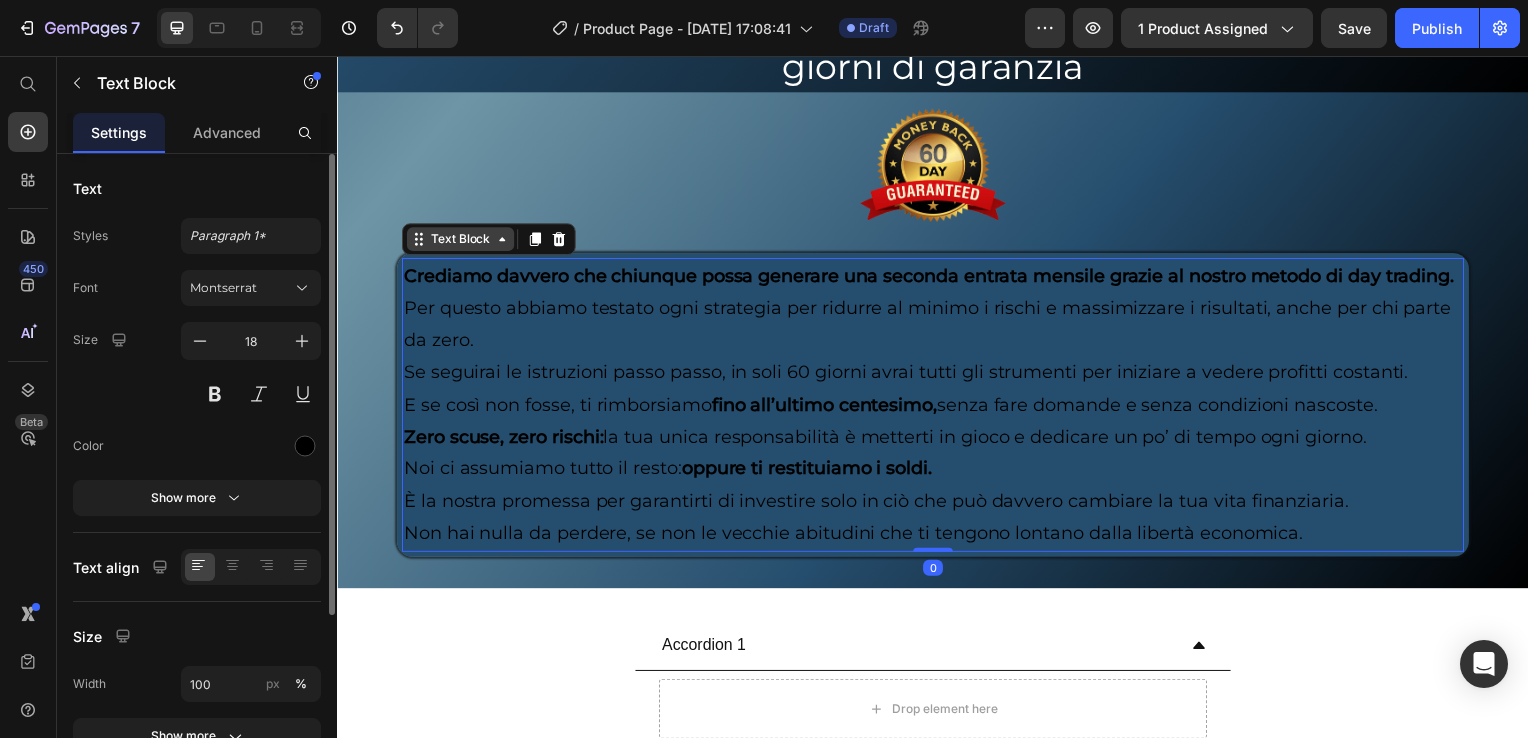 click on "Text Block" at bounding box center [461, 241] 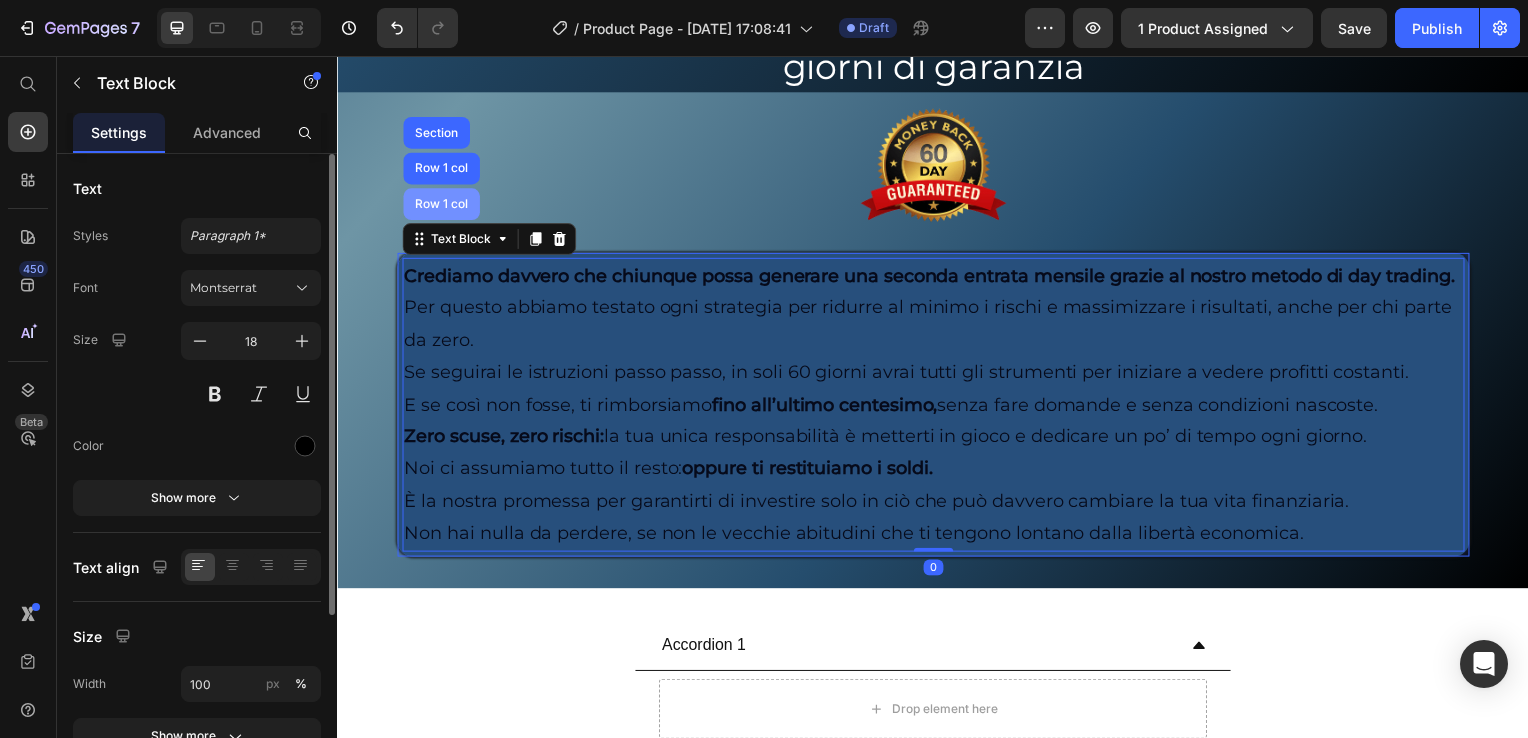 click on "Row 1 col" at bounding box center (441, 206) 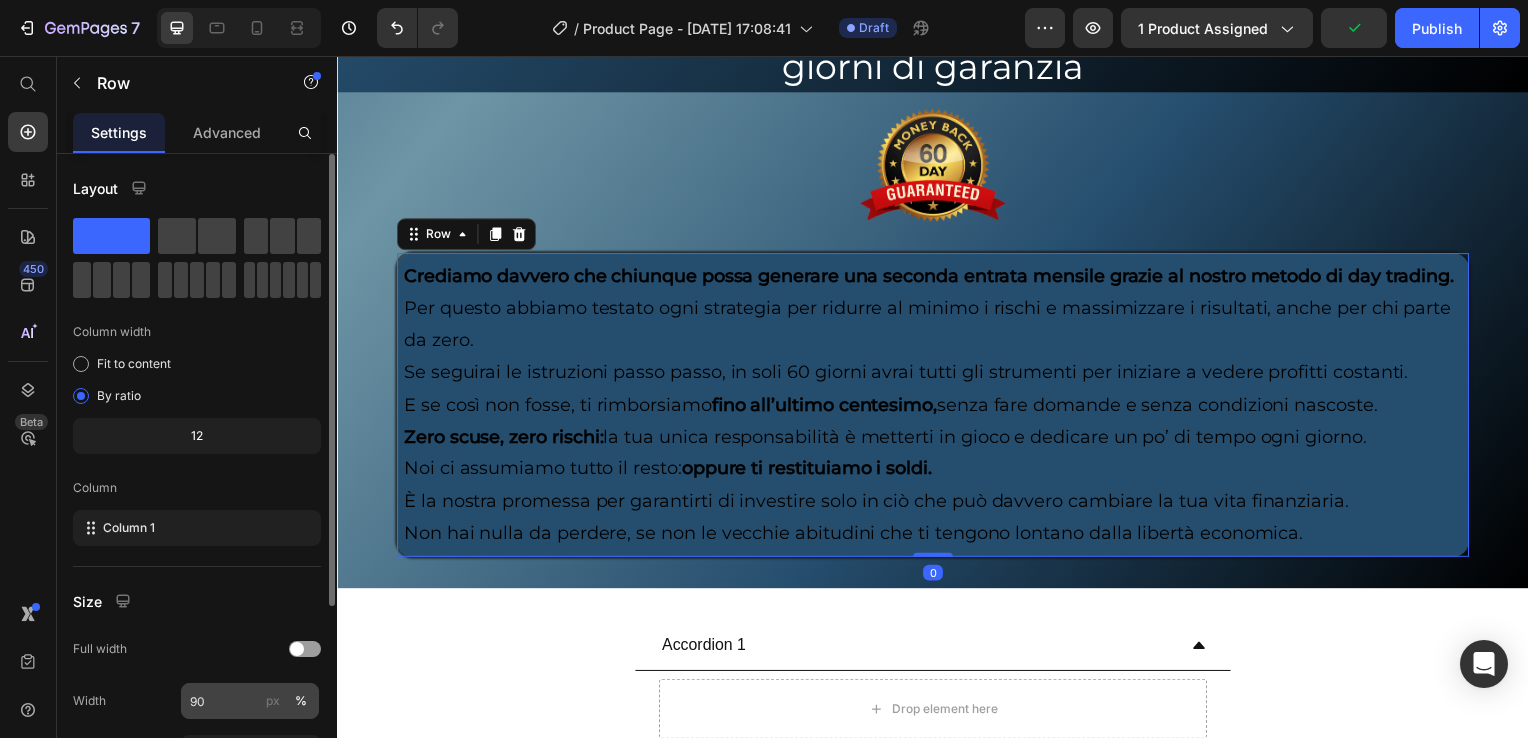 scroll, scrollTop: 268, scrollLeft: 0, axis: vertical 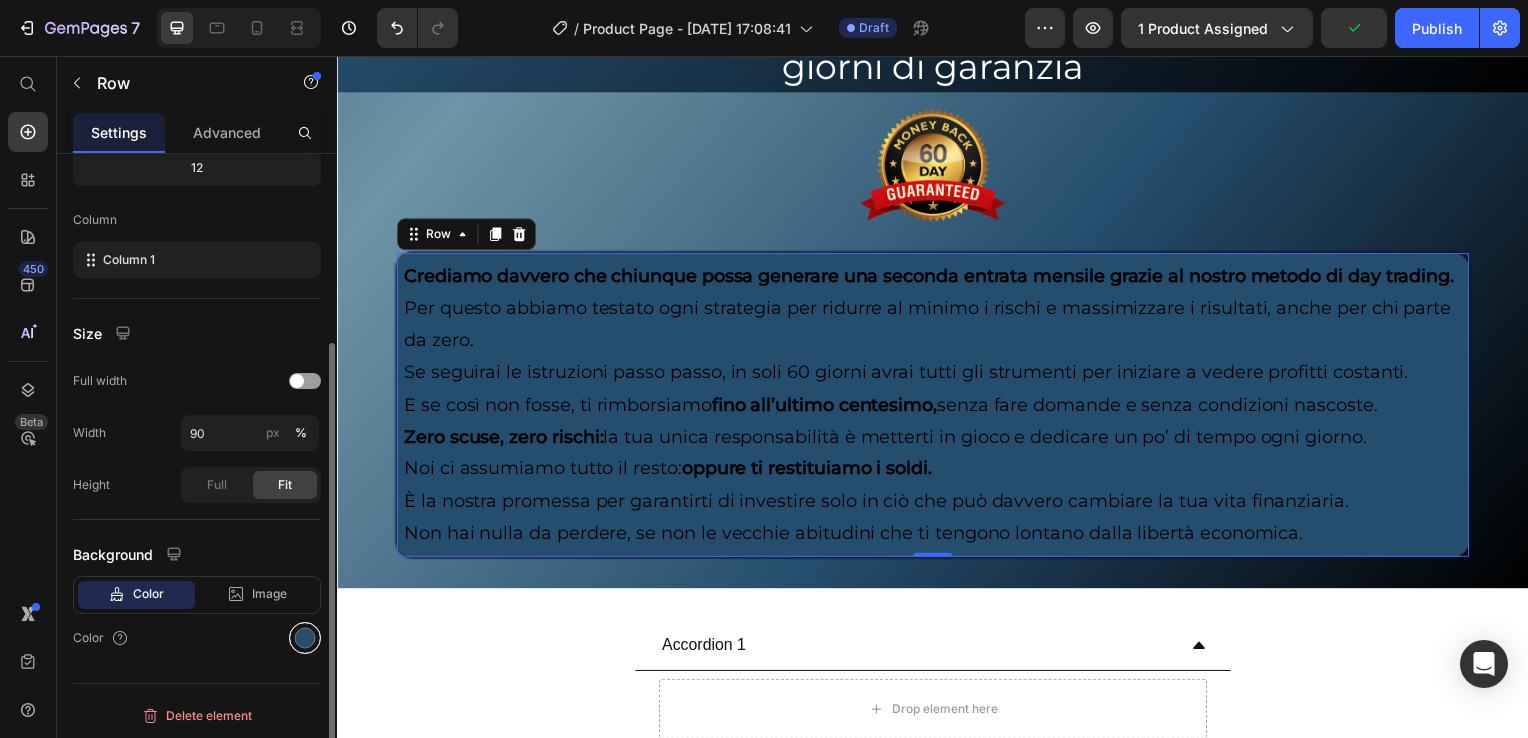 click at bounding box center (305, 638) 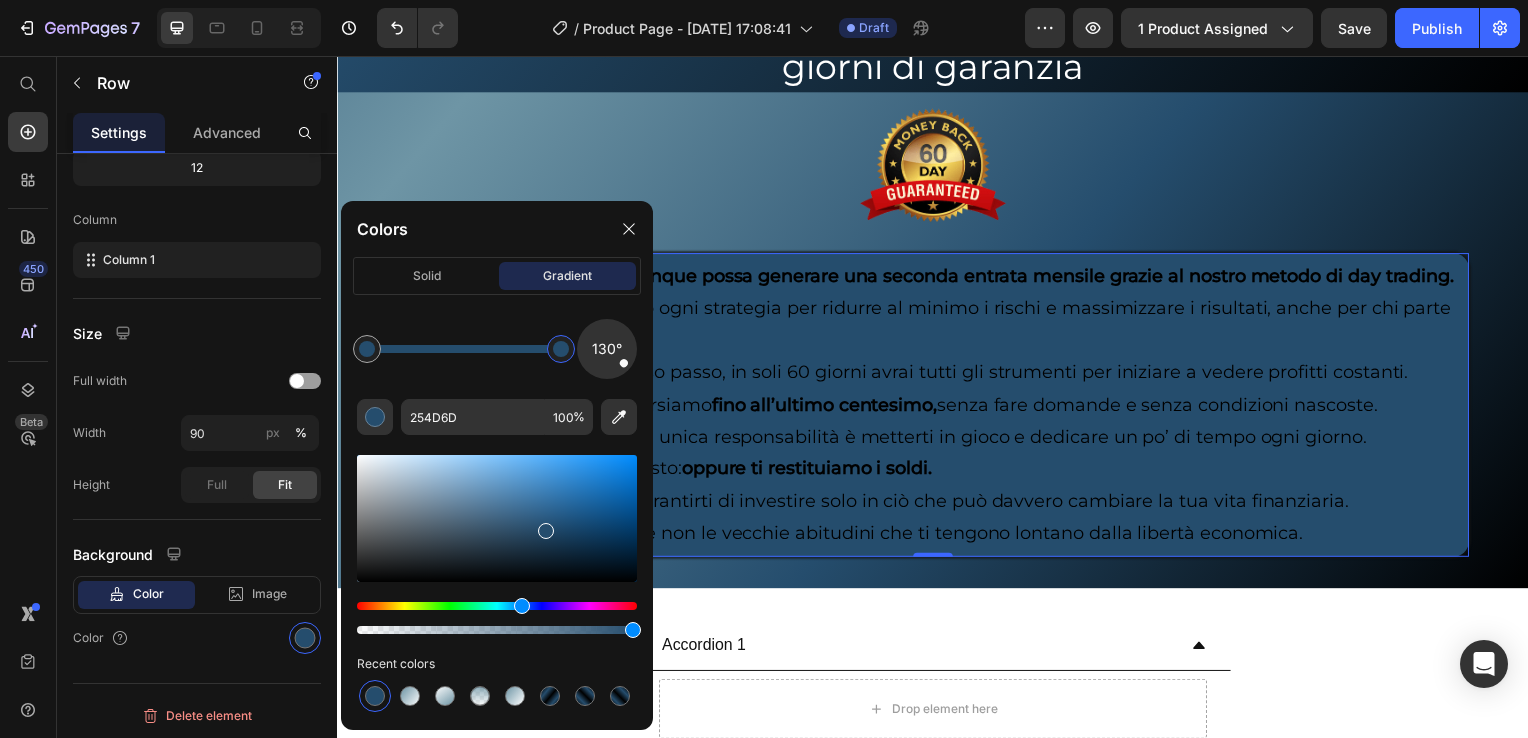 drag, startPoint x: 570, startPoint y: 358, endPoint x: 609, endPoint y: 369, distance: 40.5216 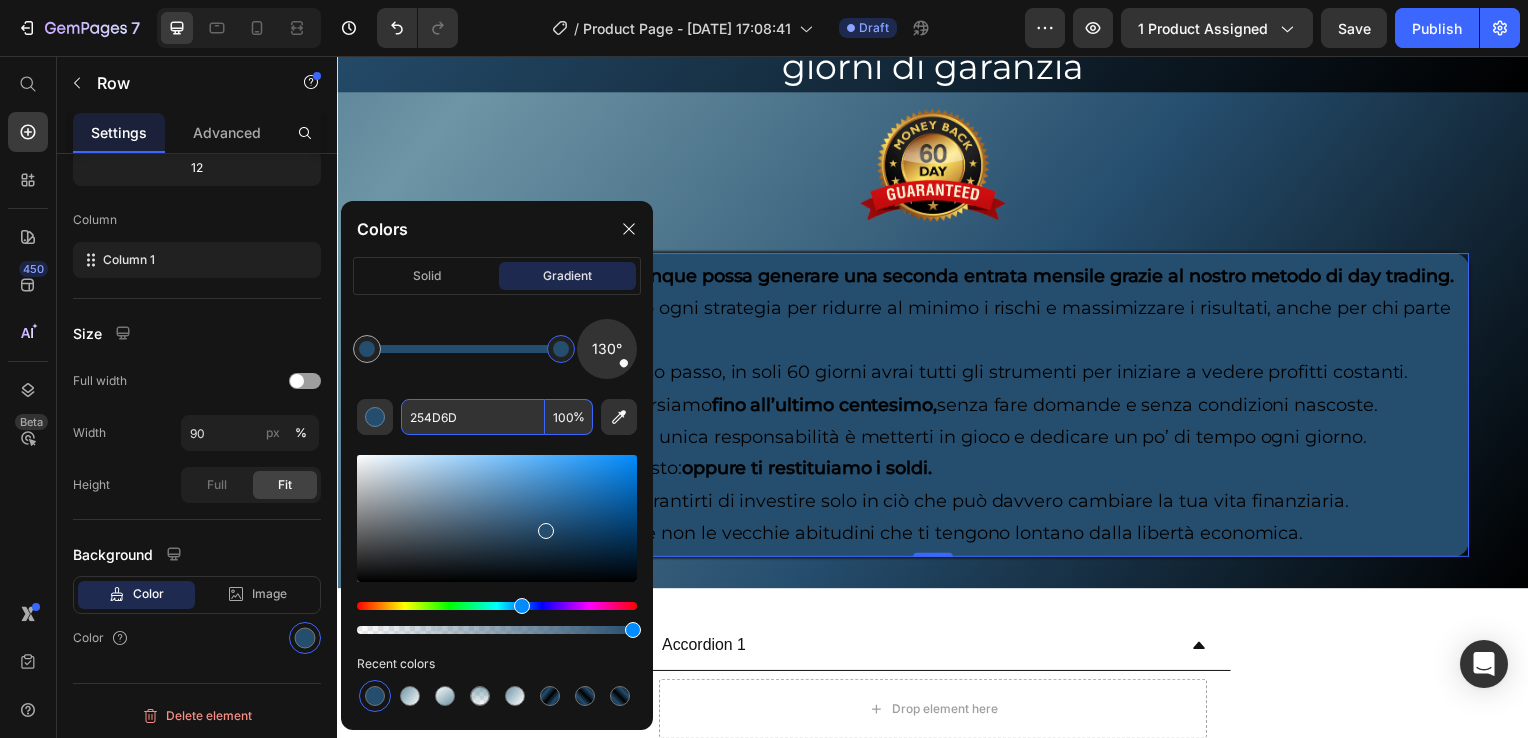 paste on "F7F9FA" 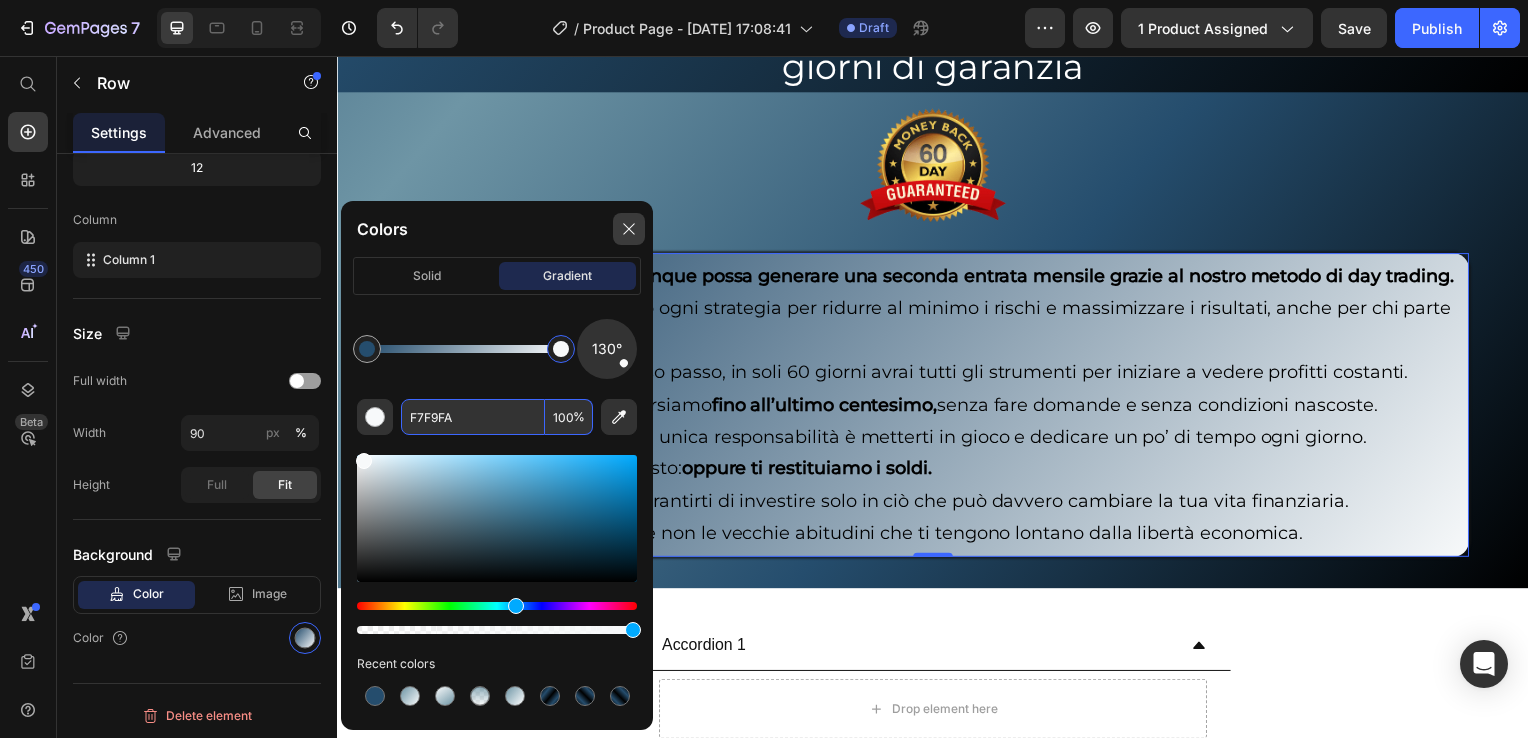 type on "F7F9FA" 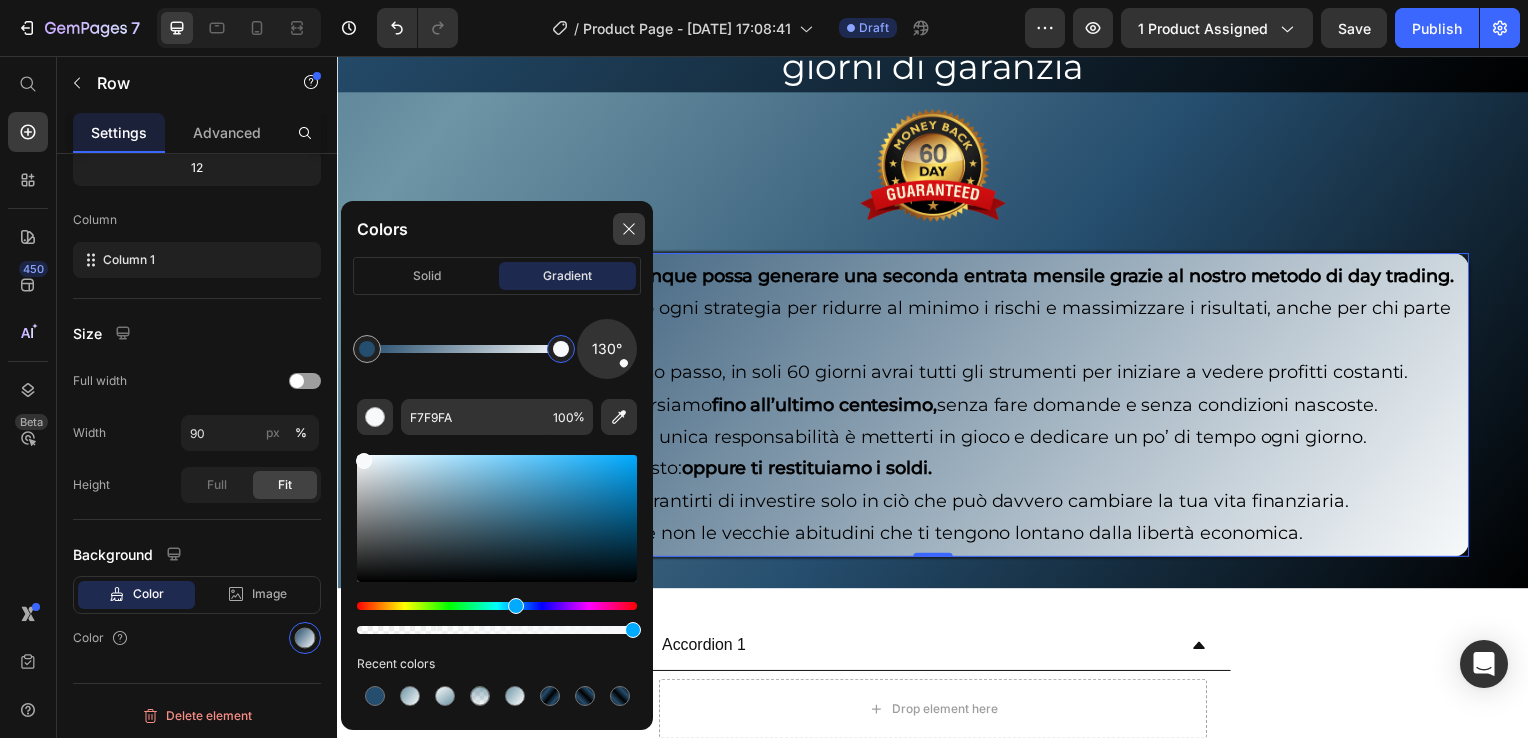 click at bounding box center (629, 229) 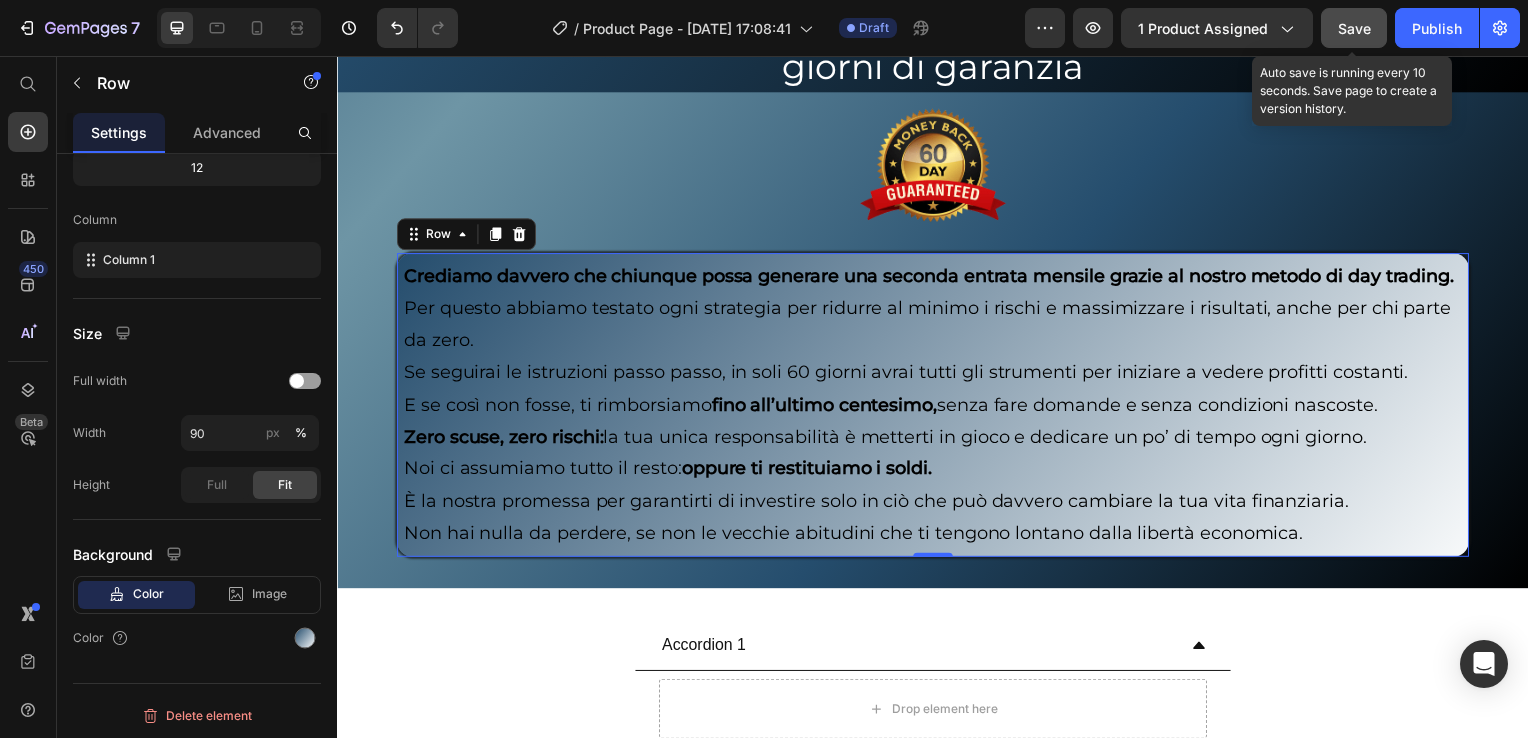 click on "Save" 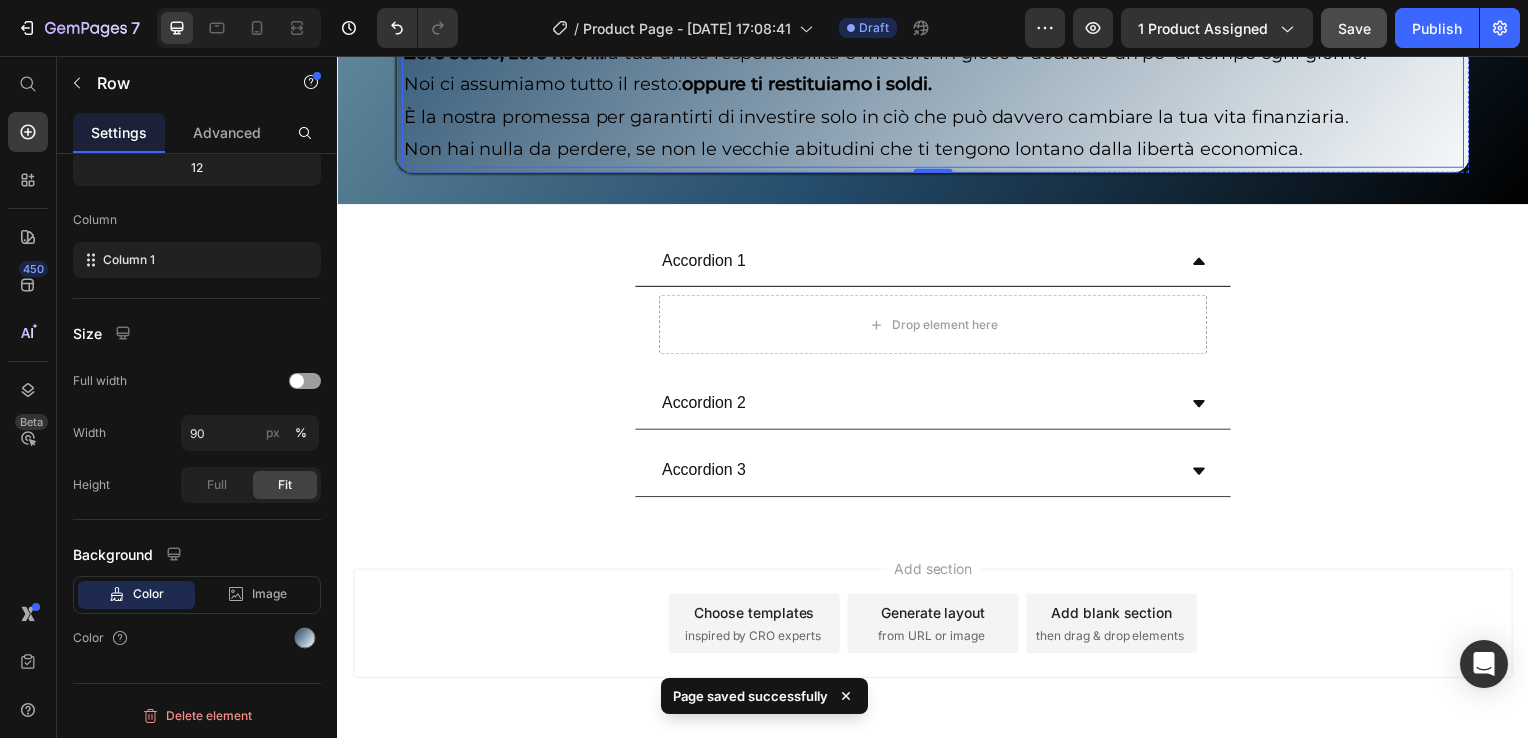 scroll, scrollTop: 9685, scrollLeft: 0, axis: vertical 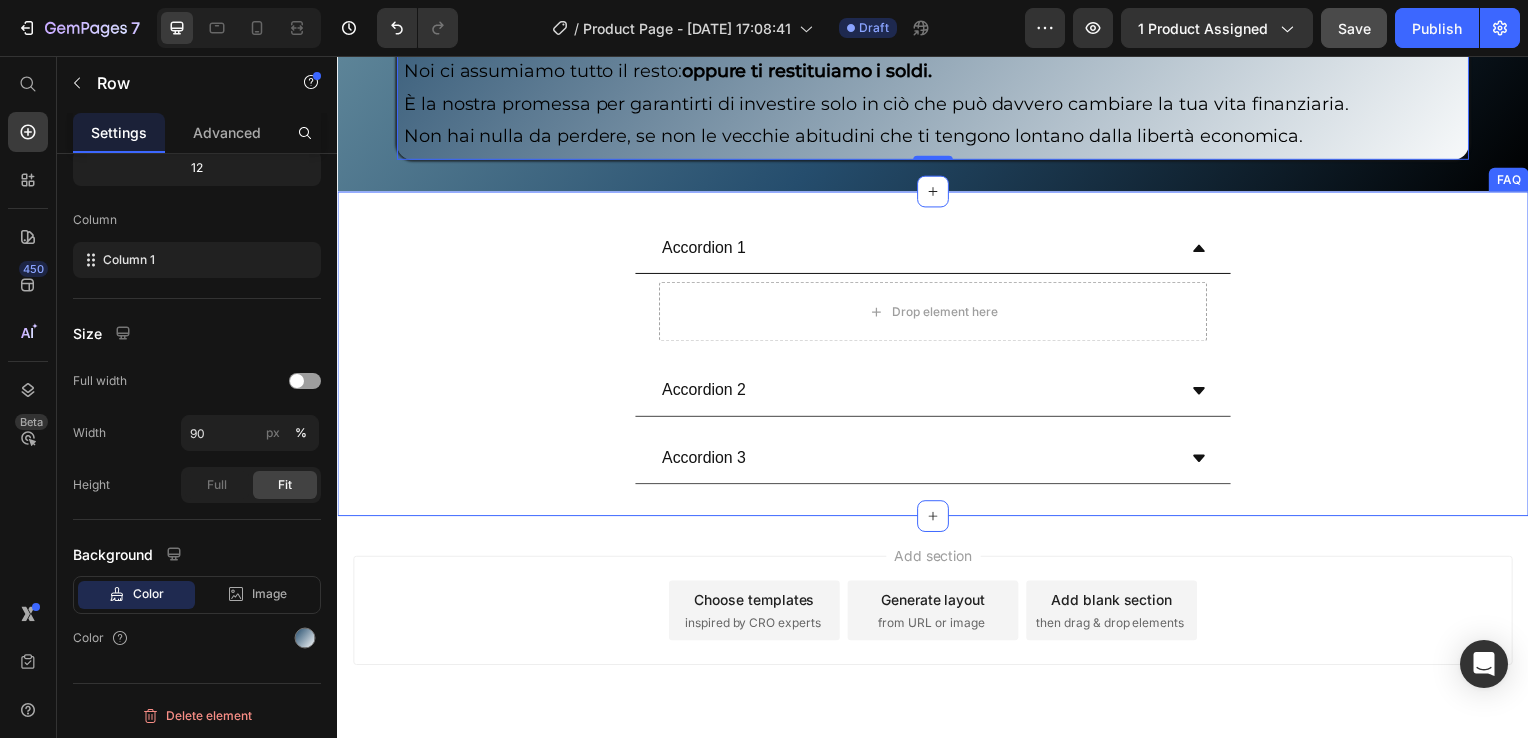 click on "Accordion 1
Drop element here
Accordion 2
Accordion 3 Accordion FAQ" at bounding box center (937, 356) 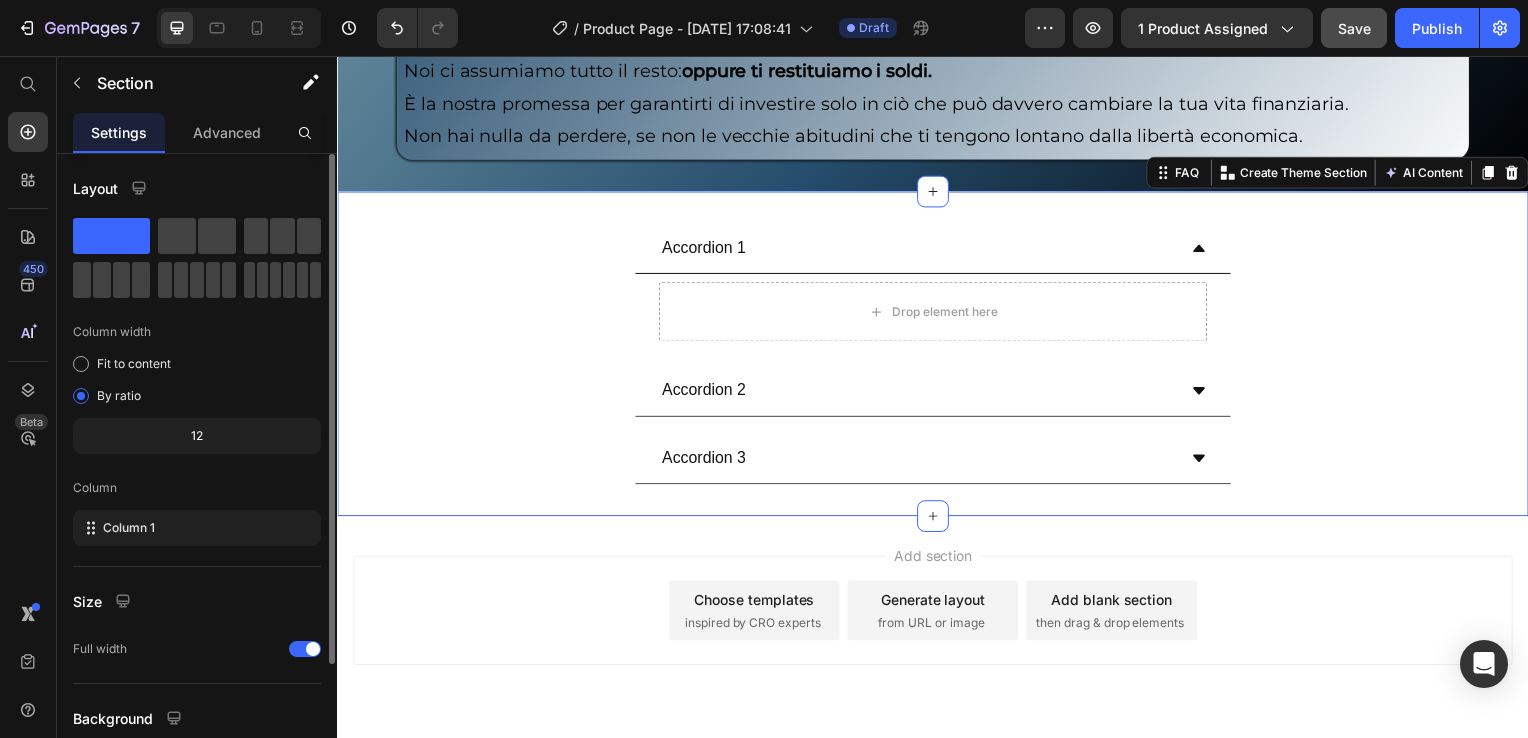 scroll, scrollTop: 164, scrollLeft: 0, axis: vertical 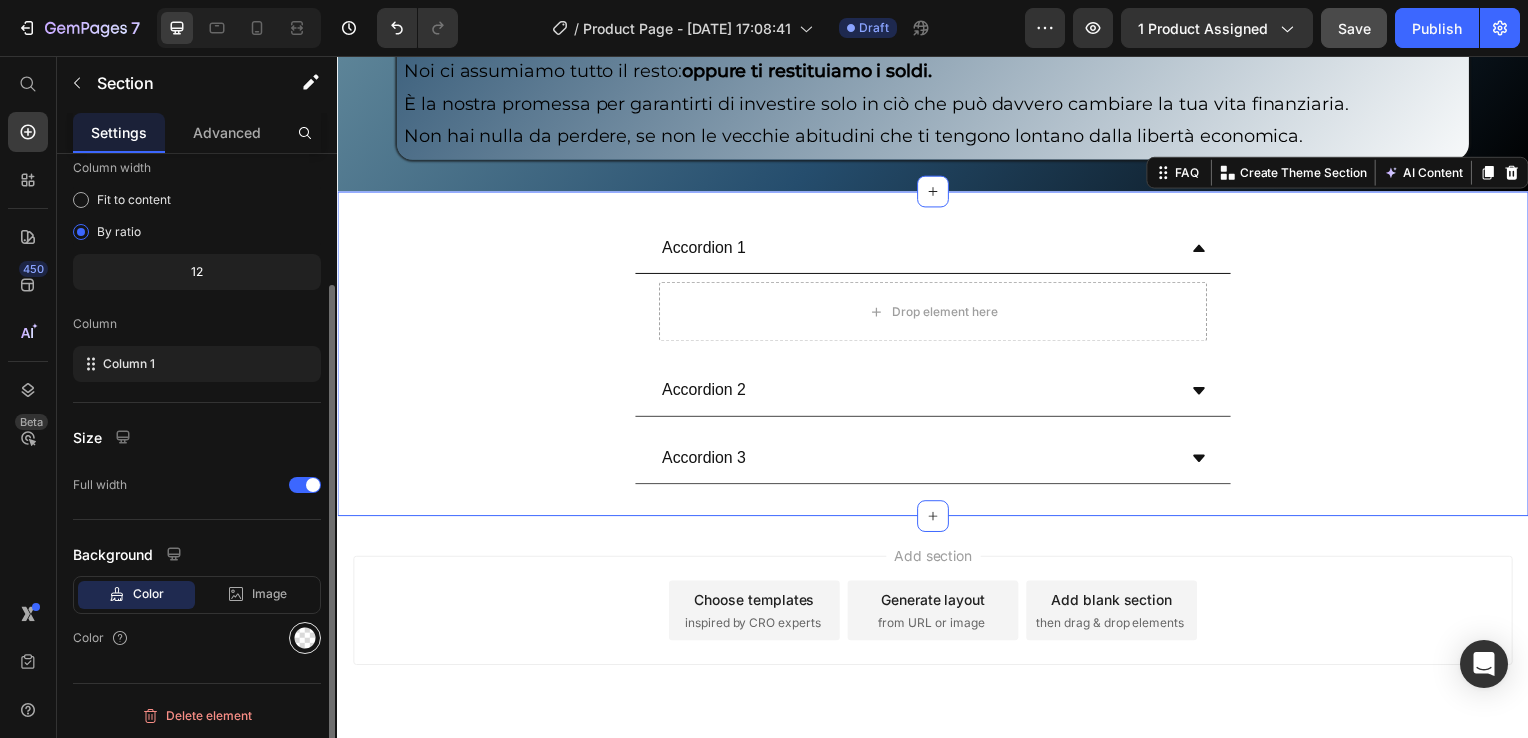 click at bounding box center [305, 638] 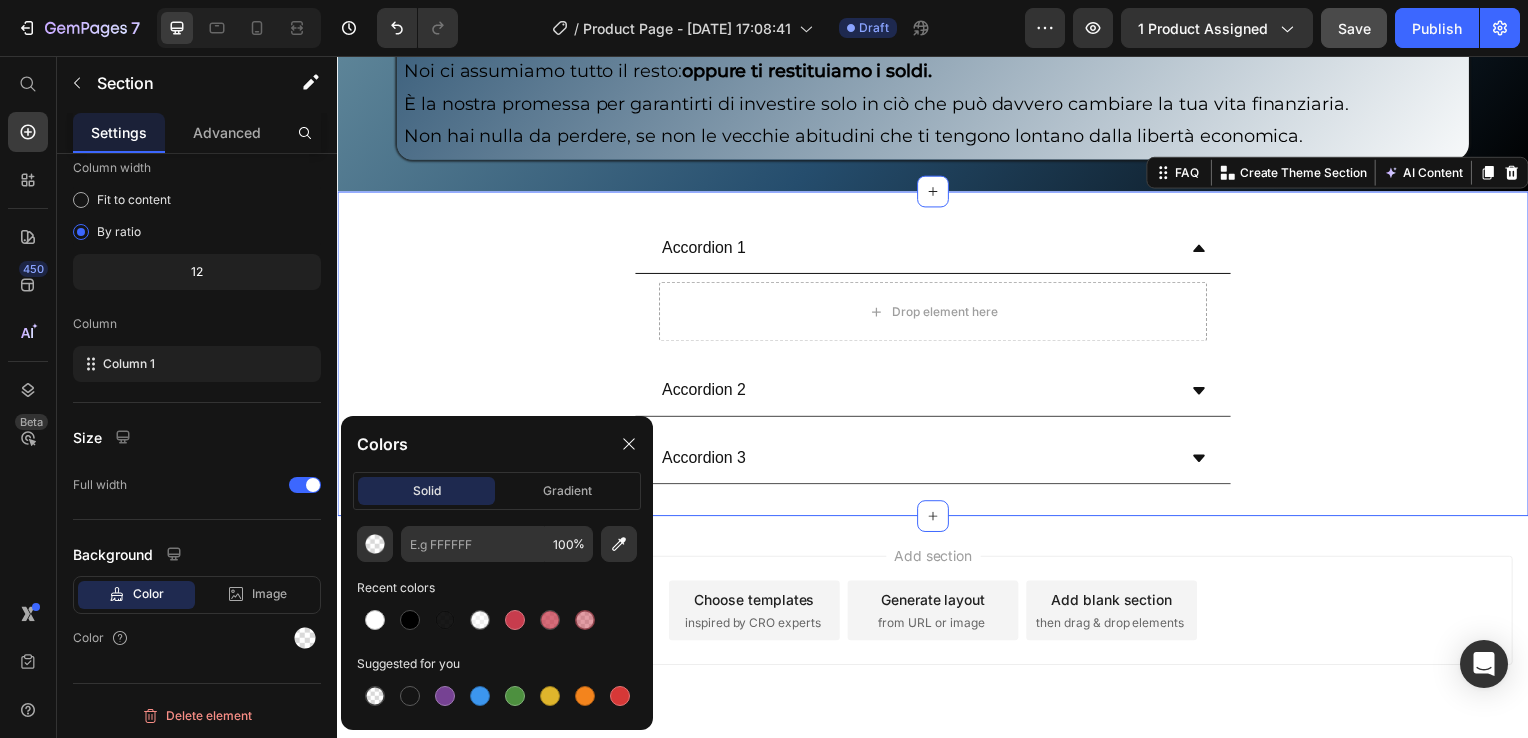 click on "solid gradient" 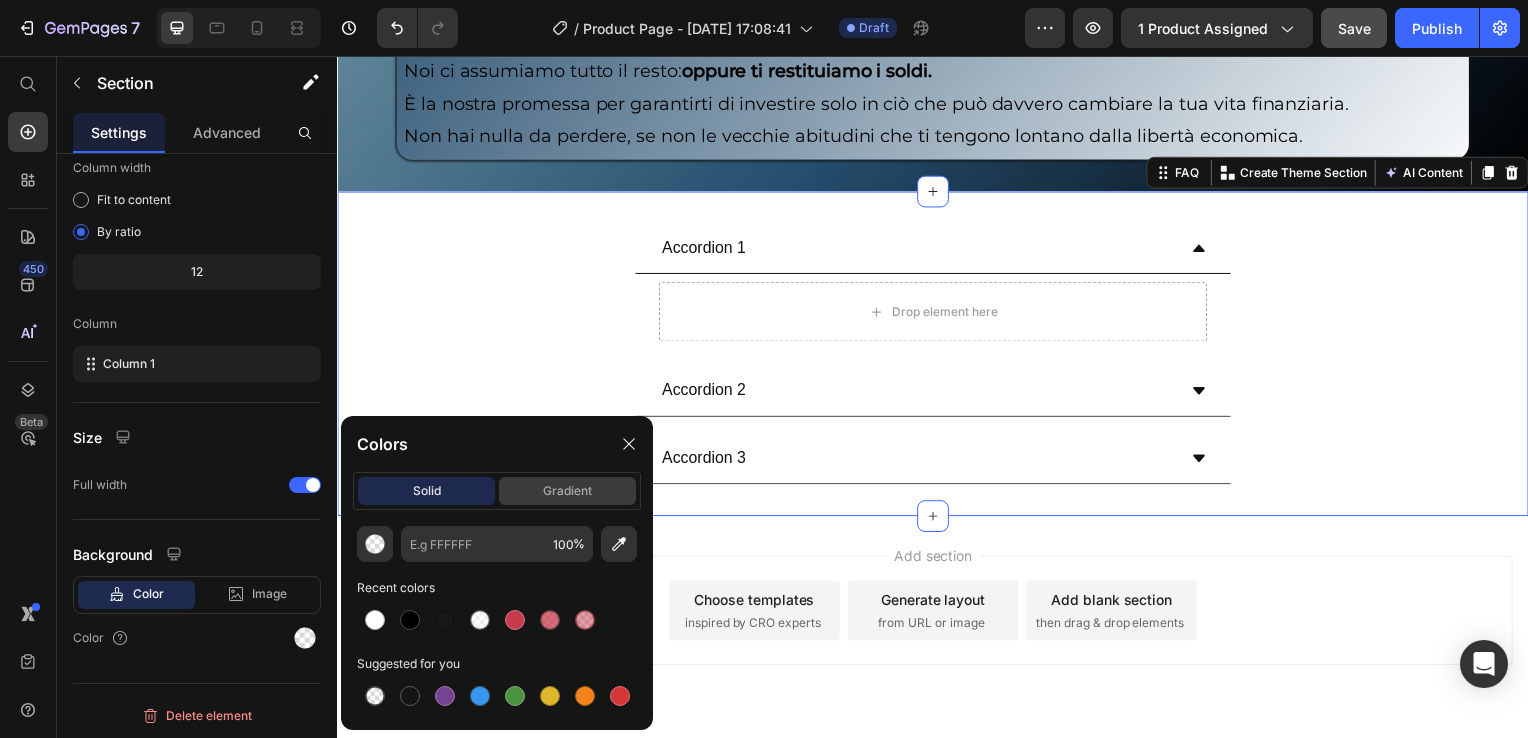 click on "gradient" 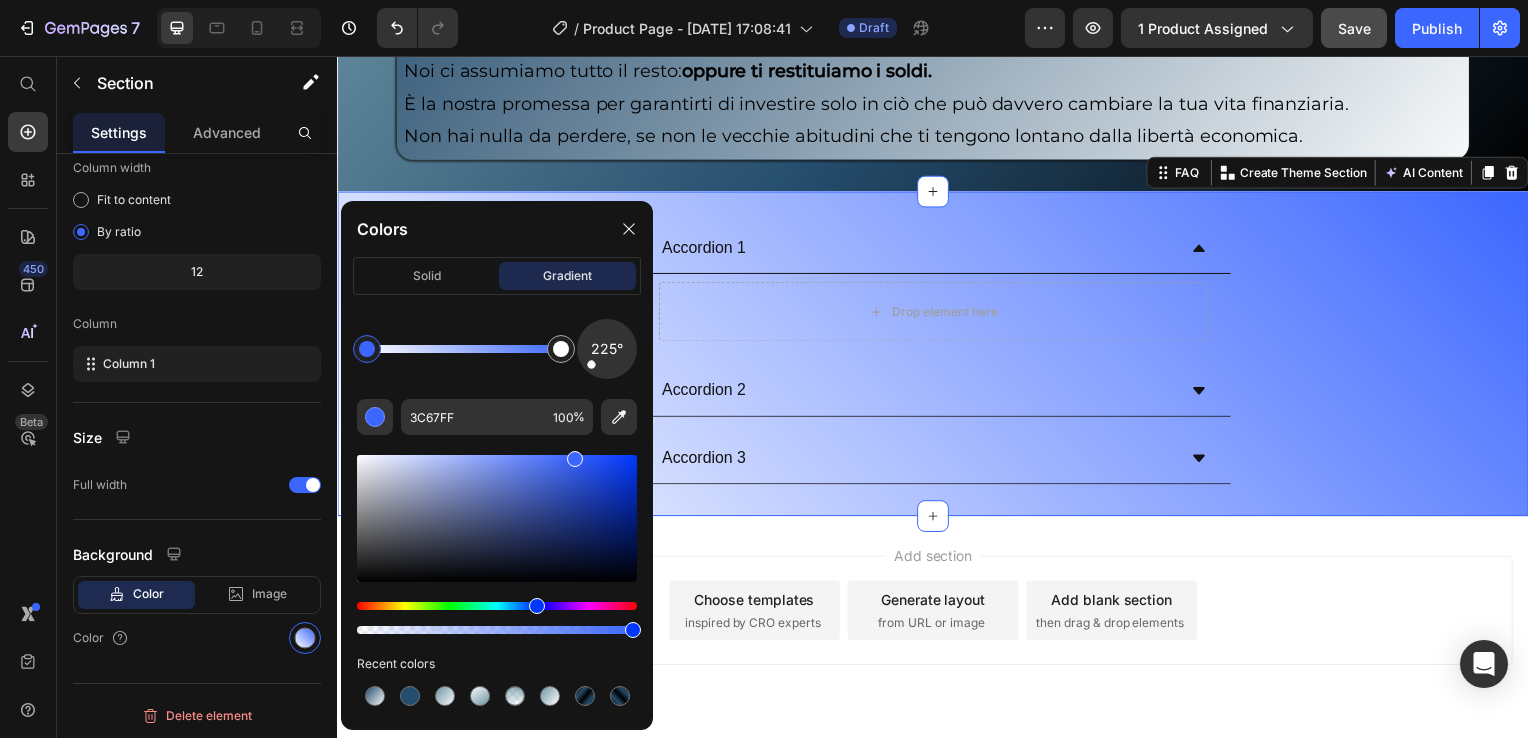 drag, startPoint x: 623, startPoint y: 366, endPoint x: 568, endPoint y: 388, distance: 59.236813 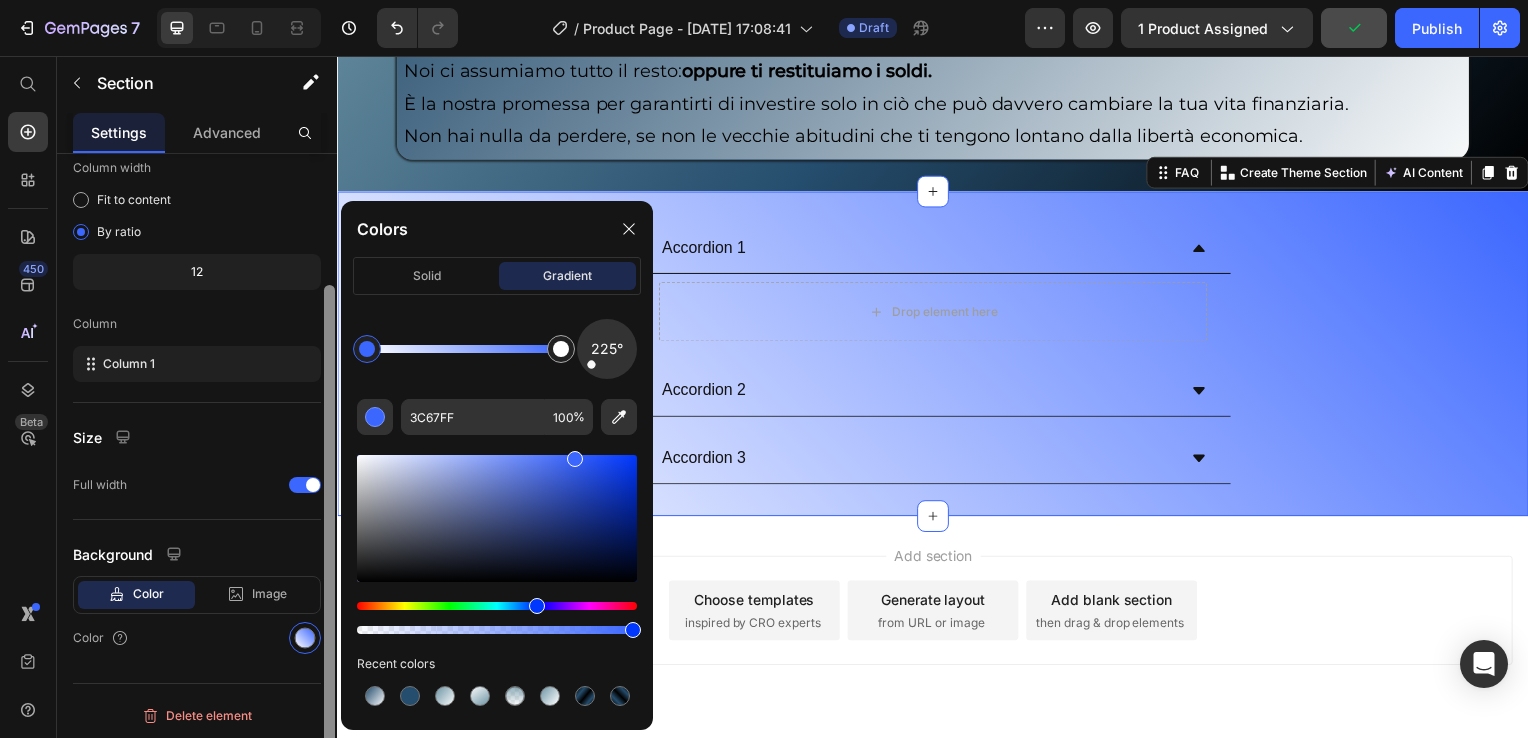 click on "7   /  Product Page - [DATE] 17:08:41 Draft Preview 1 product assigned  Publish  450 Beta Start with Sections Elements Hero Section Product Detail Brands Trusted Badges Guarantee Product Breakdown How to use Testimonials Compare Bundle FAQs Social Proof Brand Story Product List Collection Blog List Contact Sticky Add to Cart Custom Footer Browse Library 450 Layout
Row
Row
Row
Row Text
Heading
Text Block Button
Button
Button
Sticky Back to top Media
Image
Image" at bounding box center [764, 0] 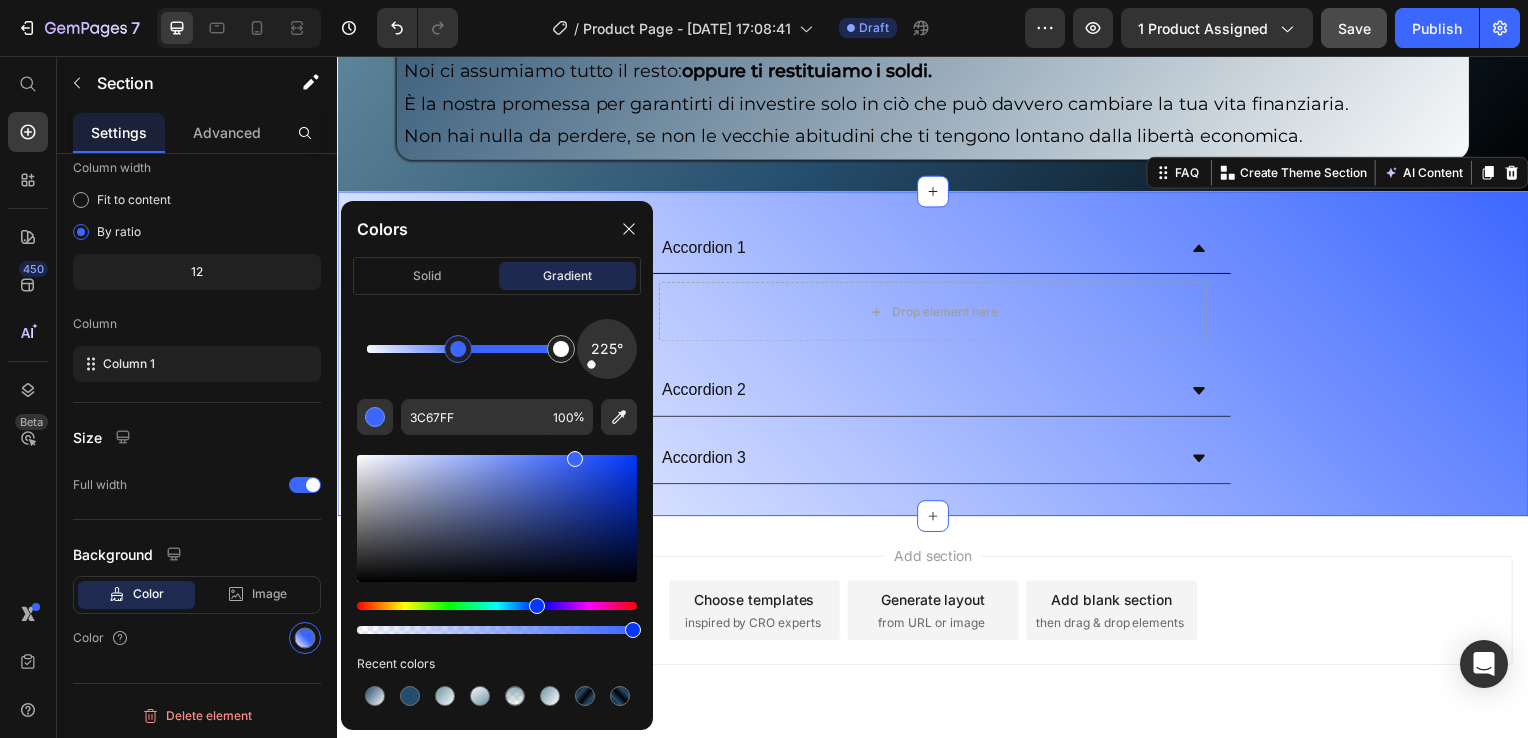 click on "225°" 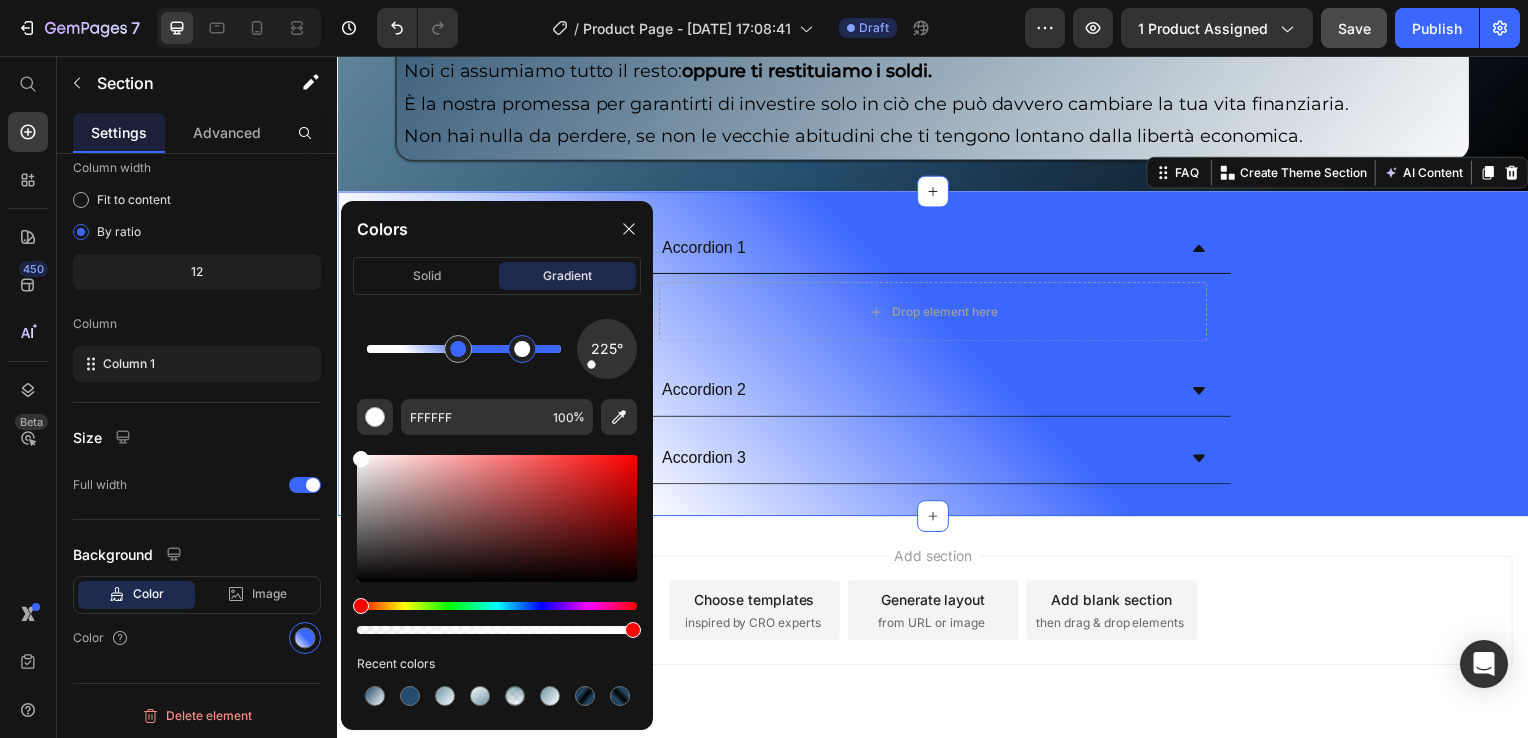 drag, startPoint x: 566, startPoint y: 355, endPoint x: 524, endPoint y: 367, distance: 43.68066 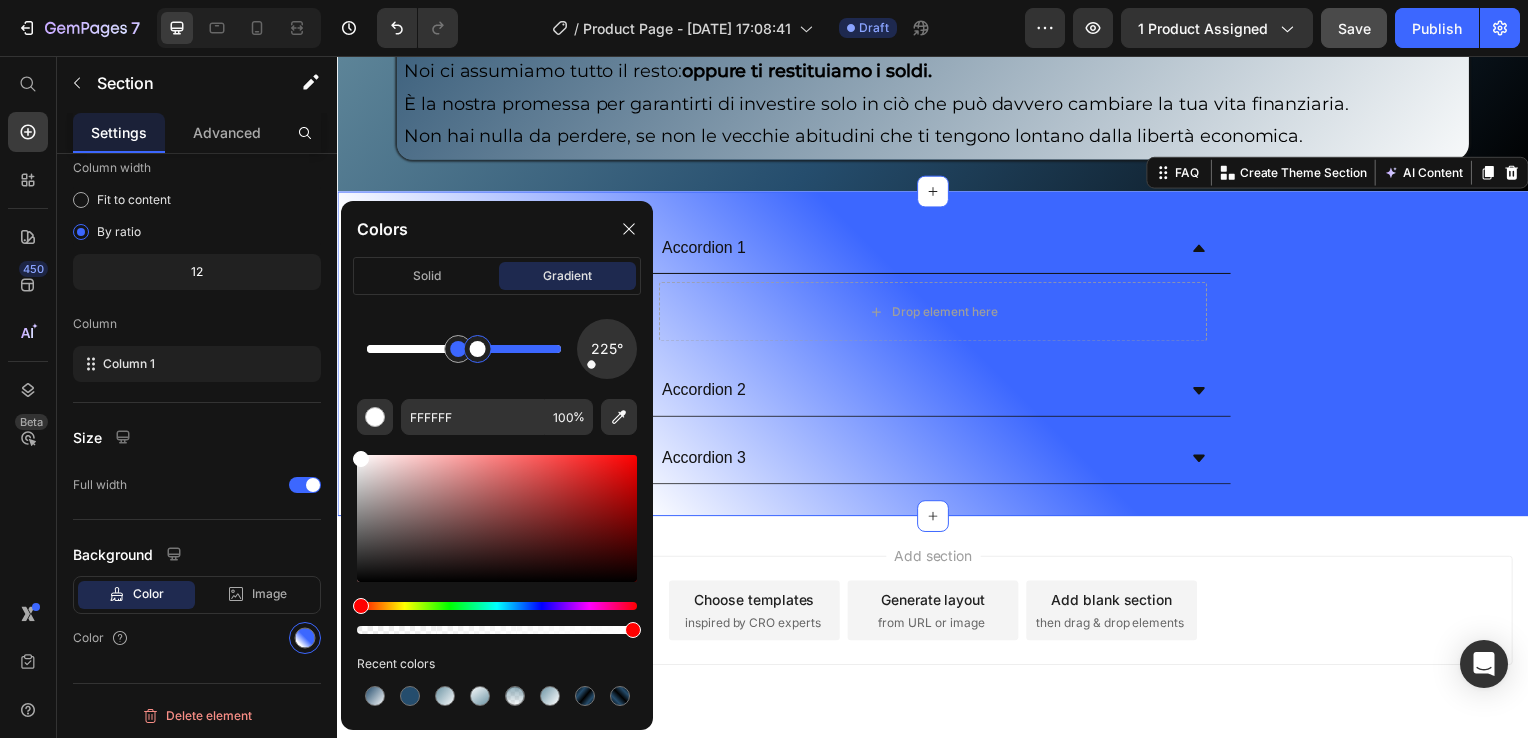 drag, startPoint x: 521, startPoint y: 357, endPoint x: 479, endPoint y: 366, distance: 42.953465 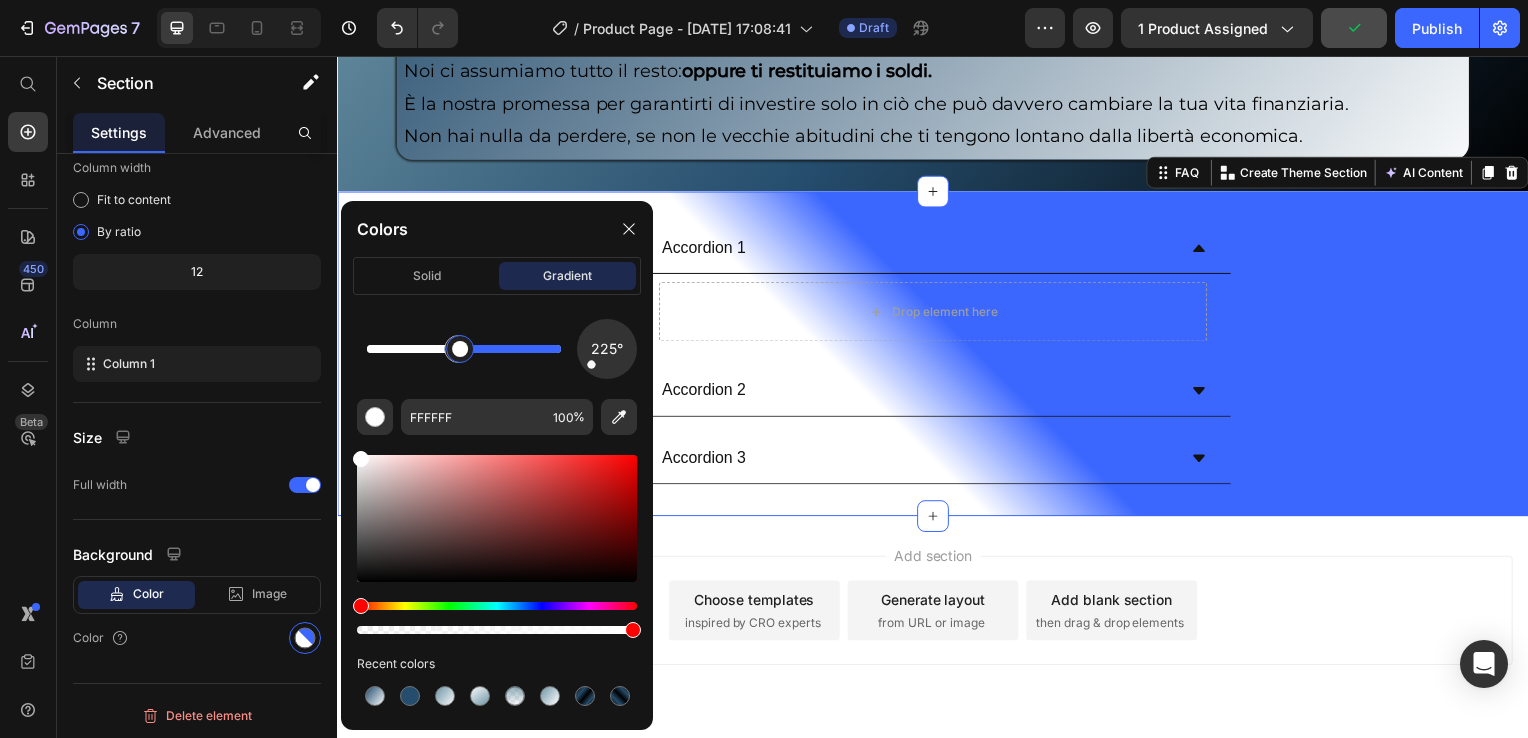 drag, startPoint x: 479, startPoint y: 350, endPoint x: 462, endPoint y: 354, distance: 17.464249 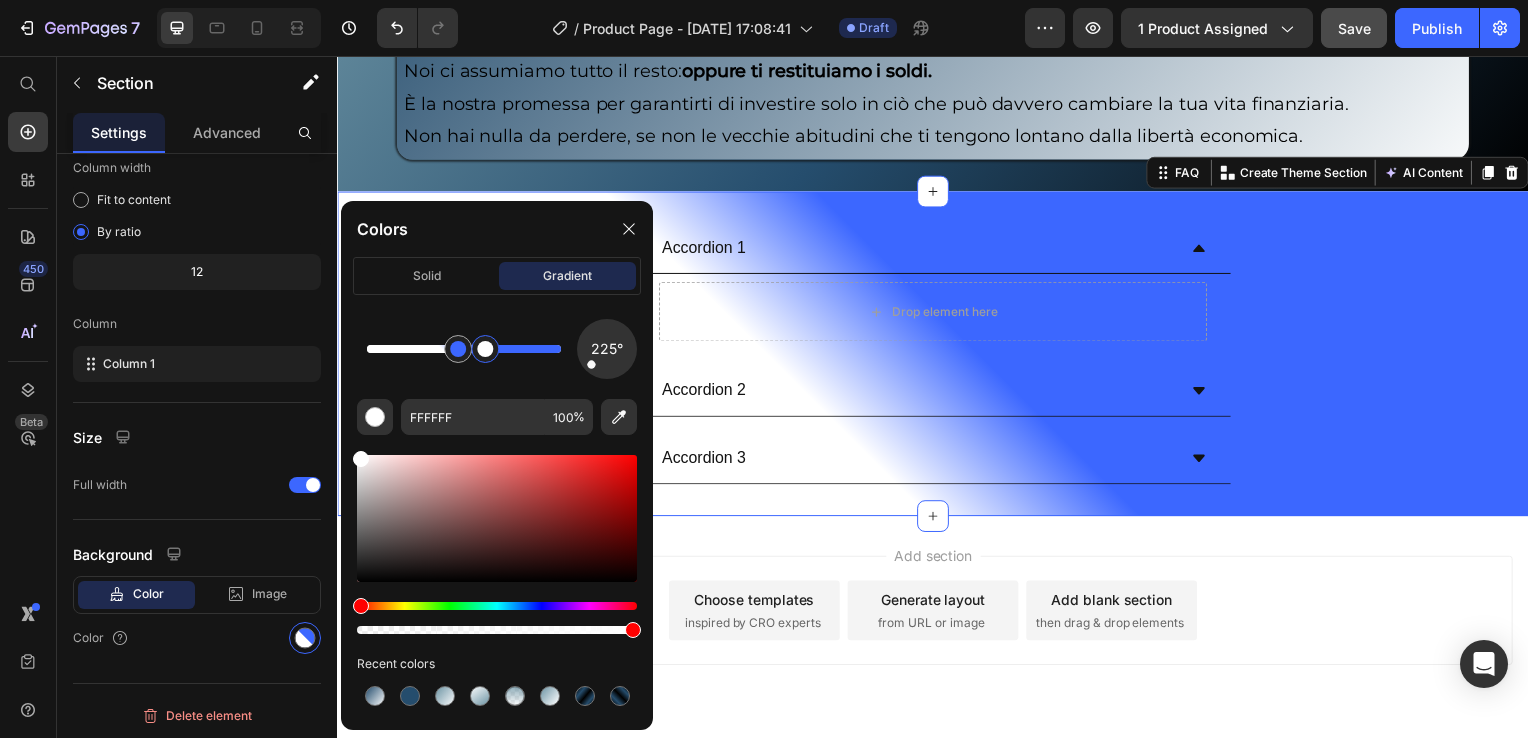 drag, startPoint x: 468, startPoint y: 358, endPoint x: 487, endPoint y: 357, distance: 19.026299 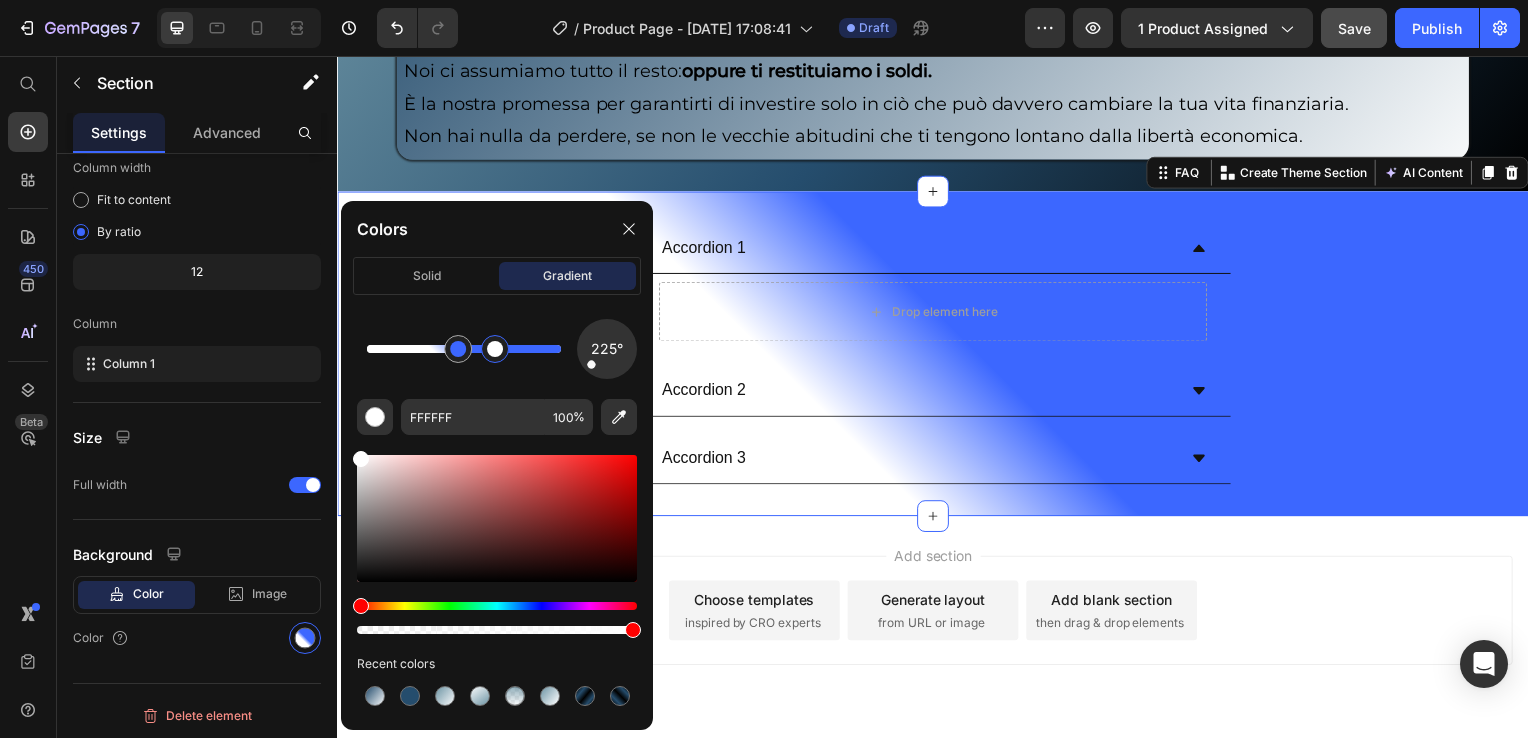drag, startPoint x: 491, startPoint y: 353, endPoint x: 507, endPoint y: 359, distance: 17.088007 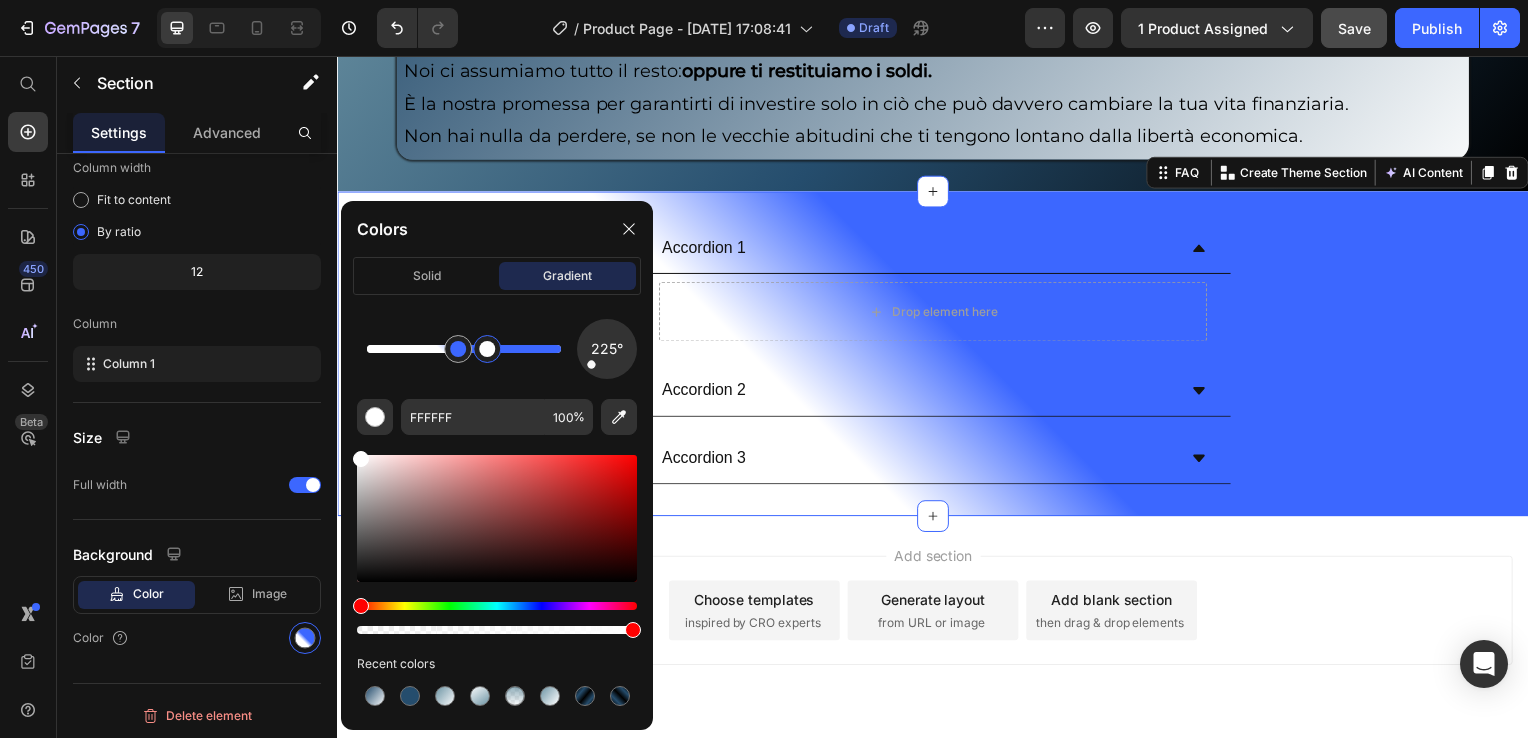 drag, startPoint x: 515, startPoint y: 351, endPoint x: 489, endPoint y: 360, distance: 27.513634 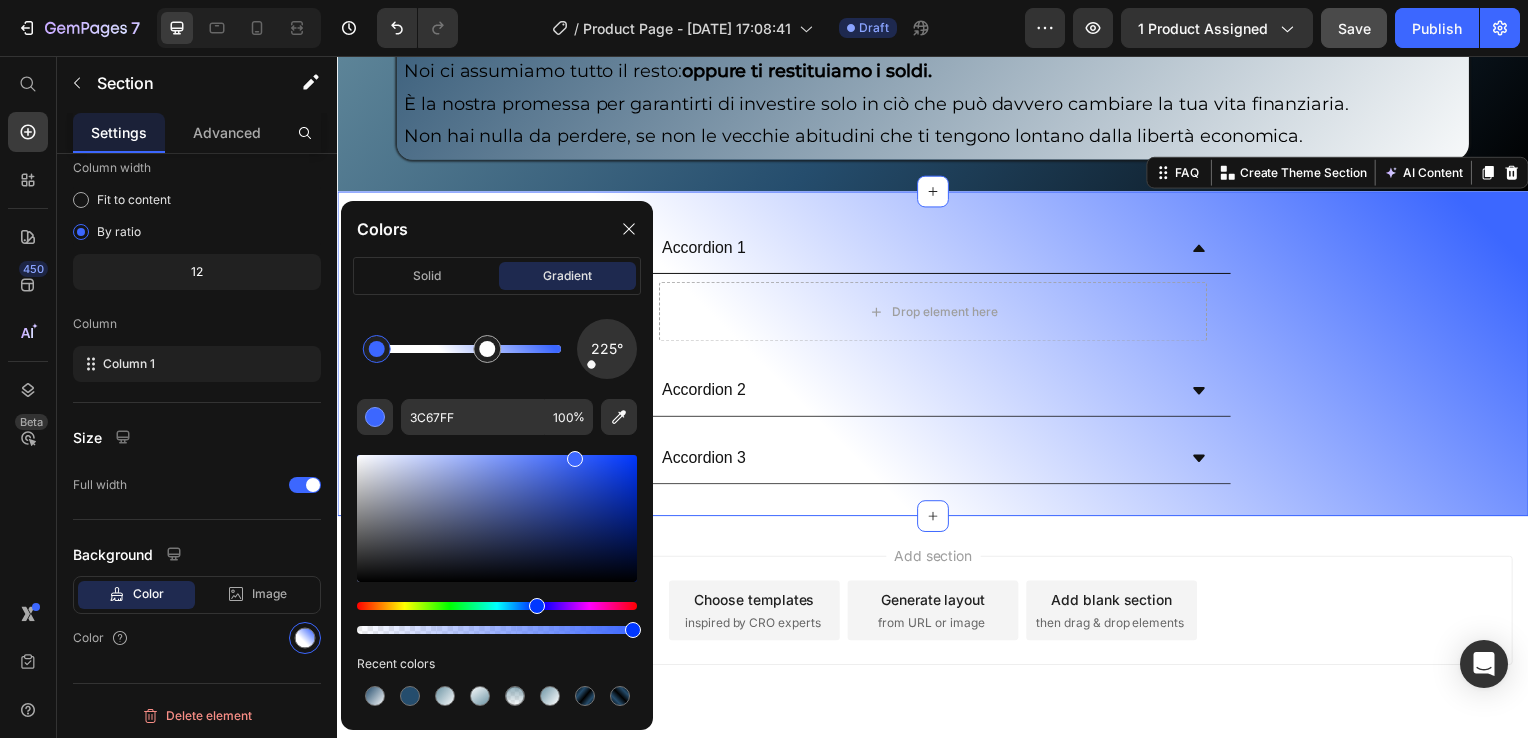 drag, startPoint x: 428, startPoint y: 358, endPoint x: 377, endPoint y: 360, distance: 51.0392 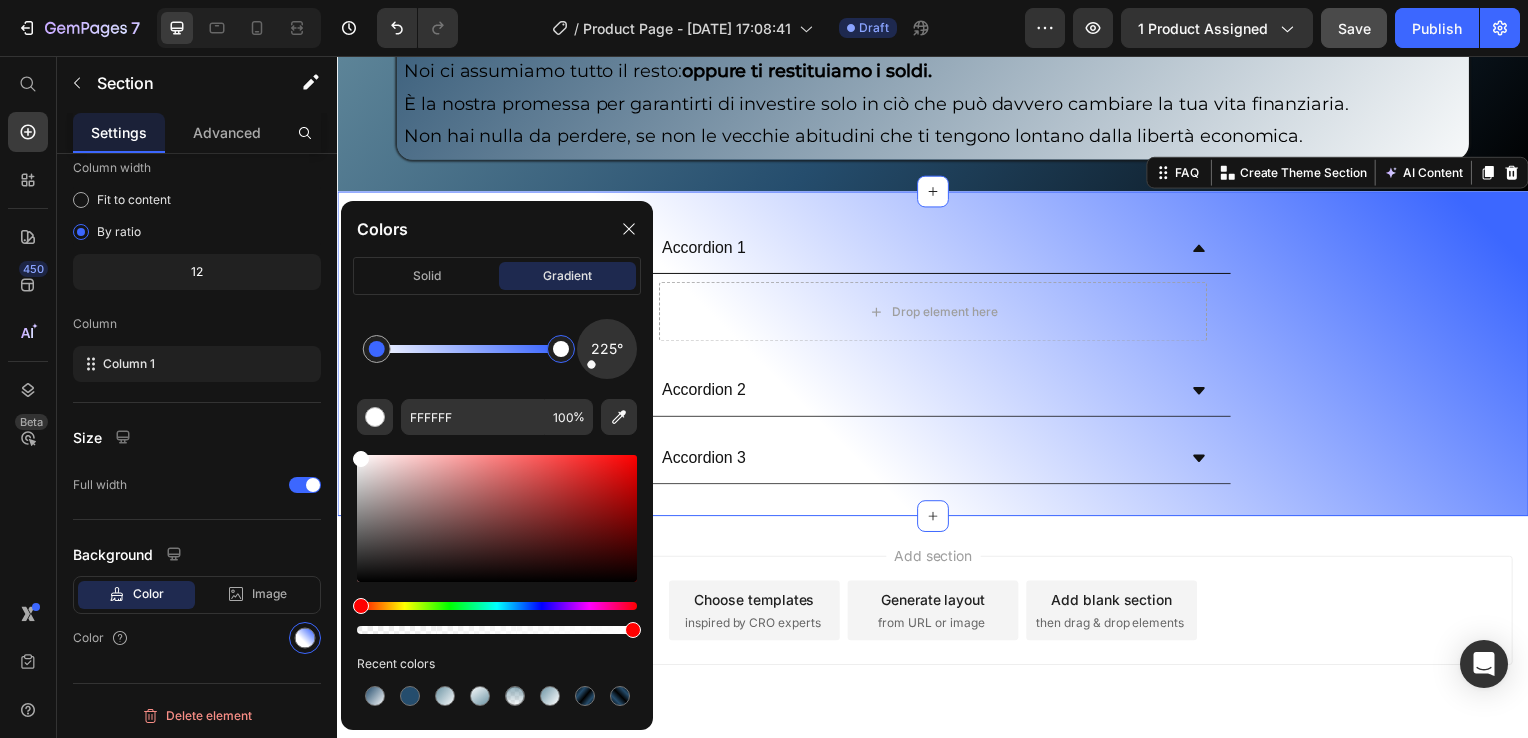 drag, startPoint x: 492, startPoint y: 354, endPoint x: 603, endPoint y: 359, distance: 111.11256 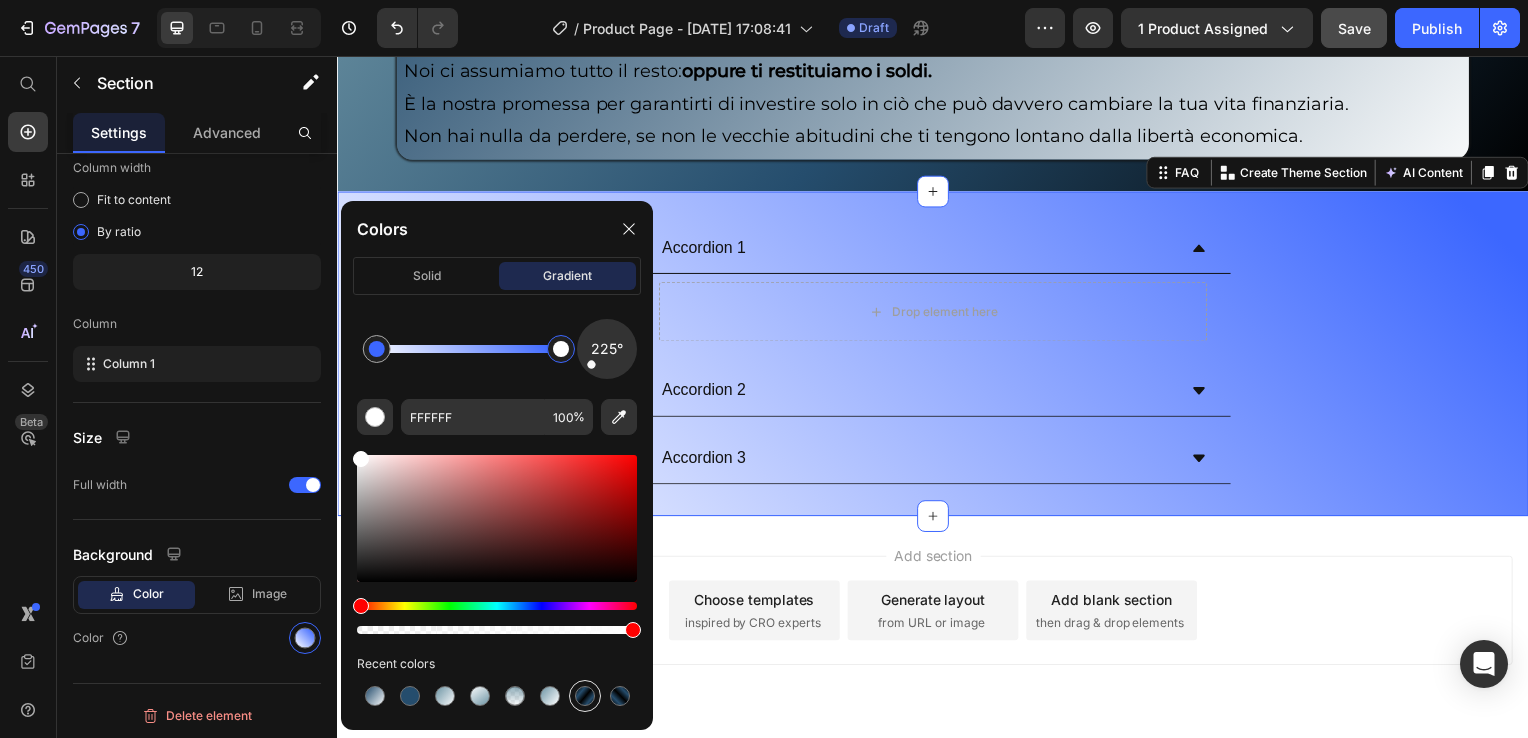 click at bounding box center (585, 696) 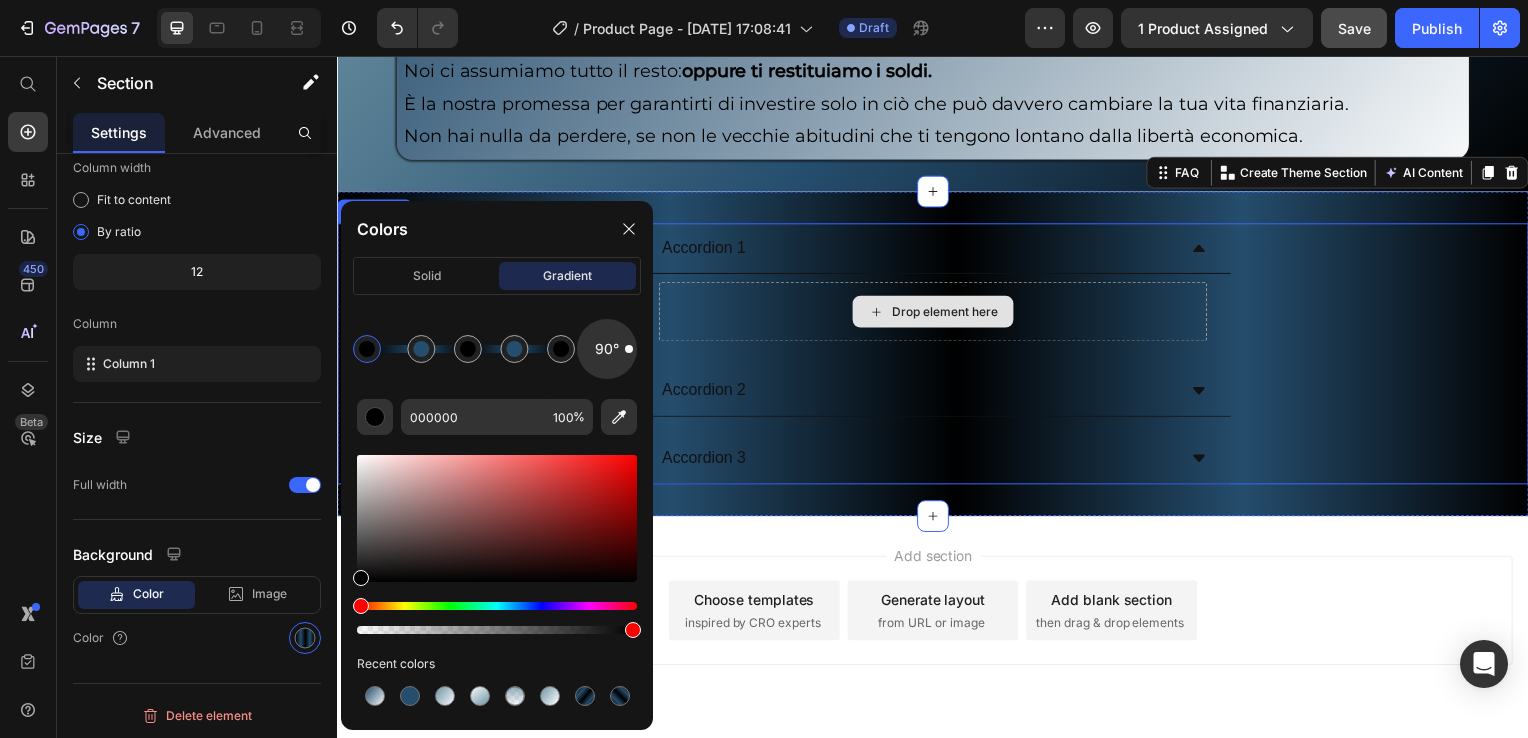 drag, startPoint x: 961, startPoint y: 420, endPoint x: 656, endPoint y: 350, distance: 312.92972 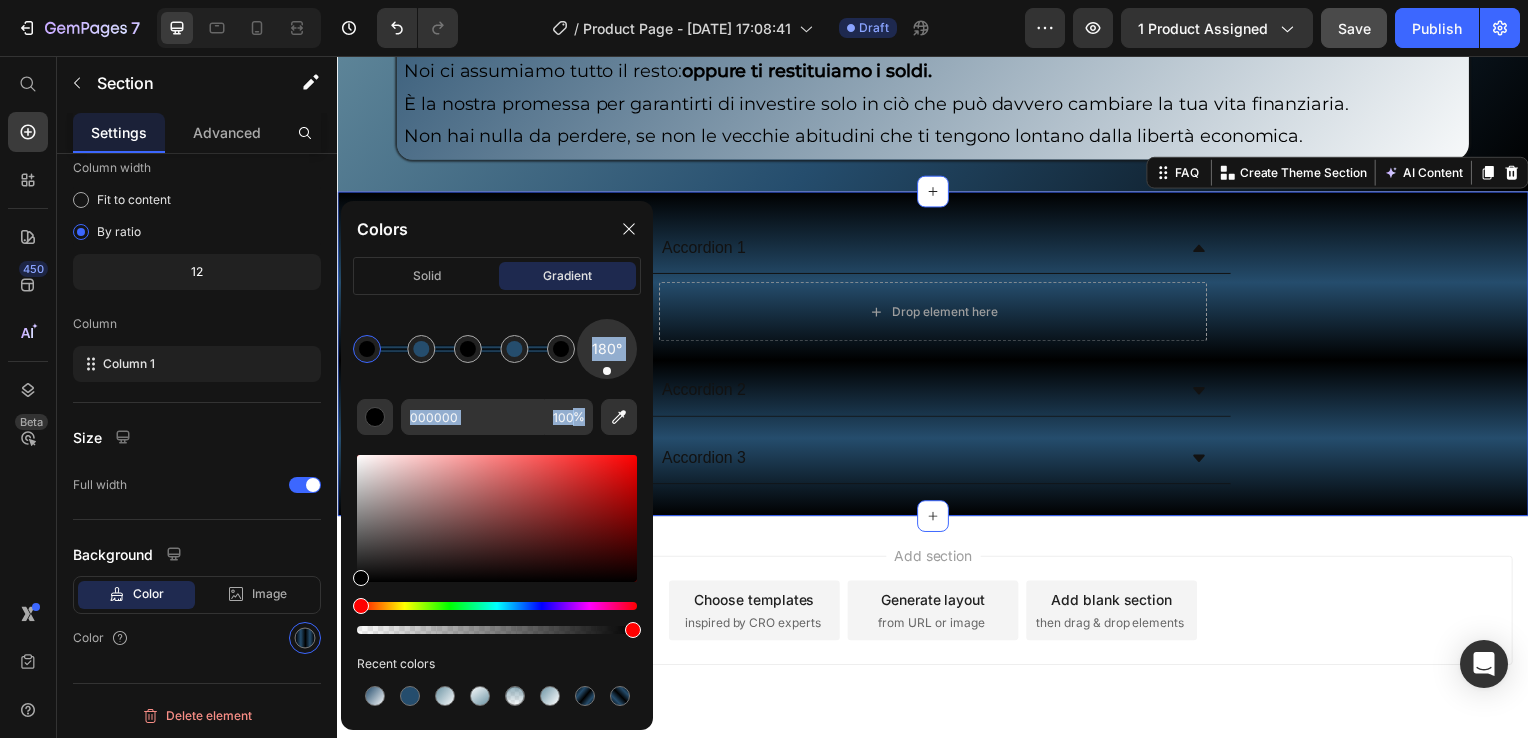 drag, startPoint x: 626, startPoint y: 353, endPoint x: 607, endPoint y: 382, distance: 34.669872 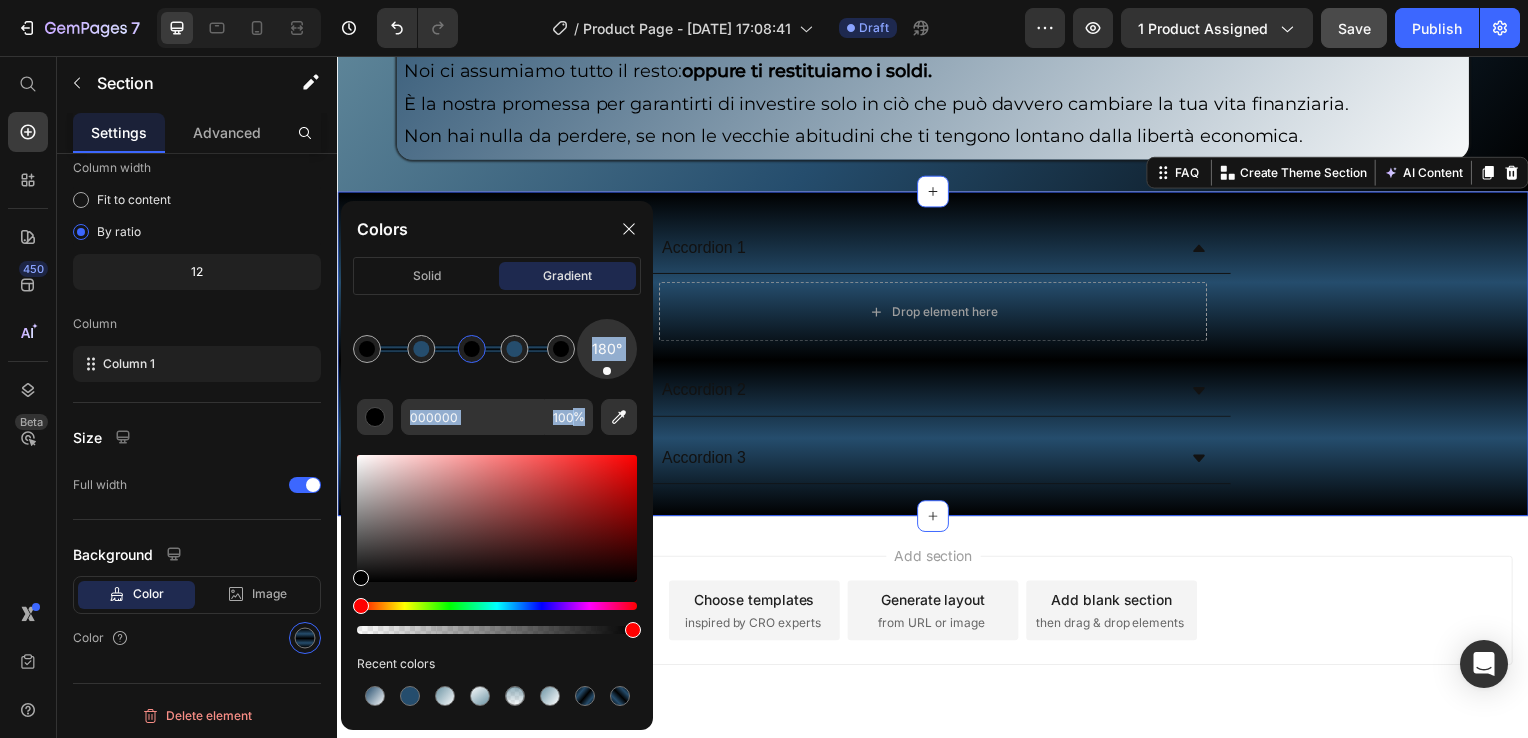 click at bounding box center (472, 349) 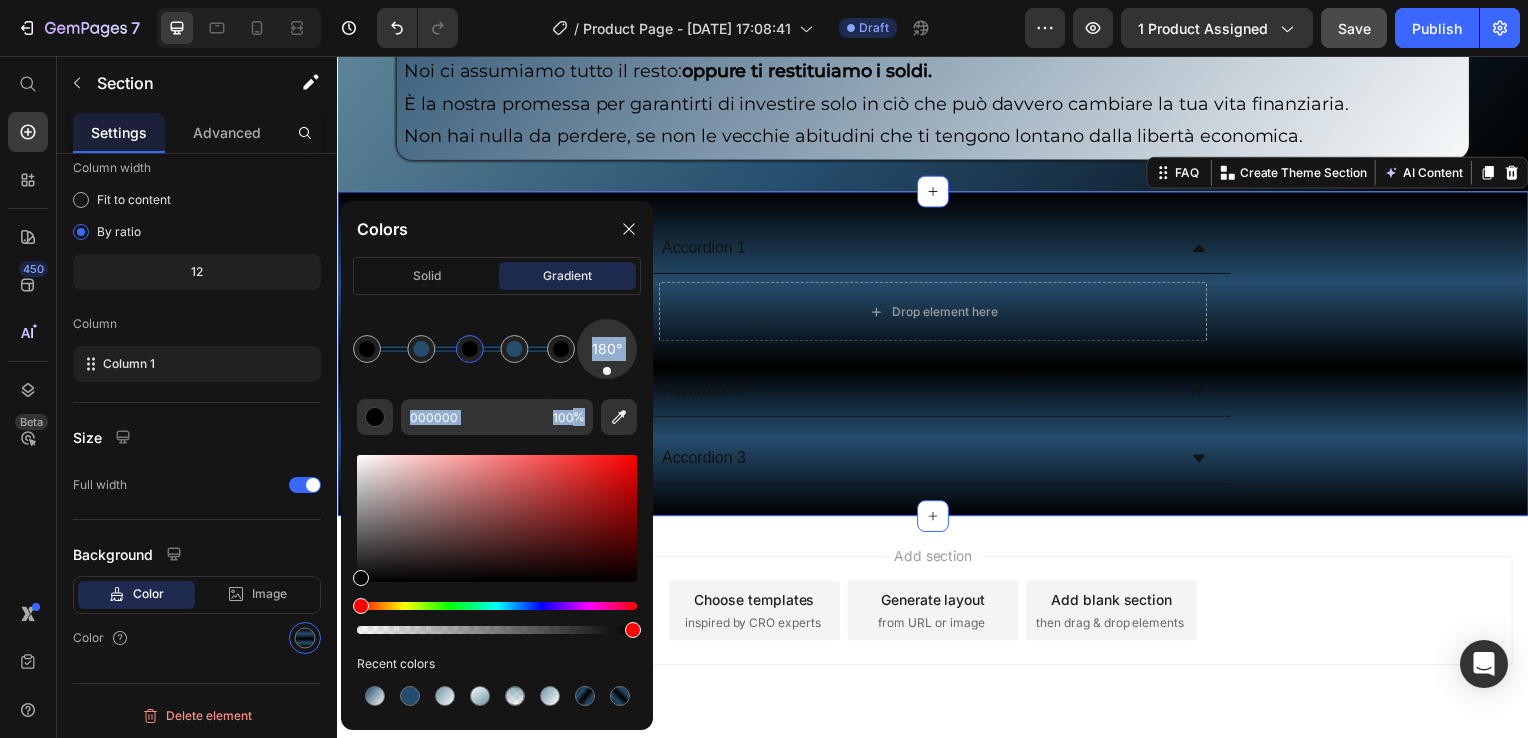 click at bounding box center [470, 349] 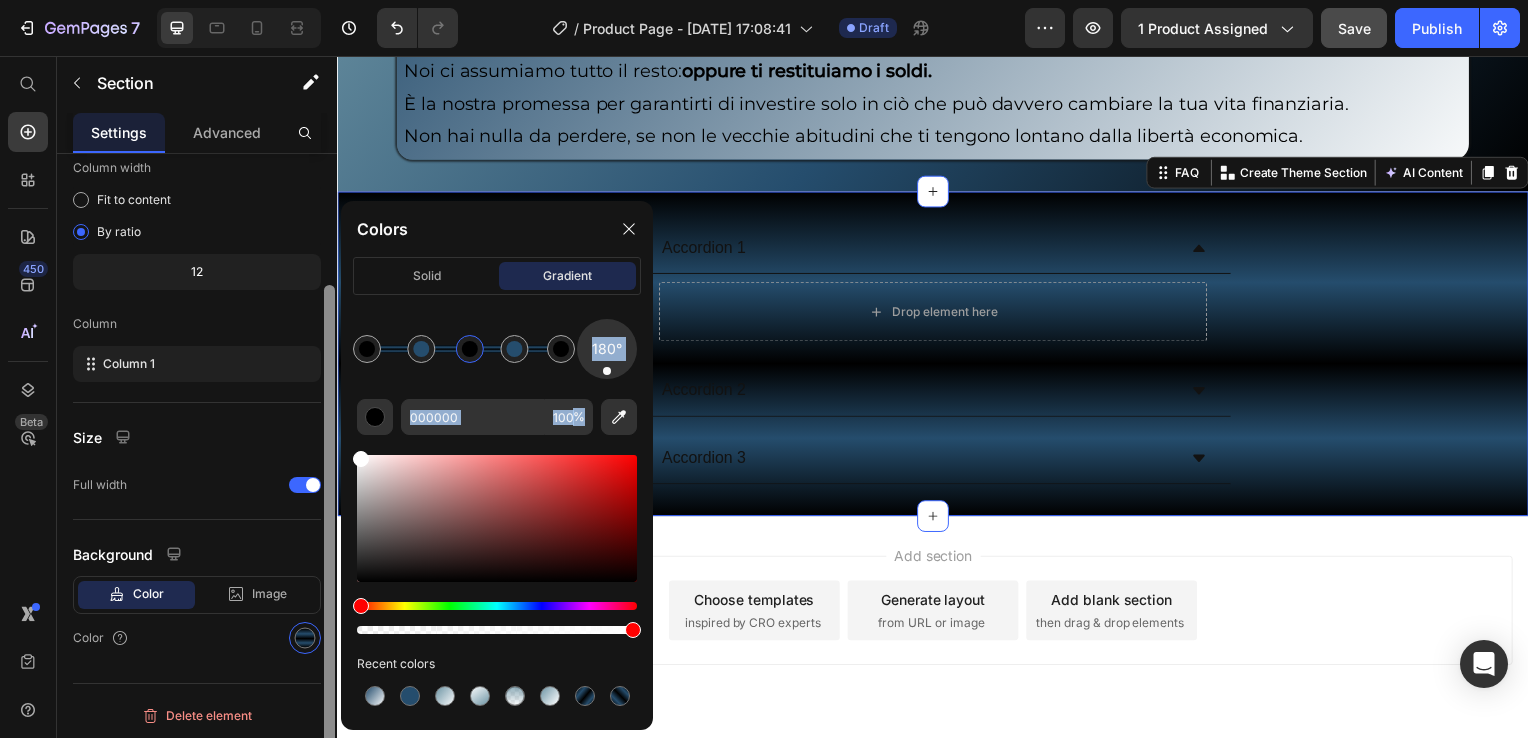 drag, startPoint x: 357, startPoint y: 574, endPoint x: 3, endPoint y: 384, distance: 401.7661 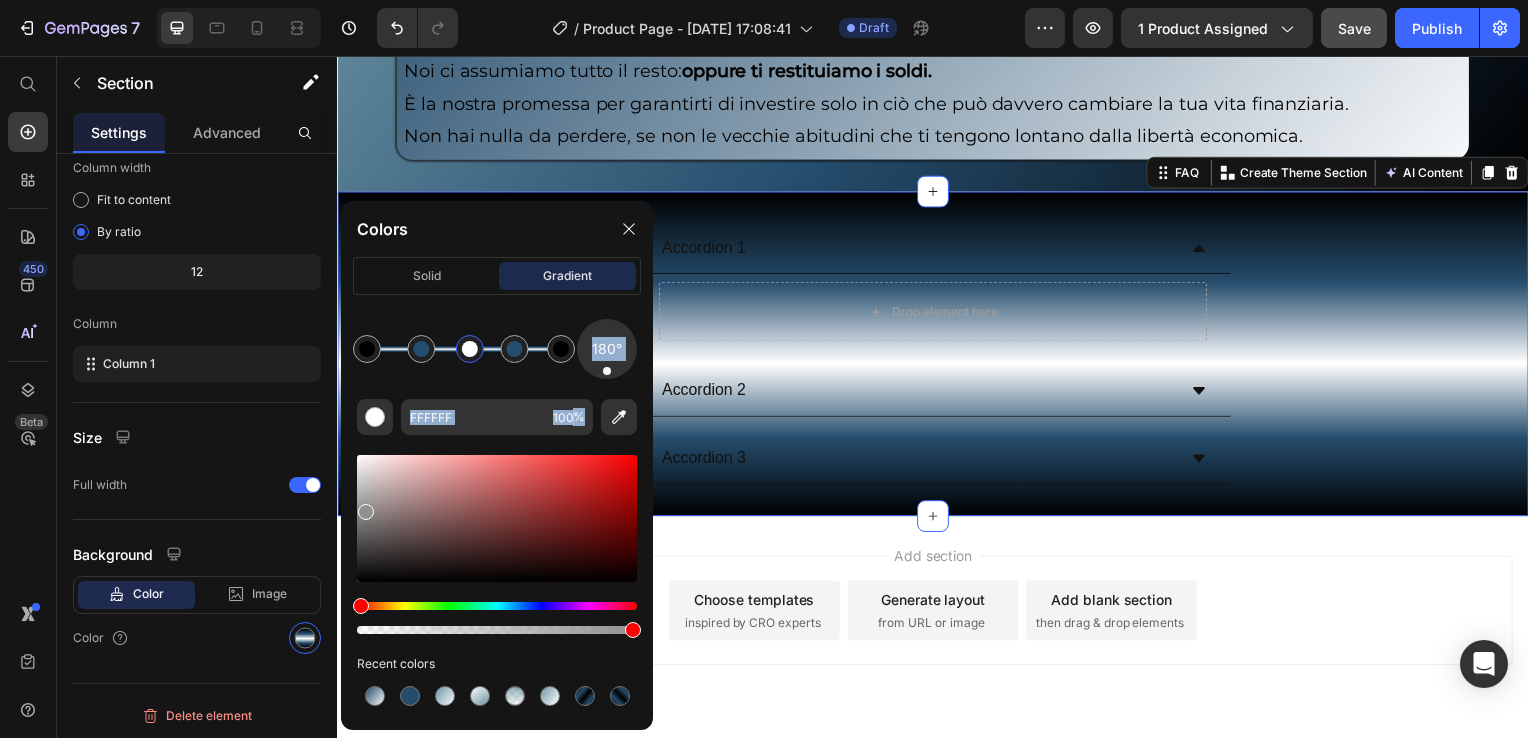 drag, startPoint x: 366, startPoint y: 459, endPoint x: 350, endPoint y: 513, distance: 56.32051 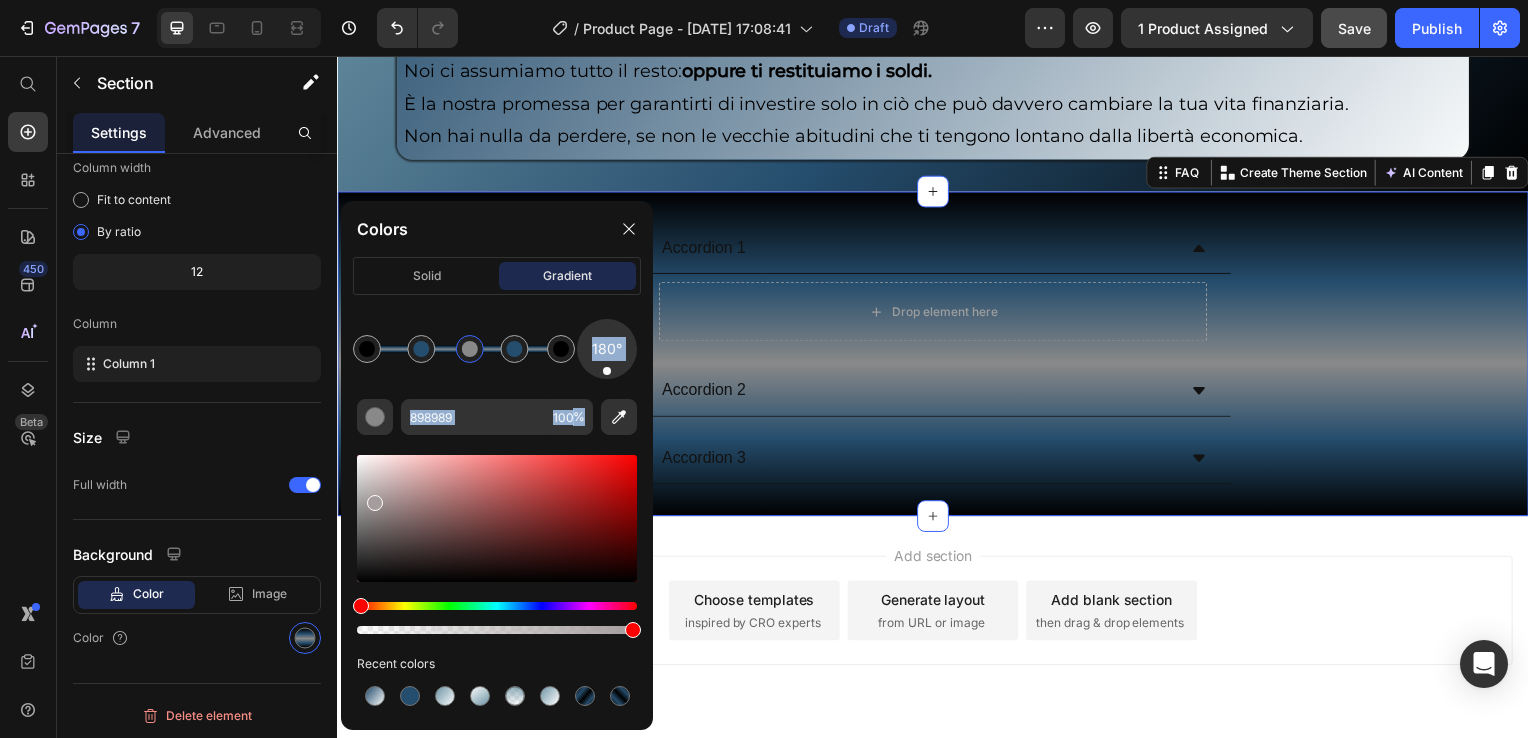 drag, startPoint x: 369, startPoint y: 516, endPoint x: 369, endPoint y: 498, distance: 18 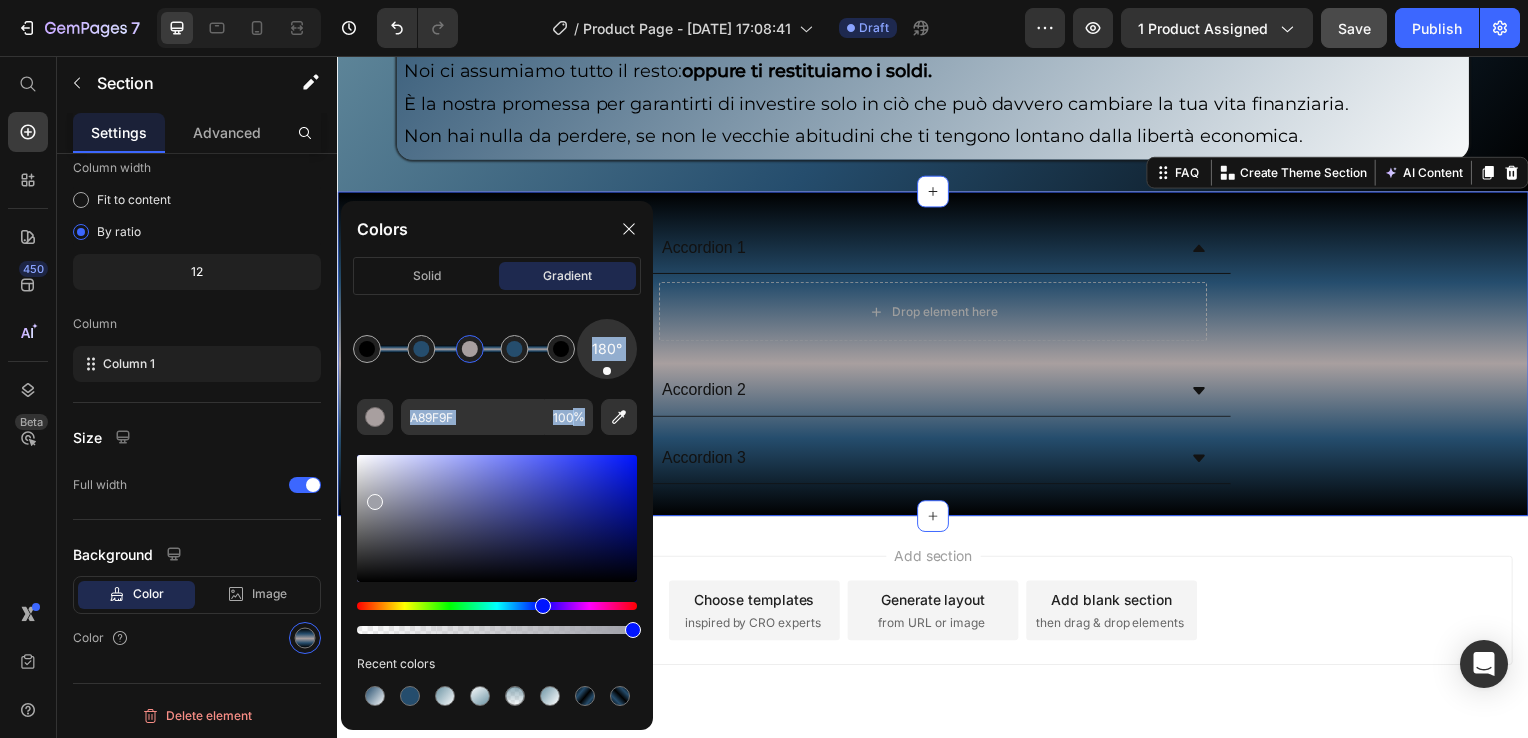 click at bounding box center (497, 606) 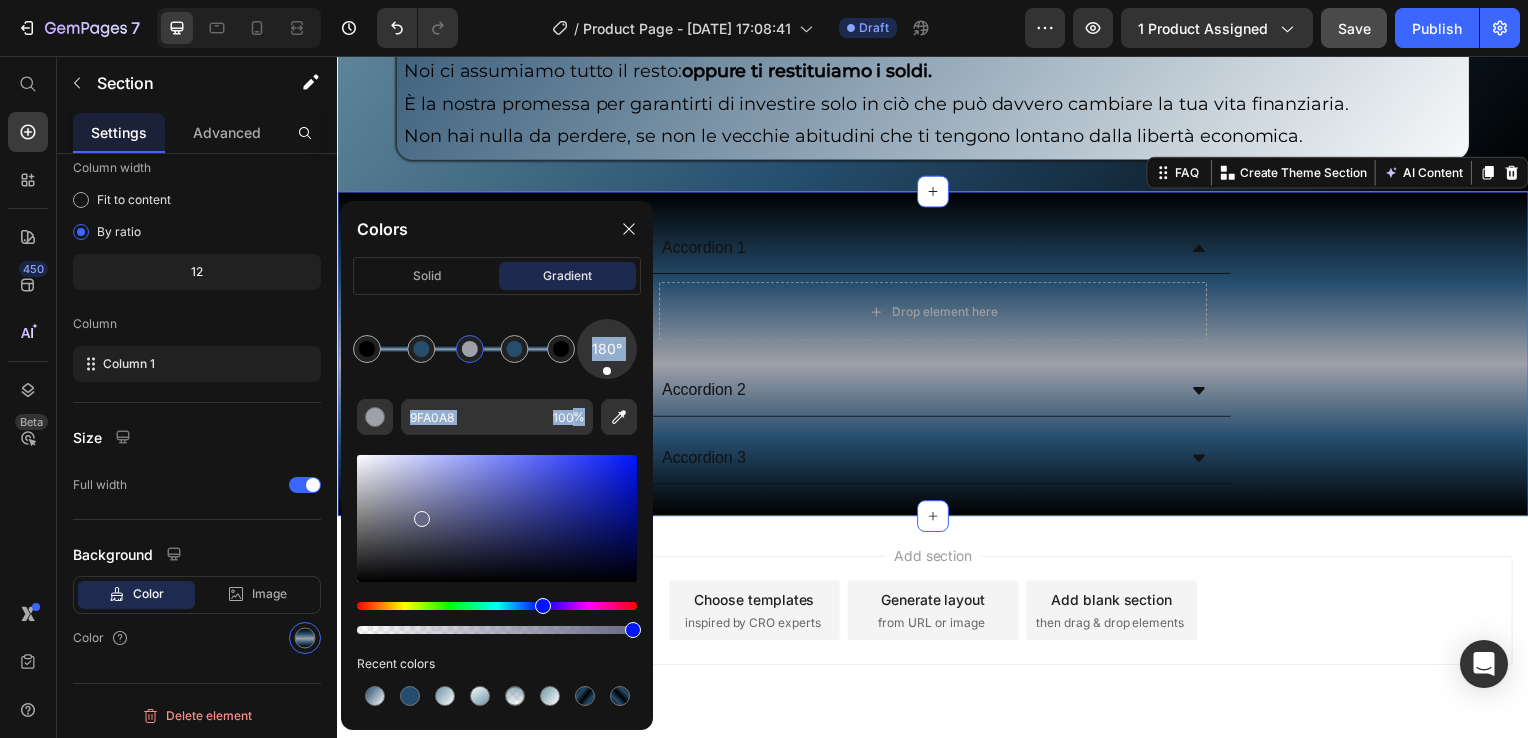 drag, startPoint x: 376, startPoint y: 509, endPoint x: 421, endPoint y: 515, distance: 45.39824 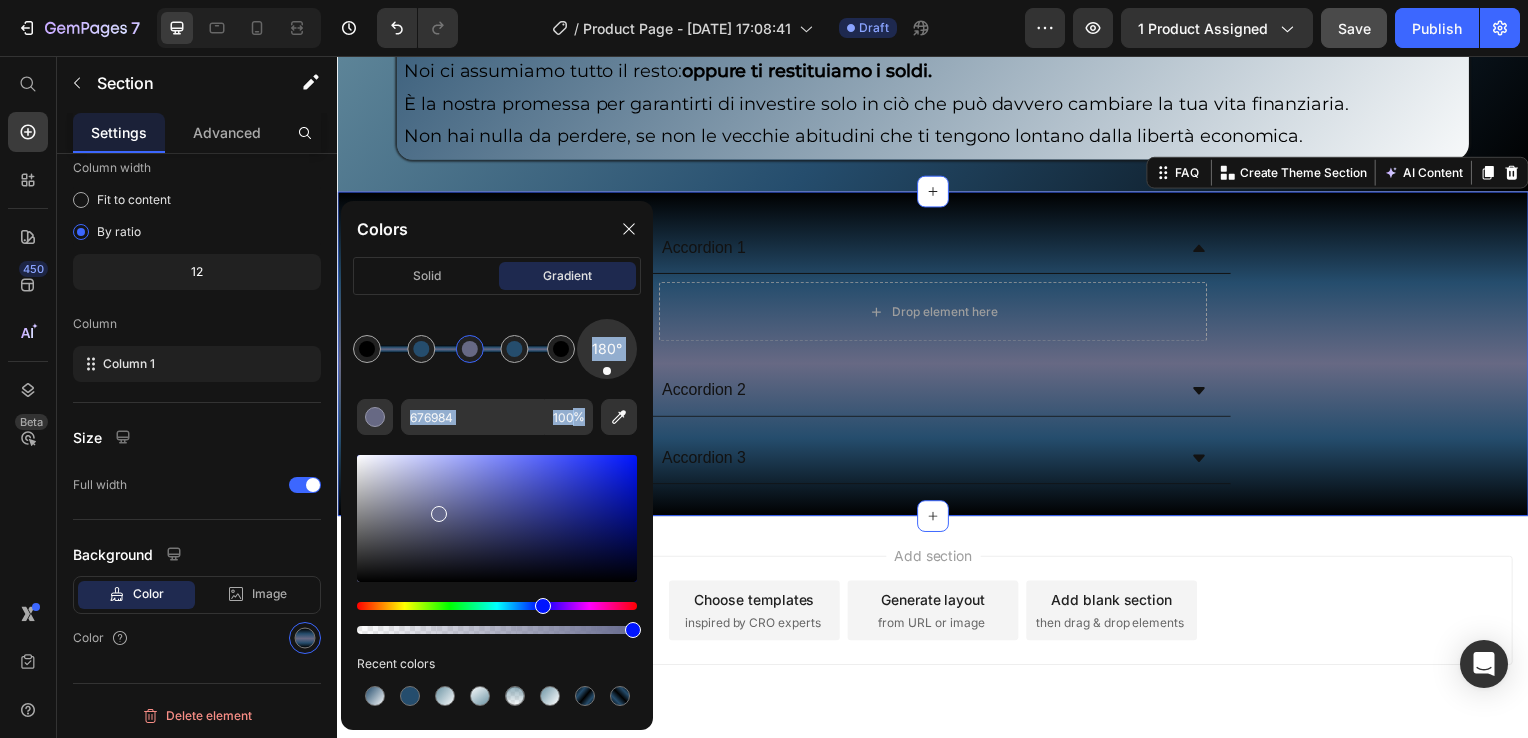drag, startPoint x: 416, startPoint y: 518, endPoint x: 440, endPoint y: 510, distance: 25.298222 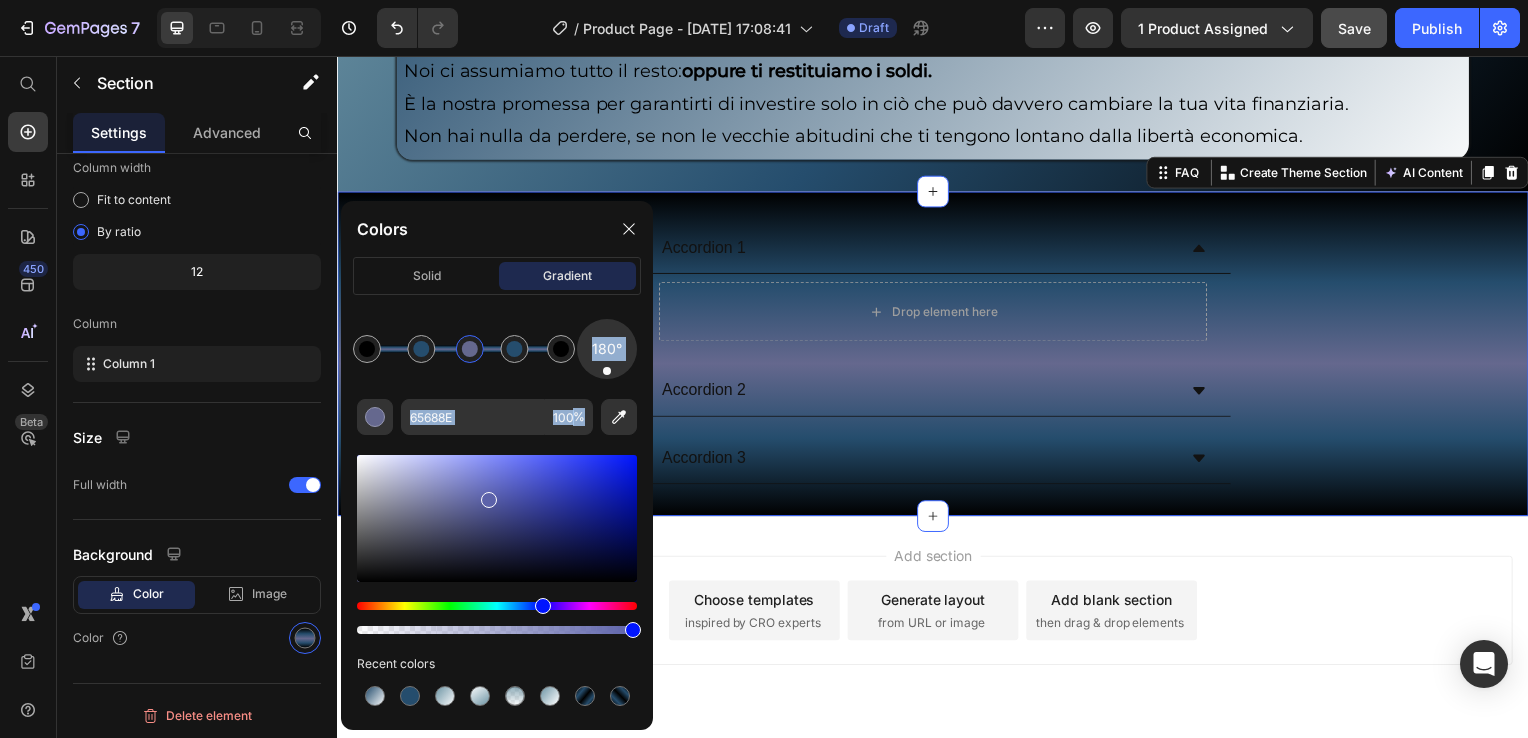 drag, startPoint x: 443, startPoint y: 513, endPoint x: 510, endPoint y: 490, distance: 70.837845 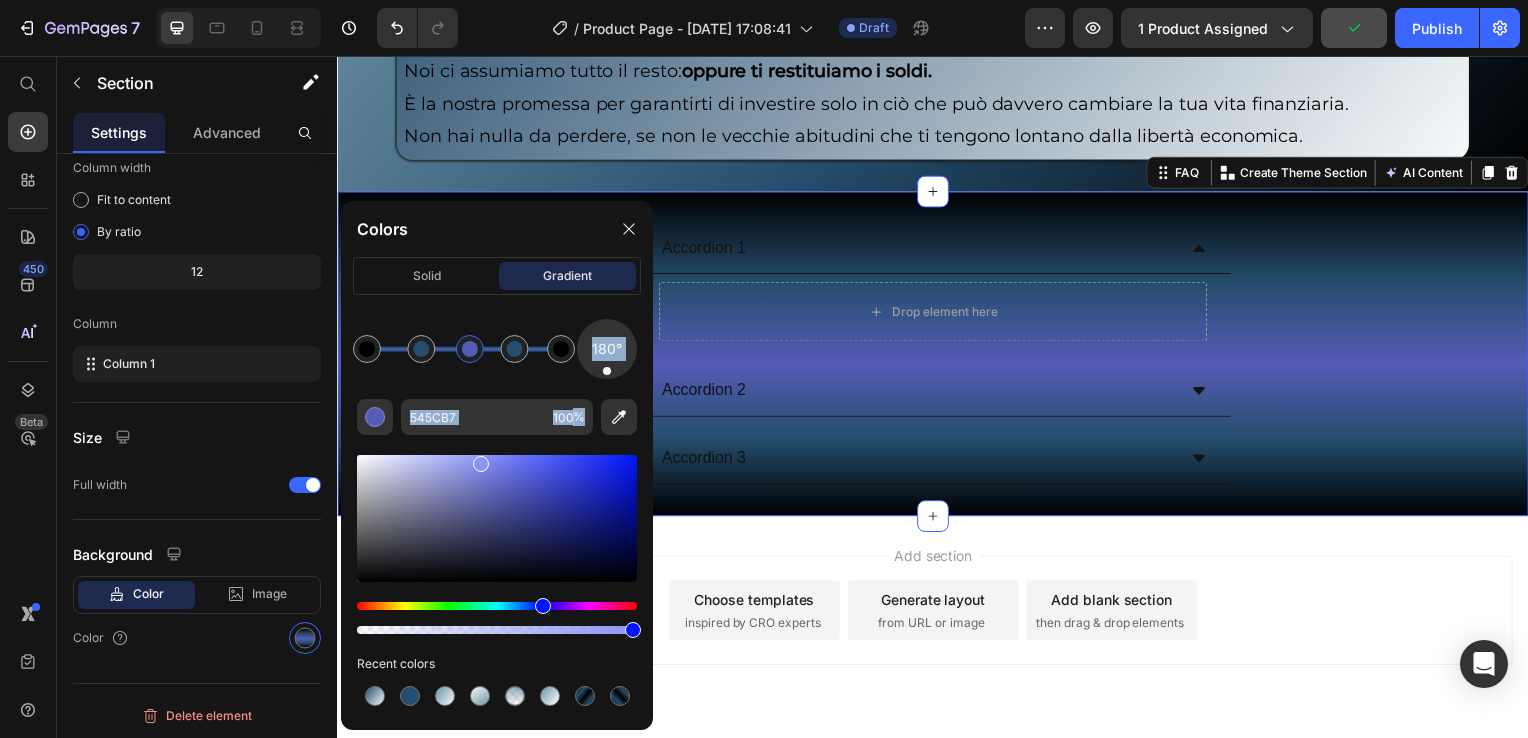 drag, startPoint x: 514, startPoint y: 505, endPoint x: 479, endPoint y: 459, distance: 57.801384 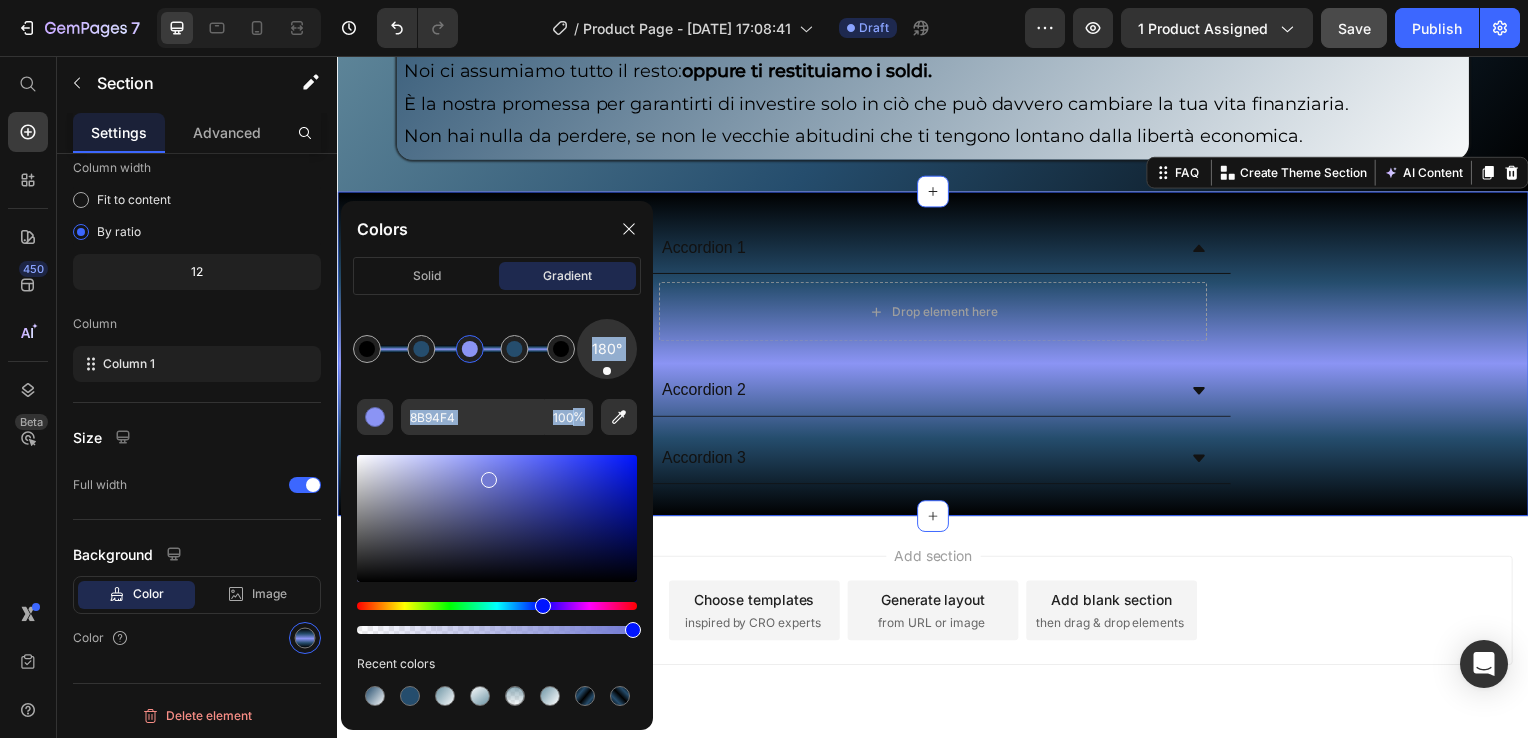 drag, startPoint x: 487, startPoint y: 470, endPoint x: 479, endPoint y: 484, distance: 16.124516 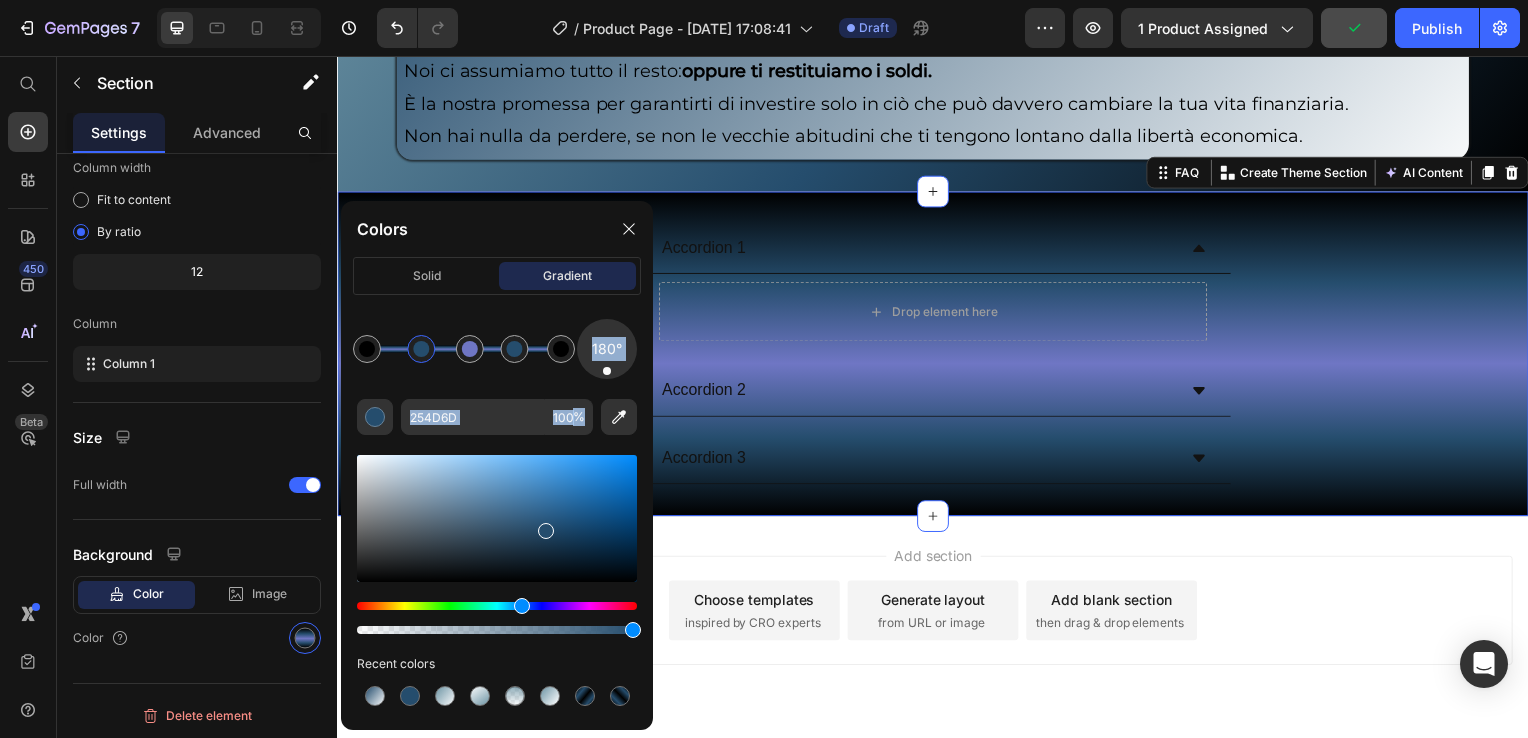 click at bounding box center [421, 349] 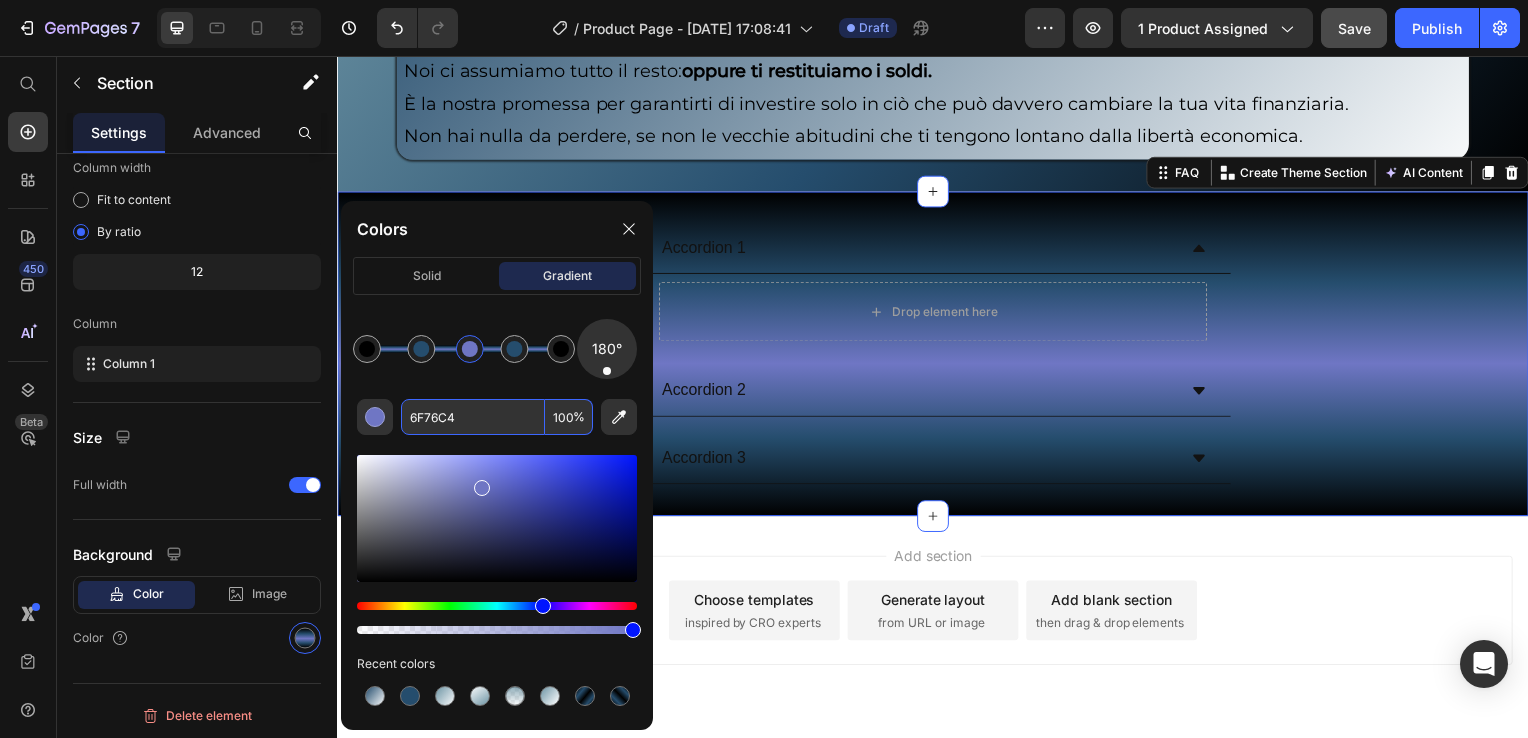 click at bounding box center (470, 349) 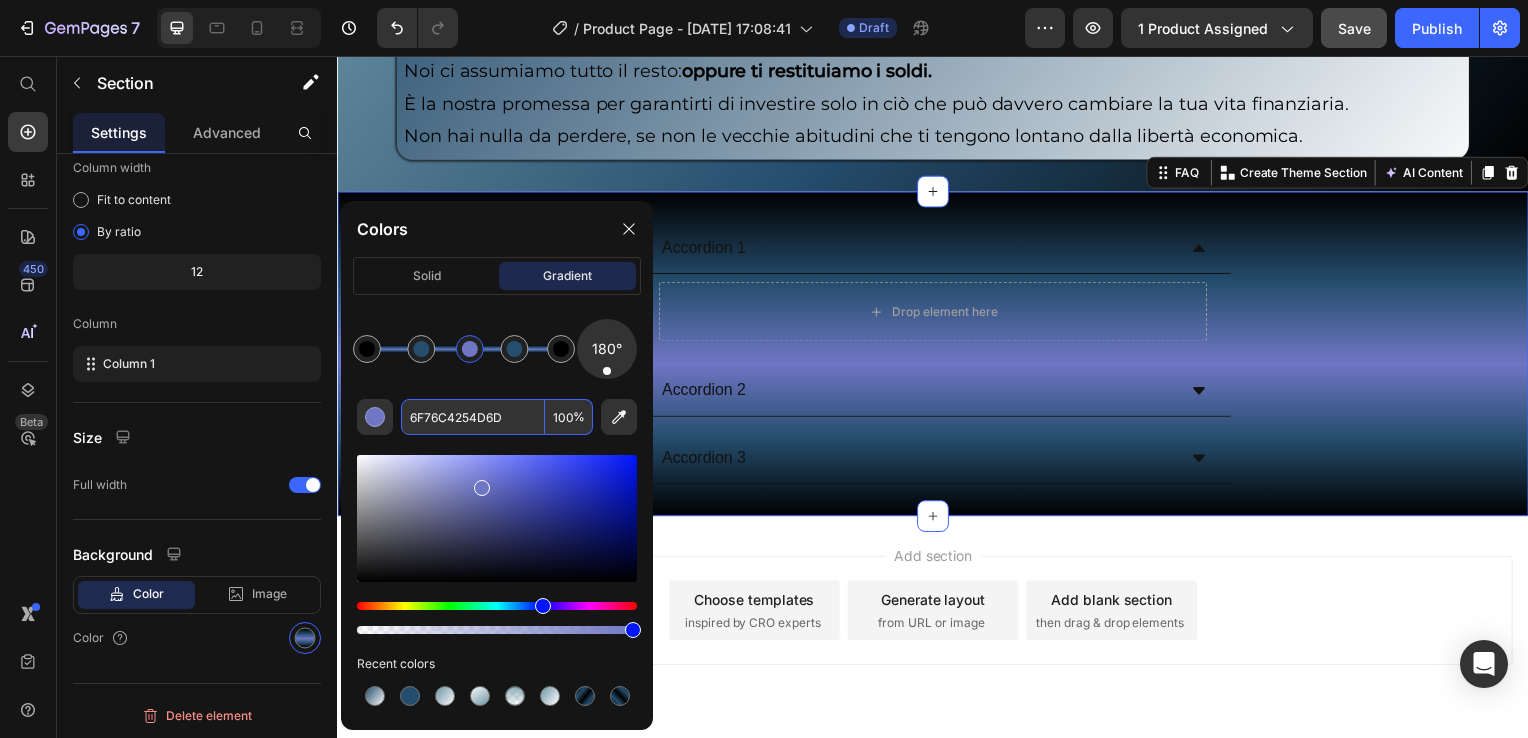 drag, startPoint x: 510, startPoint y: 411, endPoint x: 388, endPoint y: 415, distance: 122.06556 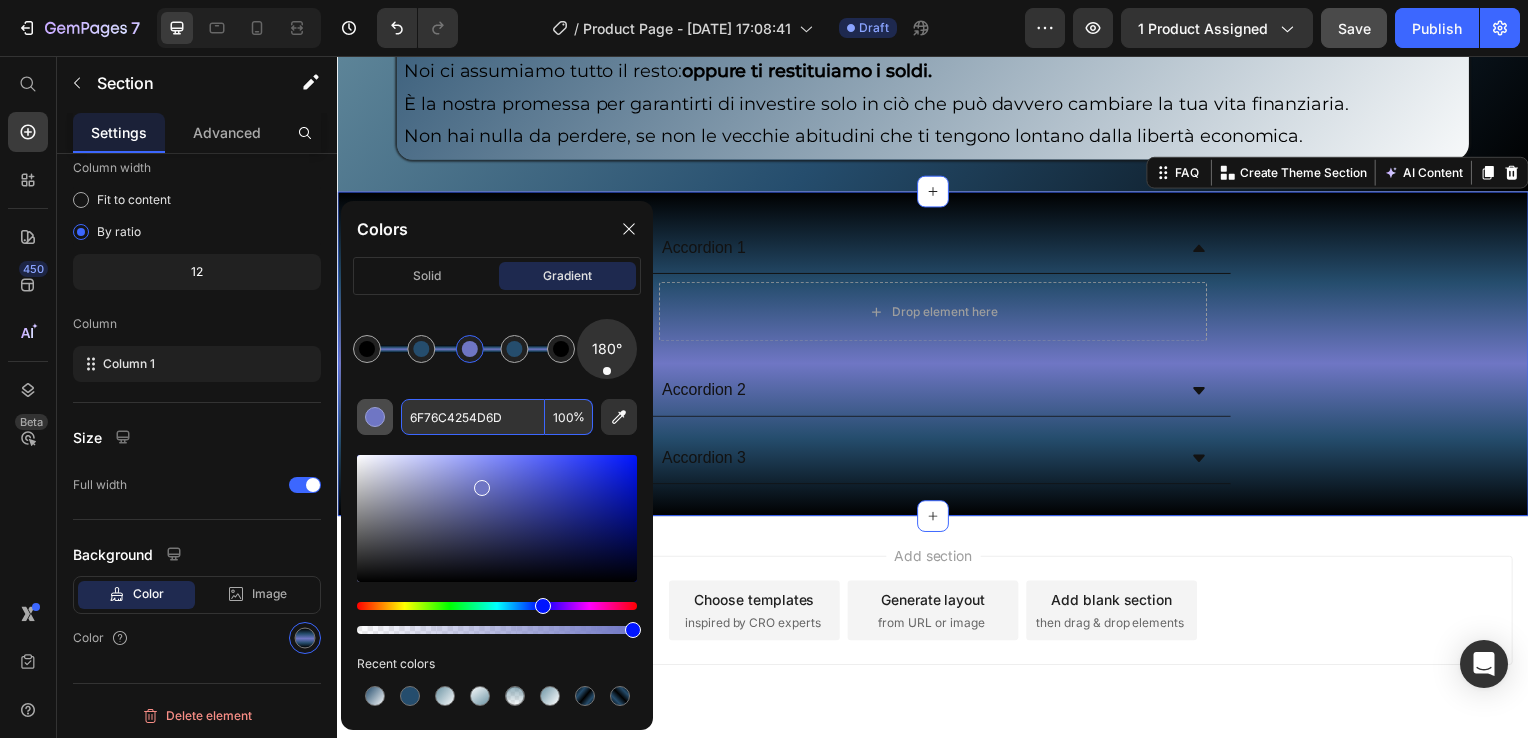 click on "6F76C4254D6D 100 %" 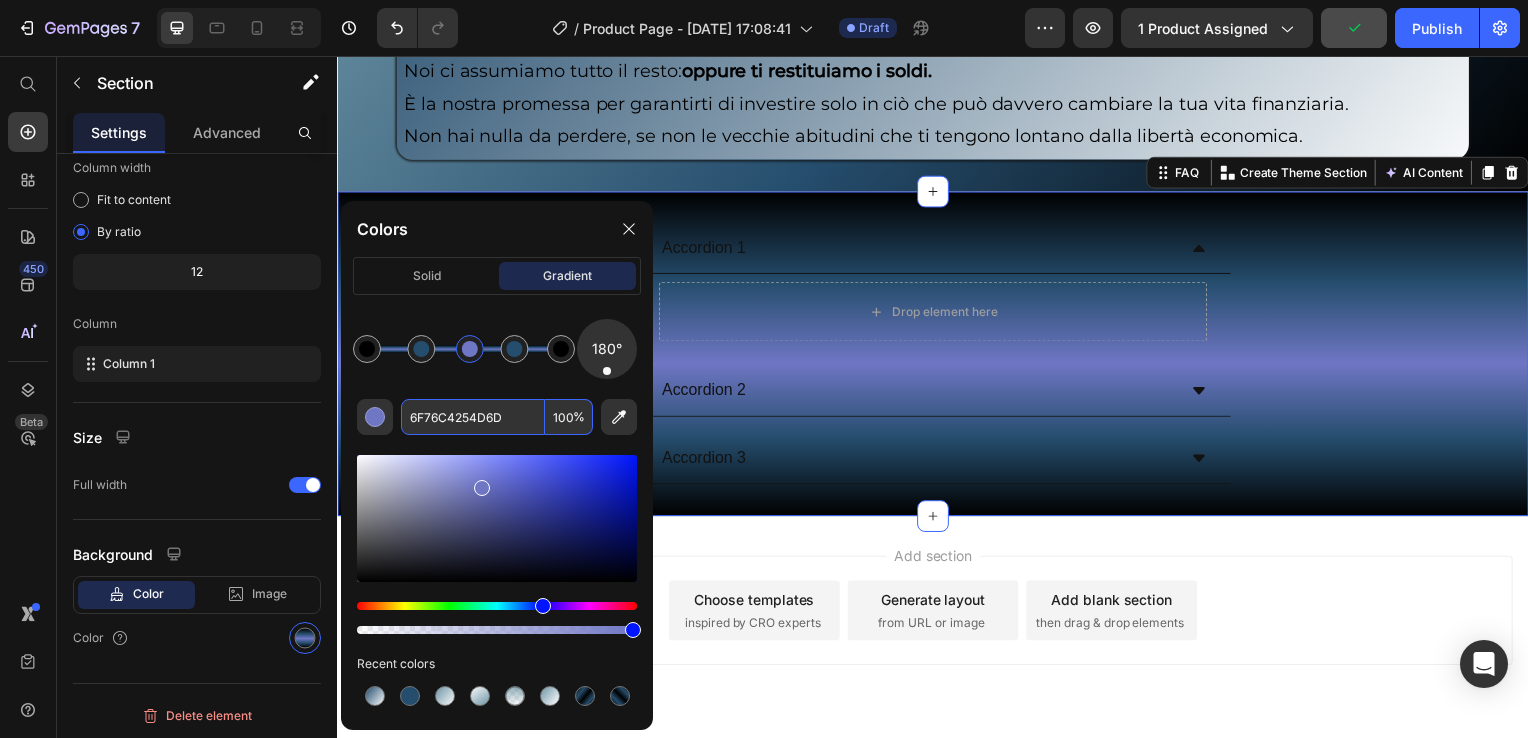 paste 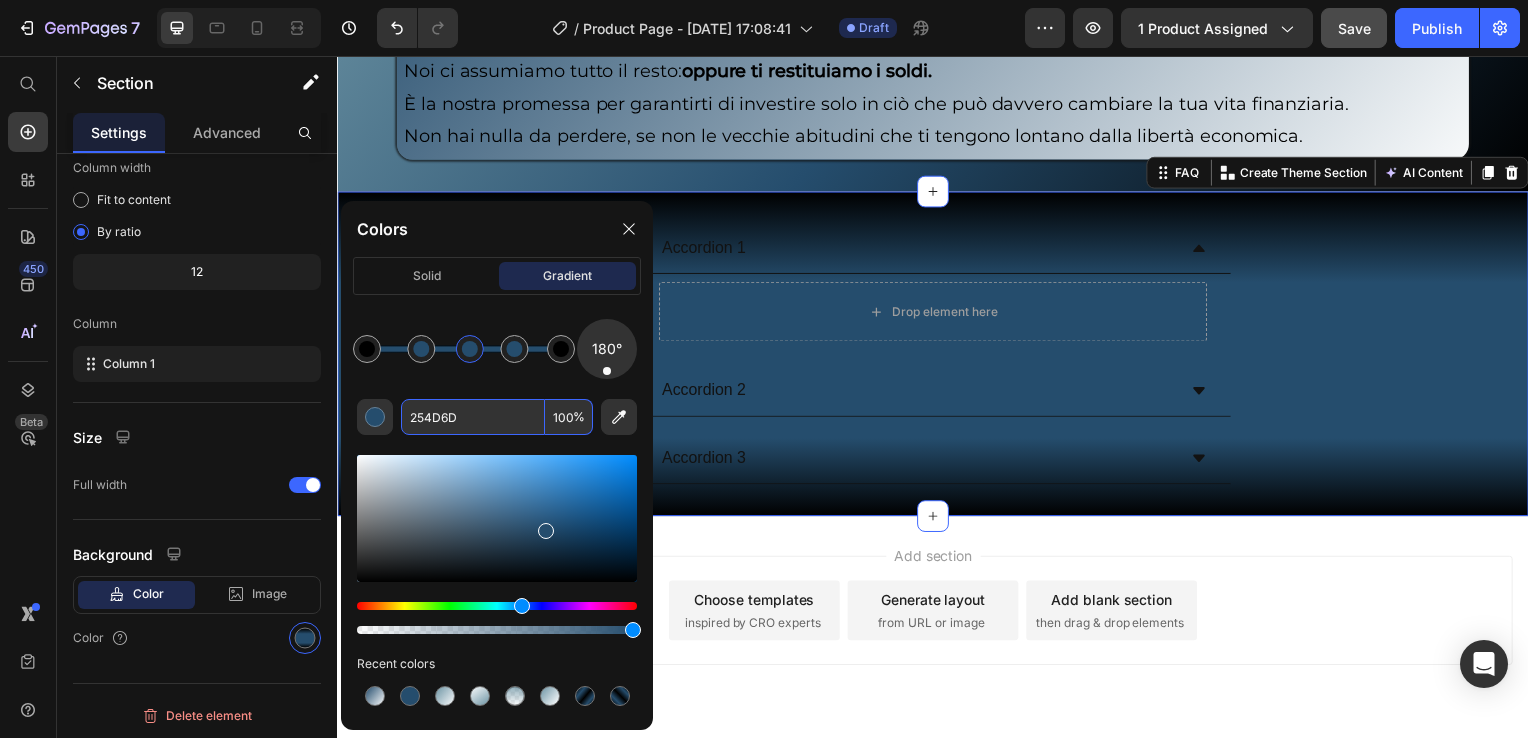 type on "254D6D" 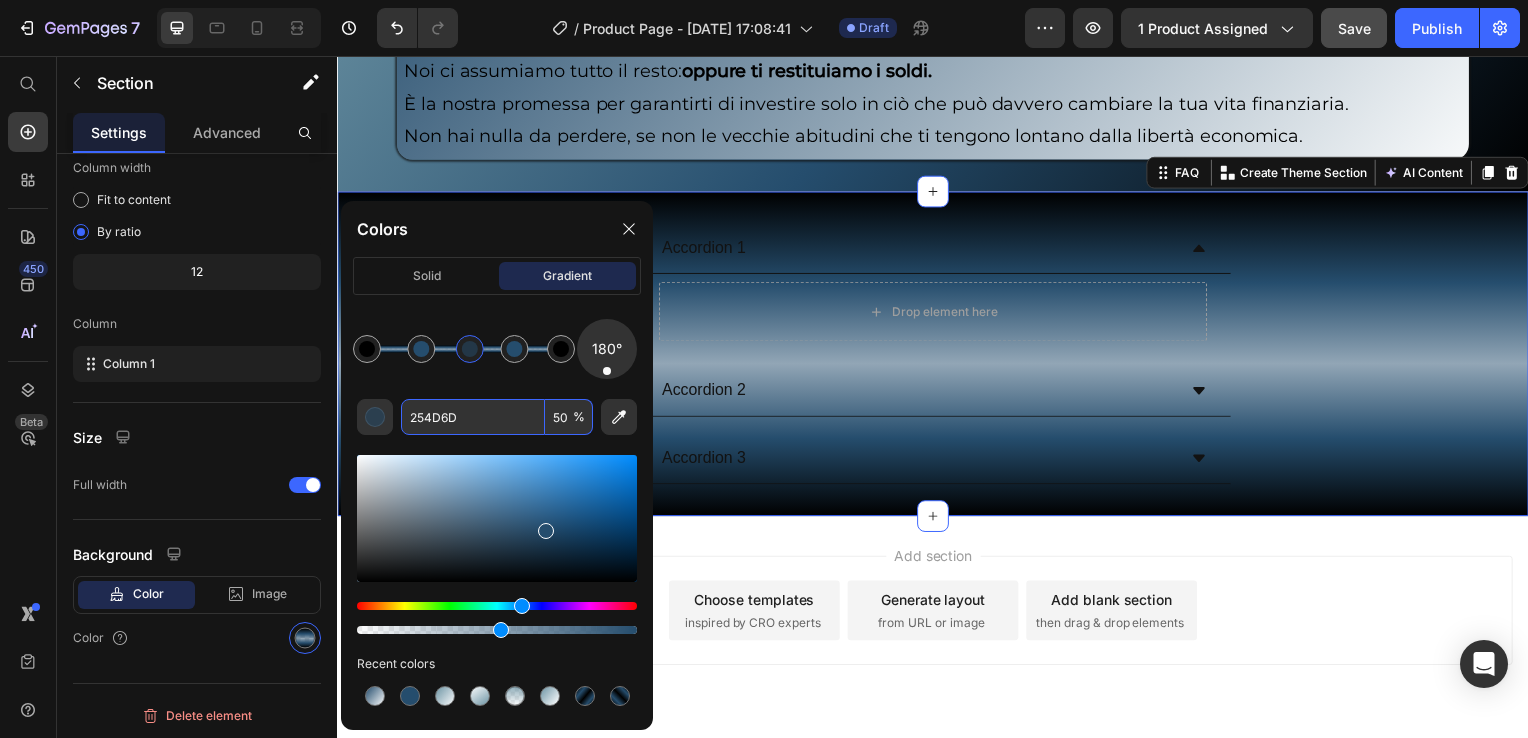 type on "5" 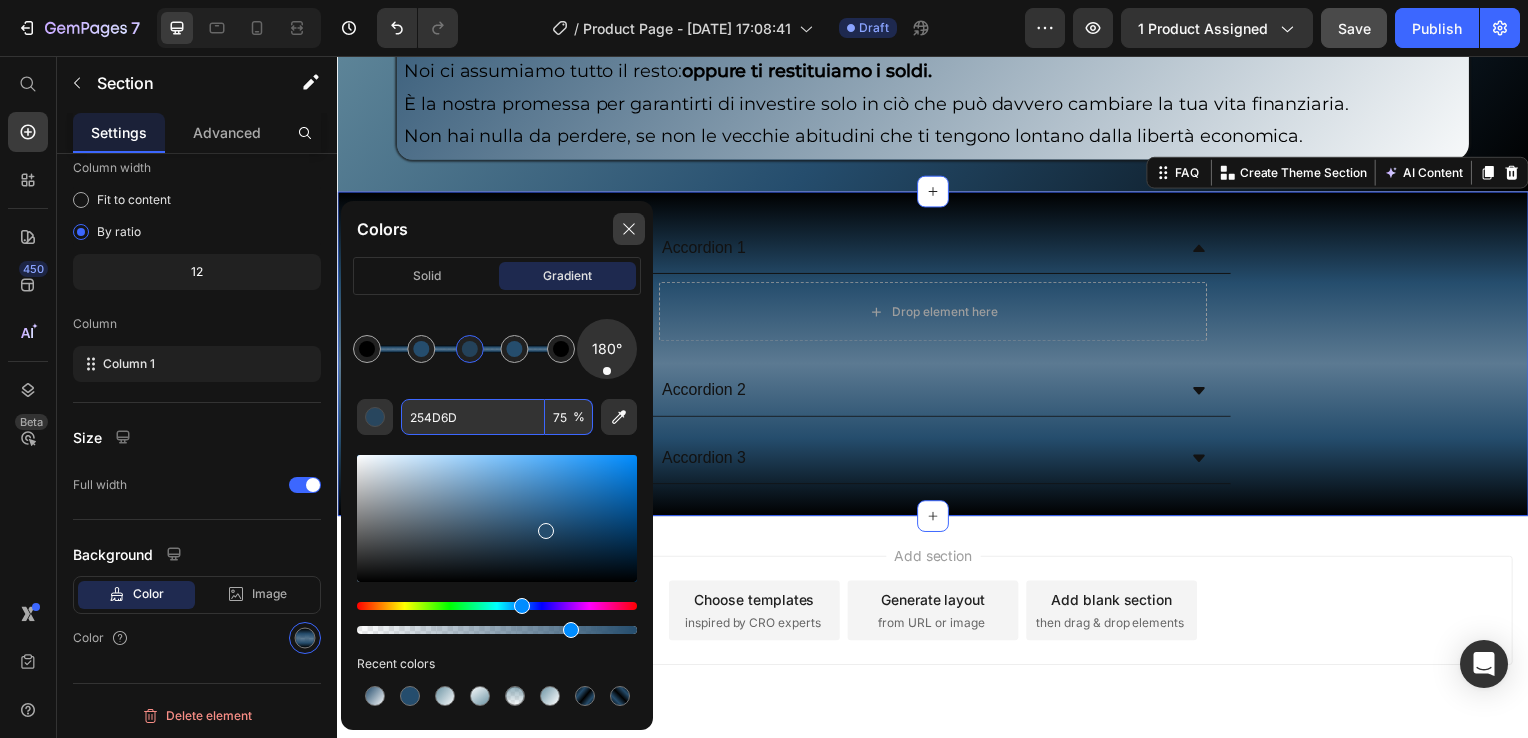 type on "75" 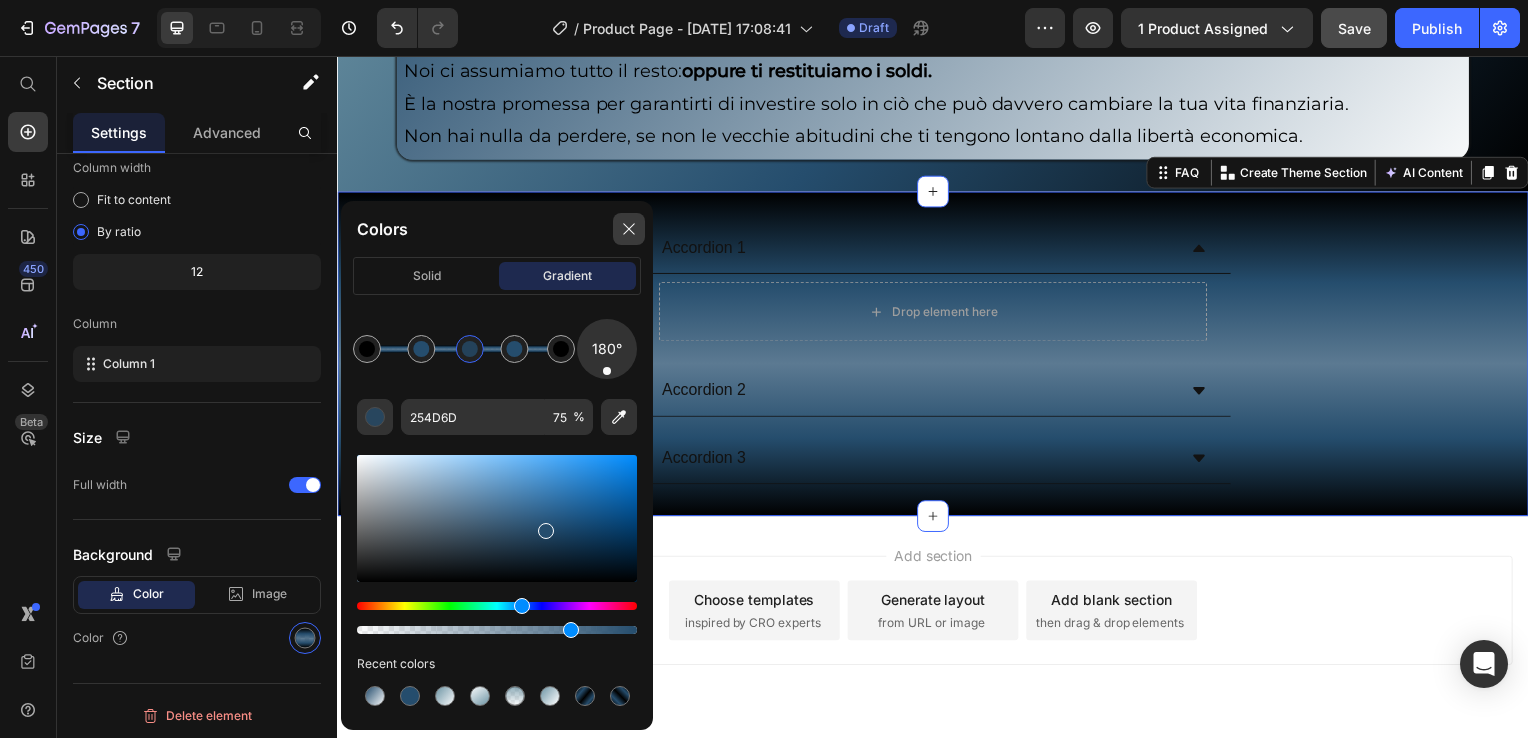 click 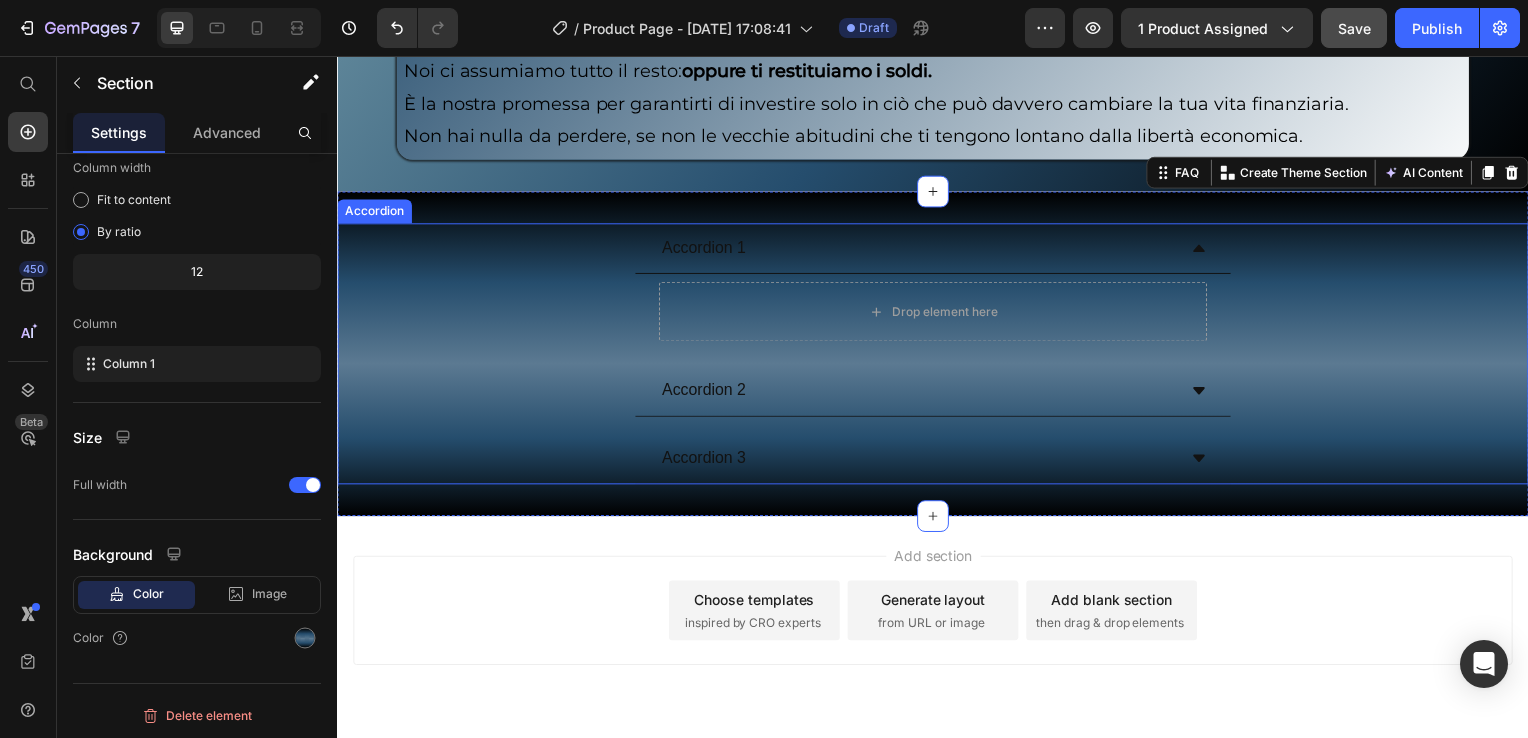 click on "Accordion 1" at bounding box center (706, 250) 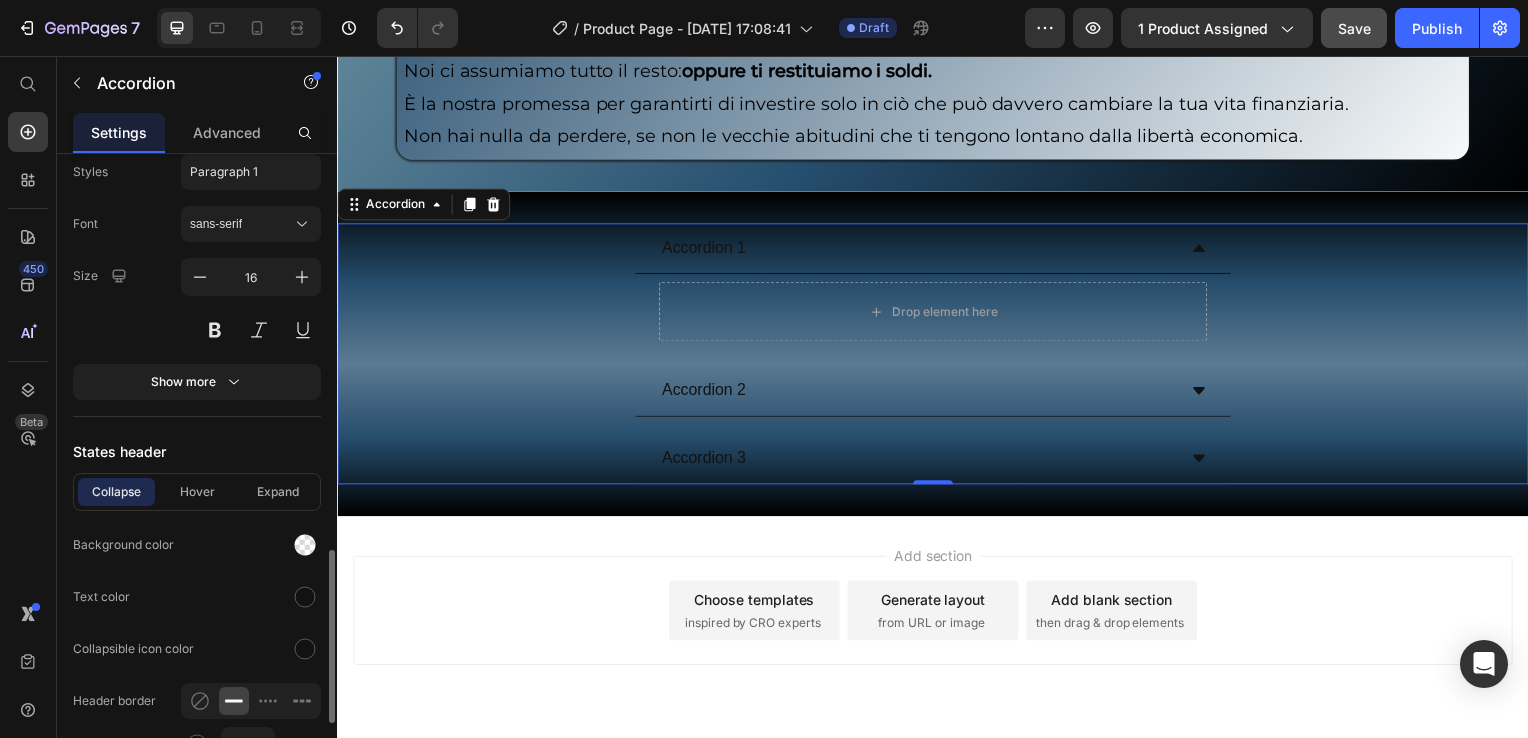 scroll, scrollTop: 1100, scrollLeft: 0, axis: vertical 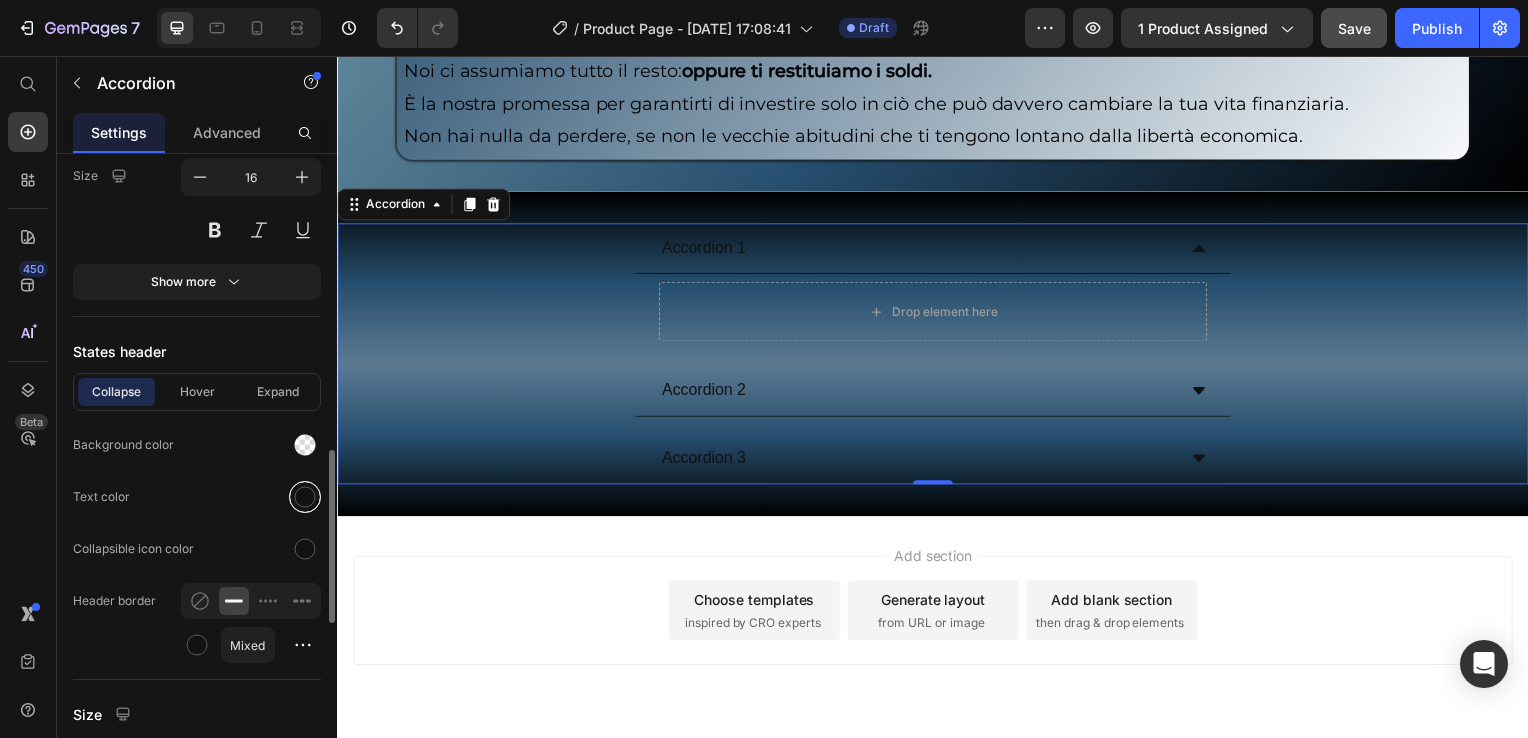 click at bounding box center (305, 497) 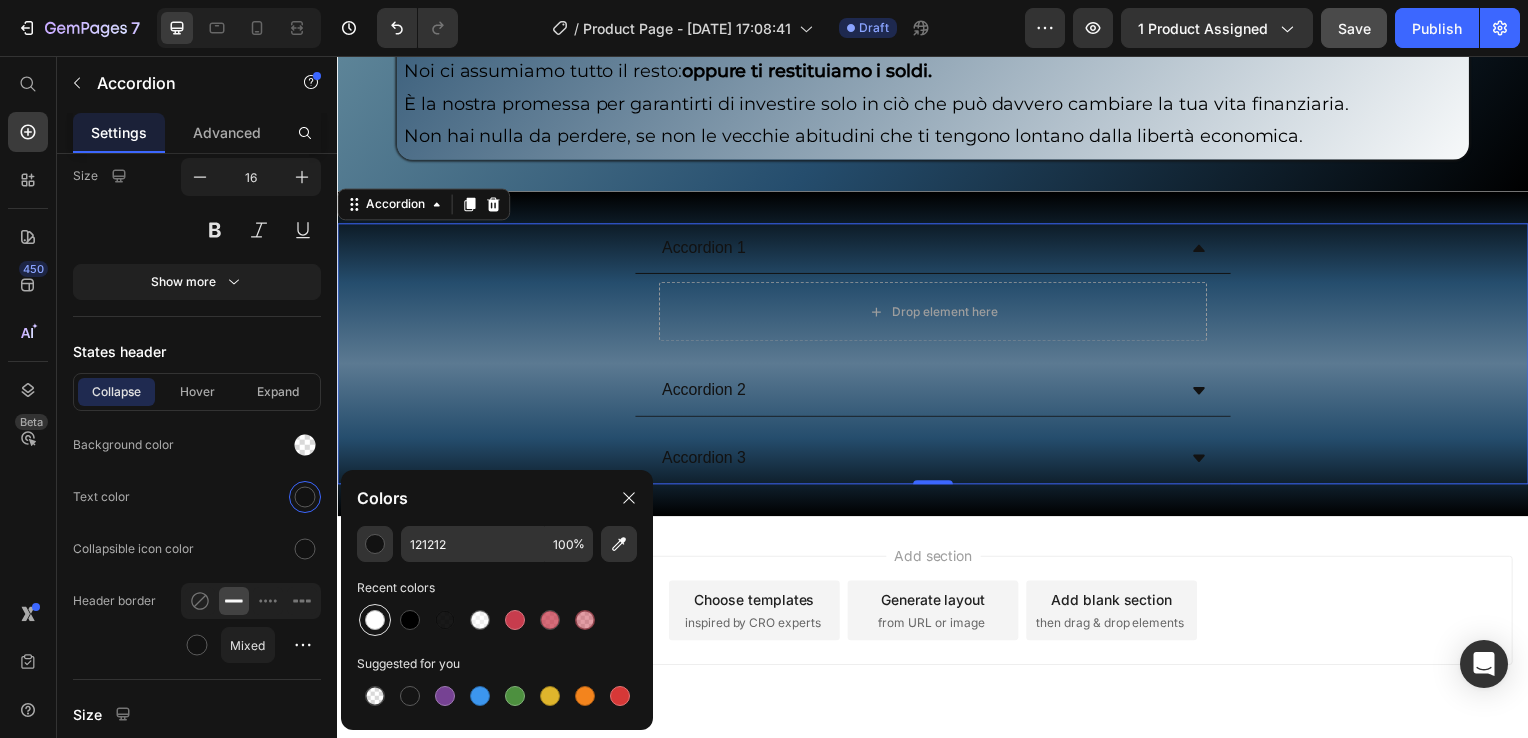 click at bounding box center (375, 620) 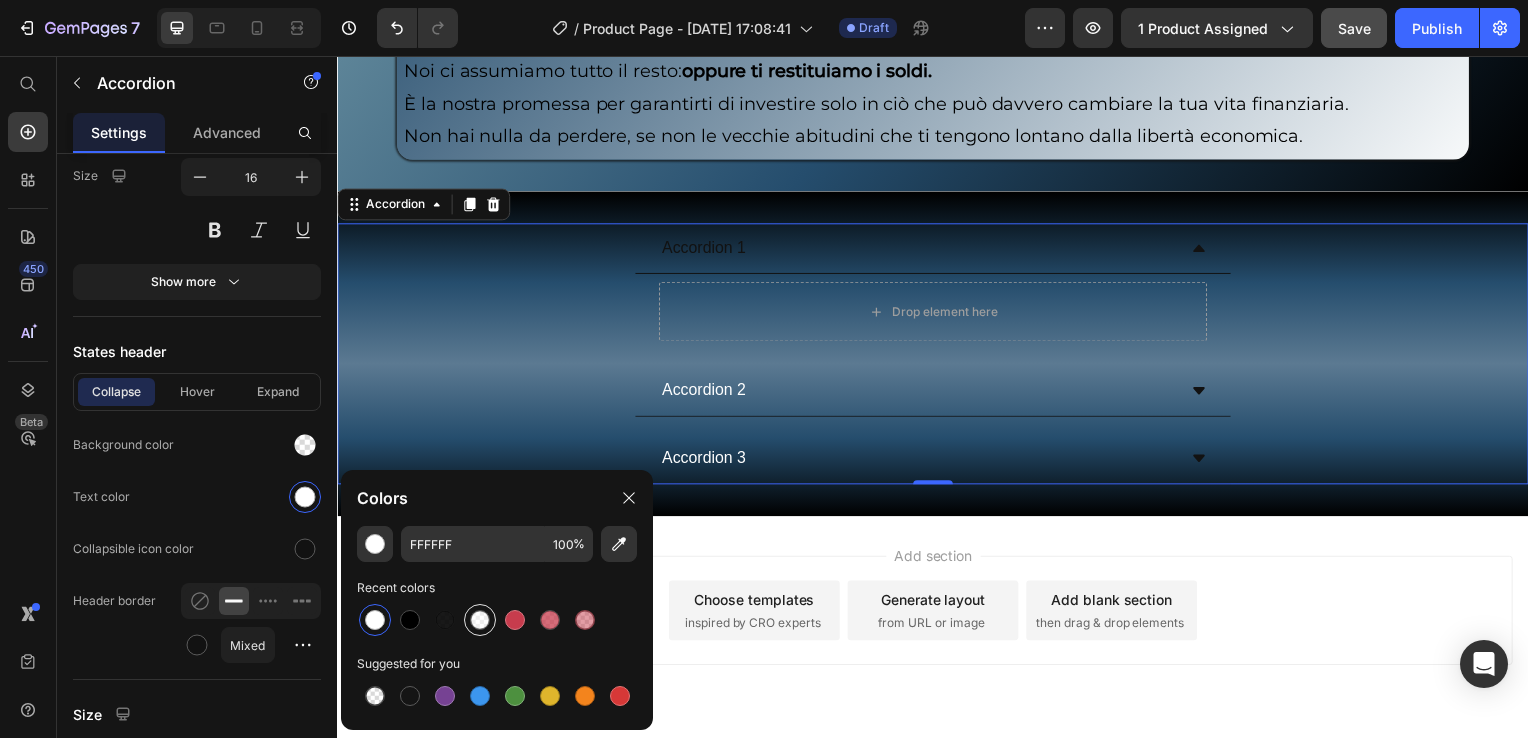 click at bounding box center (480, 620) 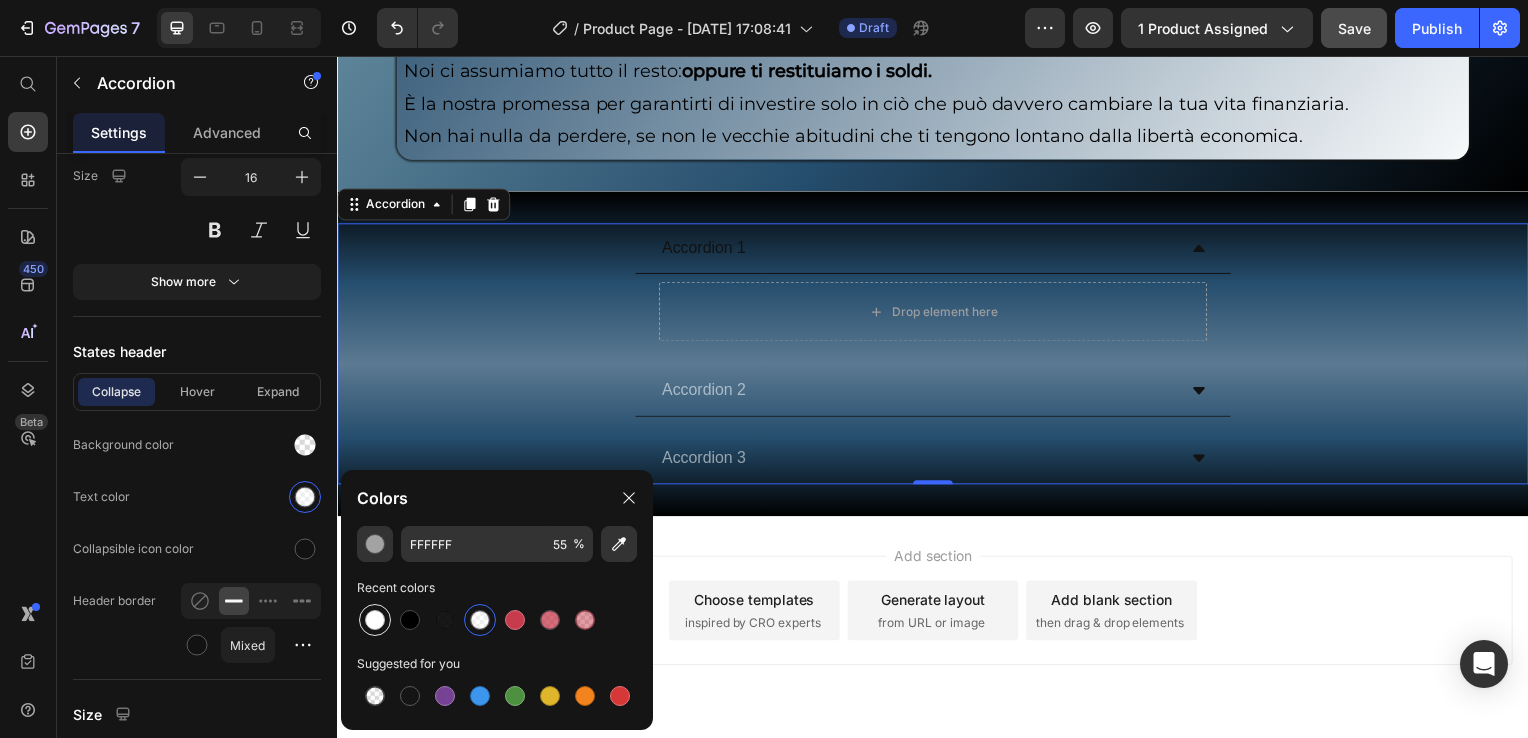 click at bounding box center (375, 620) 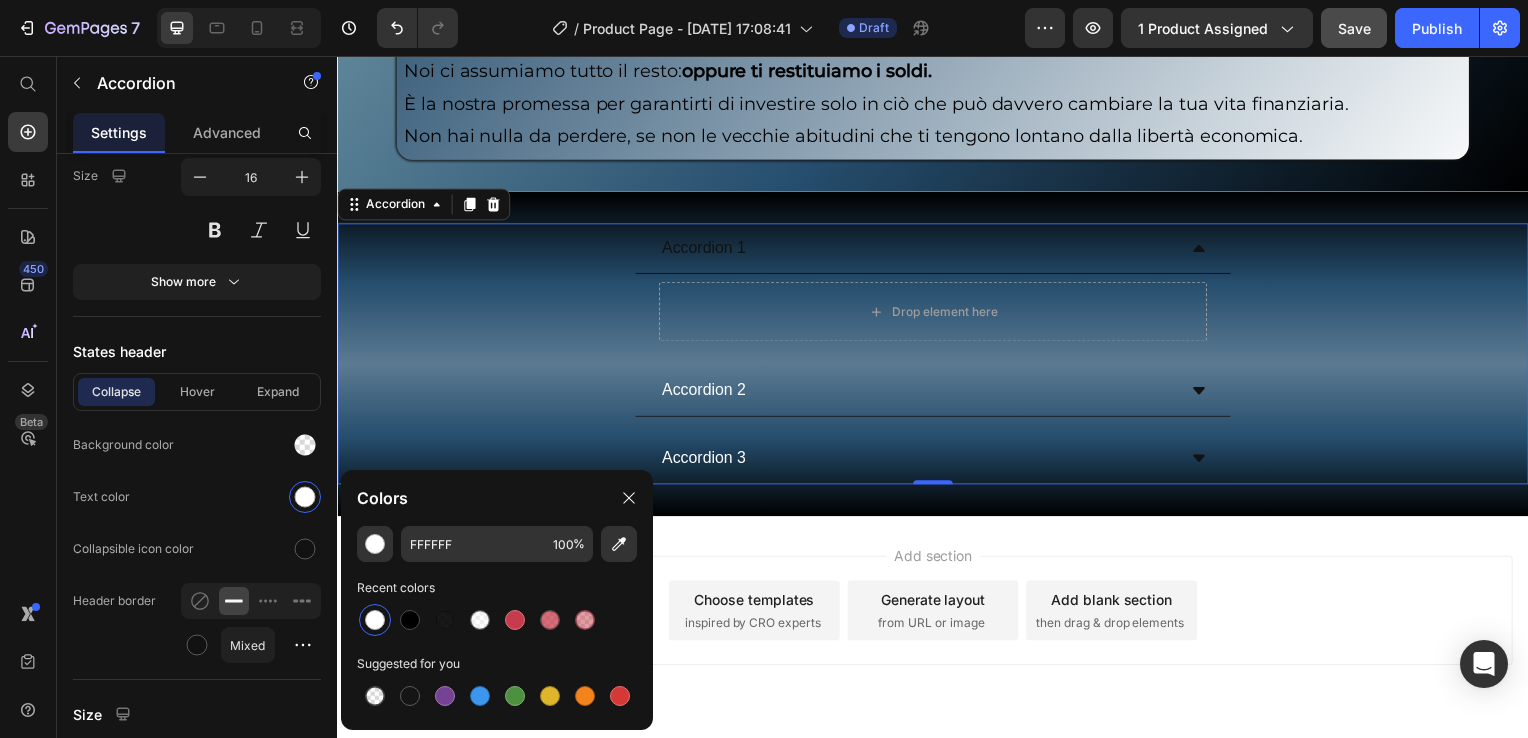 click on "Accordion 1" at bounding box center [706, 250] 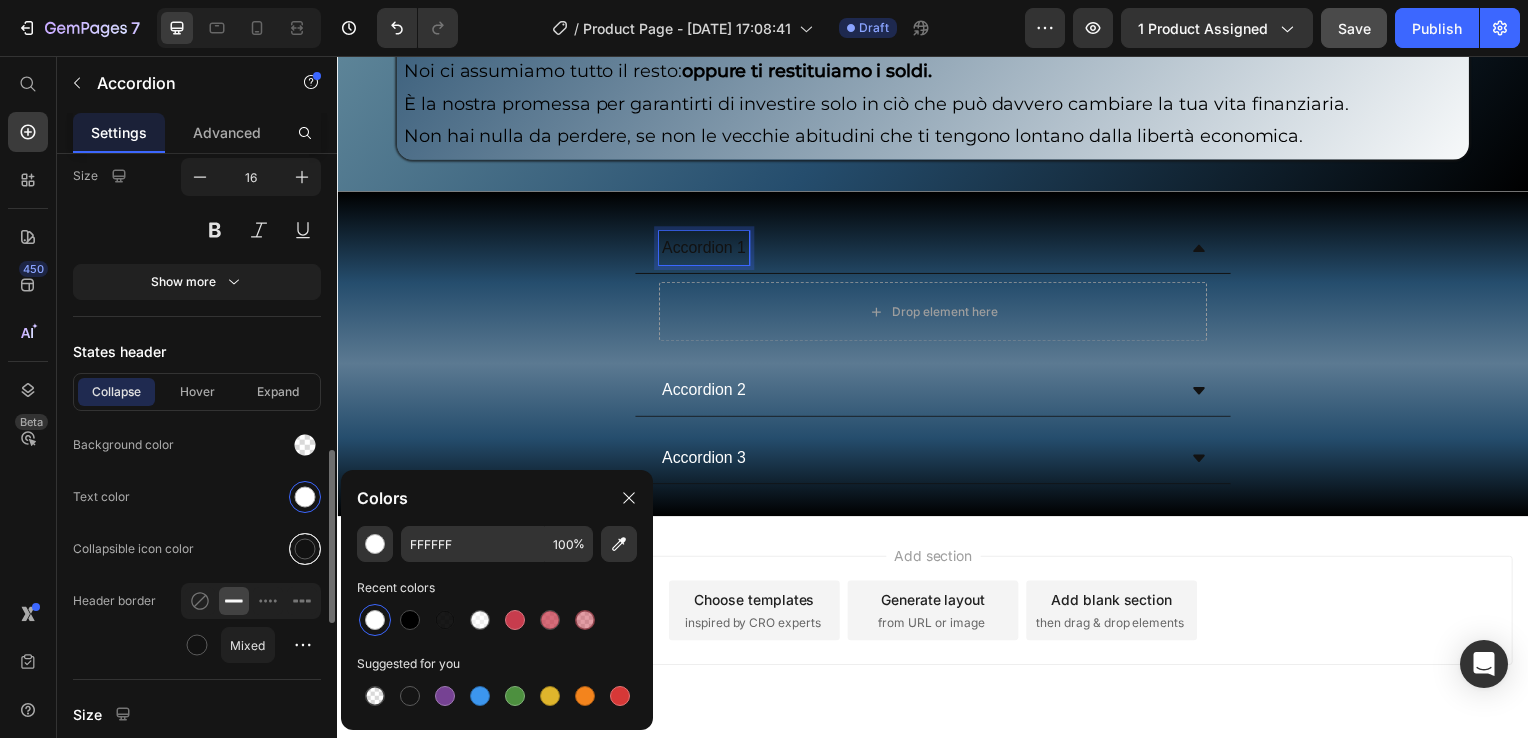 click at bounding box center [305, 549] 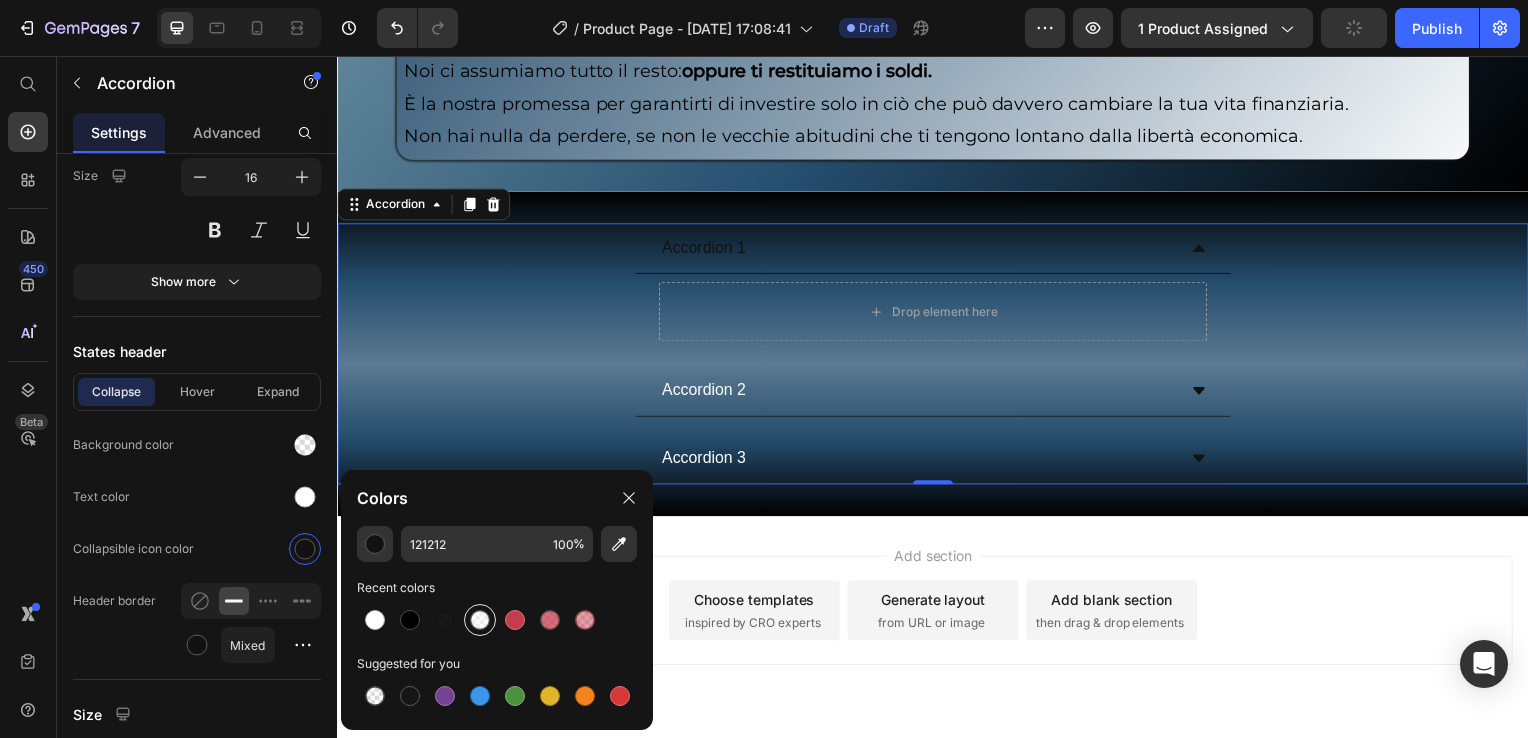 click at bounding box center (480, 620) 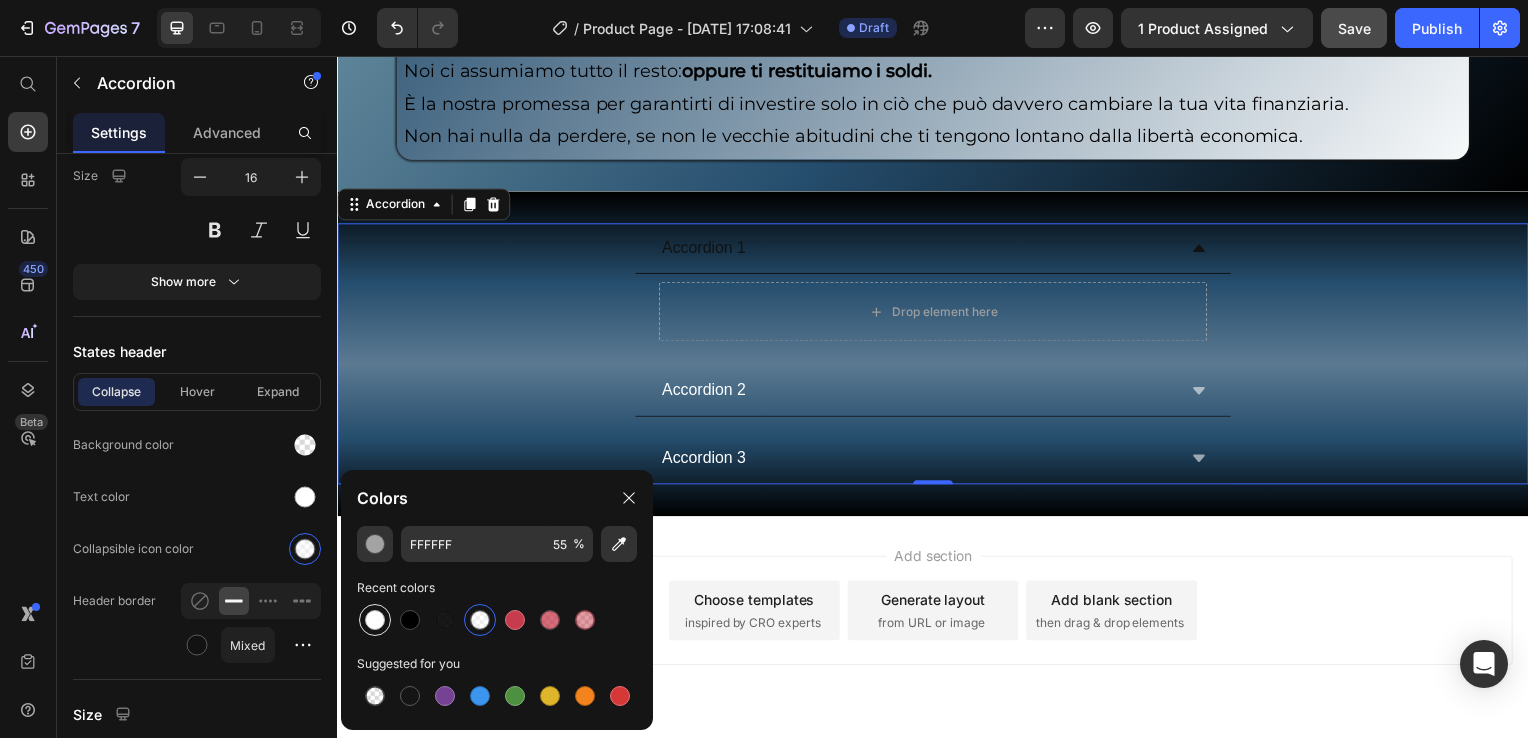 click at bounding box center [375, 620] 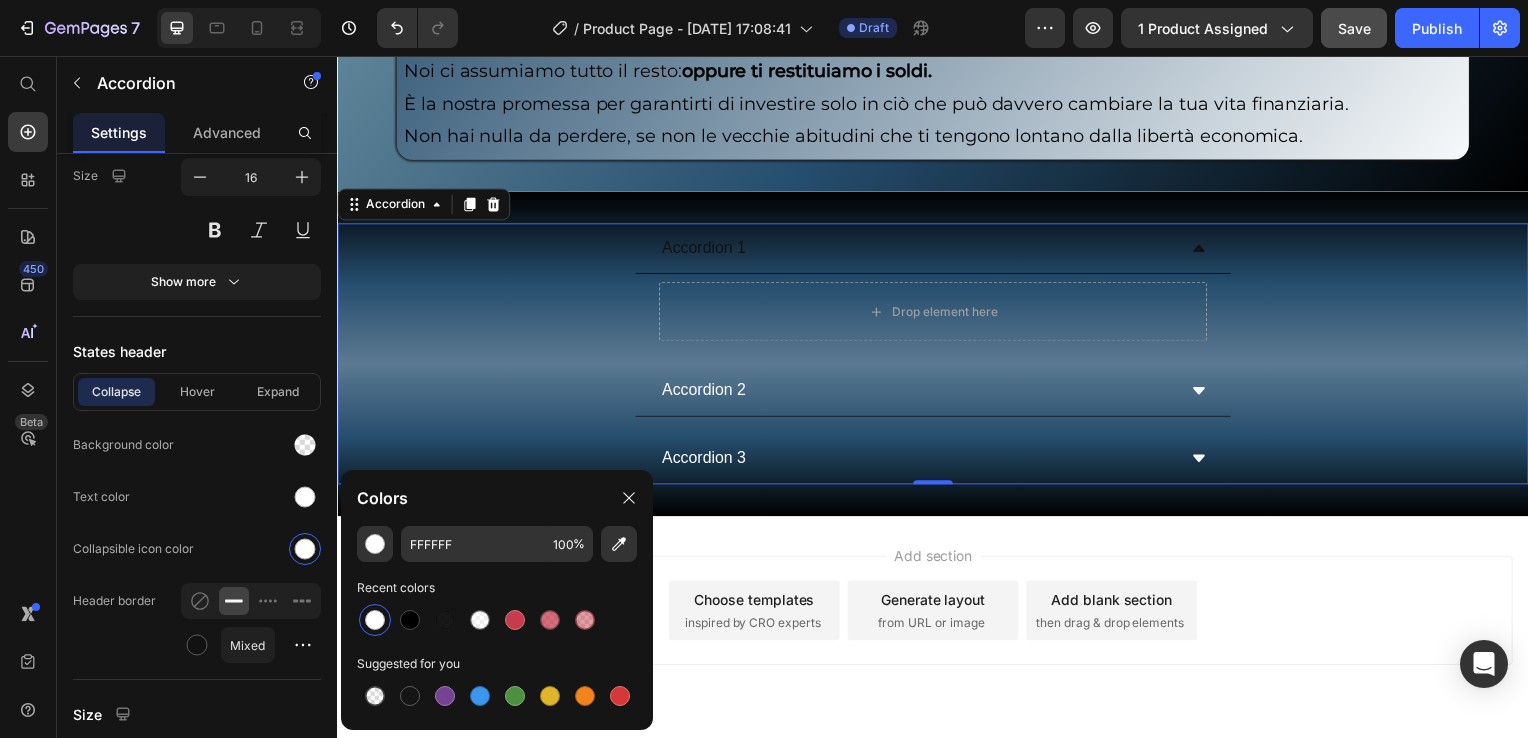 click on "Accordion 1" at bounding box center [937, 251] 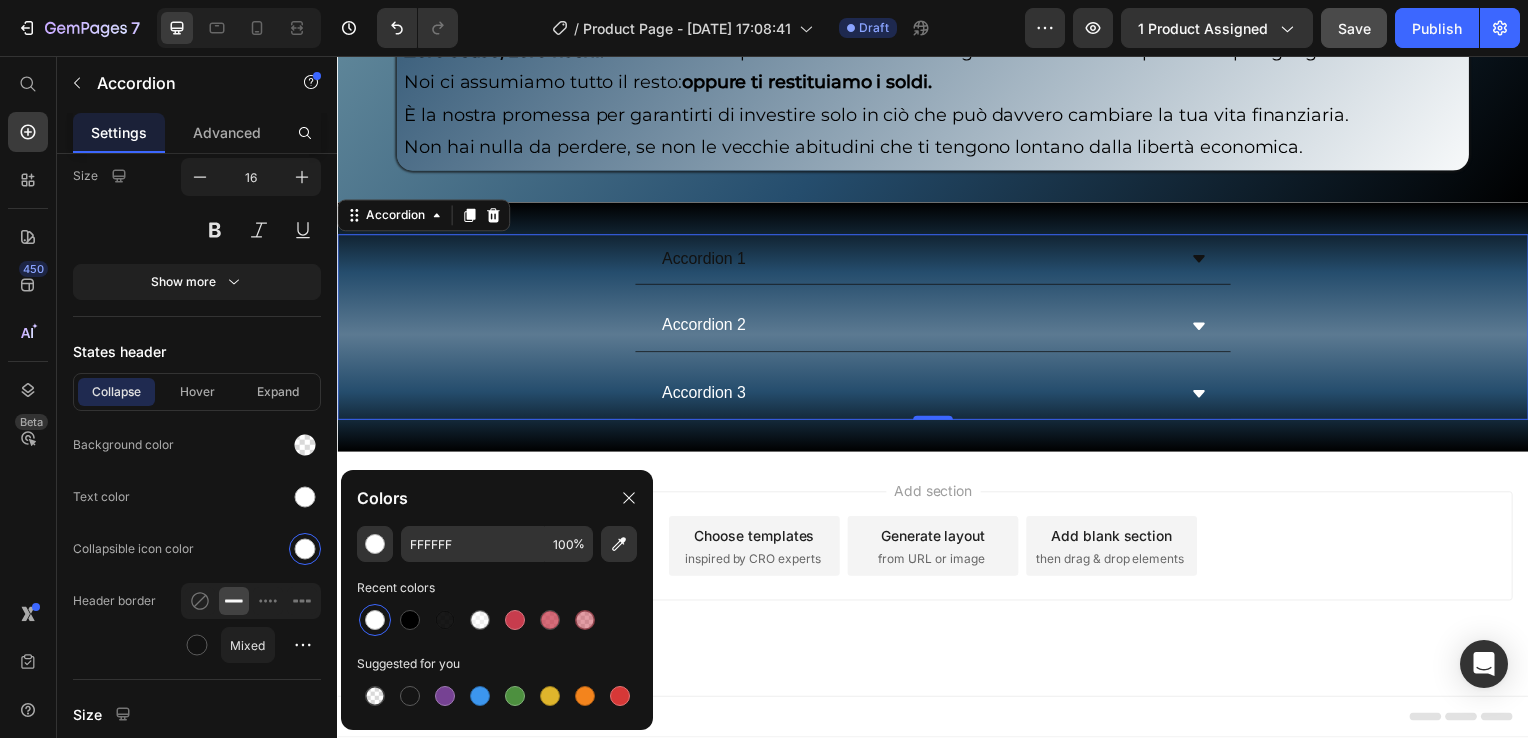 click on "Accordion 1" at bounding box center (706, 261) 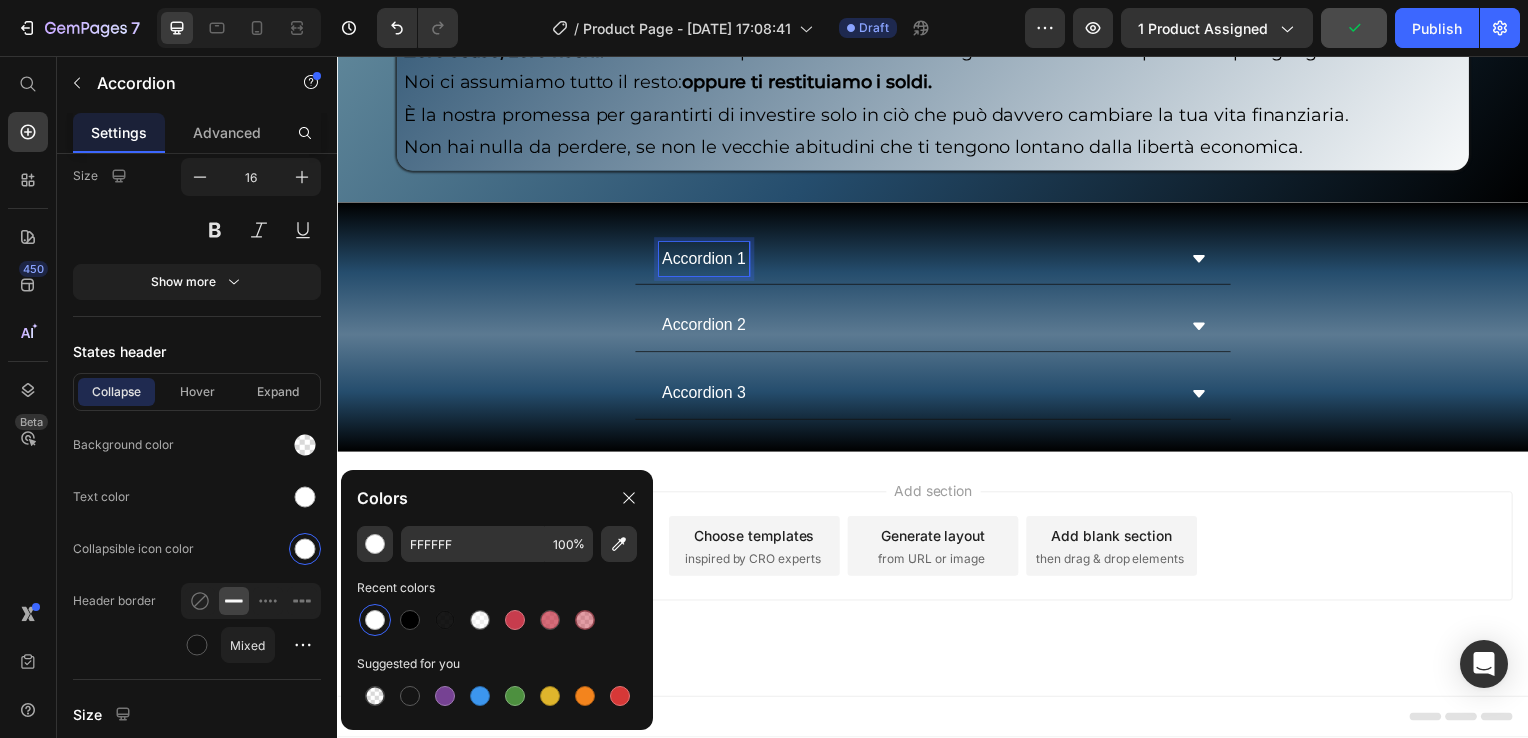 click on "Add section Choose templates inspired by CRO experts Generate layout from URL or image Add blank section then drag & drop elements" at bounding box center (937, 578) 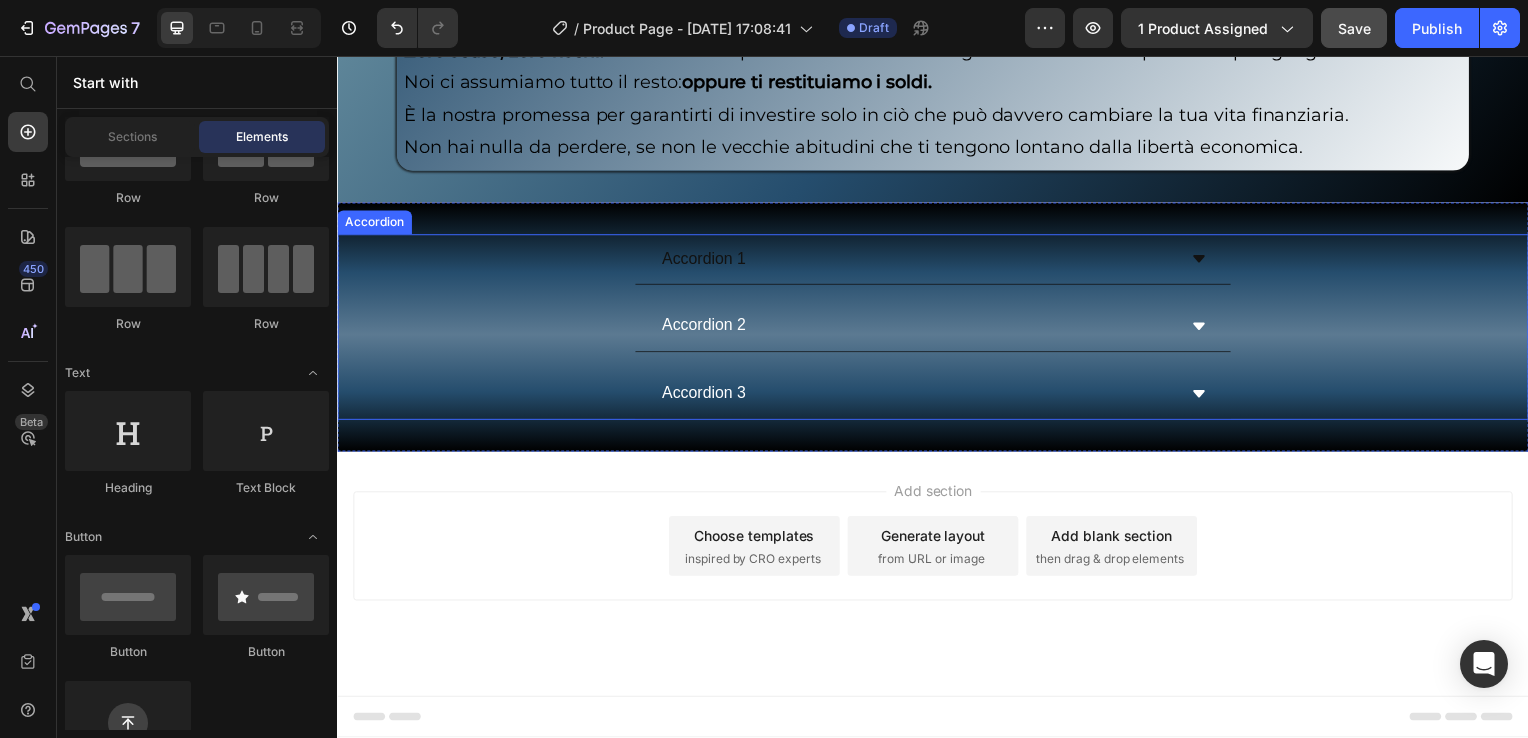 click 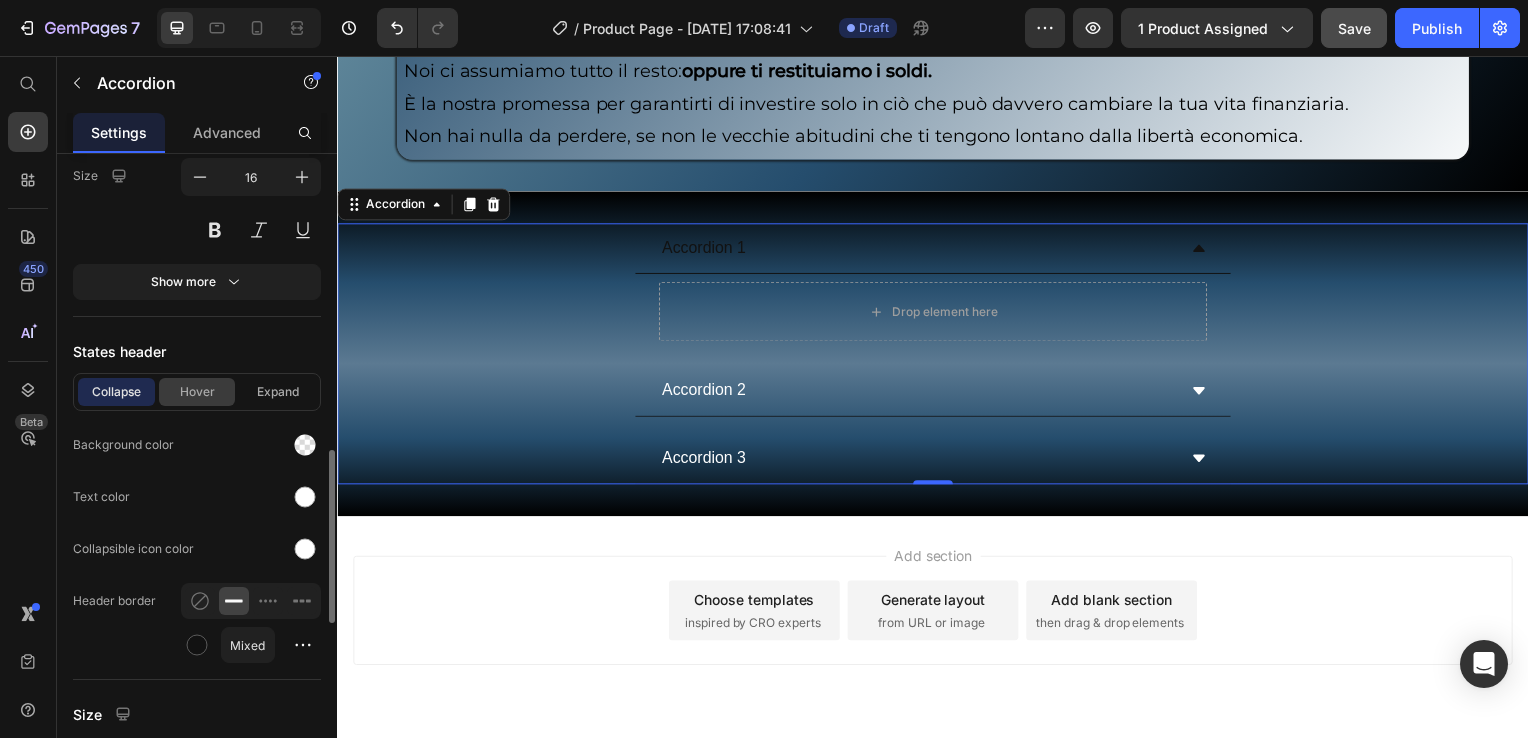 click on "Hover" at bounding box center (197, 392) 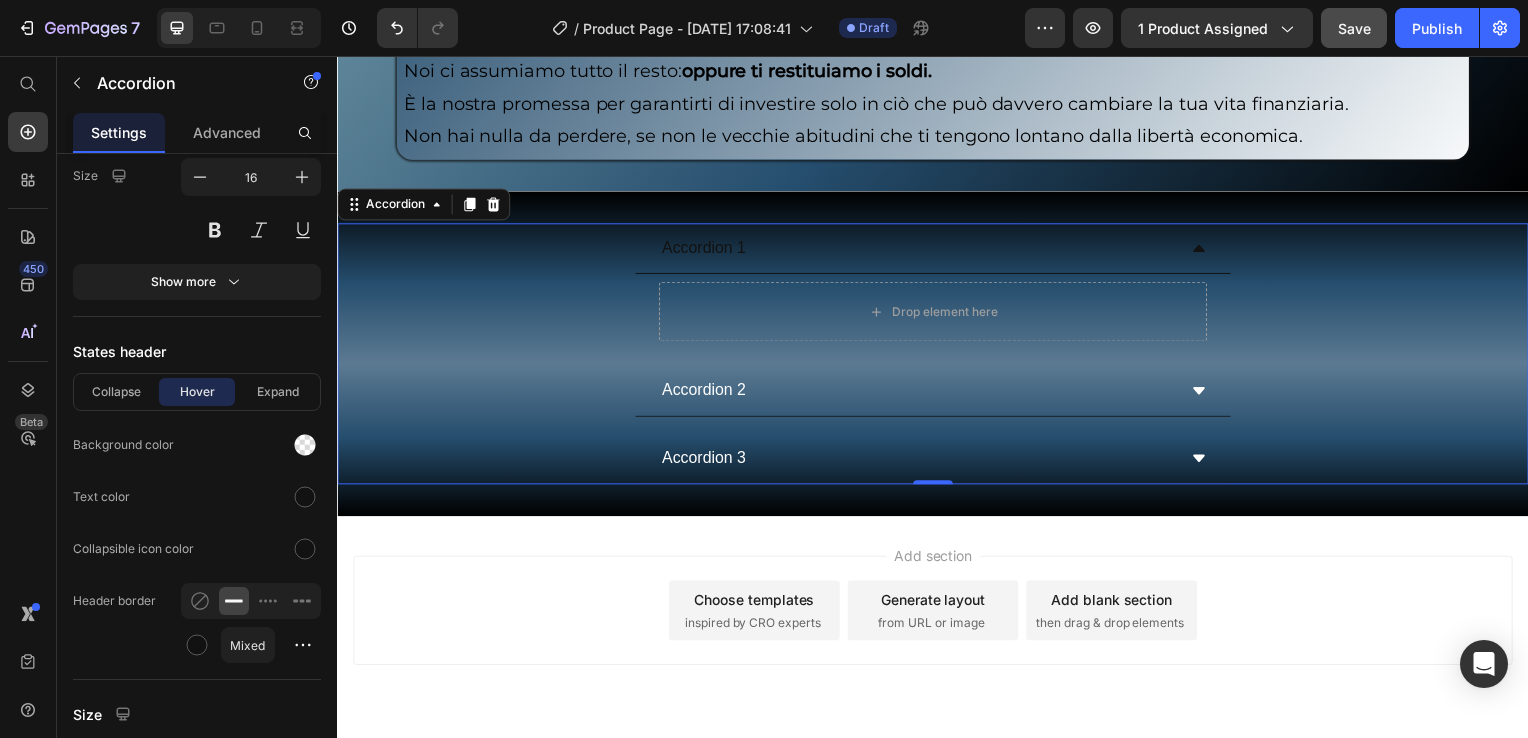 click 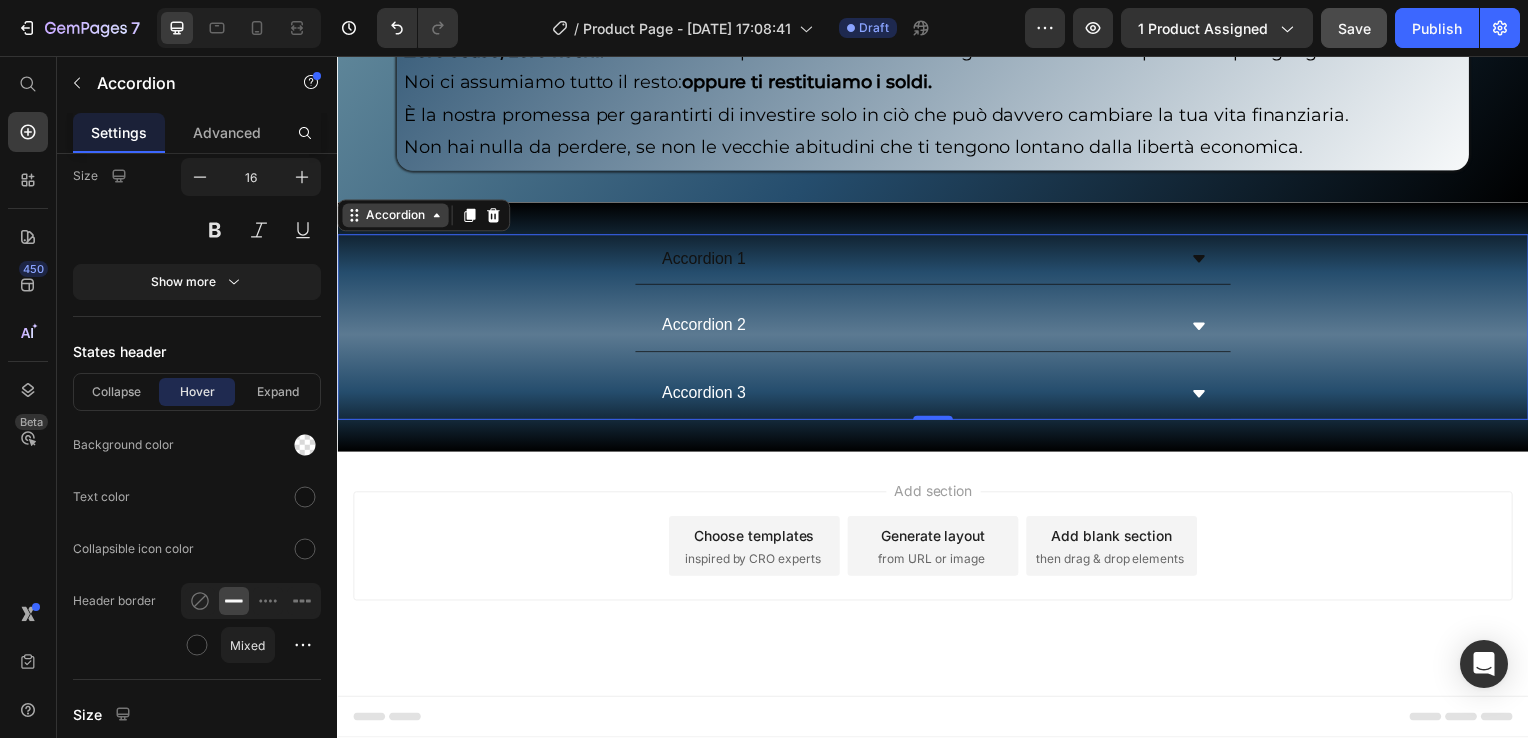 click on "Accordion" at bounding box center (395, 217) 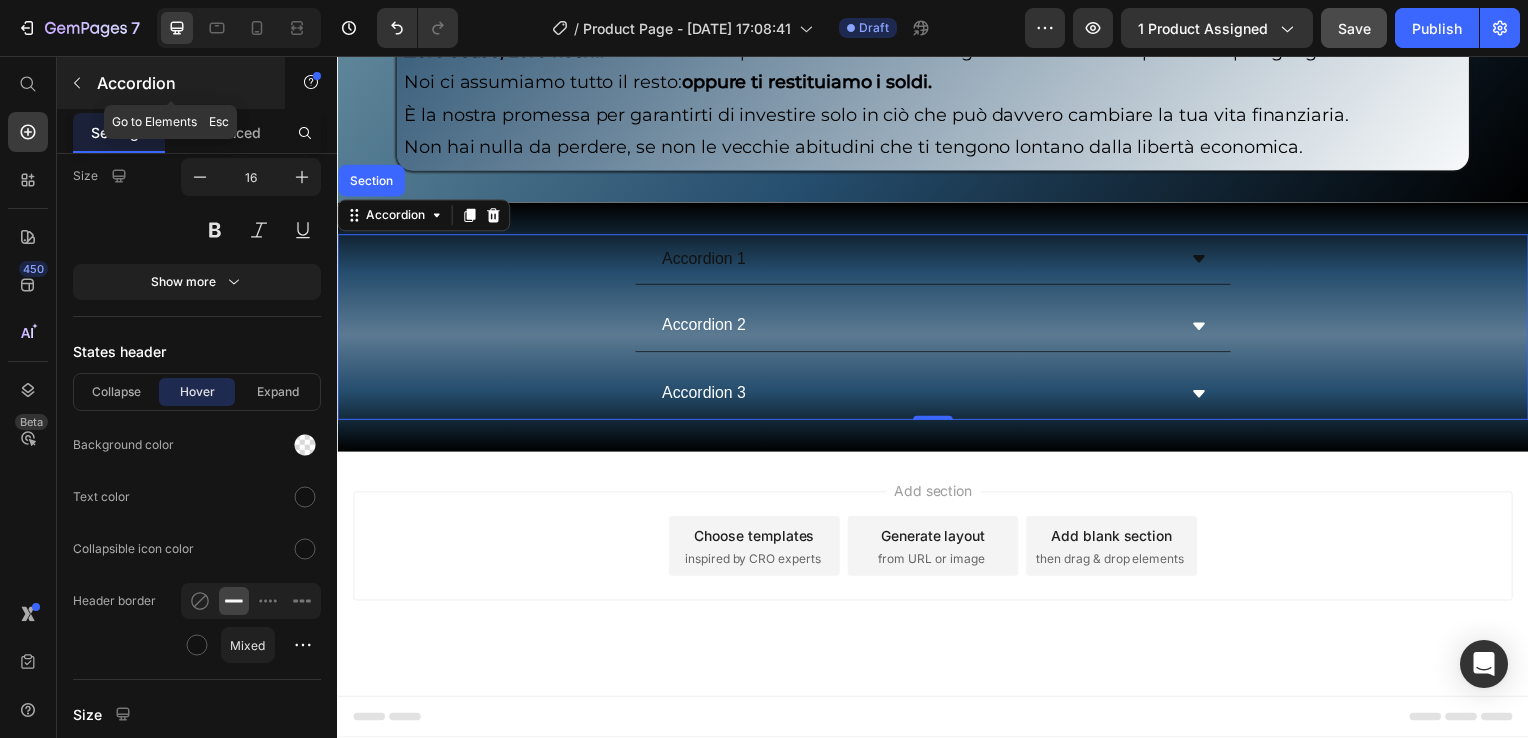 click 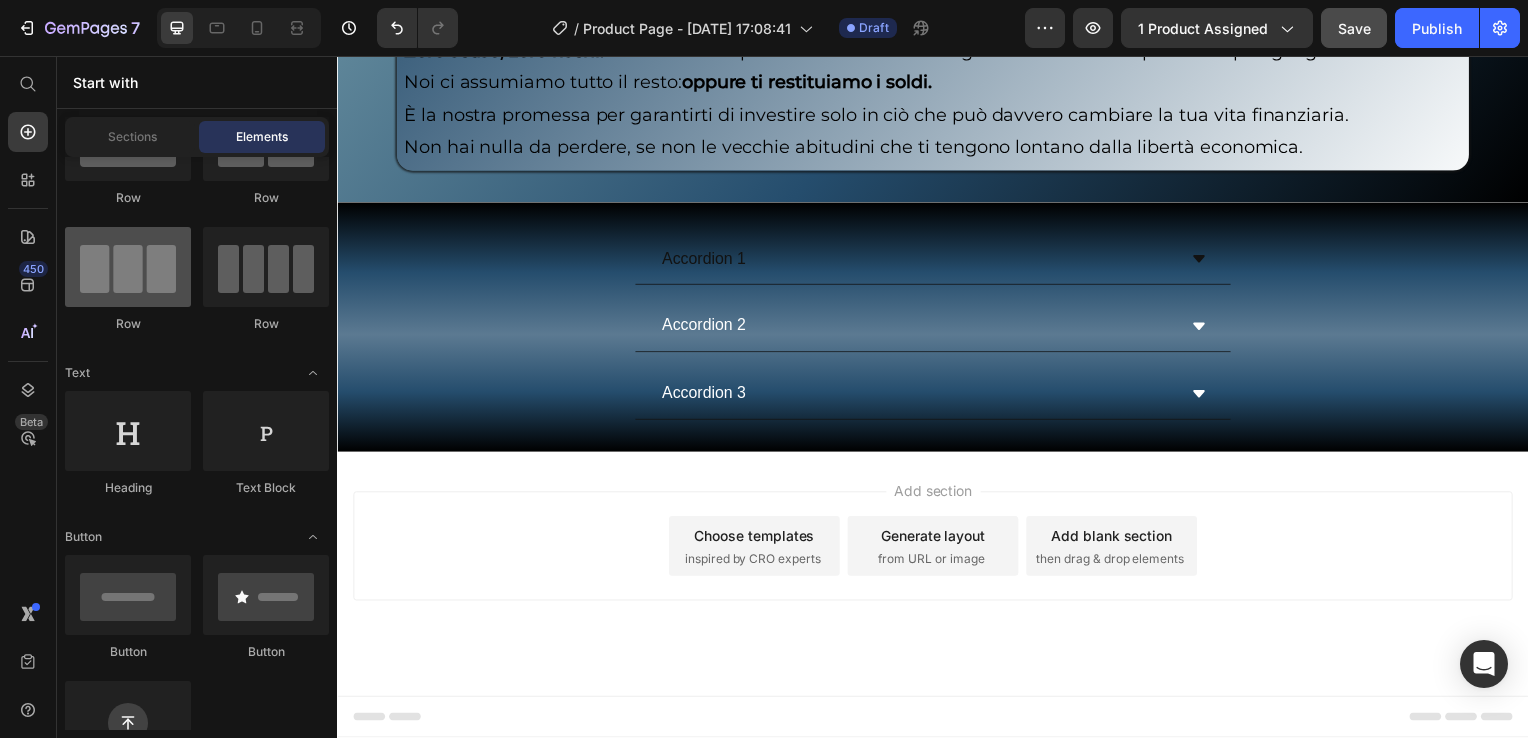 scroll, scrollTop: 0, scrollLeft: 0, axis: both 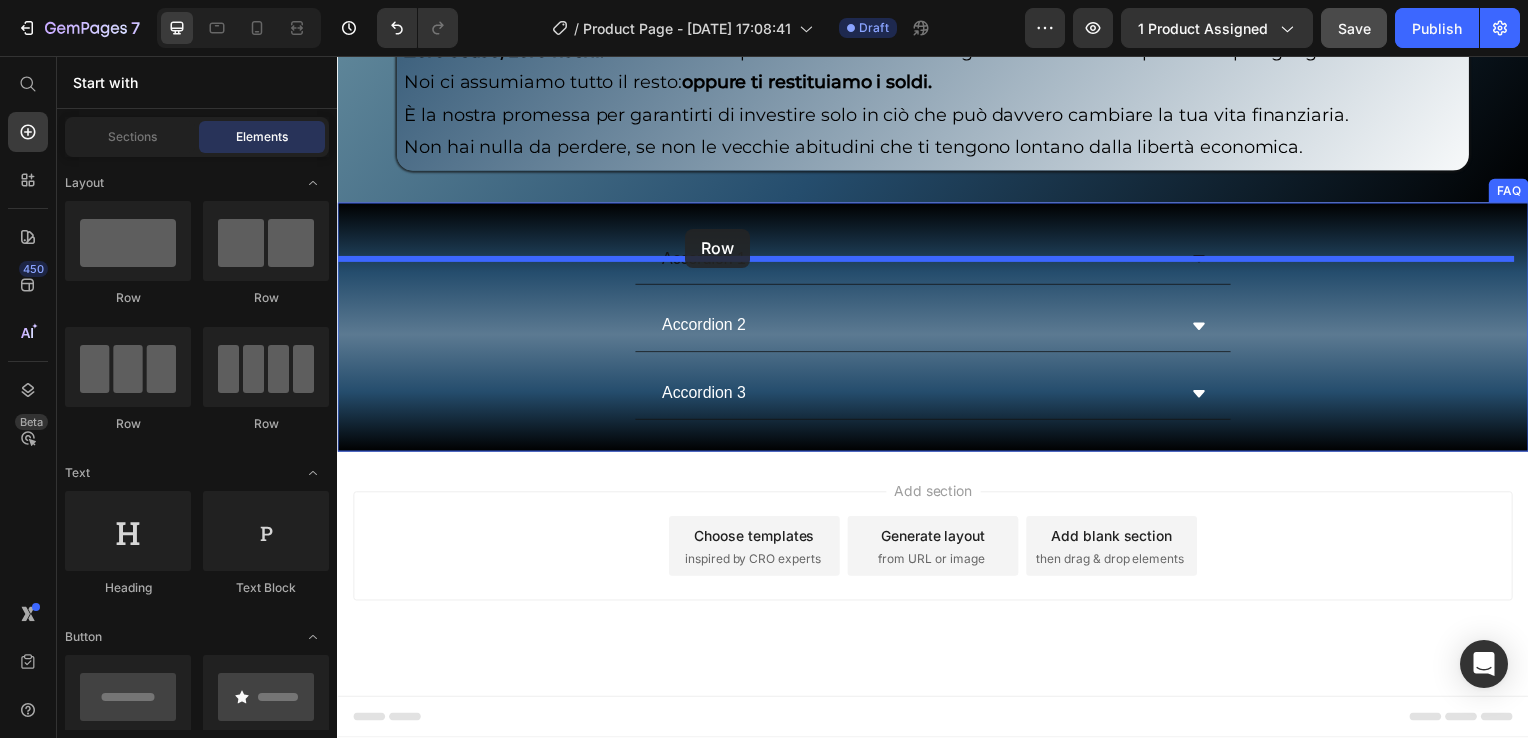 drag, startPoint x: 465, startPoint y: 307, endPoint x: 688, endPoint y: 230, distance: 235.91948 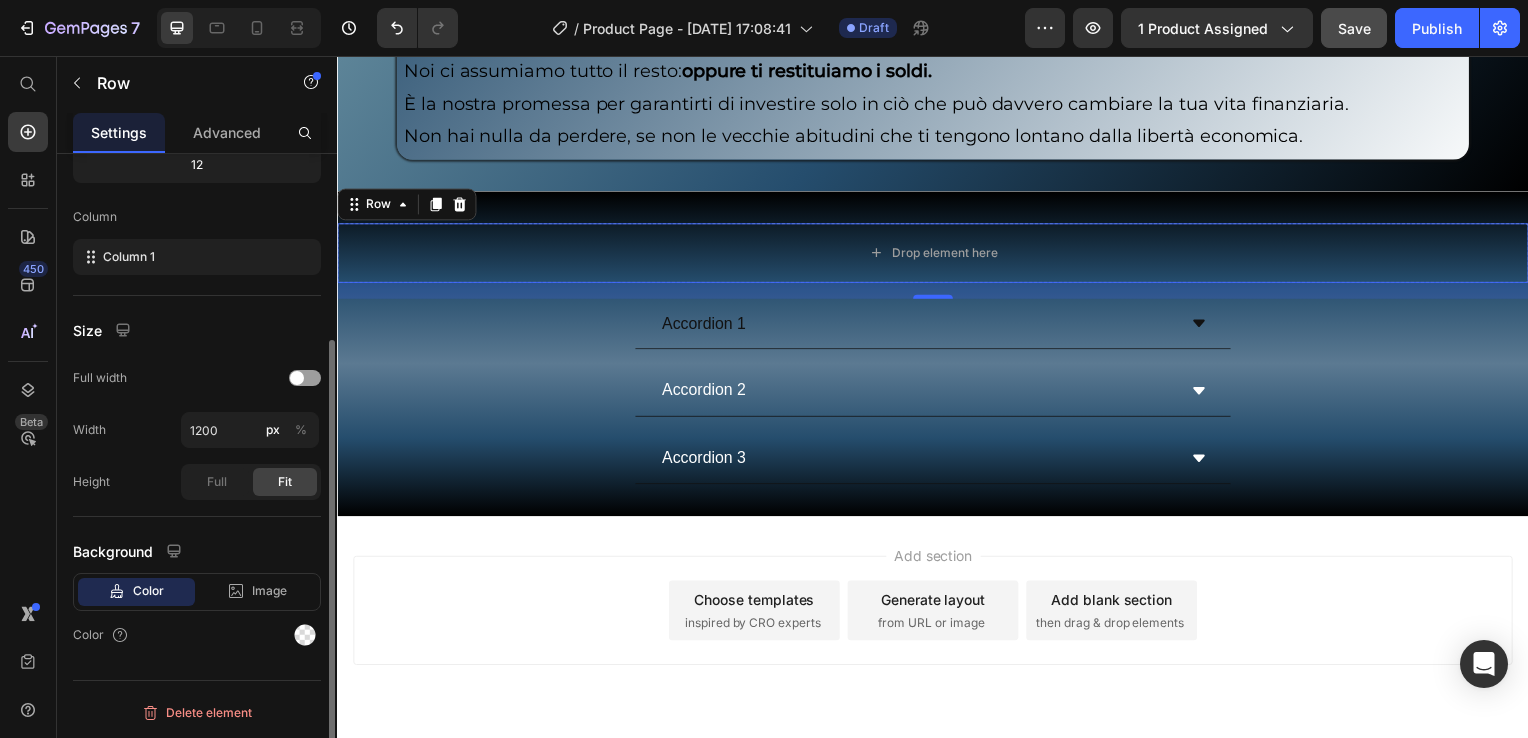 scroll, scrollTop: 0, scrollLeft: 0, axis: both 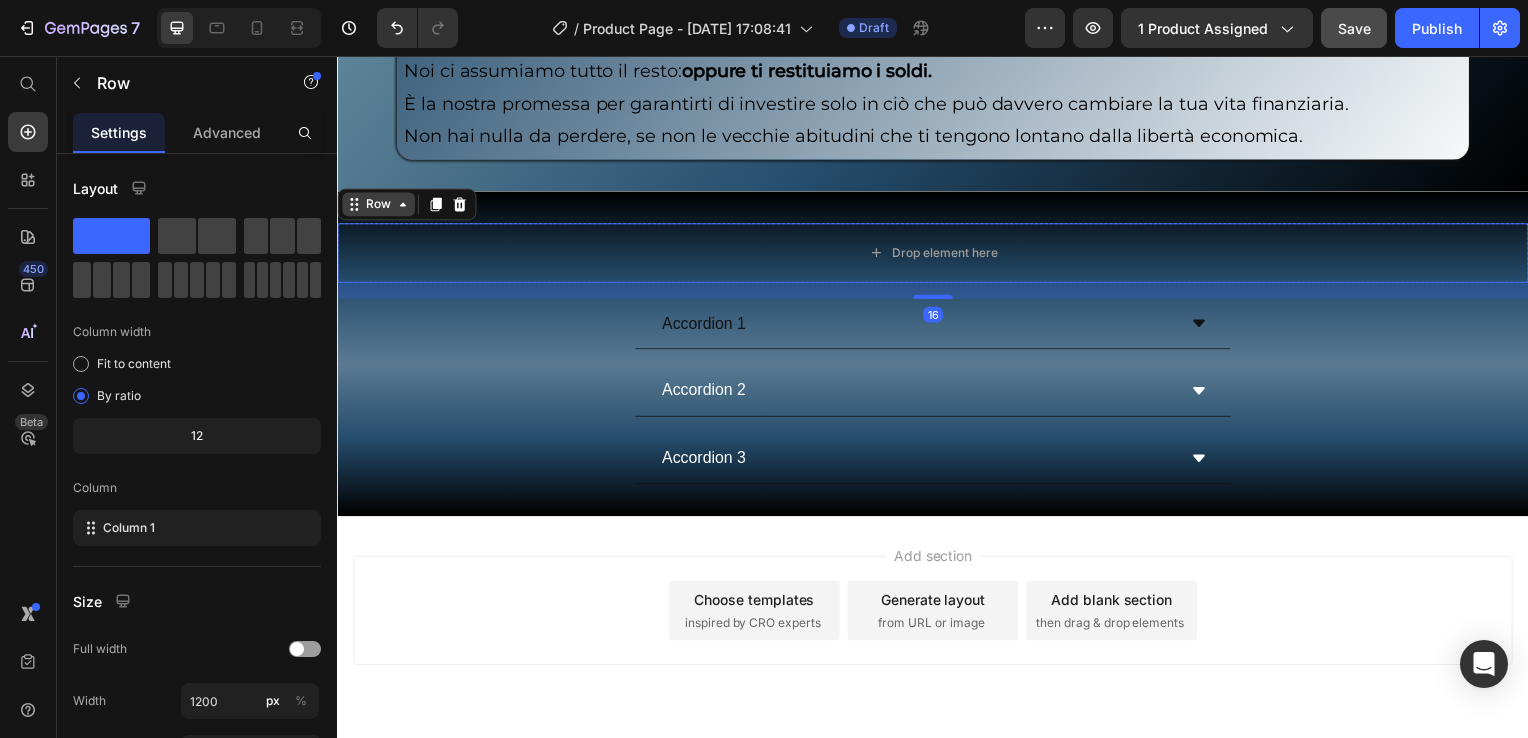 click on "Row" at bounding box center [378, 206] 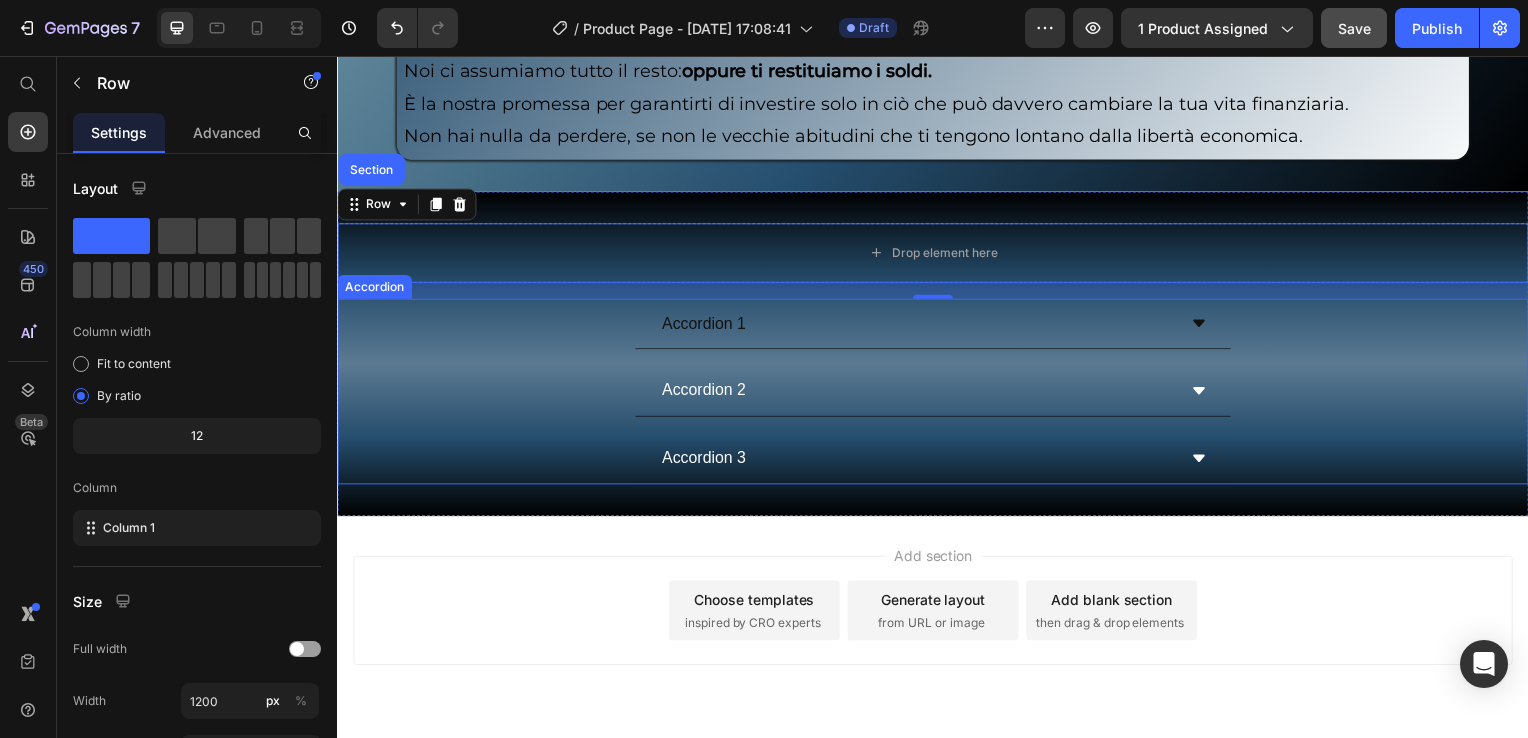click on "Accordion 1" at bounding box center (937, 327) 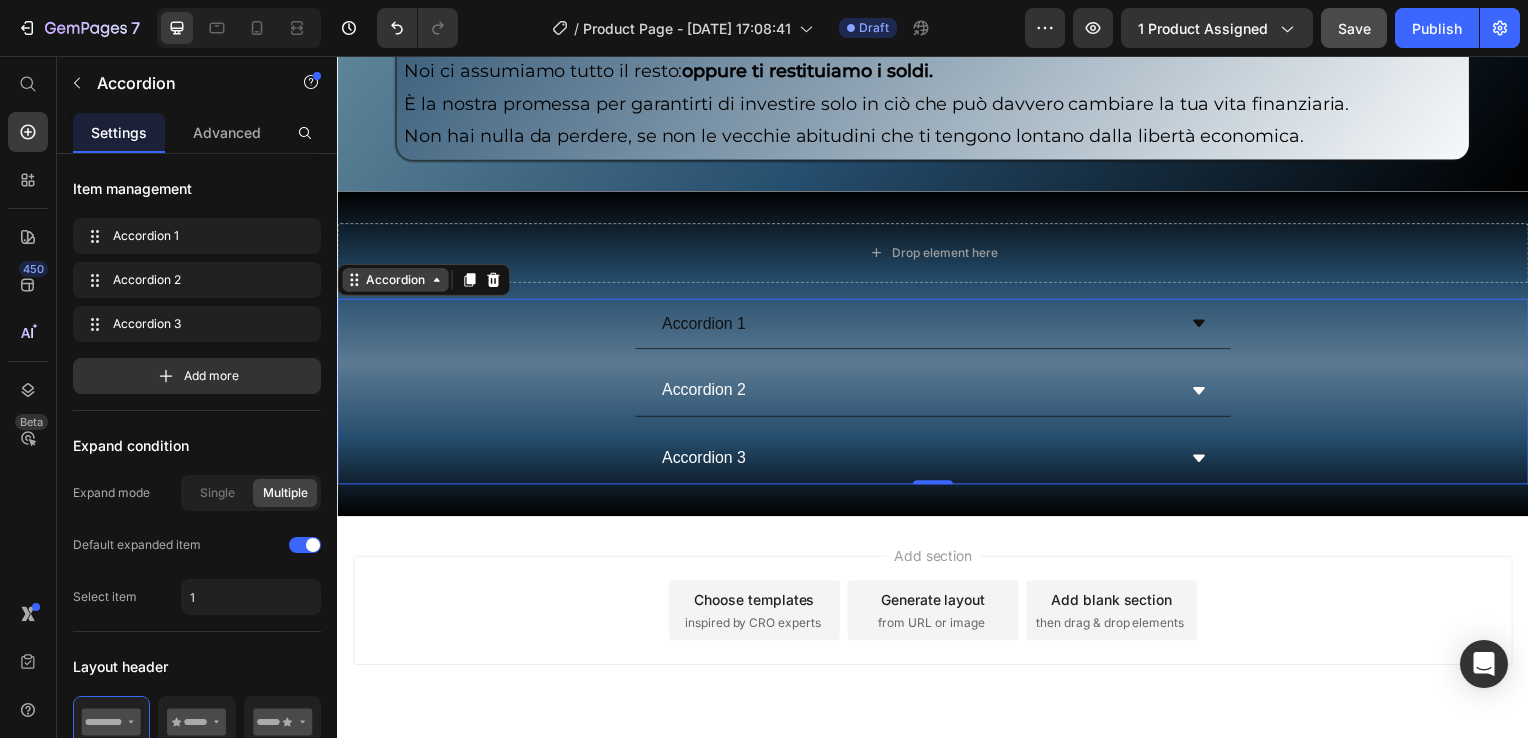 click on "Accordion" at bounding box center (395, 282) 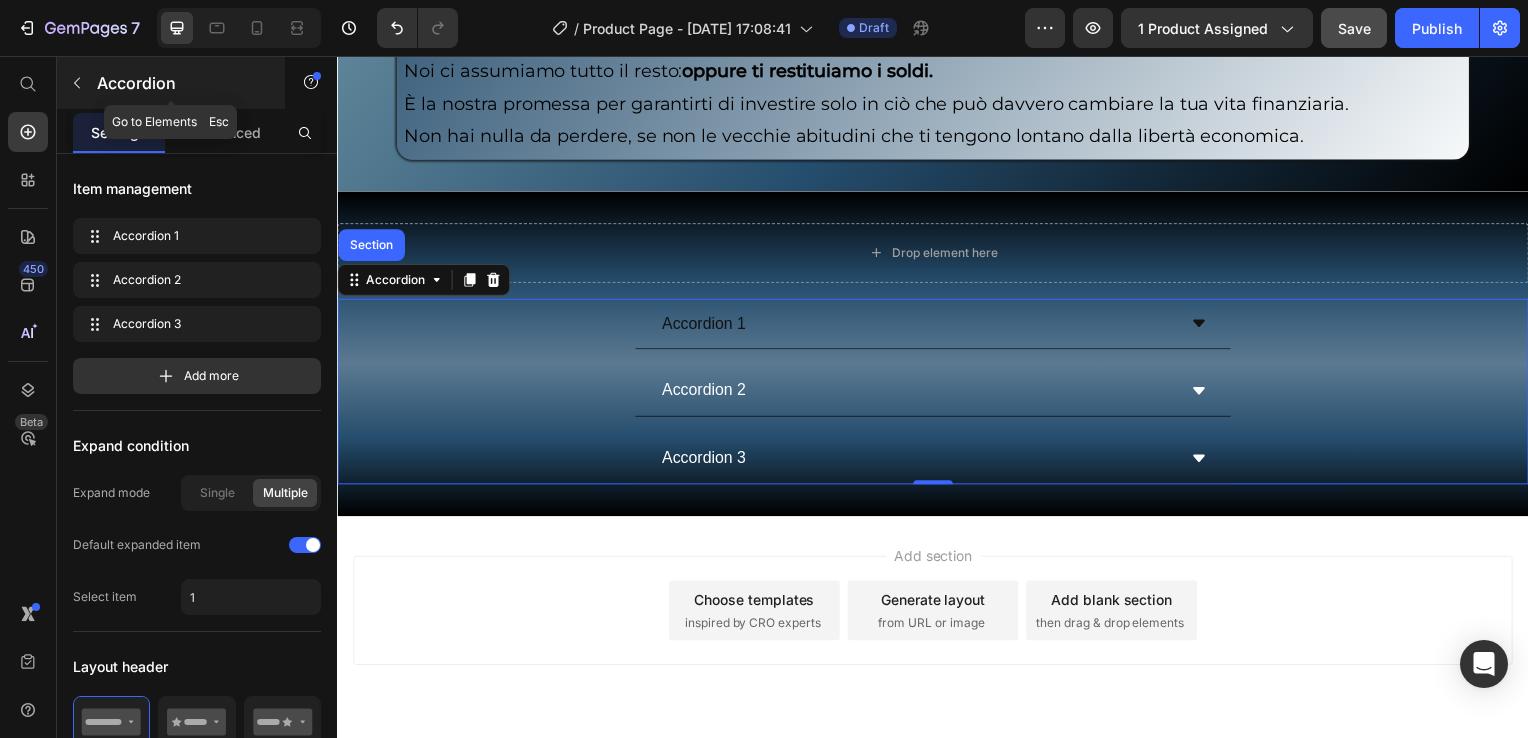 click at bounding box center [77, 83] 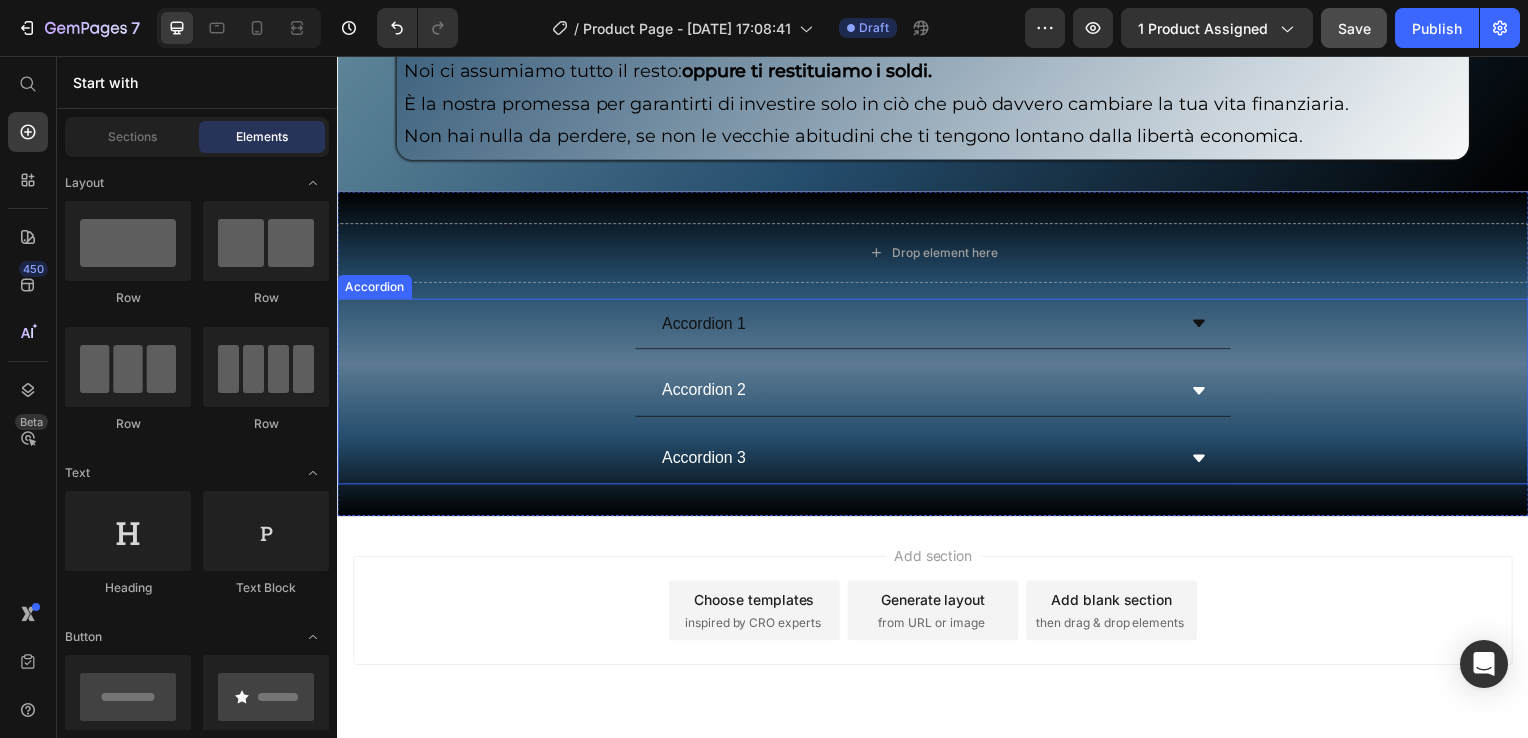 click on "Accordion 1" at bounding box center [937, 327] 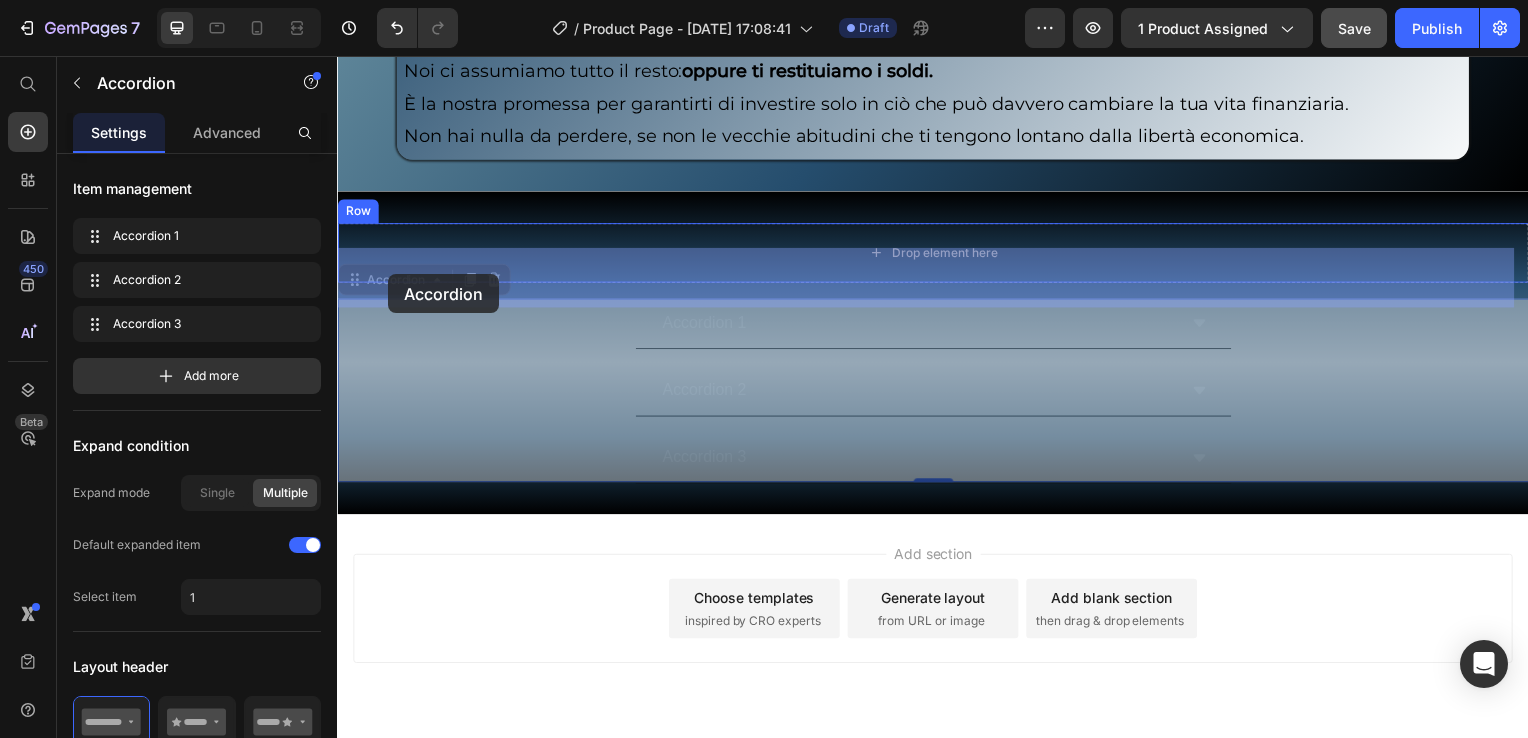 drag, startPoint x: 384, startPoint y: 310, endPoint x: 388, endPoint y: 276, distance: 34.234486 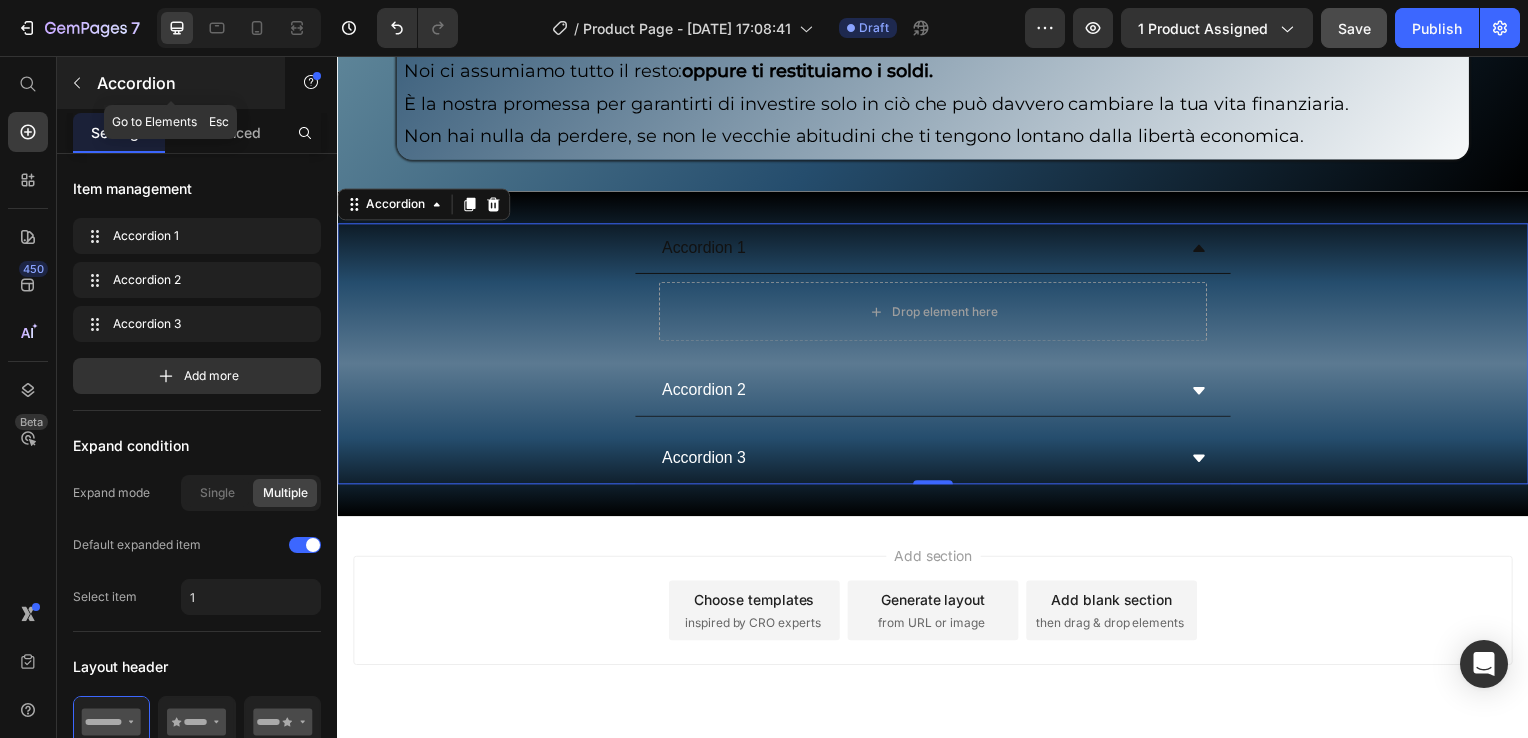 click at bounding box center [77, 83] 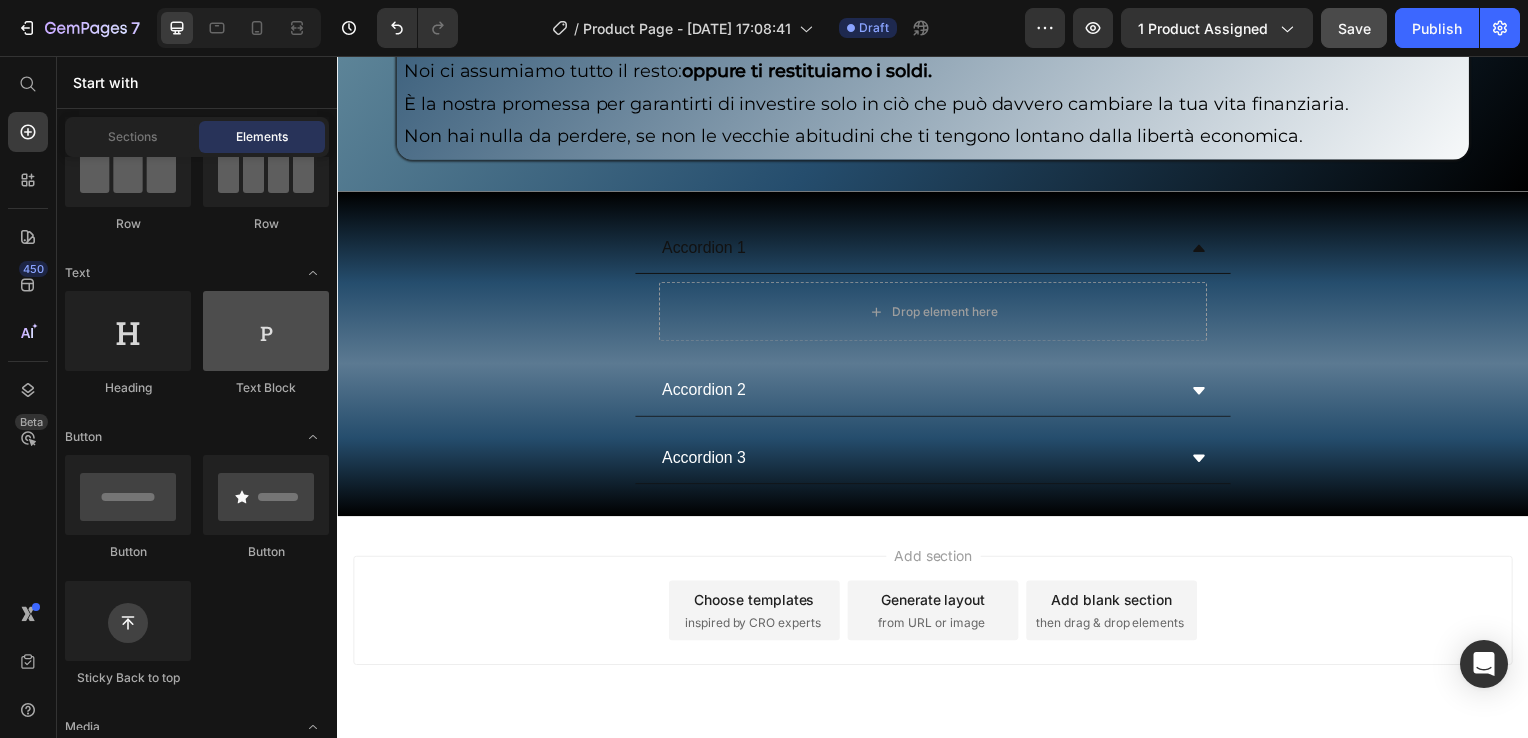 scroll, scrollTop: 0, scrollLeft: 0, axis: both 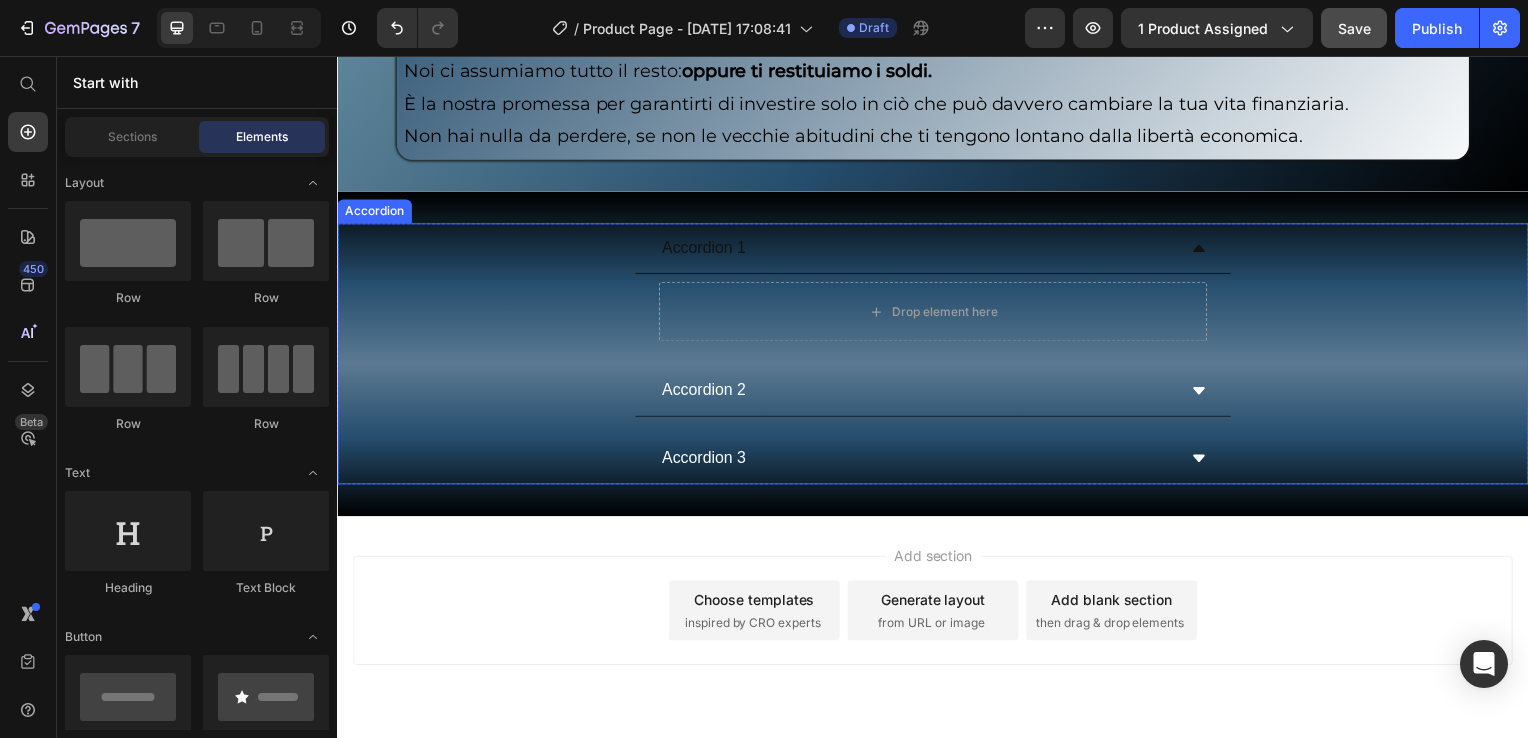 click on "Accordion 1
Drop element here" at bounding box center (937, 289) 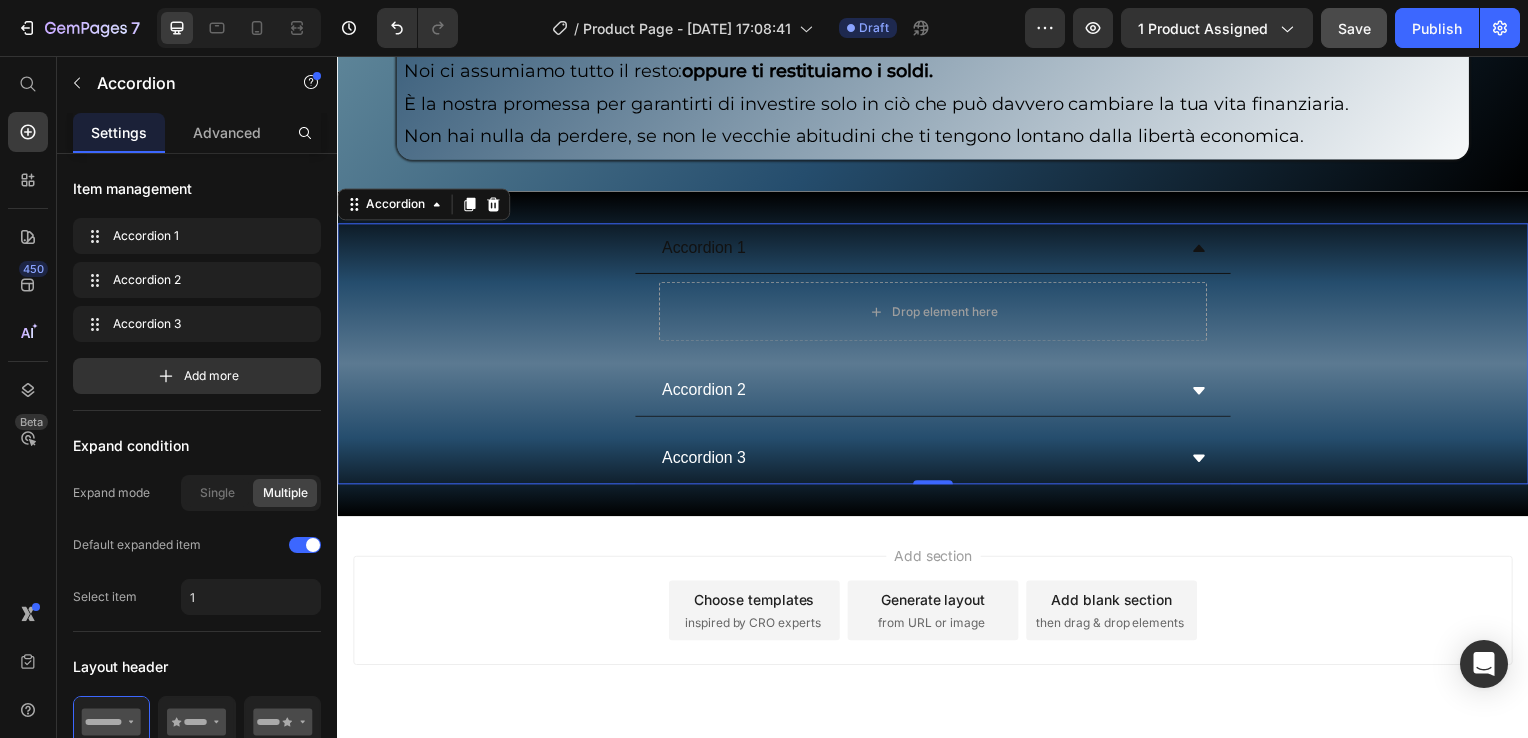 click on "Accordion" at bounding box center (424, 206) 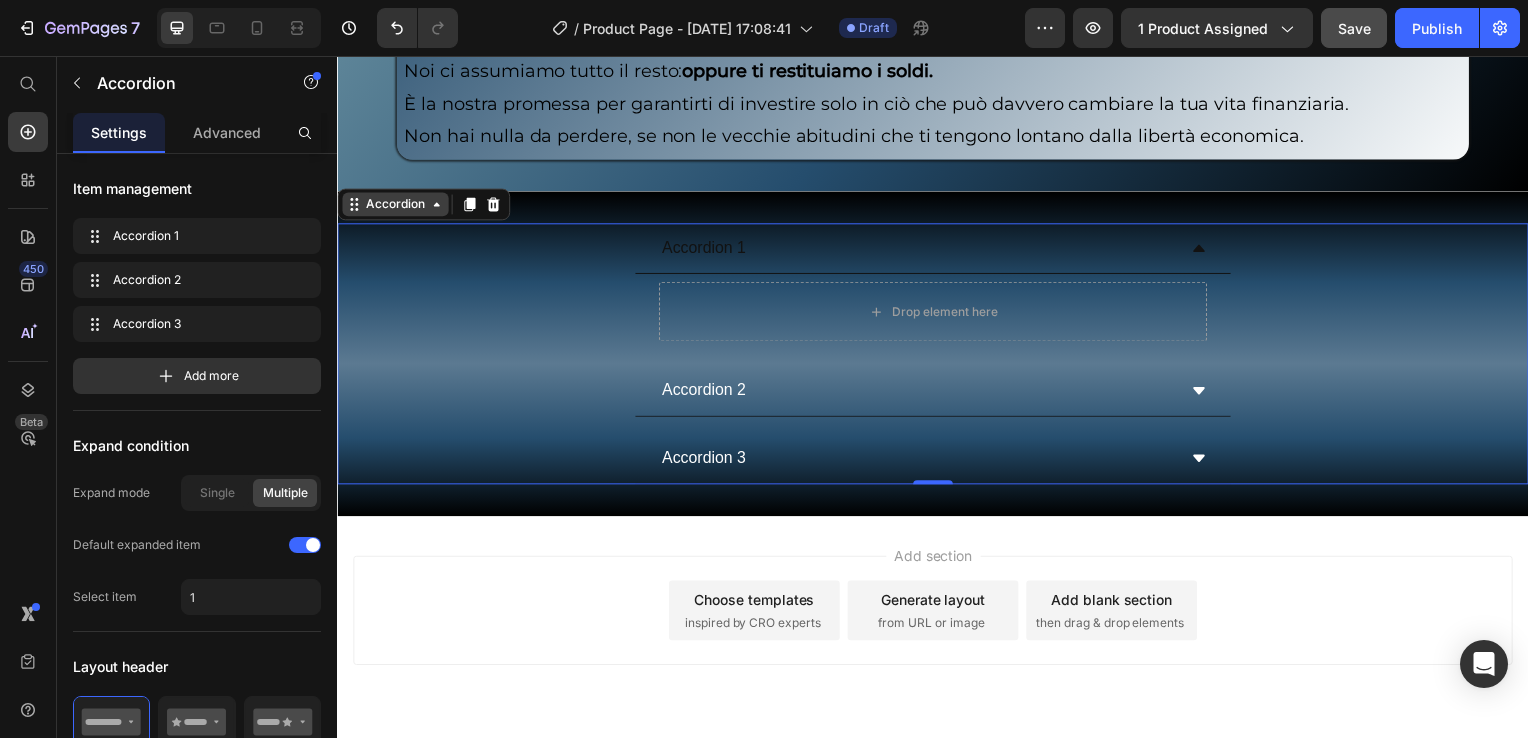 click on "Accordion" at bounding box center (395, 206) 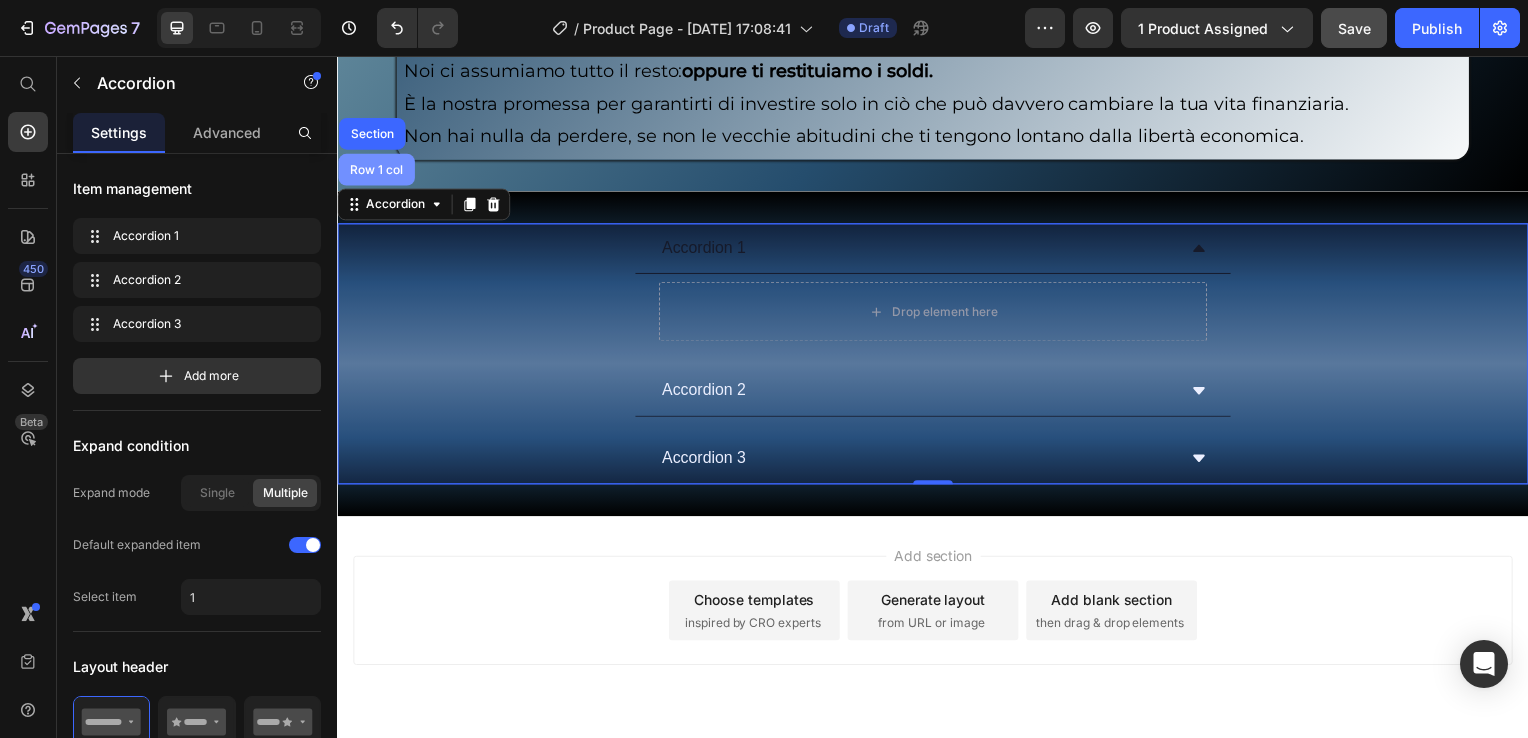 click on "Row 1 col" at bounding box center [376, 171] 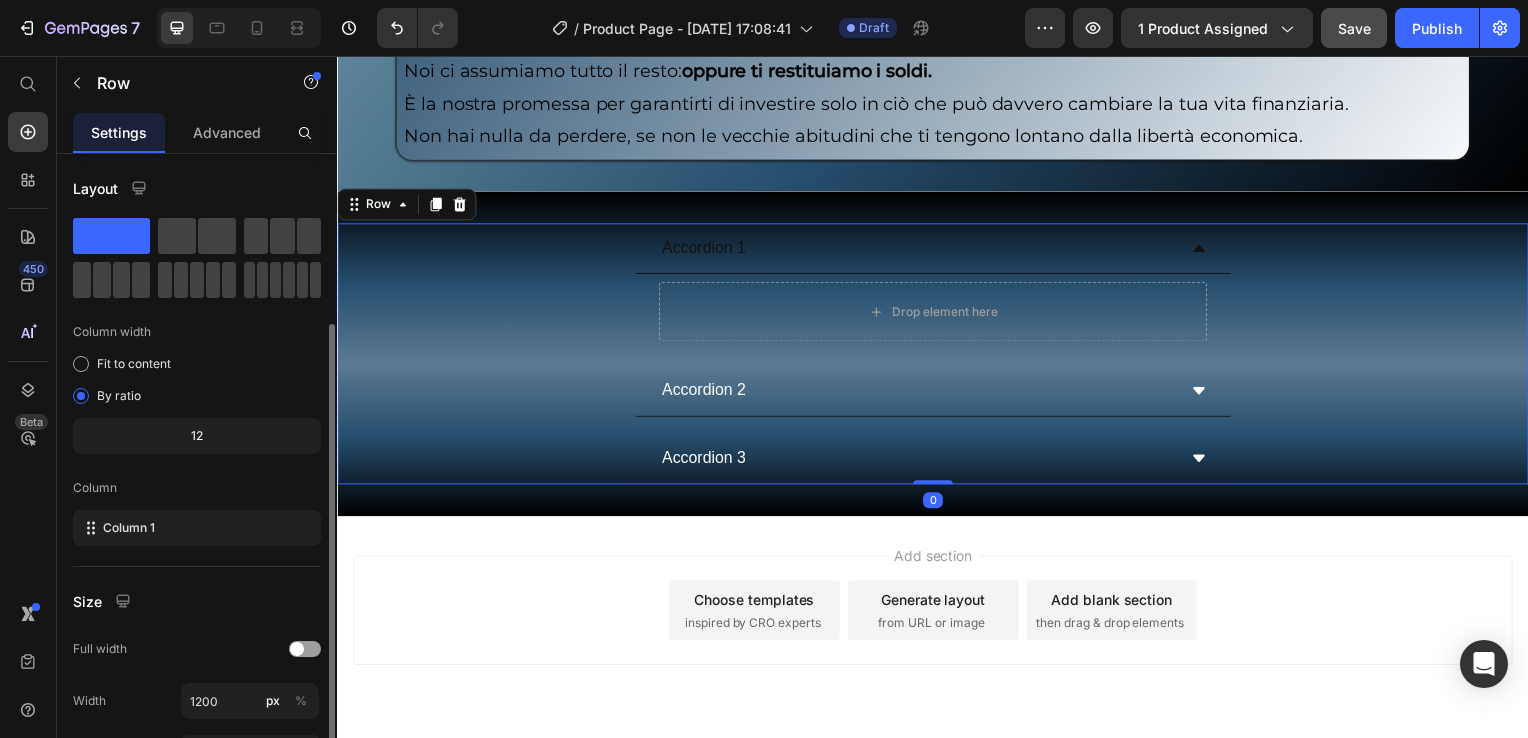 scroll, scrollTop: 100, scrollLeft: 0, axis: vertical 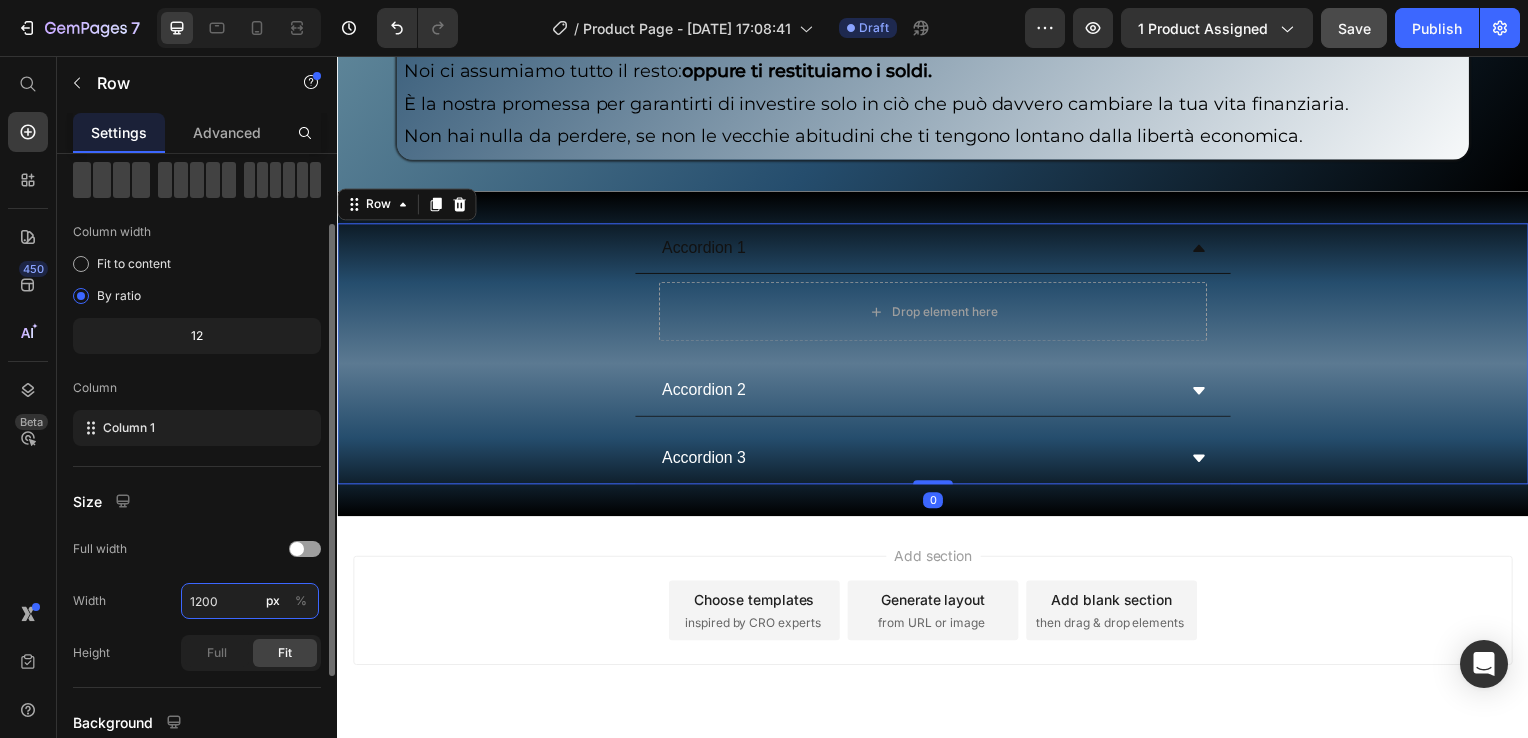 click on "1200" at bounding box center (250, 601) 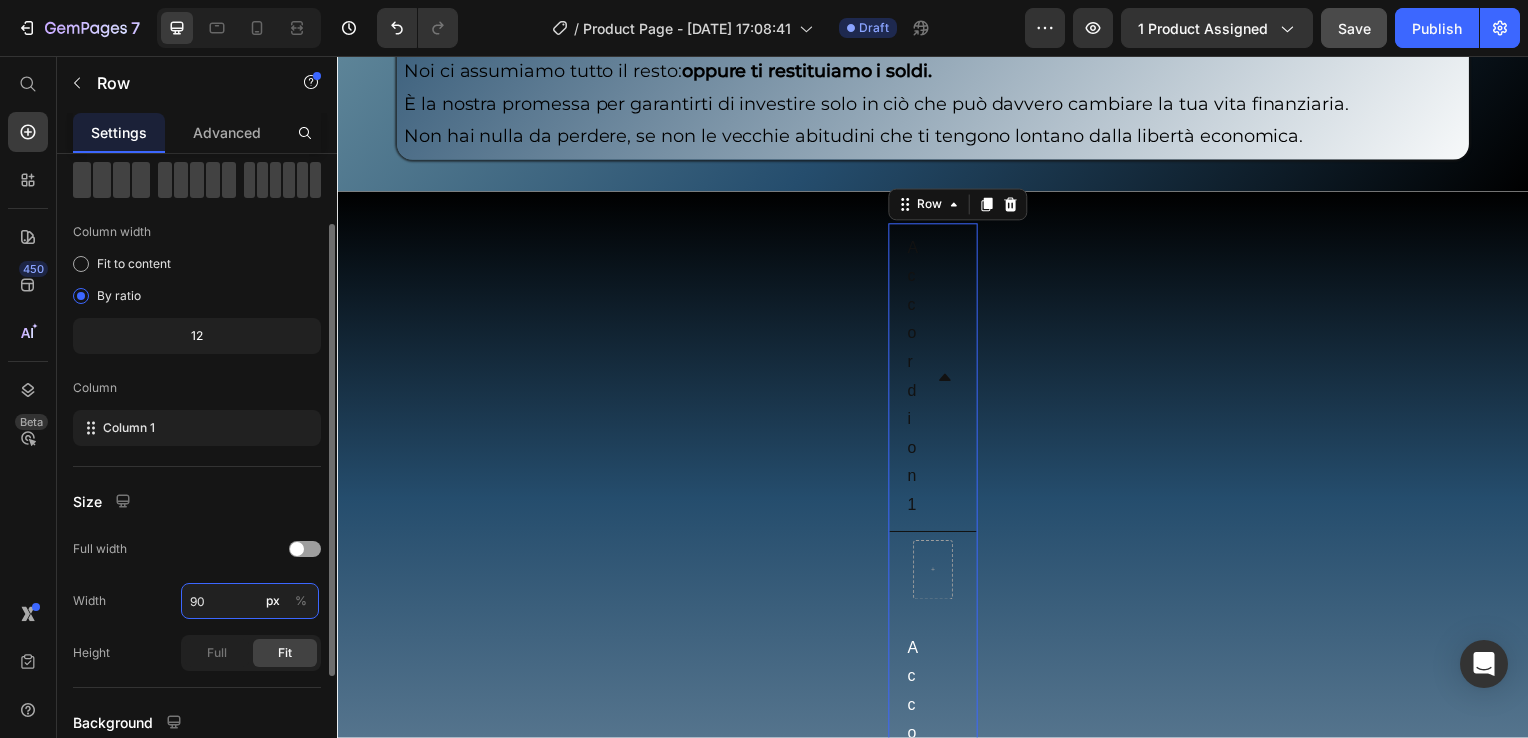 type on "90" 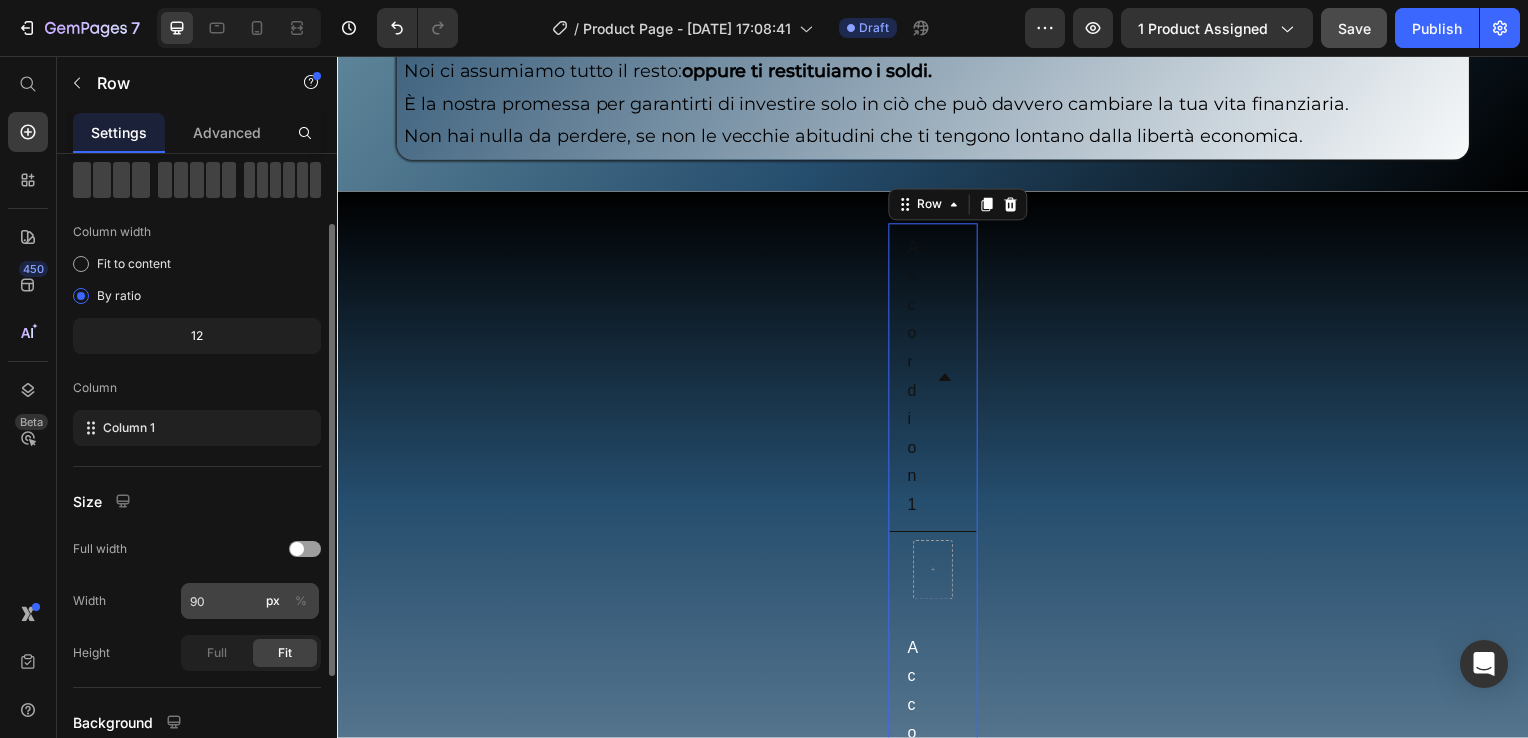 click on "%" at bounding box center [301, 601] 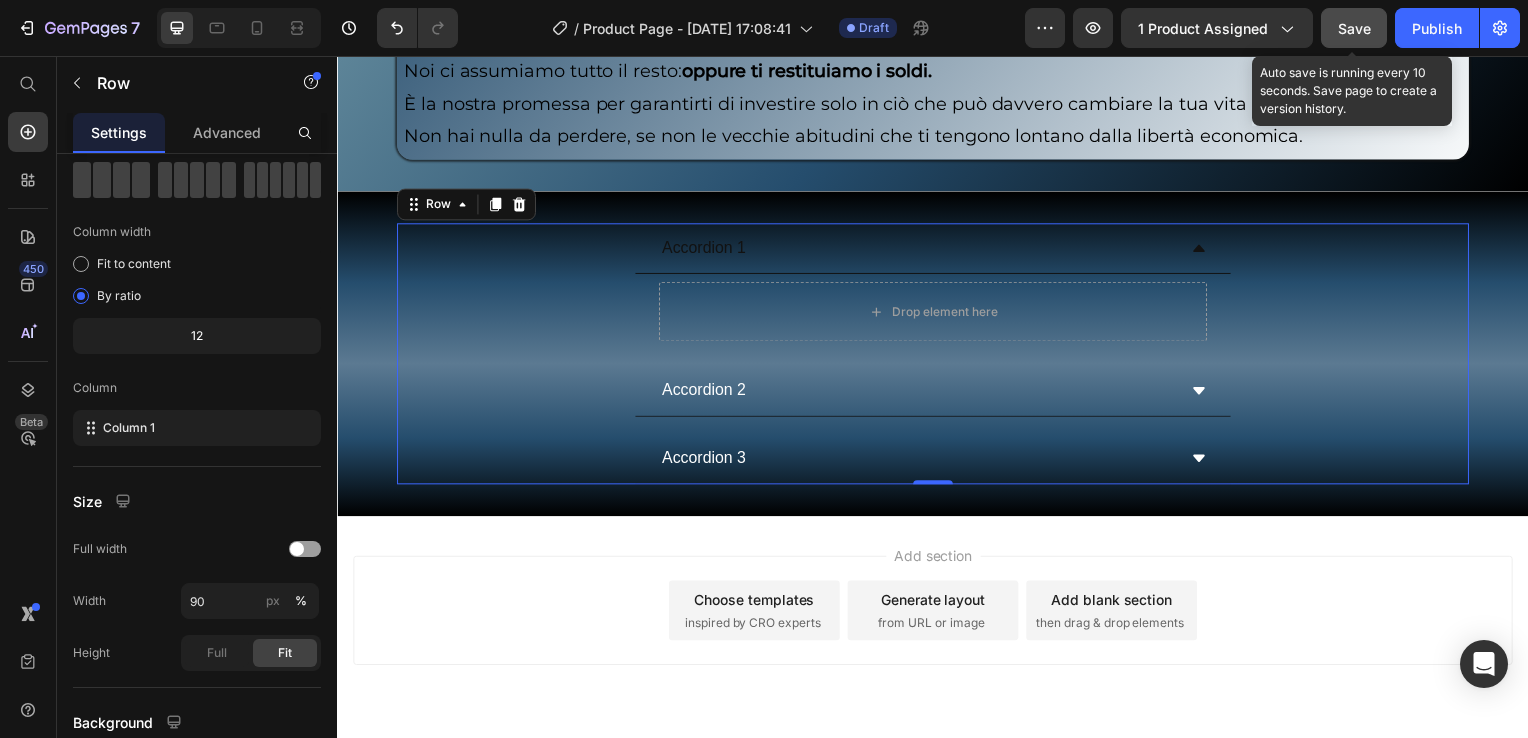 click on "Save" at bounding box center (1354, 28) 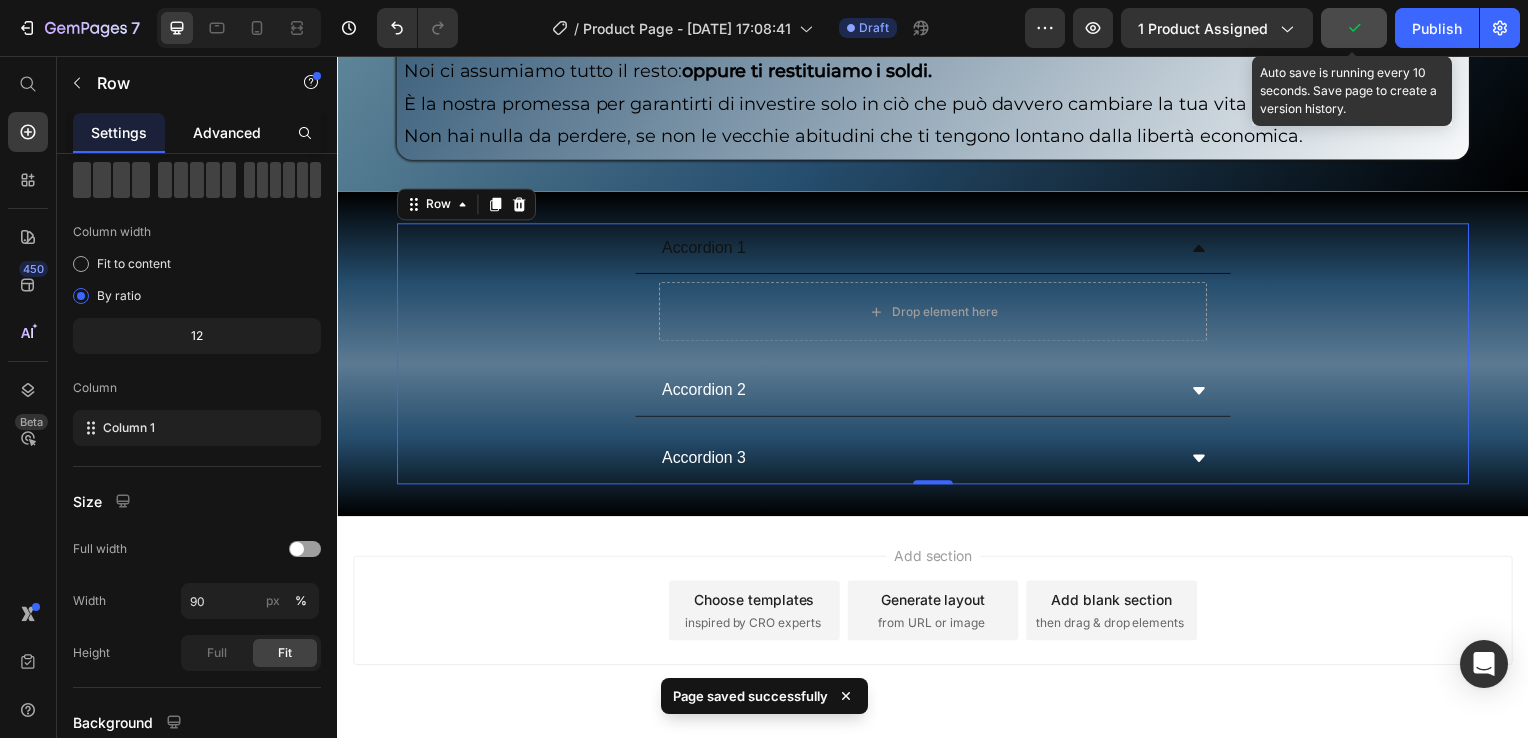 click on "Advanced" at bounding box center (227, 132) 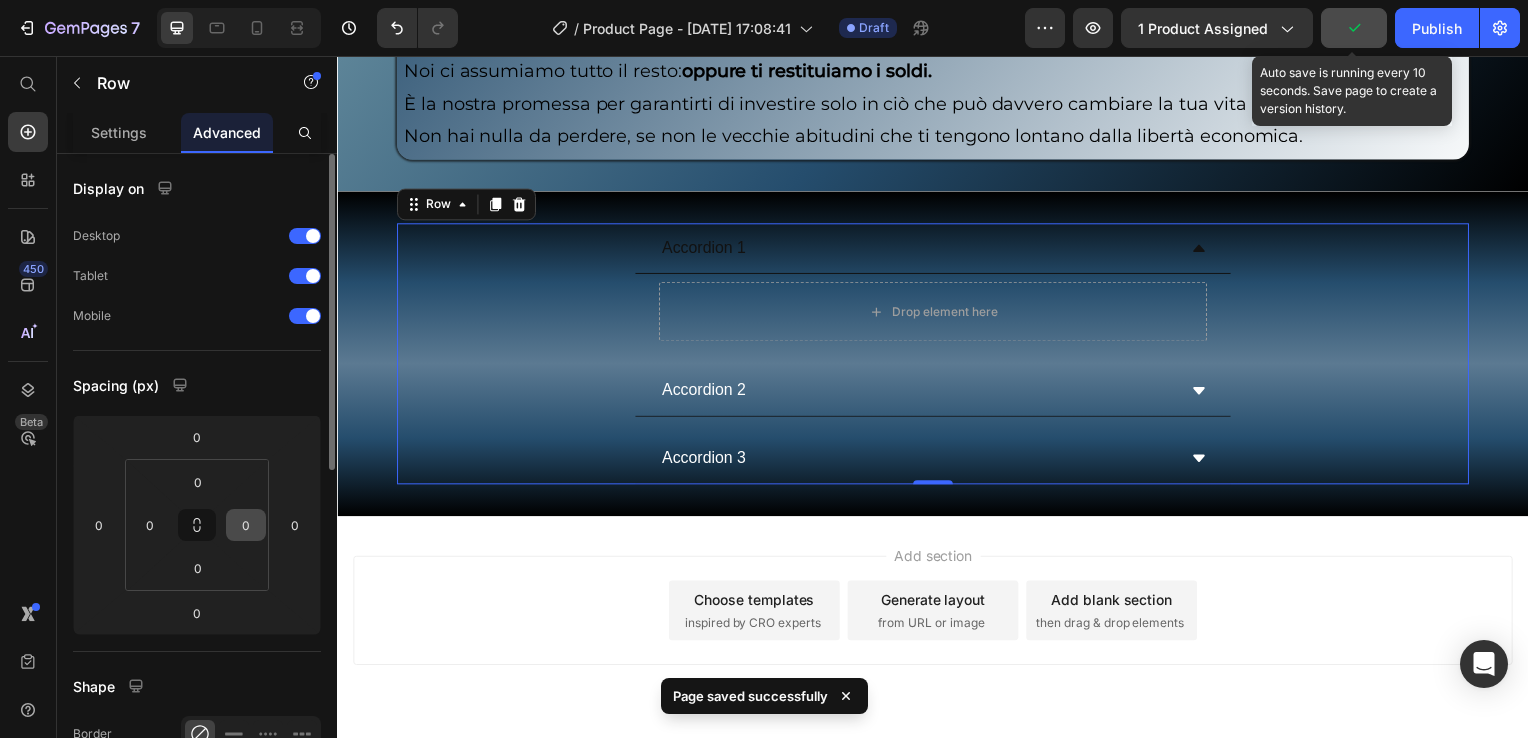 scroll, scrollTop: 200, scrollLeft: 0, axis: vertical 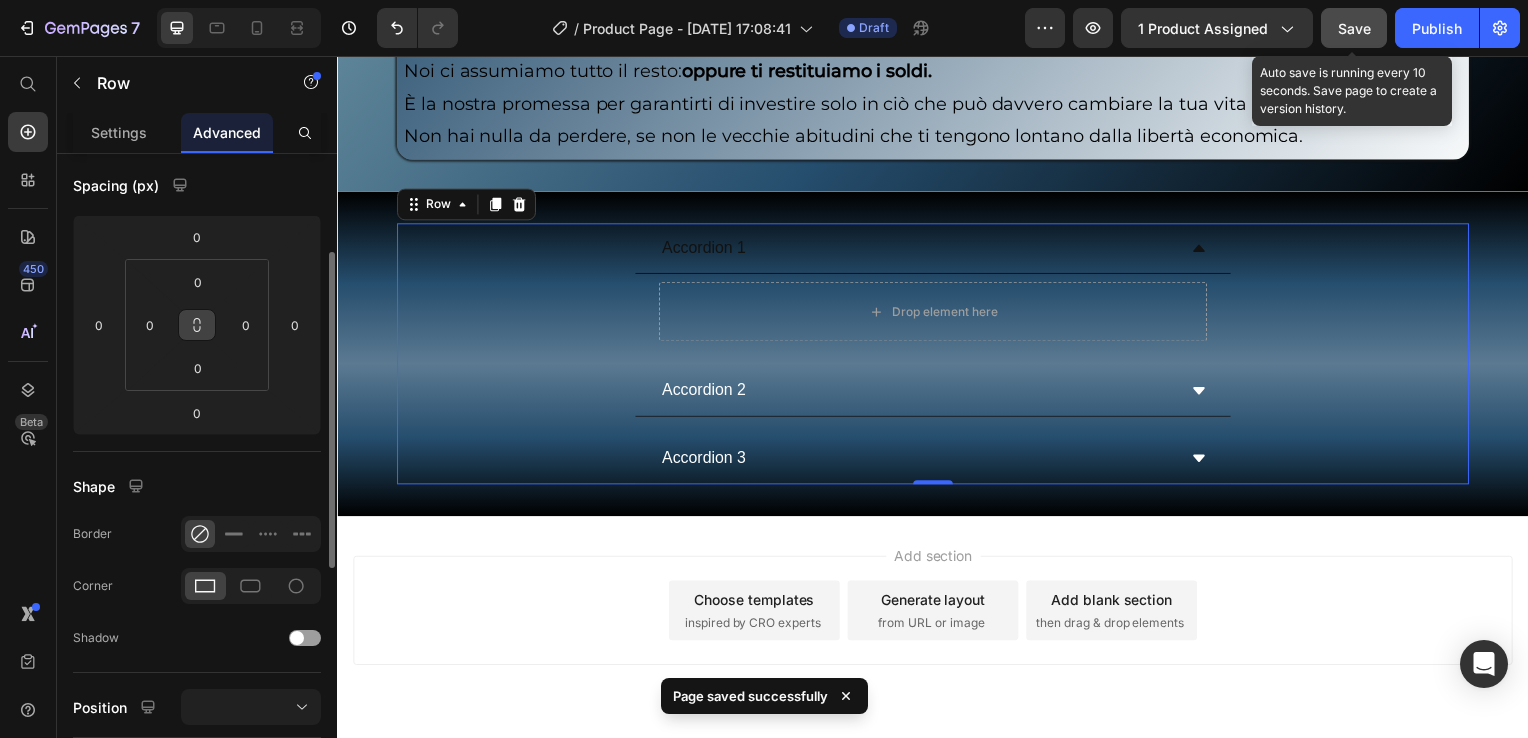 click at bounding box center (197, 325) 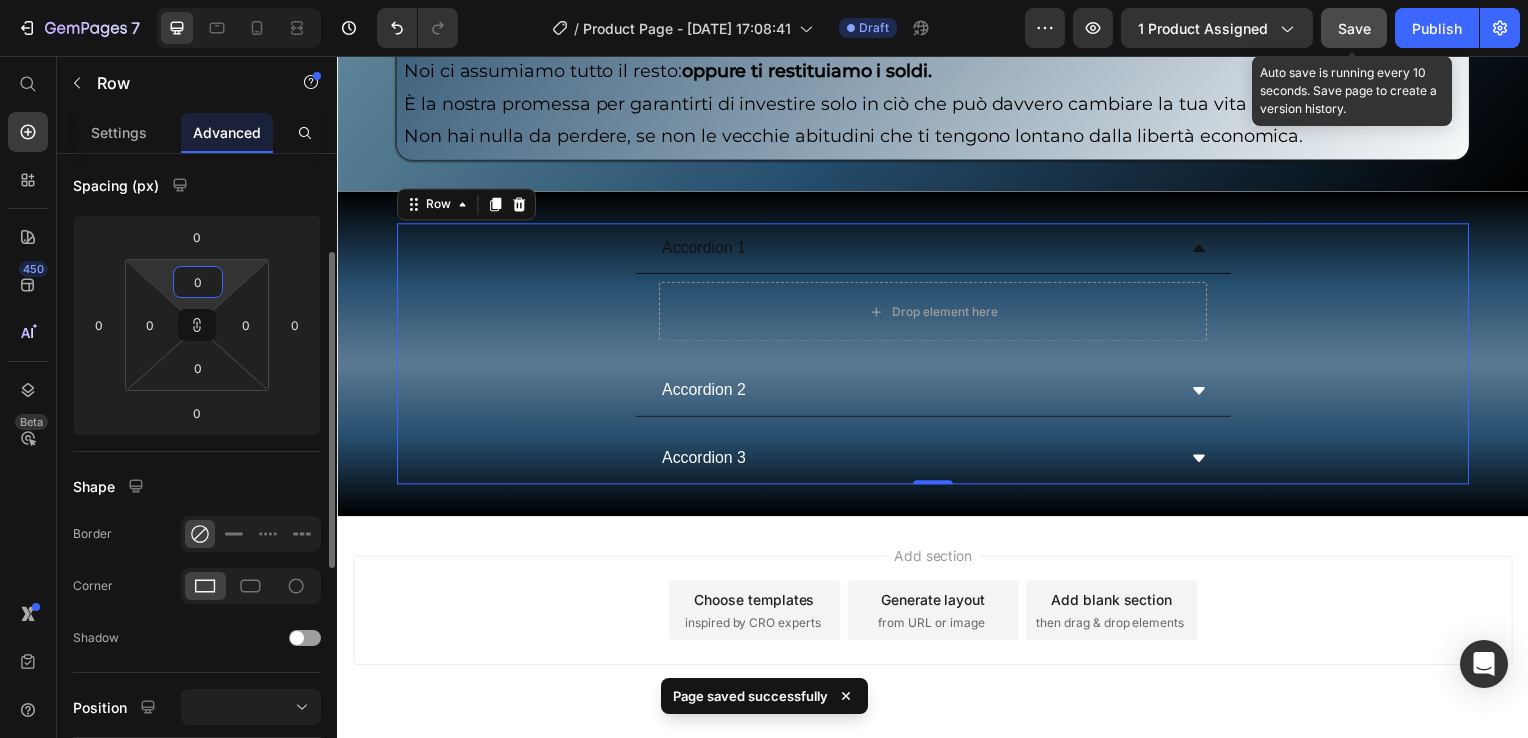 click on "0" at bounding box center [198, 282] 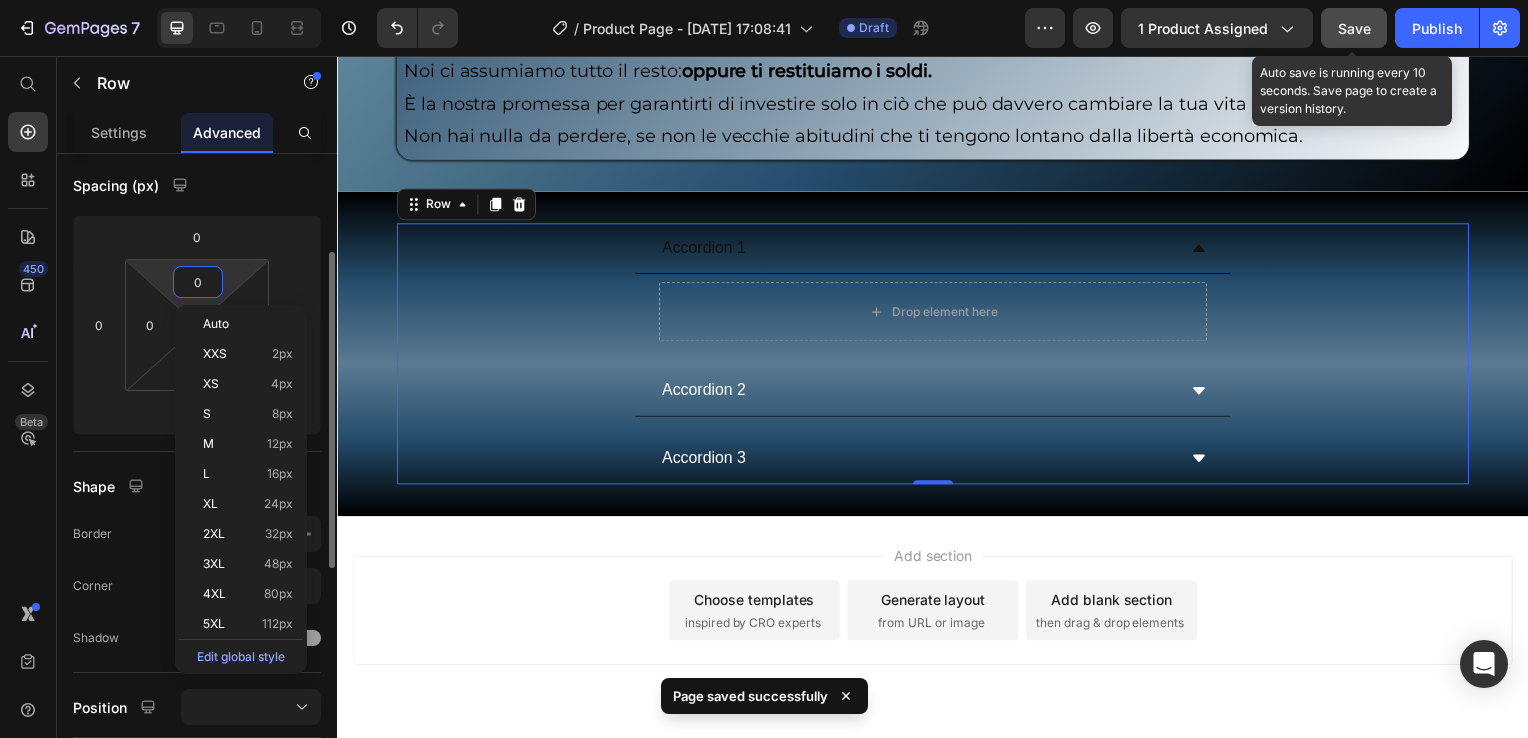 type on "5" 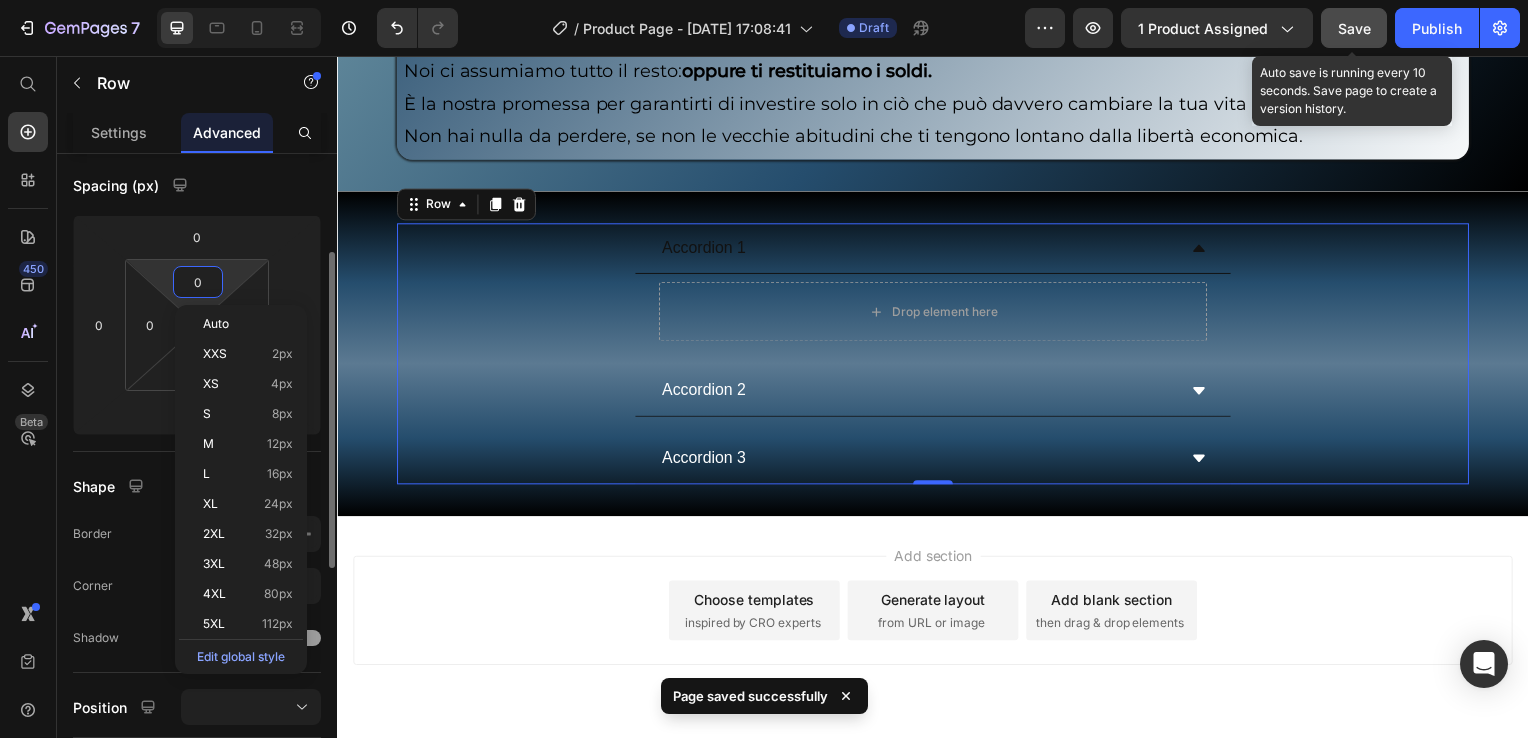 type on "5" 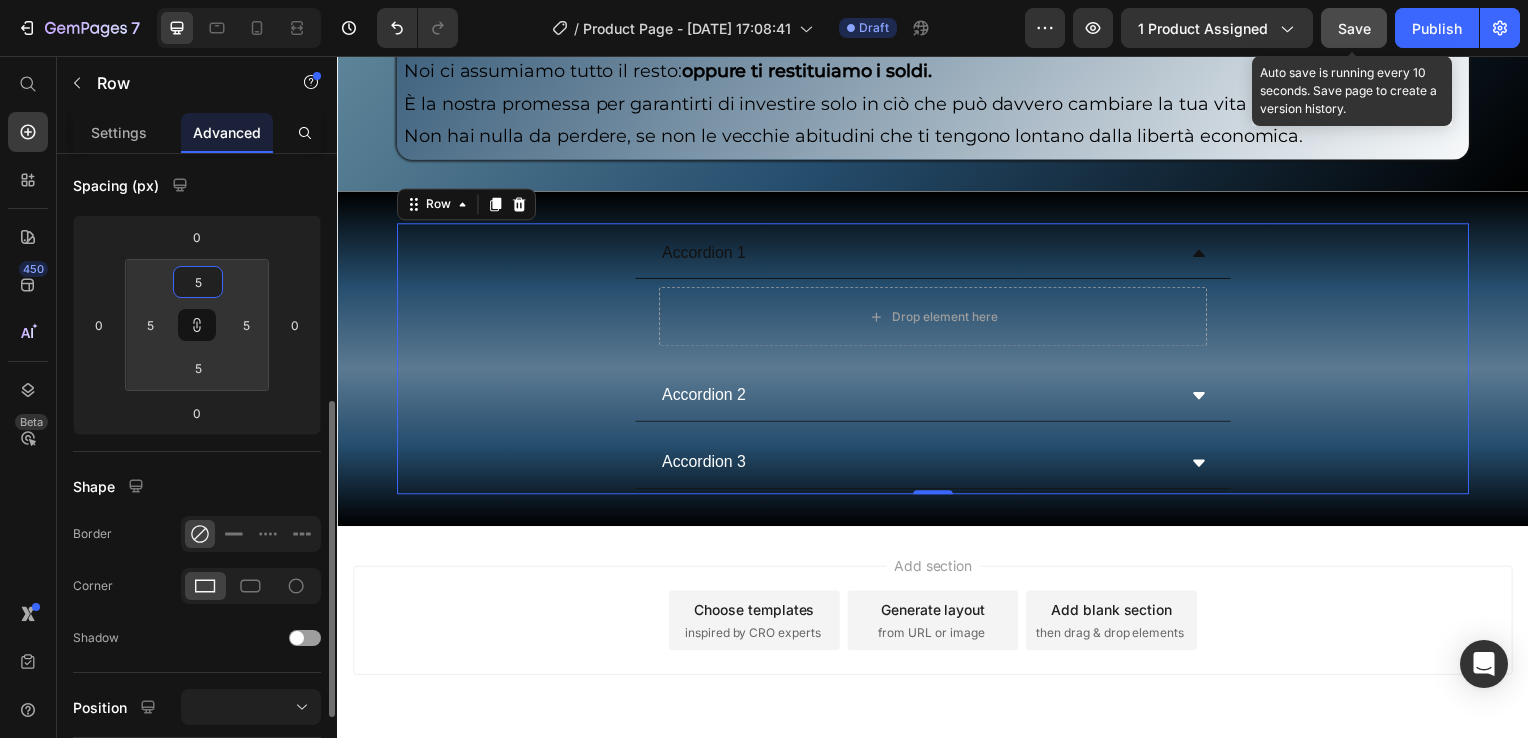 scroll, scrollTop: 300, scrollLeft: 0, axis: vertical 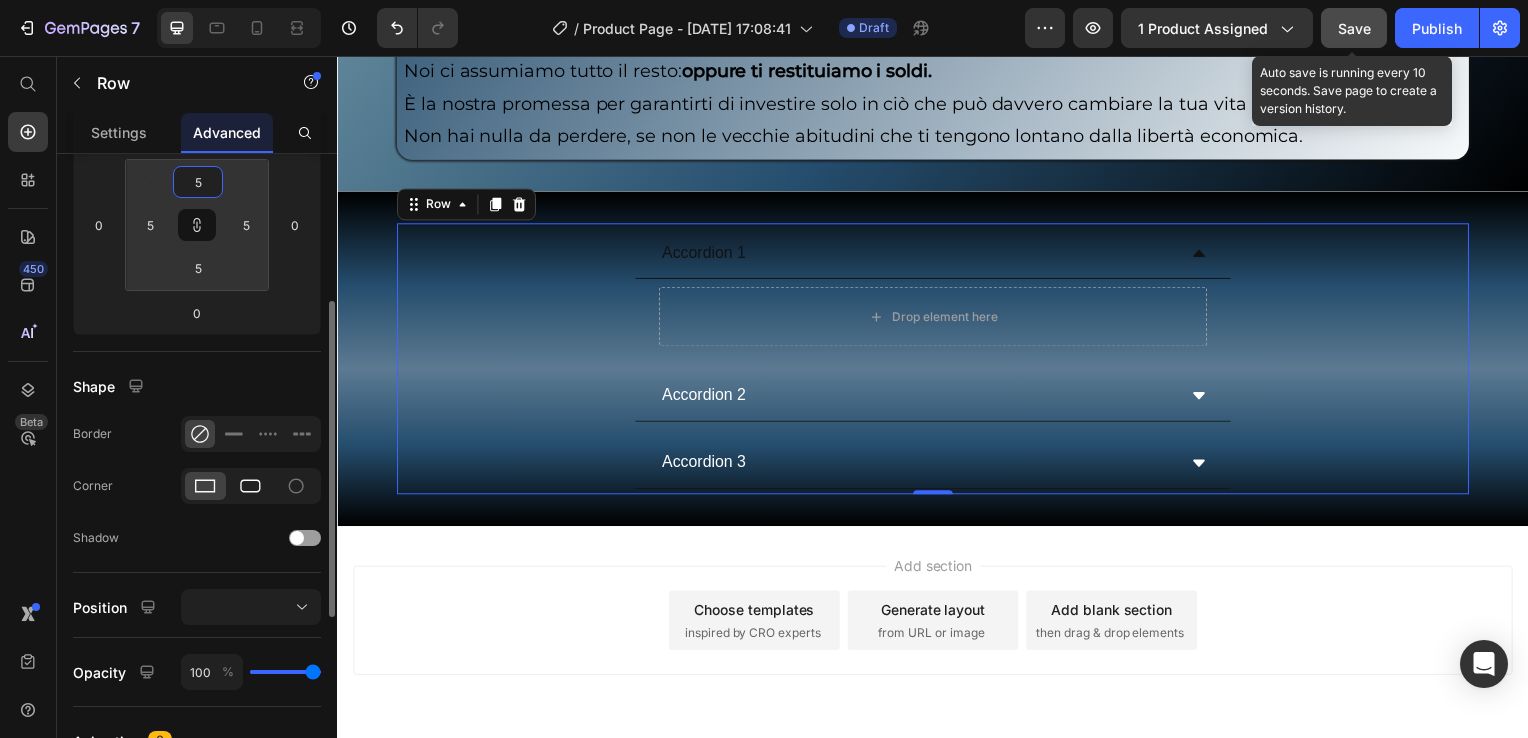 type on "5" 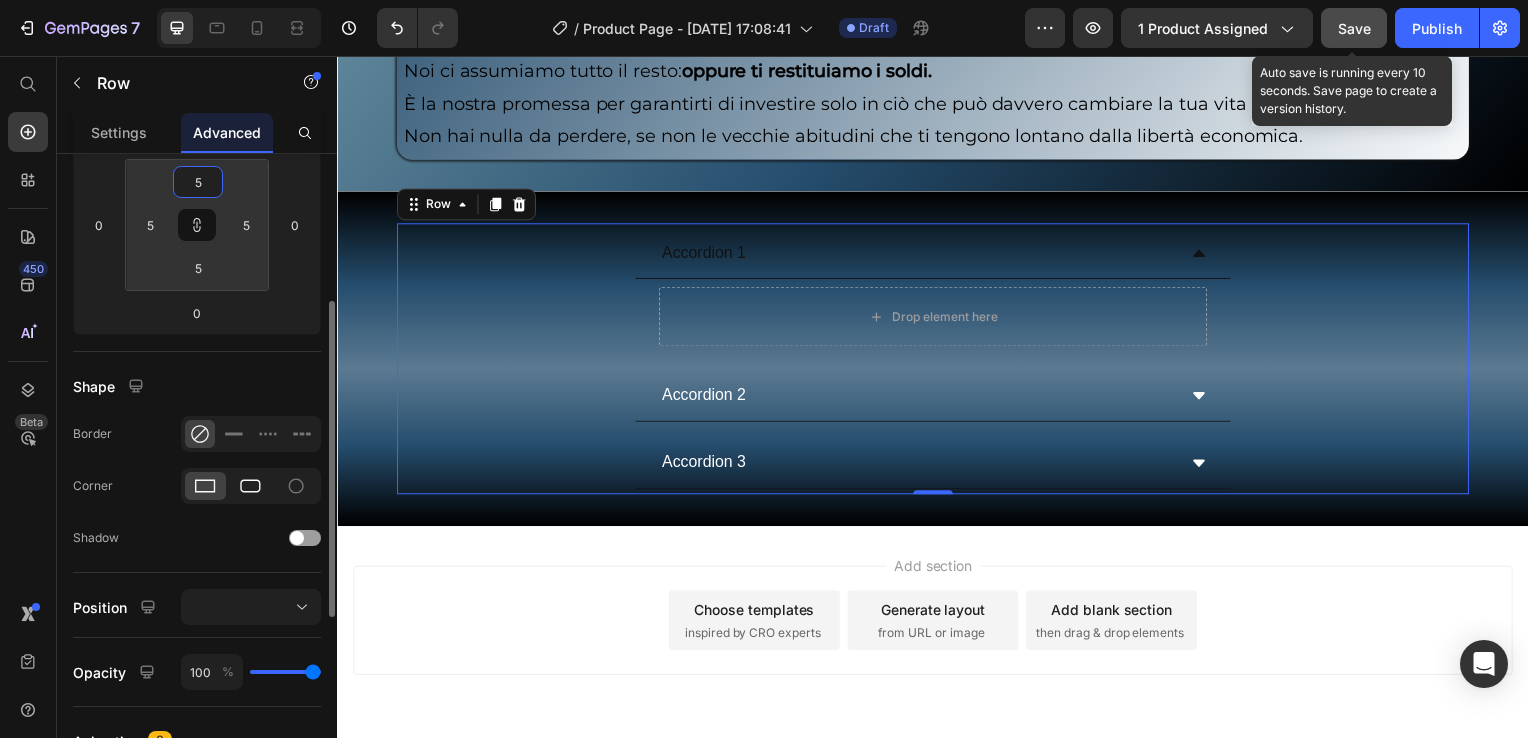 click 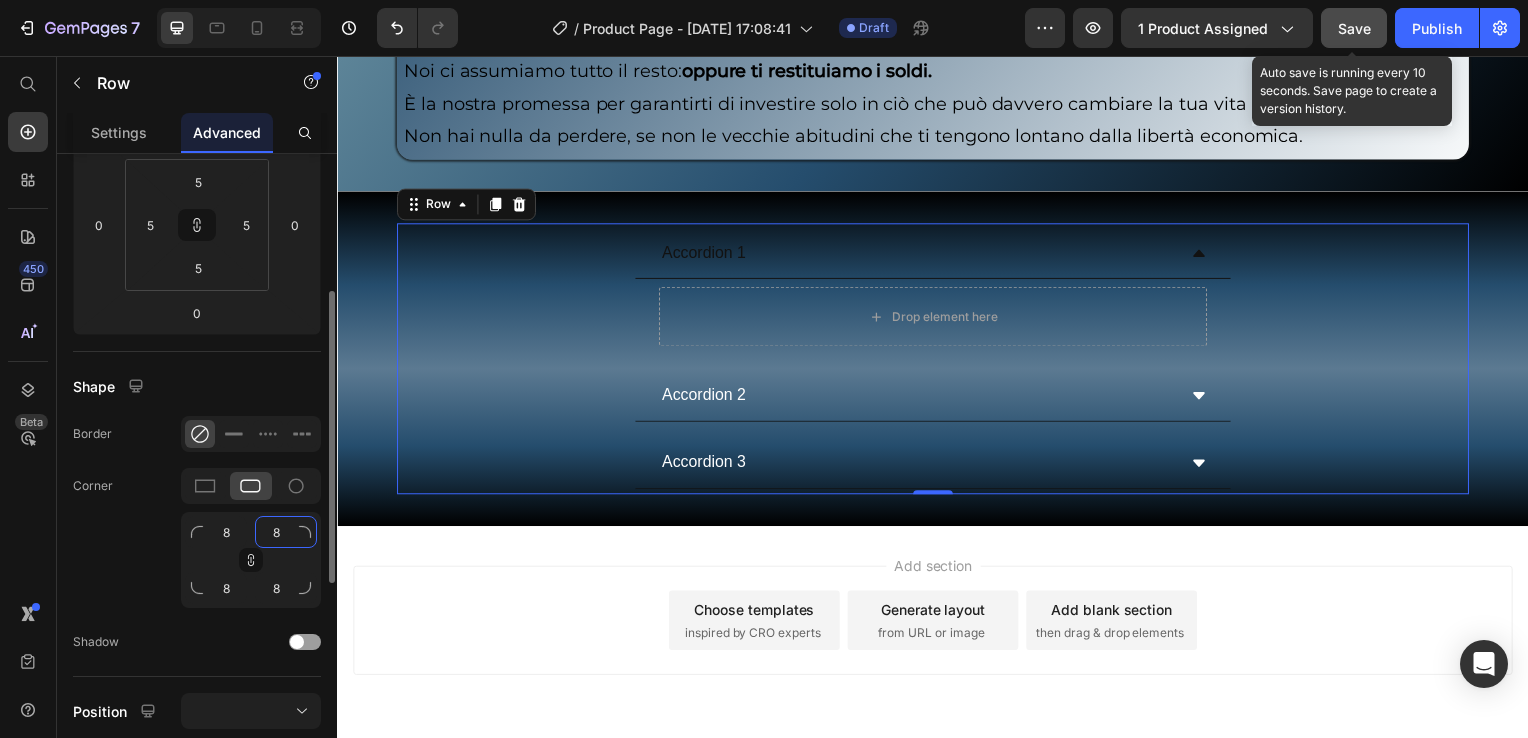 click on "8" 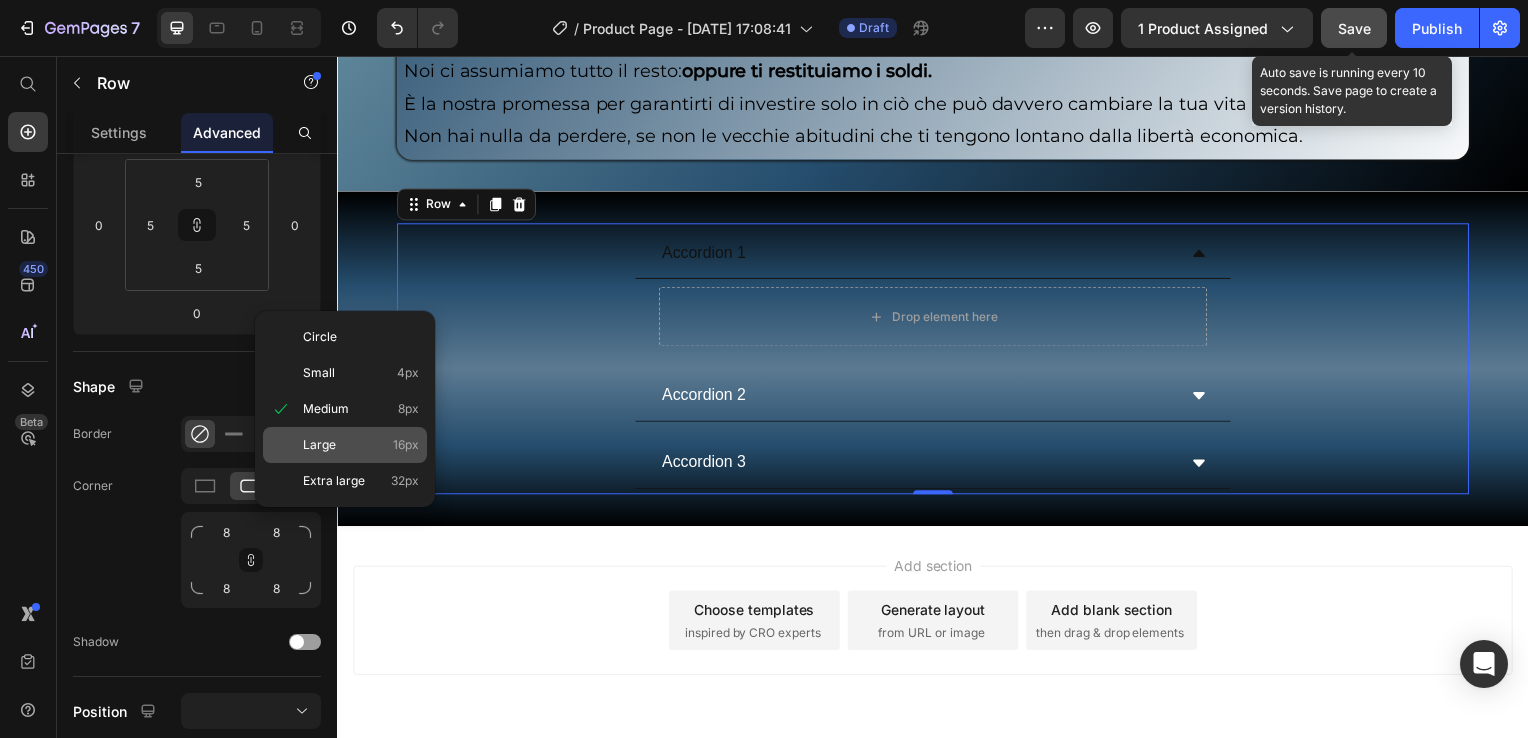 click on "Large" at bounding box center (319, 445) 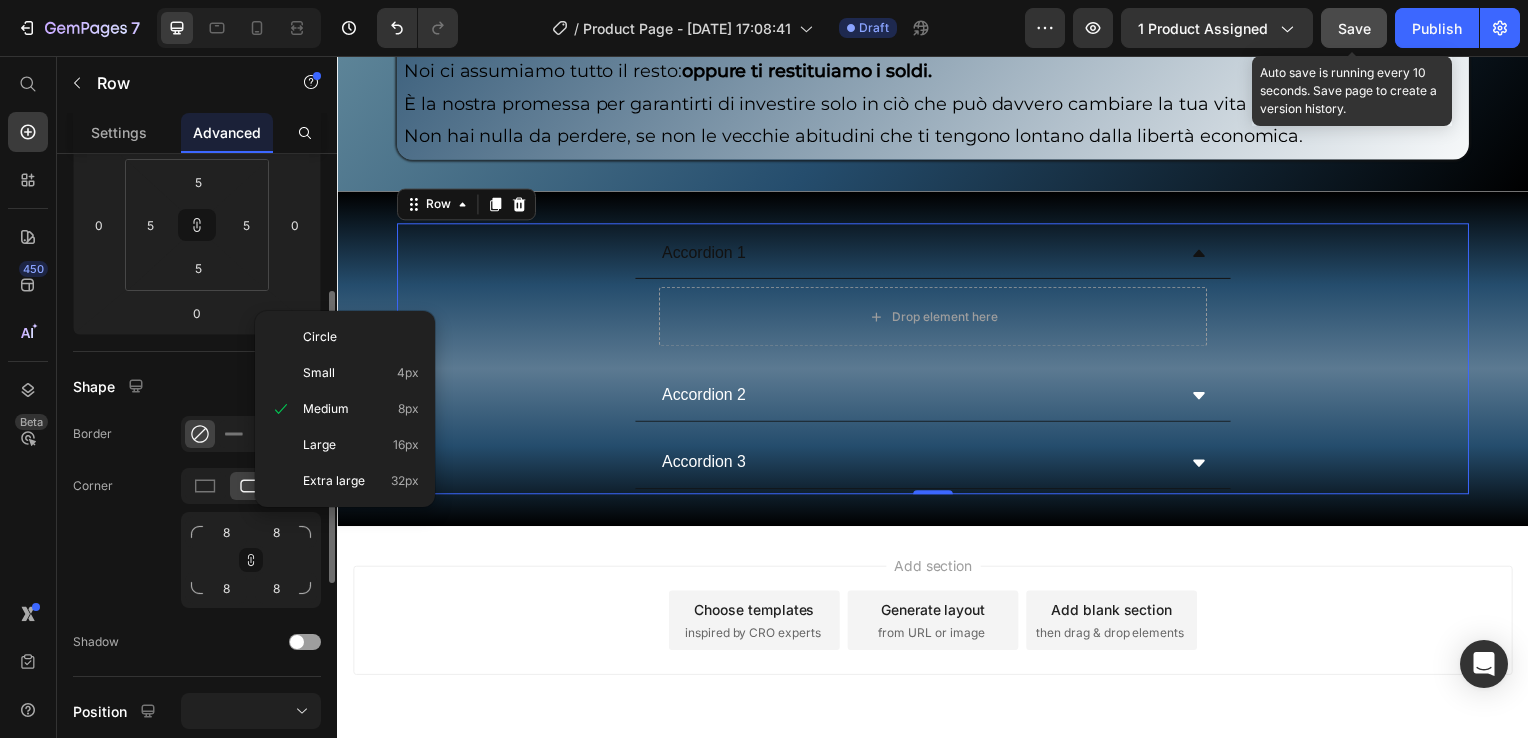 type on "16" 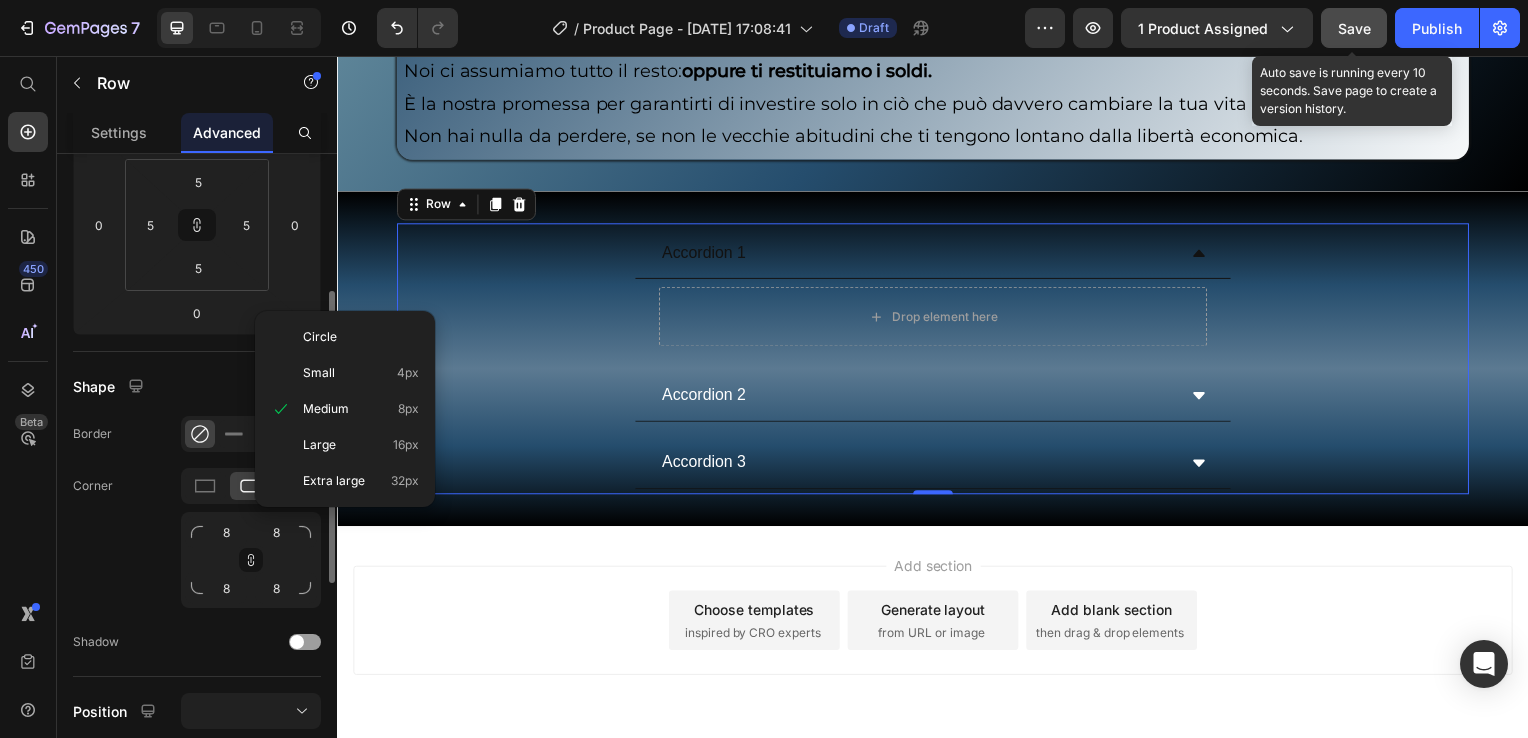 type on "16" 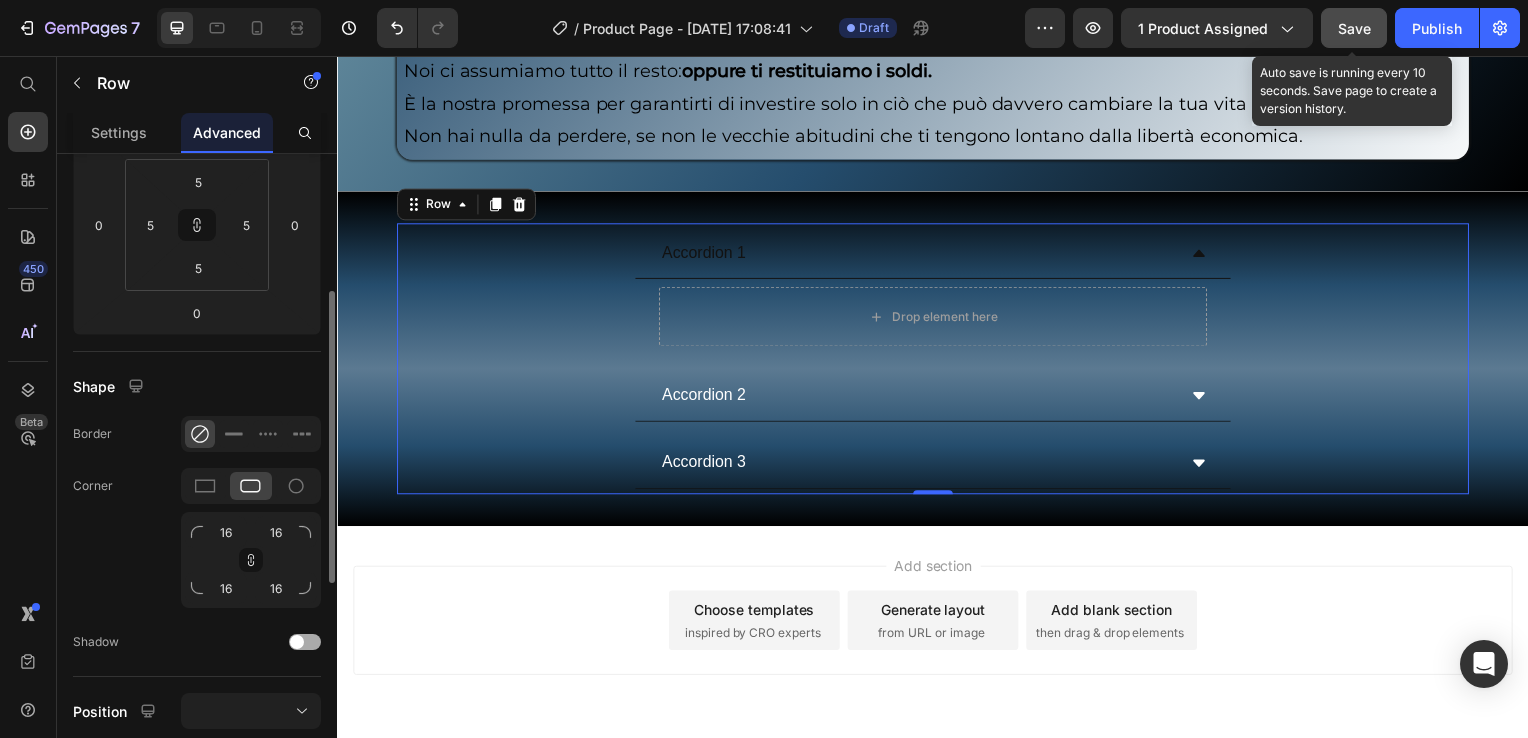 click on "Shadow" 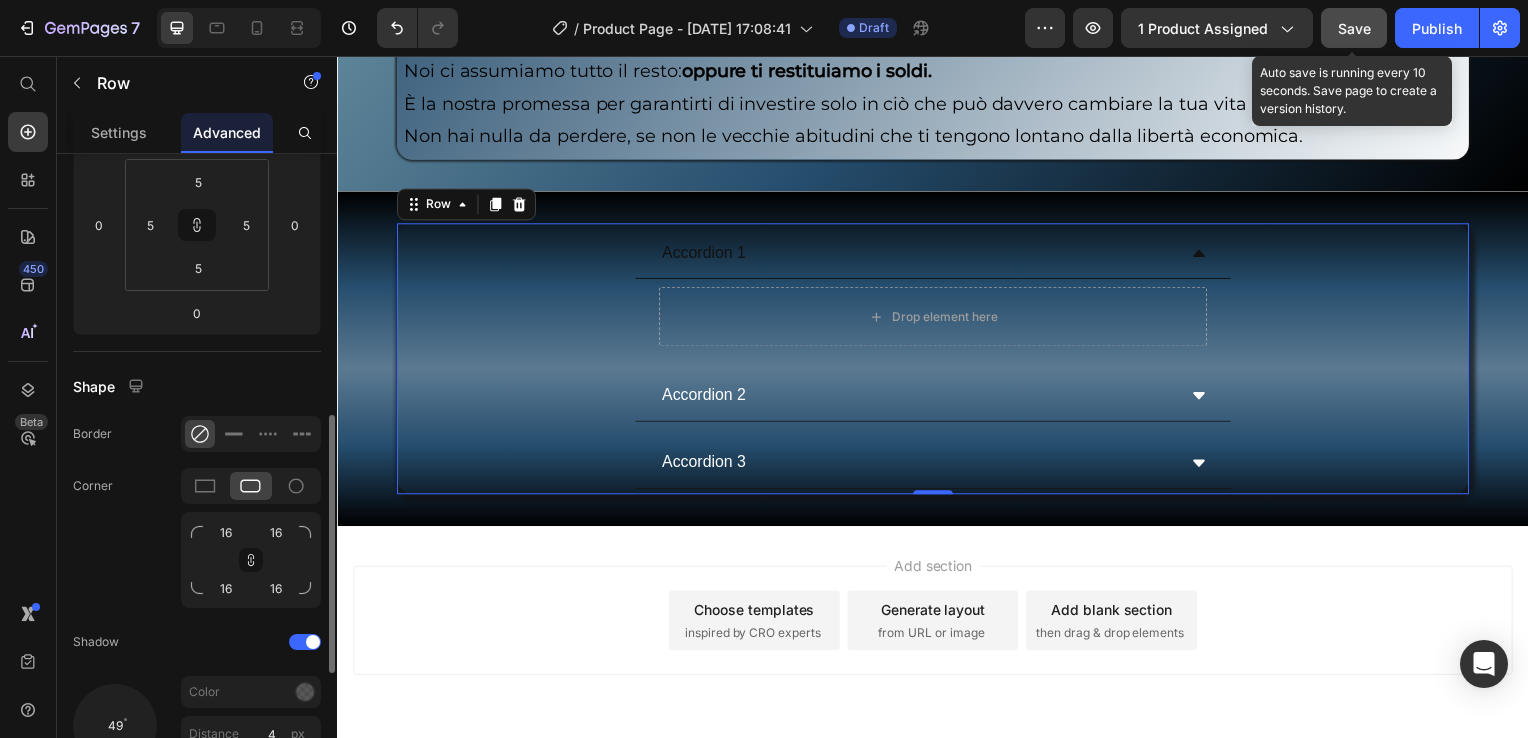 scroll, scrollTop: 500, scrollLeft: 0, axis: vertical 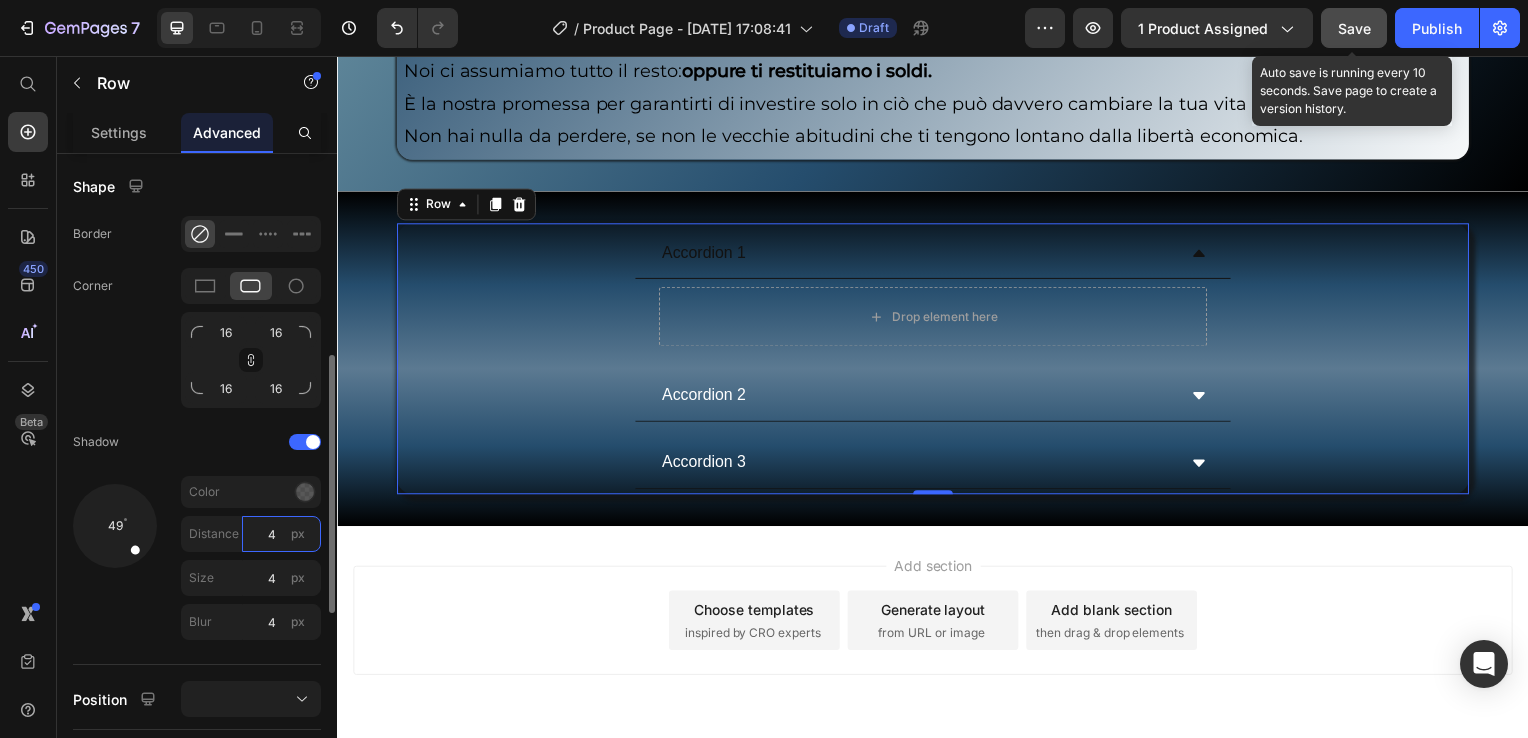 click on "4" at bounding box center (281, 534) 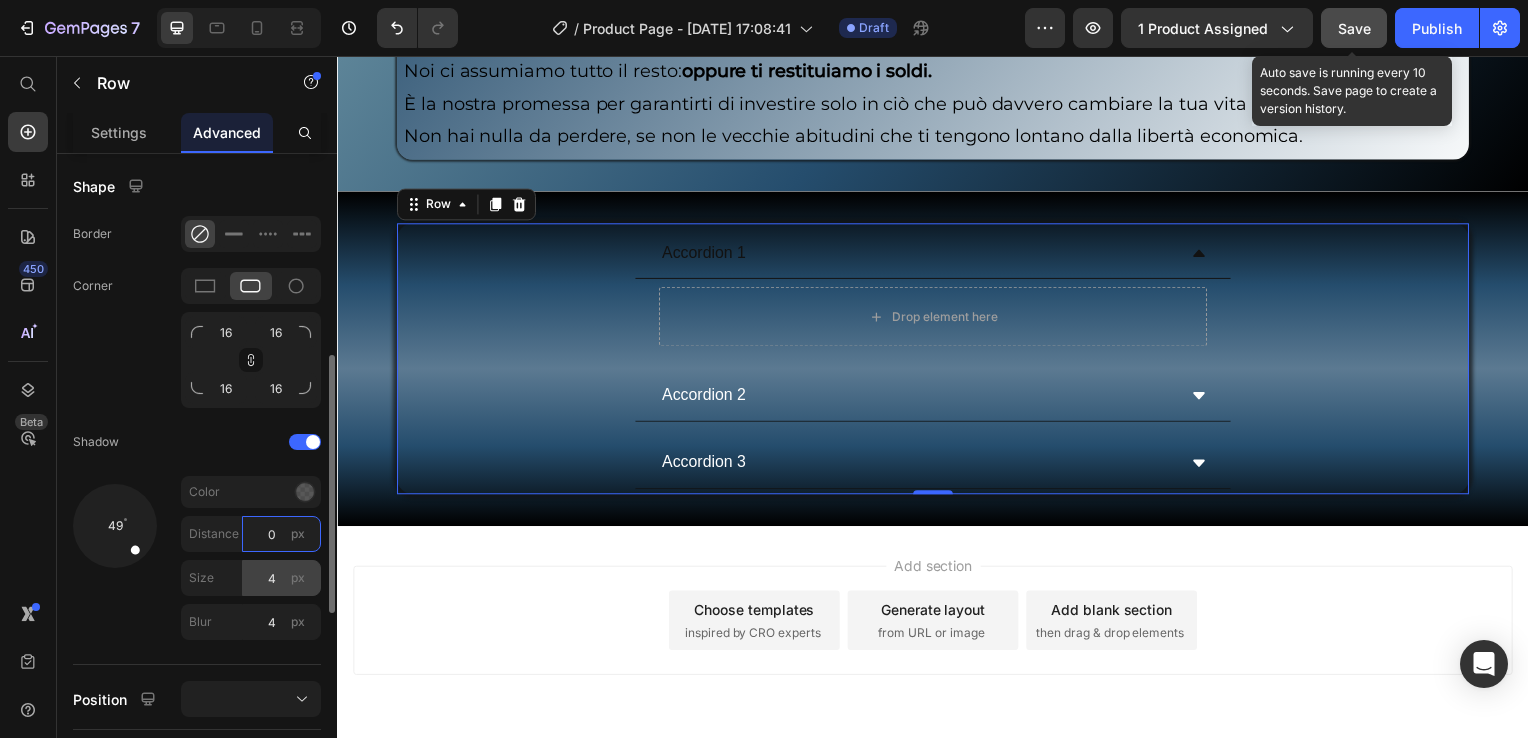 type on "0" 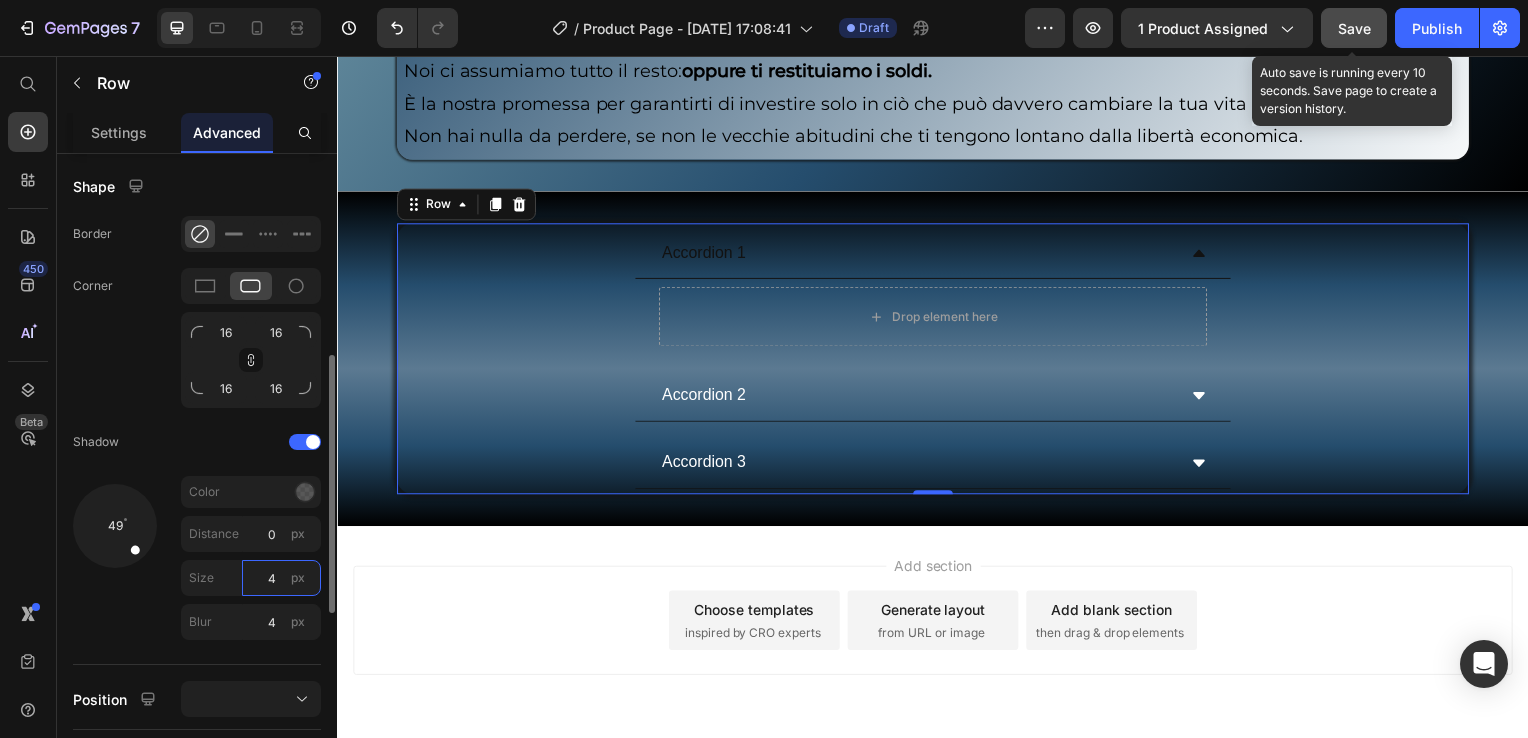 click on "4" at bounding box center (281, 578) 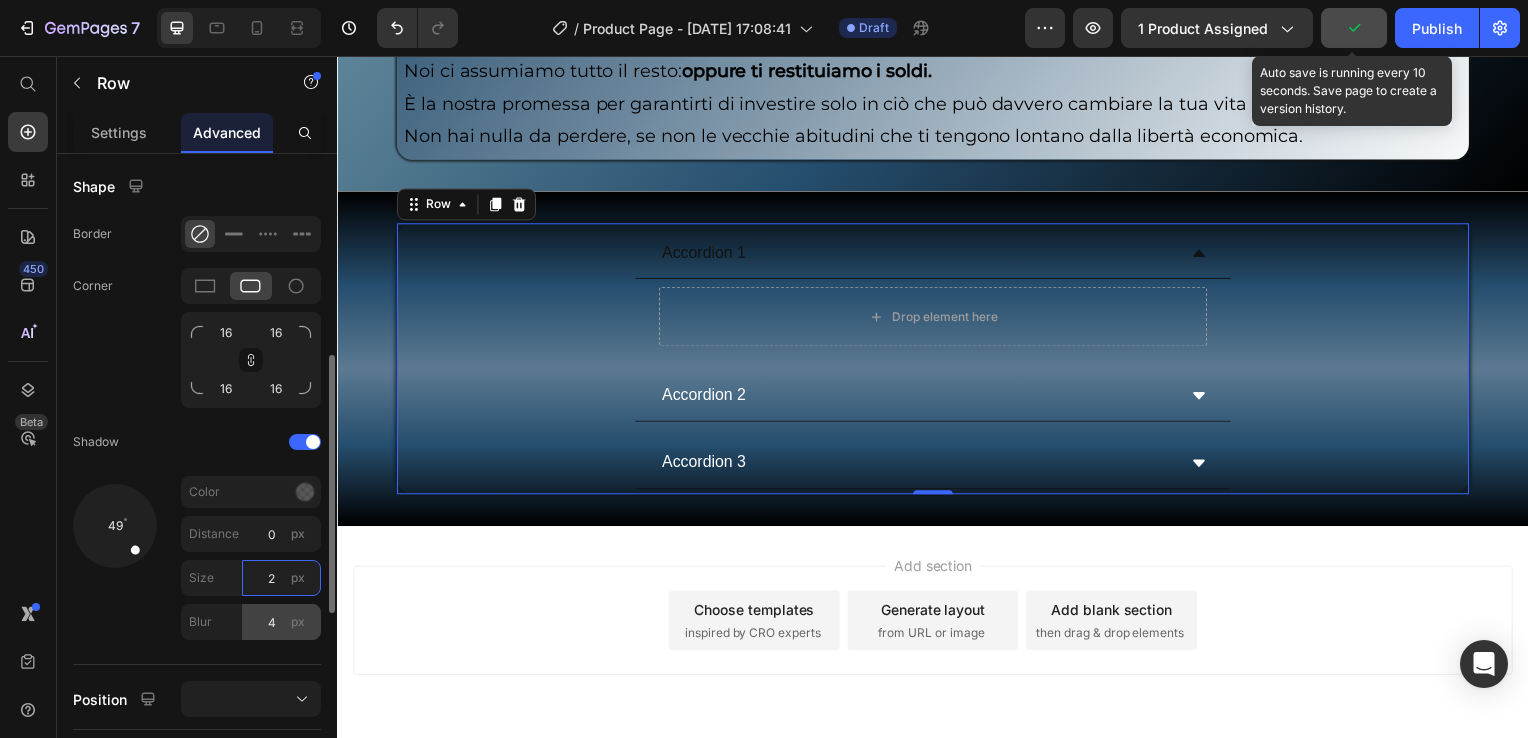 type on "2" 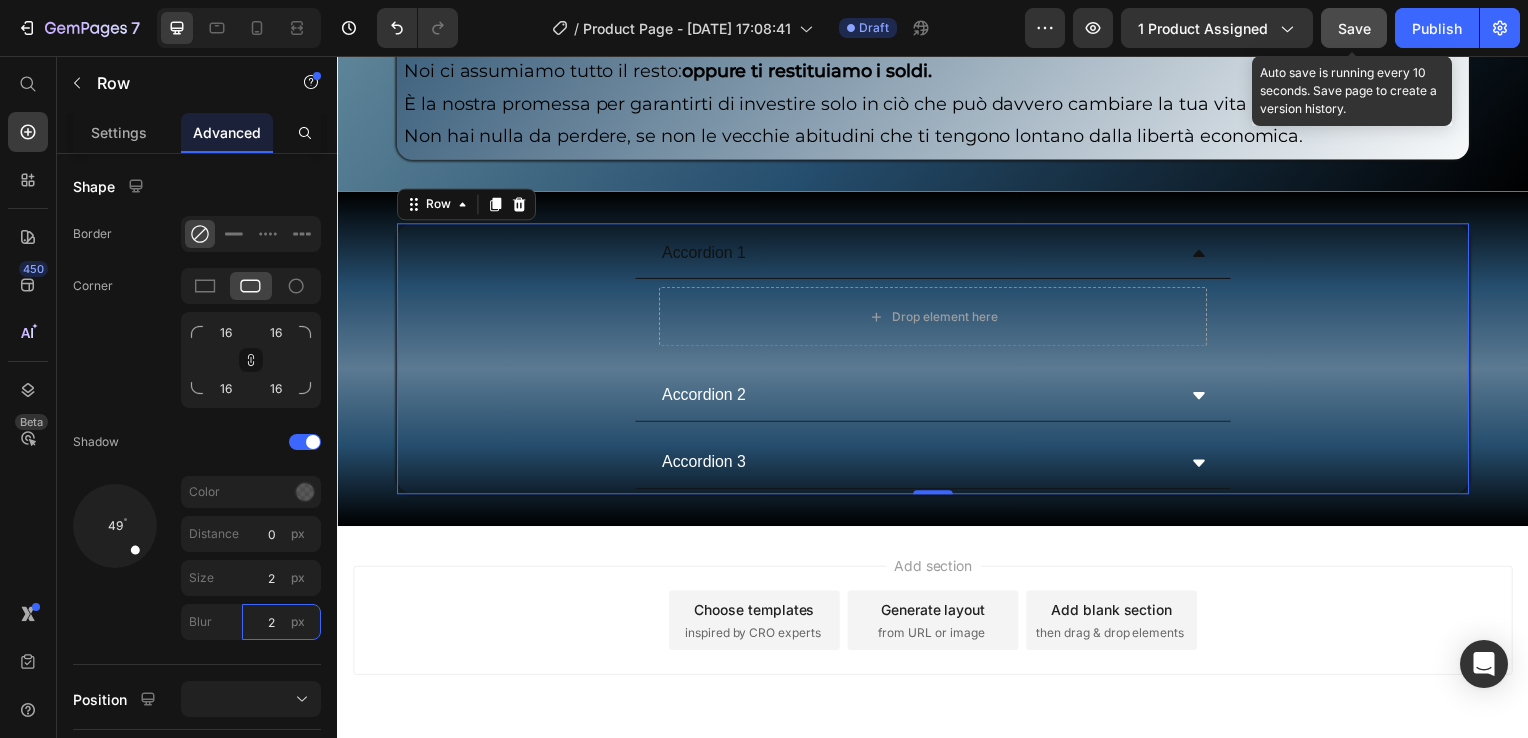 type on "2" 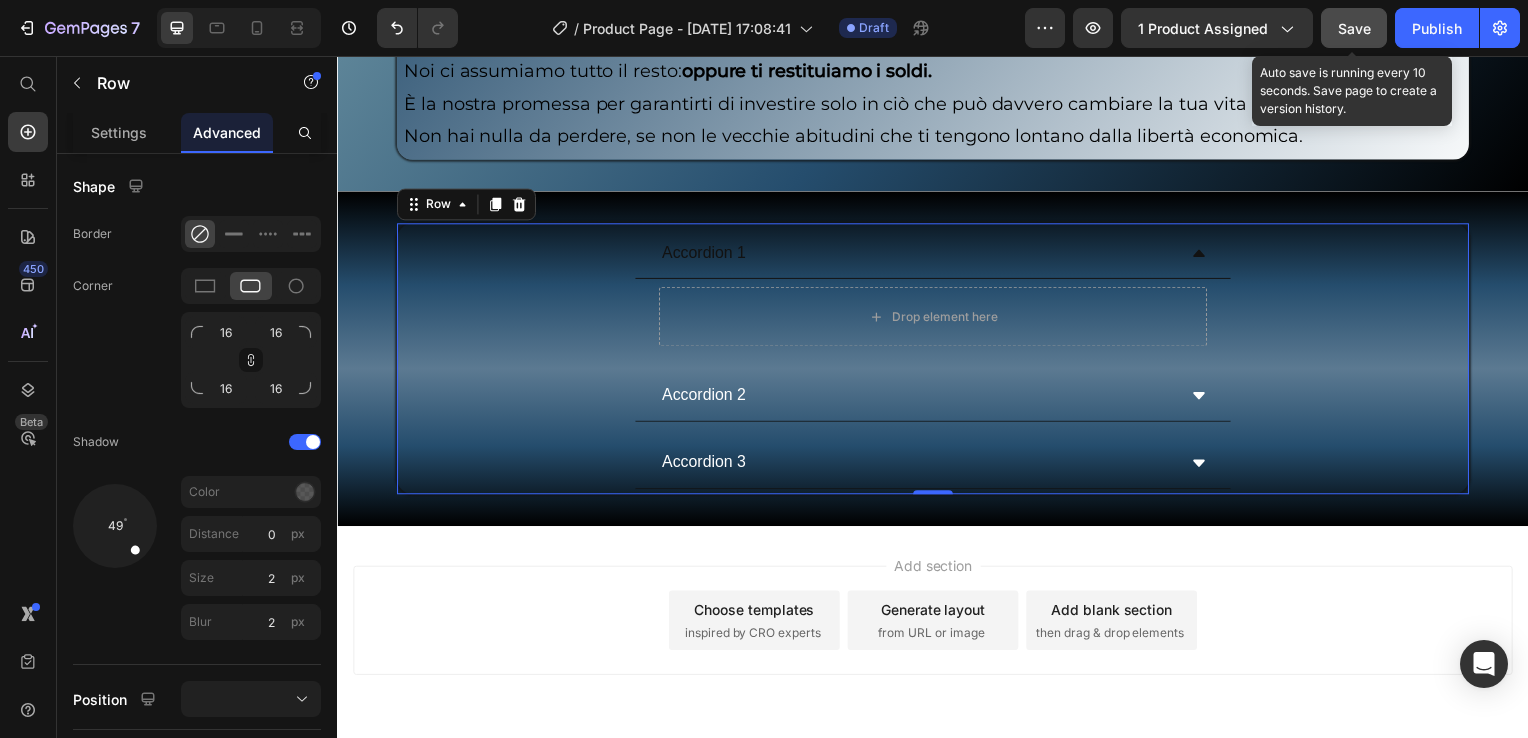 click on "Save" 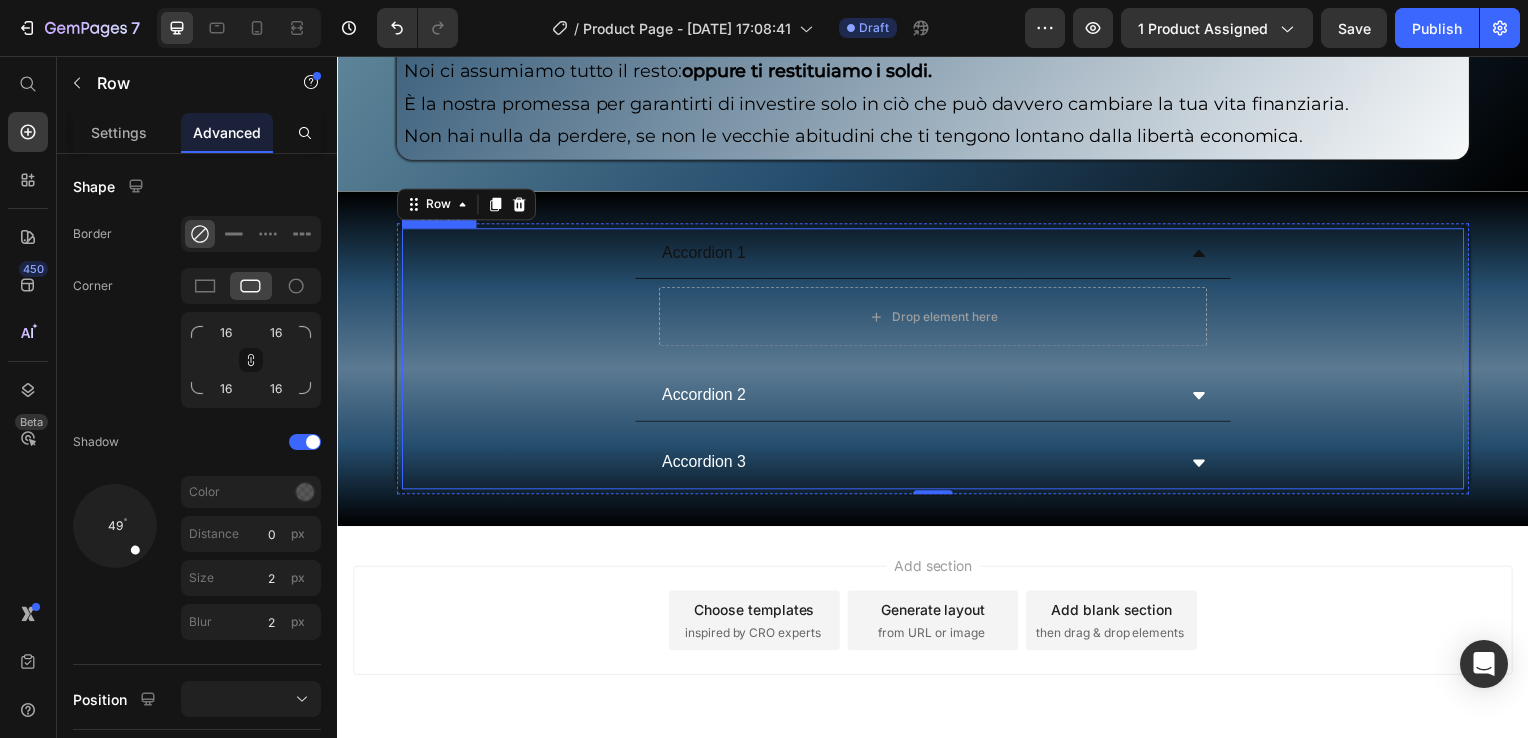 click 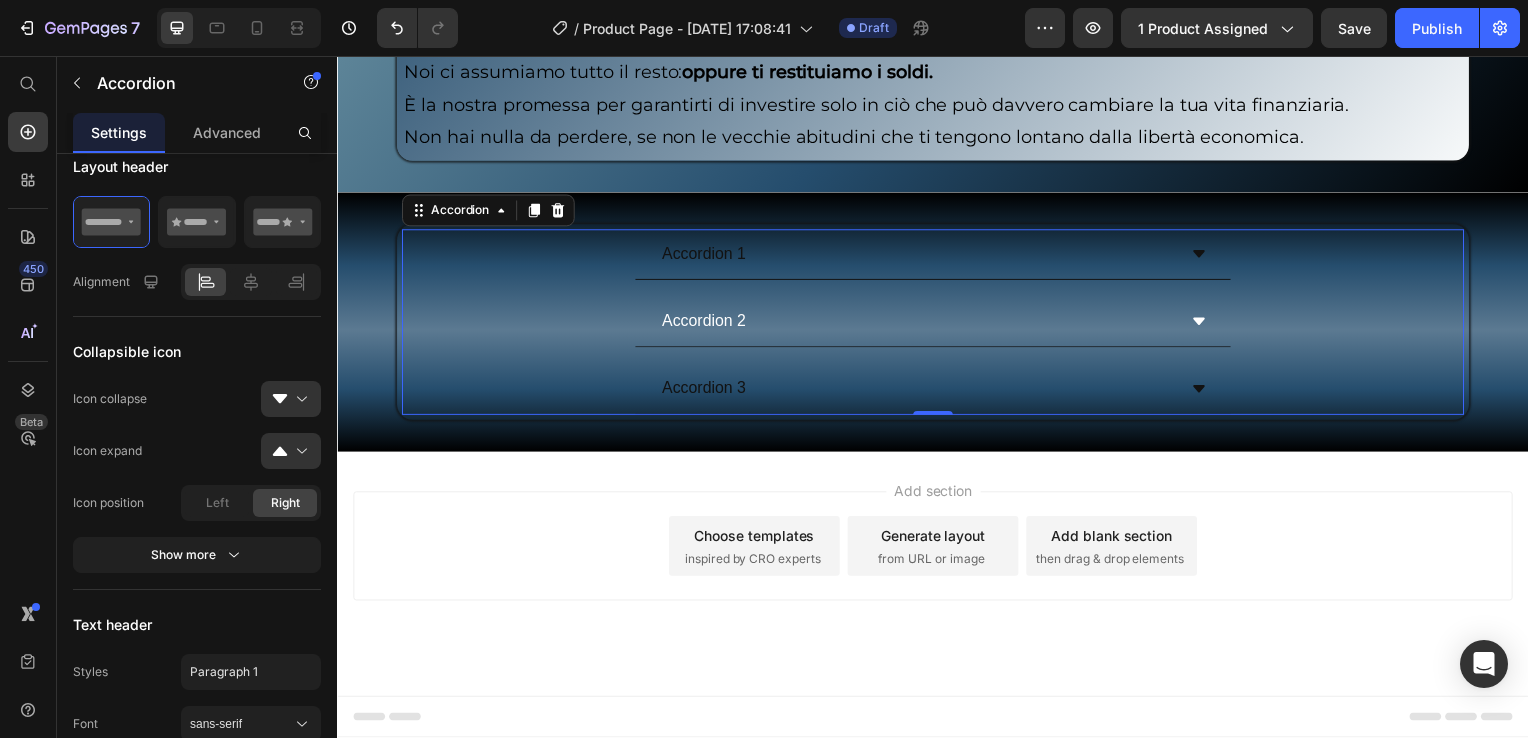 scroll, scrollTop: 0, scrollLeft: 0, axis: both 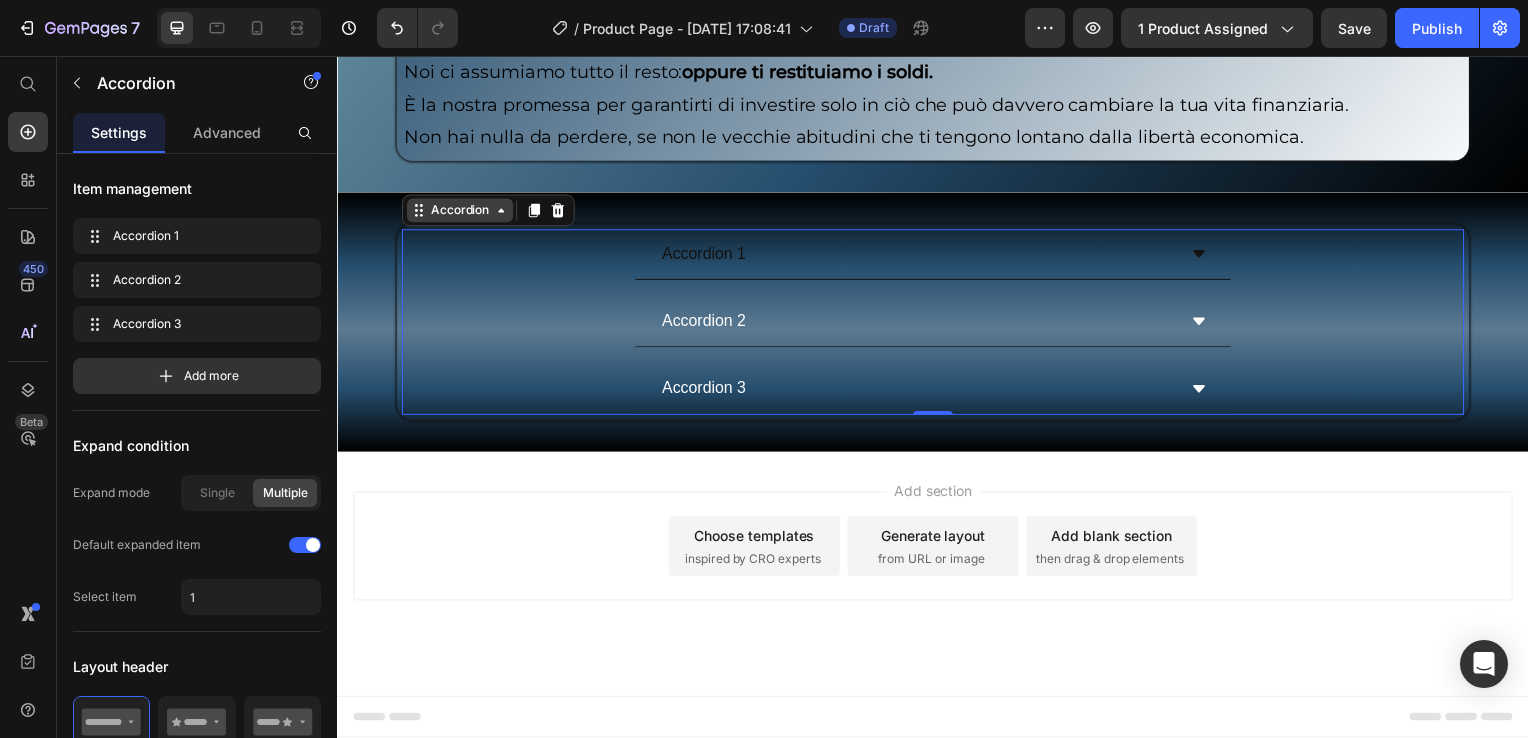click on "Accordion" at bounding box center (460, 212) 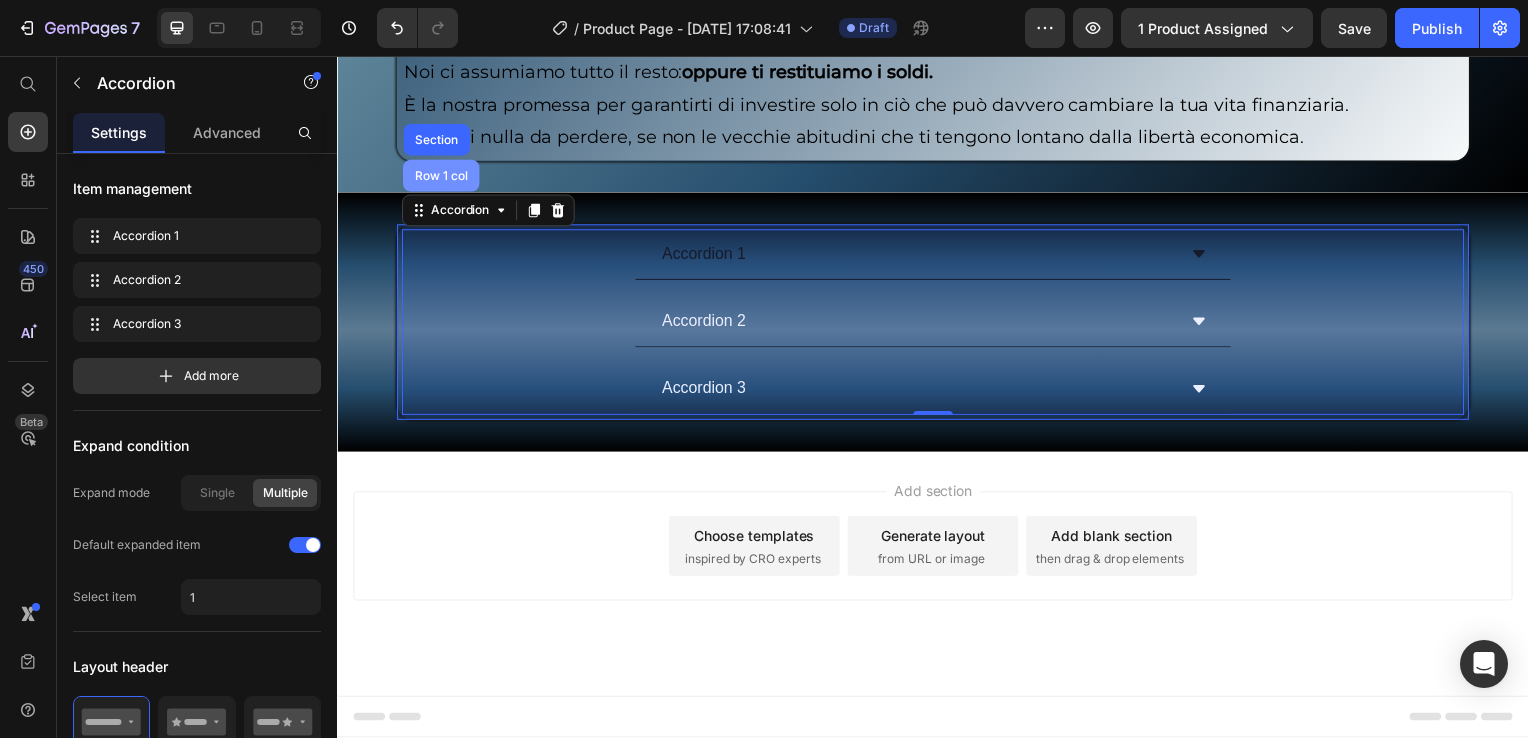 click on "Row 1 col" at bounding box center [441, 177] 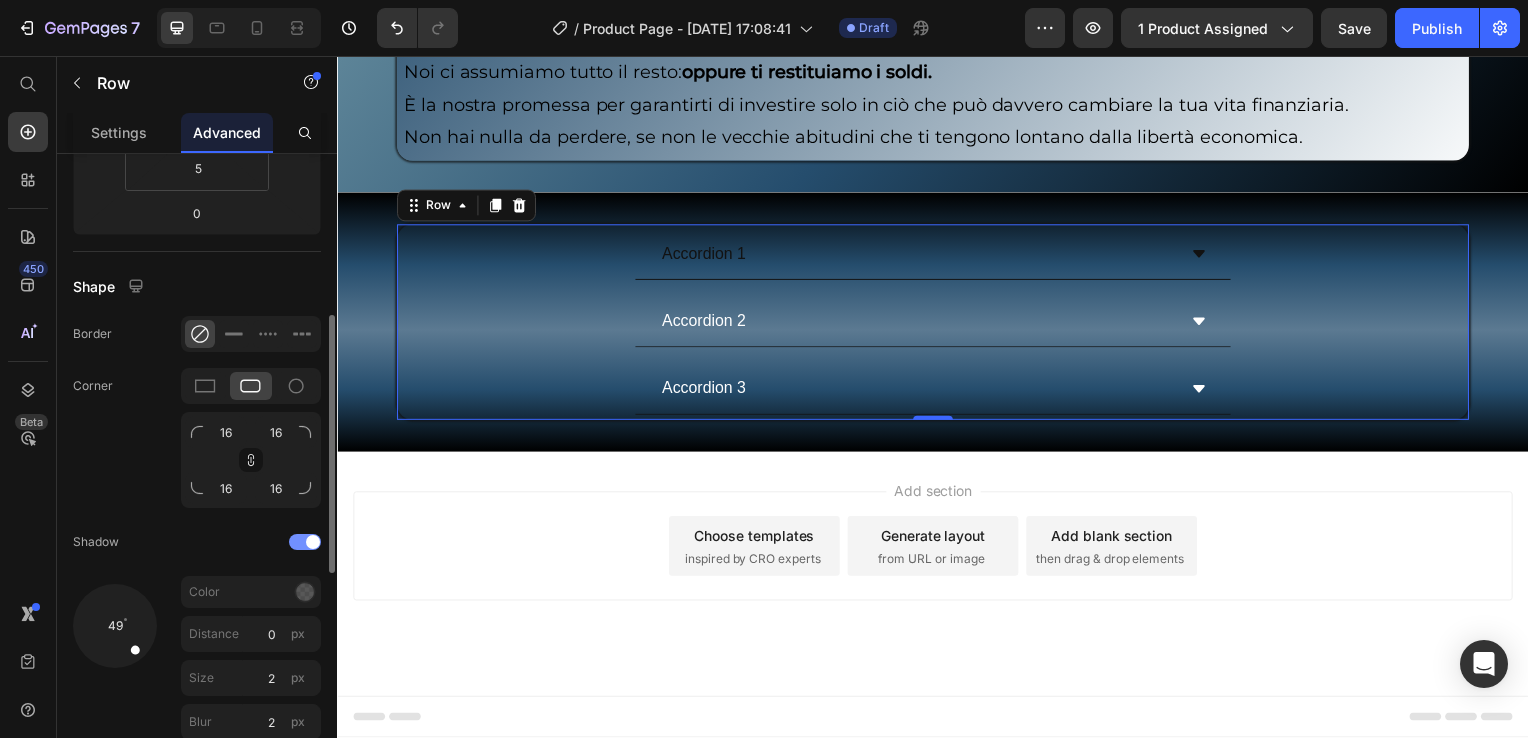 scroll, scrollTop: 500, scrollLeft: 0, axis: vertical 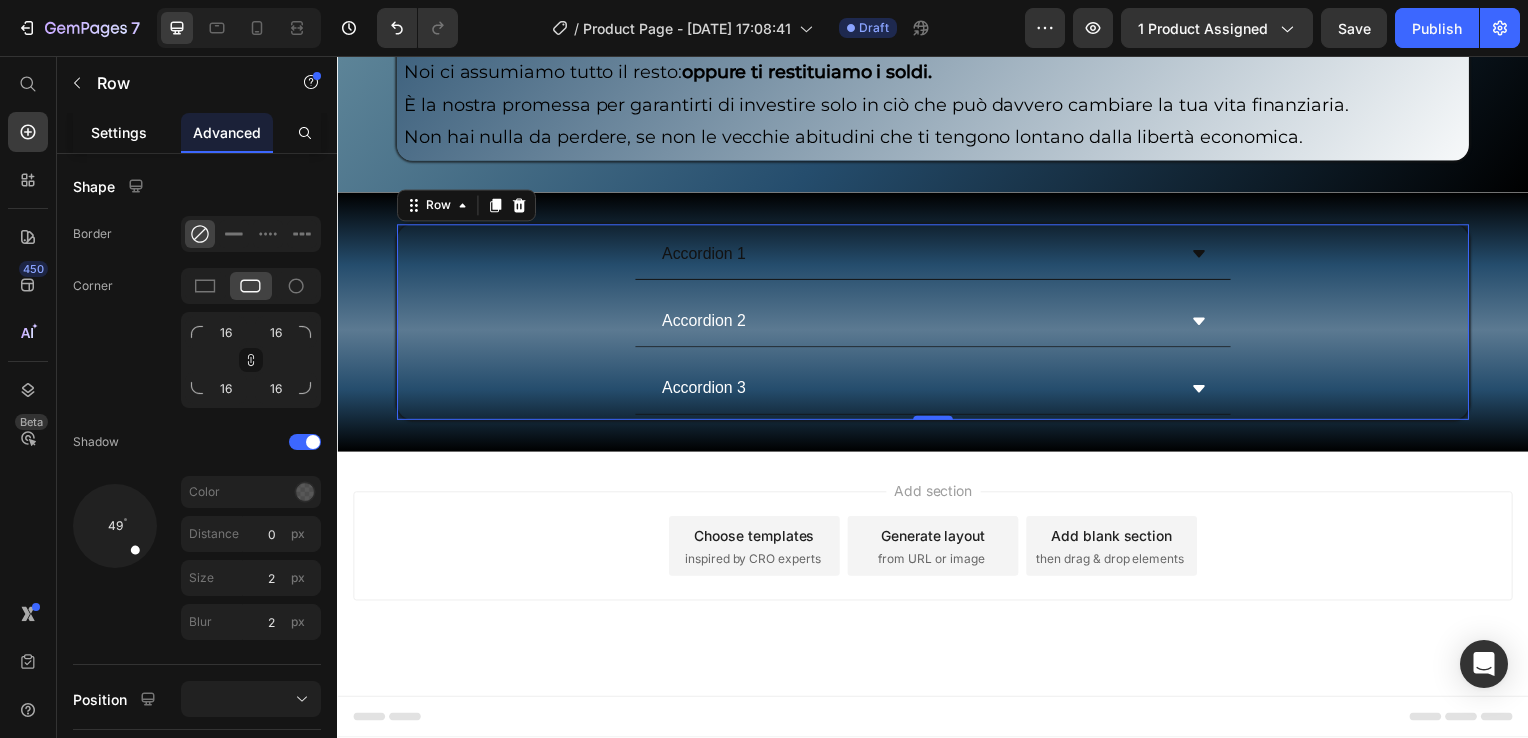 click on "Settings" at bounding box center [119, 132] 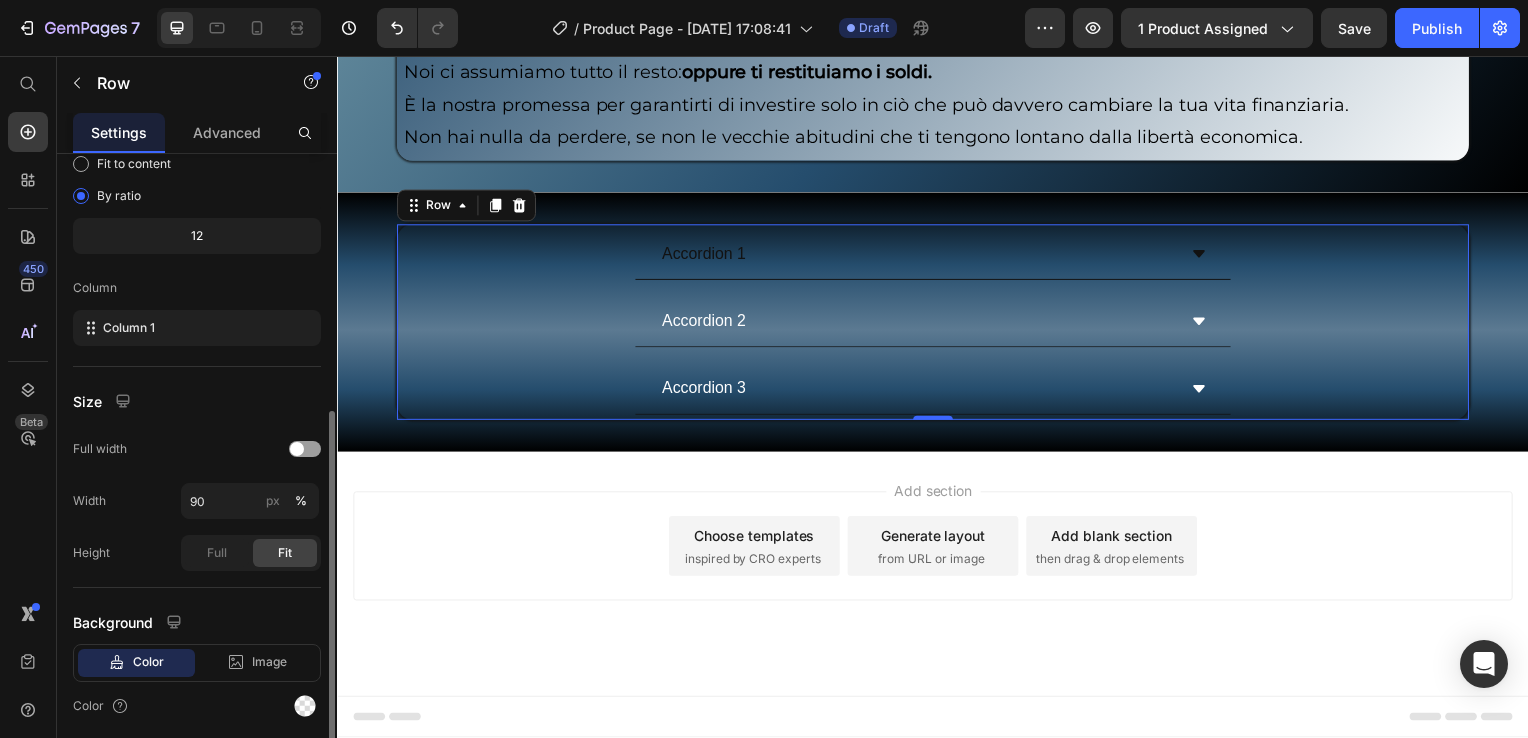 scroll, scrollTop: 268, scrollLeft: 0, axis: vertical 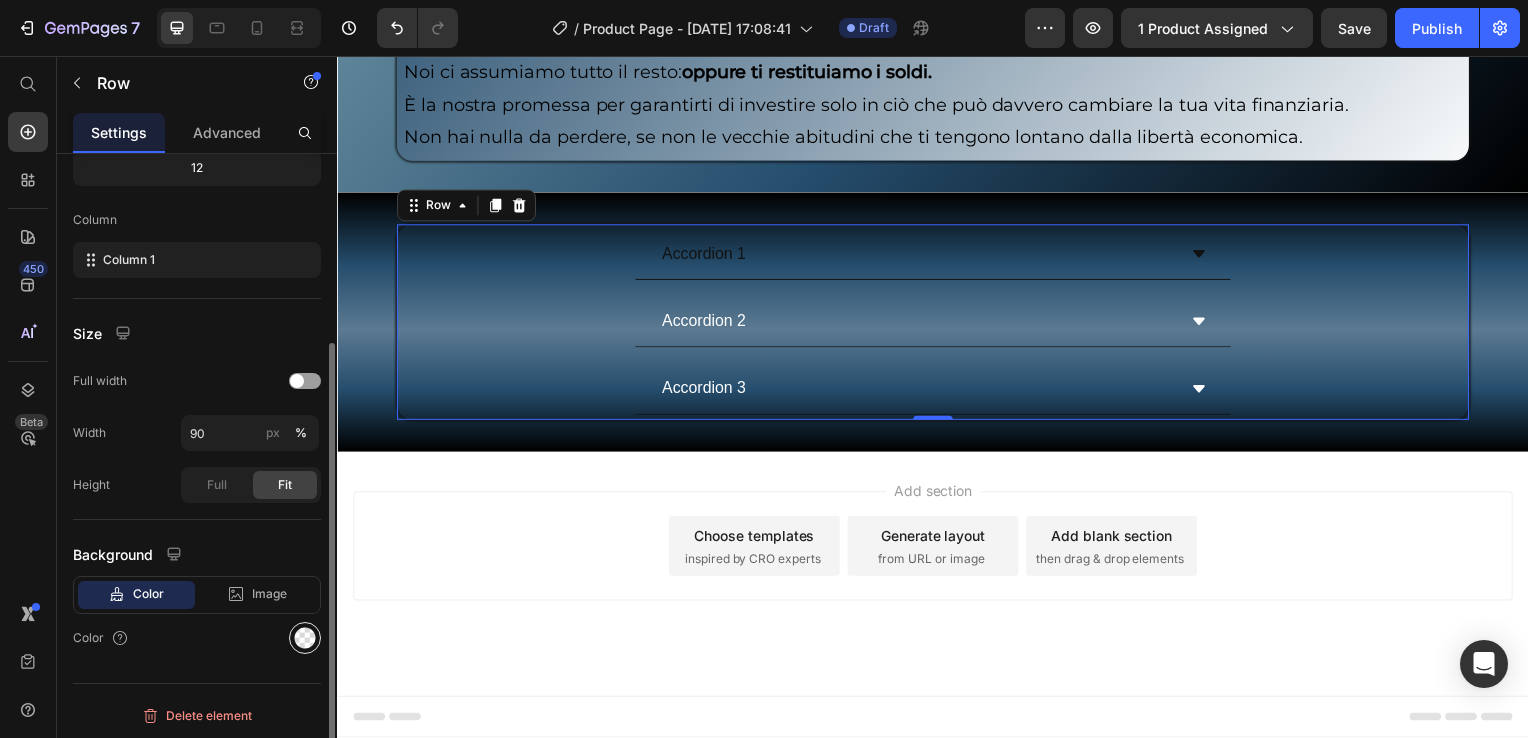 click 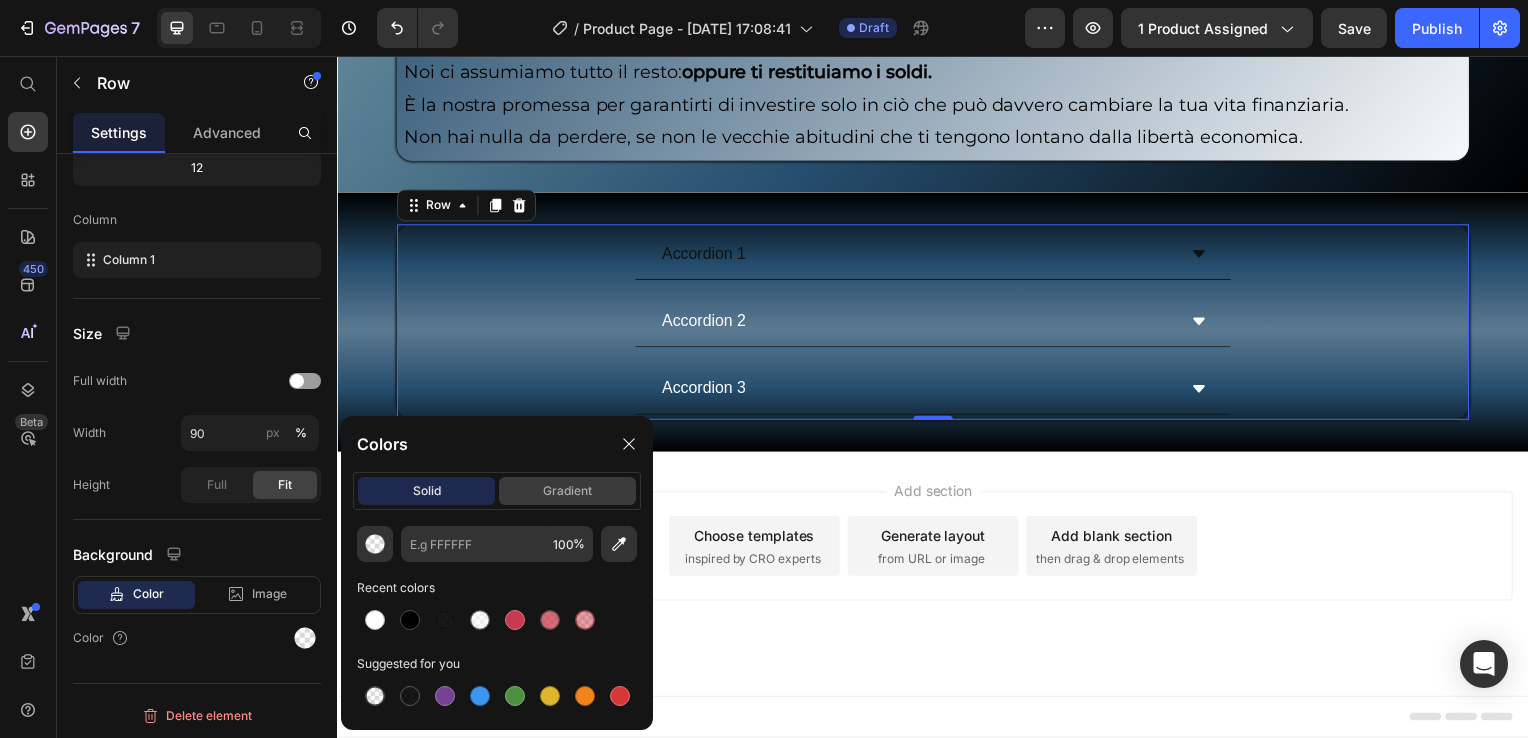 click on "gradient" 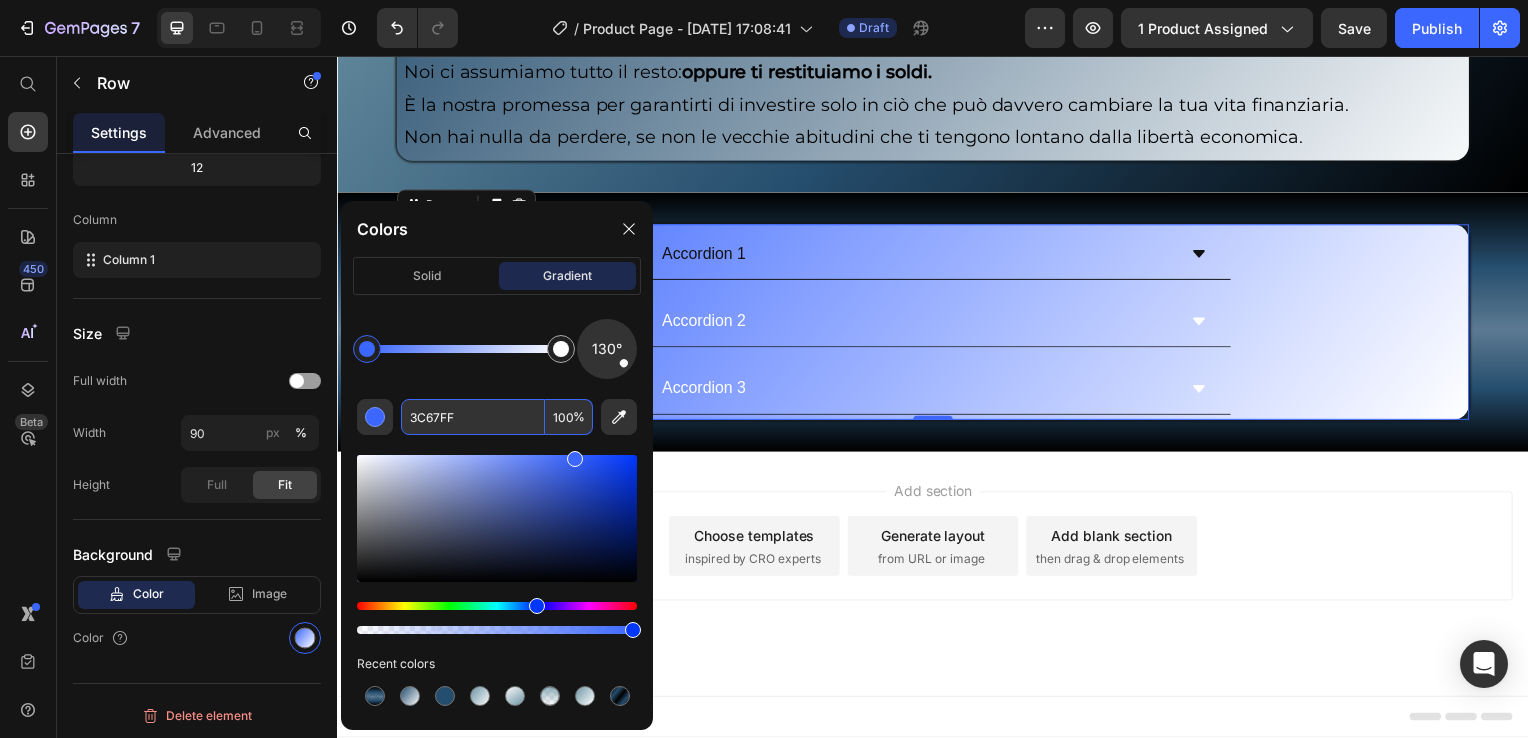 paste on "254D6D" 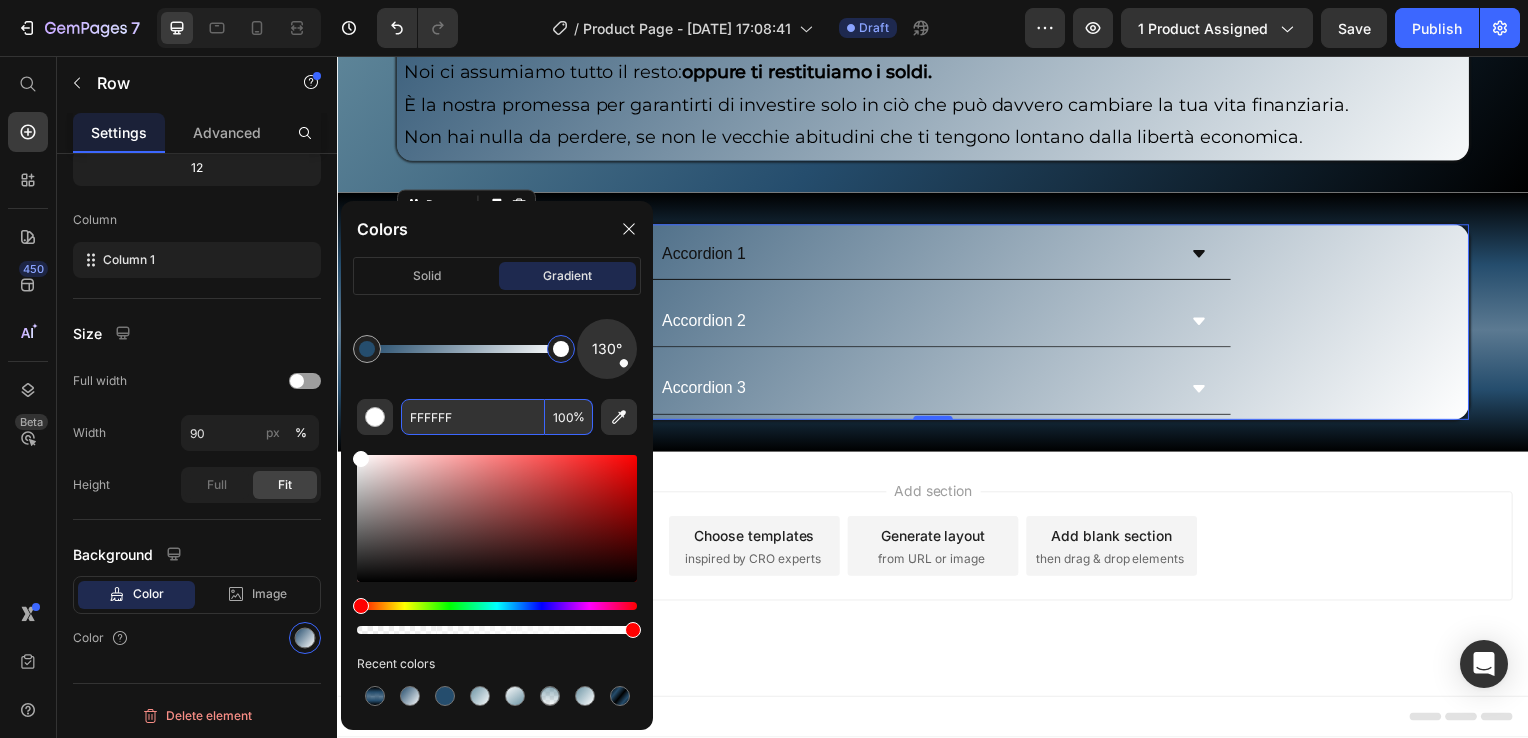 drag, startPoint x: 555, startPoint y: 354, endPoint x: 570, endPoint y: 369, distance: 21.213203 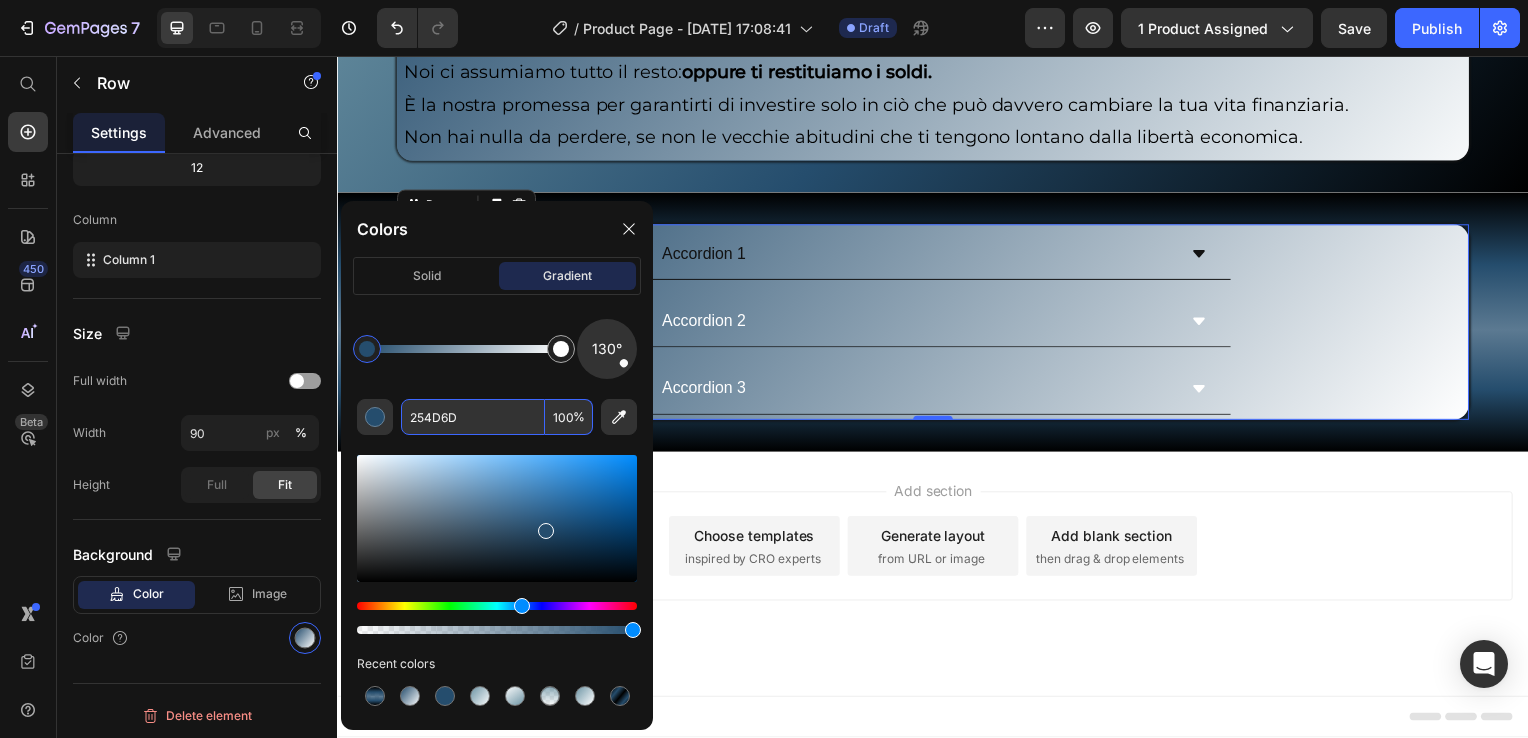 drag, startPoint x: 376, startPoint y: 352, endPoint x: 352, endPoint y: 357, distance: 24.5153 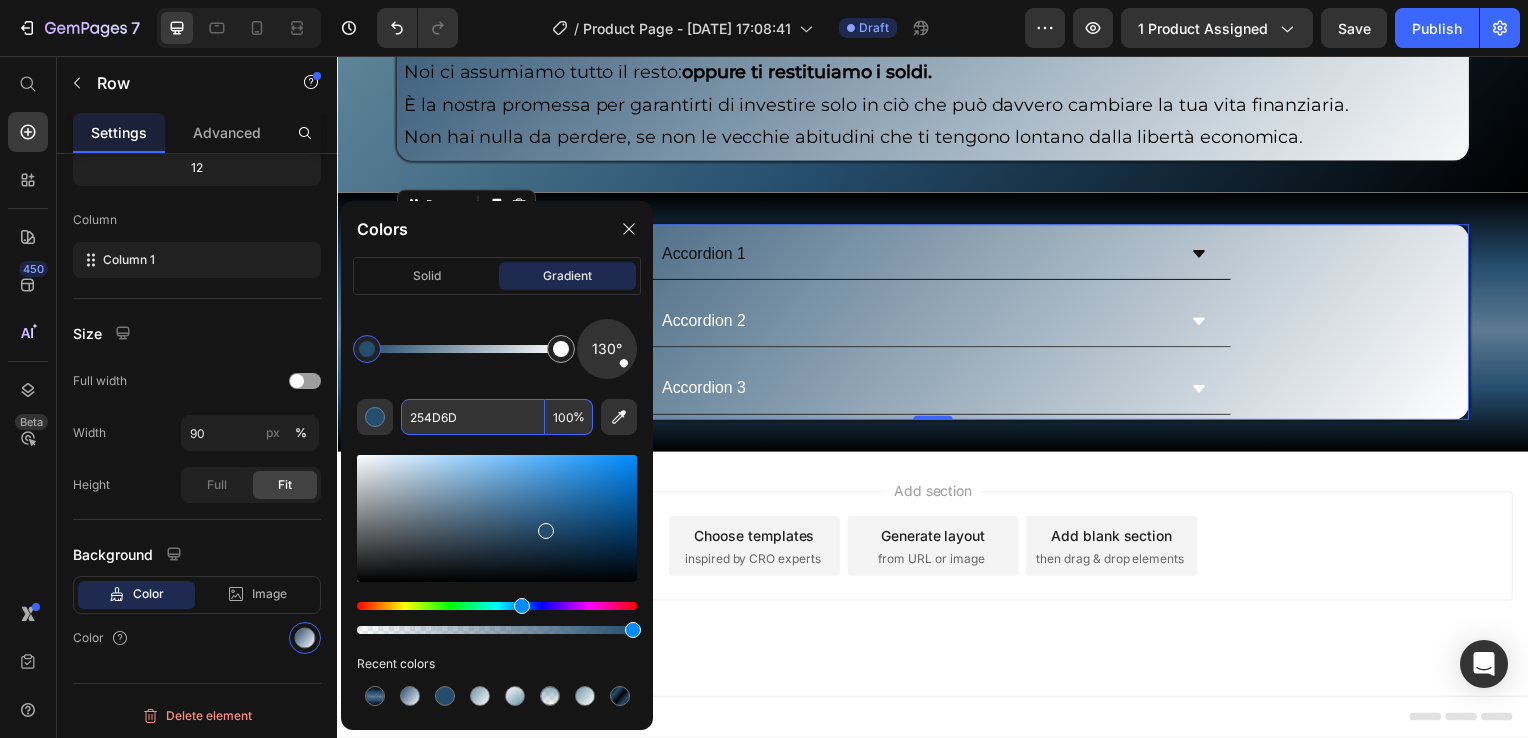 paste on "#6e95a5" 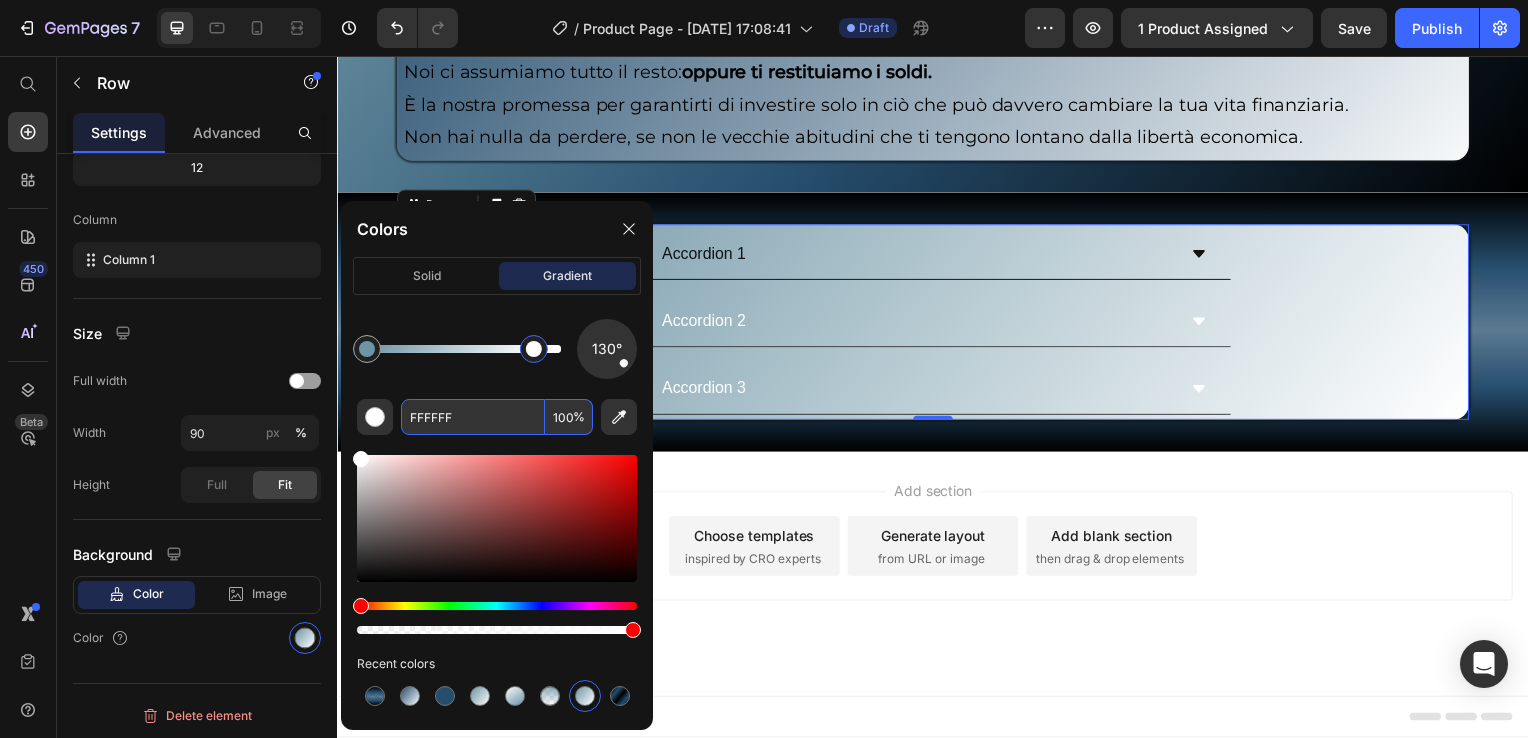 drag, startPoint x: 558, startPoint y: 353, endPoint x: 592, endPoint y: 366, distance: 36.40055 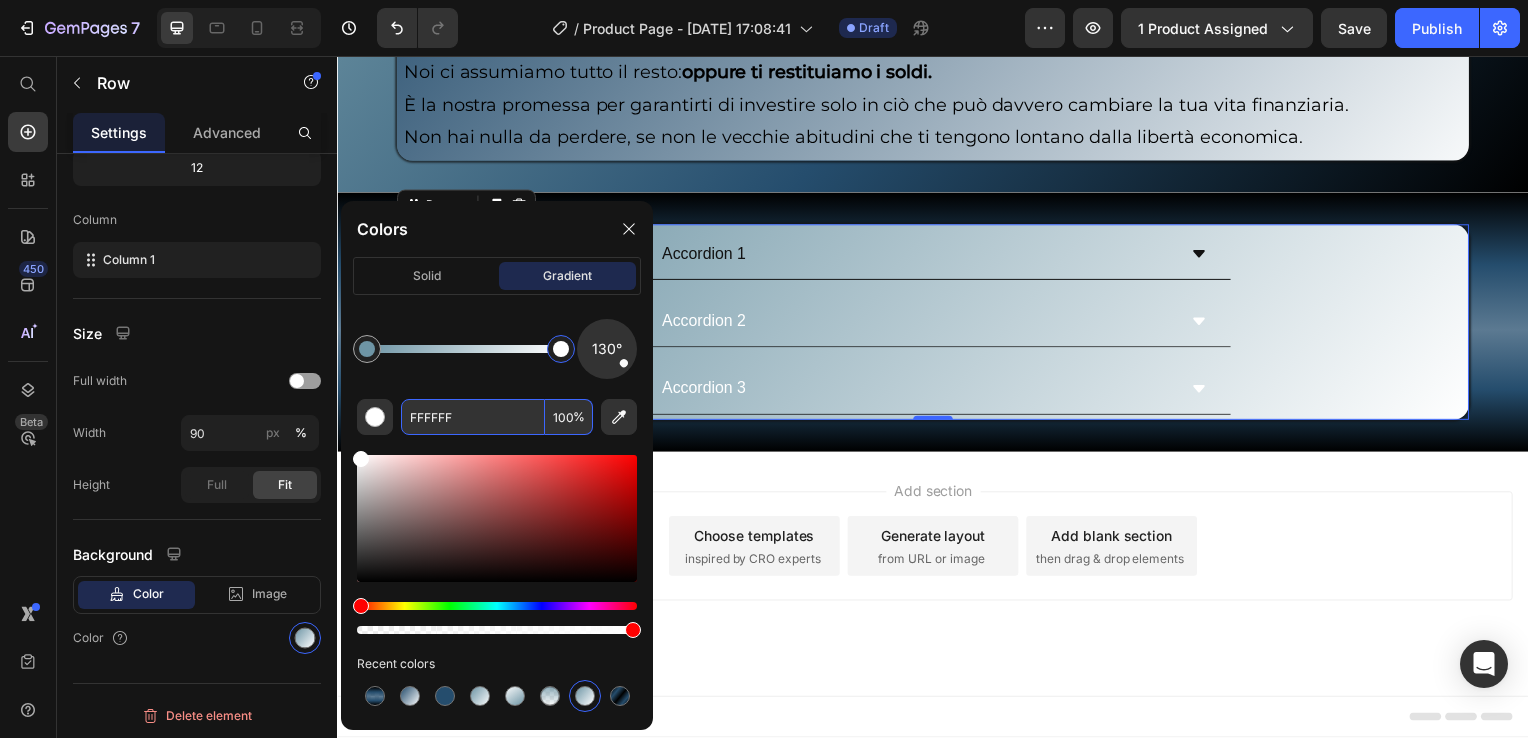 paste on "#6e95a5" 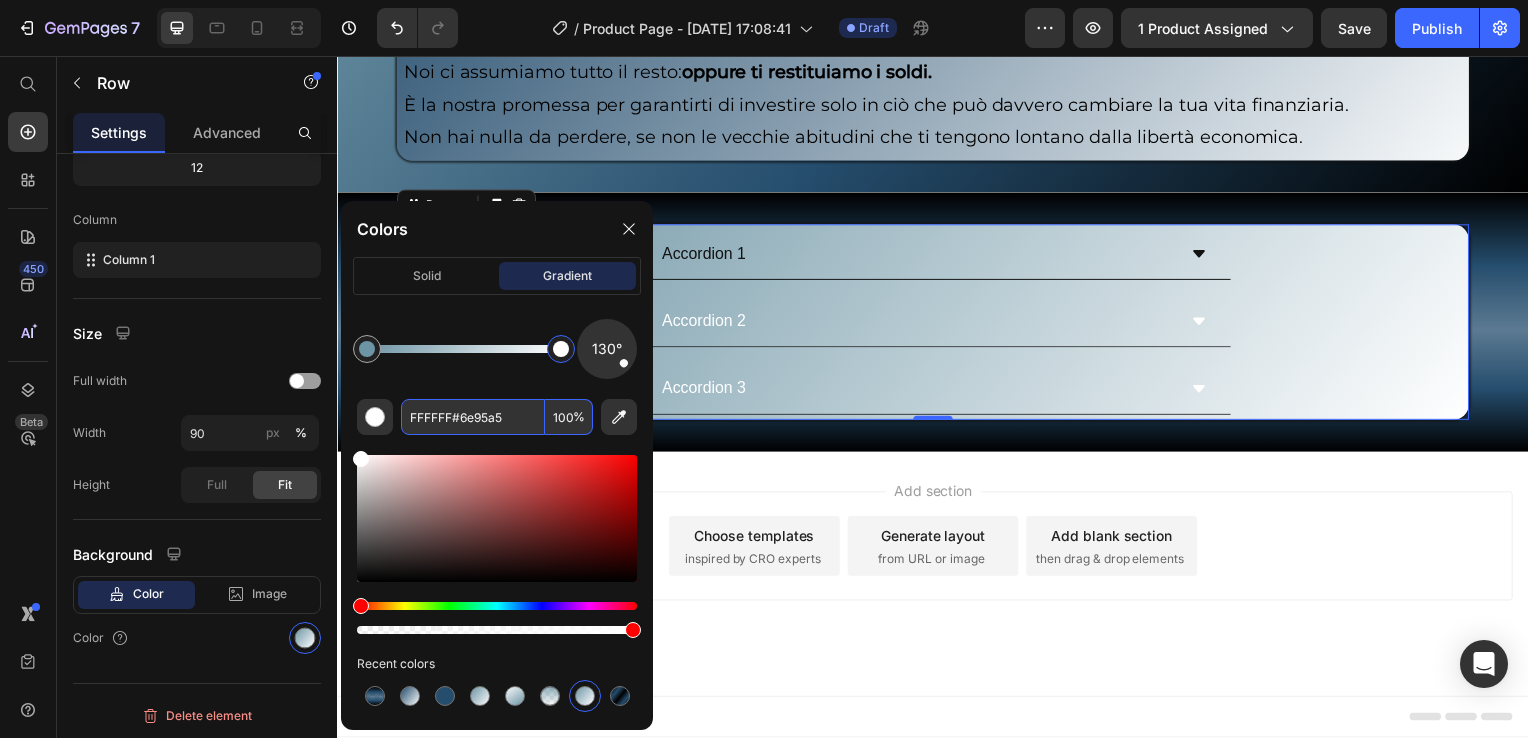 drag, startPoint x: 504, startPoint y: 414, endPoint x: 405, endPoint y: 411, distance: 99.04544 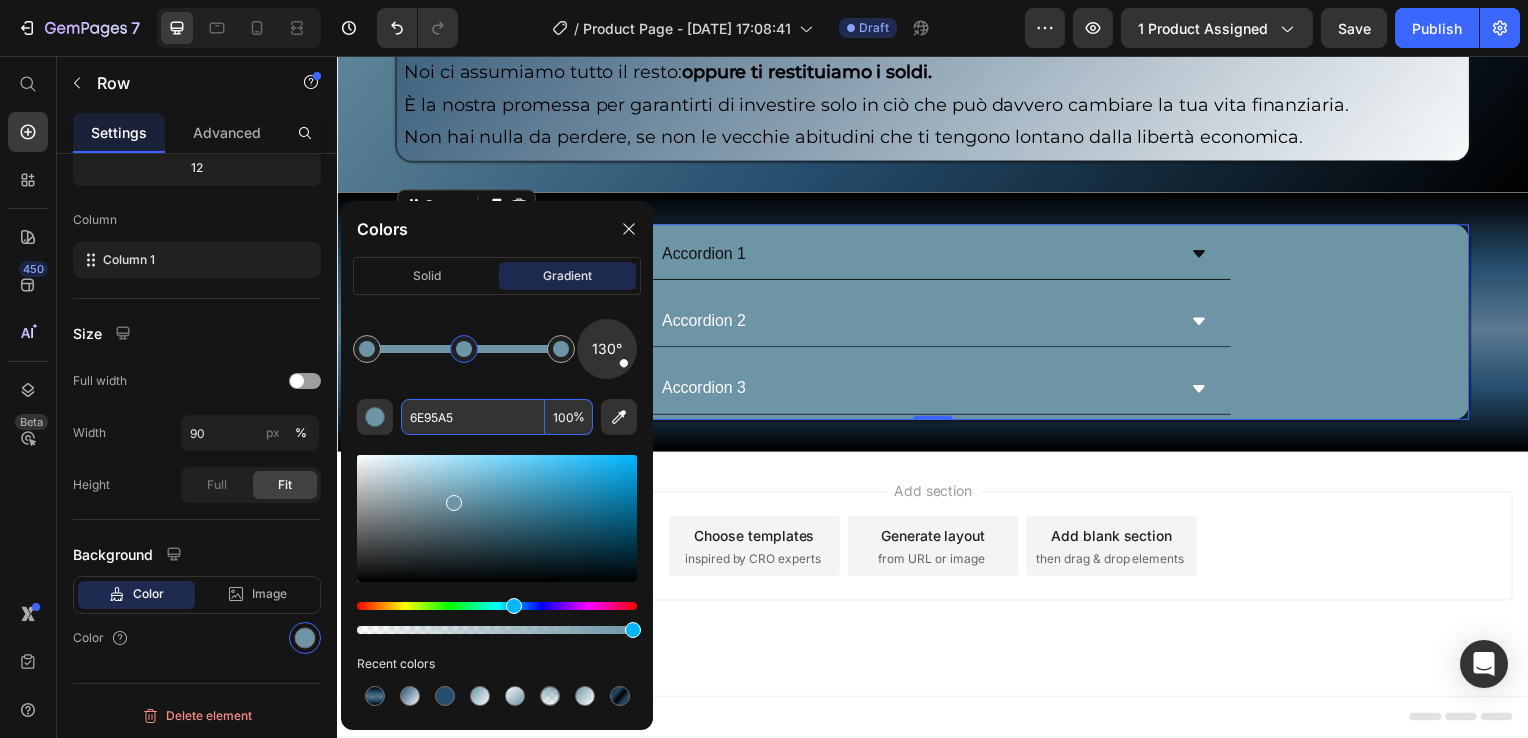 click 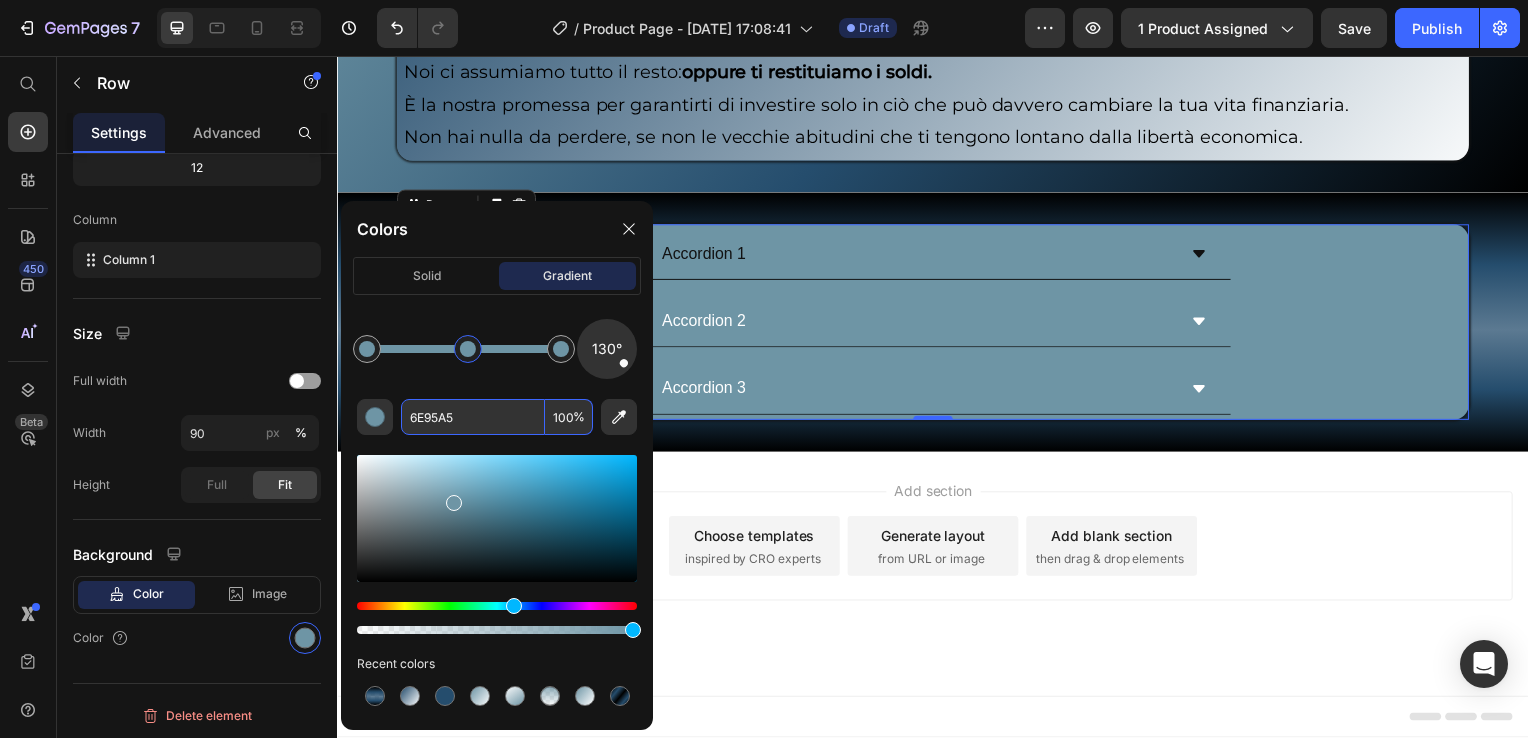 click at bounding box center [468, 349] 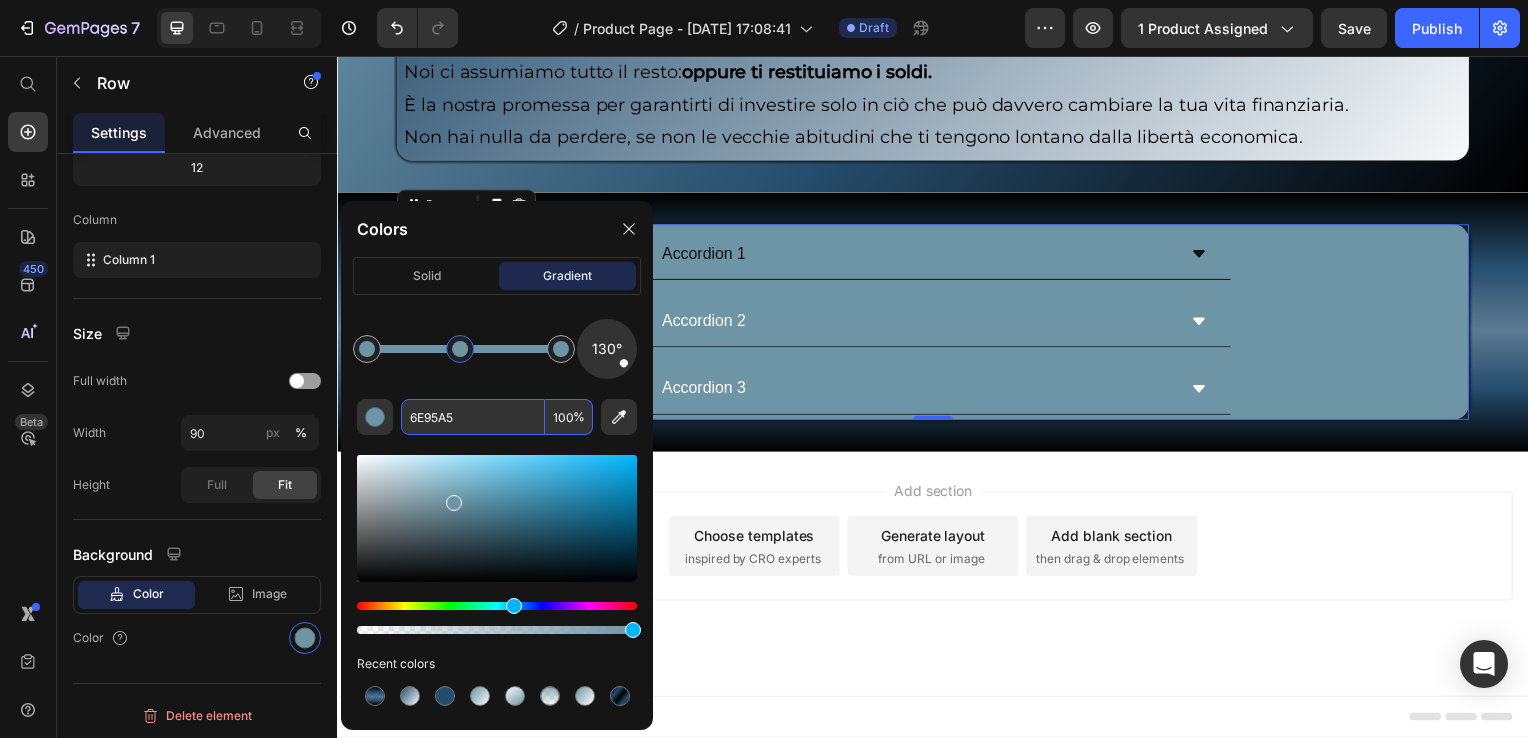 click at bounding box center [460, 349] 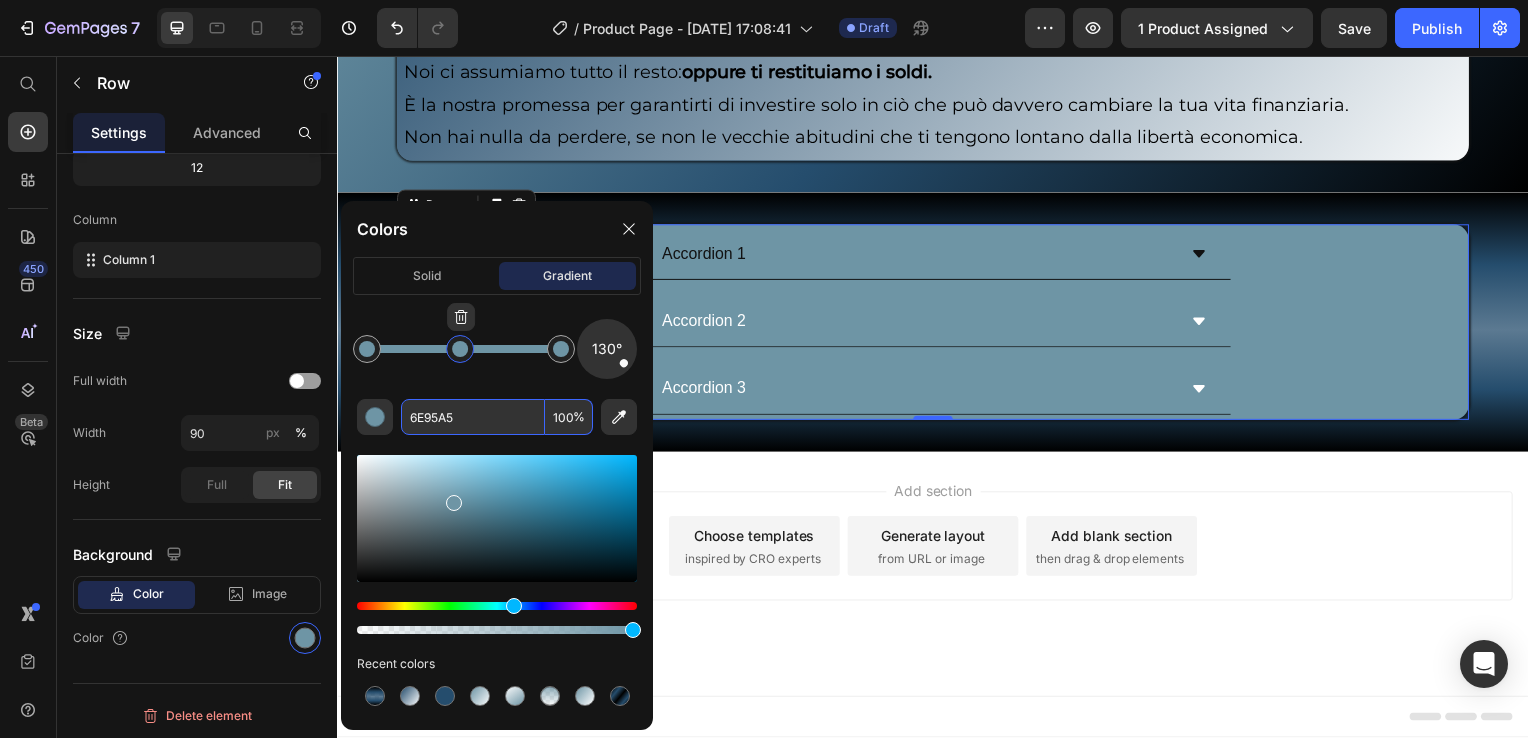 click at bounding box center [460, 349] 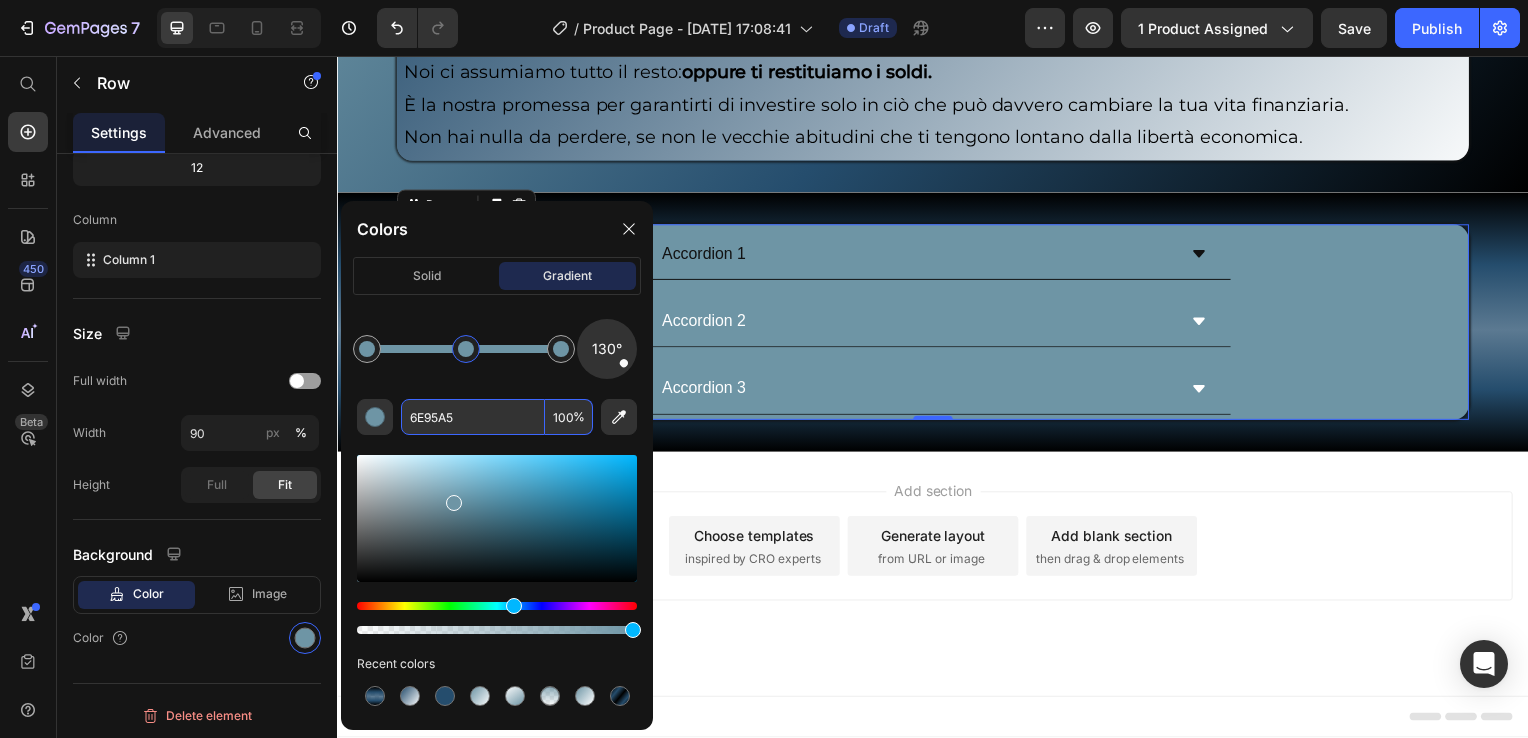 paste on "#254d6d" 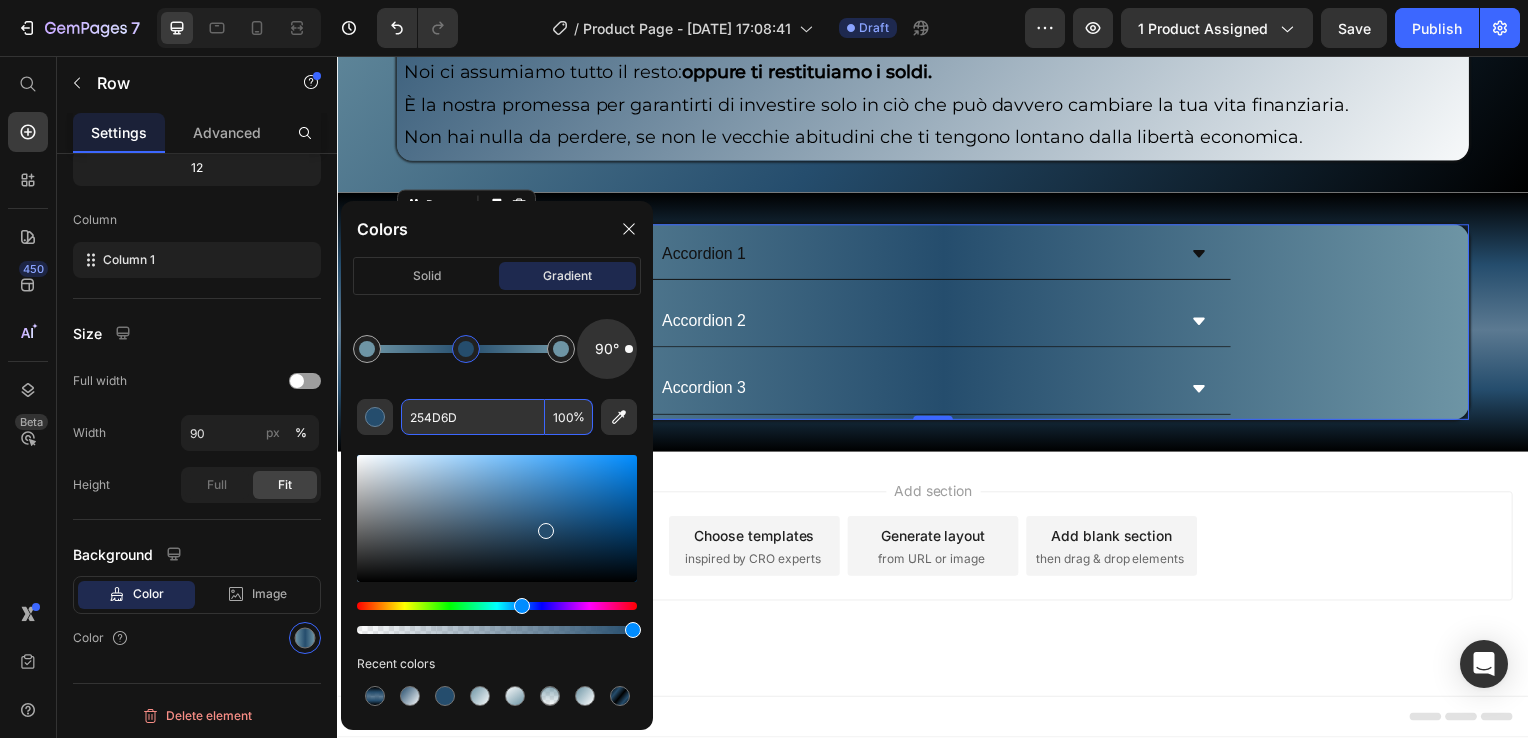 drag, startPoint x: 627, startPoint y: 364, endPoint x: 648, endPoint y: 349, distance: 25.806976 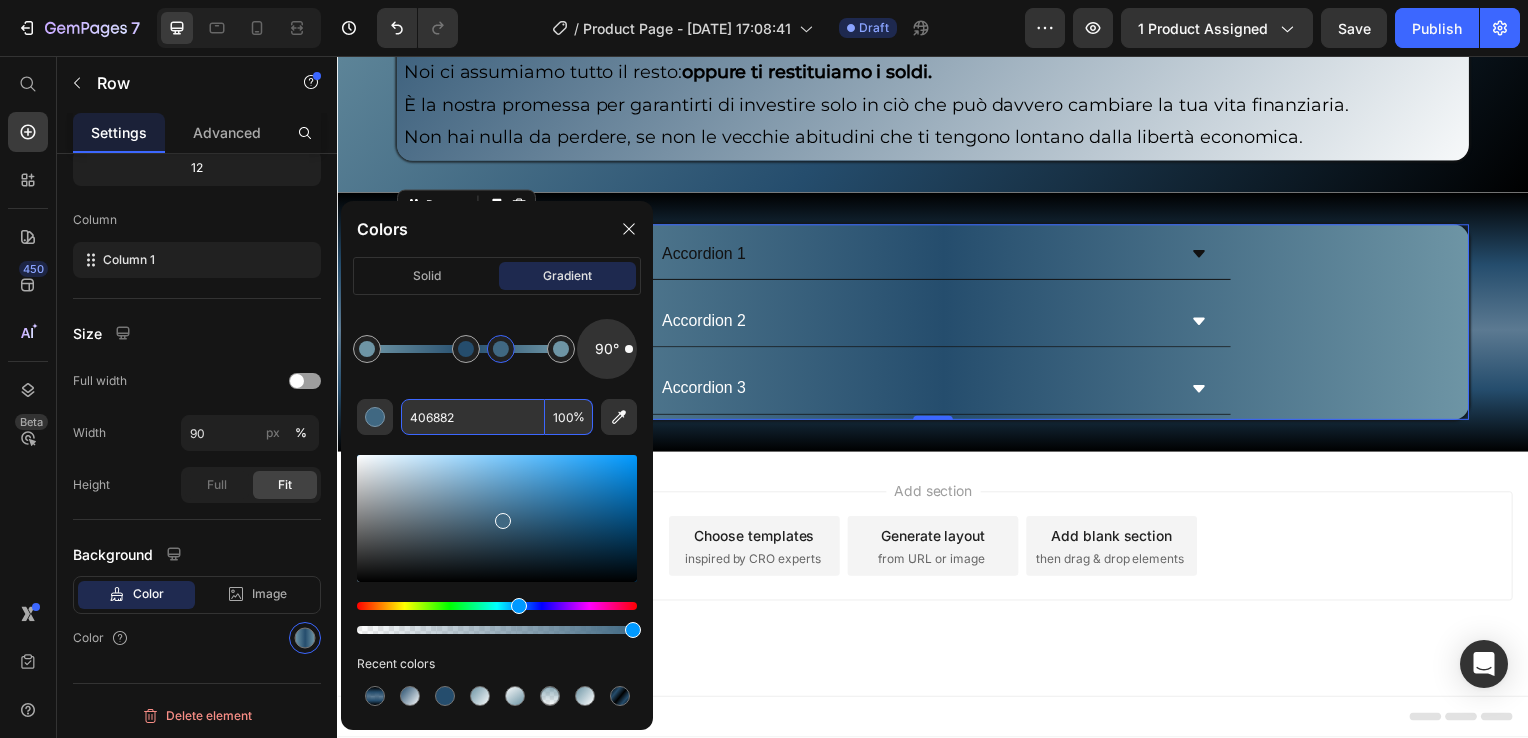 click 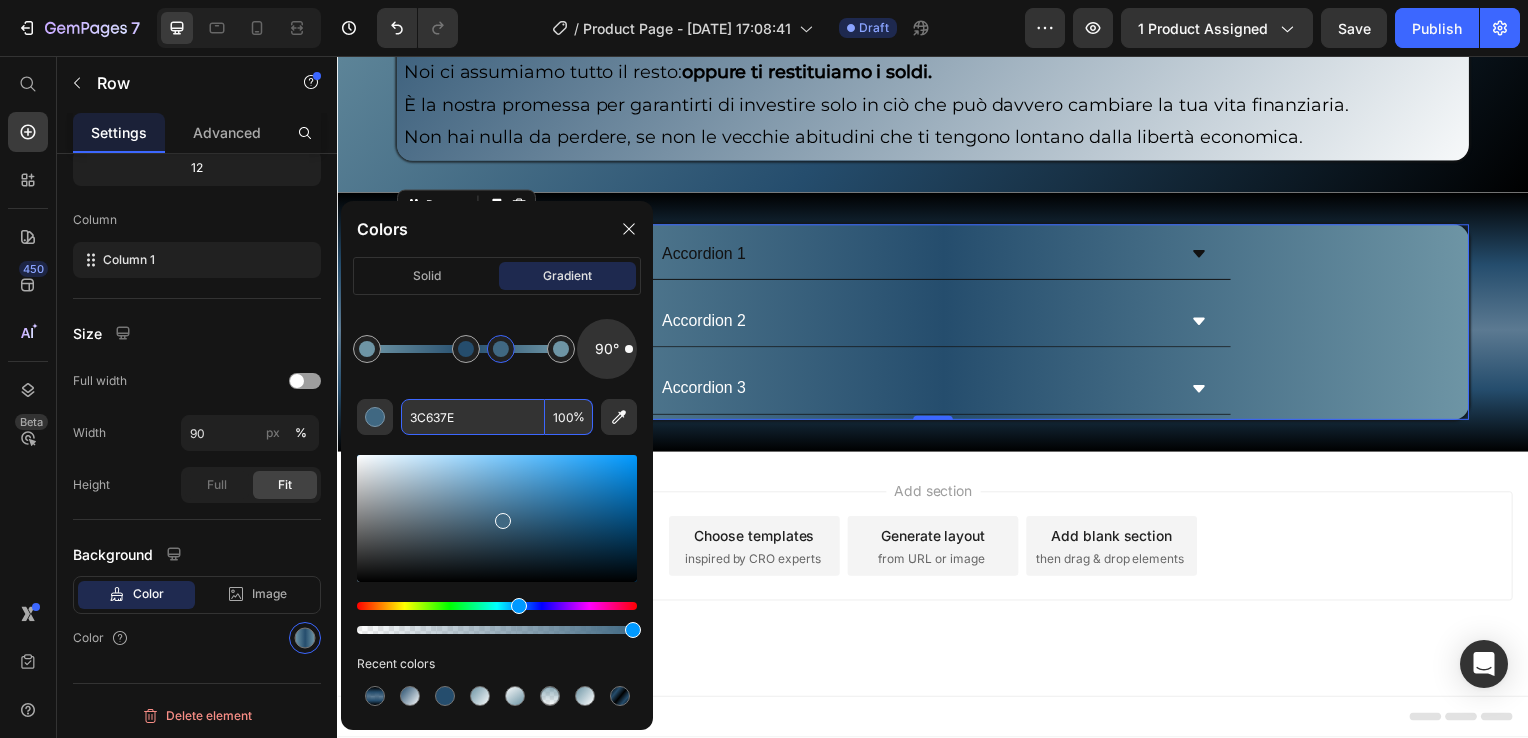 click 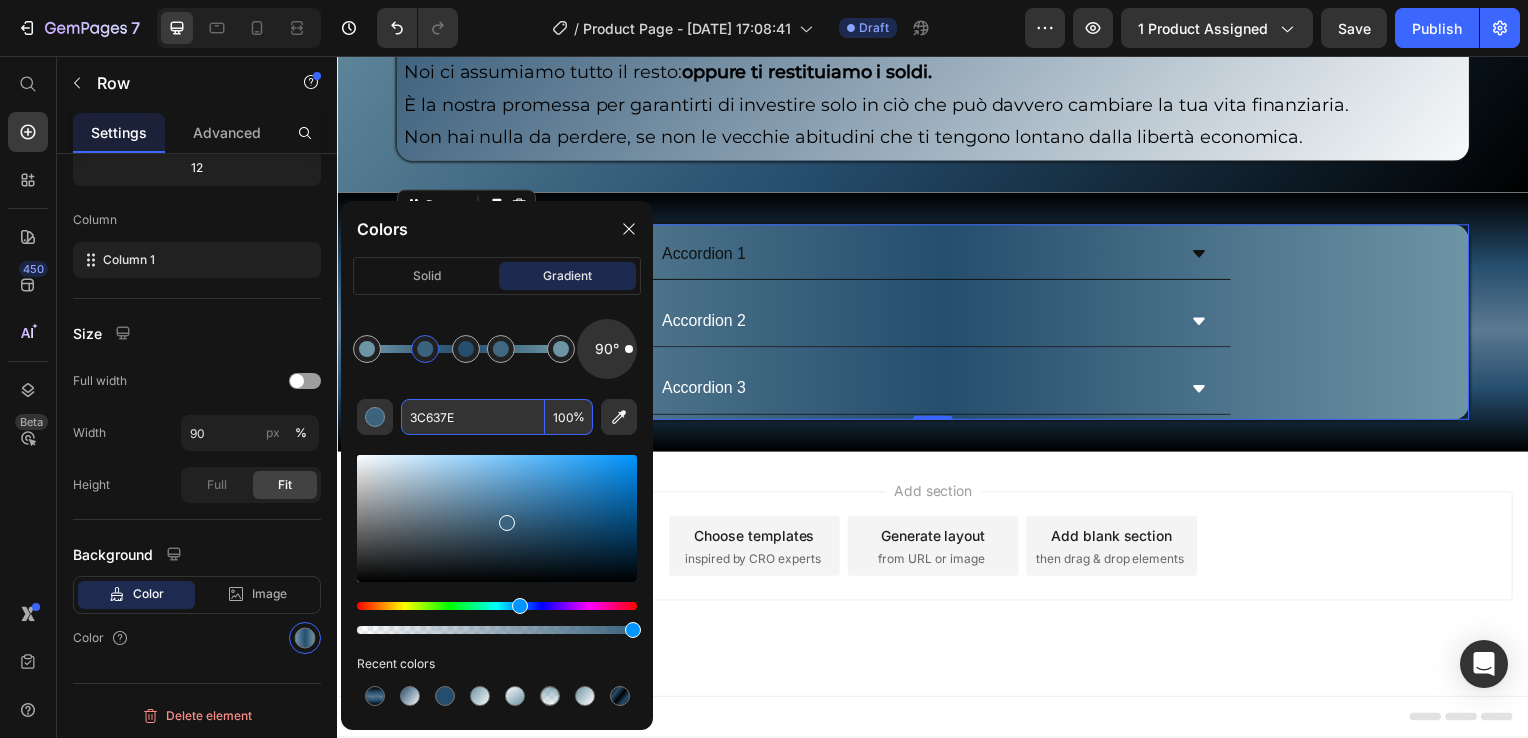 click at bounding box center (425, 349) 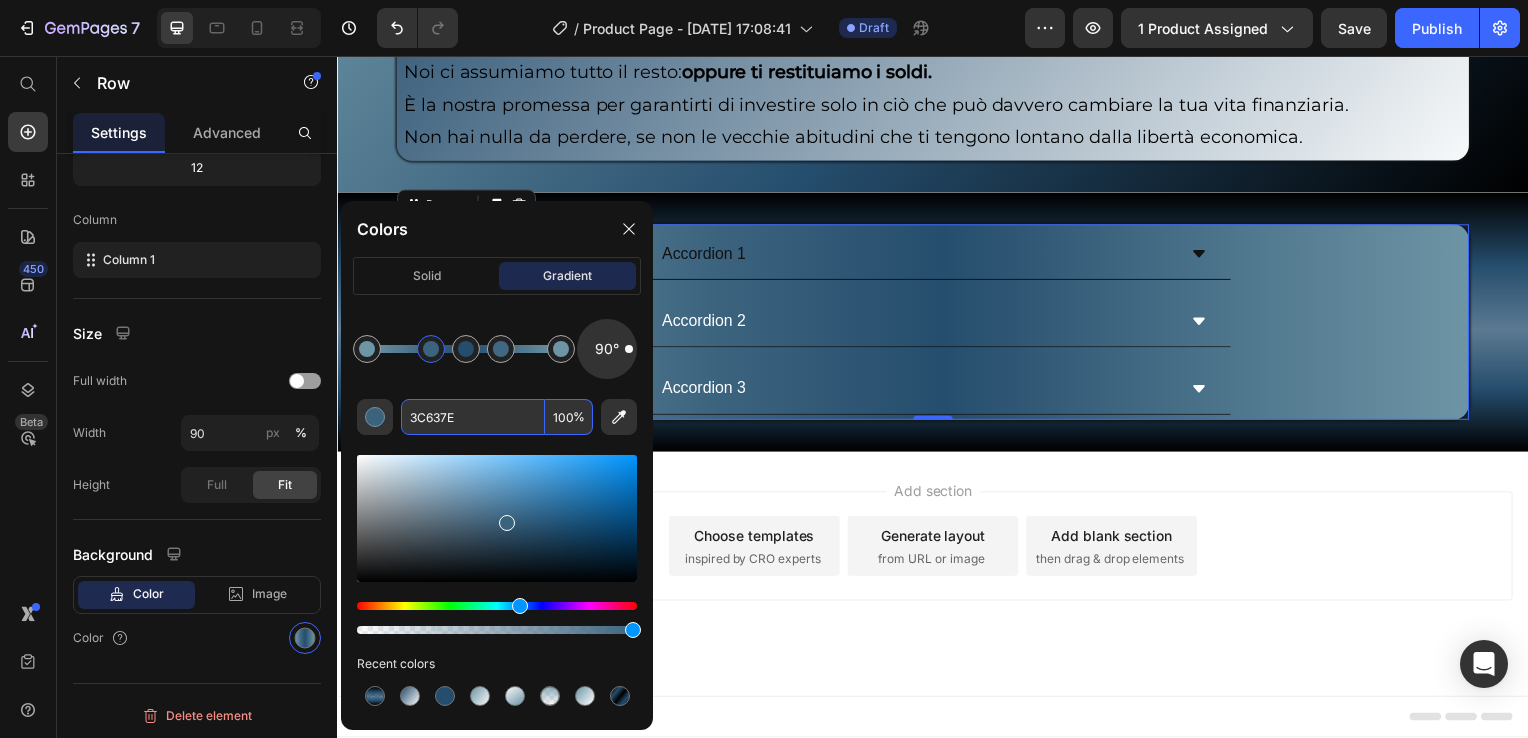 click at bounding box center [431, 349] 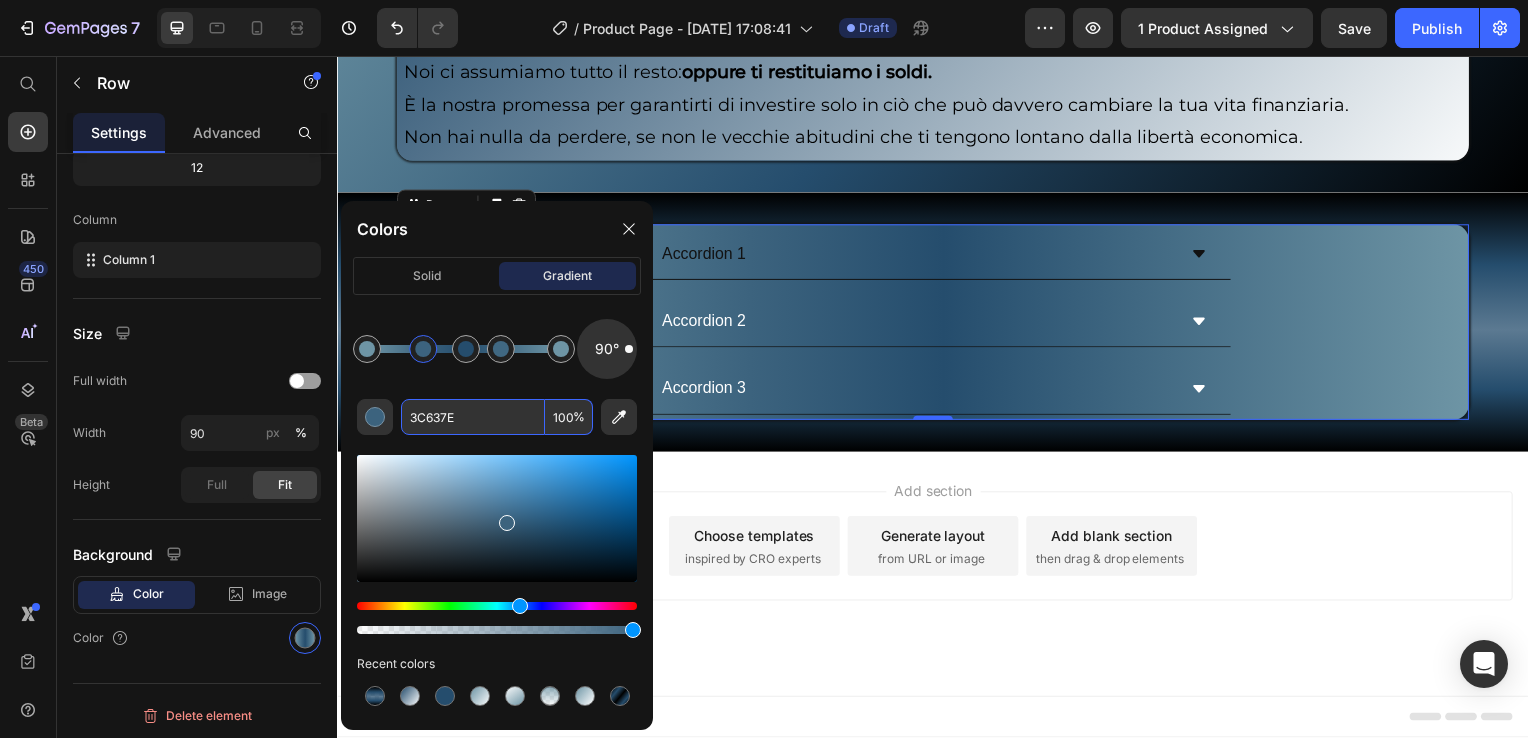click at bounding box center (423, 349) 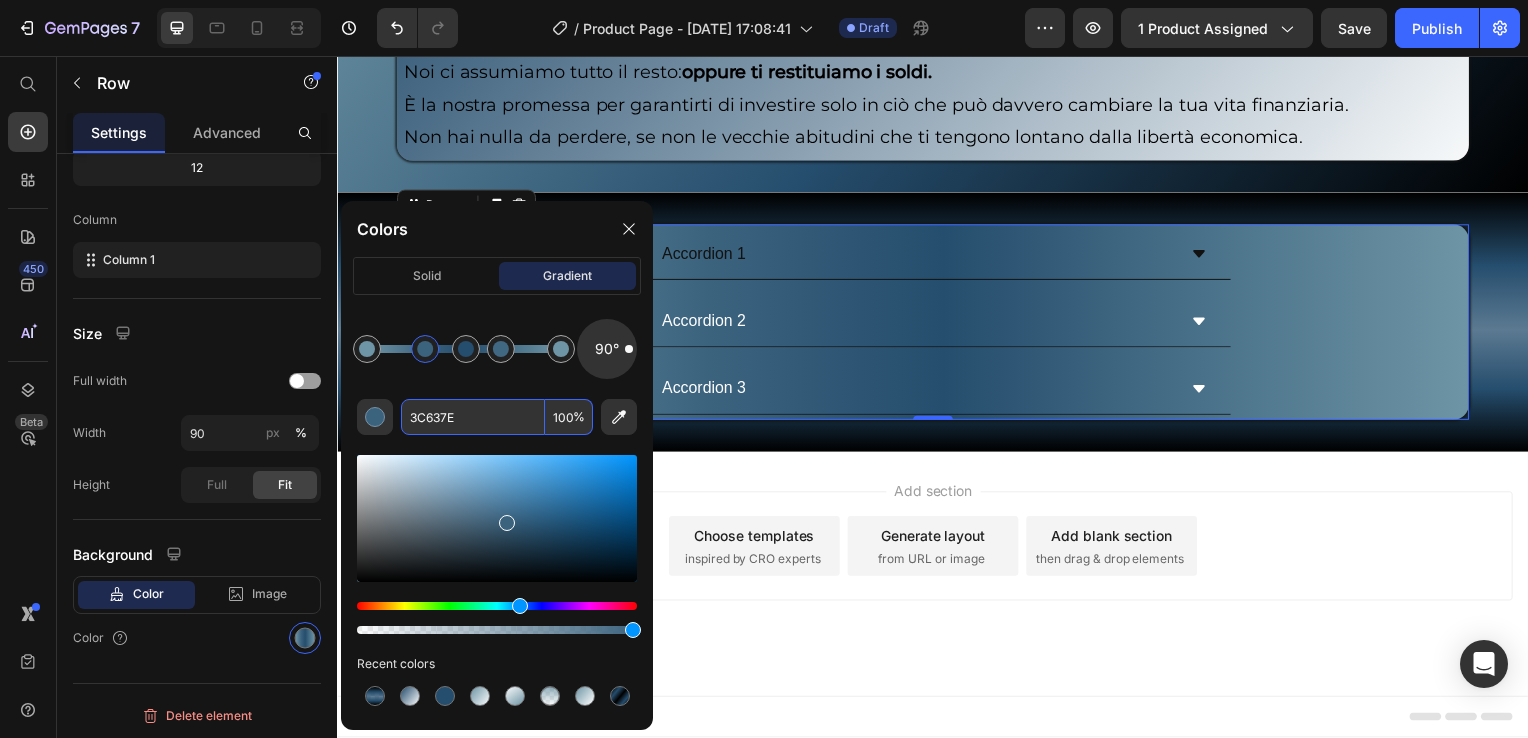 click at bounding box center (425, 349) 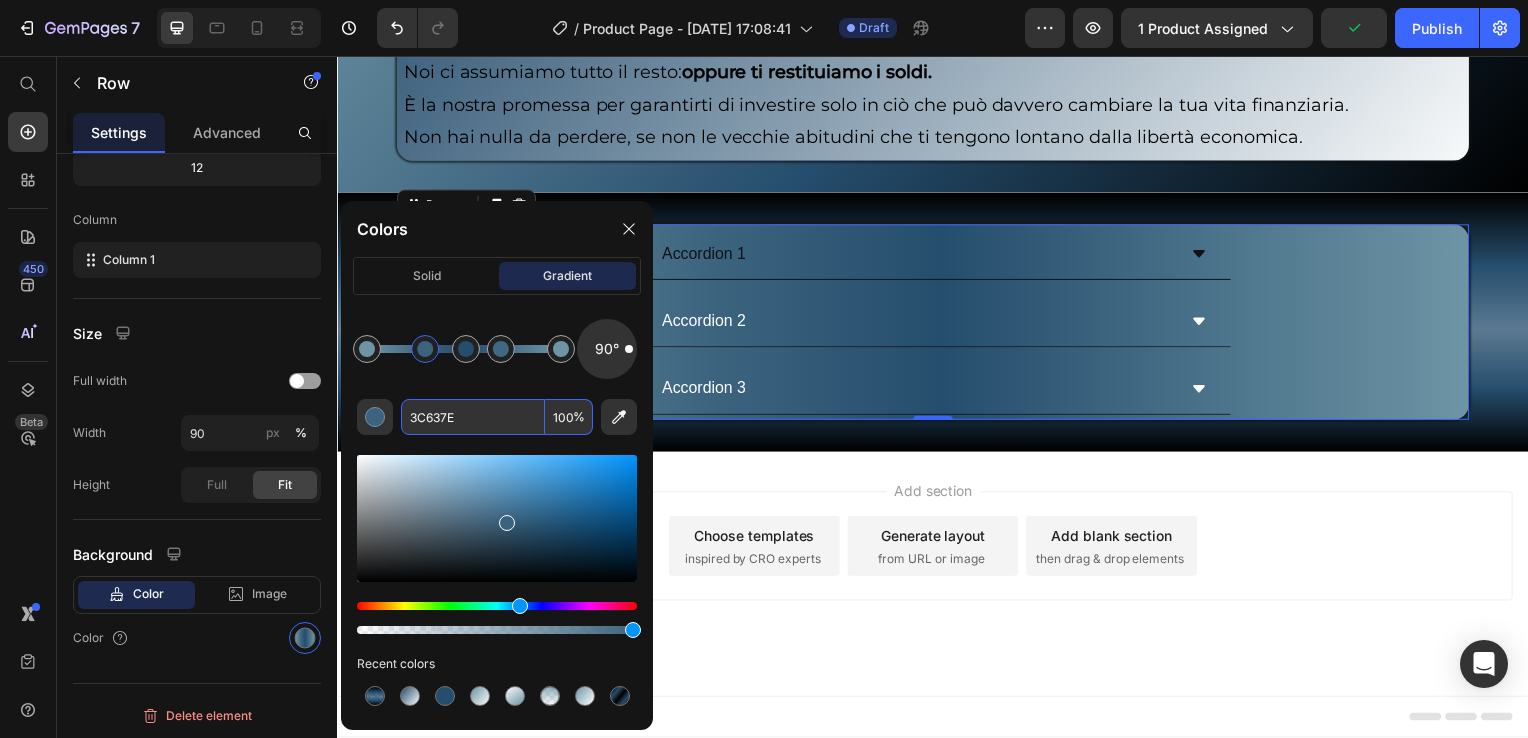 click on "3C637E" at bounding box center (473, 417) 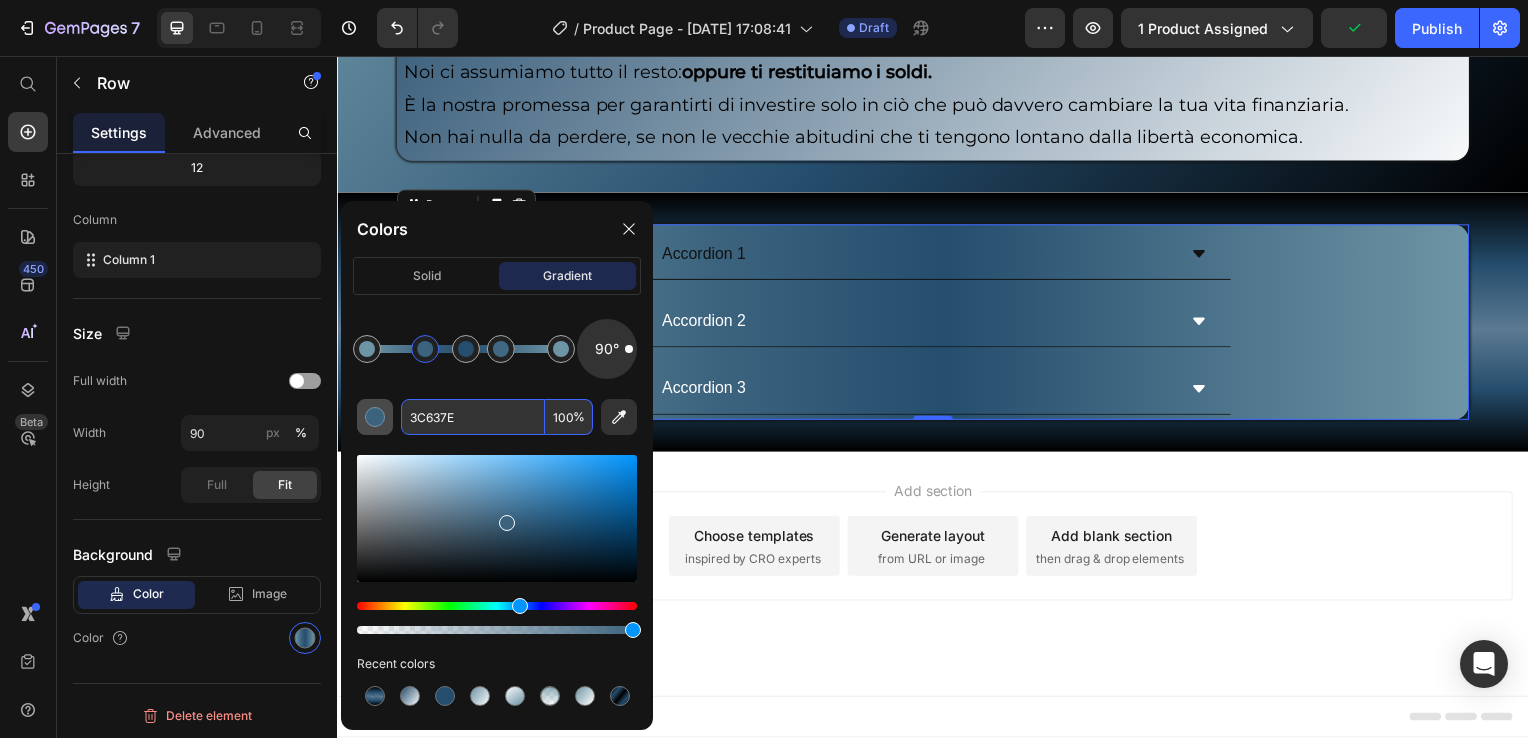drag, startPoint x: 460, startPoint y: 422, endPoint x: 388, endPoint y: 429, distance: 72.33948 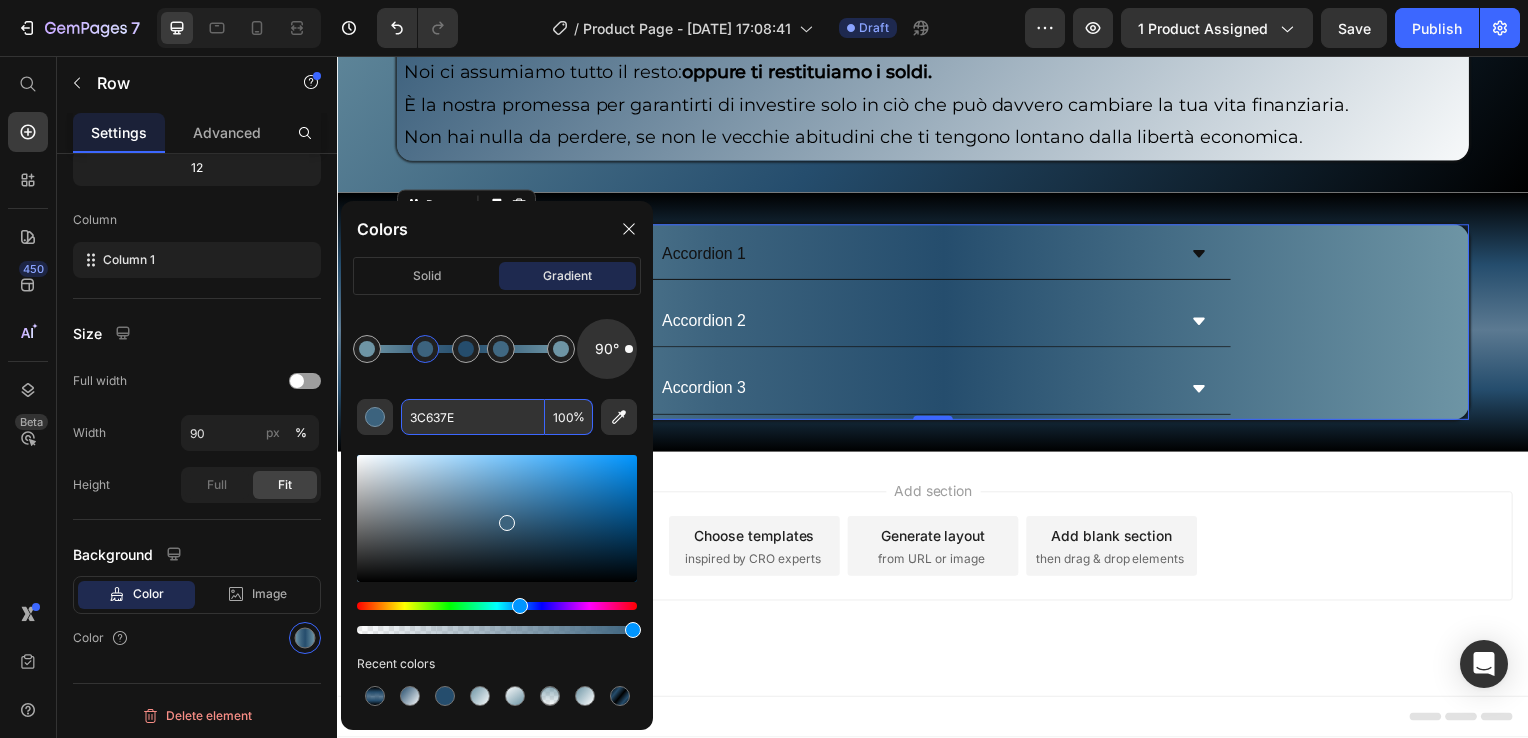 paste on "#254d6d" 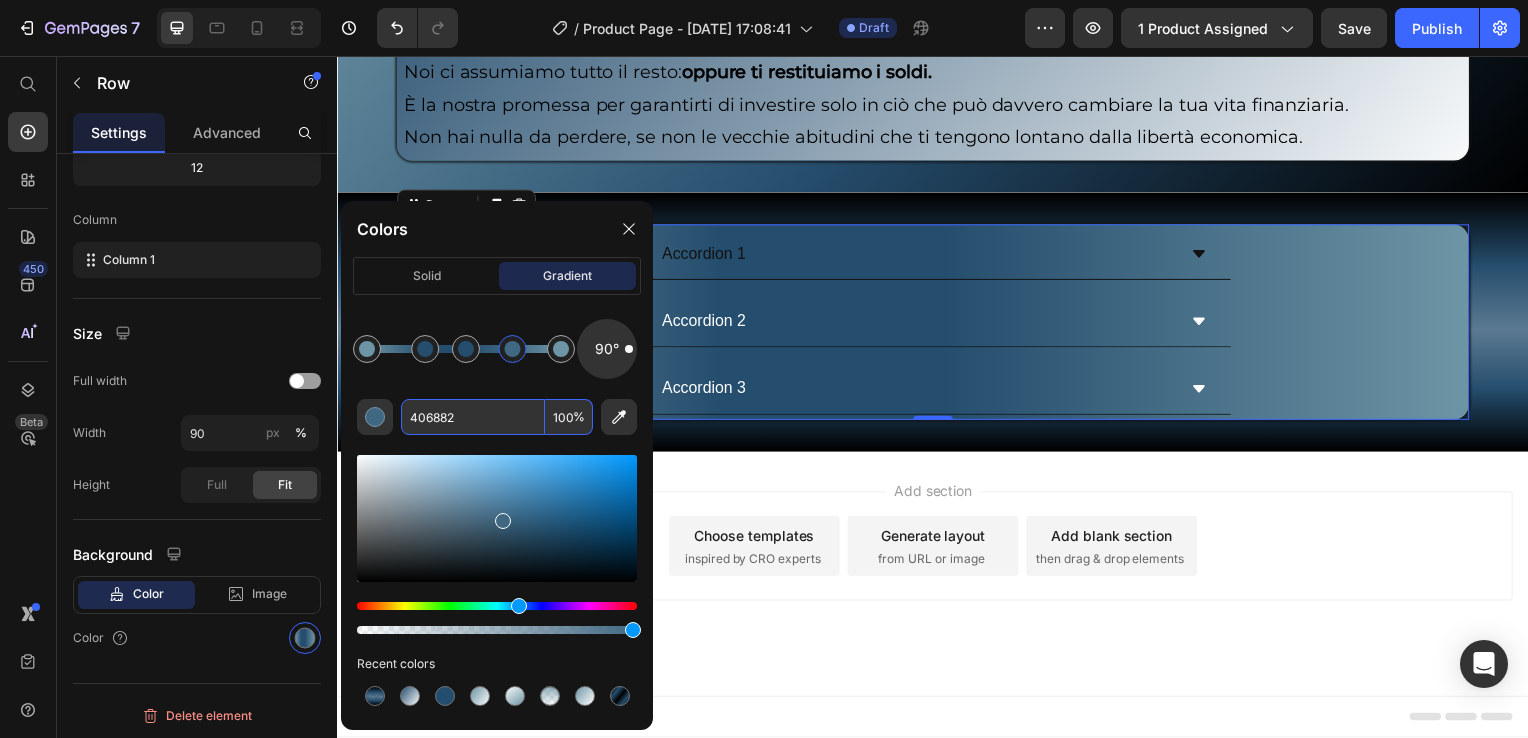 click at bounding box center (513, 349) 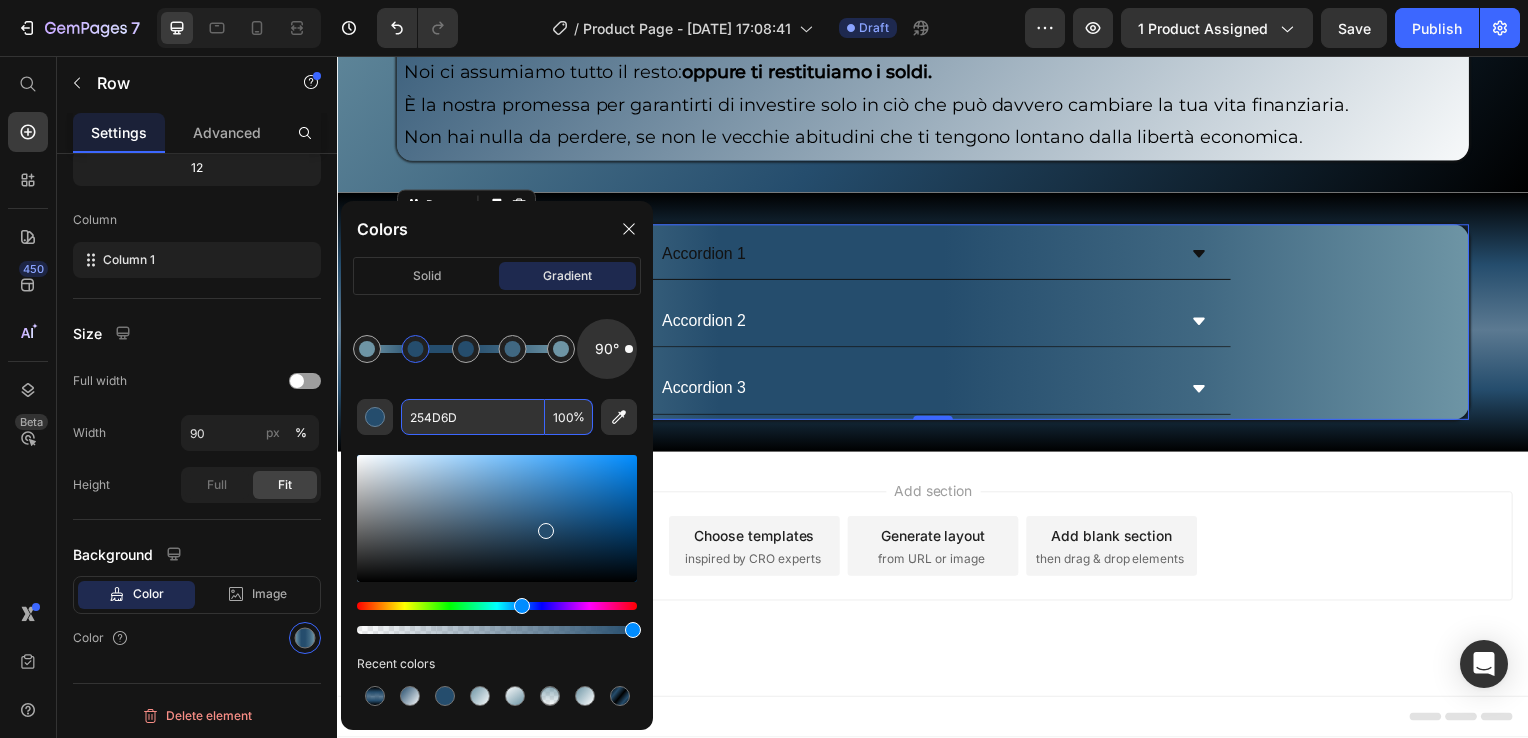 drag, startPoint x: 430, startPoint y: 351, endPoint x: 417, endPoint y: 355, distance: 13.601471 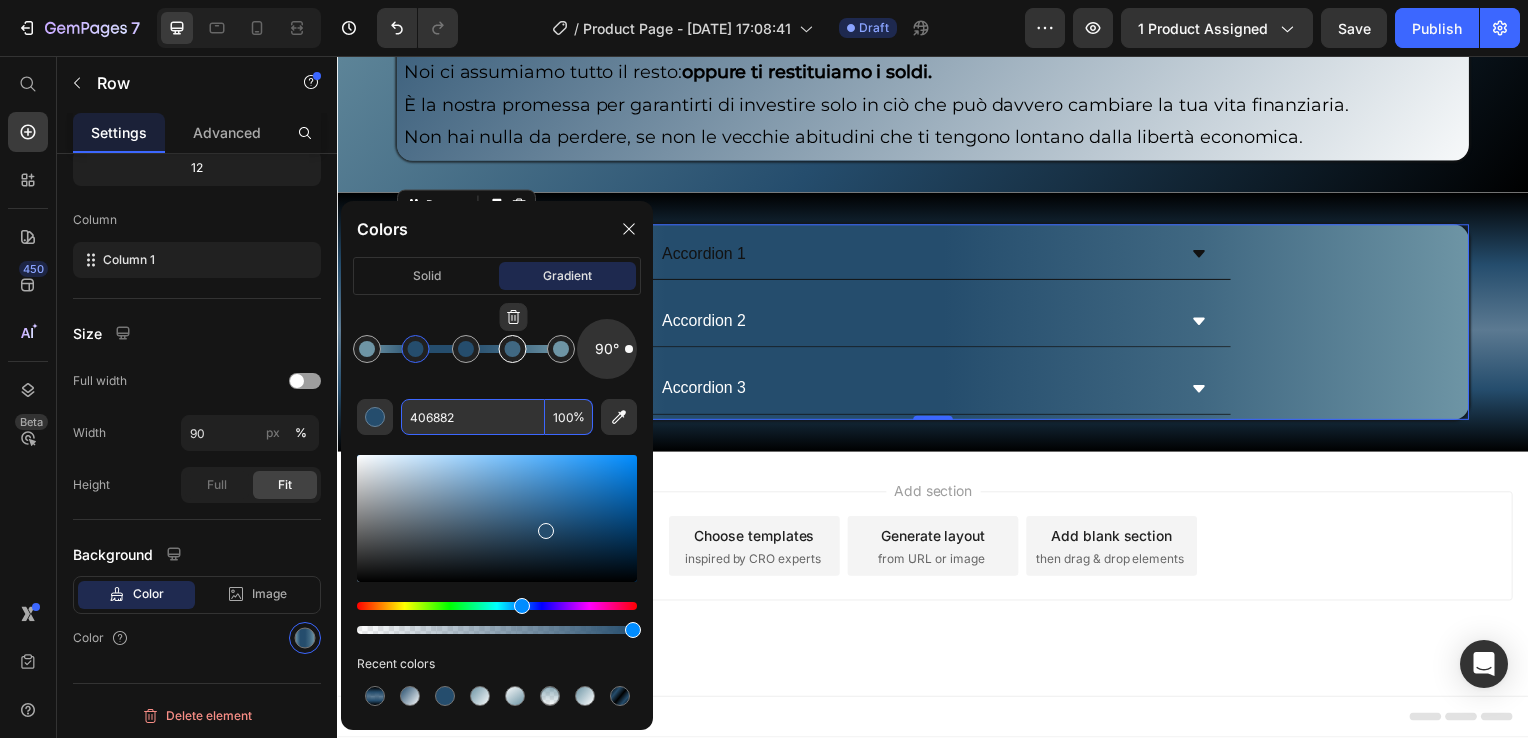 click at bounding box center [513, 349] 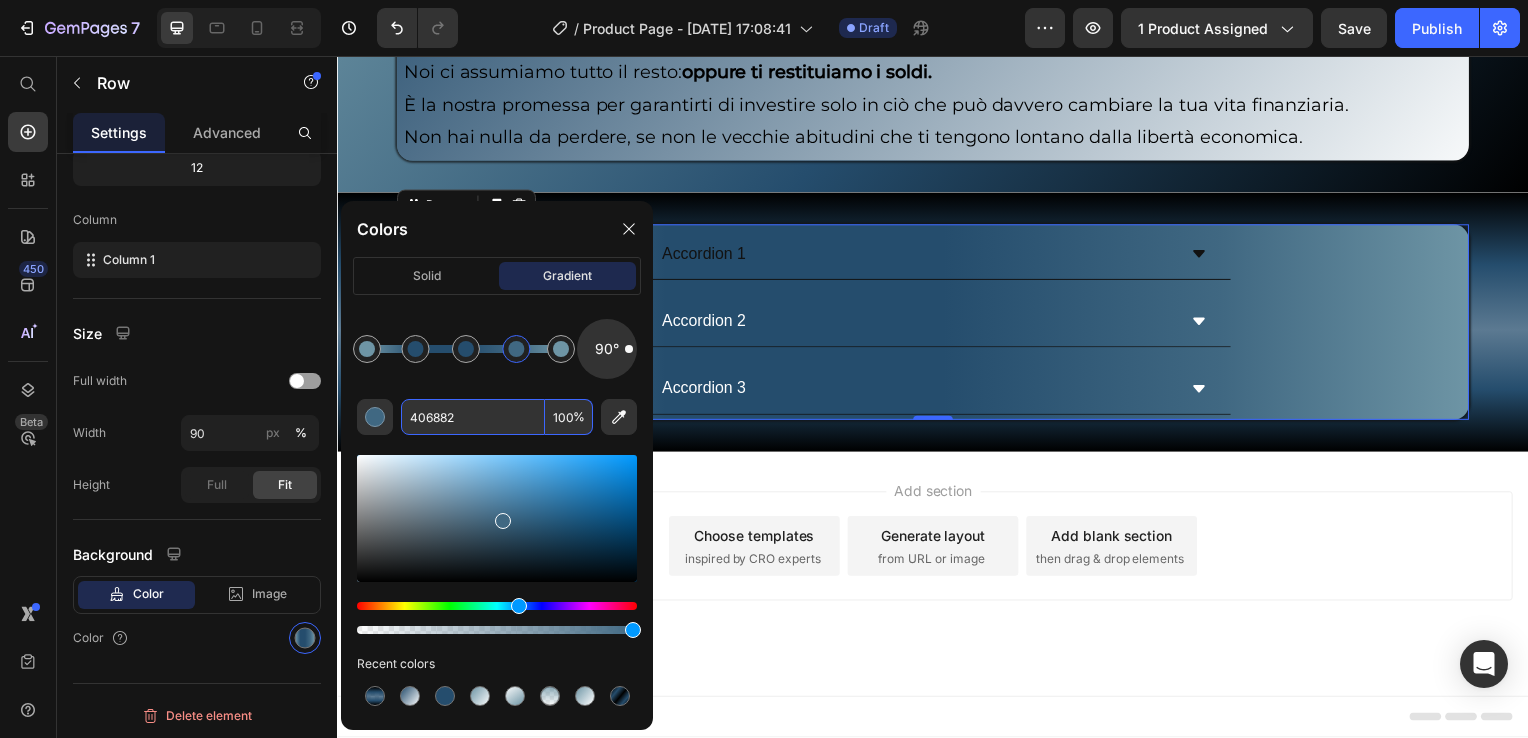 drag, startPoint x: 474, startPoint y: 418, endPoint x: 444, endPoint y: 422, distance: 30.265491 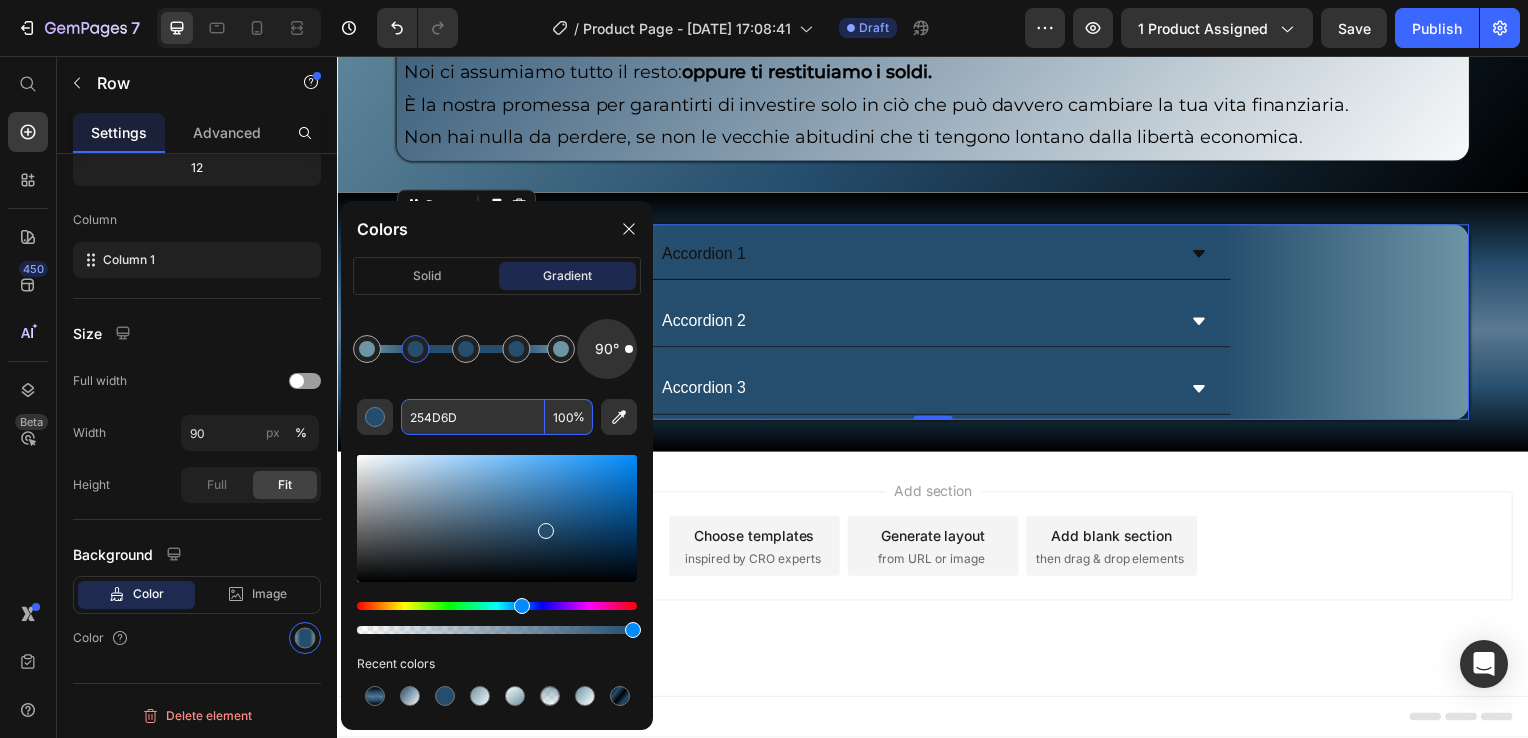 click at bounding box center (416, 349) 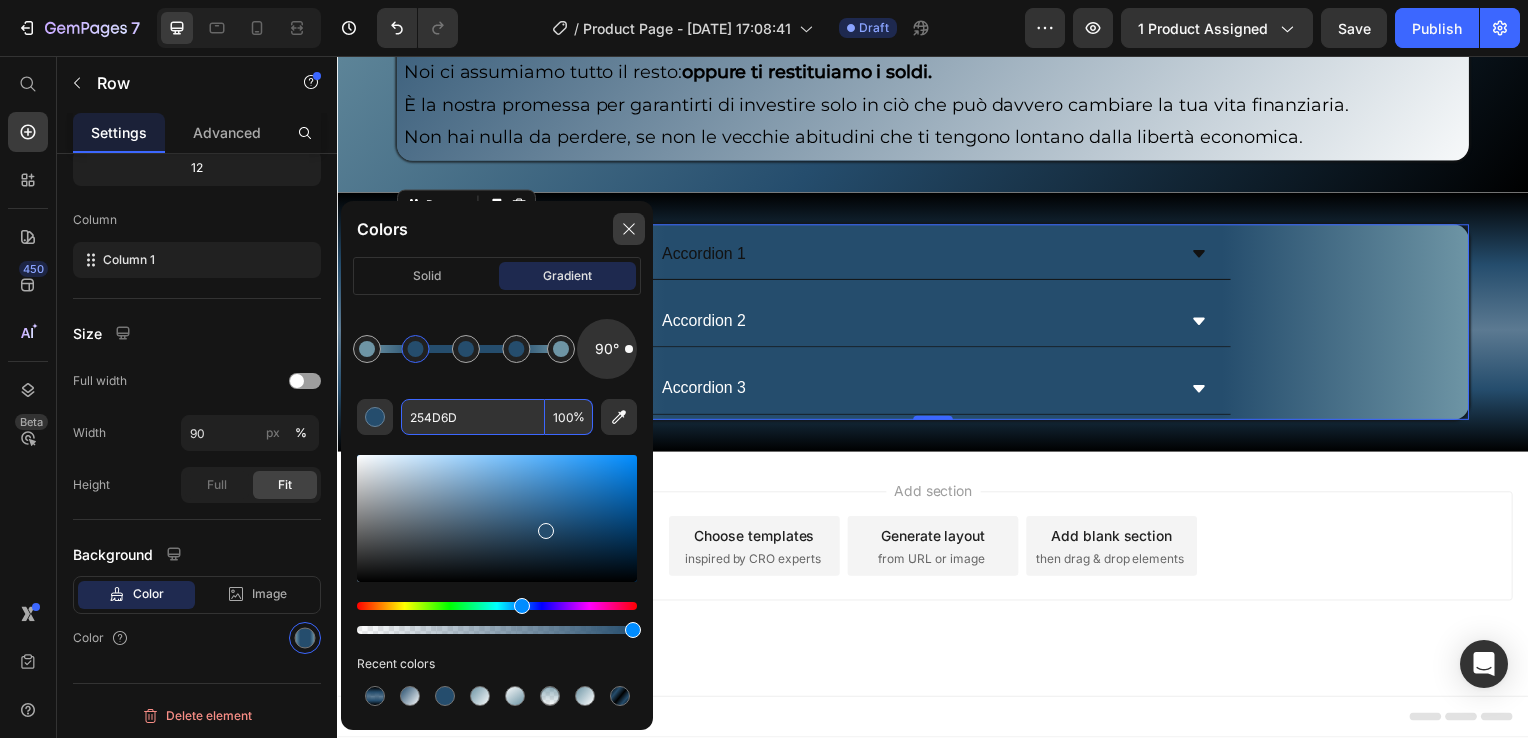 type on "254D6D" 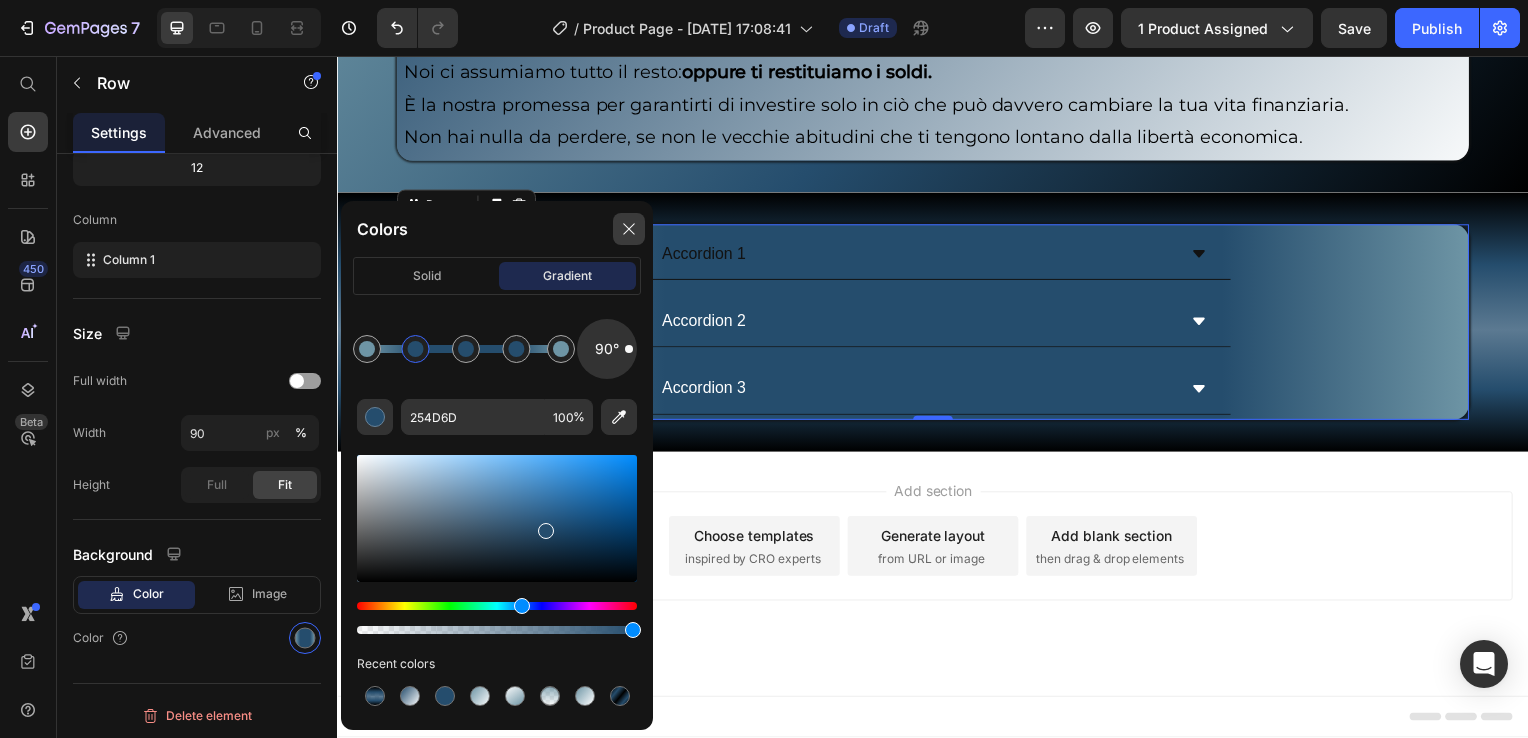 click at bounding box center (629, 229) 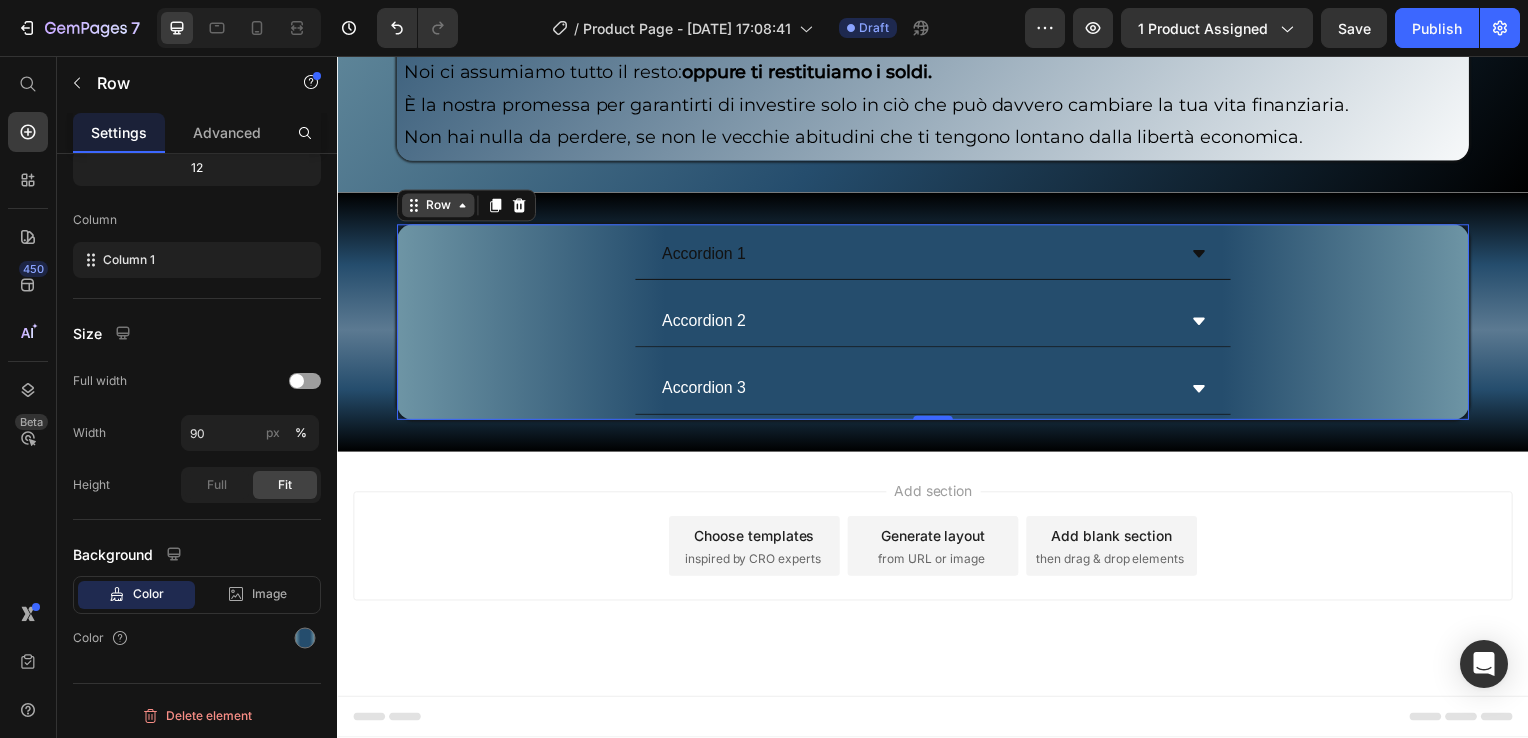 click on "Row" at bounding box center (438, 207) 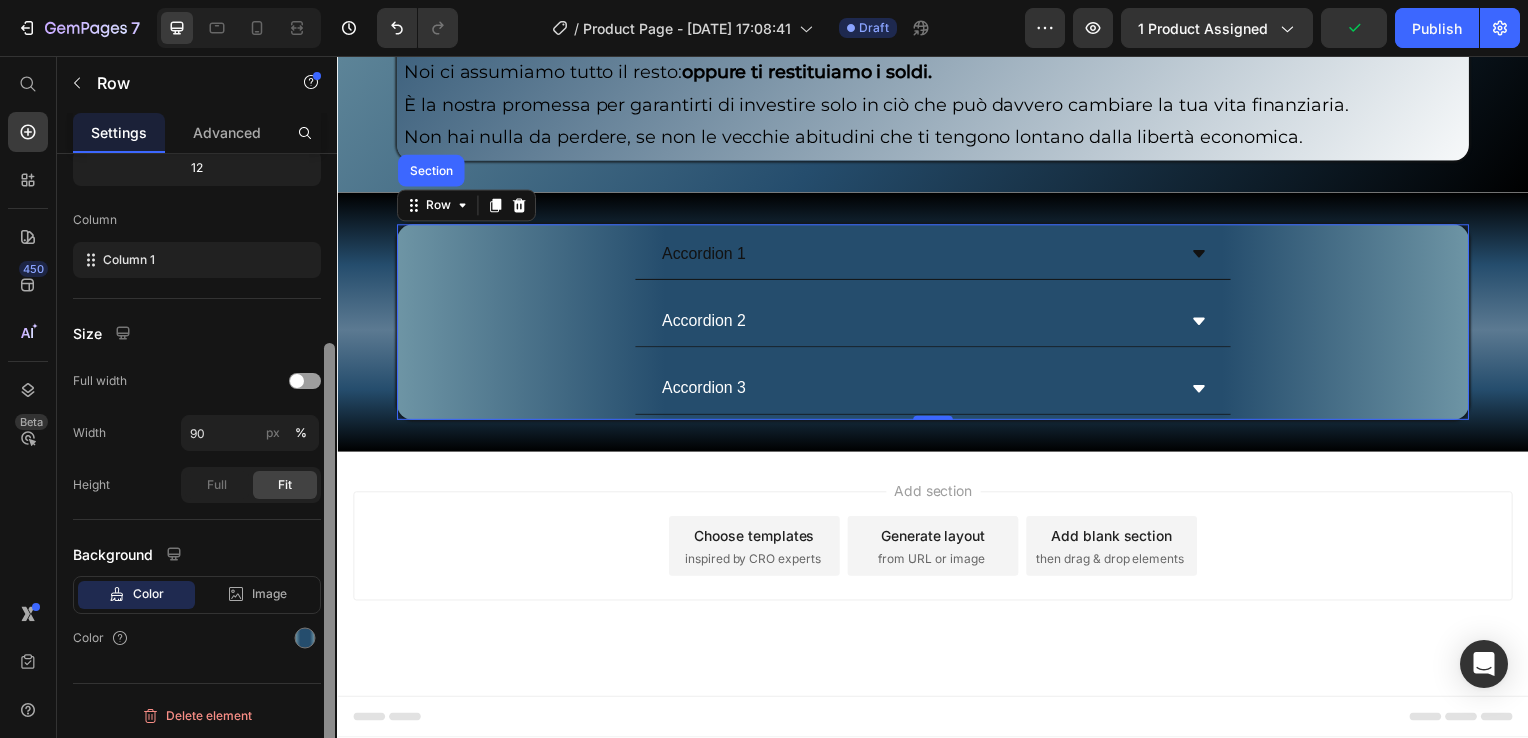 drag, startPoint x: 304, startPoint y: 632, endPoint x: 330, endPoint y: 622, distance: 27.856777 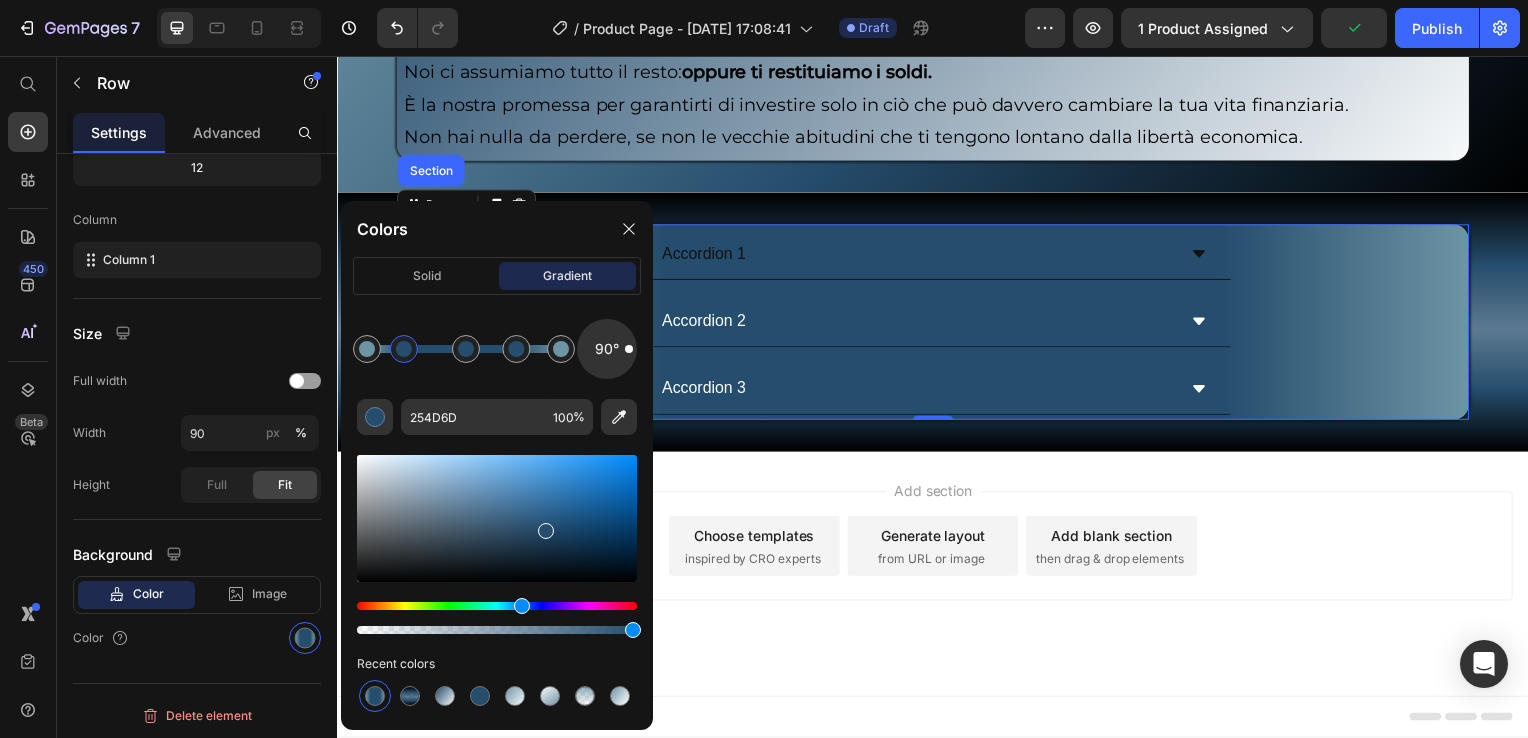 click at bounding box center [404, 349] 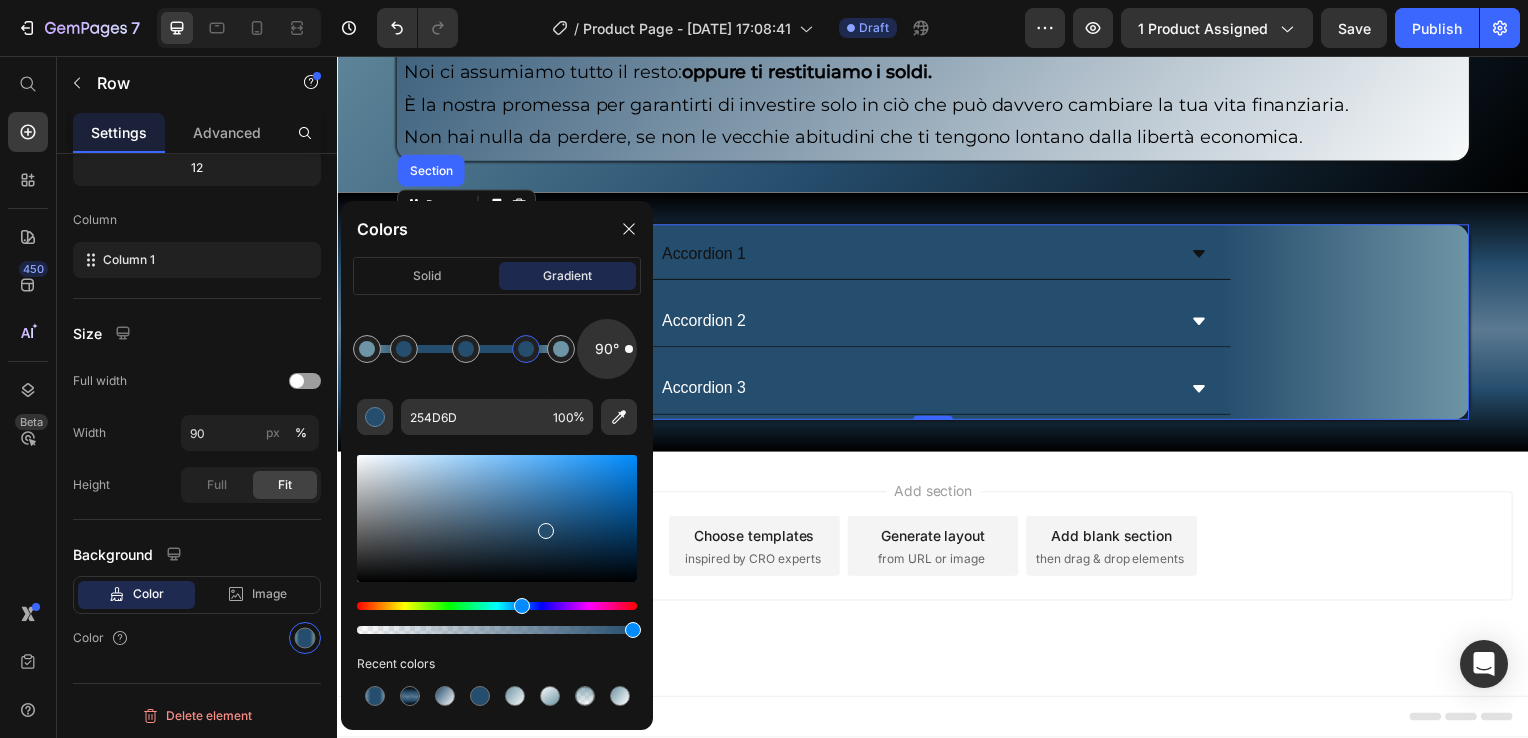 click at bounding box center (526, 349) 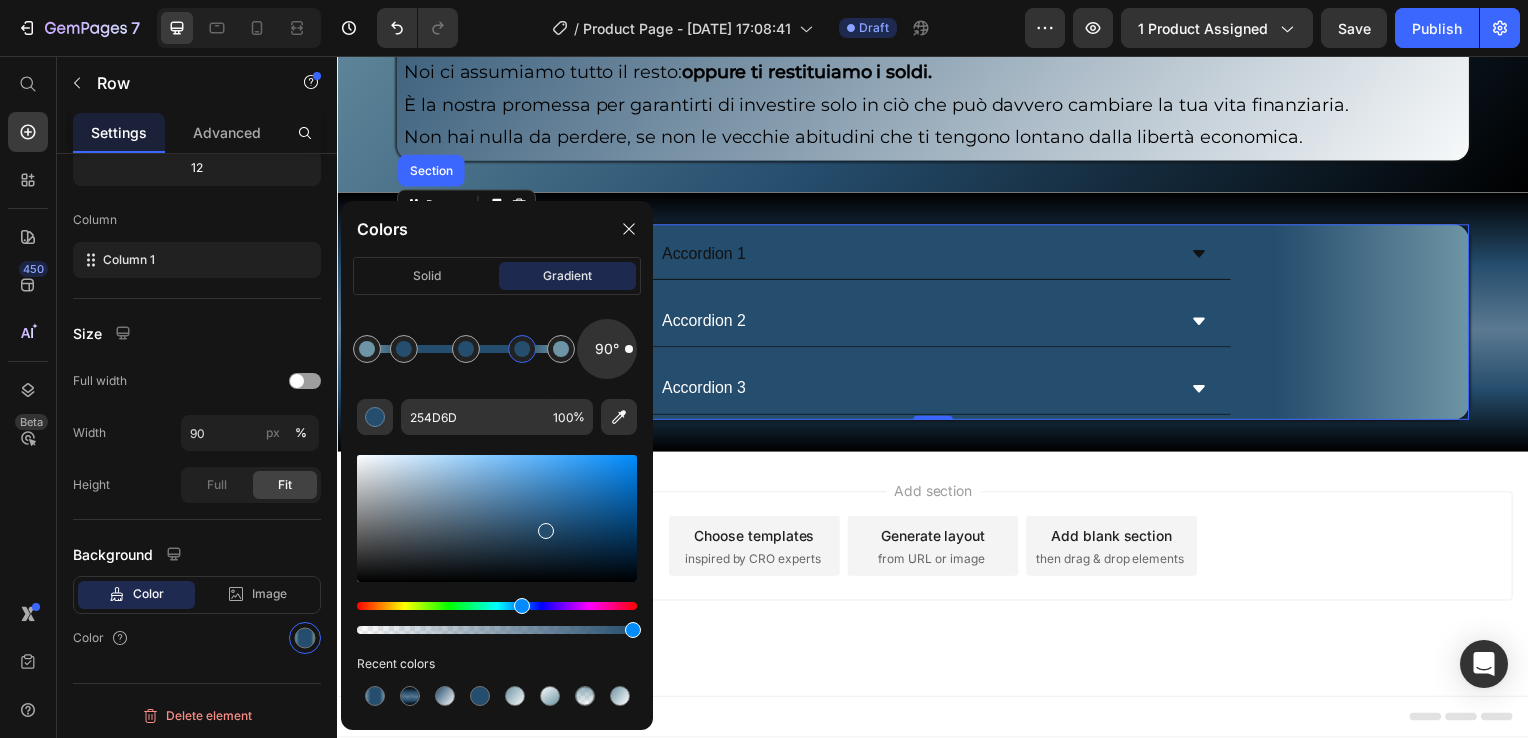 click at bounding box center (522, 349) 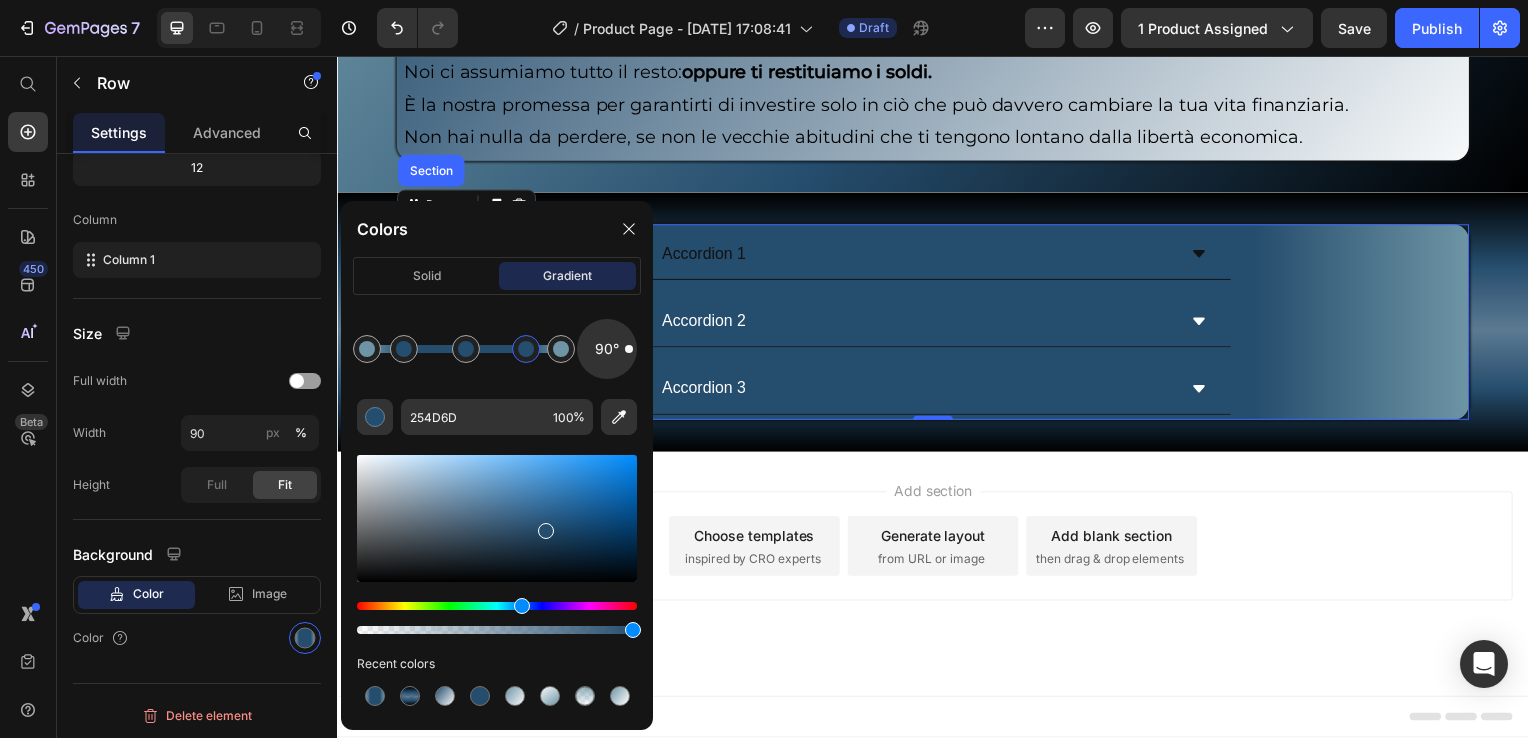 click at bounding box center [526, 349] 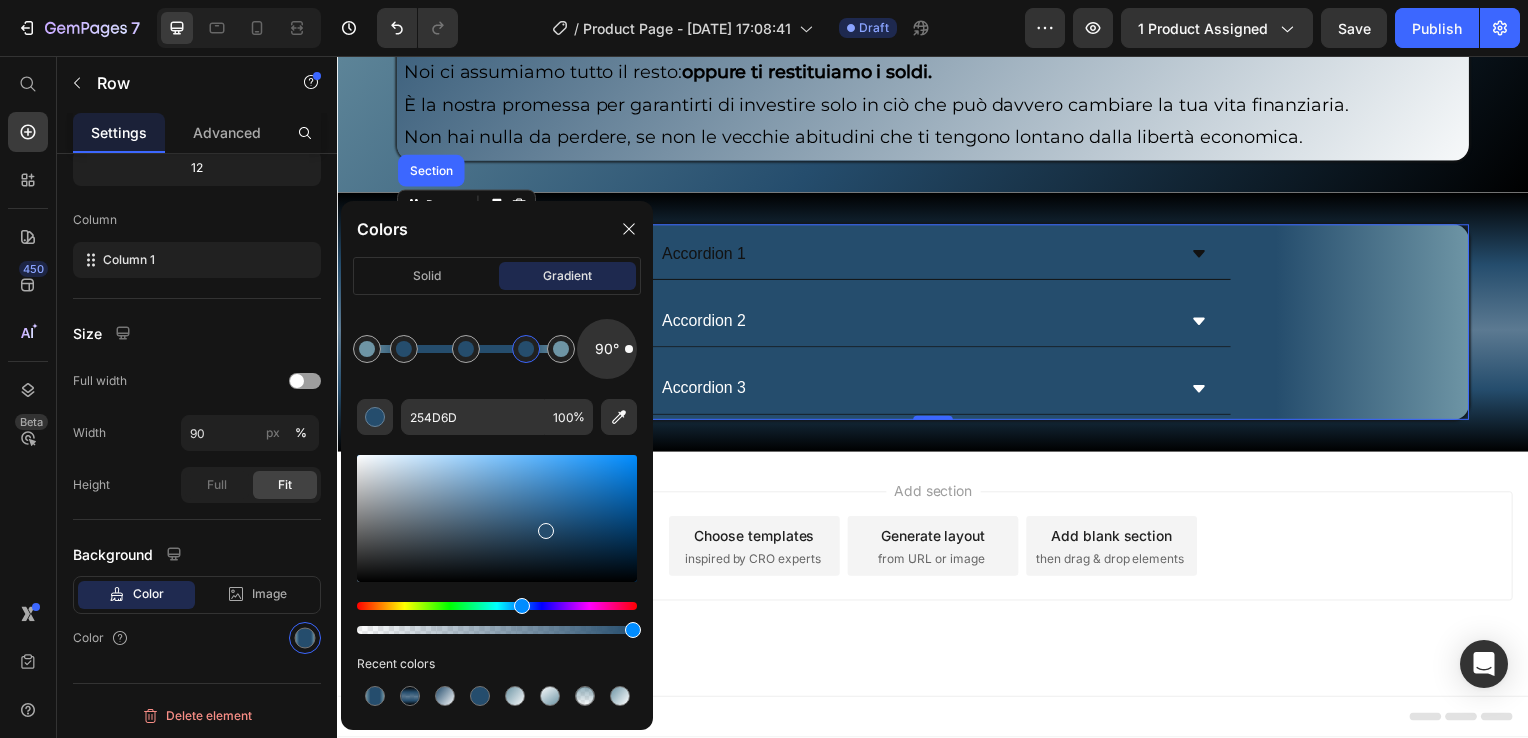click at bounding box center (526, 349) 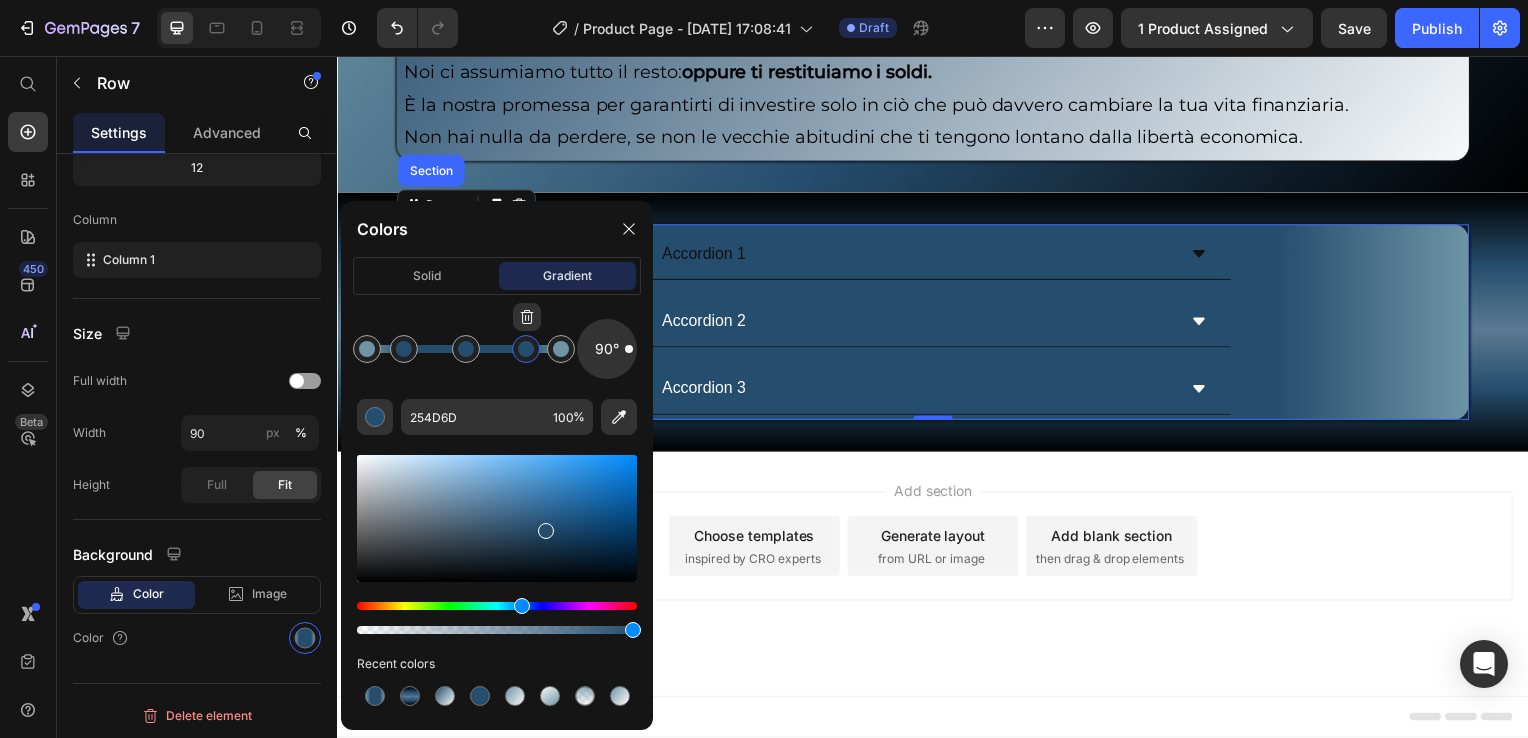 click at bounding box center [526, 349] 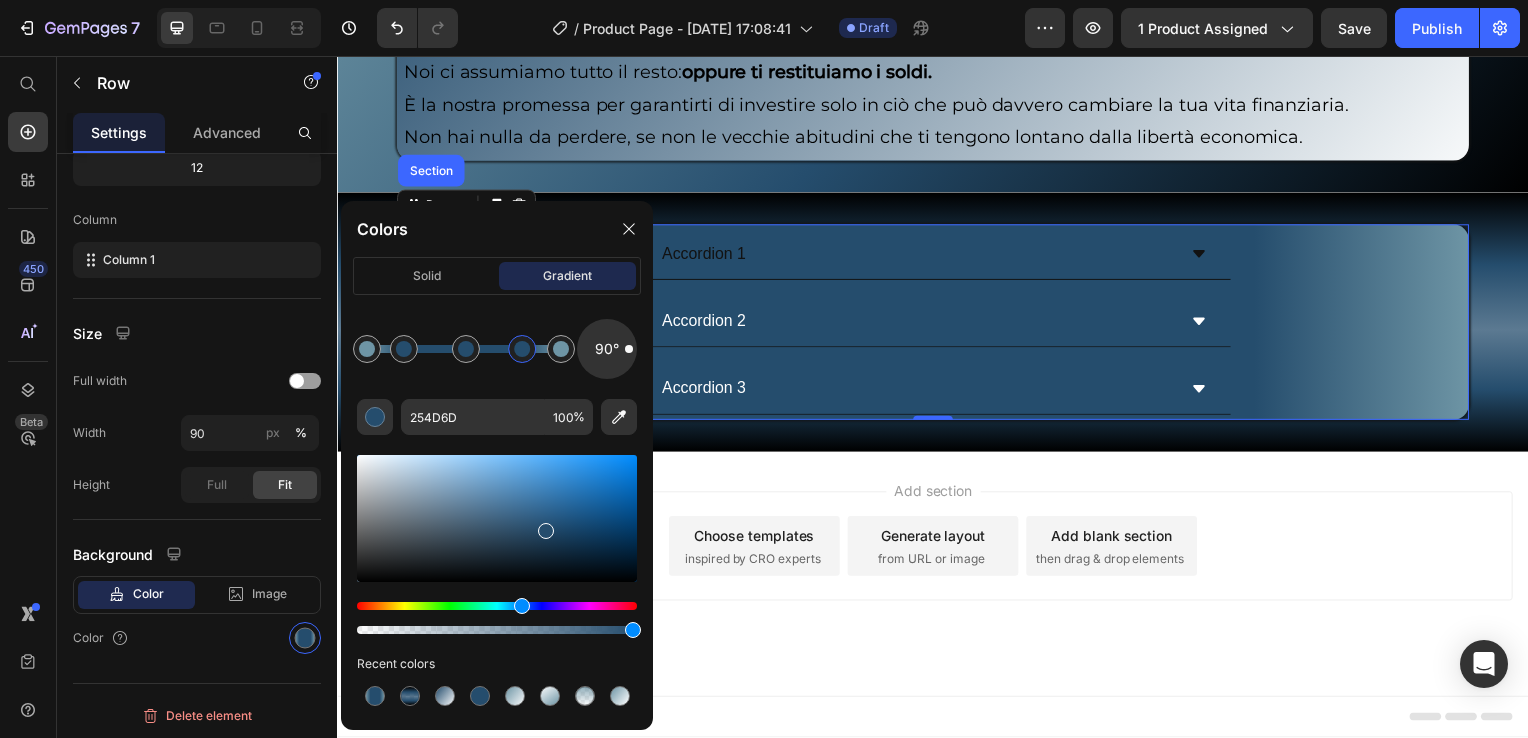 click at bounding box center (522, 349) 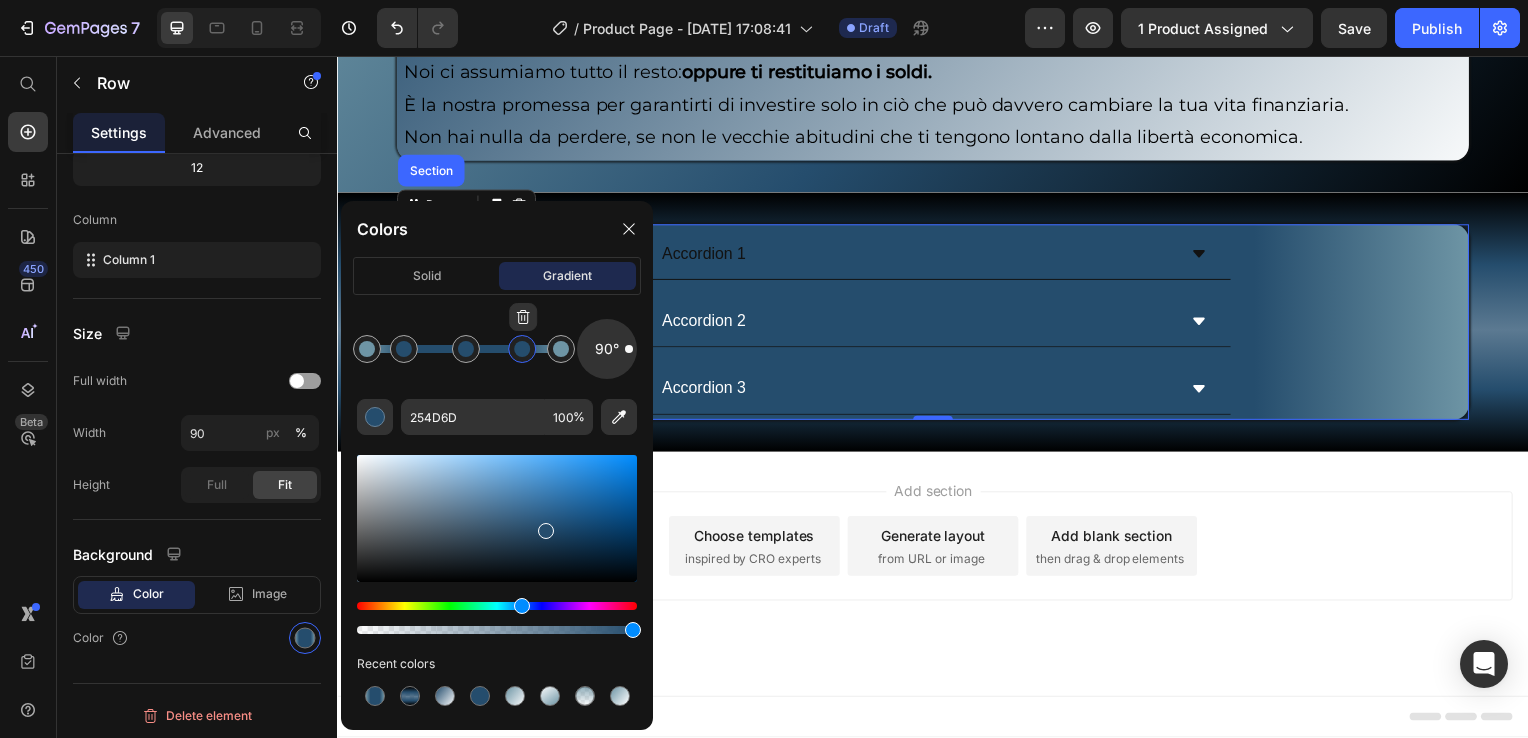 click at bounding box center (522, 349) 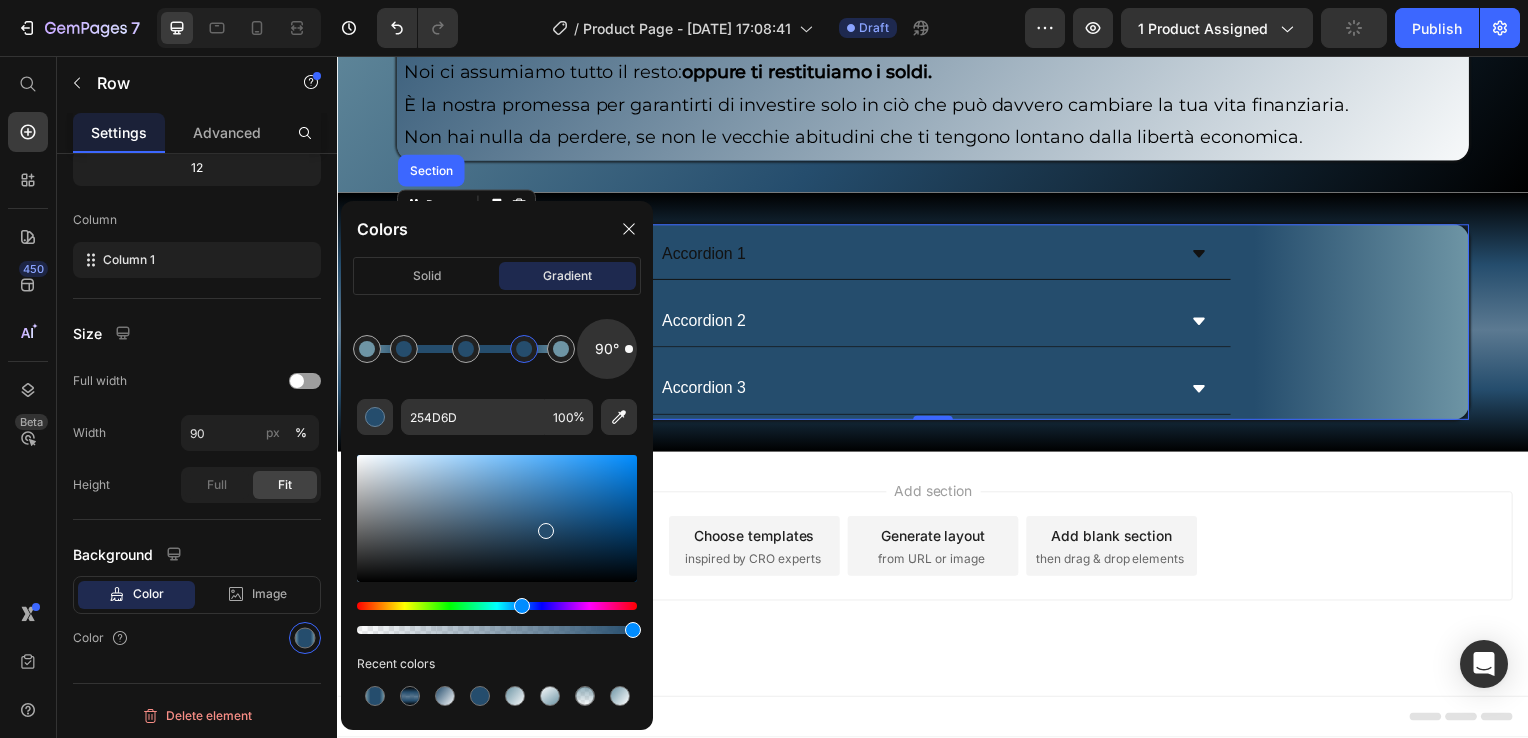 click at bounding box center (524, 349) 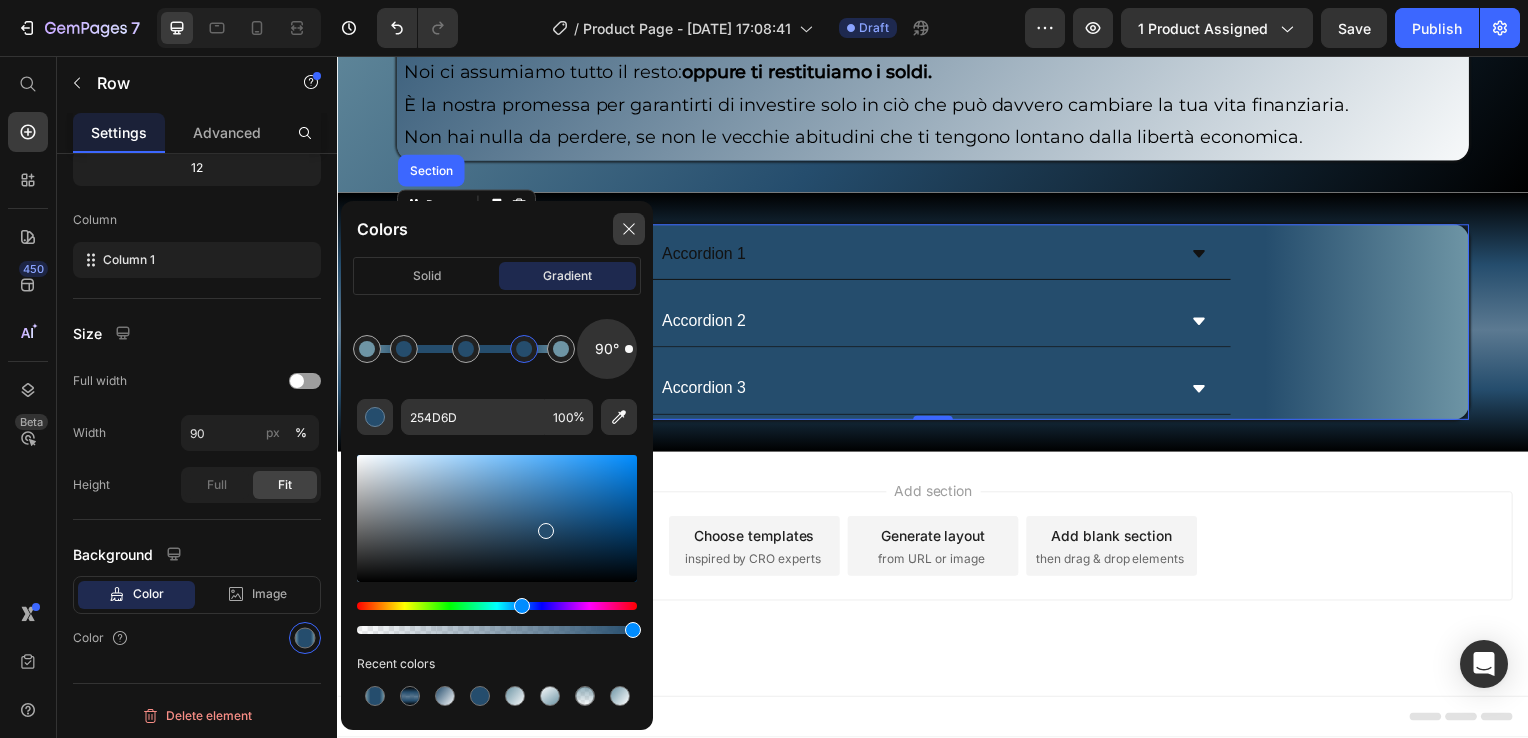 click 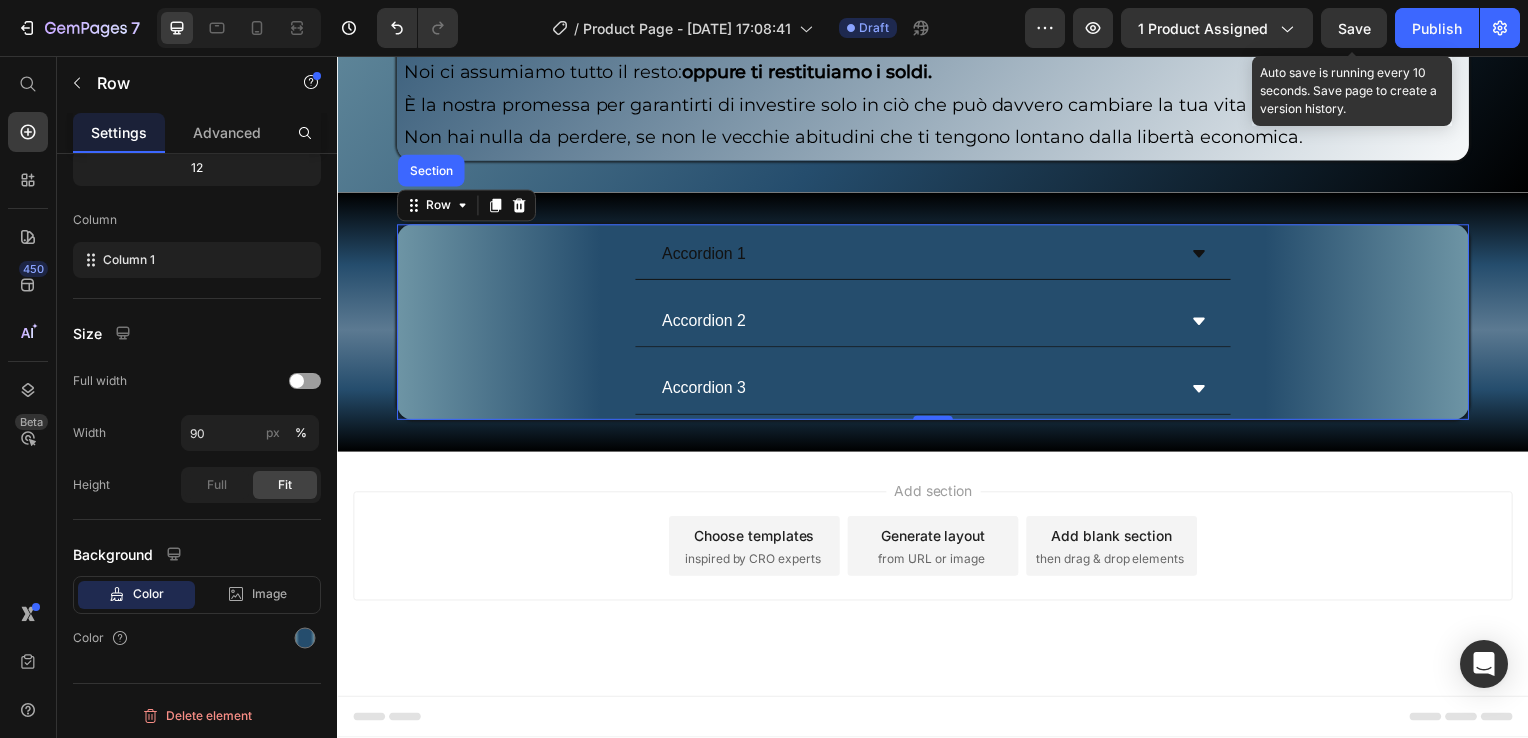 click on "Save" at bounding box center [1354, 28] 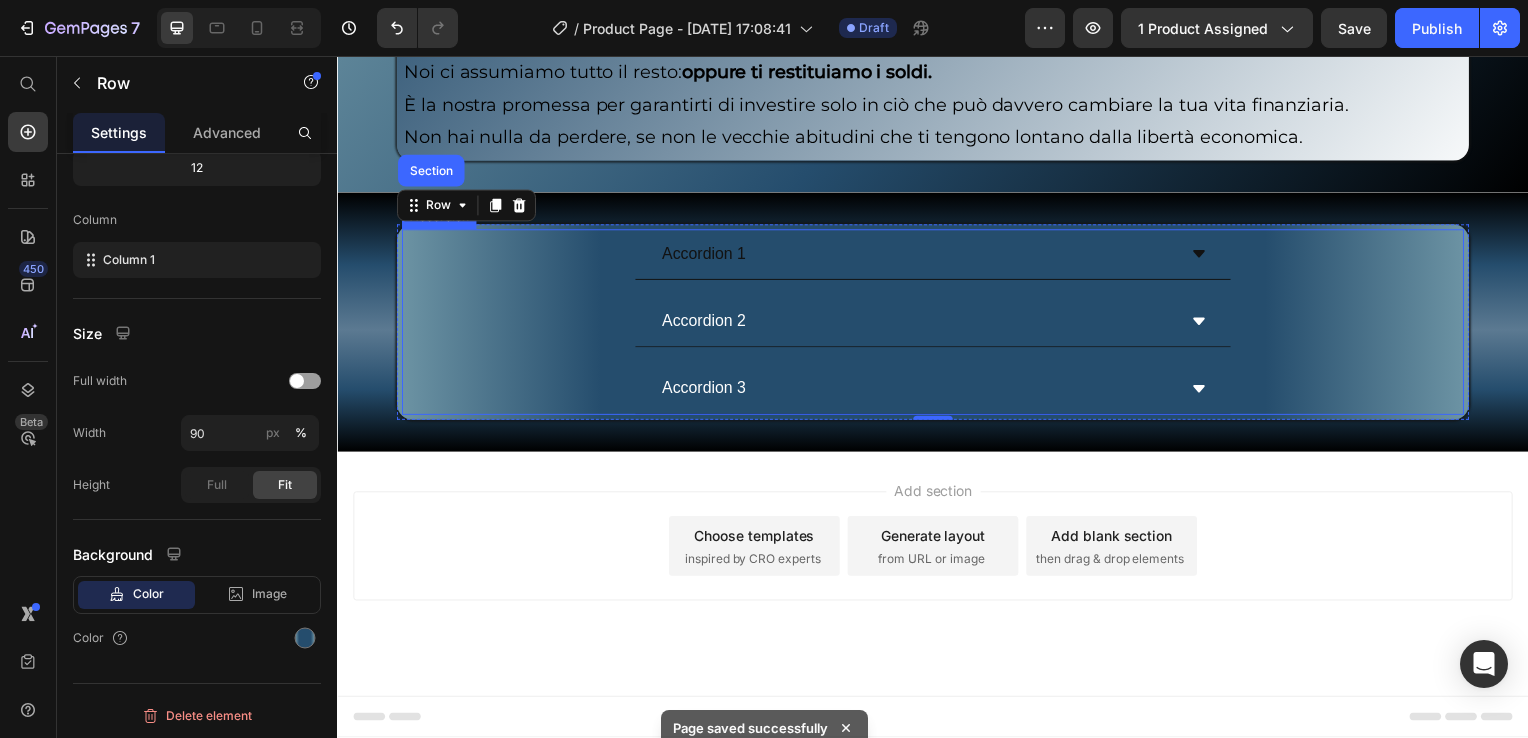 click on "Accordion 1" at bounding box center (937, 257) 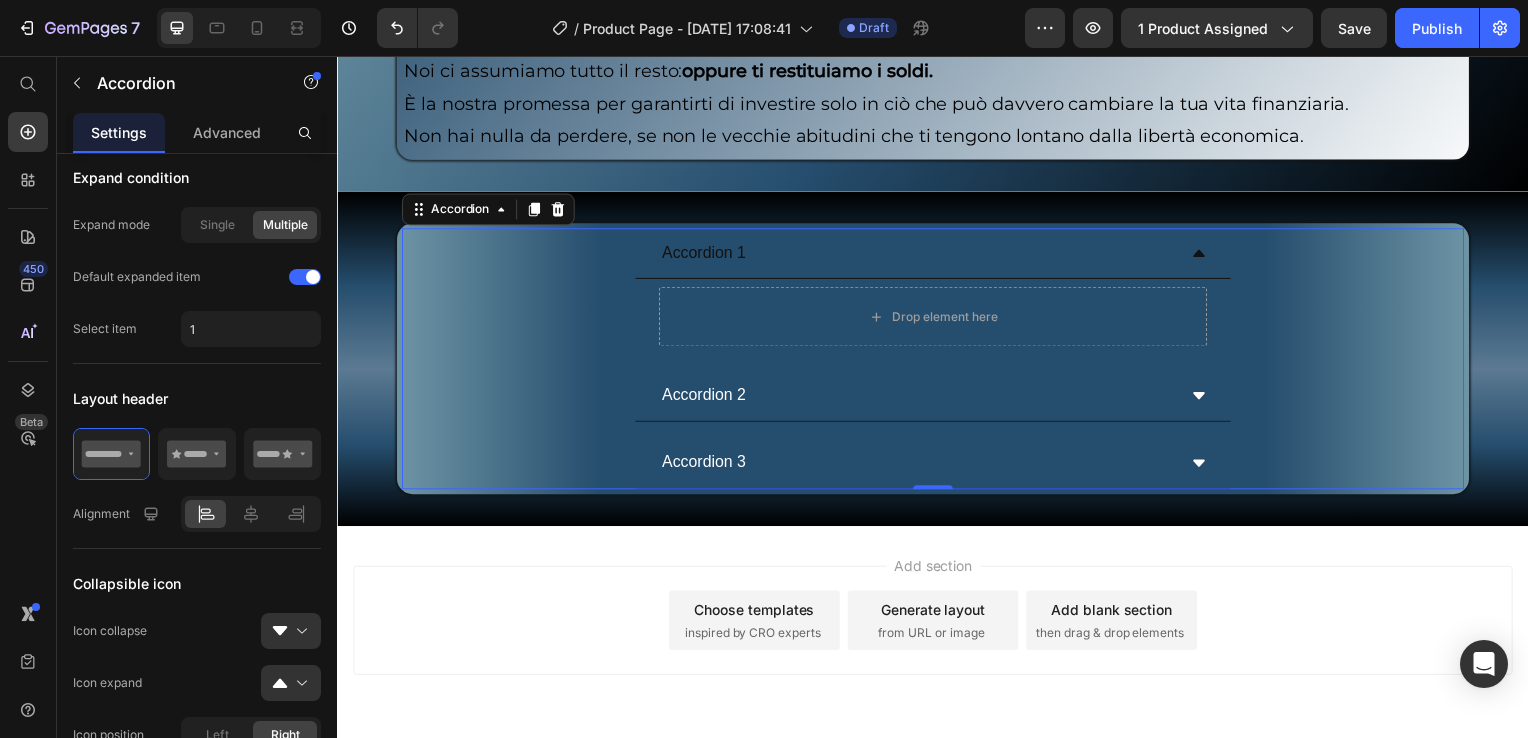 scroll, scrollTop: 0, scrollLeft: 0, axis: both 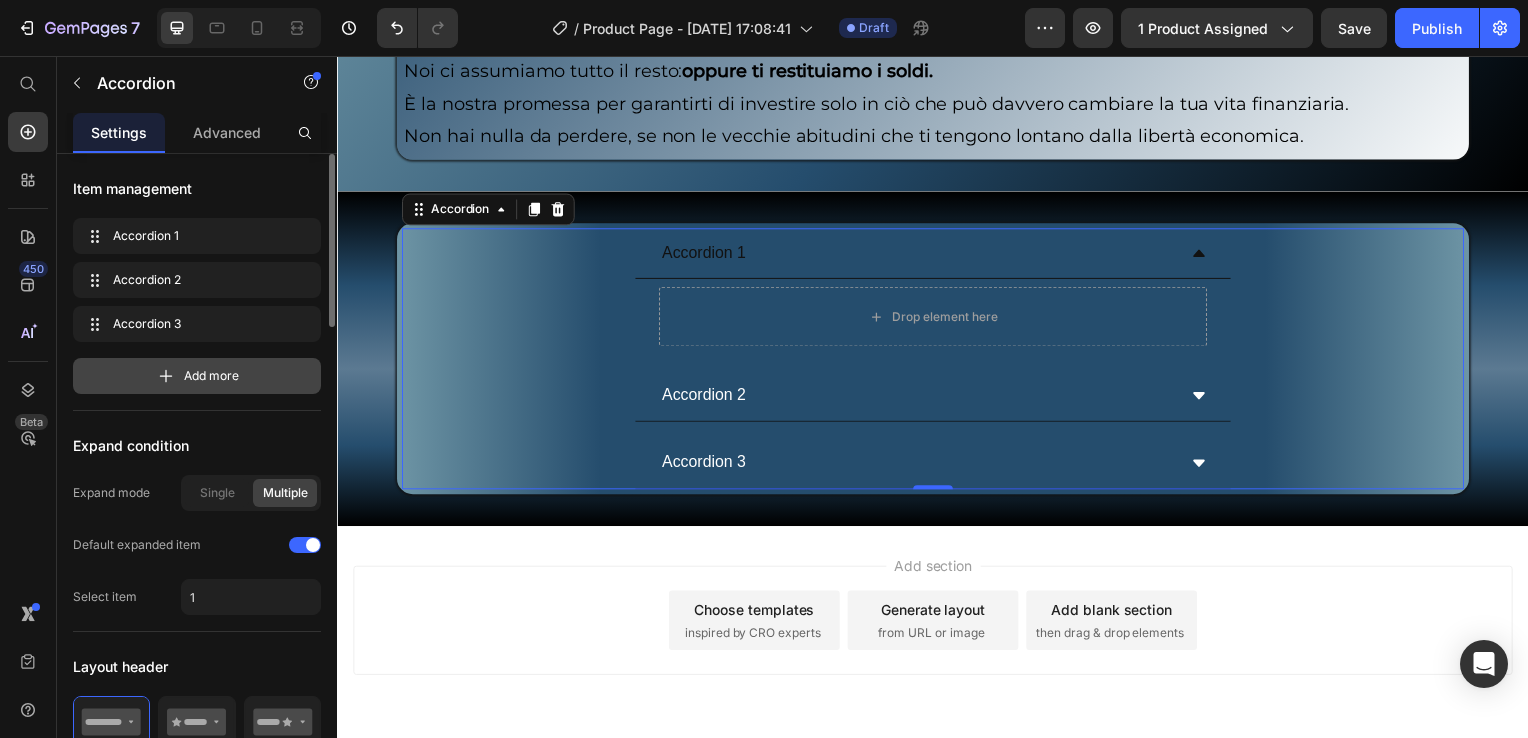 click 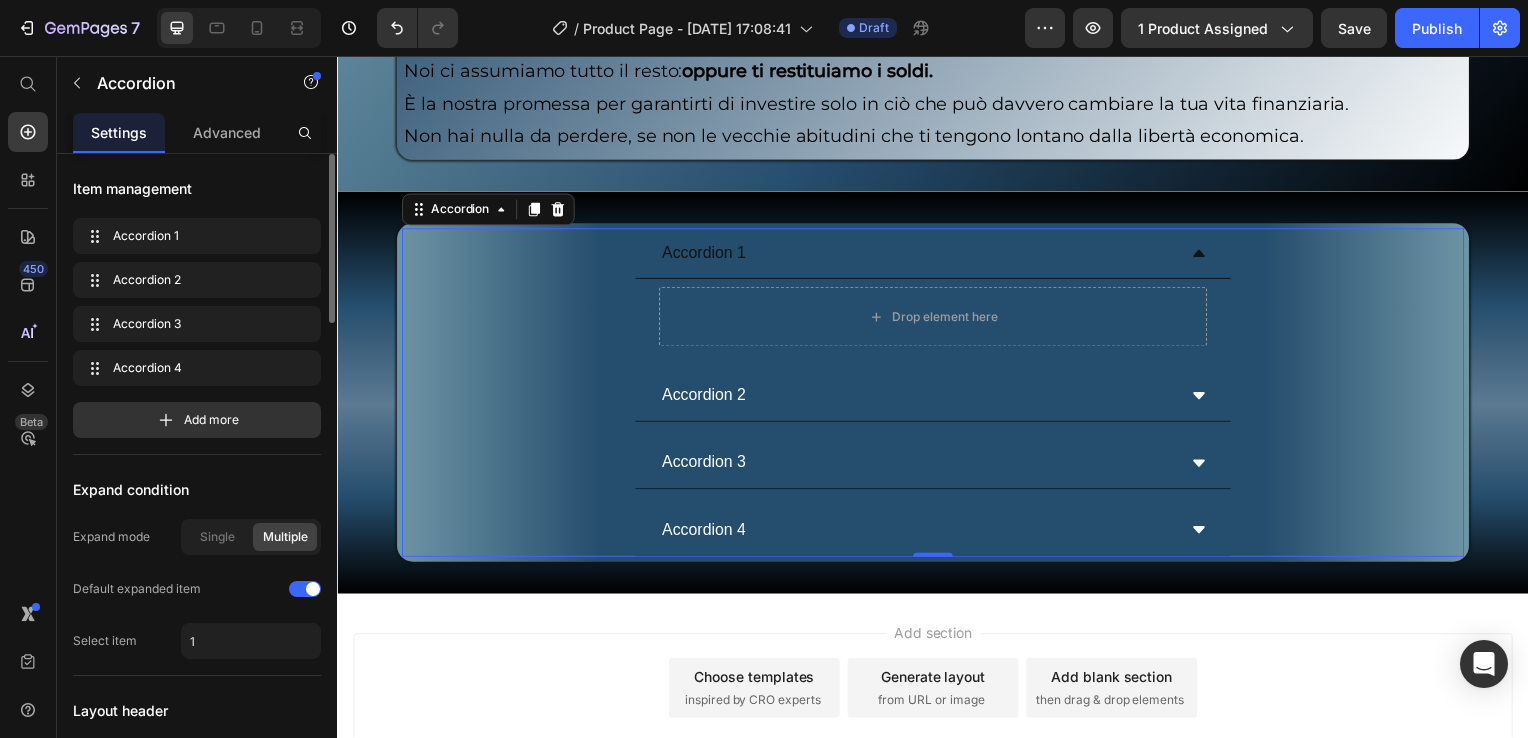 click on "Add more" at bounding box center (197, 420) 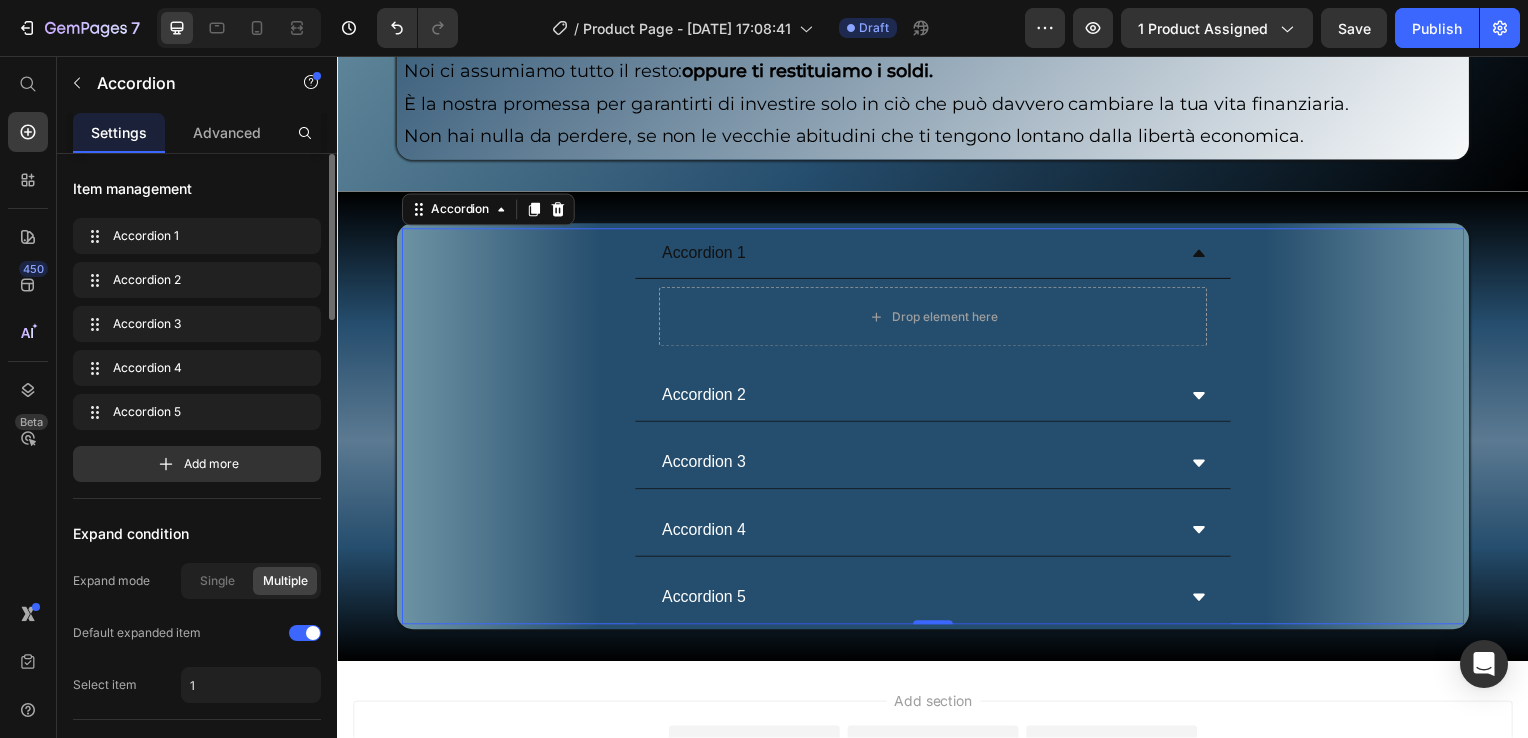 drag, startPoint x: 208, startPoint y: 462, endPoint x: 209, endPoint y: 487, distance: 25.019993 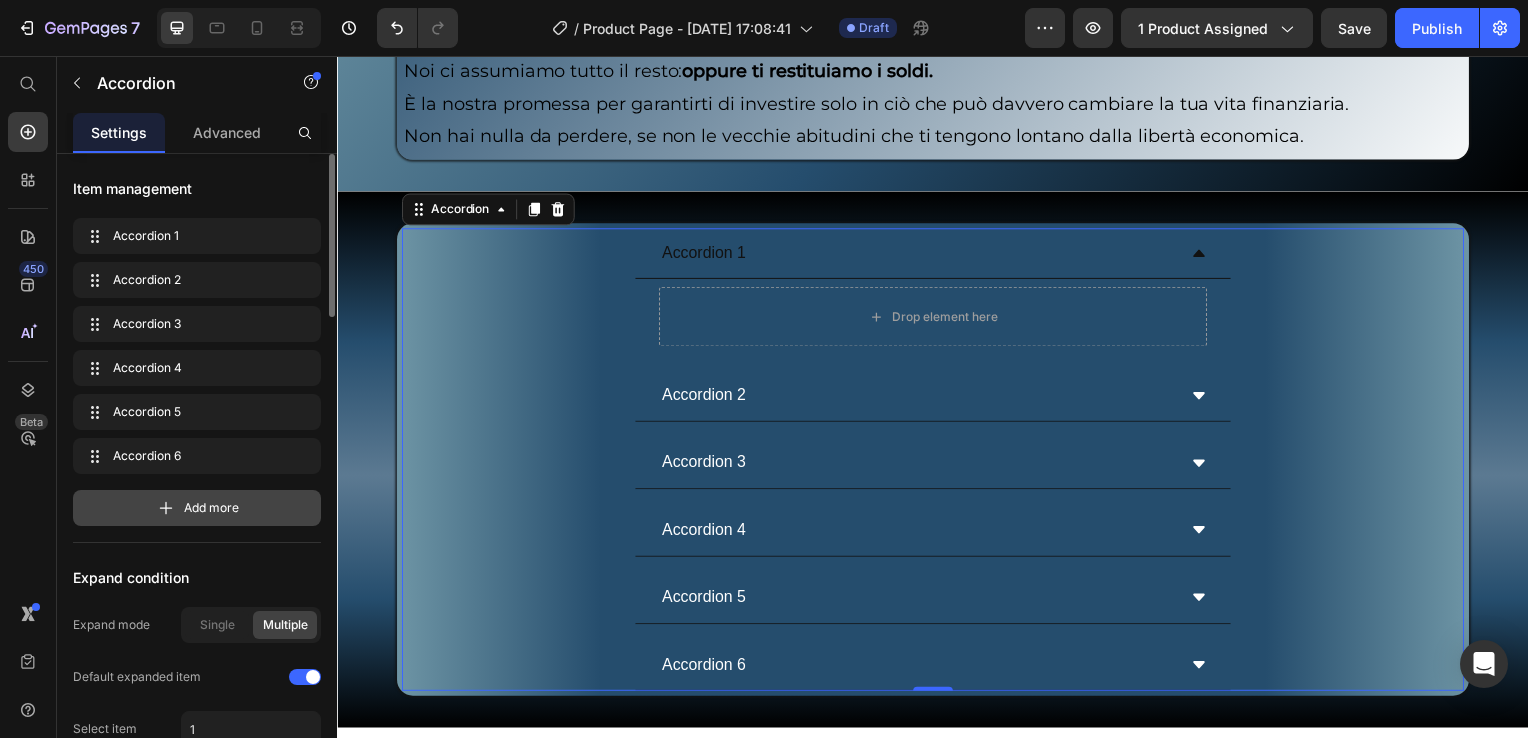 click on "Add more" at bounding box center [211, 508] 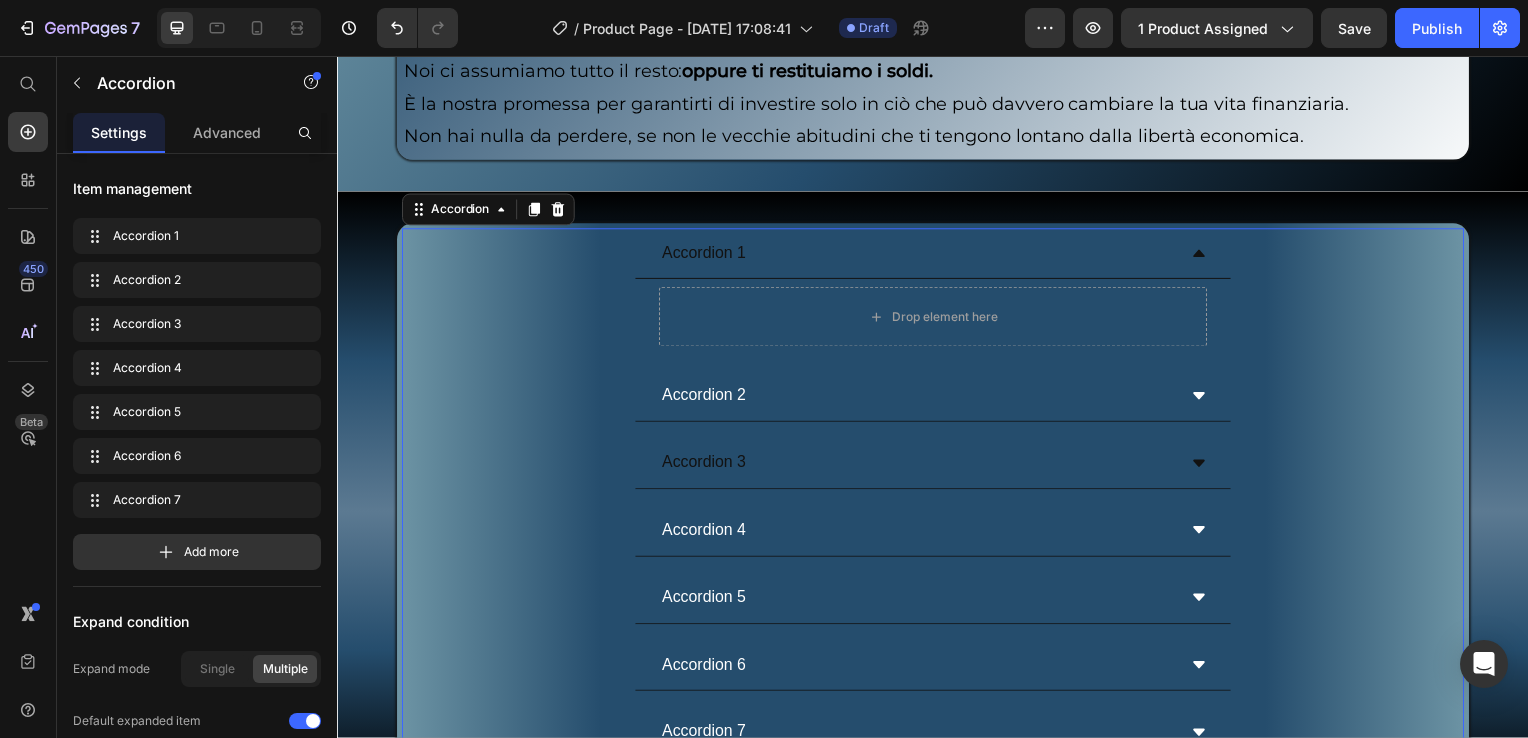 scroll, scrollTop: 9785, scrollLeft: 0, axis: vertical 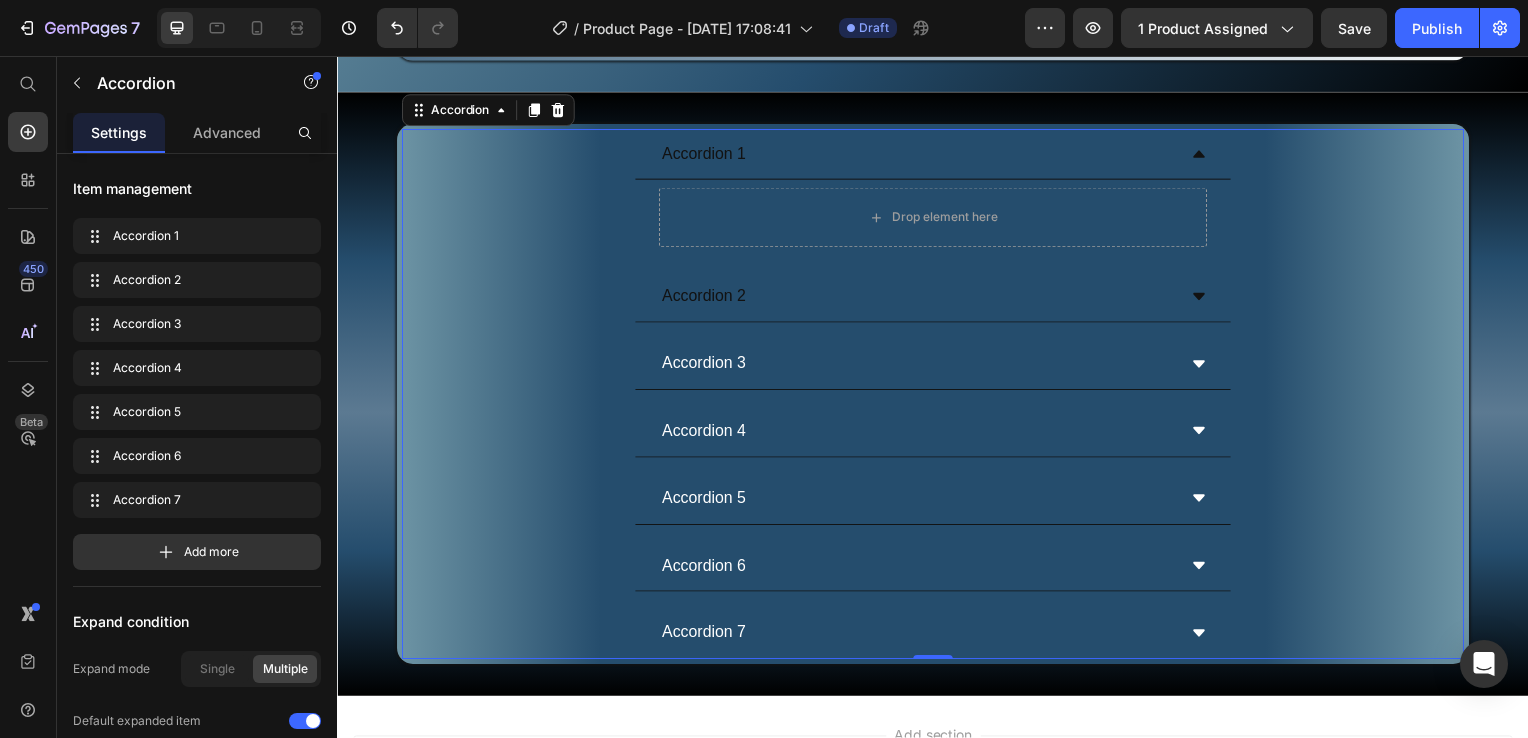 click on "Accordion 2" at bounding box center (937, 299) 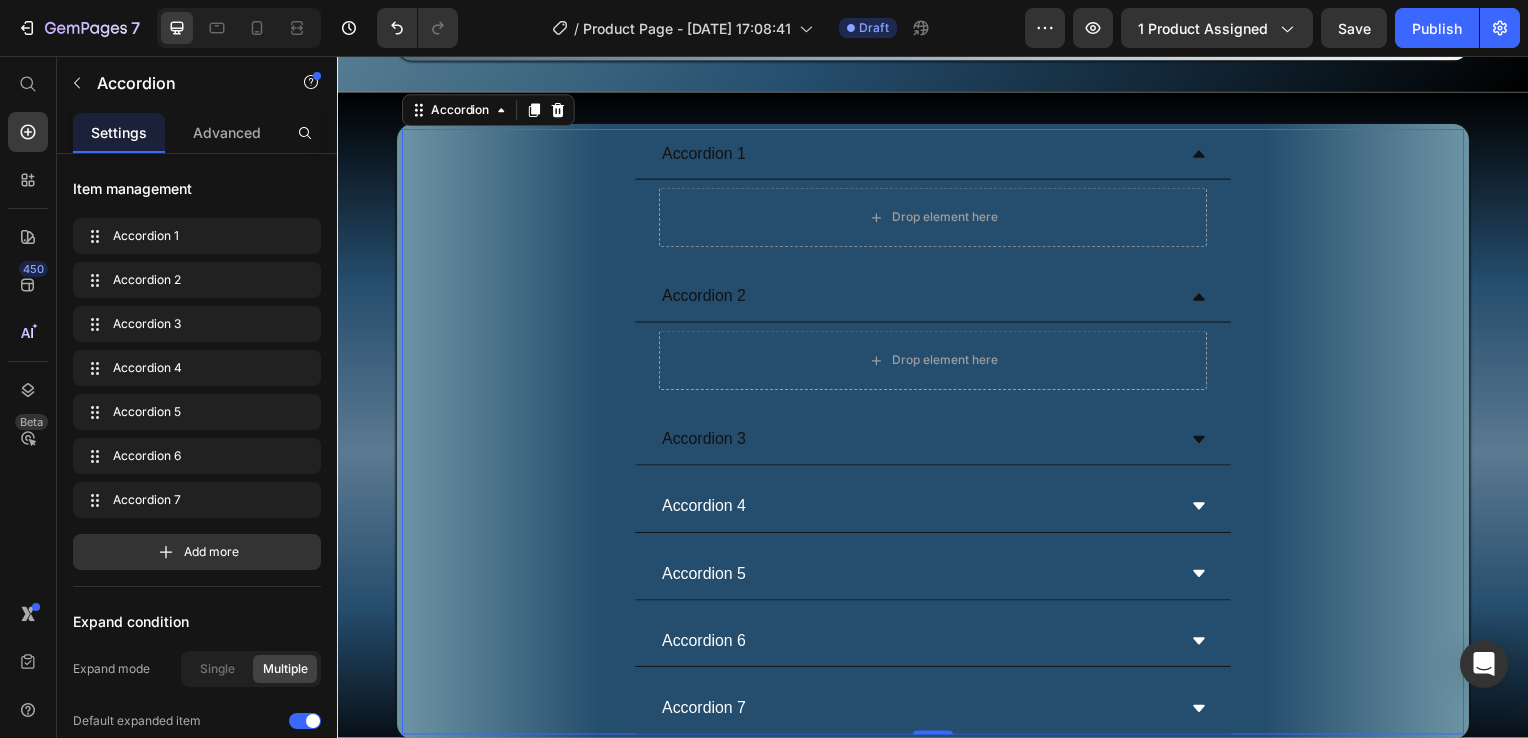 click 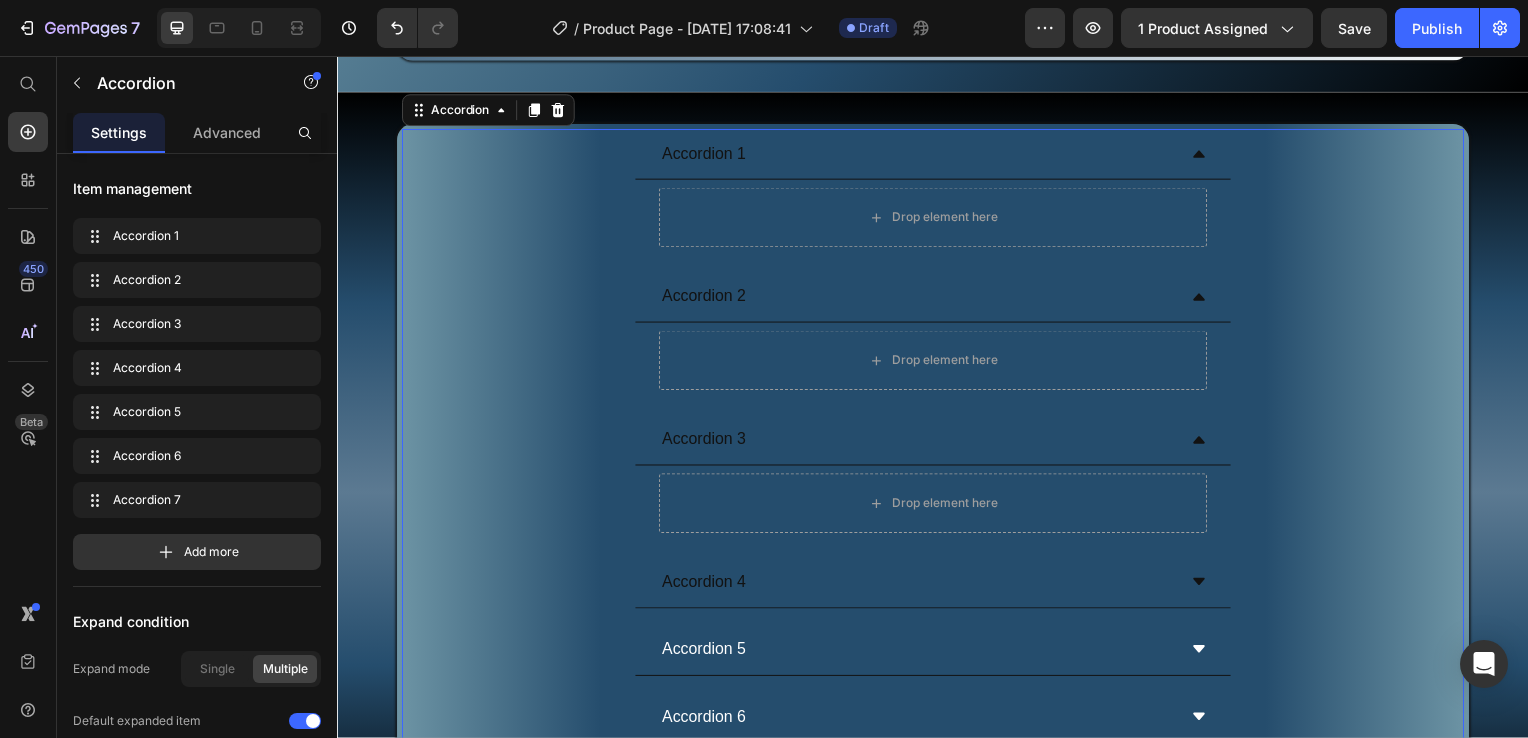click on "Accordion 4" at bounding box center [937, 587] 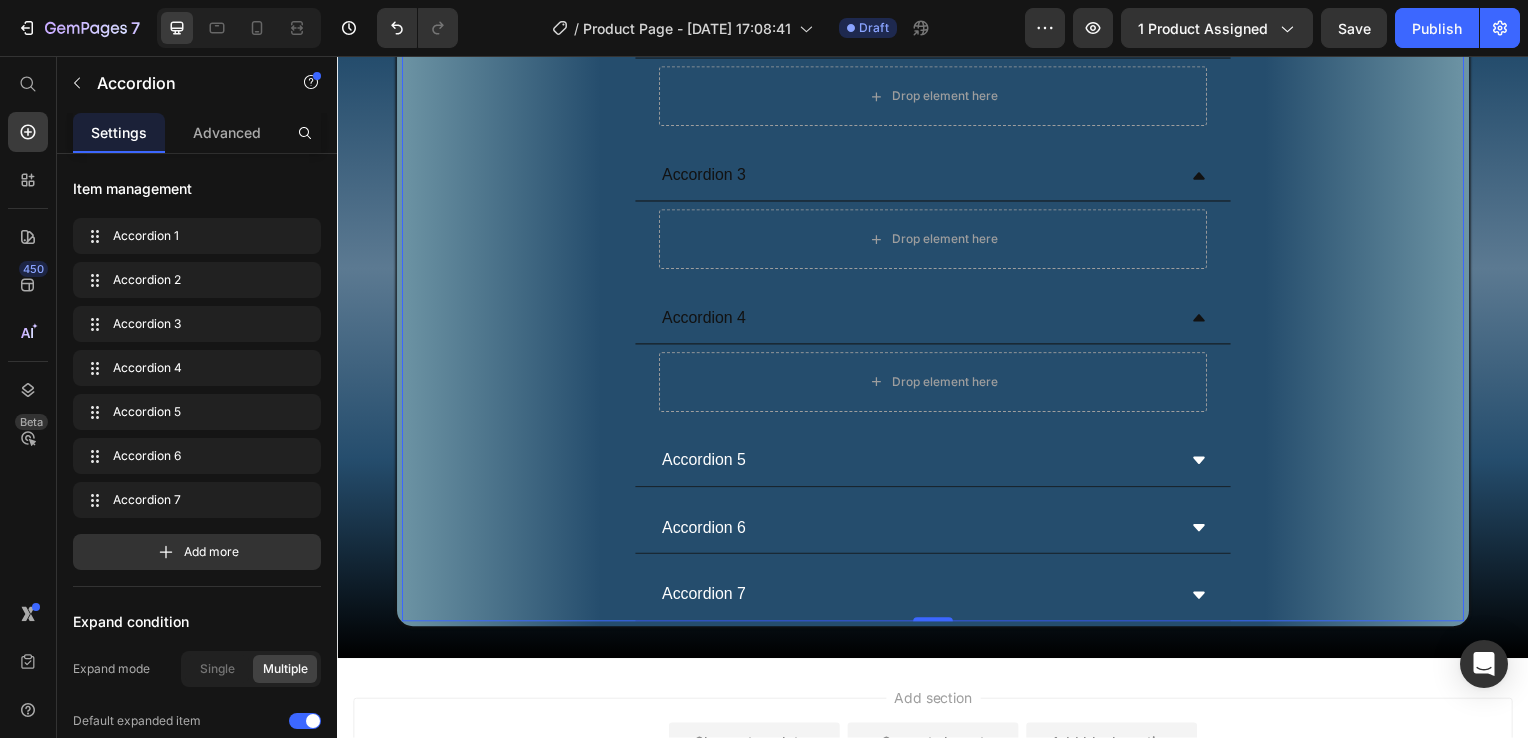 scroll, scrollTop: 10085, scrollLeft: 0, axis: vertical 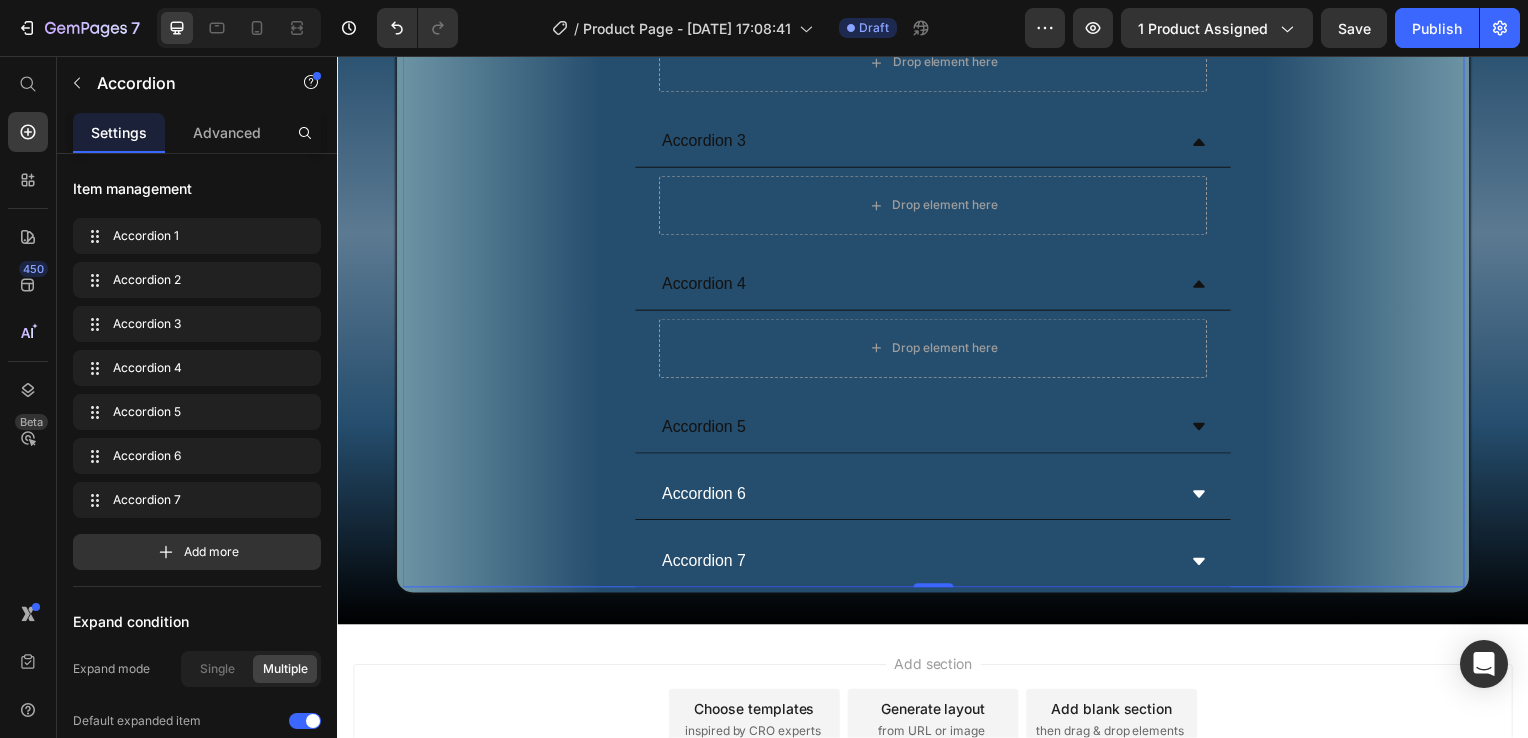 click 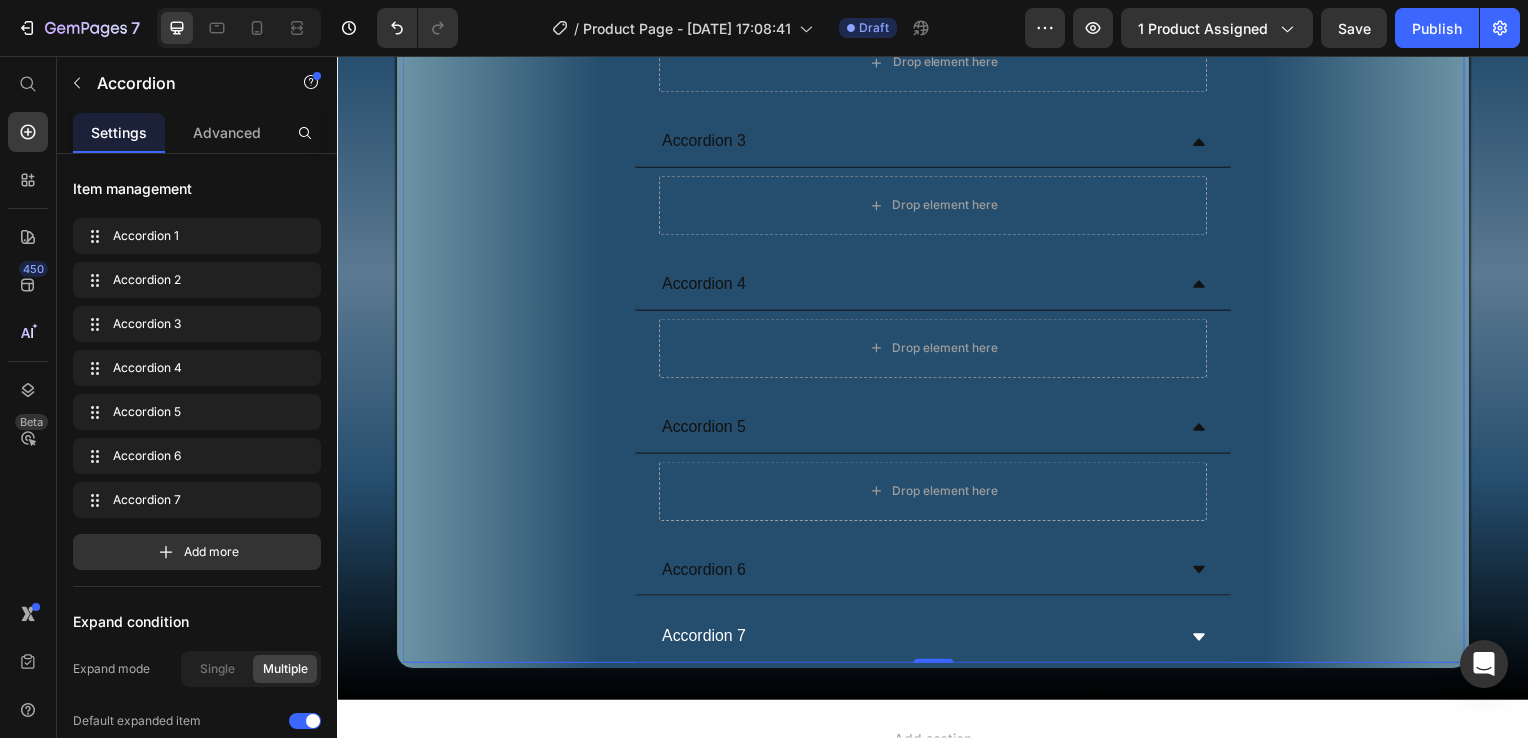 click 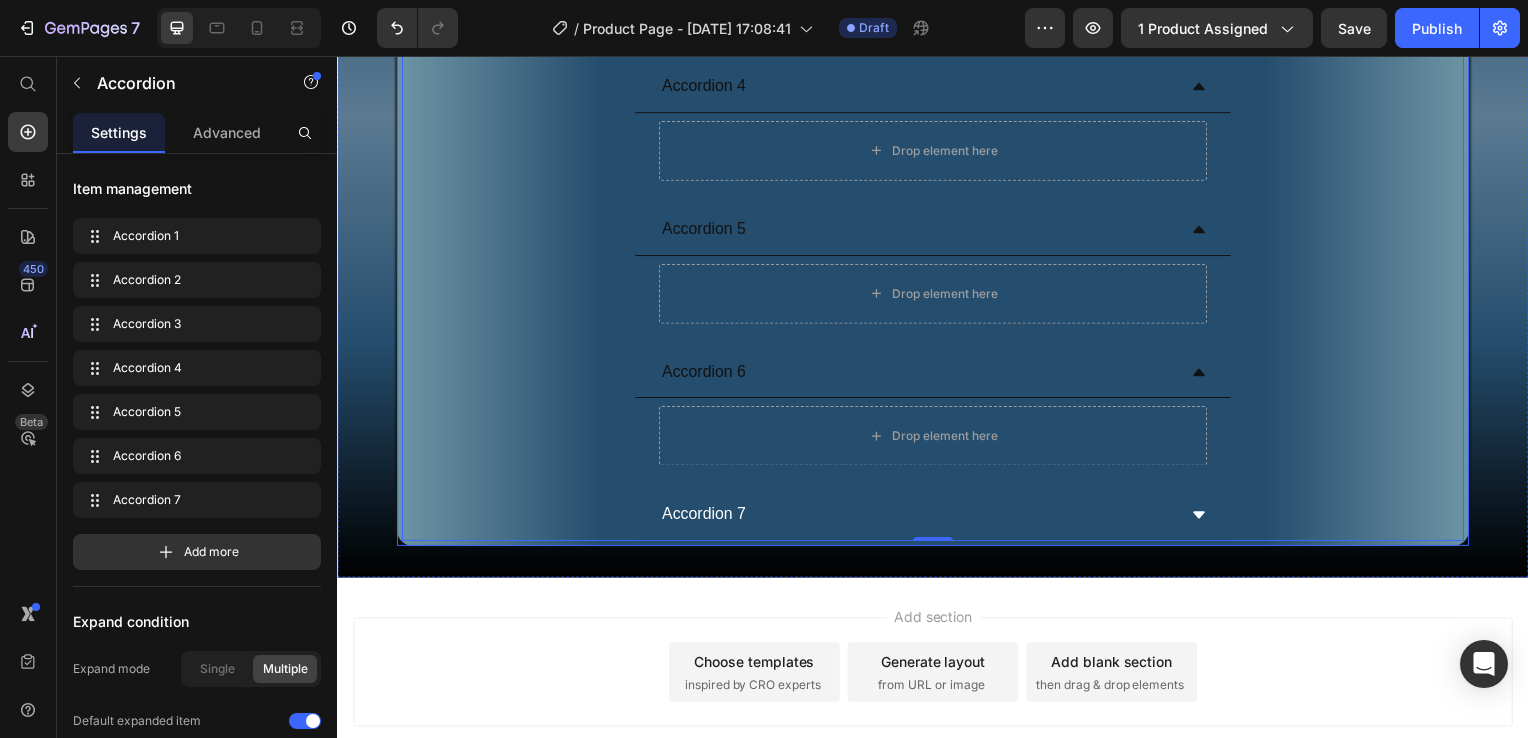 scroll, scrollTop: 10285, scrollLeft: 0, axis: vertical 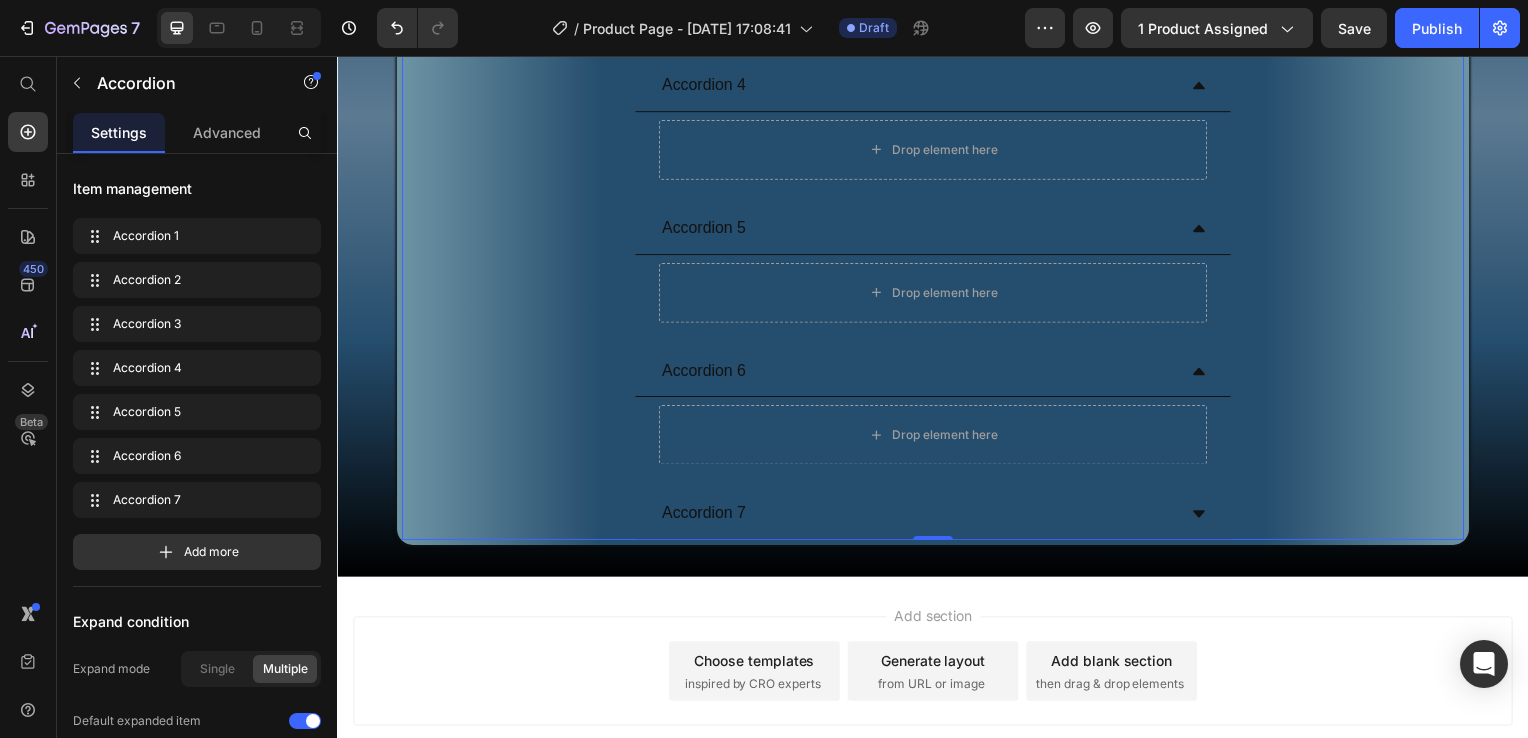 click 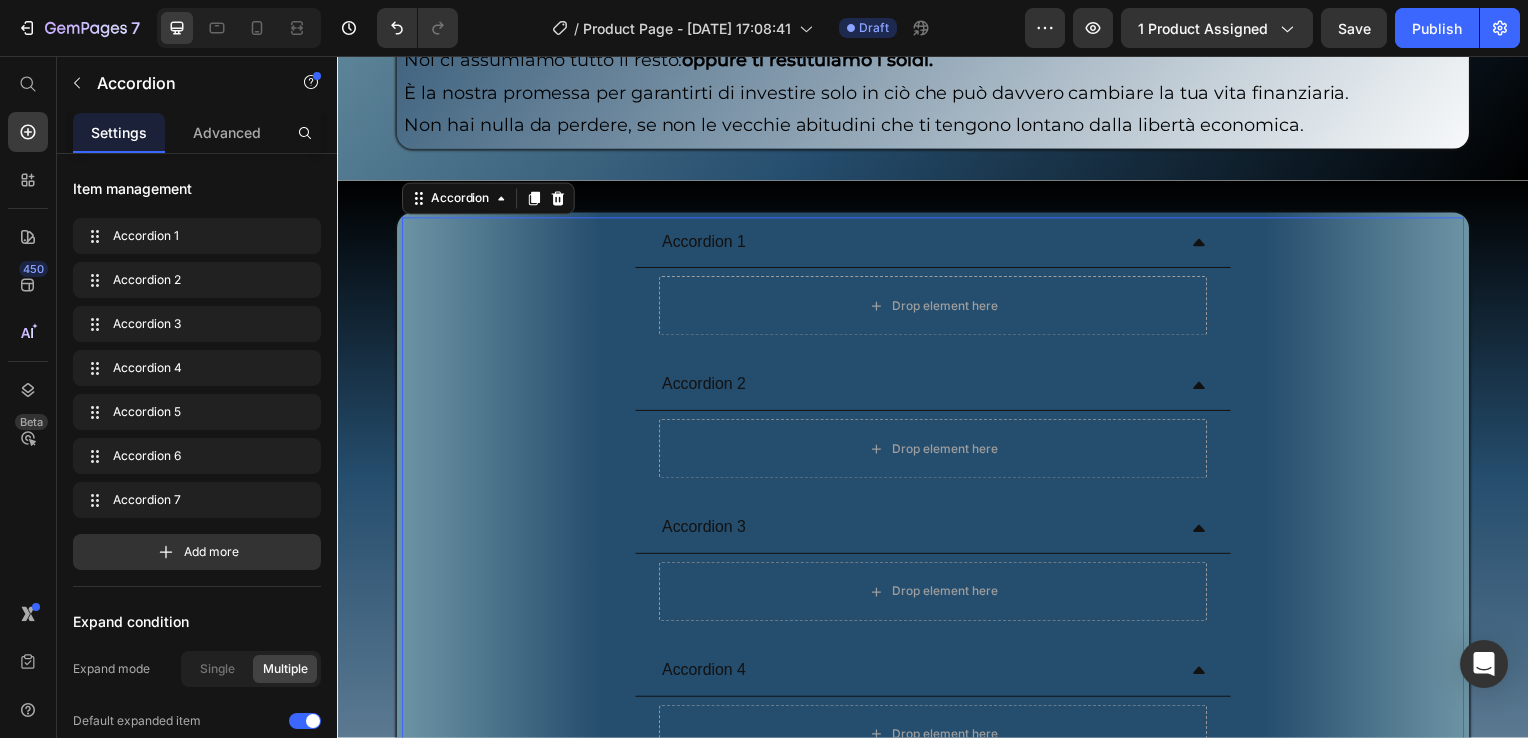 scroll, scrollTop: 9685, scrollLeft: 0, axis: vertical 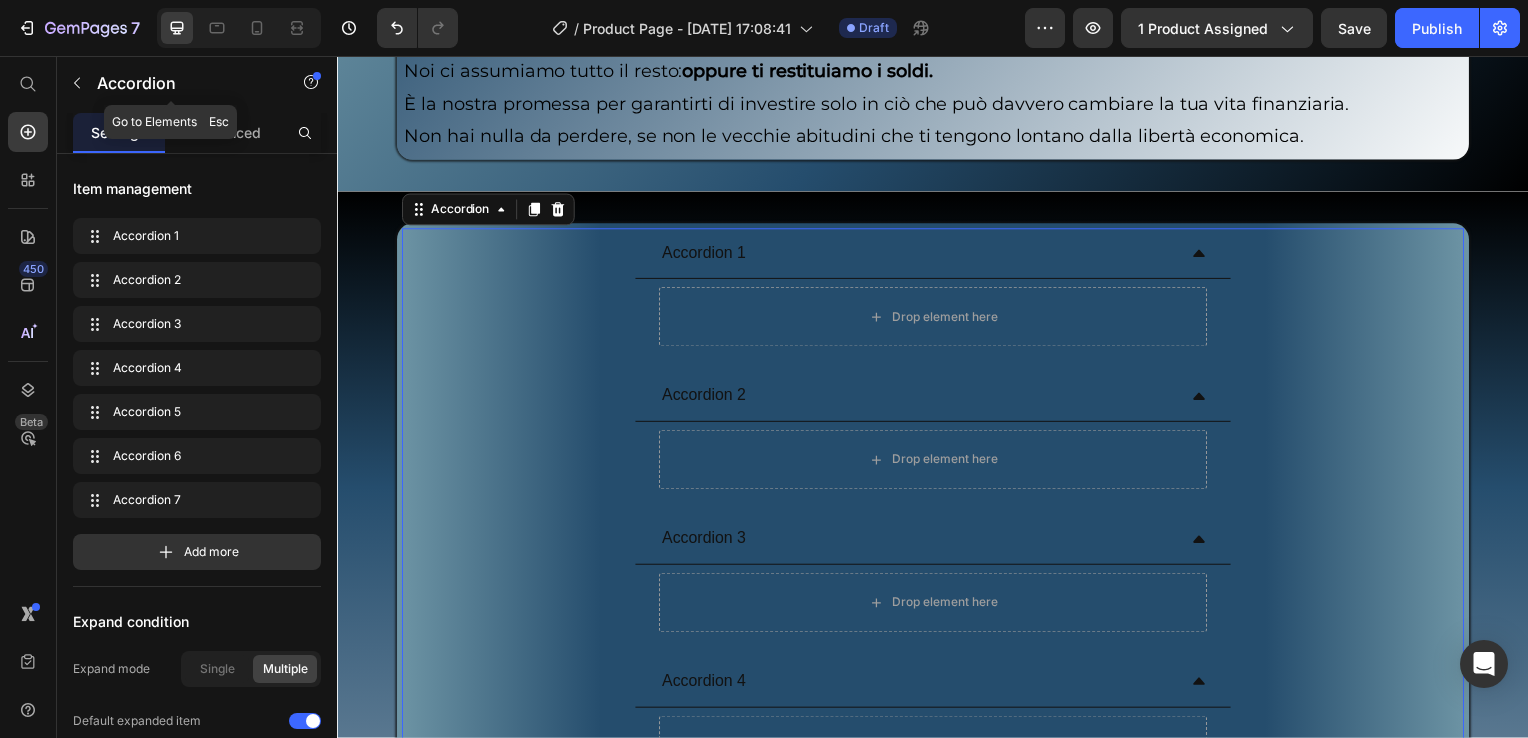 click at bounding box center (77, 83) 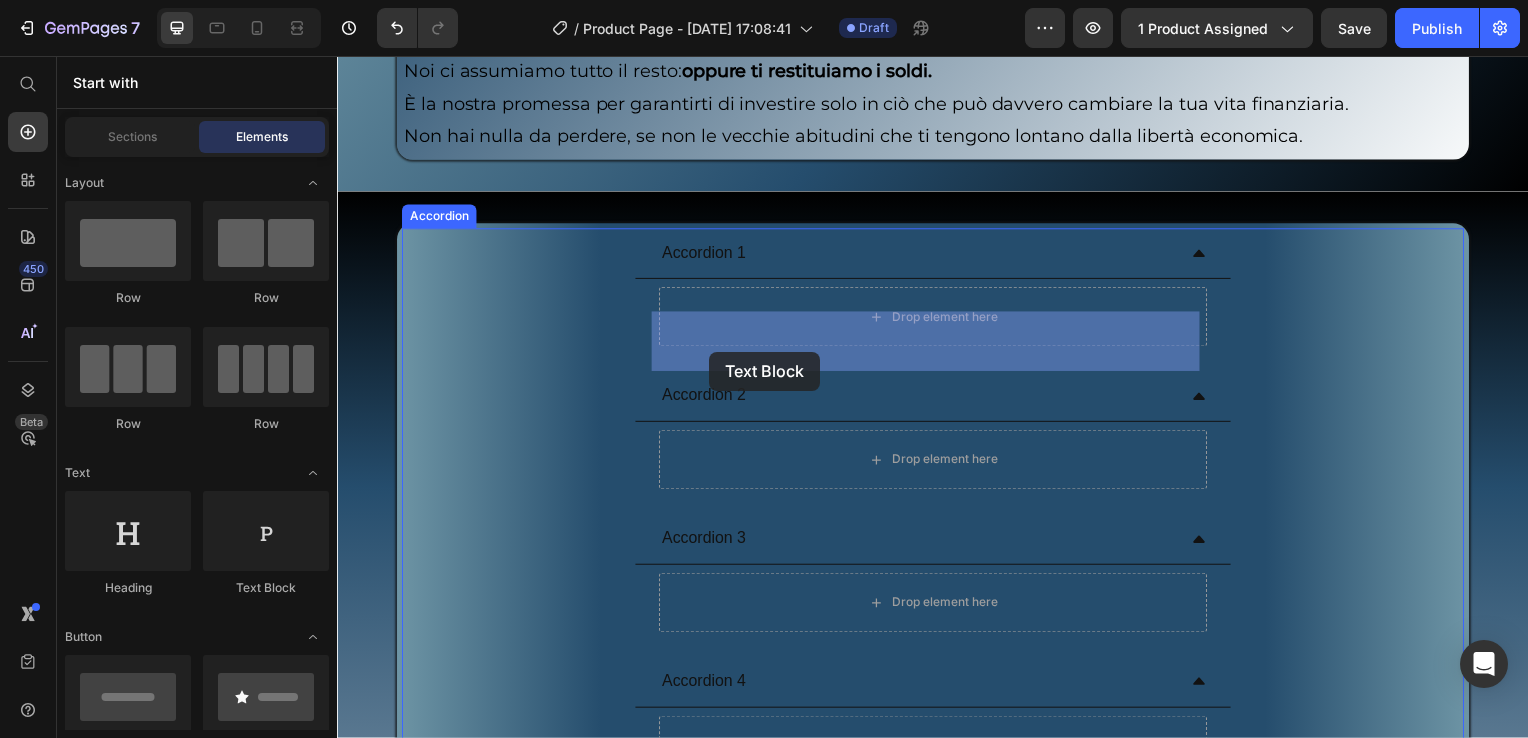 drag, startPoint x: 605, startPoint y: 585, endPoint x: 497, endPoint y: 459, distance: 165.9518 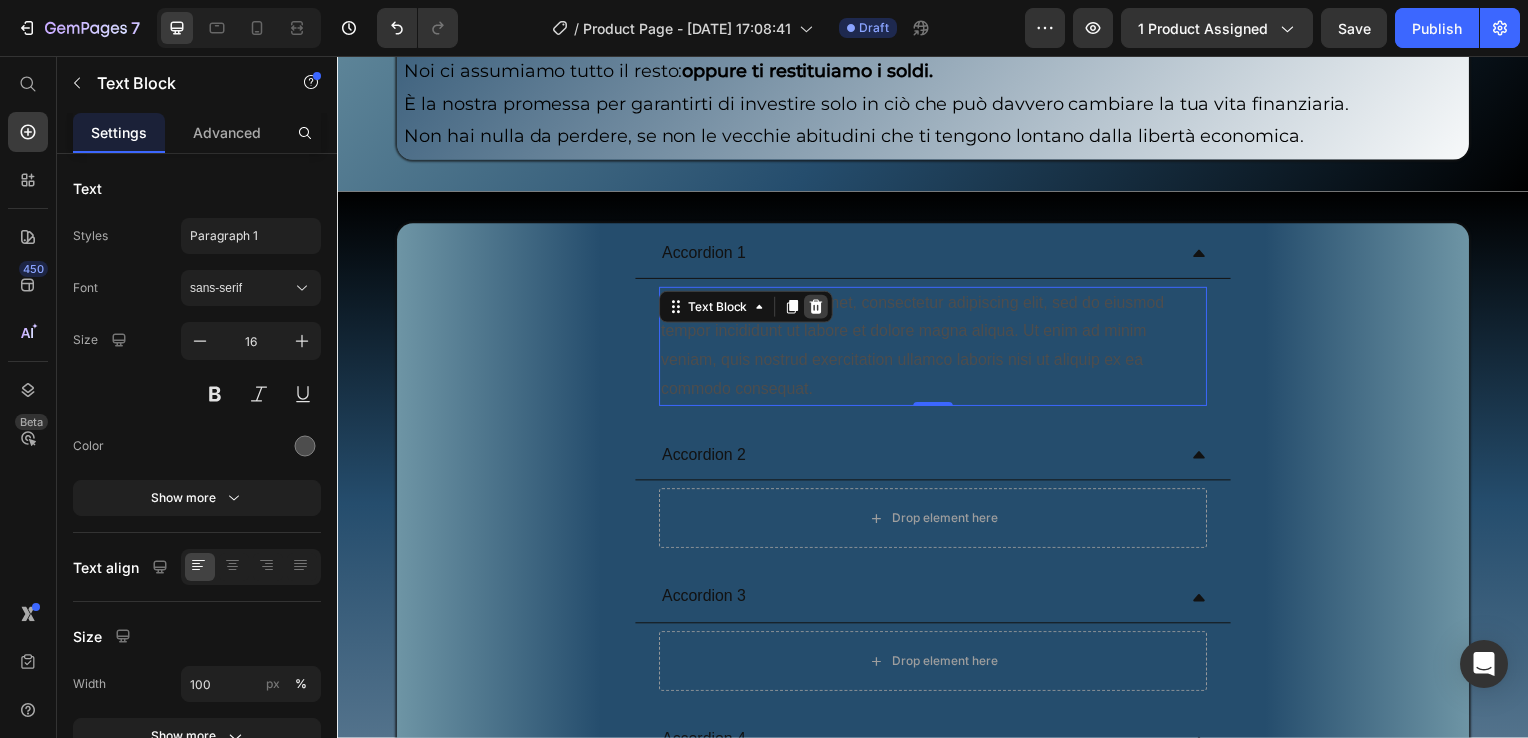 click 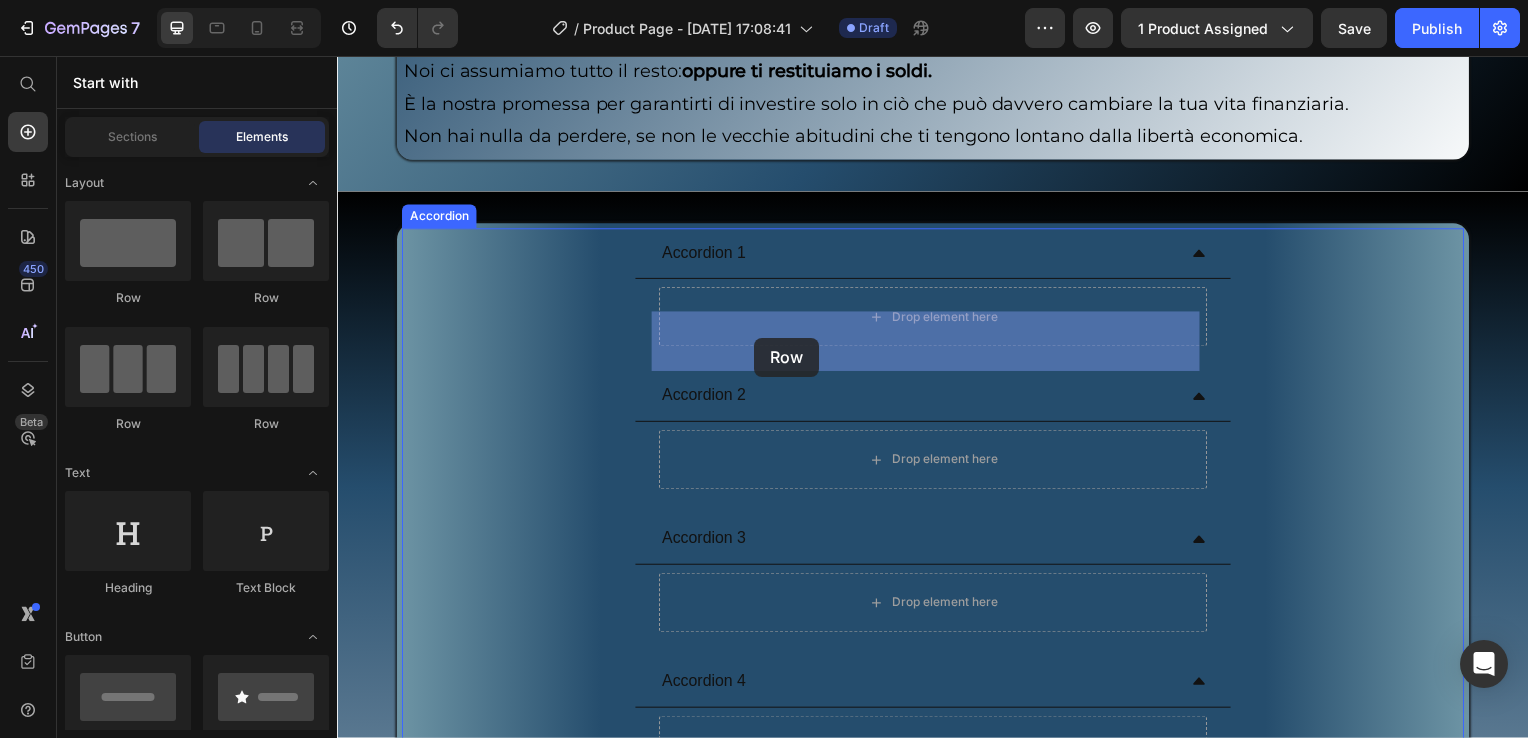 drag, startPoint x: 518, startPoint y: 302, endPoint x: 761, endPoint y: 341, distance: 246.10973 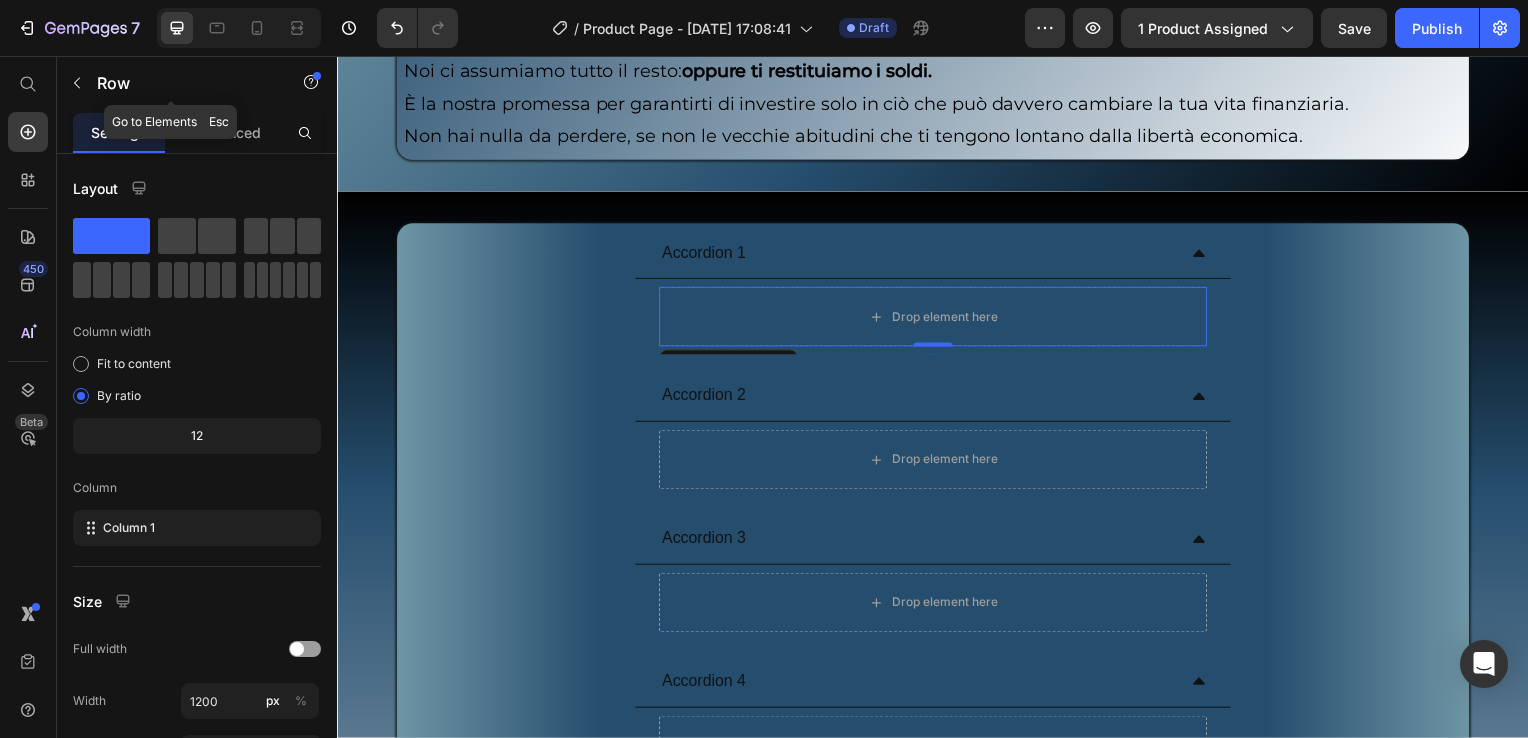 click 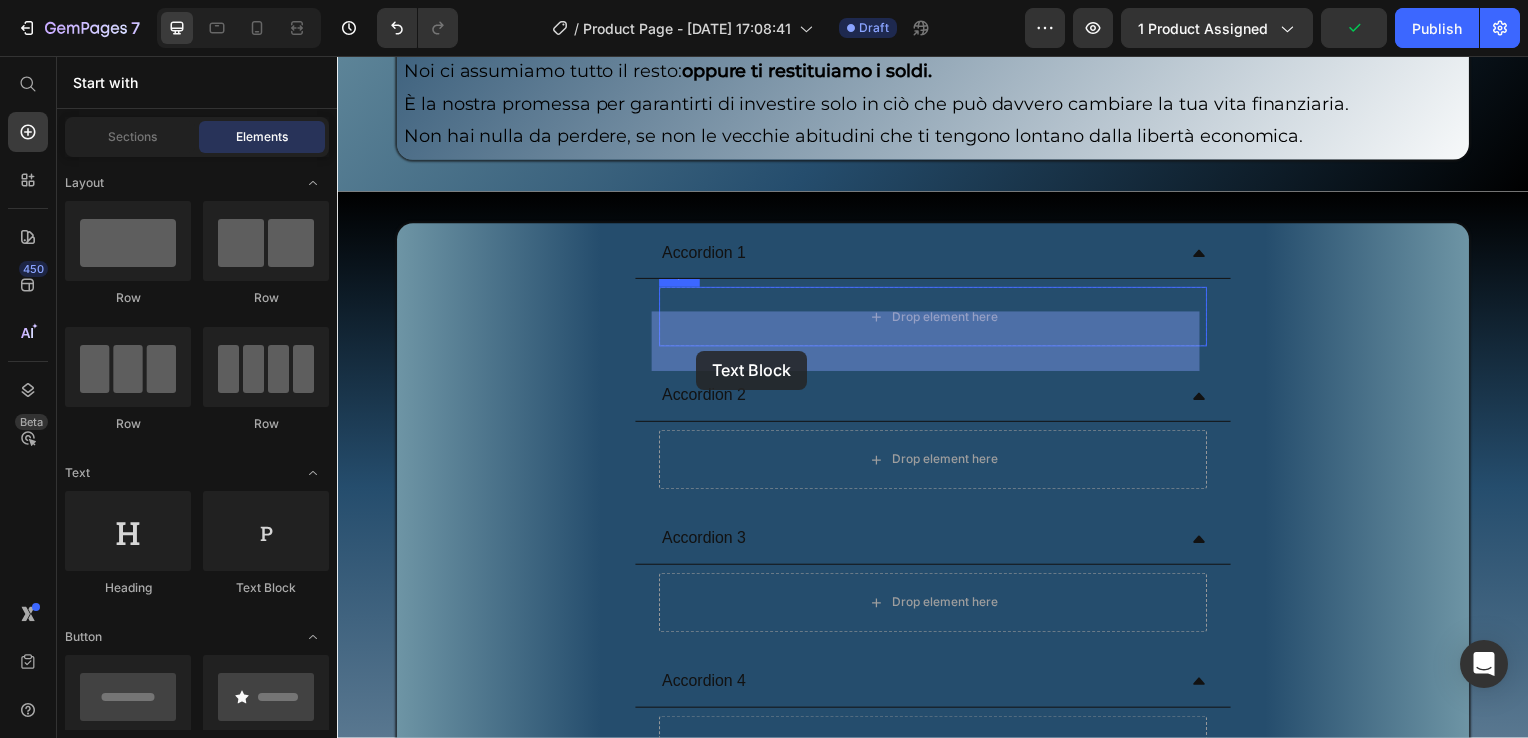 drag, startPoint x: 644, startPoint y: 554, endPoint x: 703, endPoint y: 351, distance: 211.4001 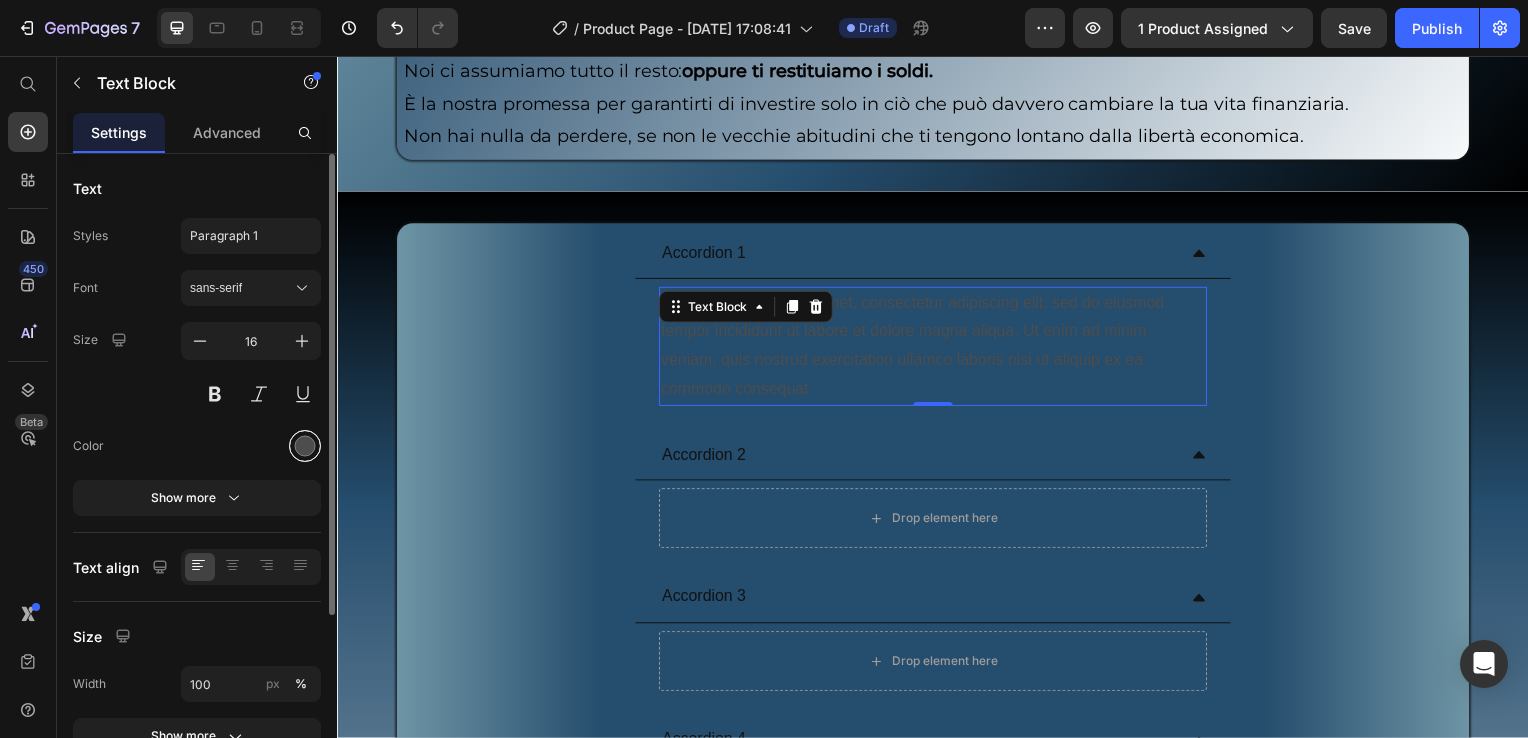 click at bounding box center (305, 446) 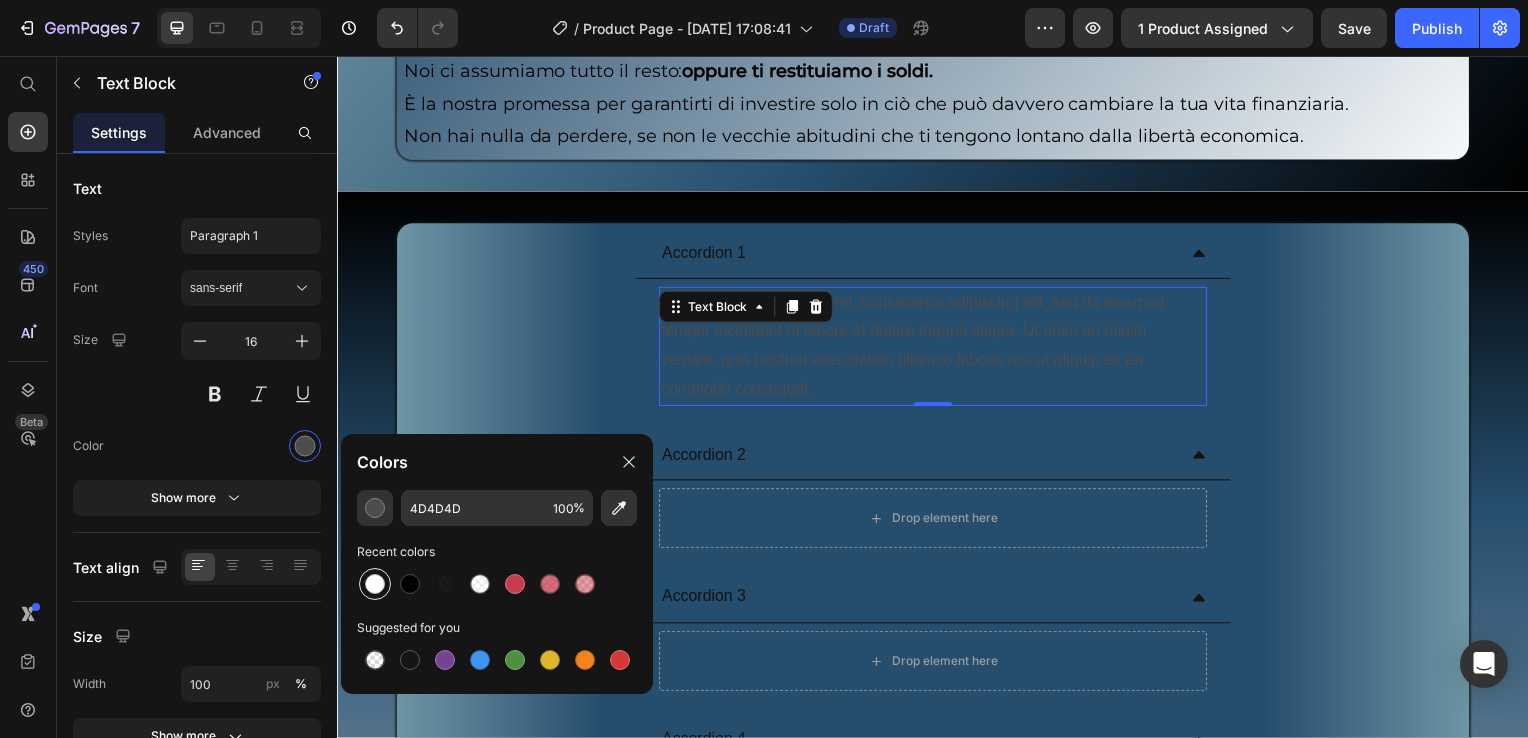 click at bounding box center [375, 584] 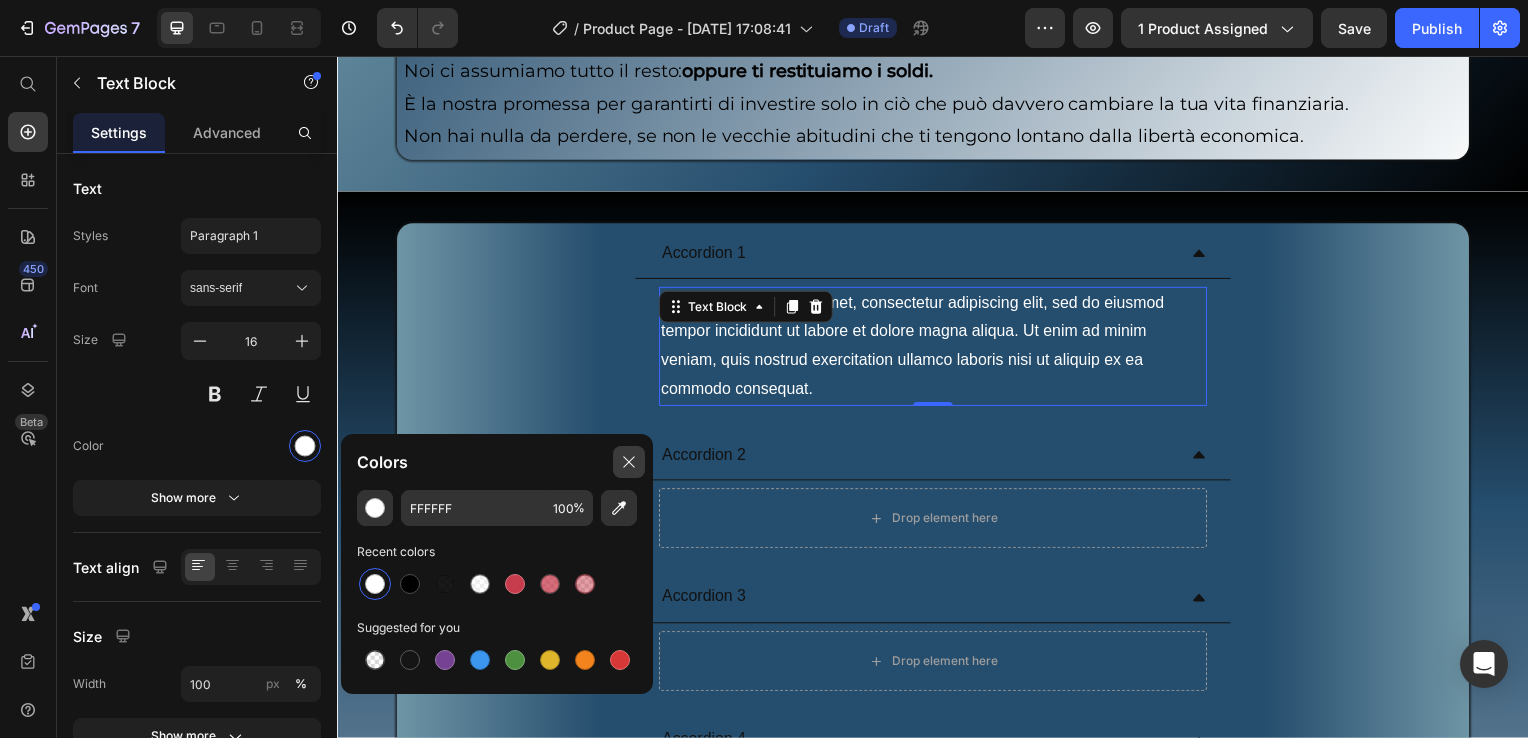 click 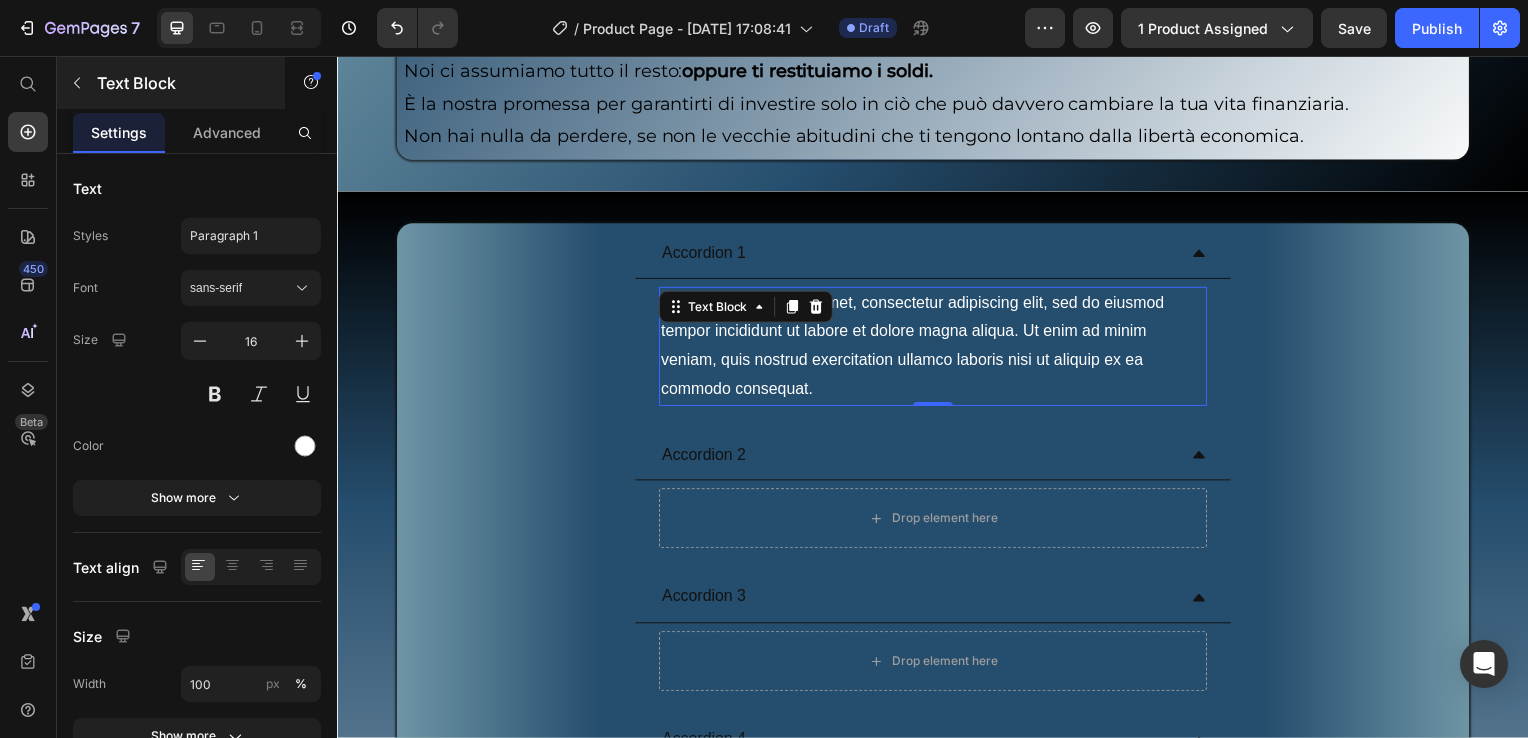 click at bounding box center (77, 83) 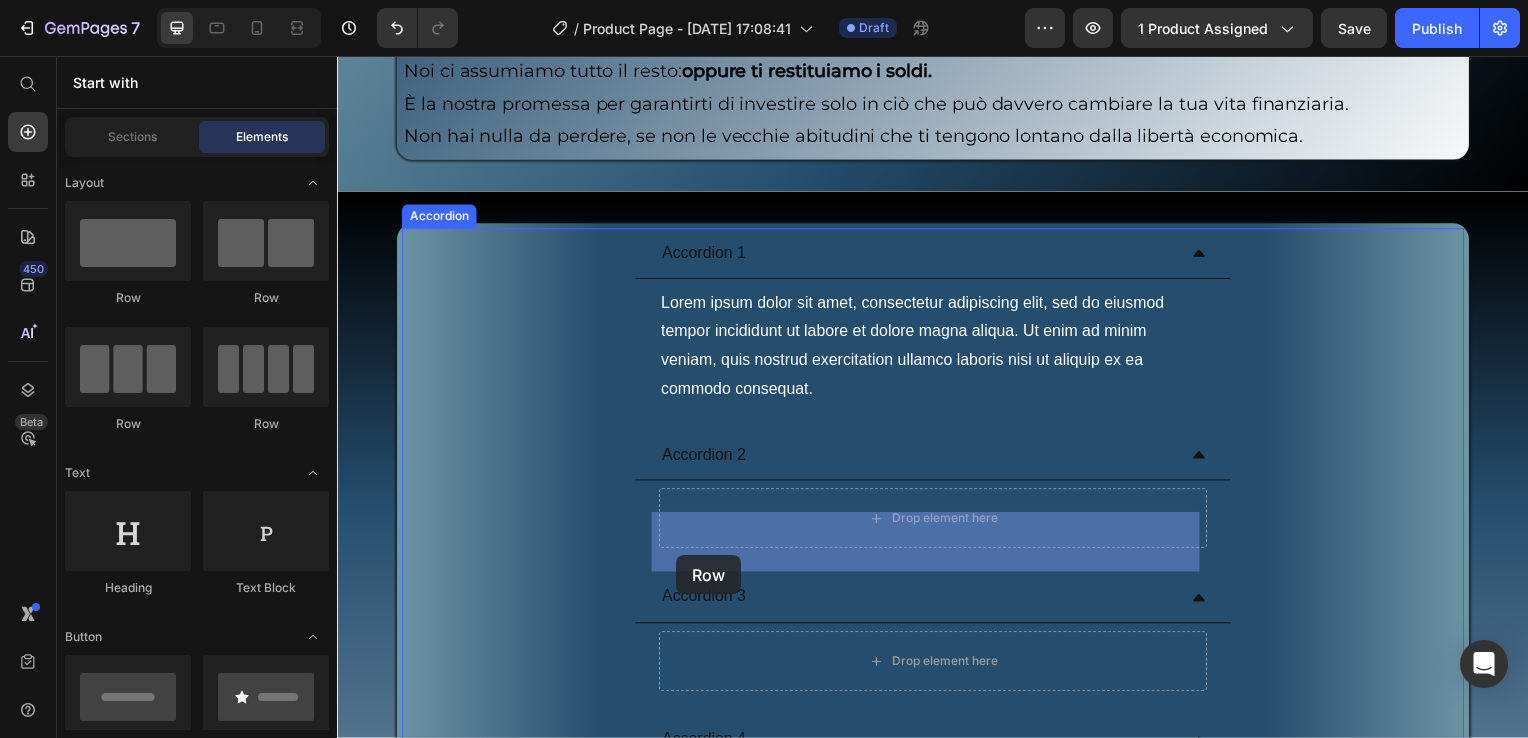 drag, startPoint x: 506, startPoint y: 326, endPoint x: 685, endPoint y: 560, distance: 294.6133 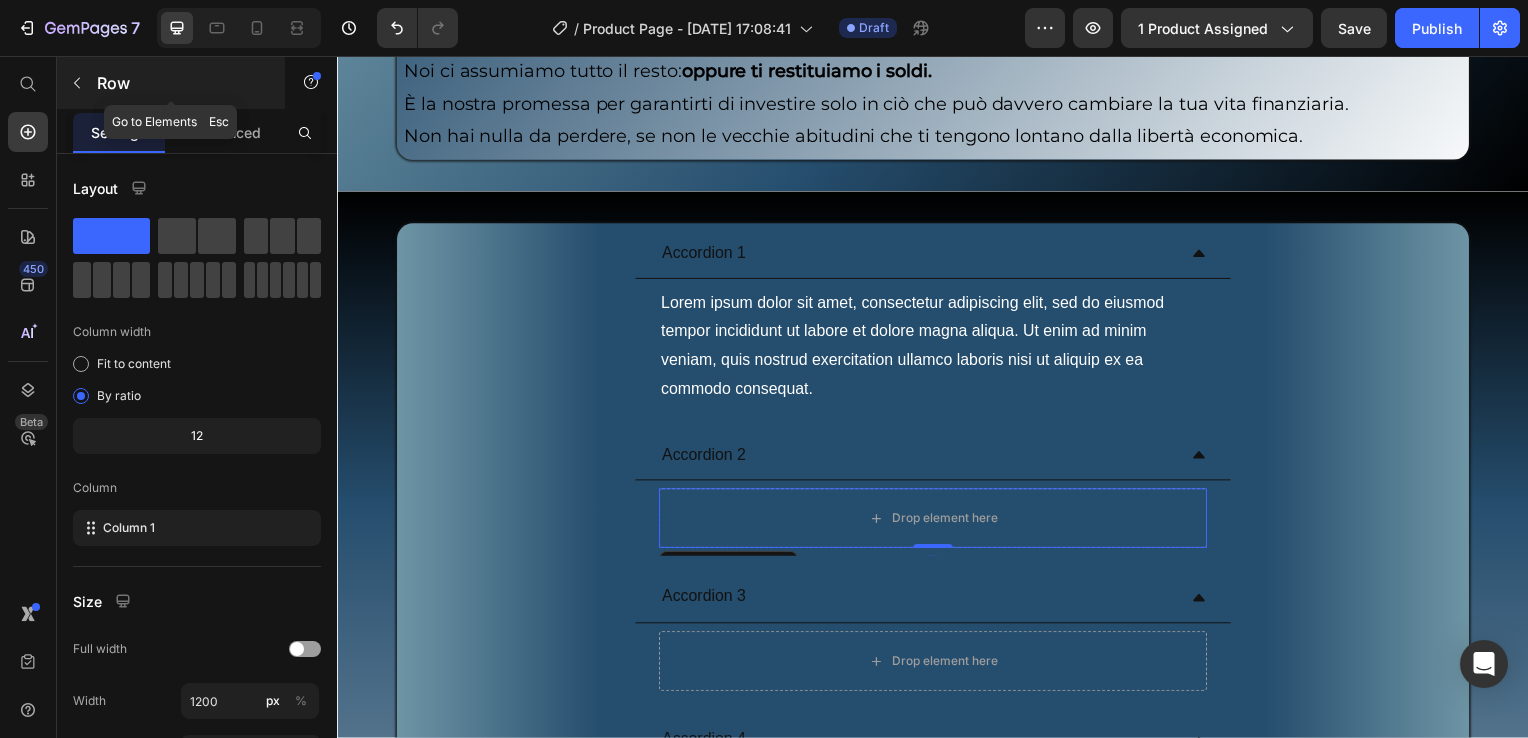 click 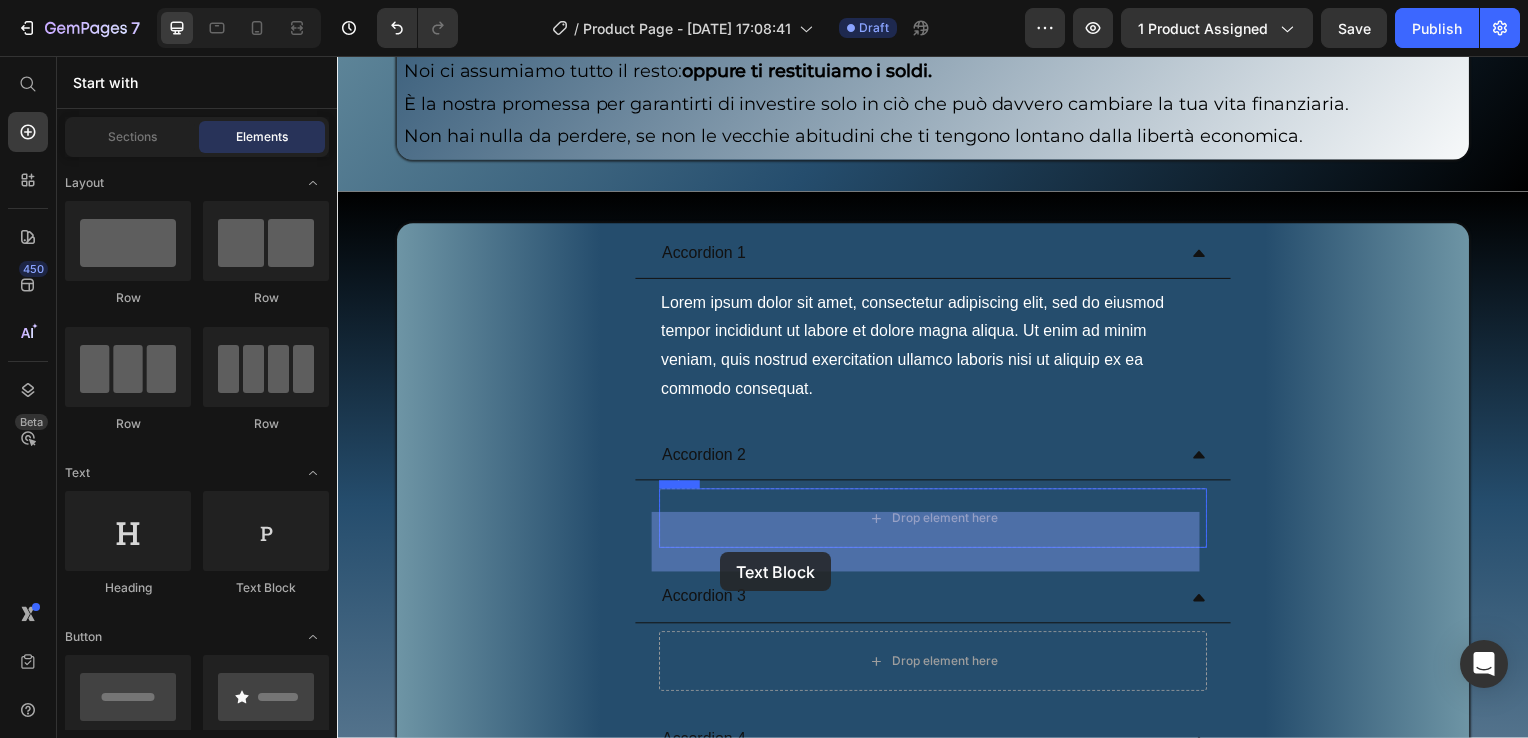 drag, startPoint x: 588, startPoint y: 605, endPoint x: 723, endPoint y: 556, distance: 143.61755 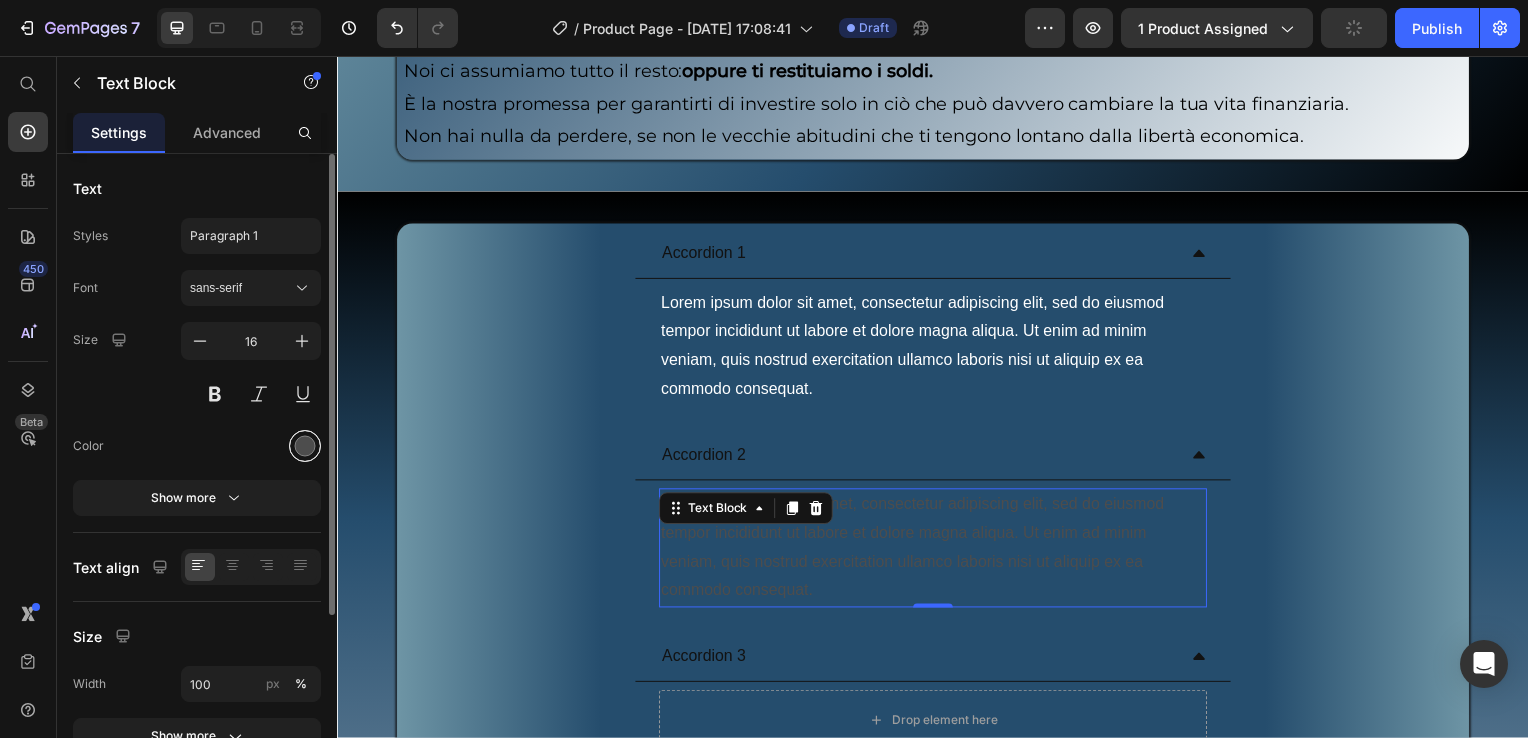 click at bounding box center [305, 446] 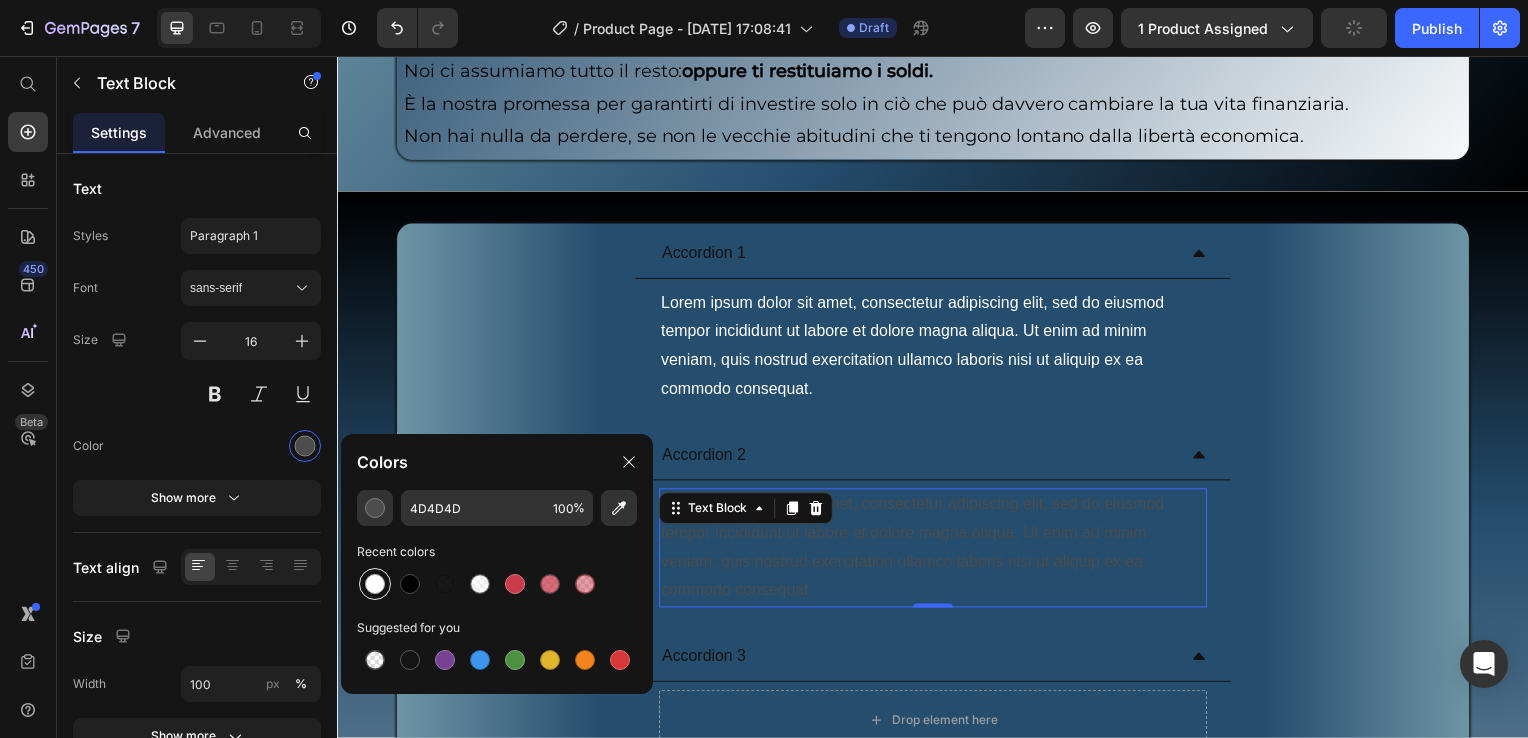 click at bounding box center [375, 584] 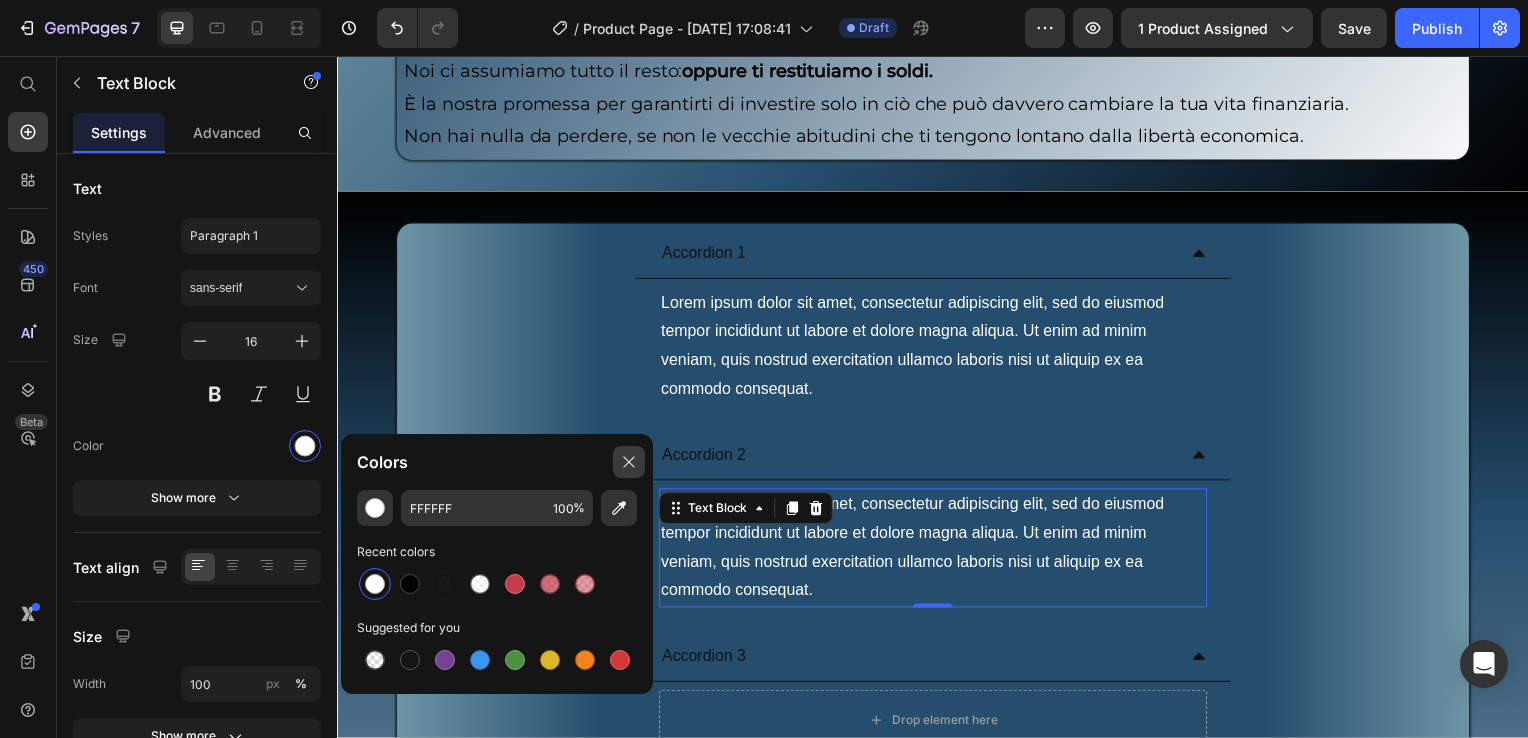 click at bounding box center (629, 462) 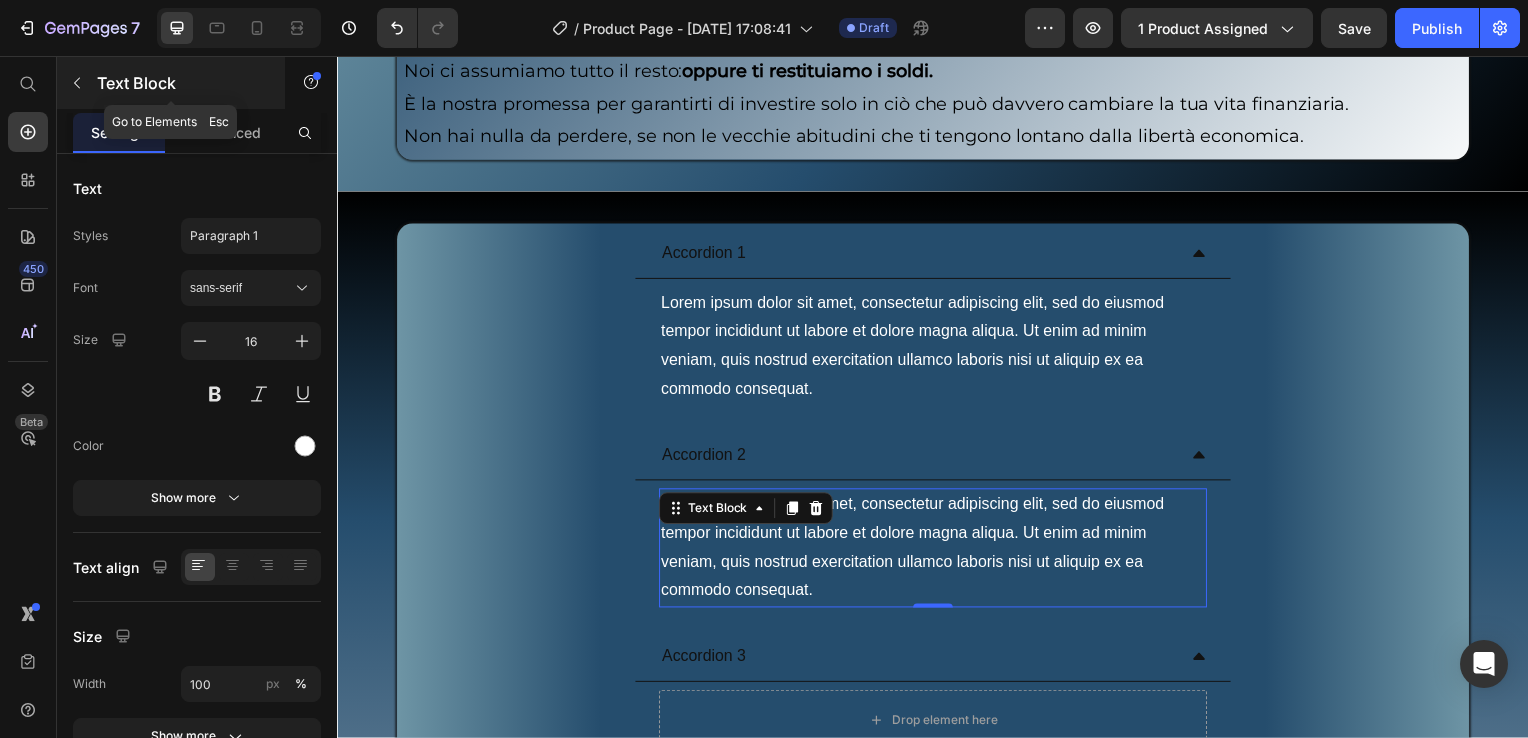 click on "Text Block" at bounding box center (171, 83) 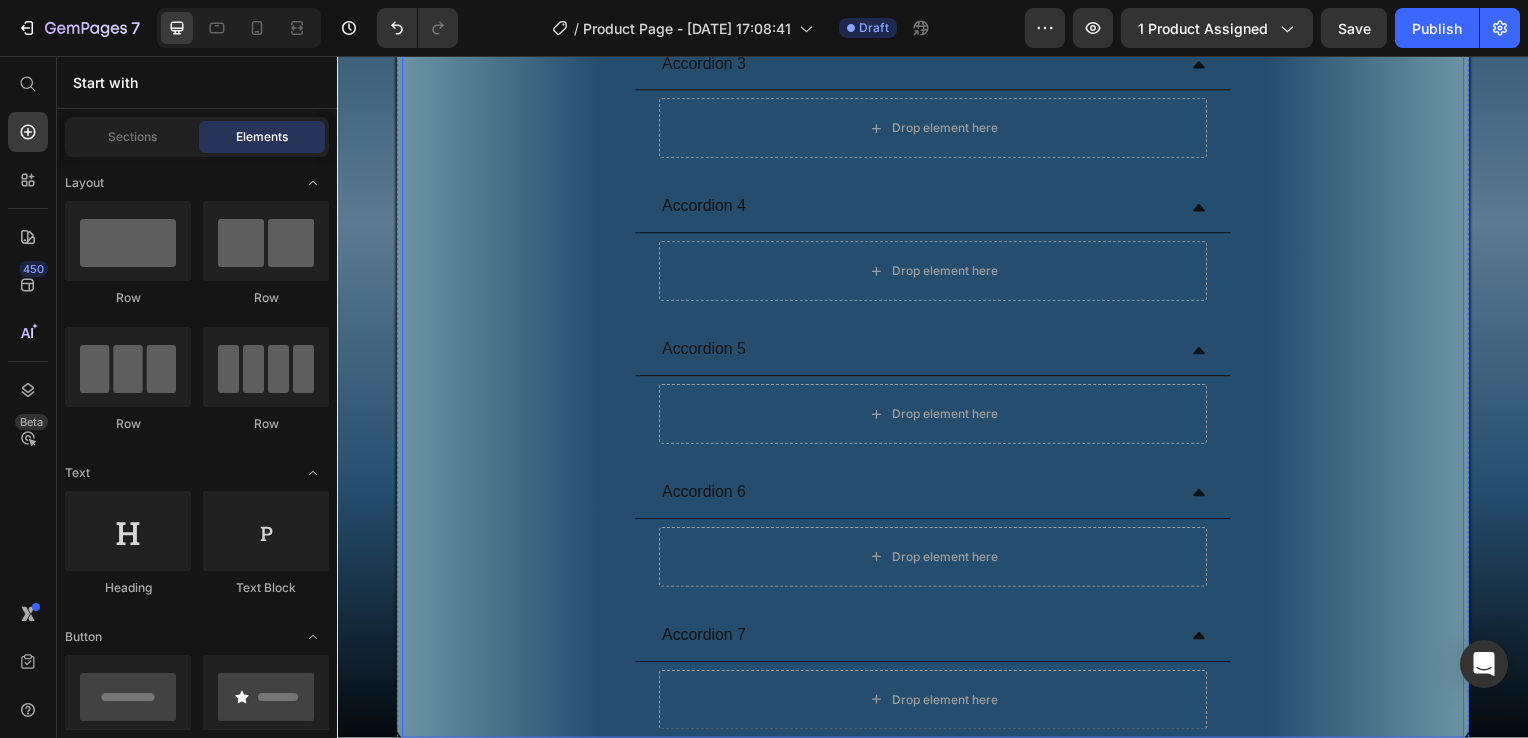 scroll, scrollTop: 10285, scrollLeft: 0, axis: vertical 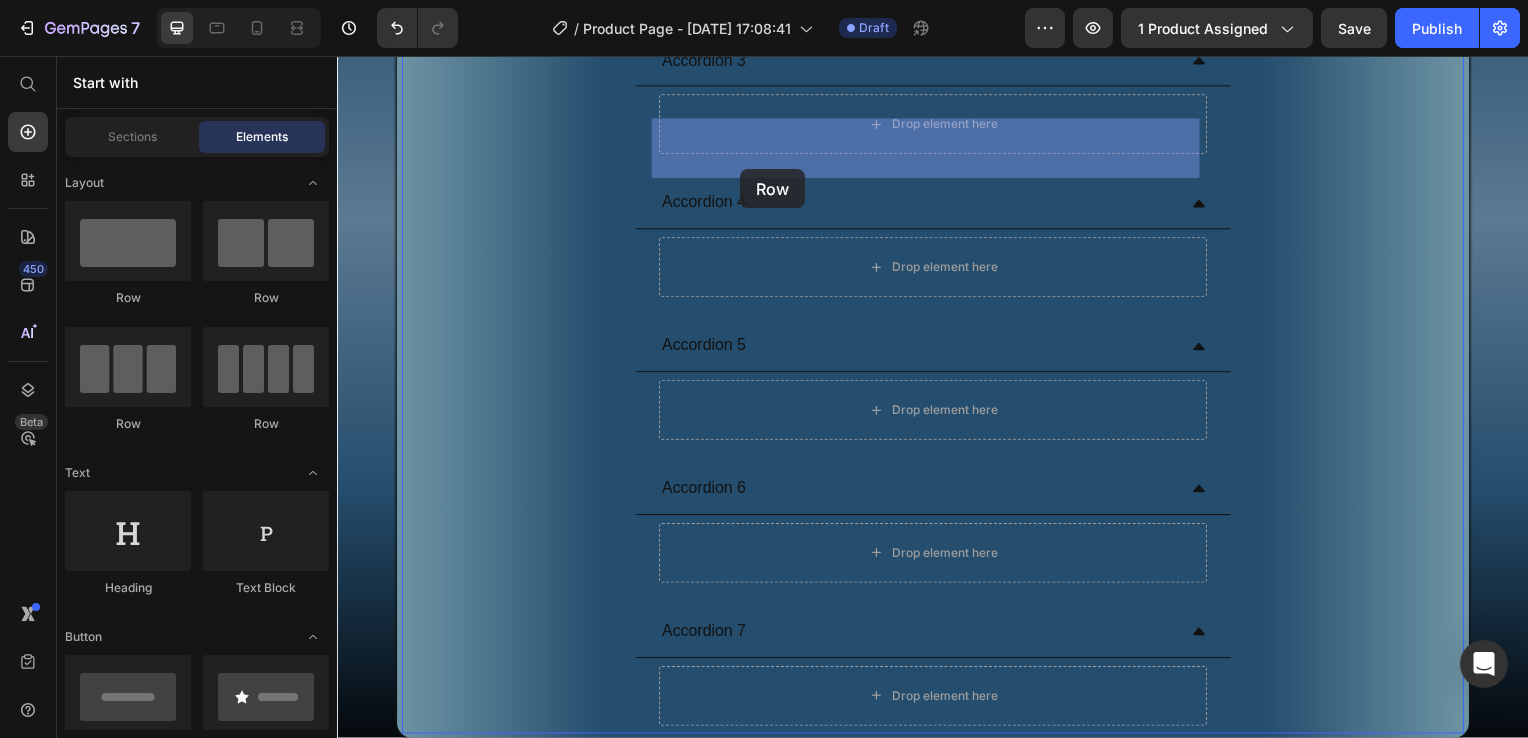 drag, startPoint x: 585, startPoint y: 275, endPoint x: 464, endPoint y: 291, distance: 122.05327 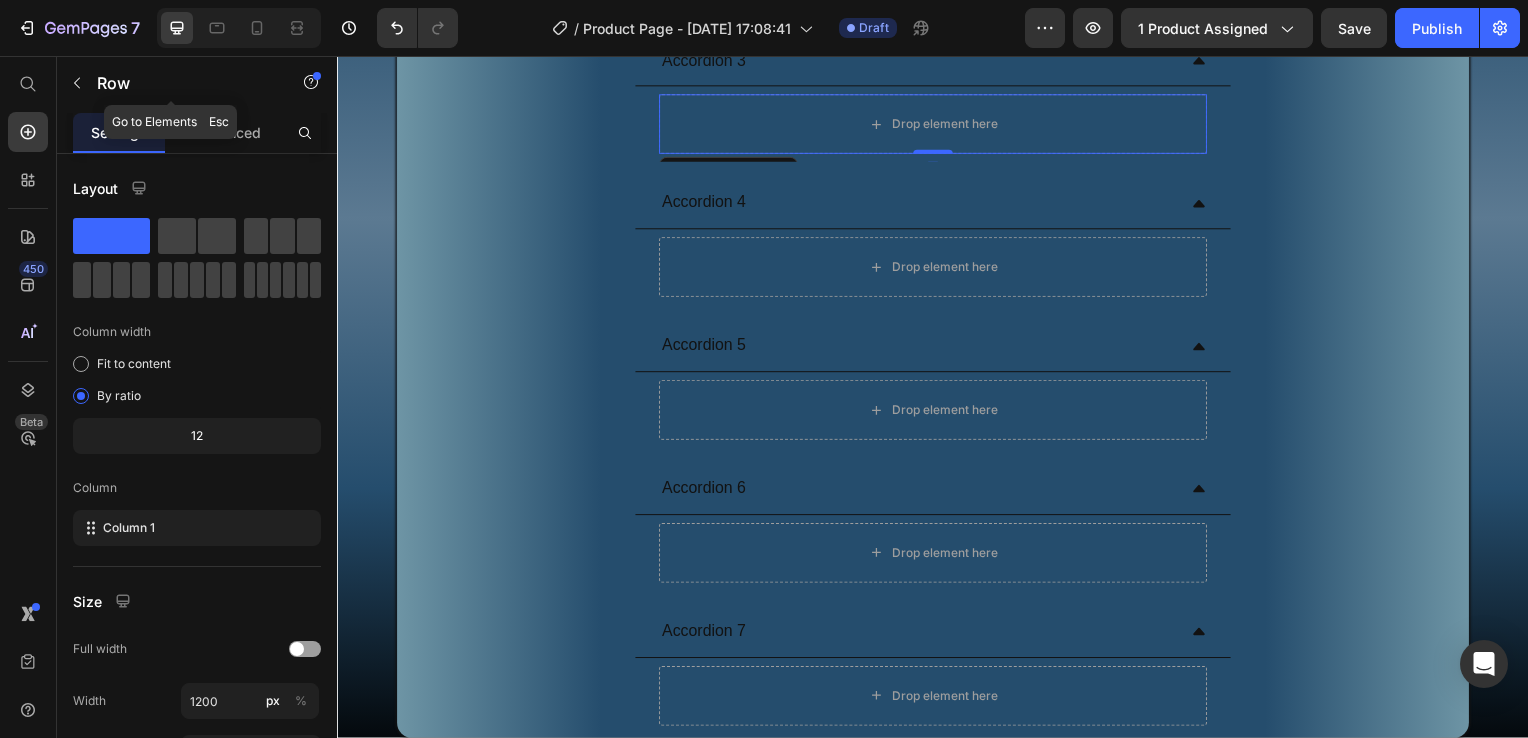 click 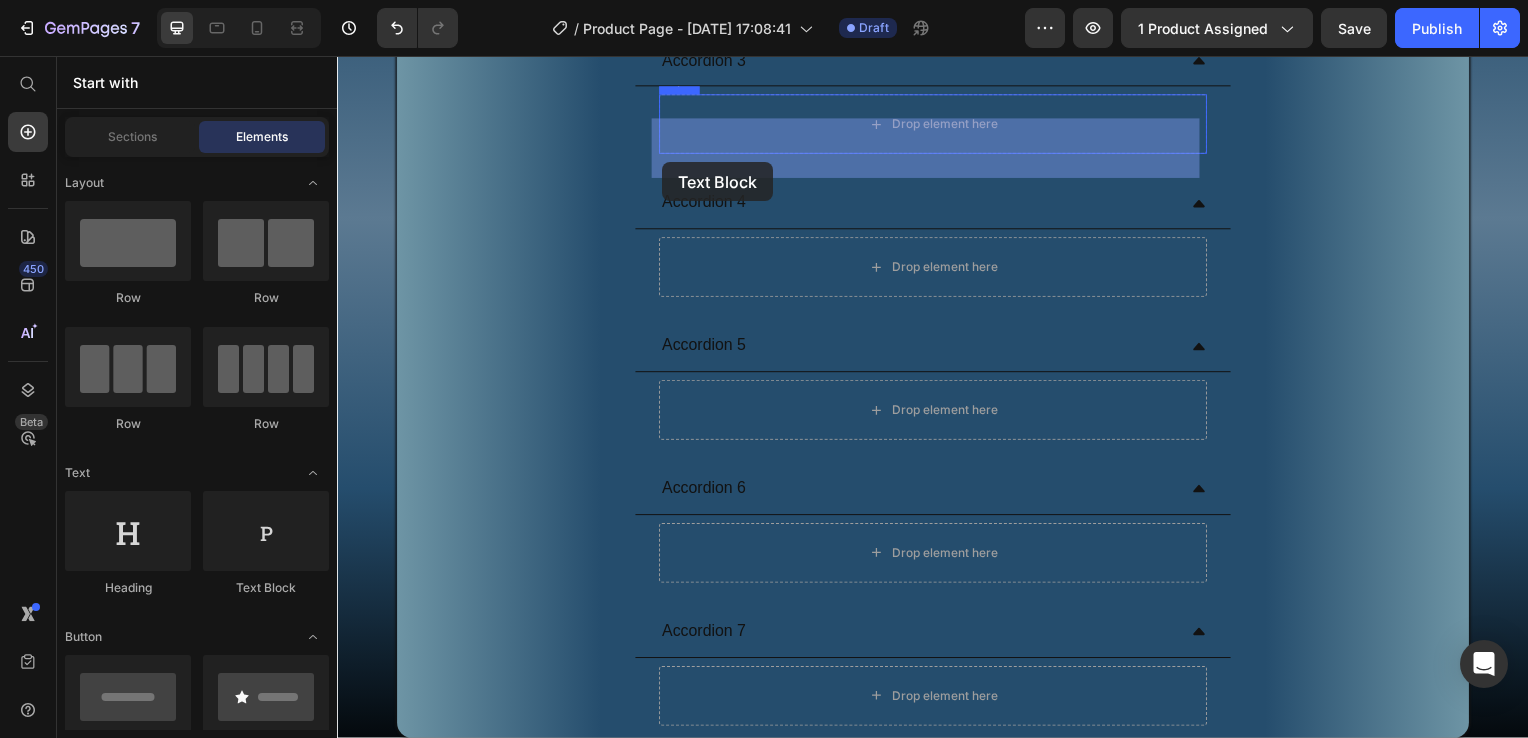 drag, startPoint x: 627, startPoint y: 538, endPoint x: 665, endPoint y: 162, distance: 377.91534 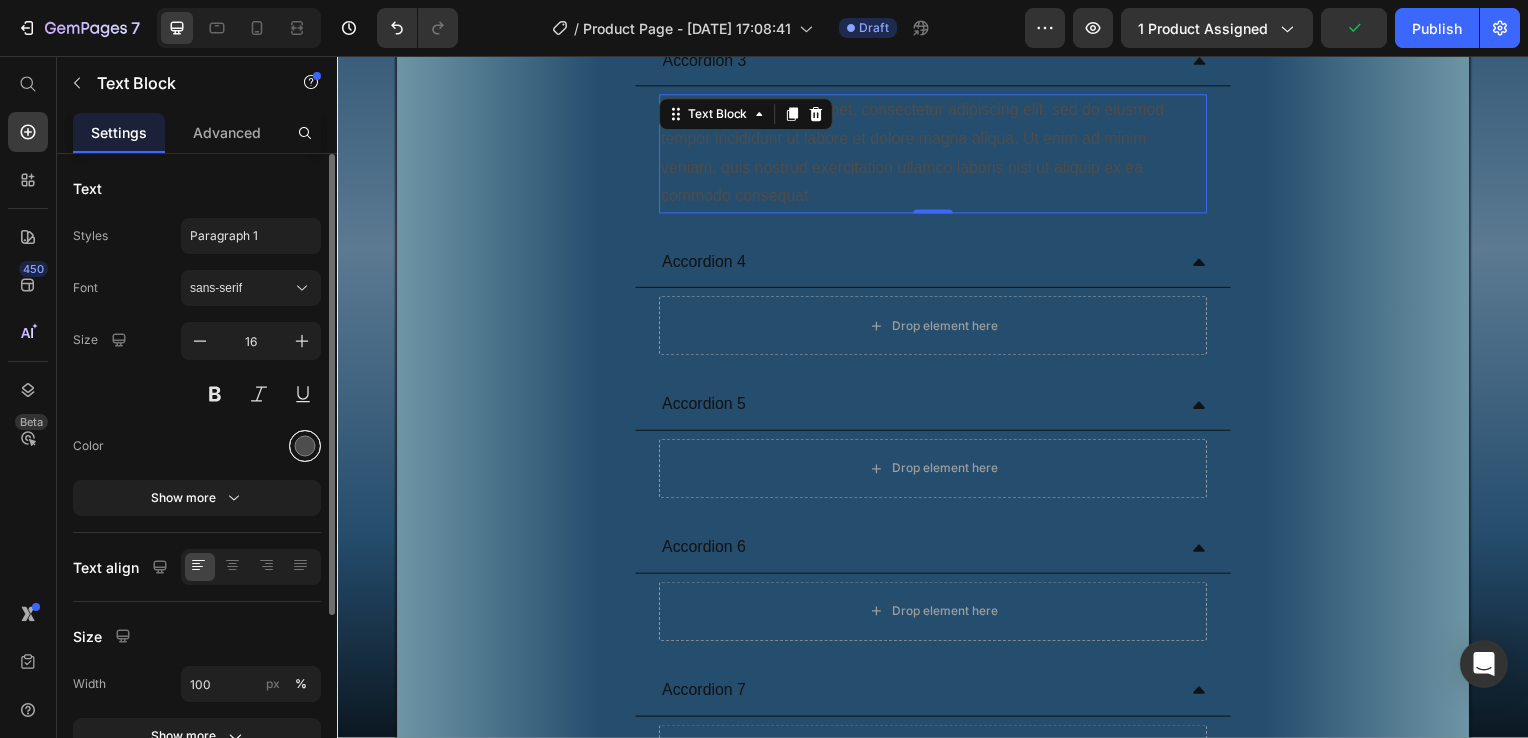 click at bounding box center (305, 446) 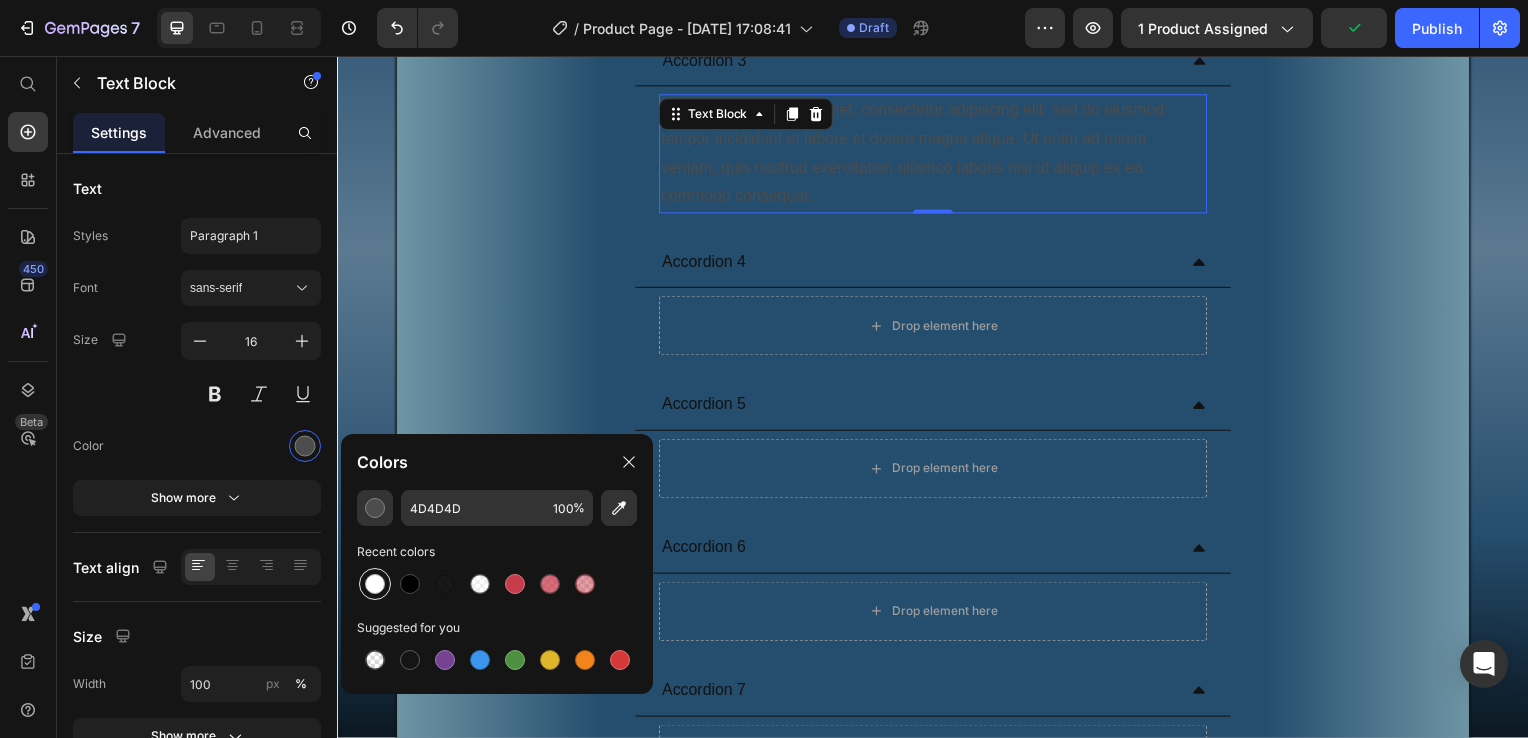 drag, startPoint x: 381, startPoint y: 580, endPoint x: 362, endPoint y: 566, distance: 23.600847 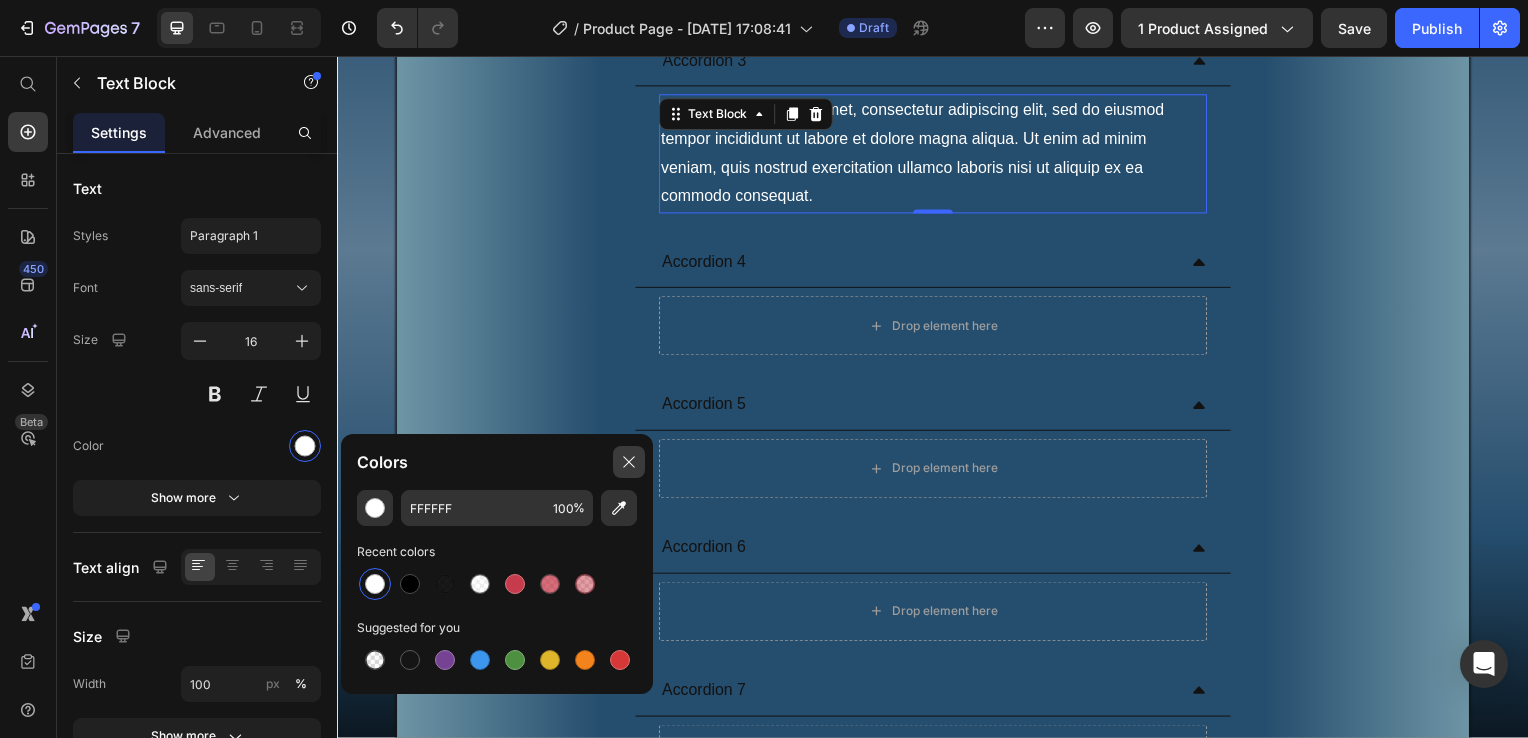 click 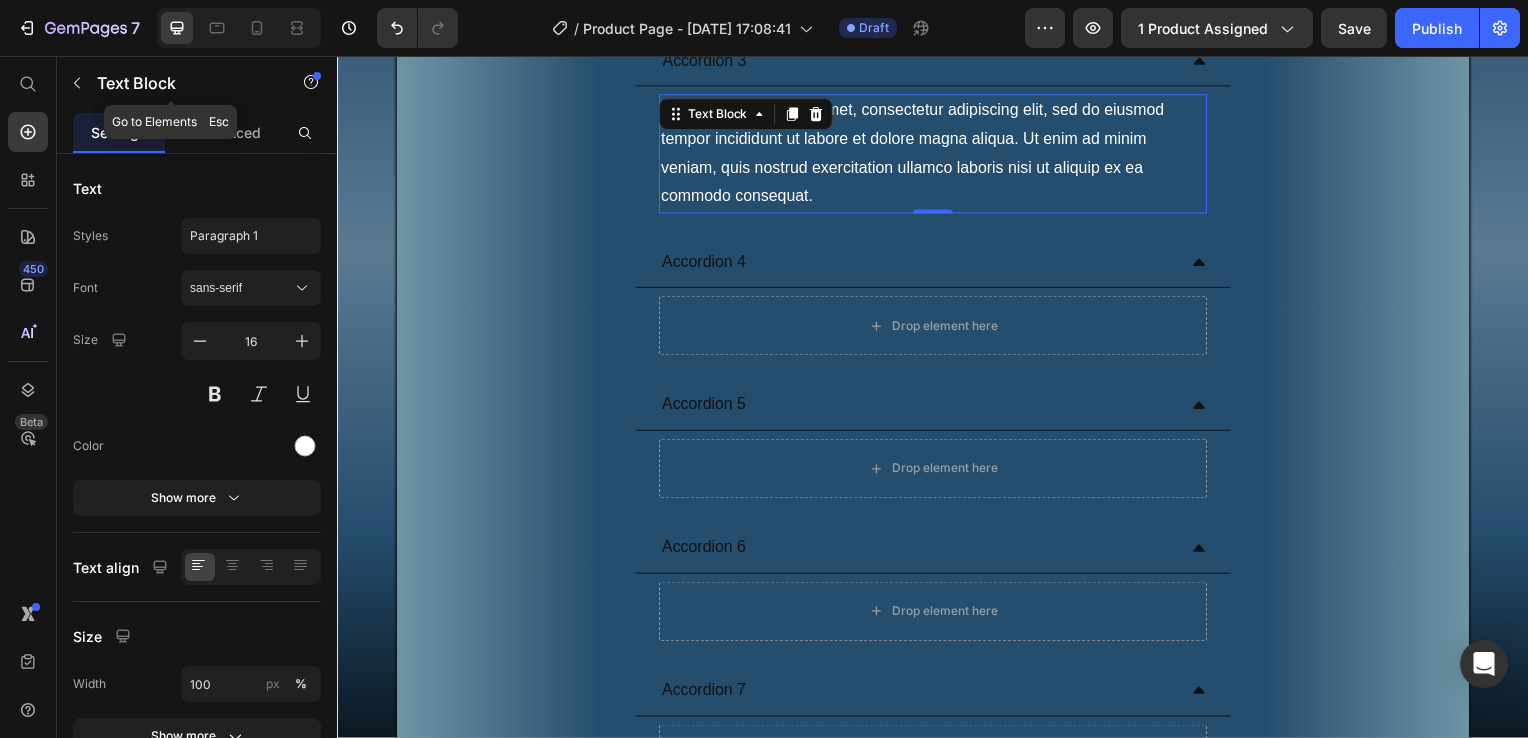 click 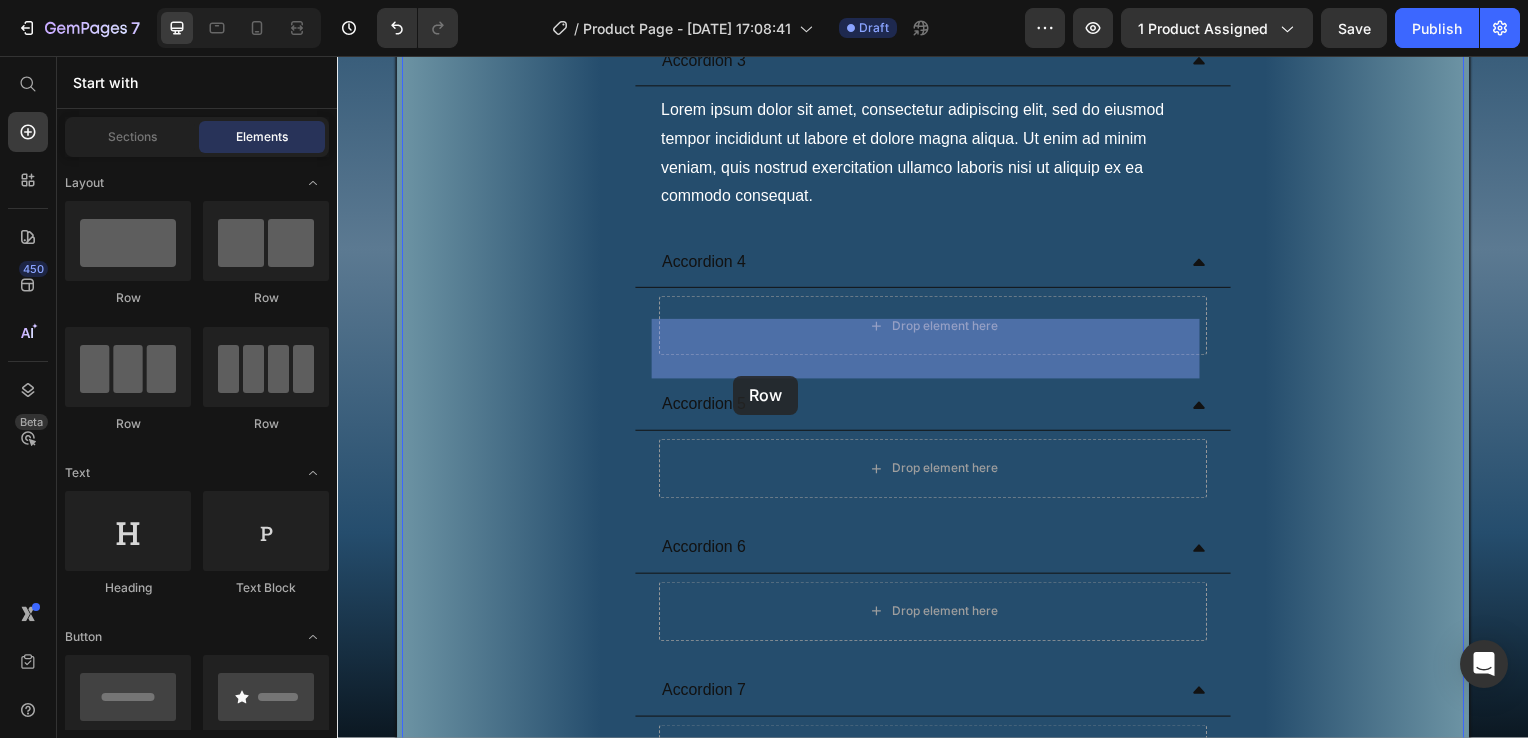 drag, startPoint x: 463, startPoint y: 293, endPoint x: 572, endPoint y: 386, distance: 143.28294 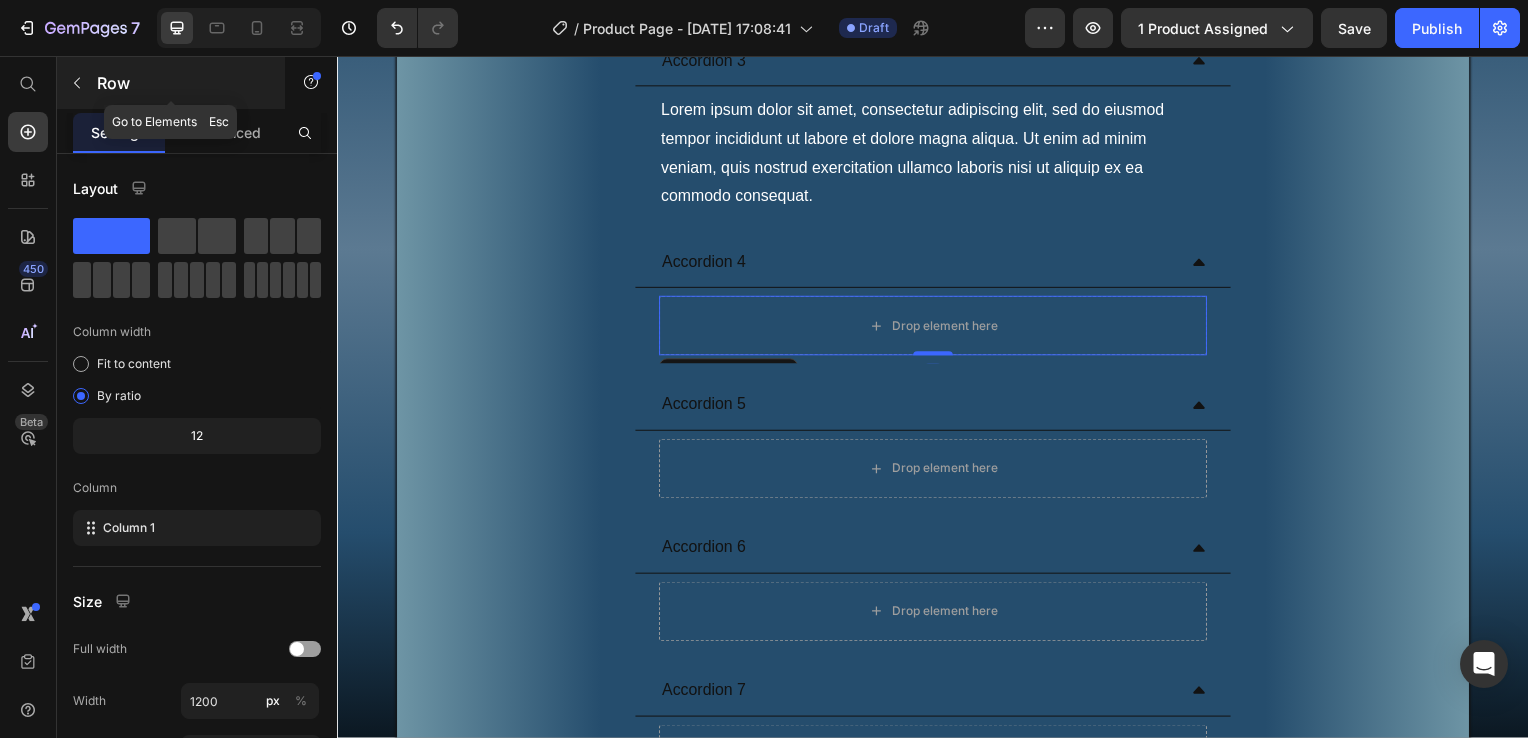click at bounding box center (77, 83) 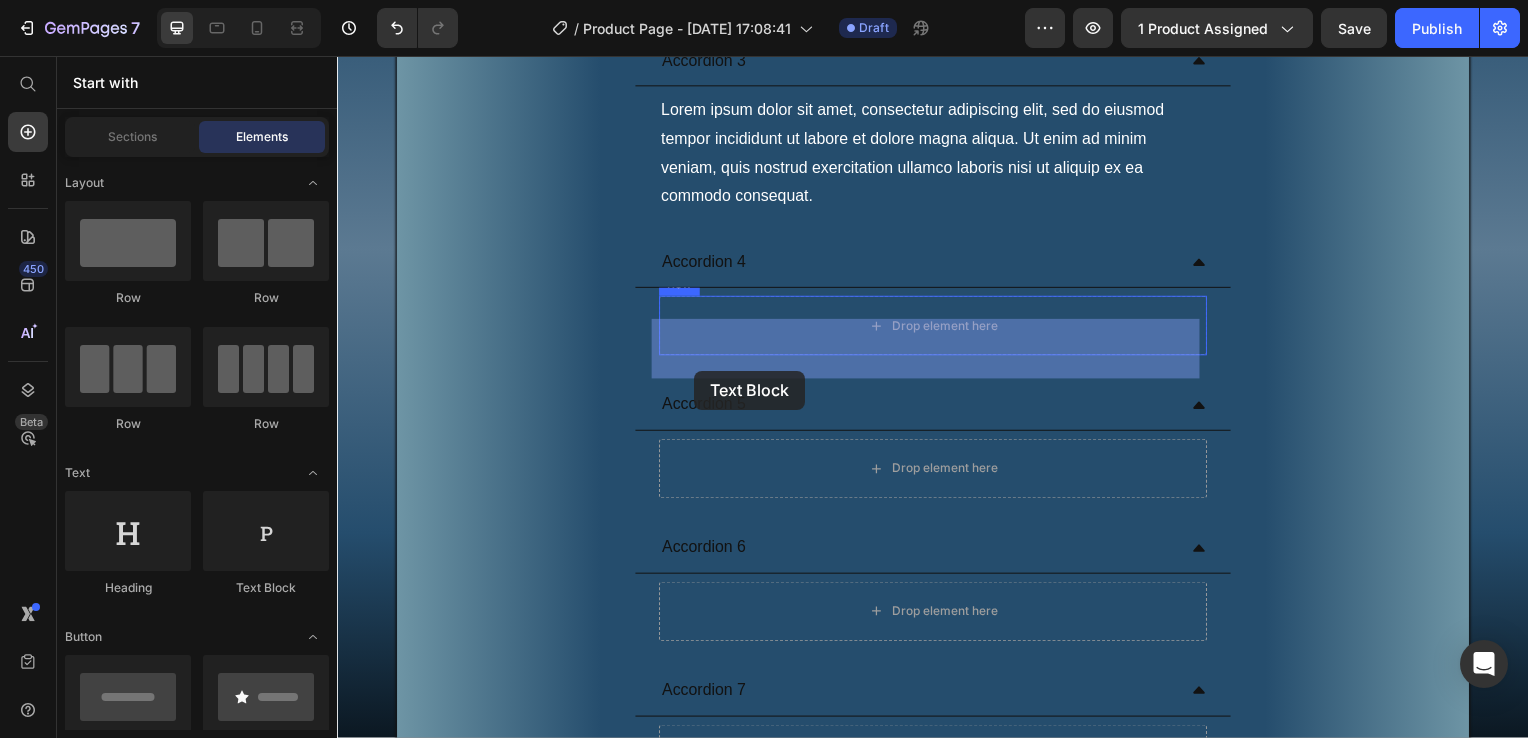 drag, startPoint x: 656, startPoint y: 574, endPoint x: 697, endPoint y: 373, distance: 205.13898 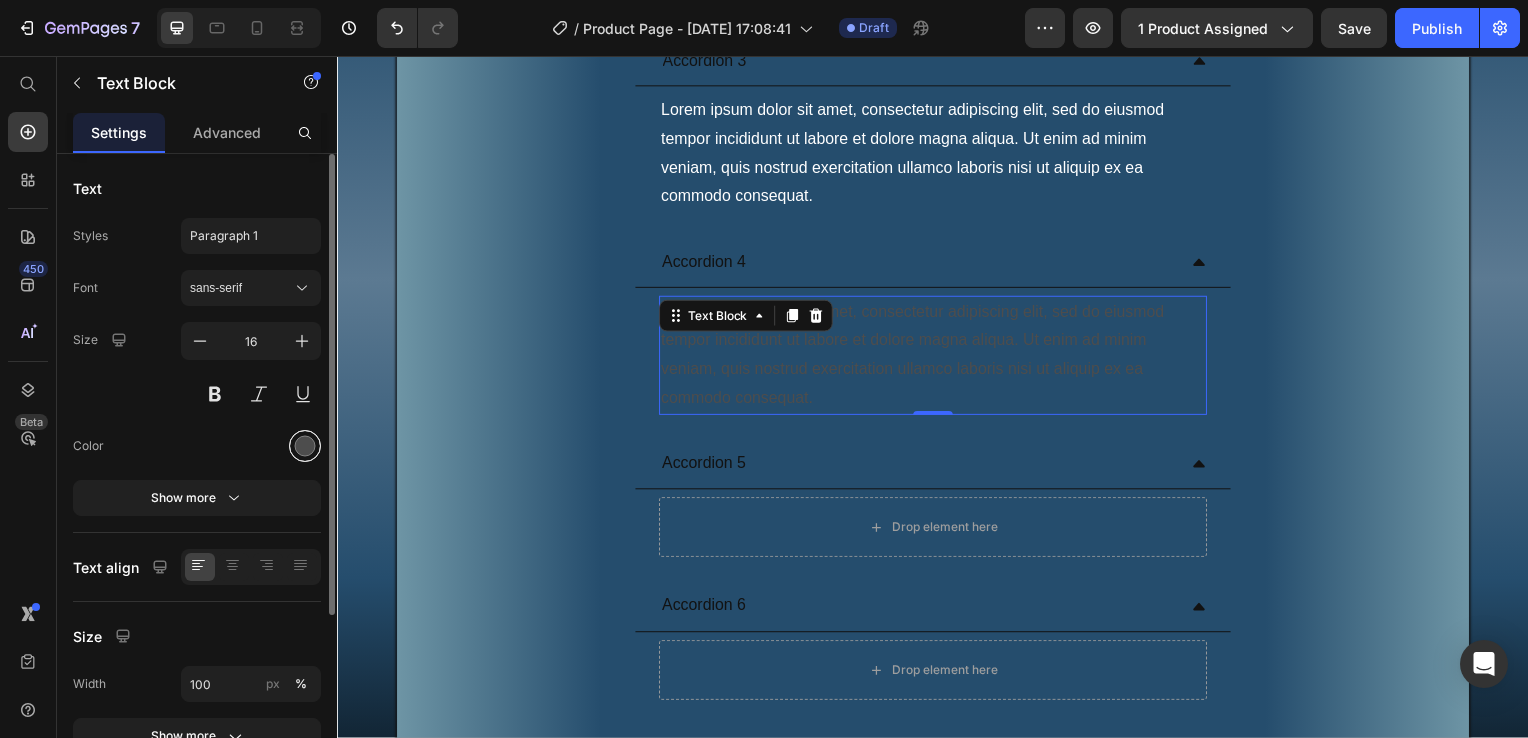 click at bounding box center (305, 446) 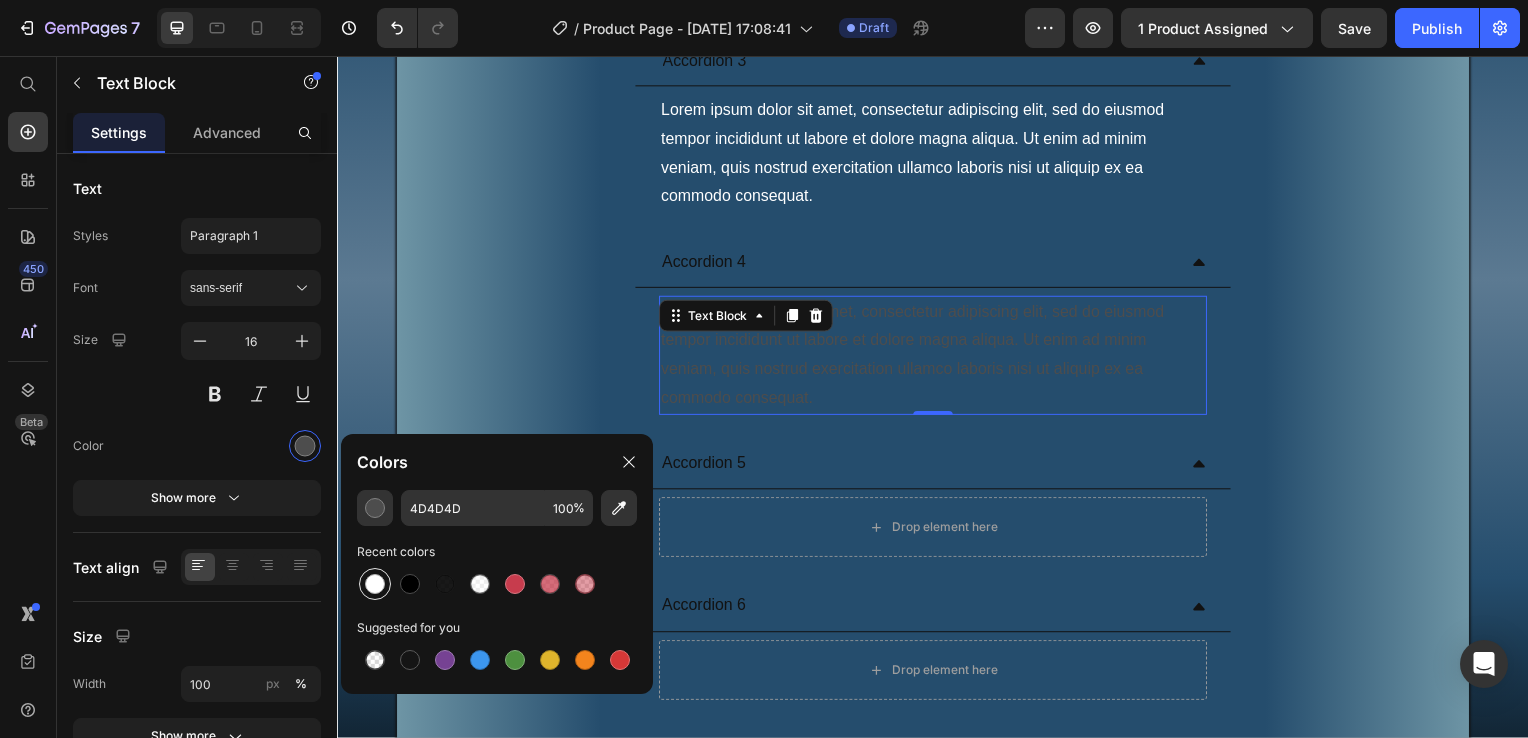 click at bounding box center [375, 584] 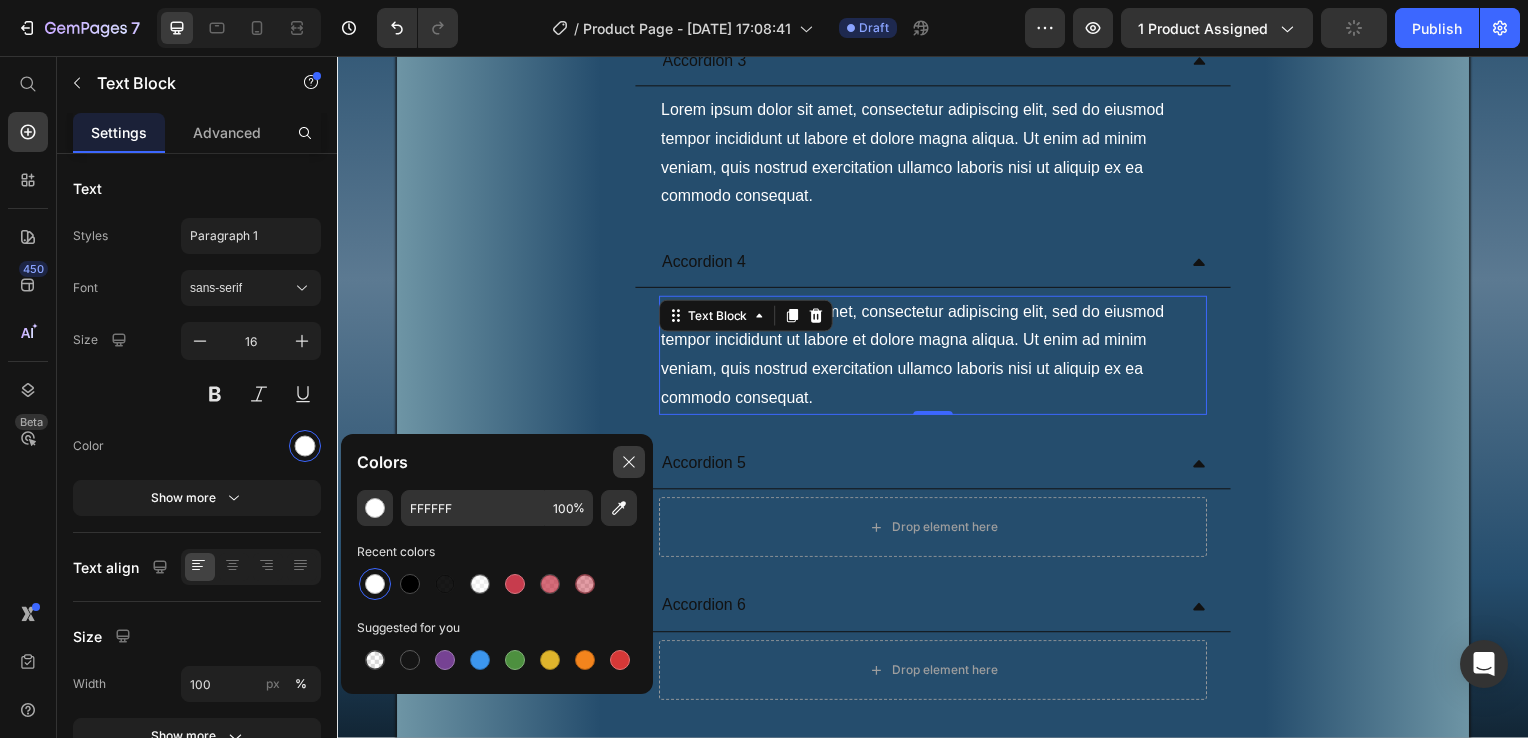 click 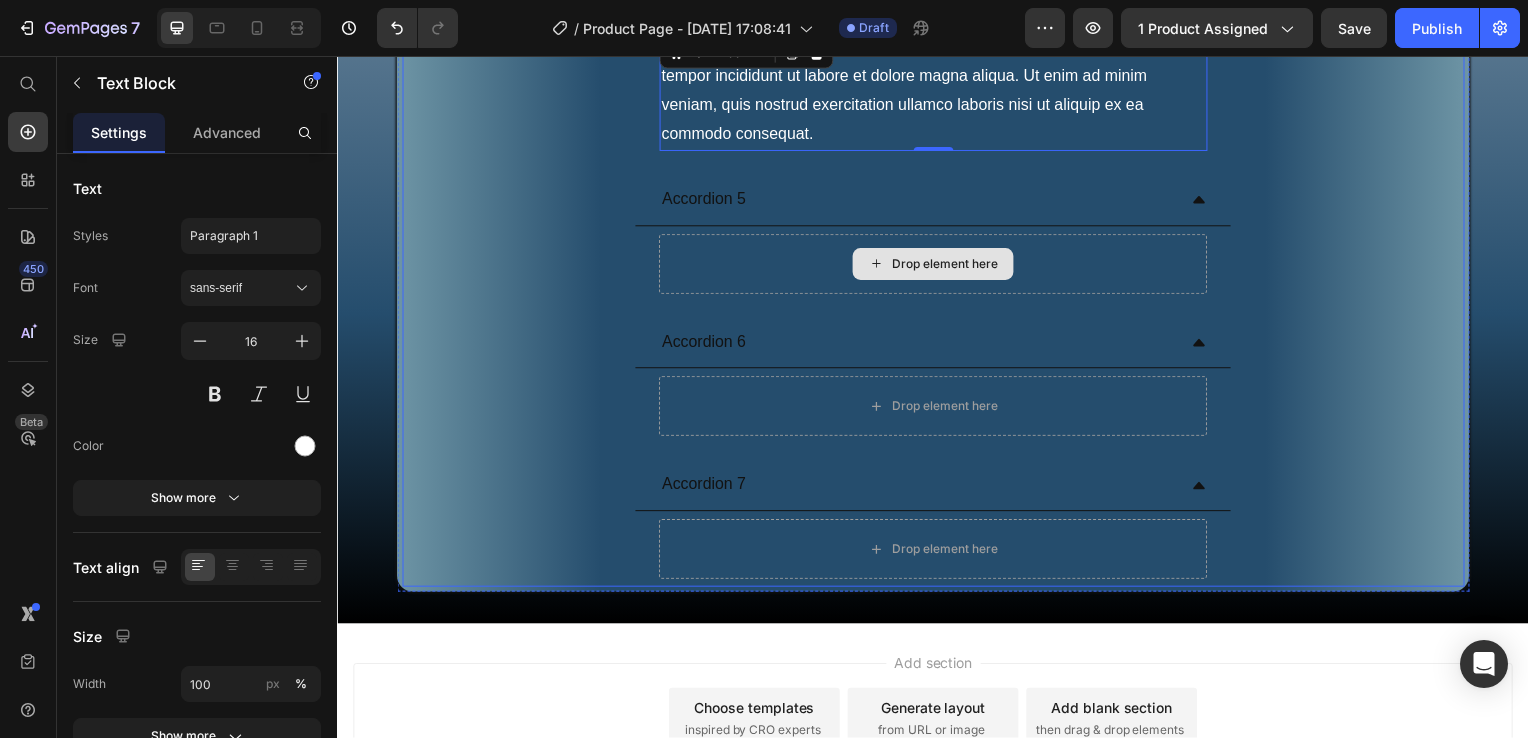 scroll, scrollTop: 10585, scrollLeft: 0, axis: vertical 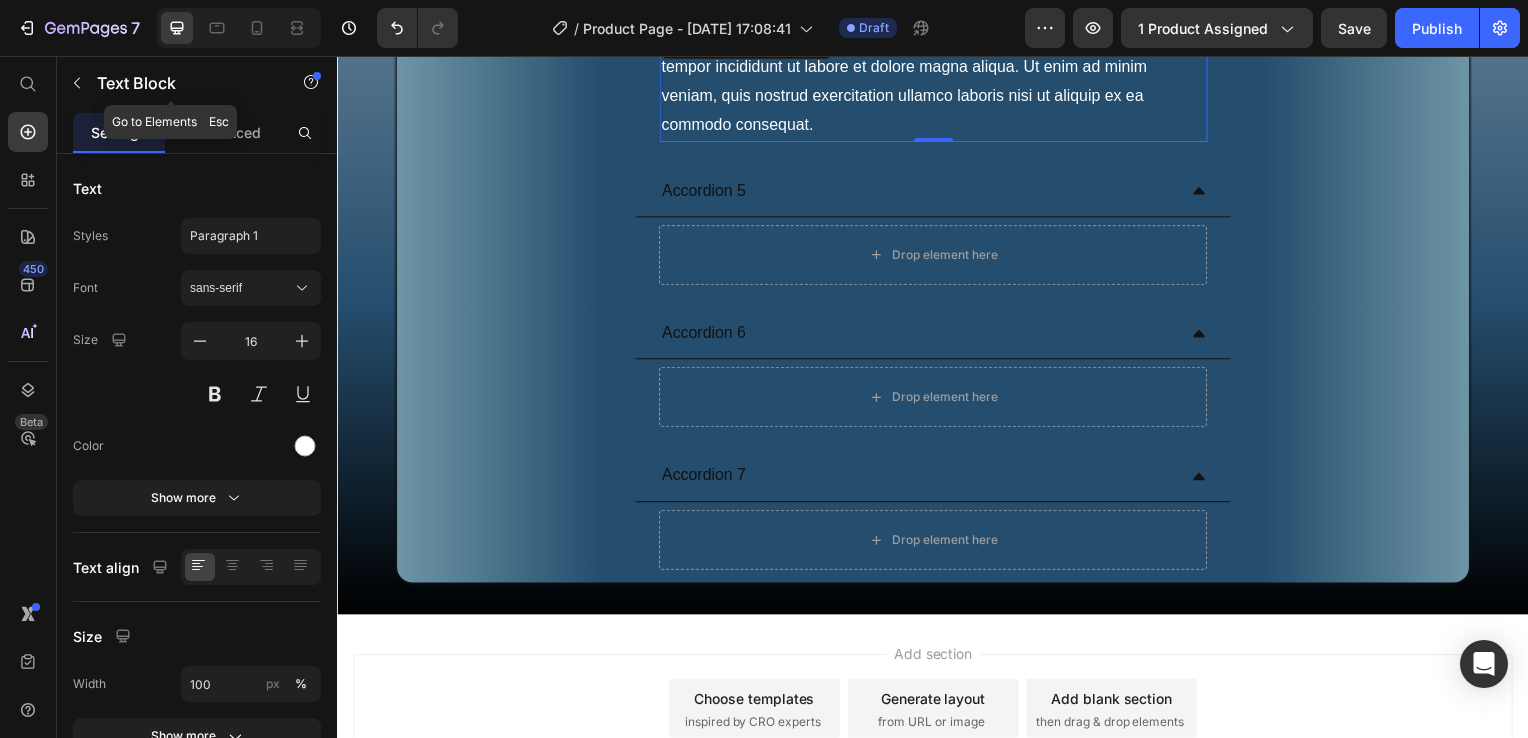 click at bounding box center (77, 83) 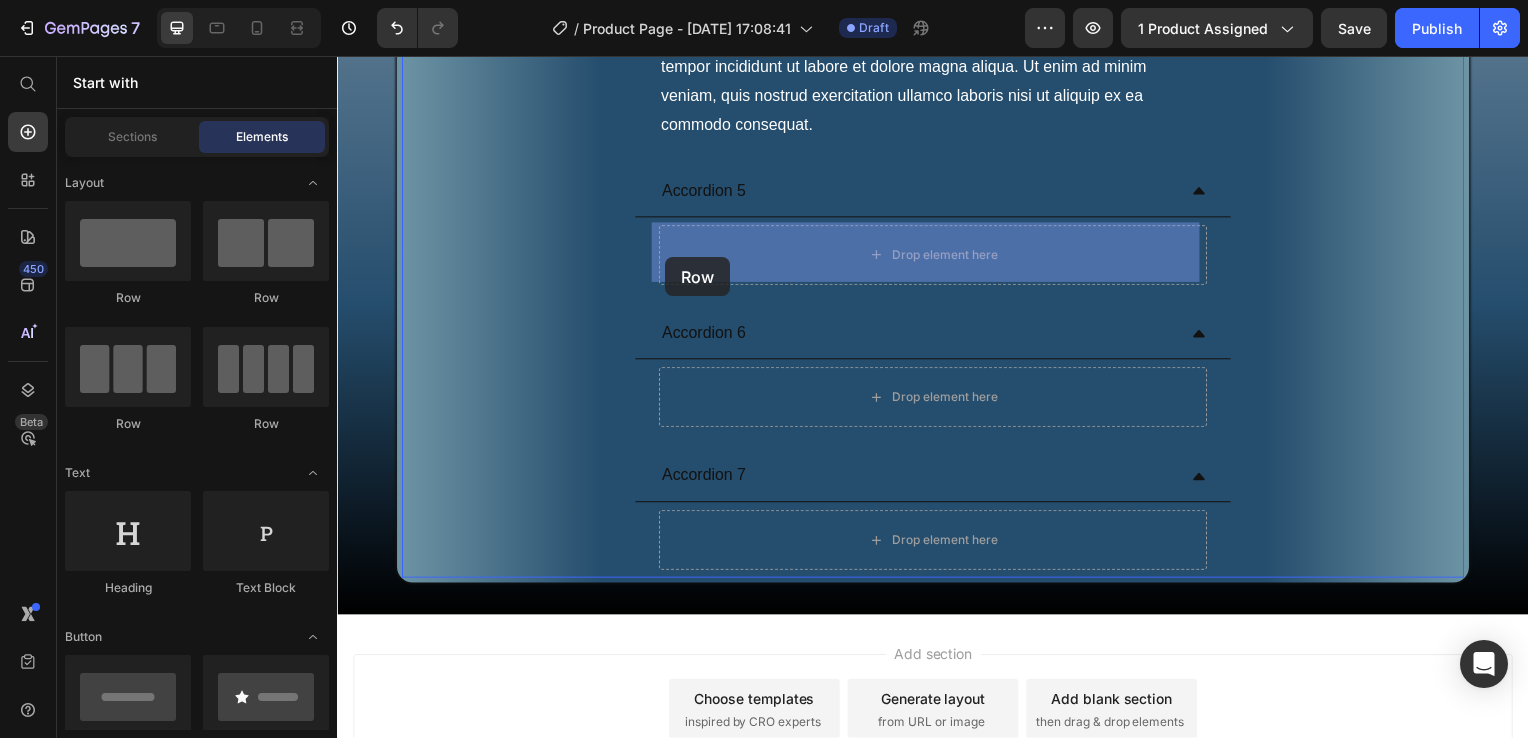 drag, startPoint x: 472, startPoint y: 319, endPoint x: 600, endPoint y: 290, distance: 131.24405 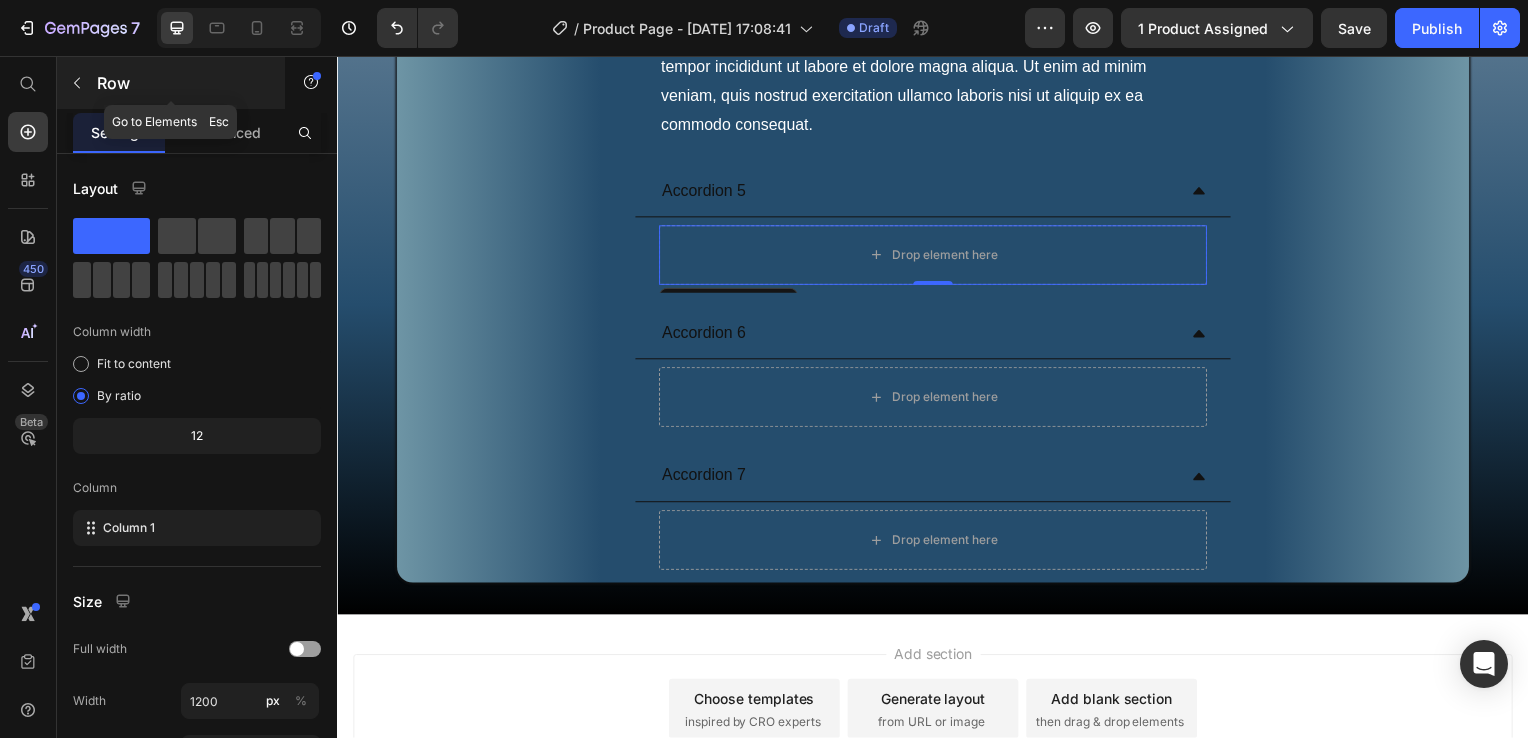 click 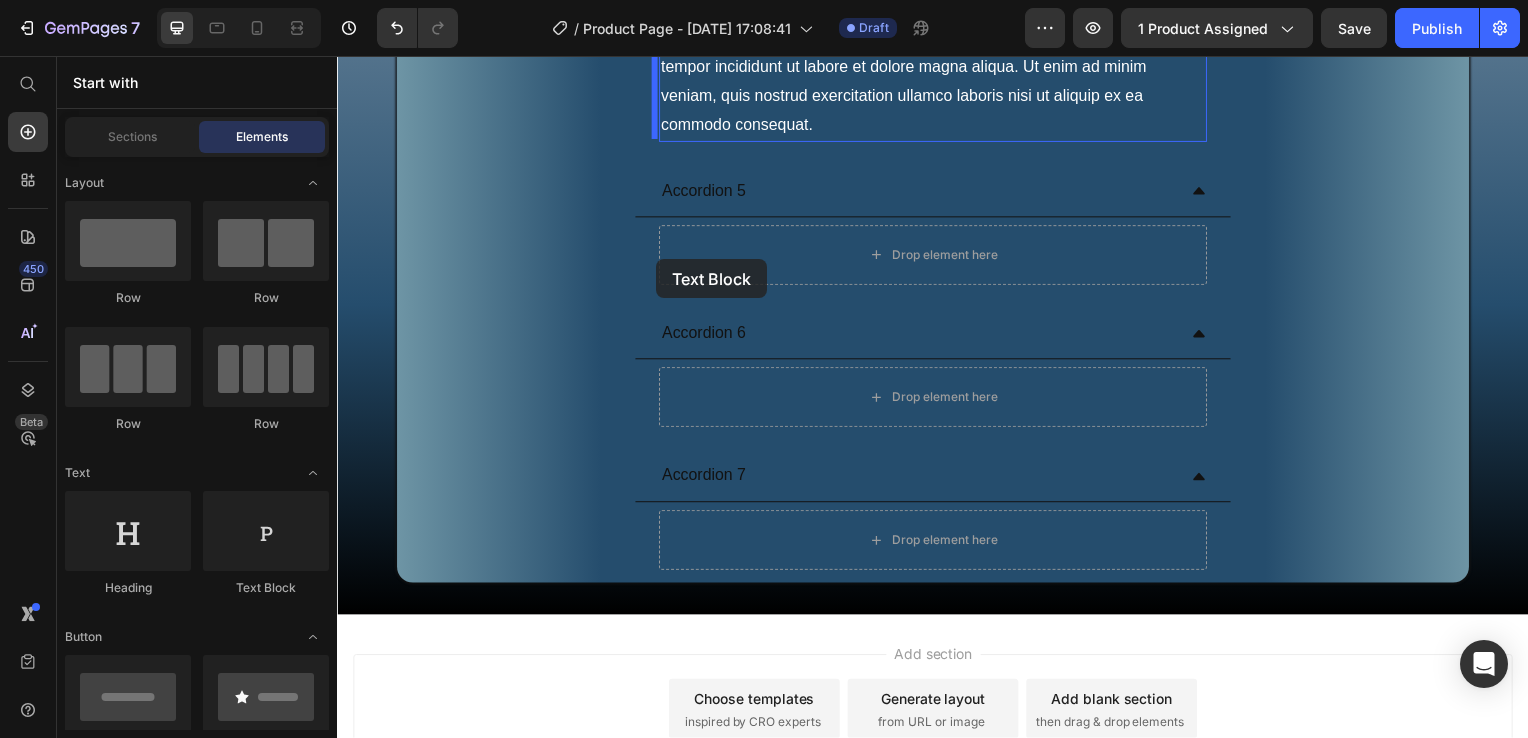 drag, startPoint x: 613, startPoint y: 615, endPoint x: 658, endPoint y: 261, distance: 356.8487 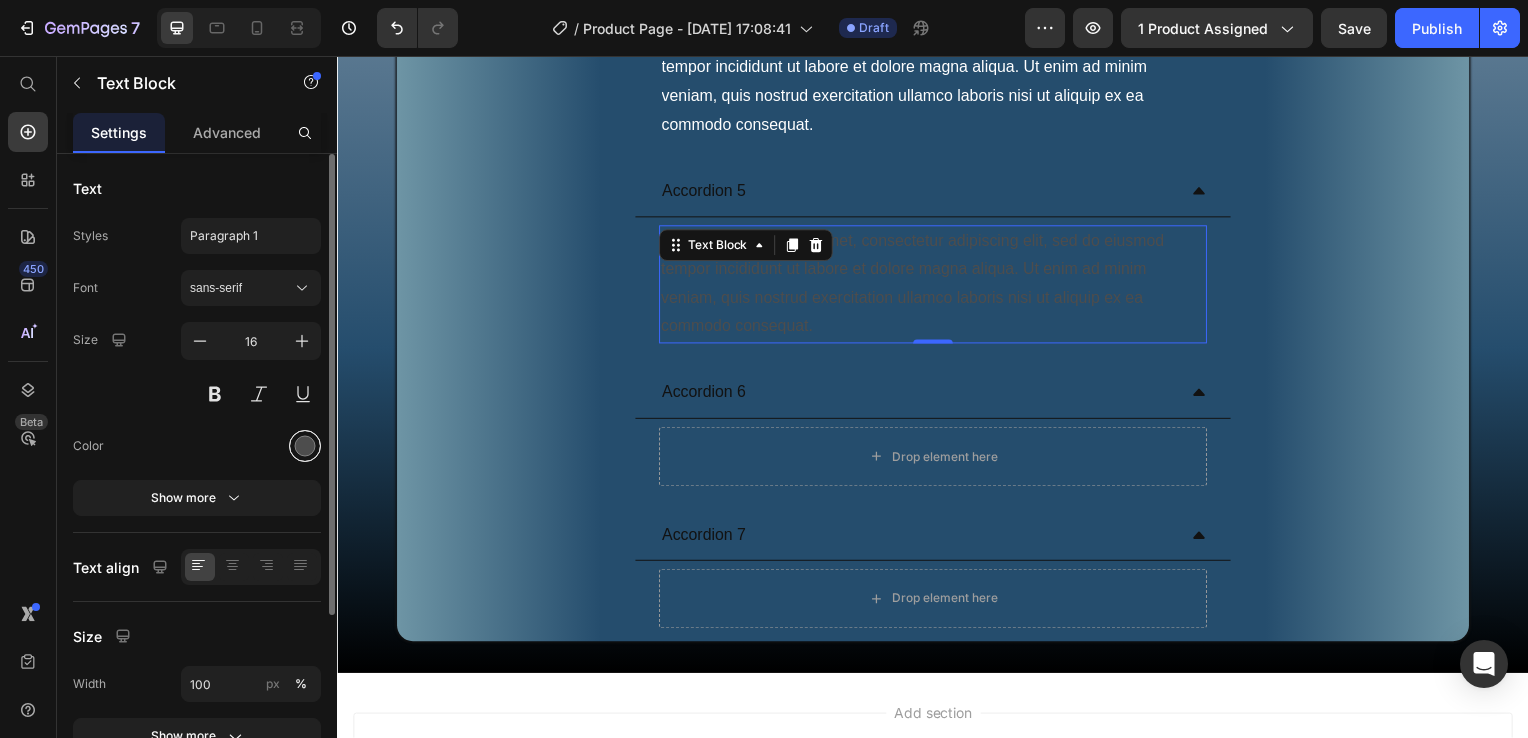 click at bounding box center [305, 446] 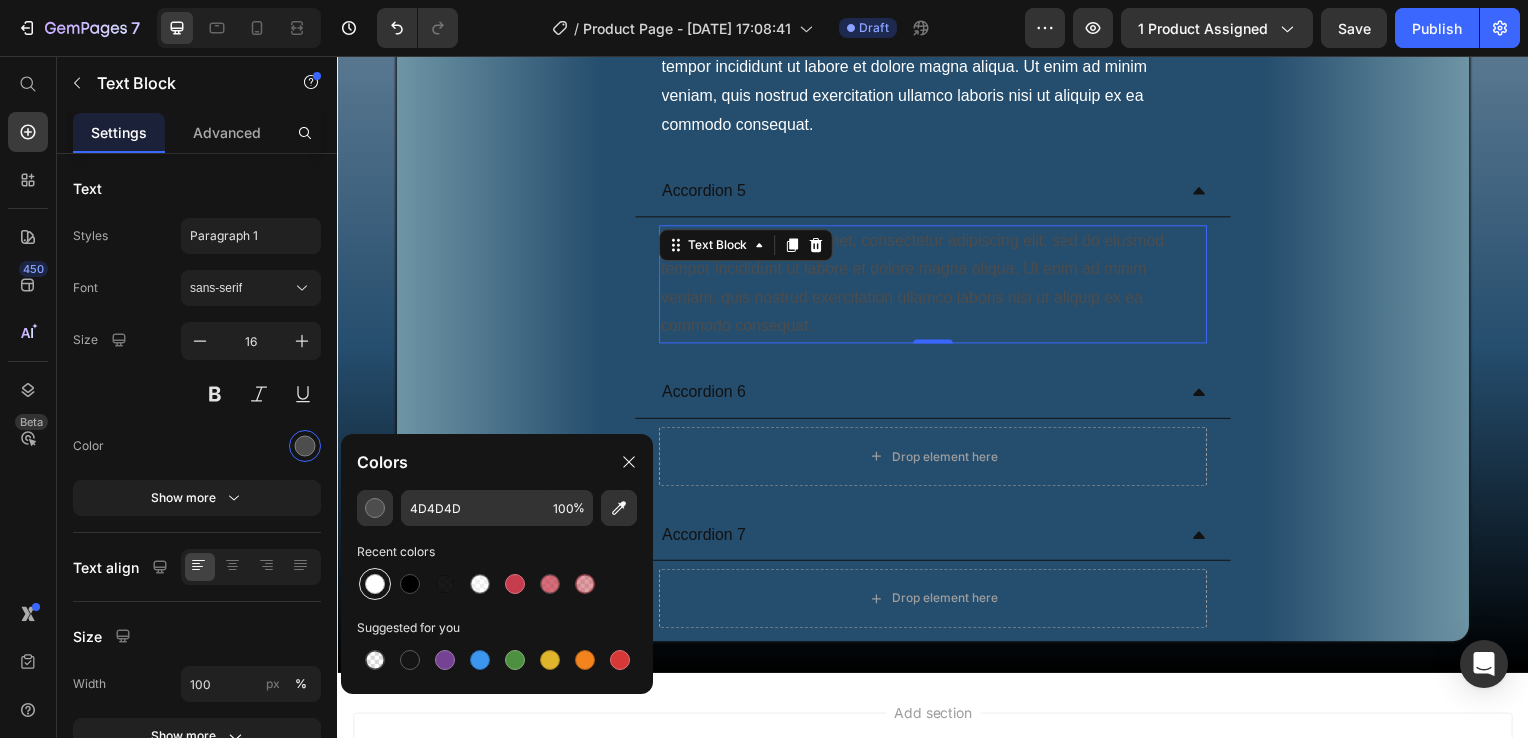 click at bounding box center [375, 584] 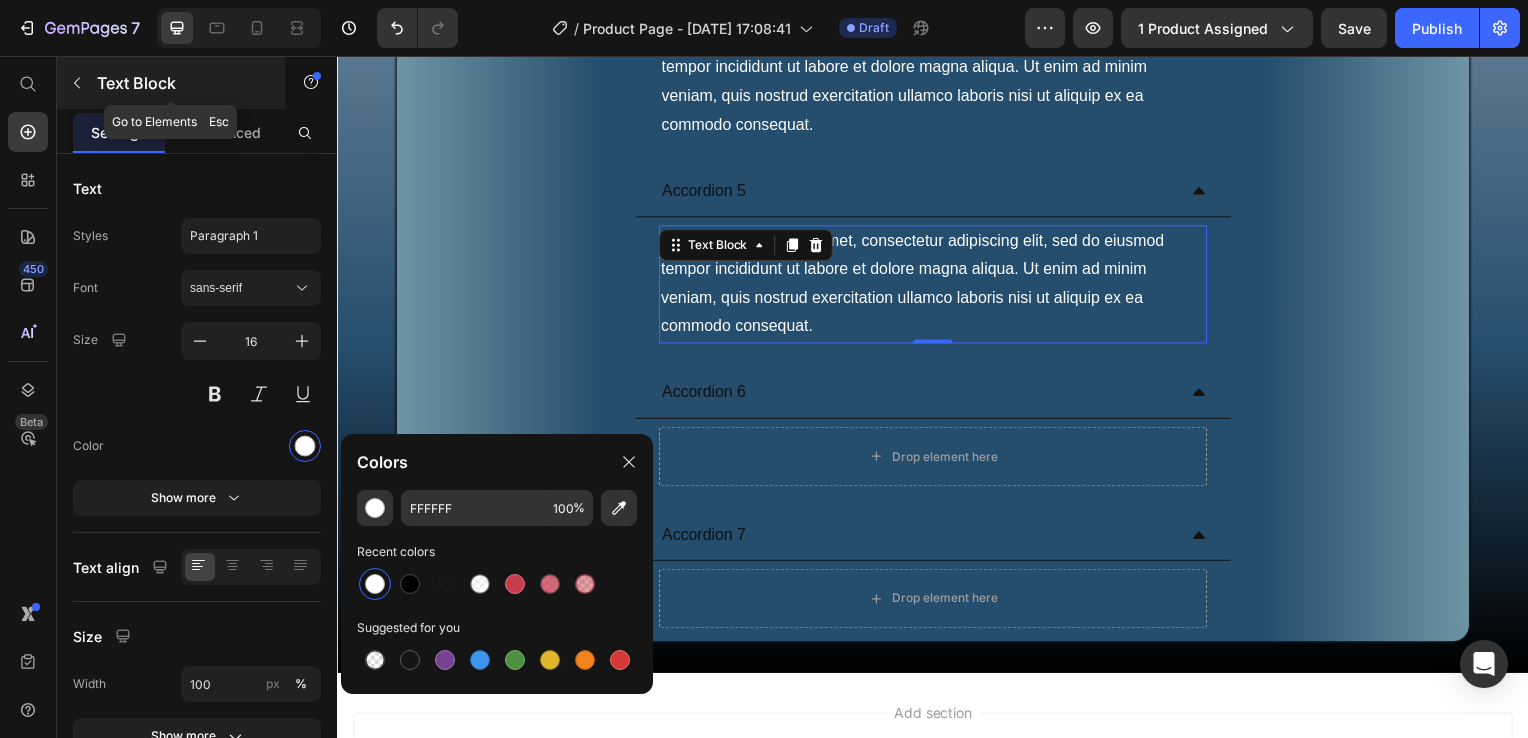 click 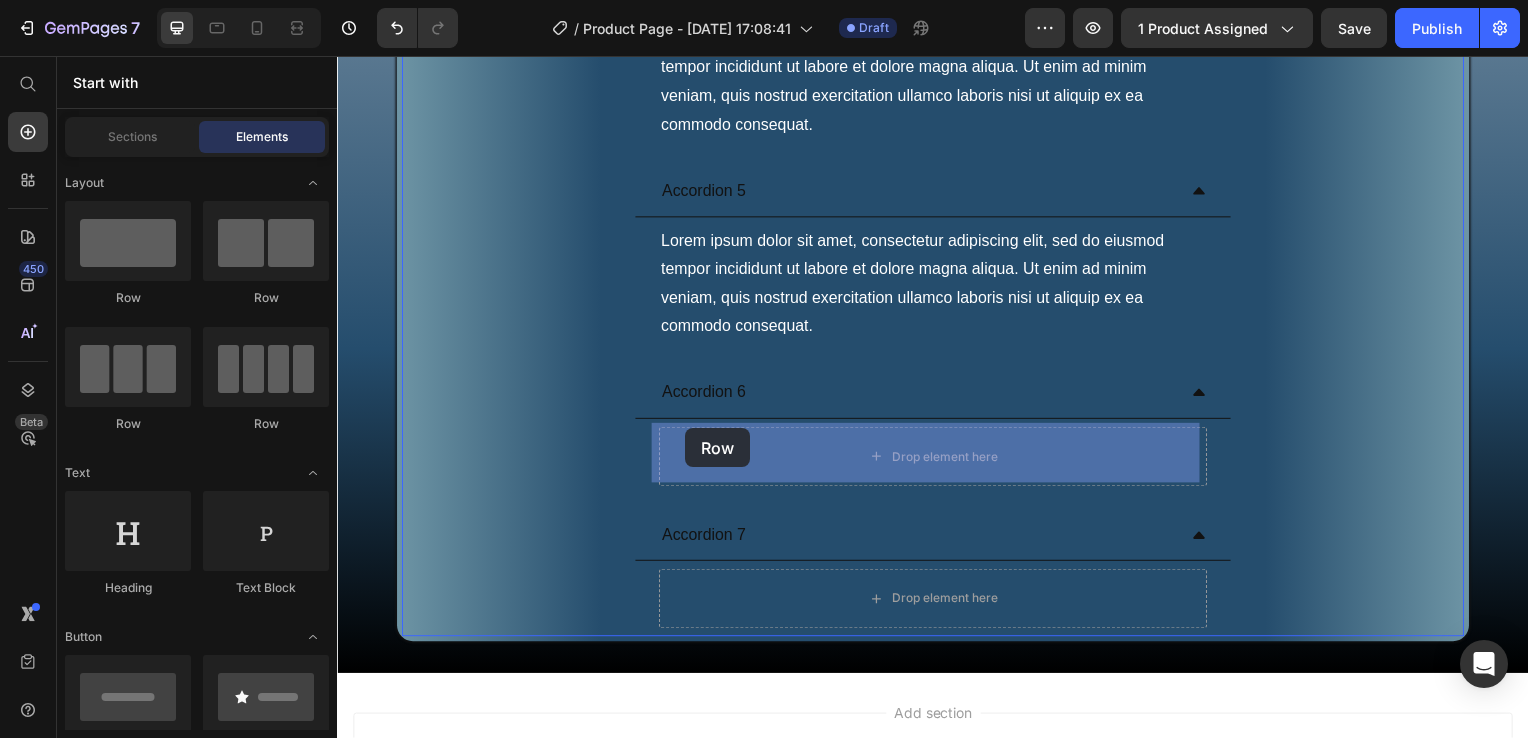 drag, startPoint x: 456, startPoint y: 317, endPoint x: 726, endPoint y: 458, distance: 304.59973 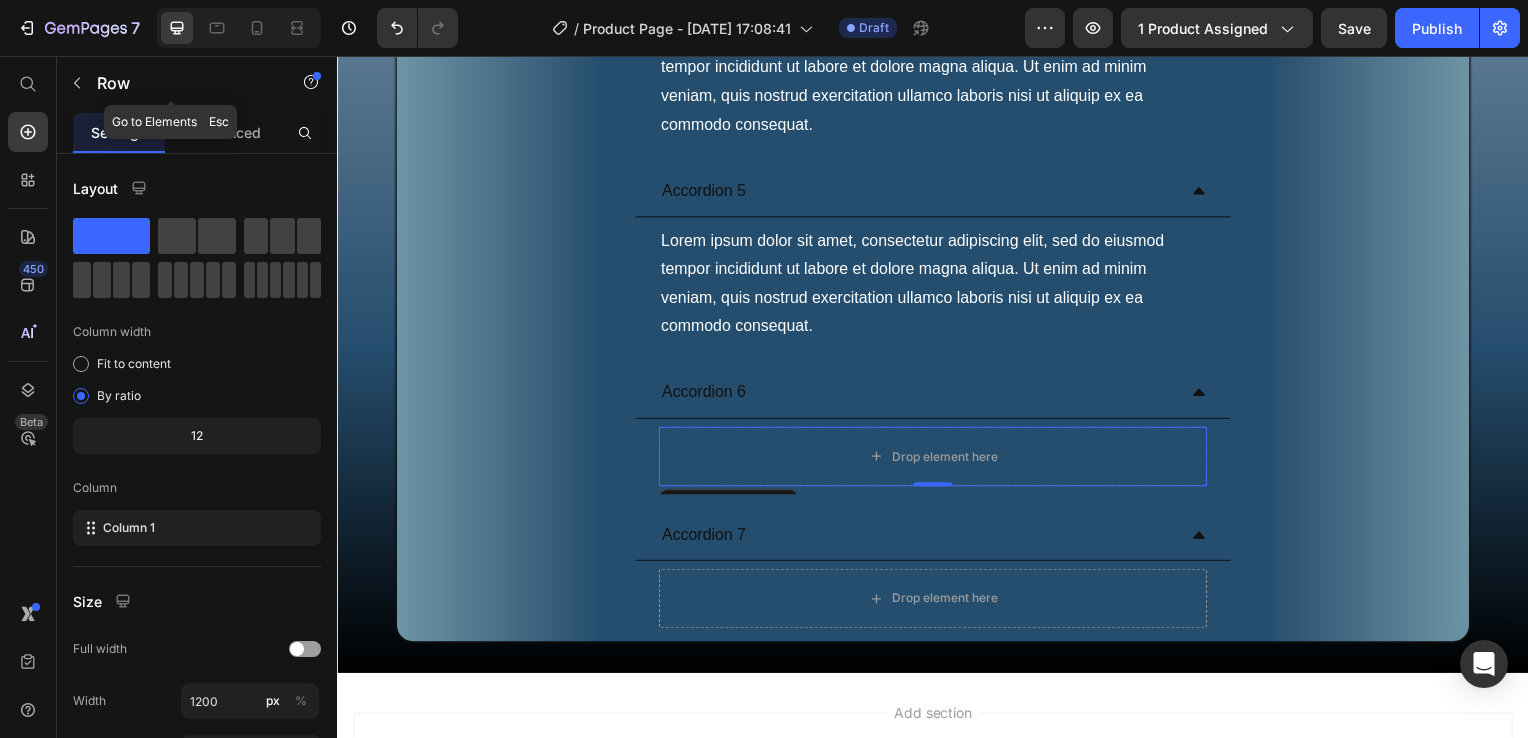 drag, startPoint x: 76, startPoint y: 76, endPoint x: 104, endPoint y: 144, distance: 73.53911 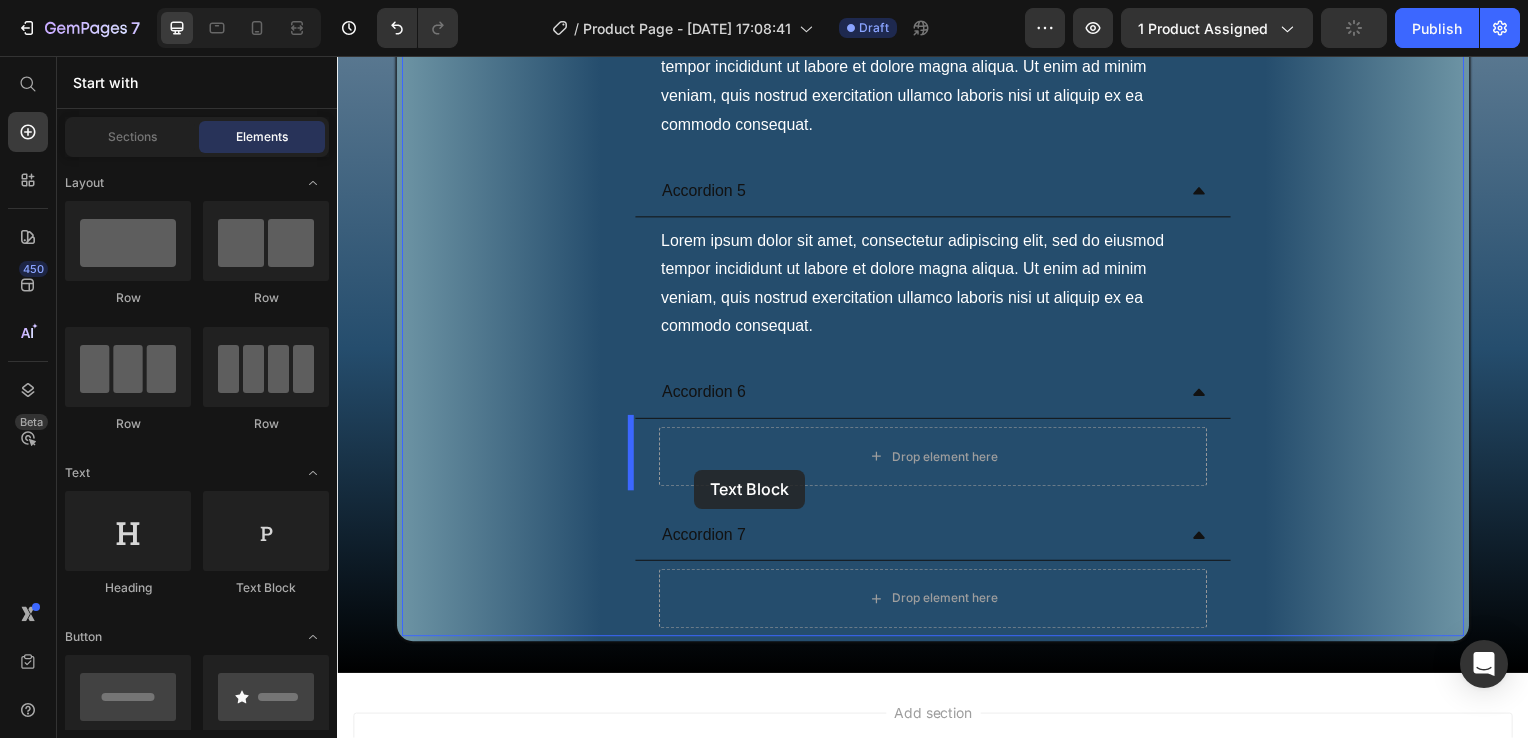 drag, startPoint x: 597, startPoint y: 620, endPoint x: 711, endPoint y: 461, distance: 195.64508 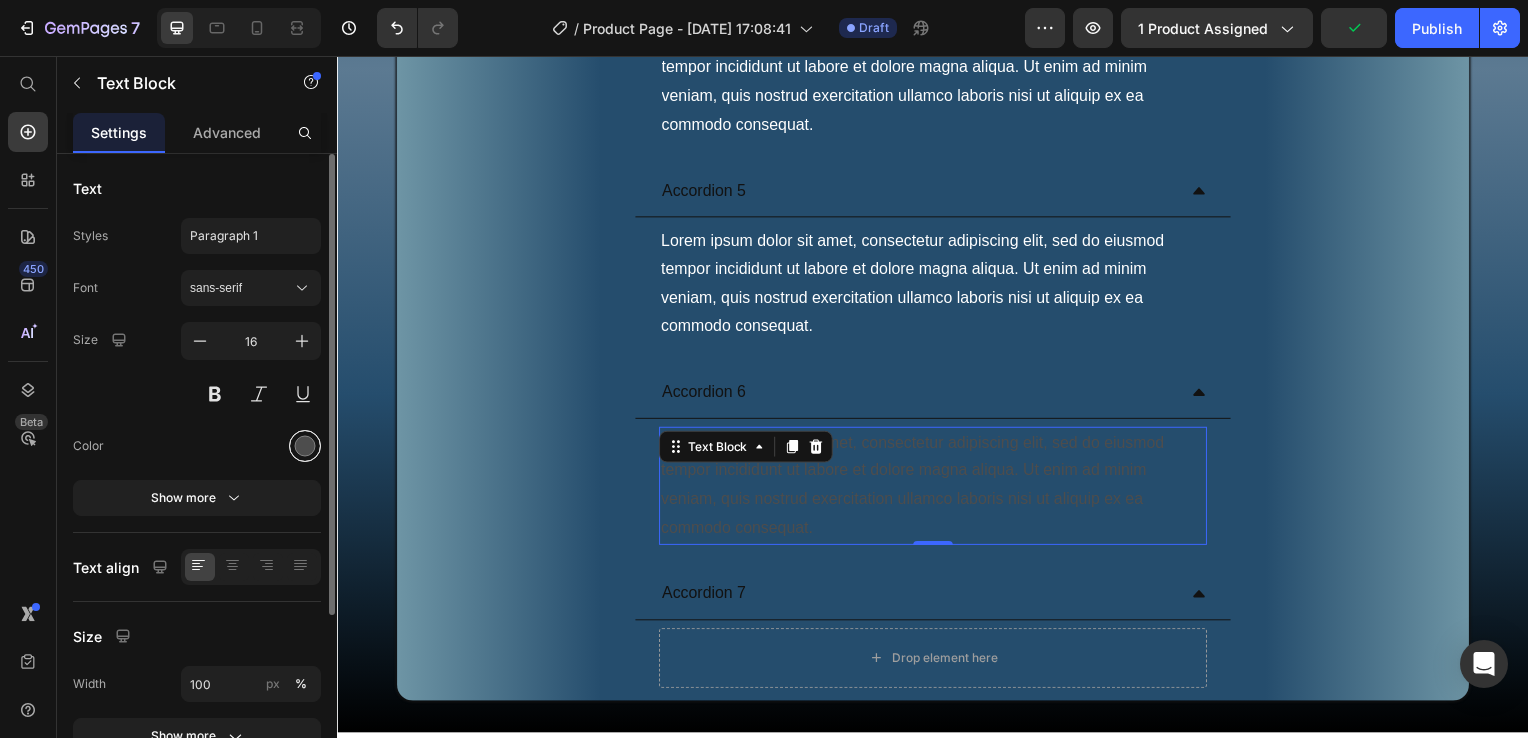 click at bounding box center [305, 446] 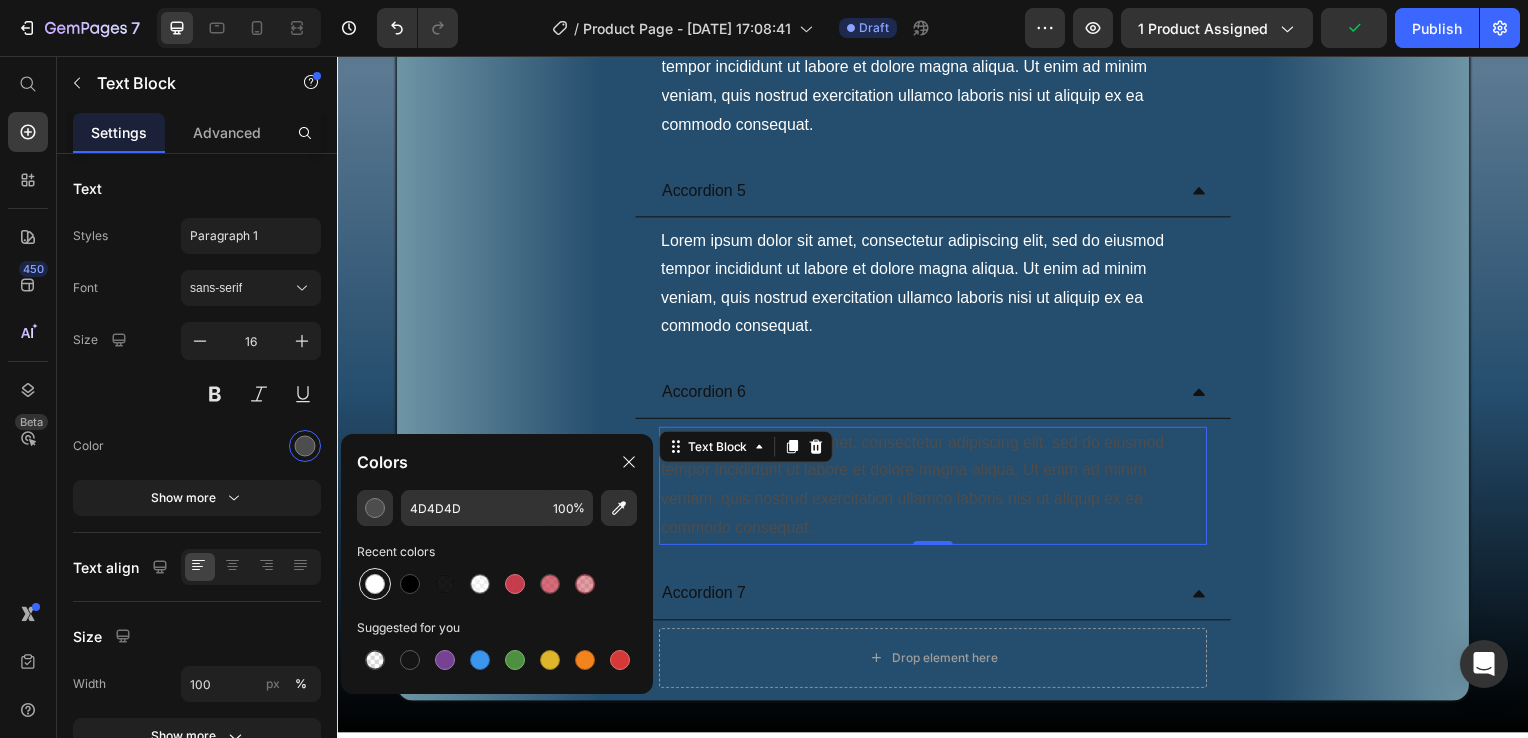 click at bounding box center [375, 584] 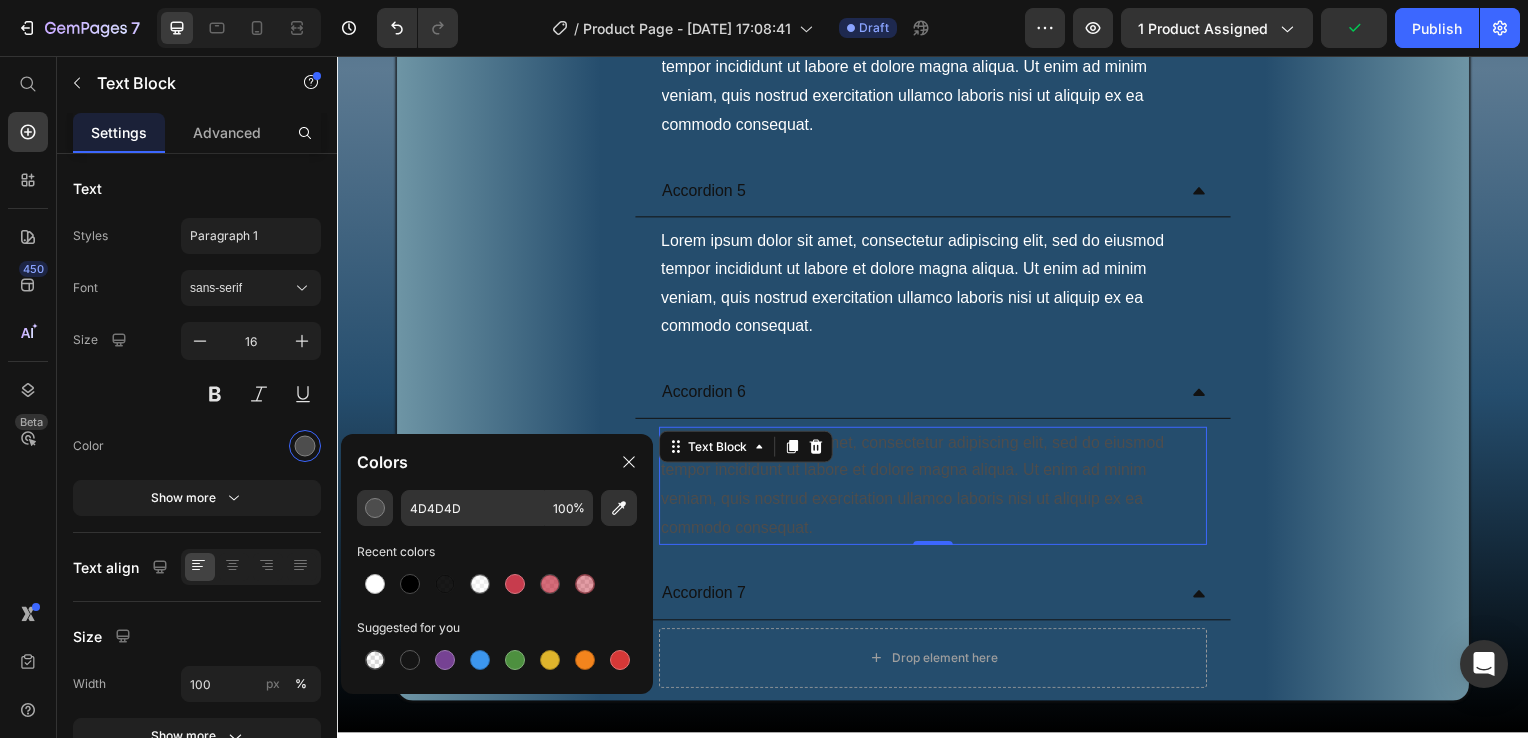 type on "FFFFFF" 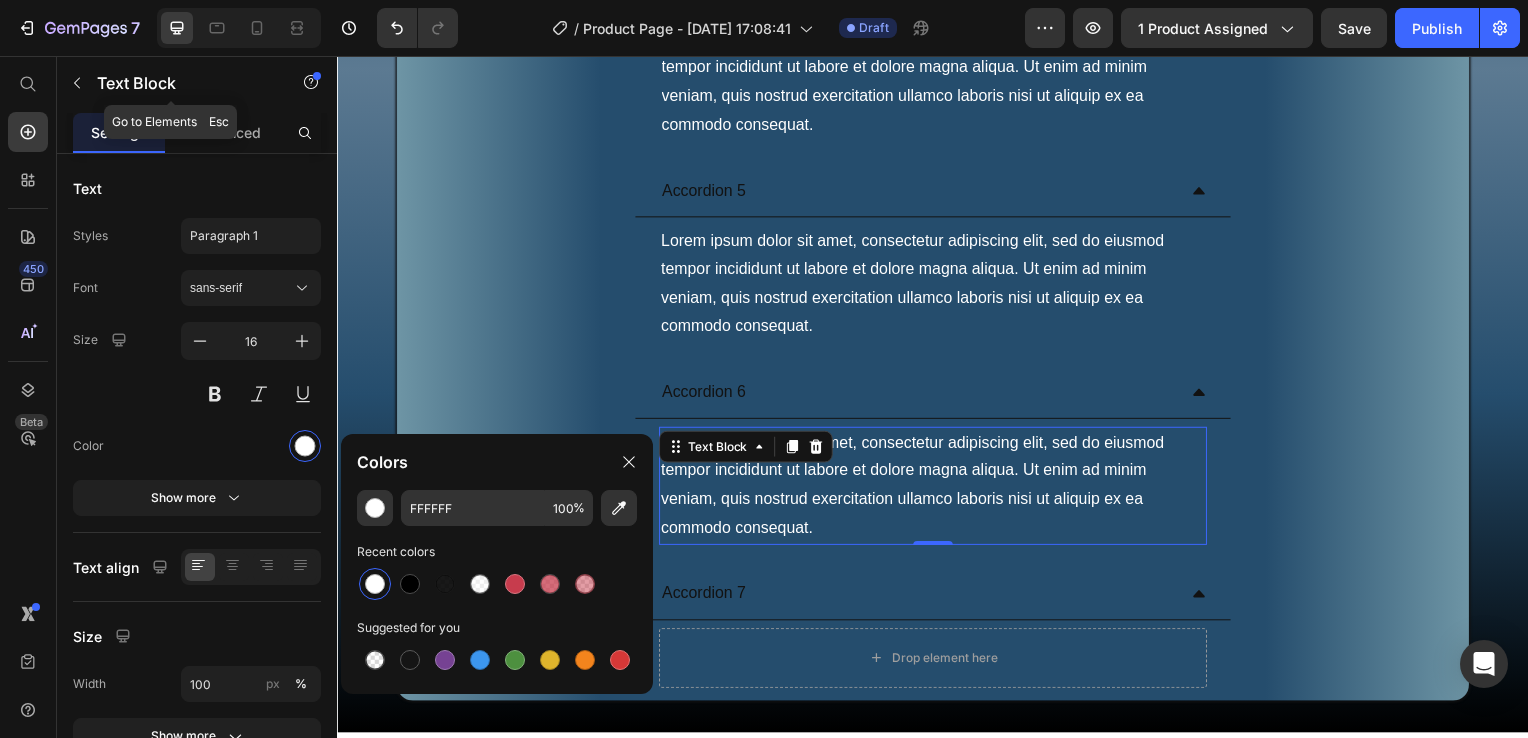 click 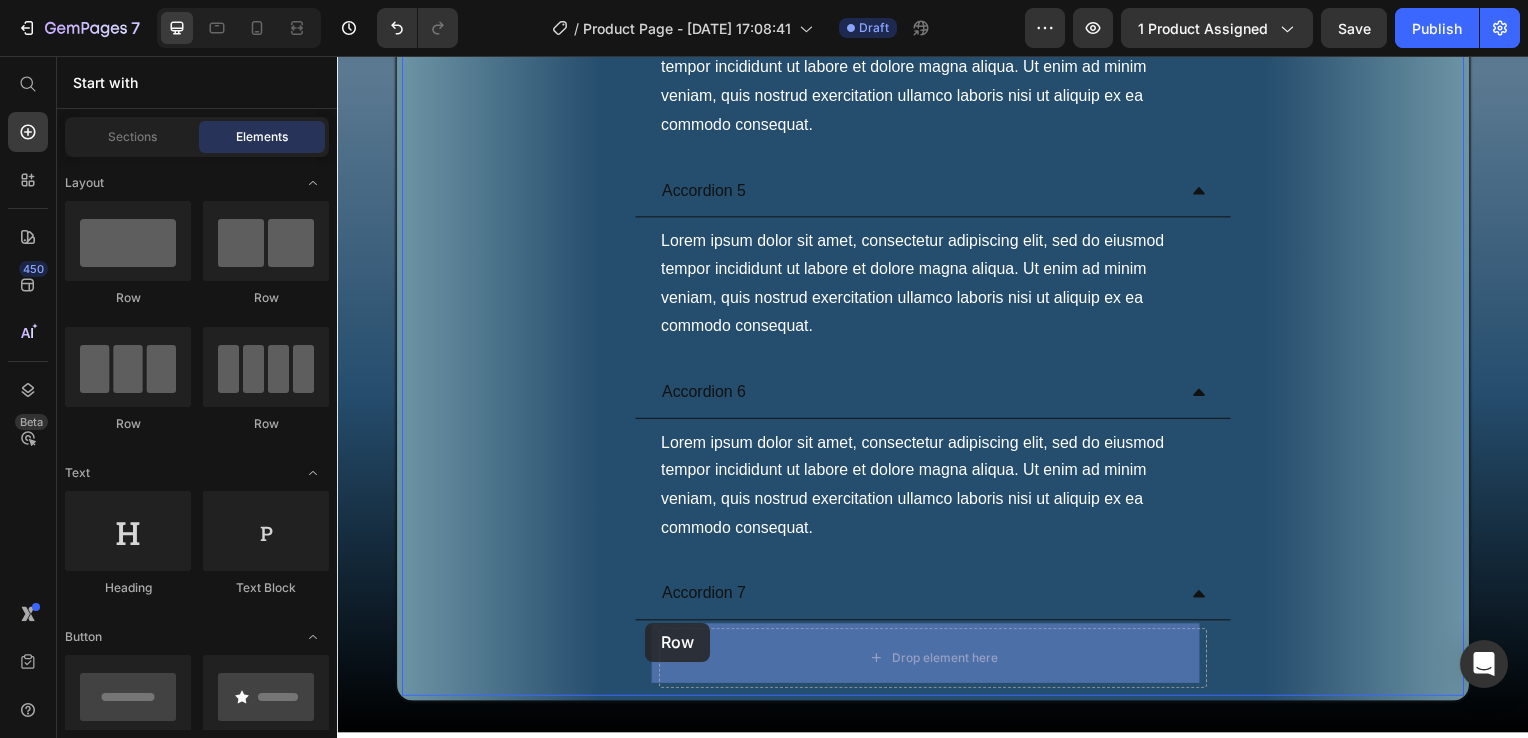 drag, startPoint x: 455, startPoint y: 307, endPoint x: 645, endPoint y: 648, distance: 390.36008 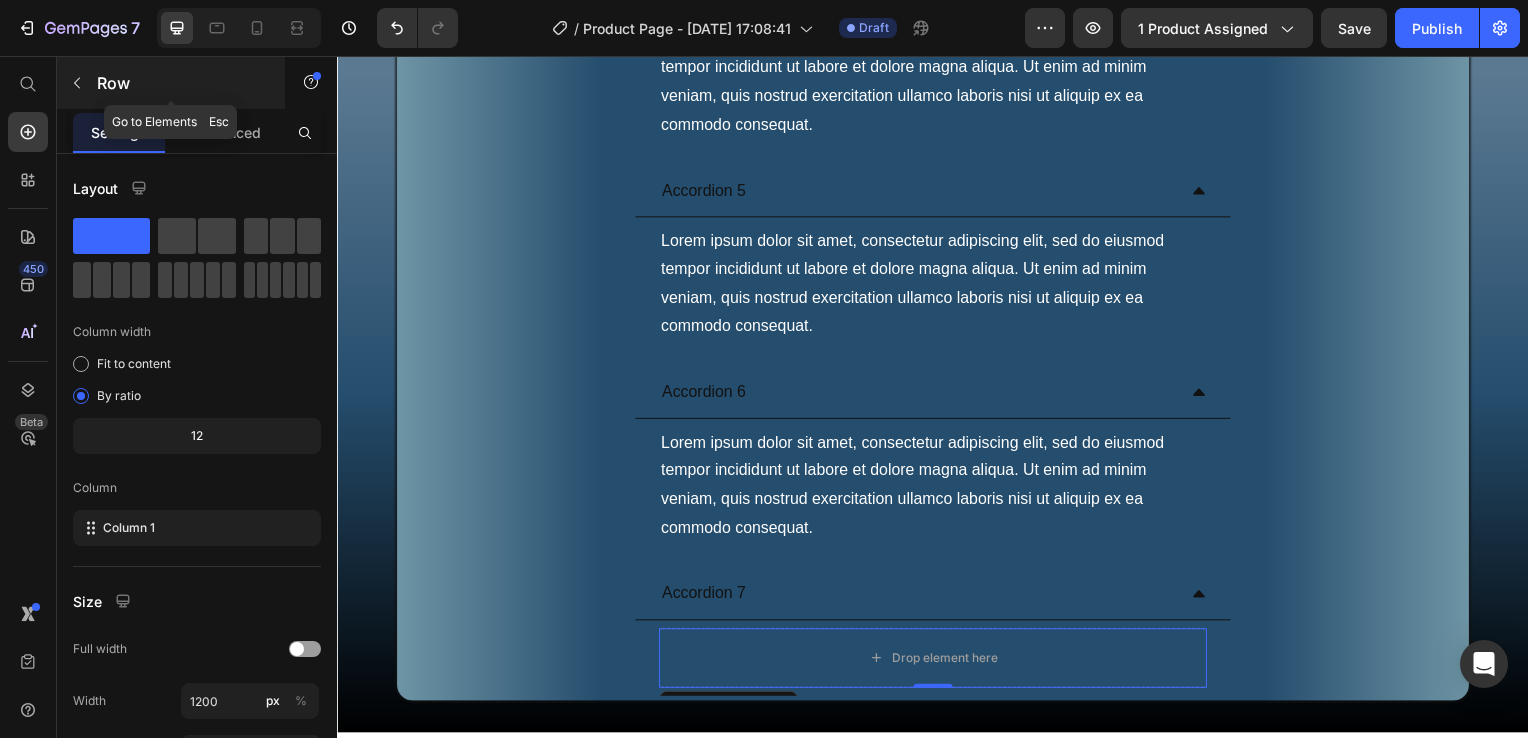 click at bounding box center [77, 83] 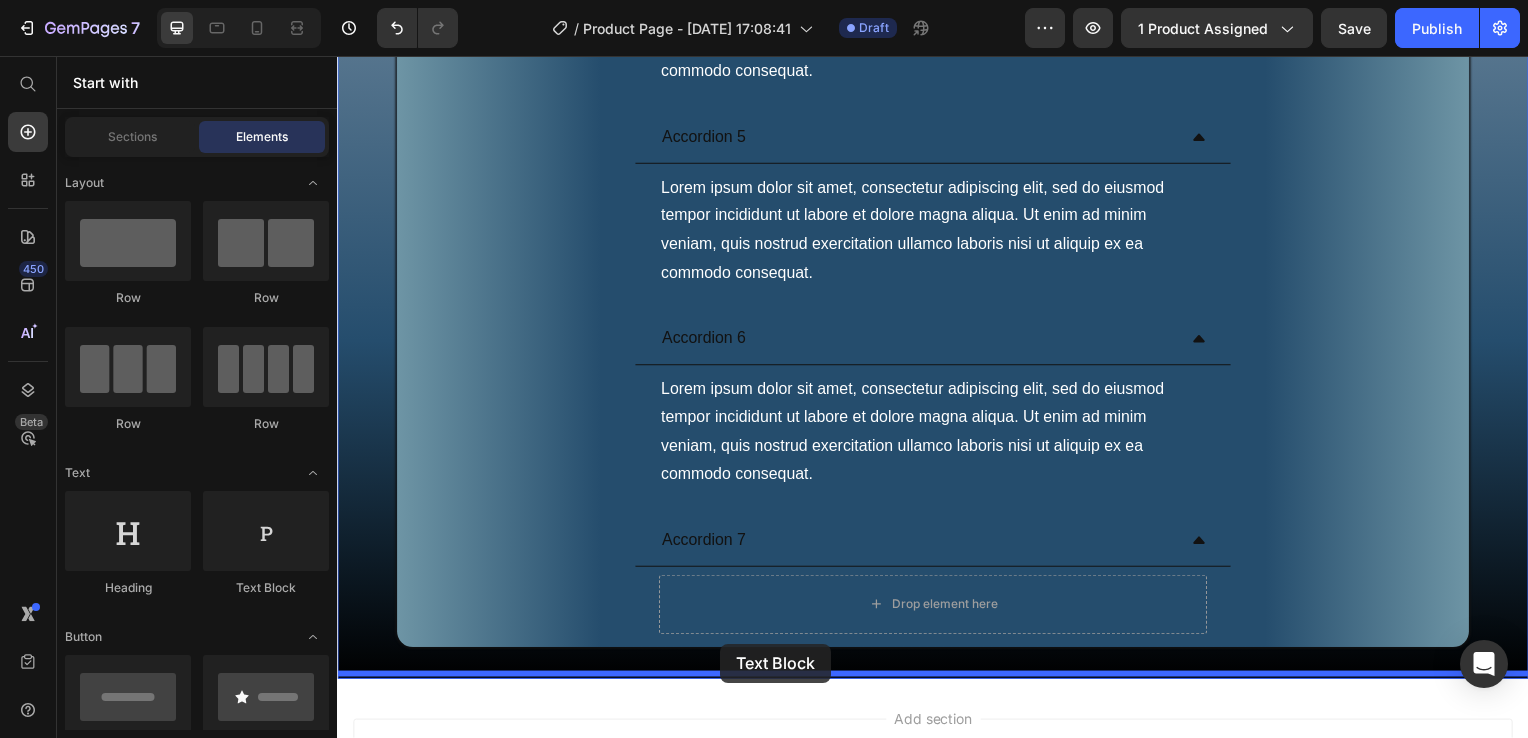 scroll, scrollTop: 10696, scrollLeft: 0, axis: vertical 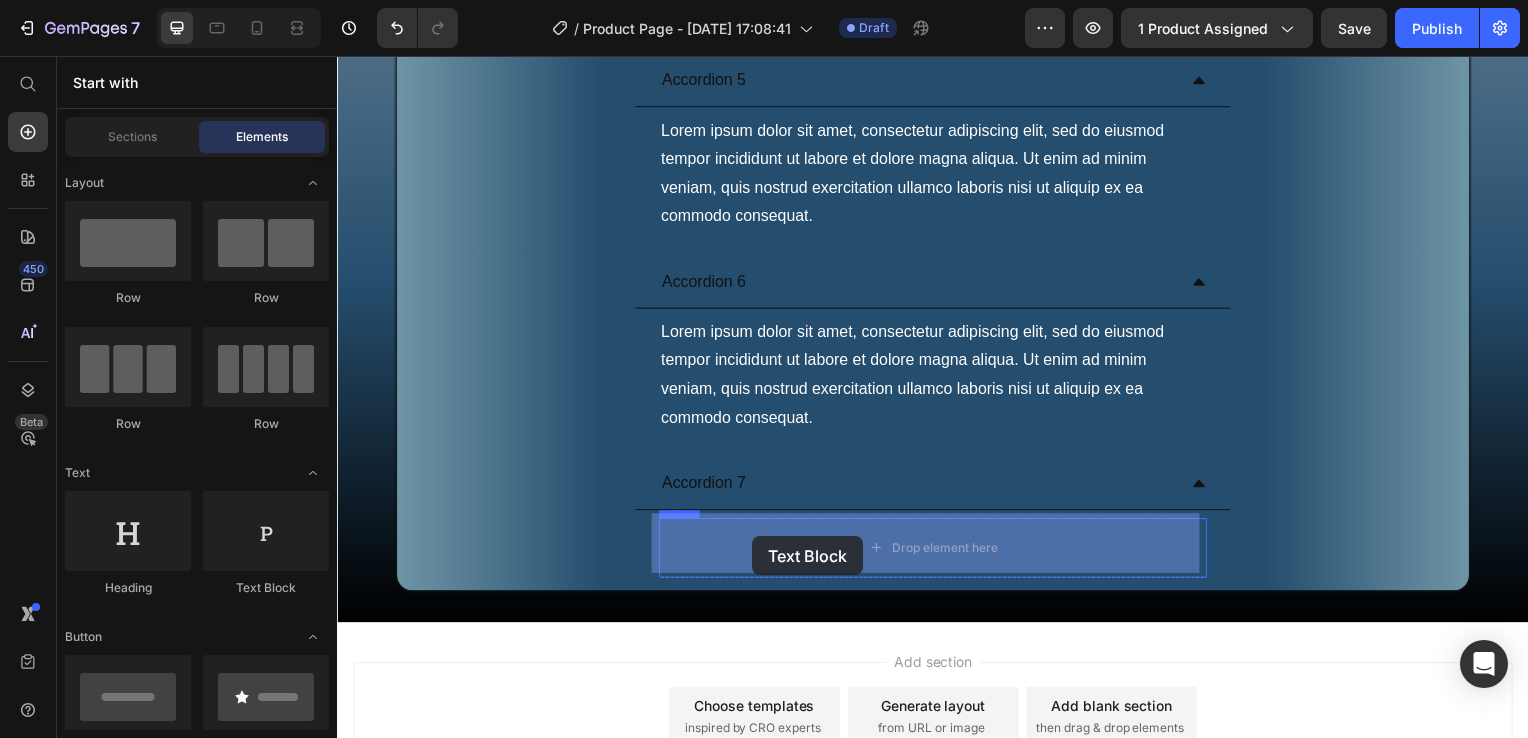 drag, startPoint x: 609, startPoint y: 606, endPoint x: 755, endPoint y: 537, distance: 161.48375 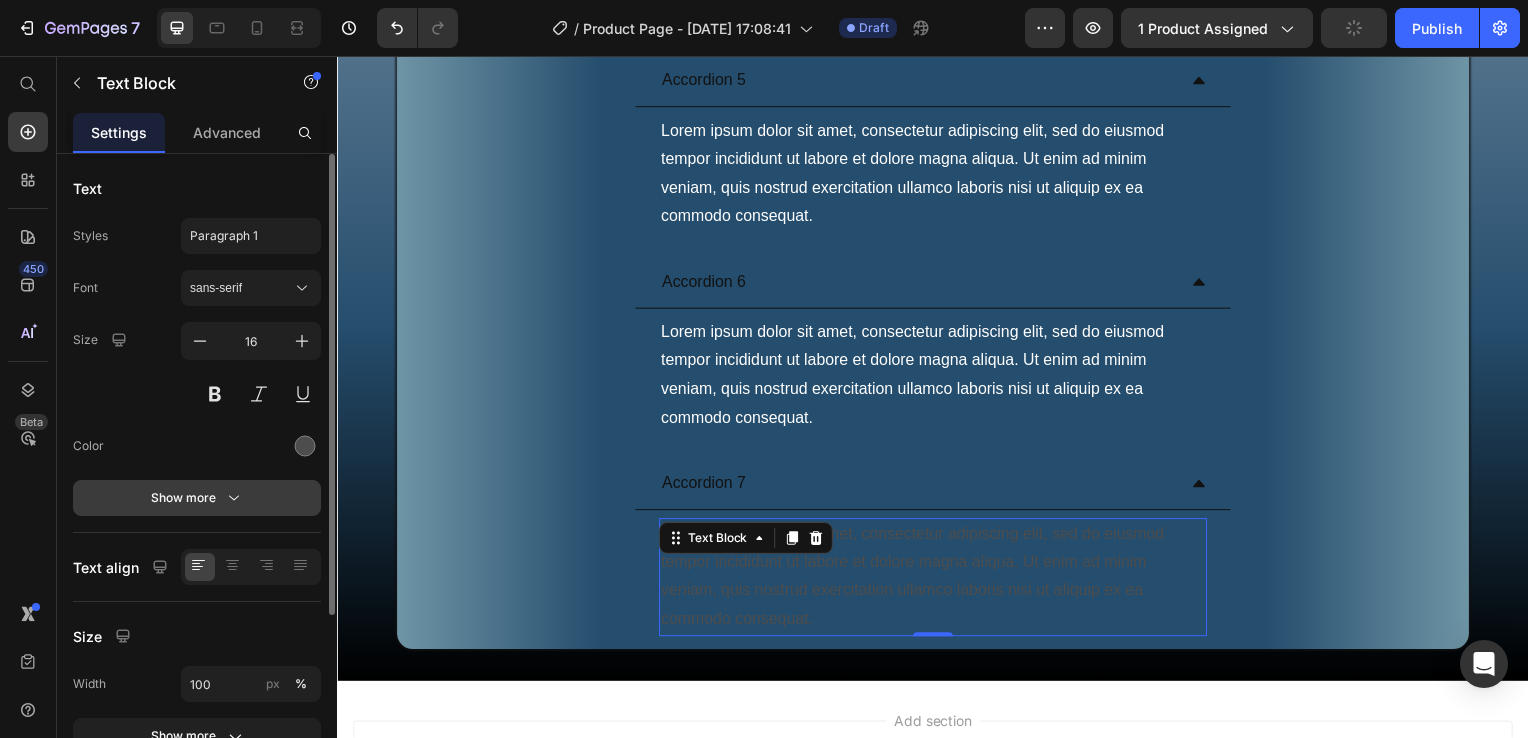 drag, startPoint x: 314, startPoint y: 440, endPoint x: 298, endPoint y: 498, distance: 60.166435 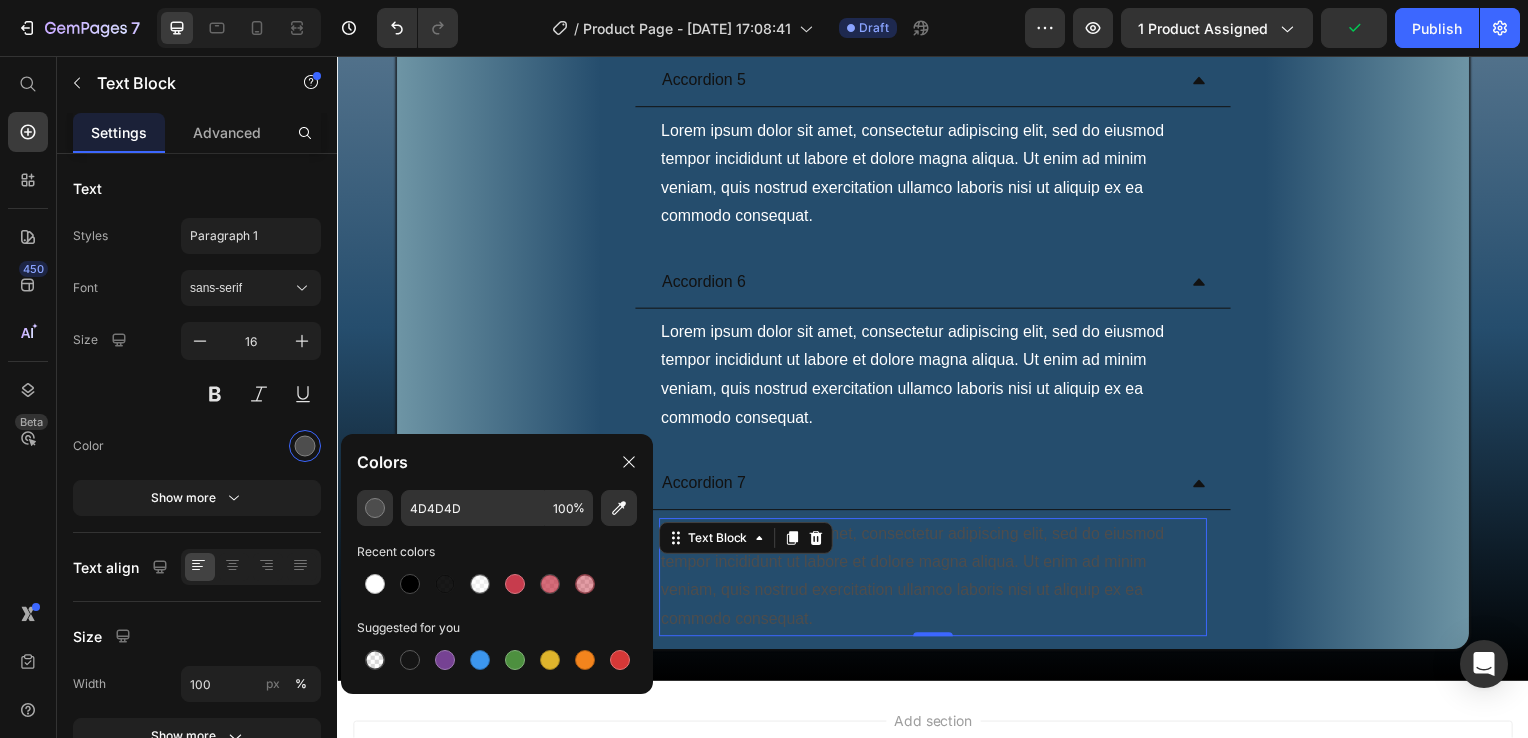 click on "Recent colors" 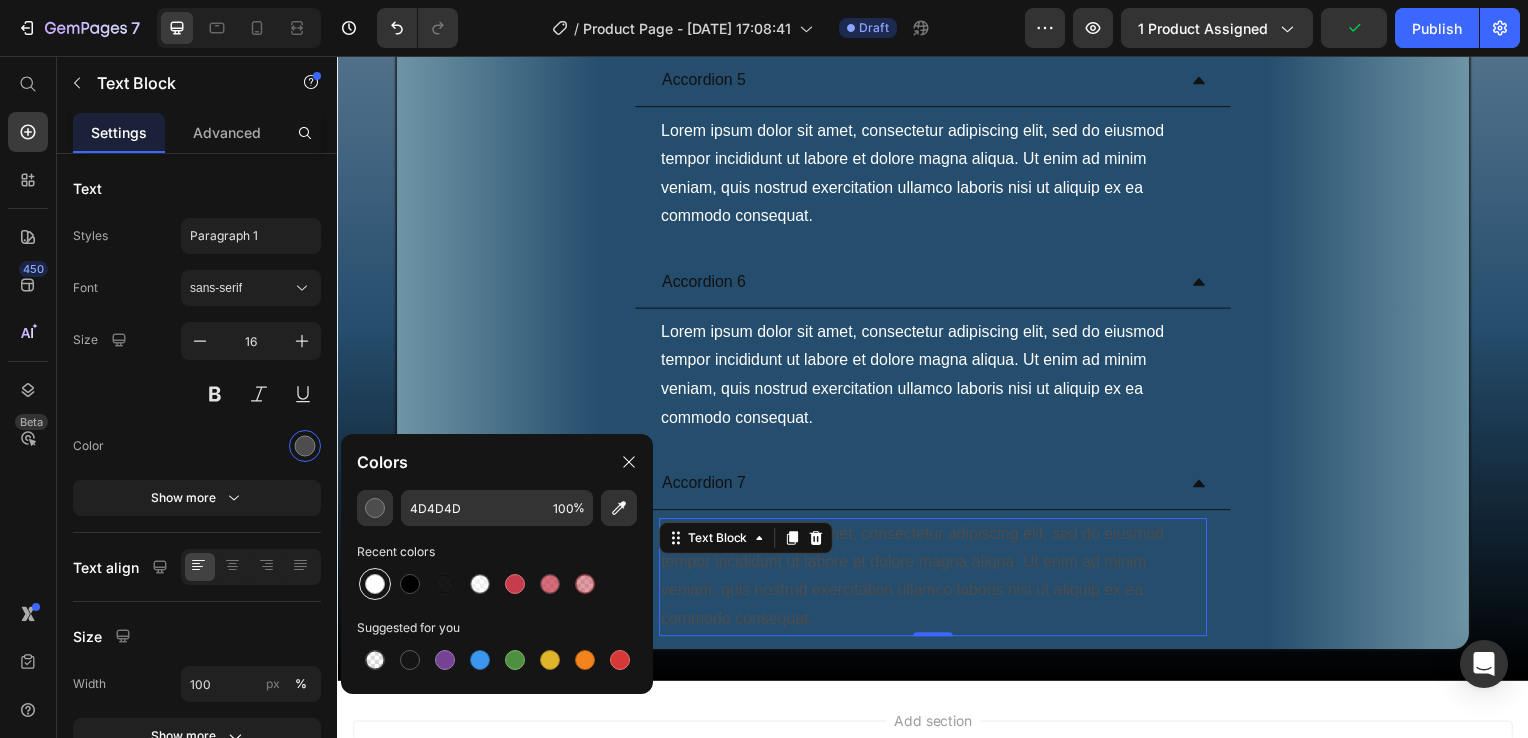 click at bounding box center [375, 584] 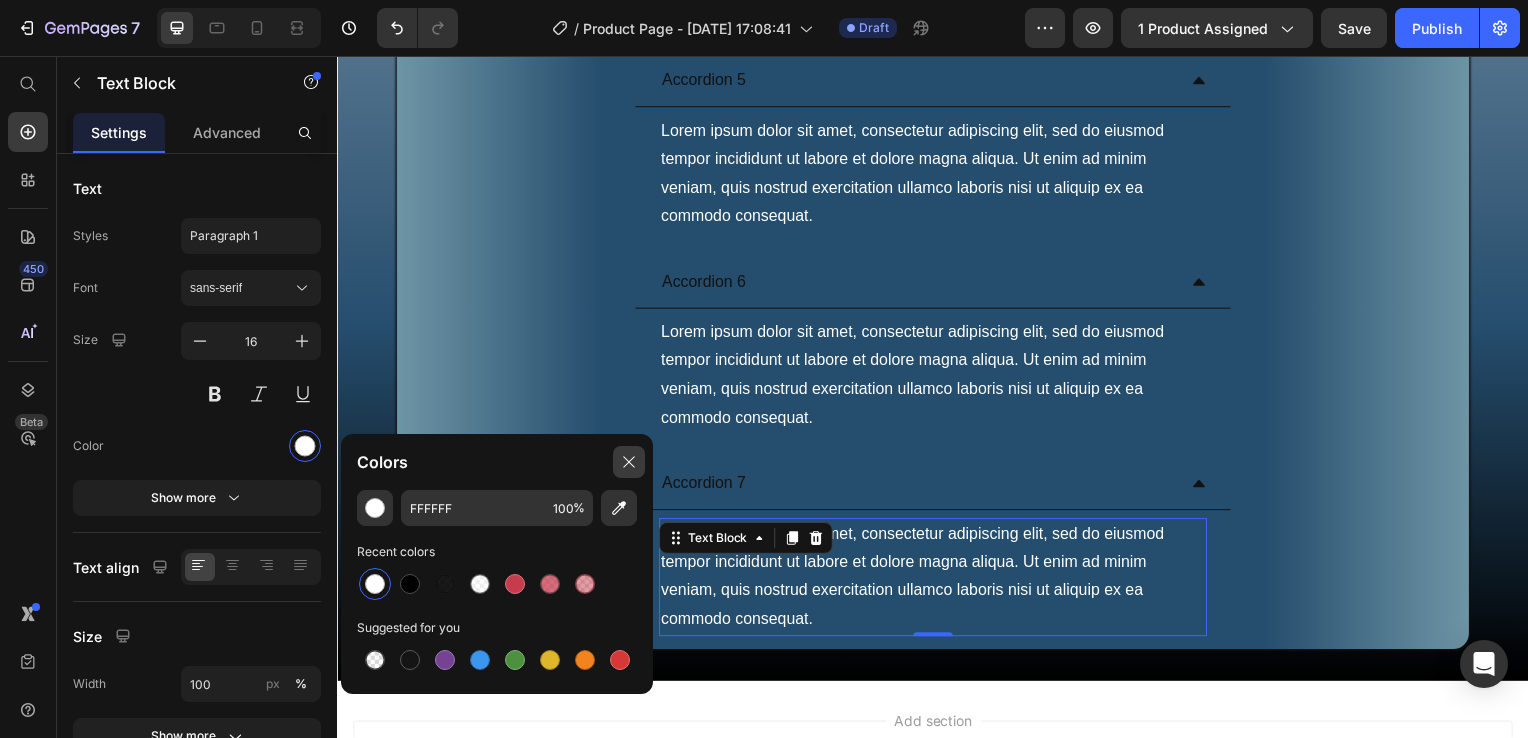 click 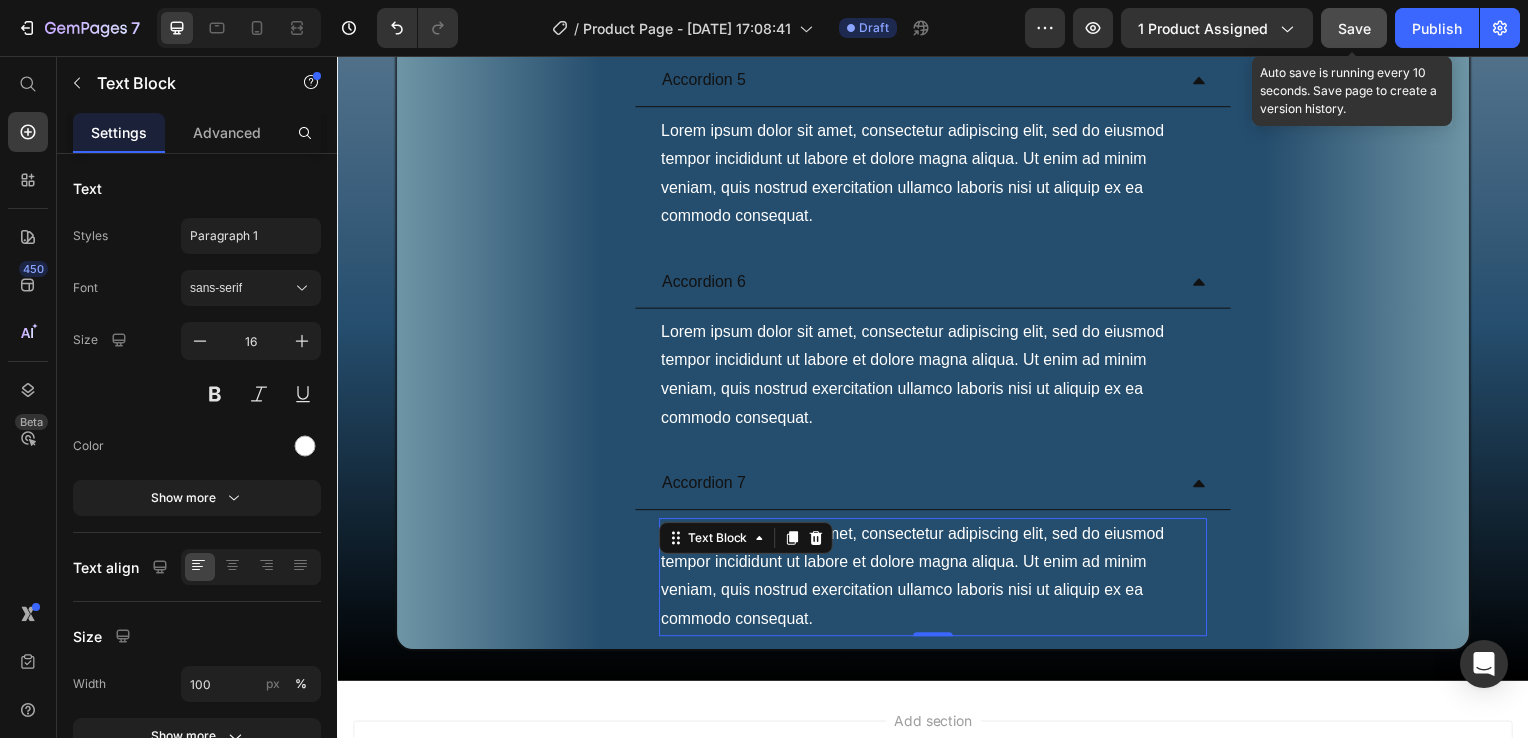 click on "Save" 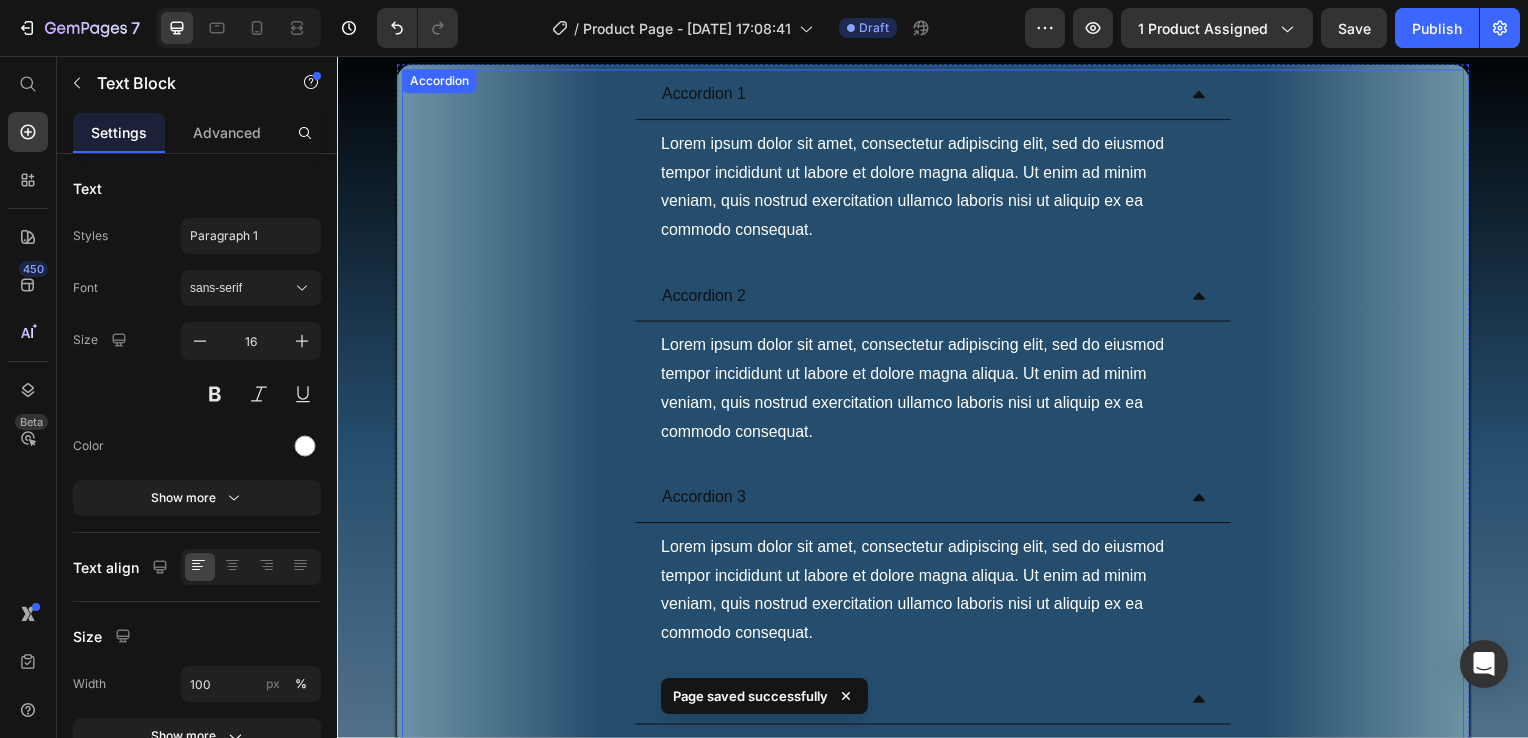 scroll, scrollTop: 9796, scrollLeft: 0, axis: vertical 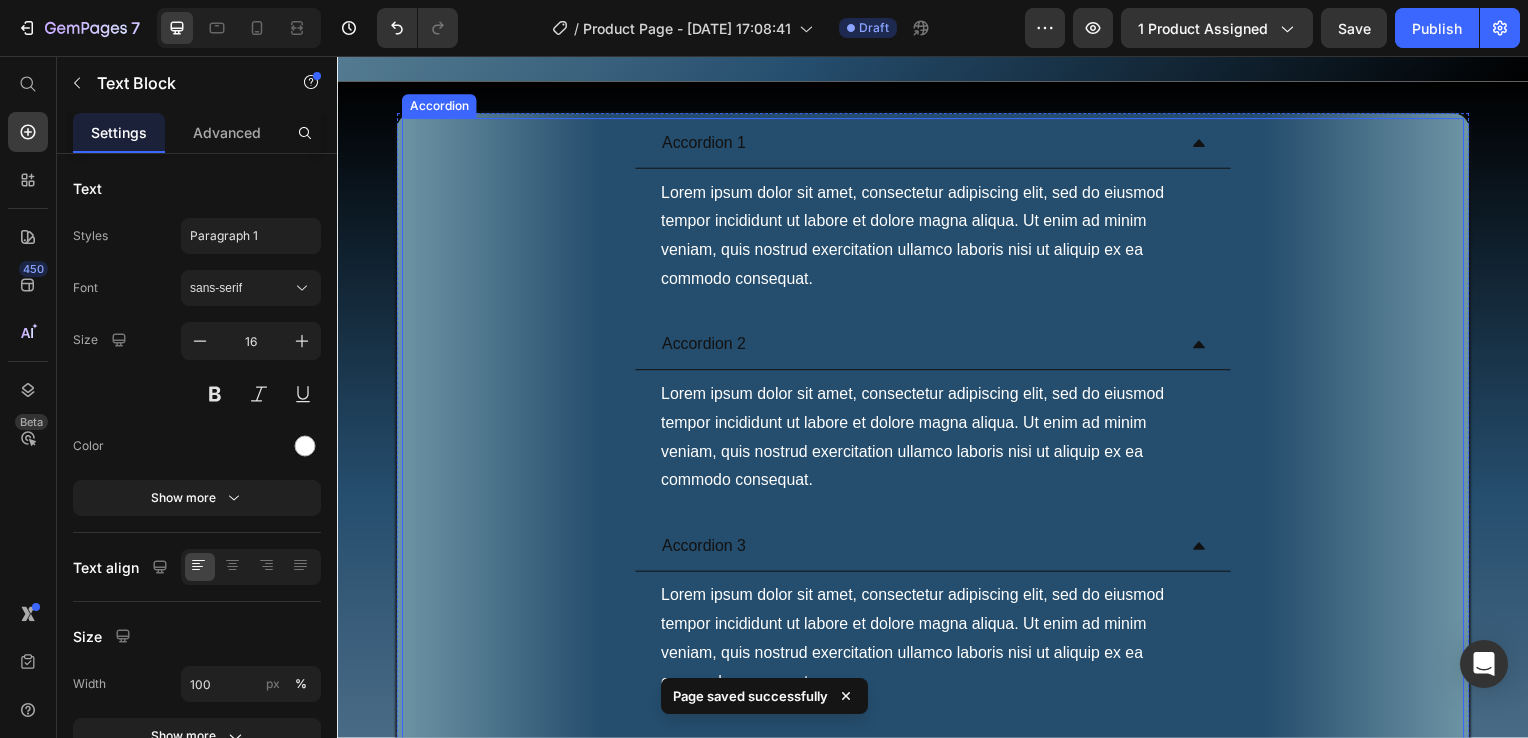 click on "Accordion 1" at bounding box center [706, 144] 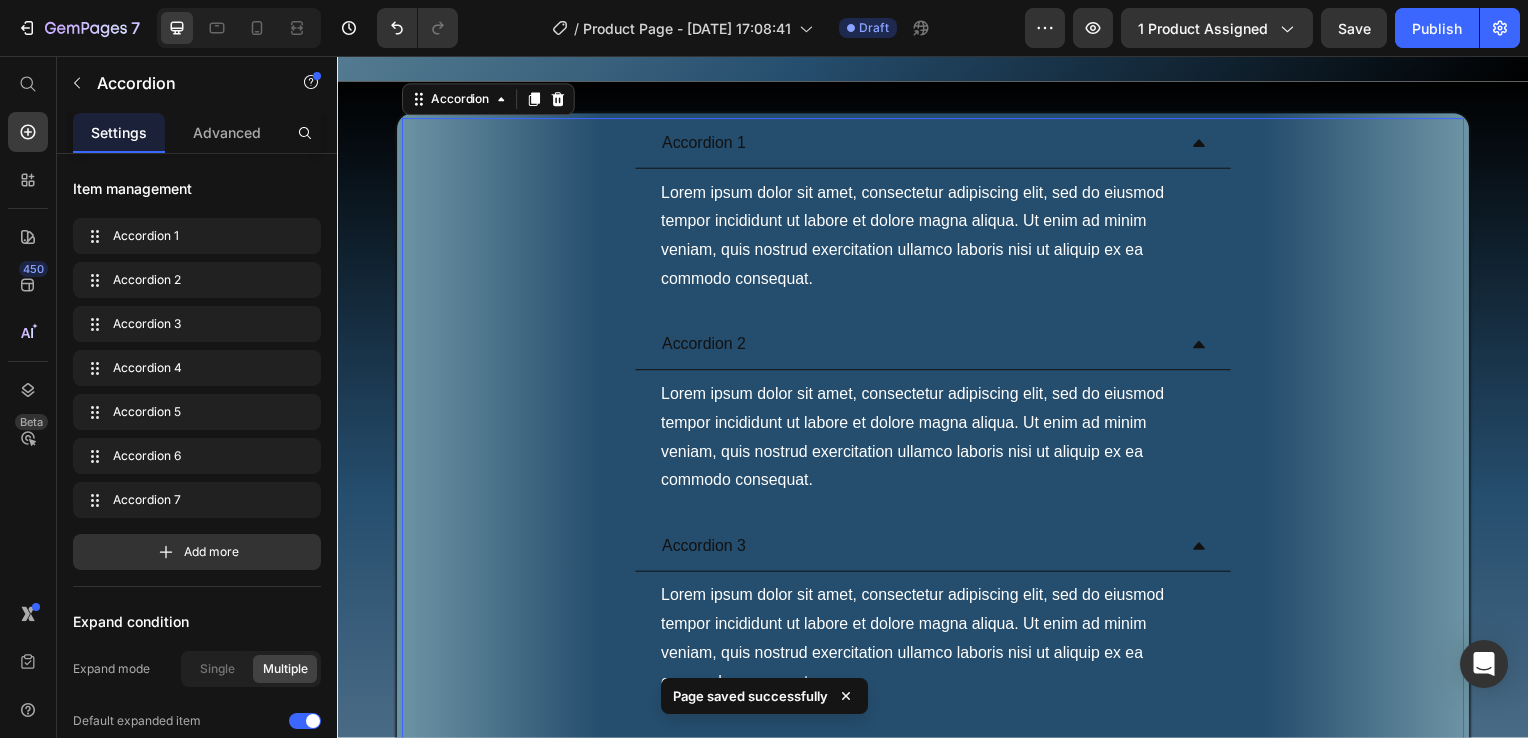 click on "Accordion 1" at bounding box center [706, 144] 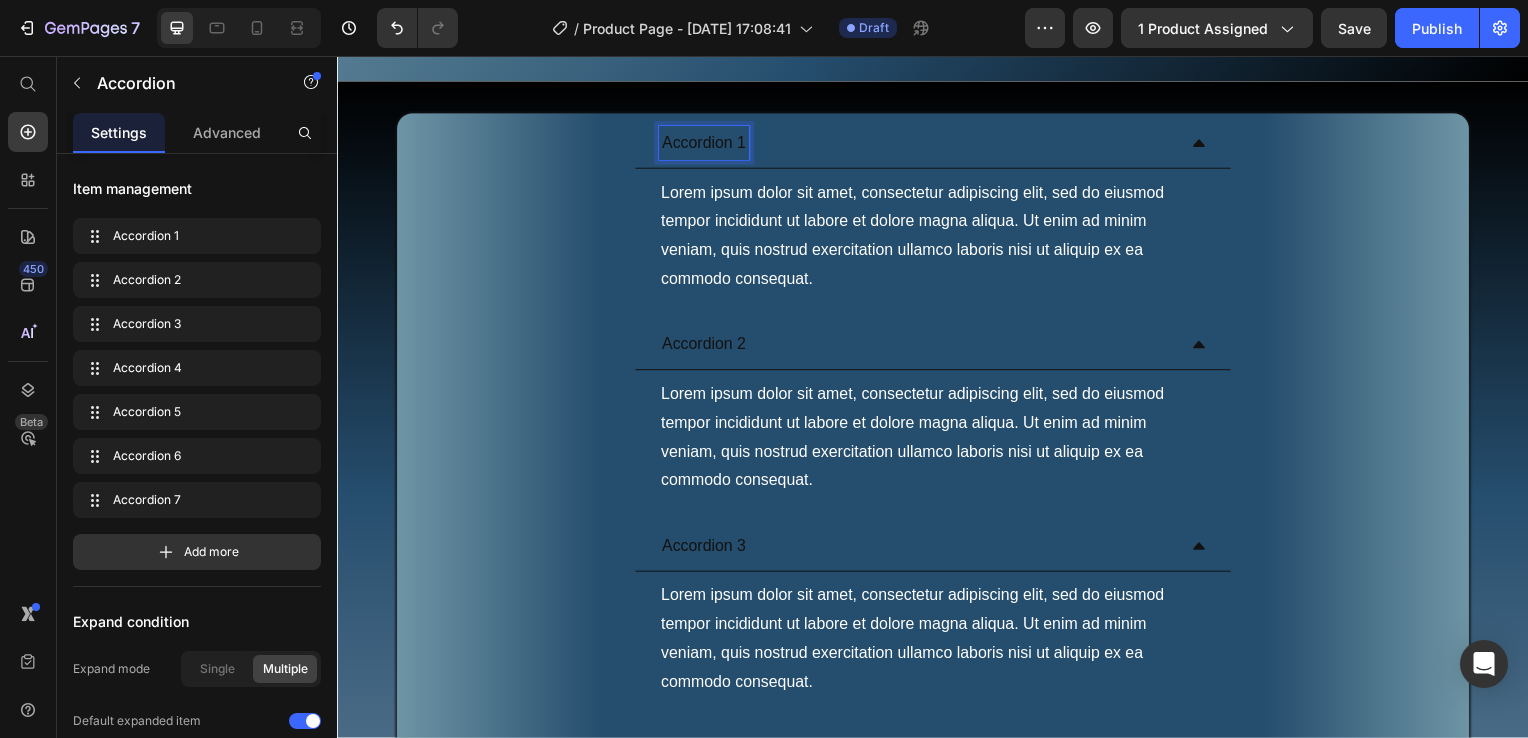 drag, startPoint x: 730, startPoint y: 173, endPoint x: 675, endPoint y: 170, distance: 55.081757 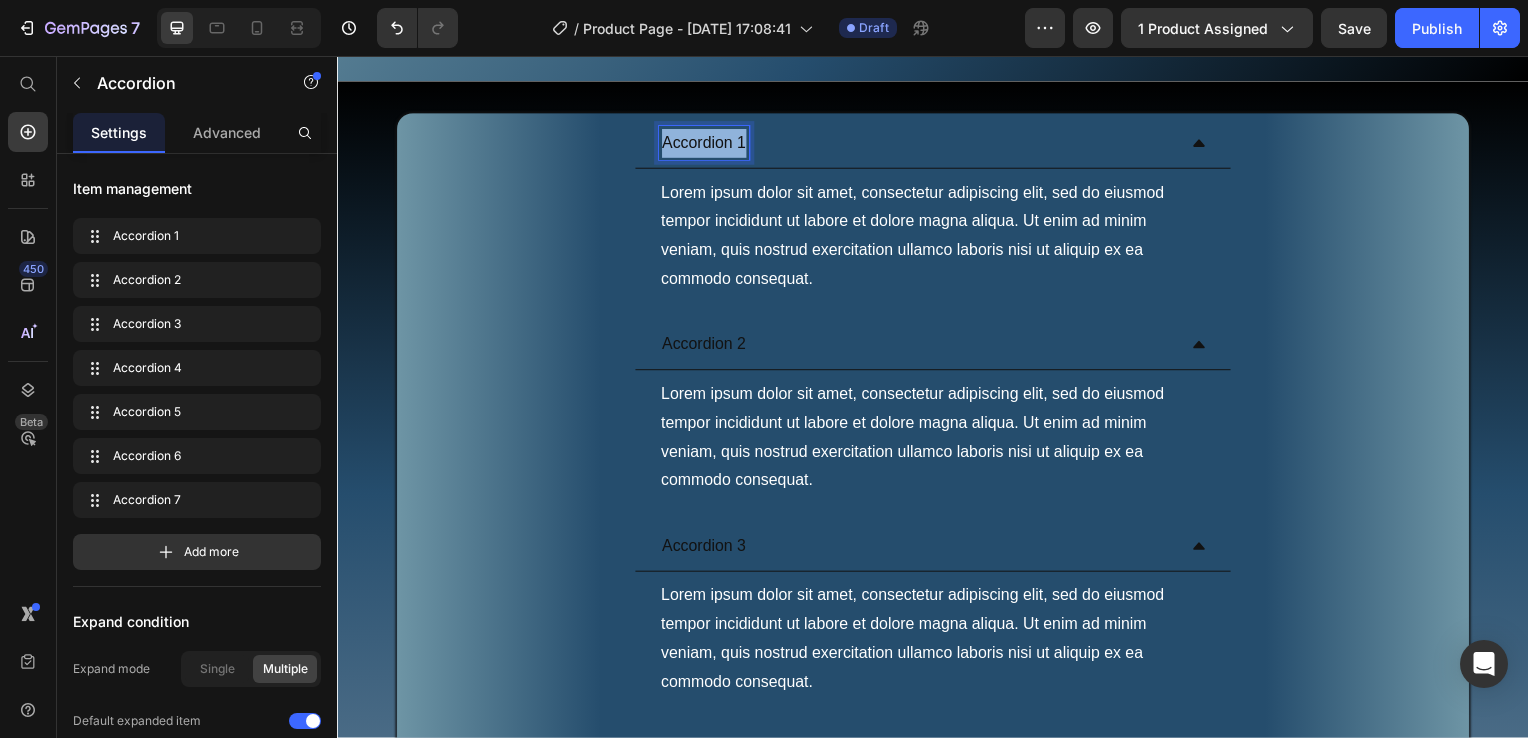 drag, startPoint x: 657, startPoint y: 169, endPoint x: 734, endPoint y: 169, distance: 77 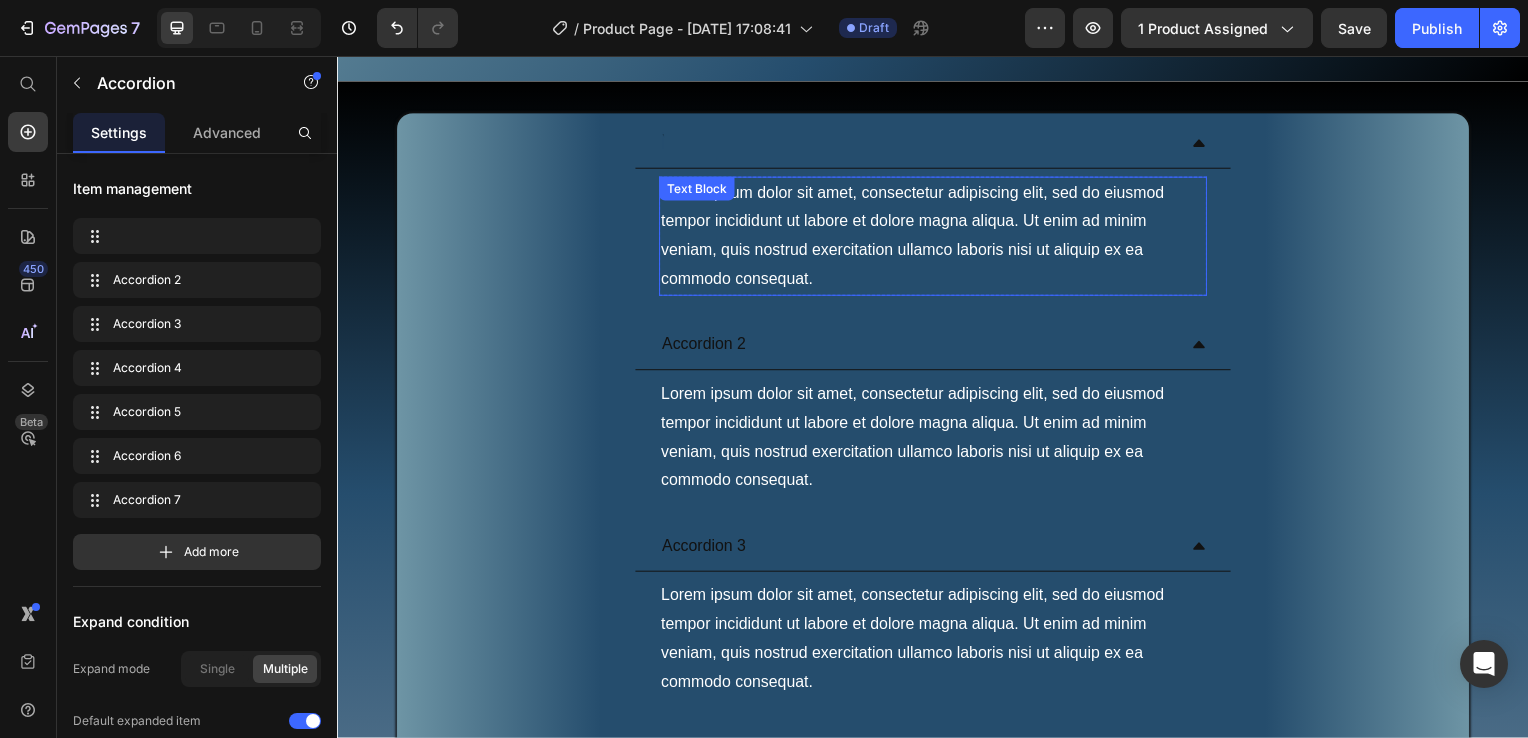 scroll, scrollTop: 9792, scrollLeft: 0, axis: vertical 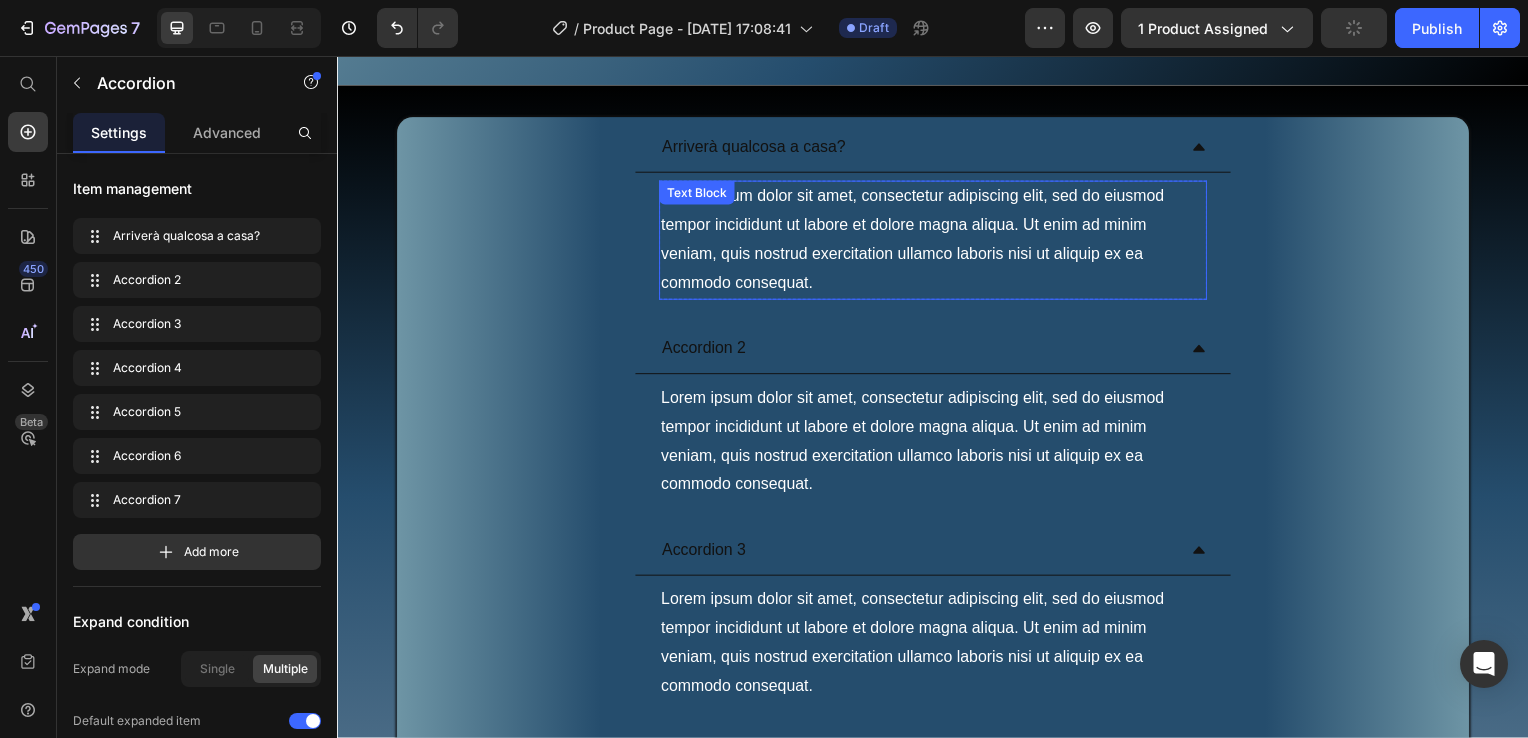 click on "Lorem ipsum dolor sit amet, consectetur adipiscing elit, sed do eiusmod tempor incididunt ut labore et dolore magna aliqua. Ut enim ad minim veniam, quis nostrud exercitation ullamco laboris nisi ut aliquip ex ea commodo consequat. Text Block" at bounding box center (937, 241) 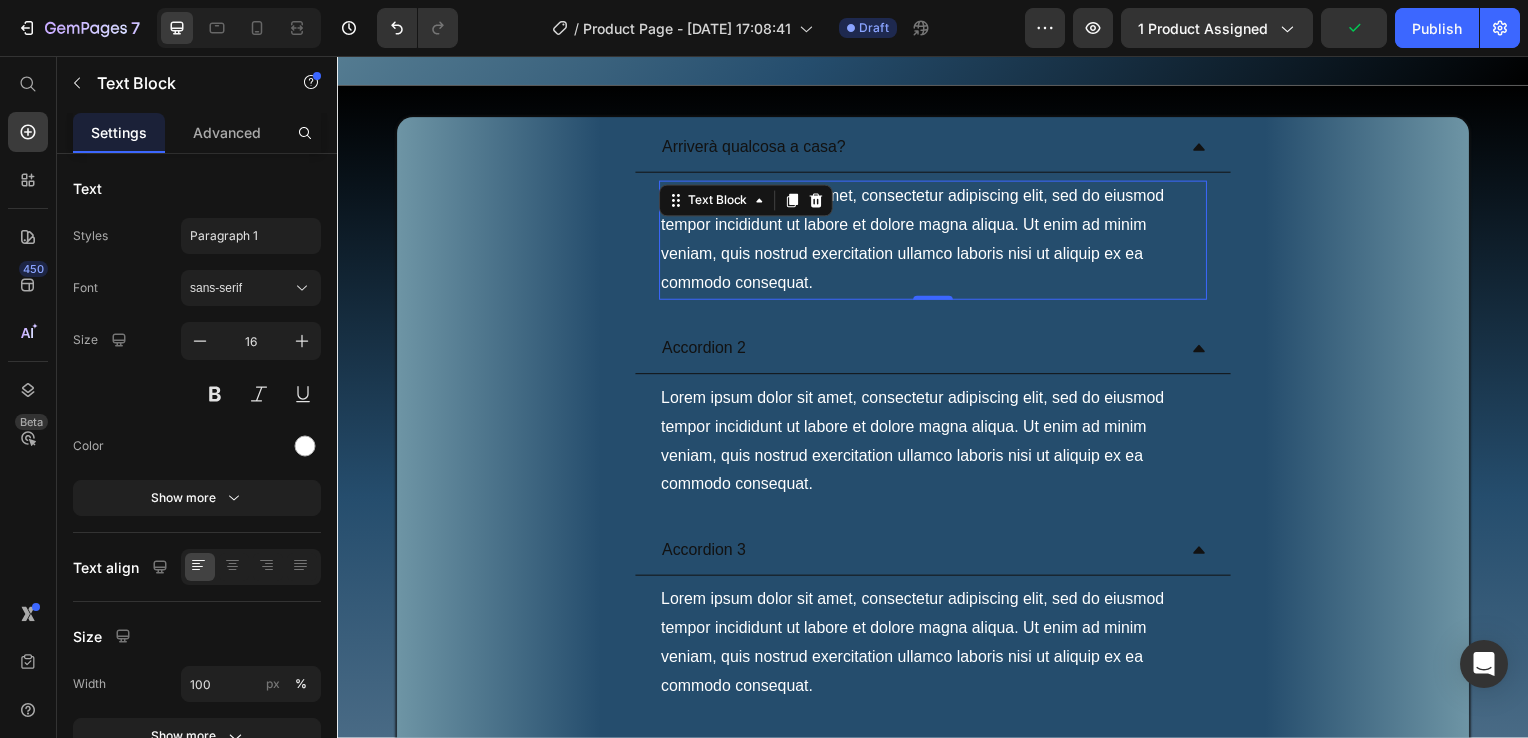 click on "Lorem ipsum dolor sit amet, consectetur adipiscing elit, sed do eiusmod tempor incididunt ut labore et dolore magna aliqua. Ut enim ad minim veniam, quis nostrud exercitation ullamco laboris nisi ut aliquip ex ea commodo consequat." at bounding box center [937, 241] 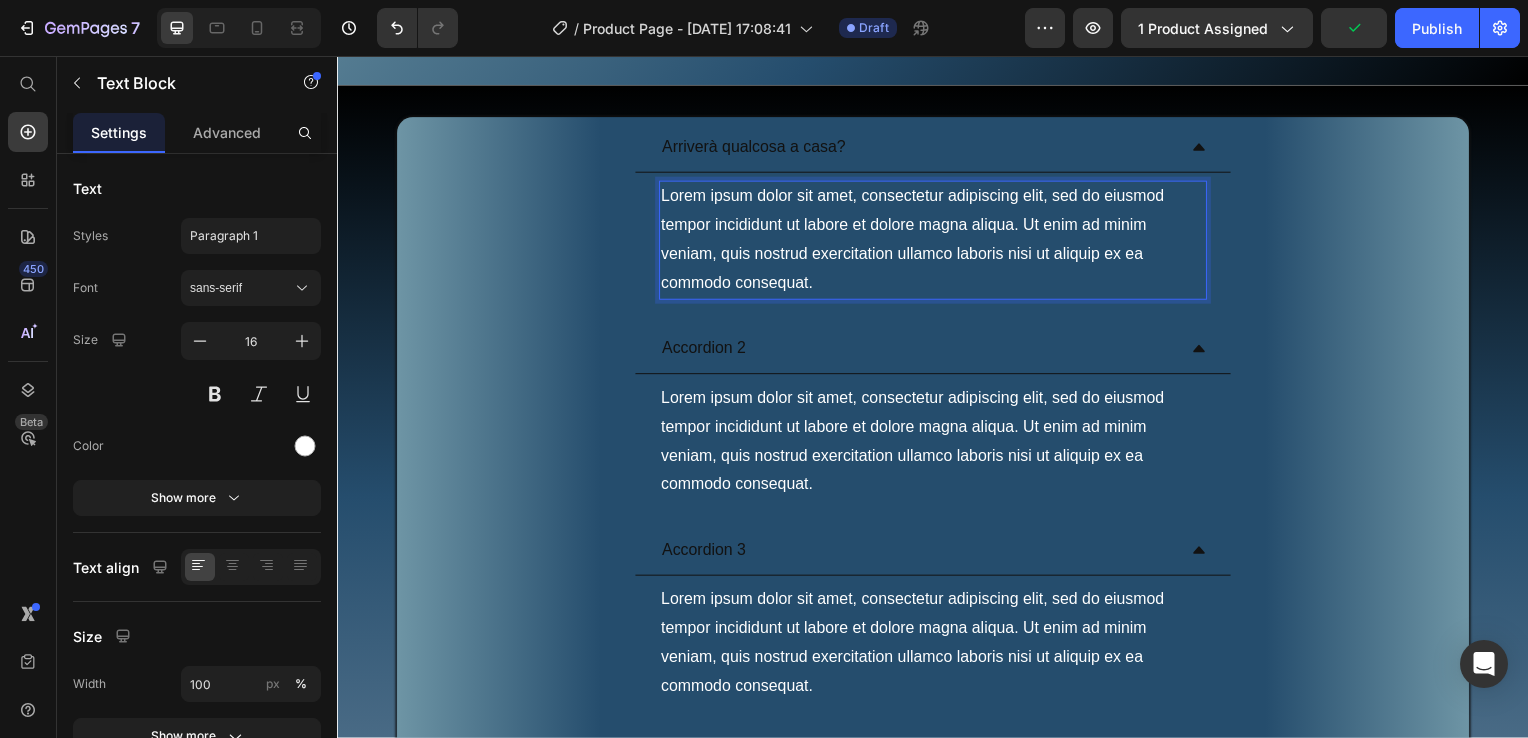 click on "Lorem ipsum dolor sit amet, consectetur adipiscing elit, sed do eiusmod tempor incididunt ut labore et dolore magna aliqua. Ut enim ad minim veniam, quis nostrud exercitation ullamco laboris nisi ut aliquip ex ea commodo consequat." at bounding box center (937, 241) 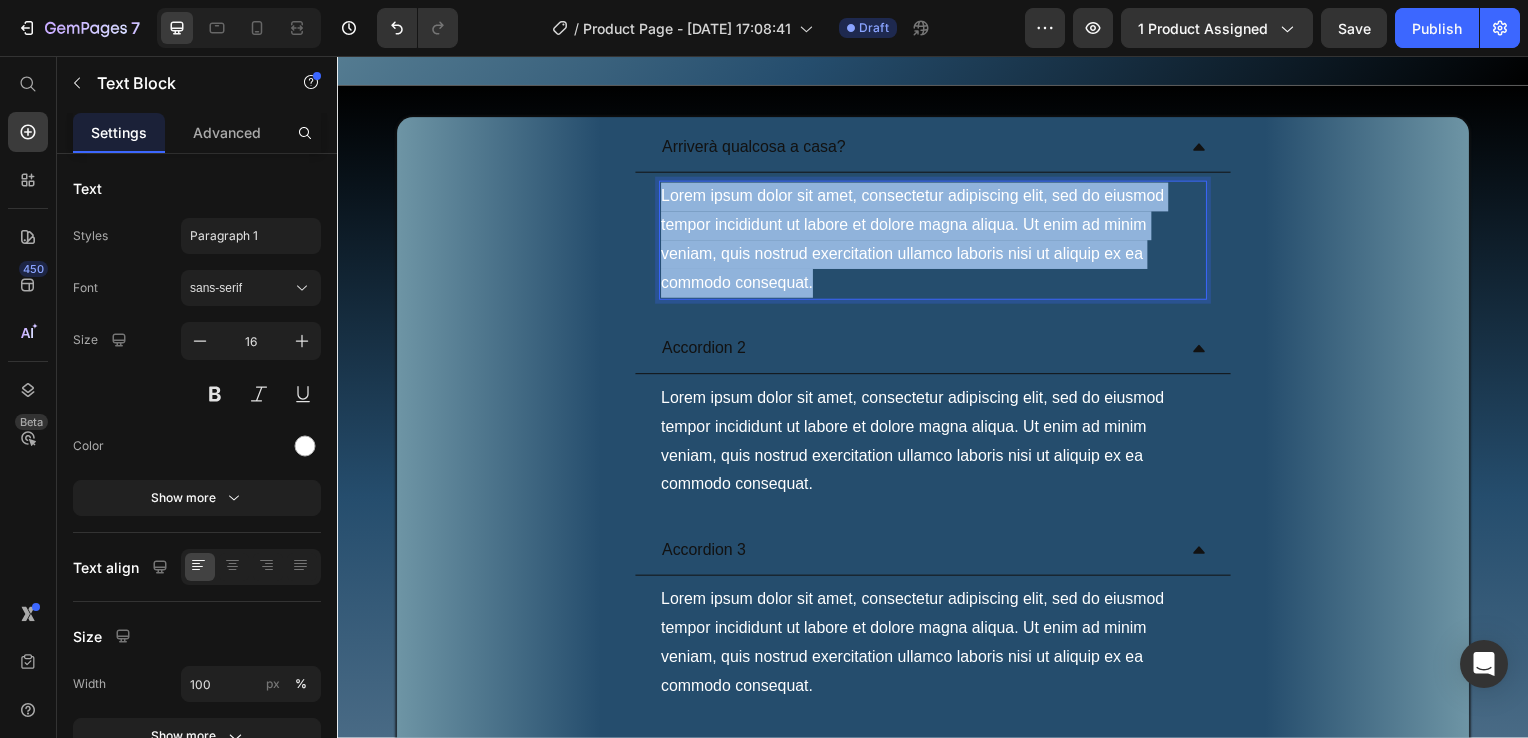 drag, startPoint x: 810, startPoint y: 314, endPoint x: 657, endPoint y: 220, distance: 179.56892 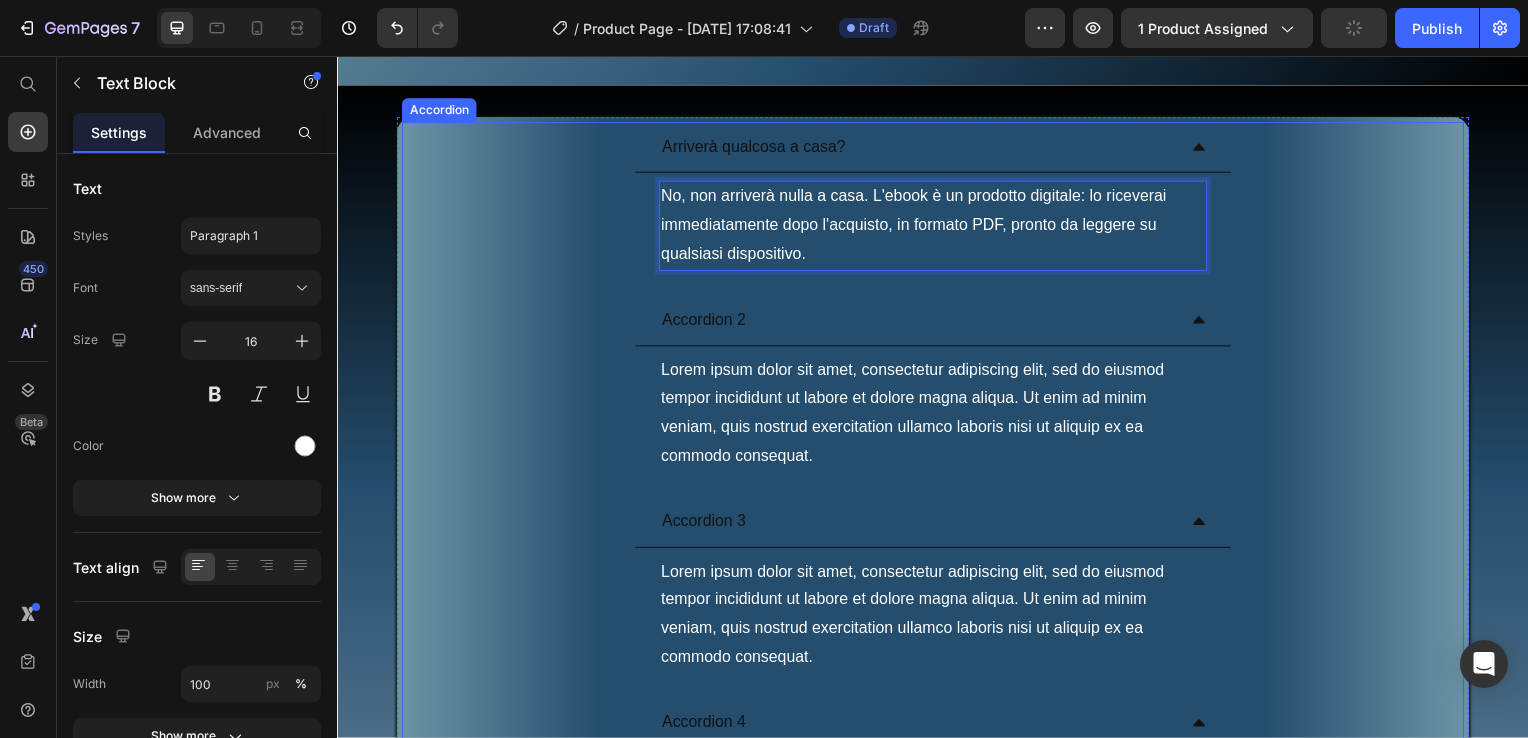 click on "Arriverà qualcosa a casa?" at bounding box center [937, 149] 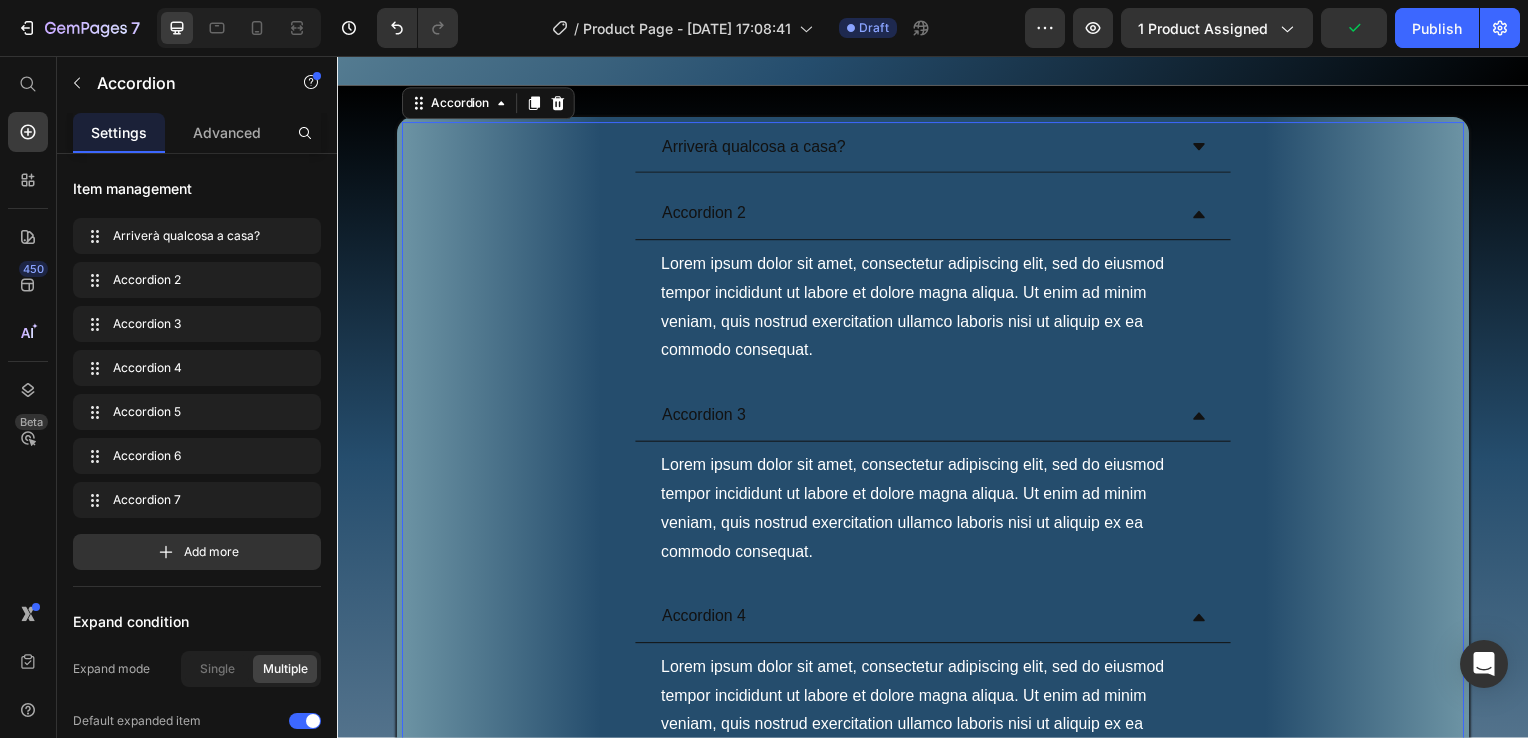 click on "Arriverà qualcosa a casa?" at bounding box center [937, 149] 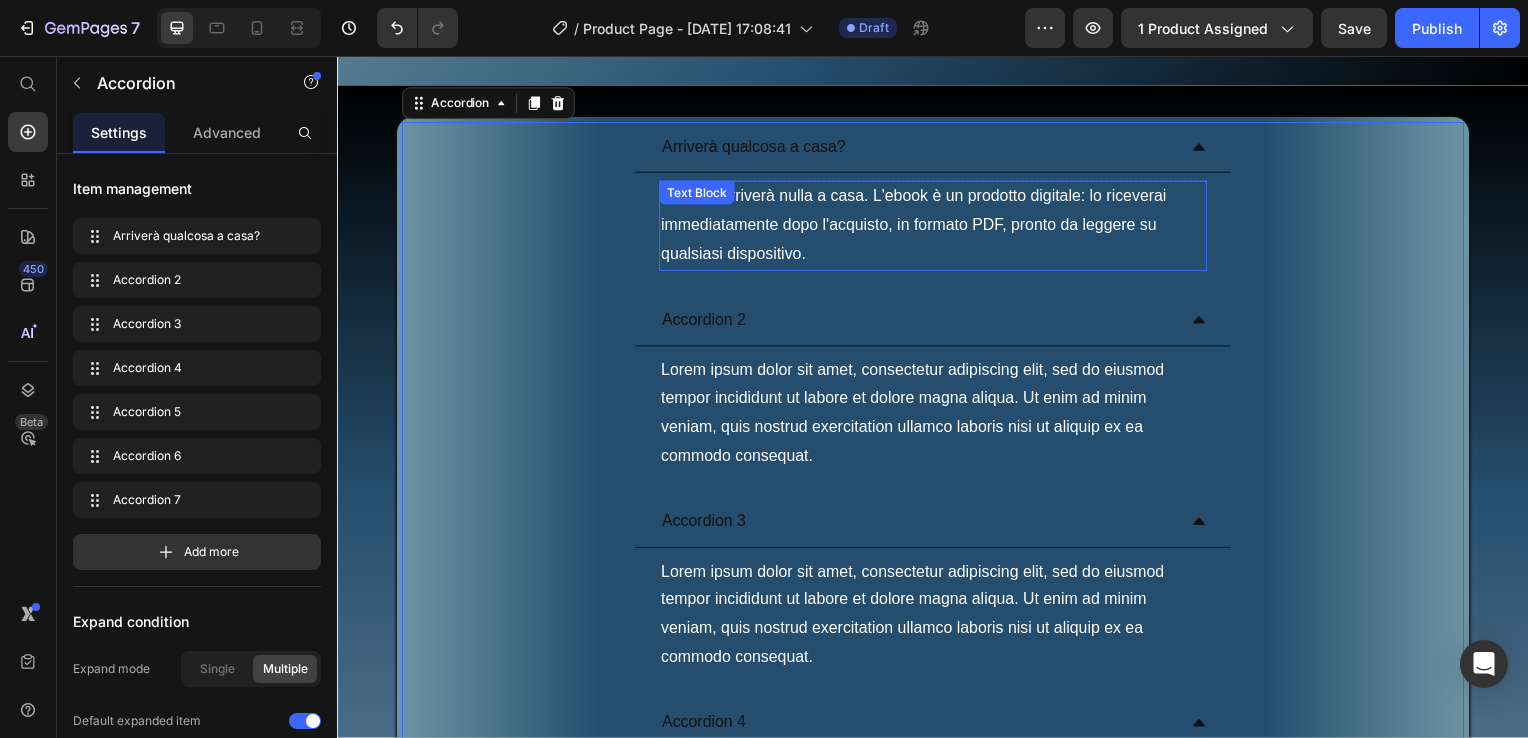 click on "No, non arriverà nulla a casa. L'ebook è un prodotto digitale: lo riceverai immediatamente dopo l'acquisto, in formato PDF, pronto da leggere su qualsiasi dispositivo." at bounding box center (937, 227) 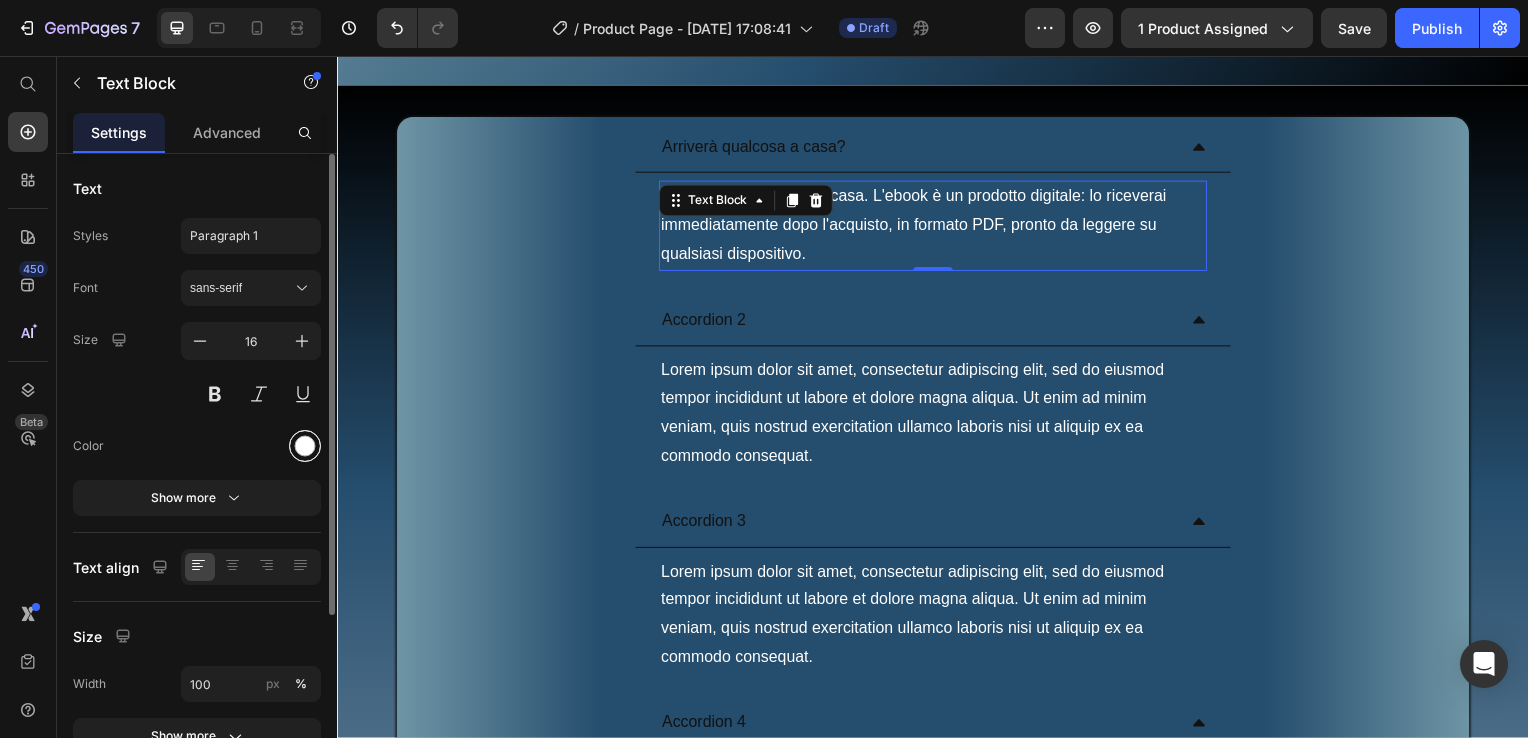 click at bounding box center (305, 446) 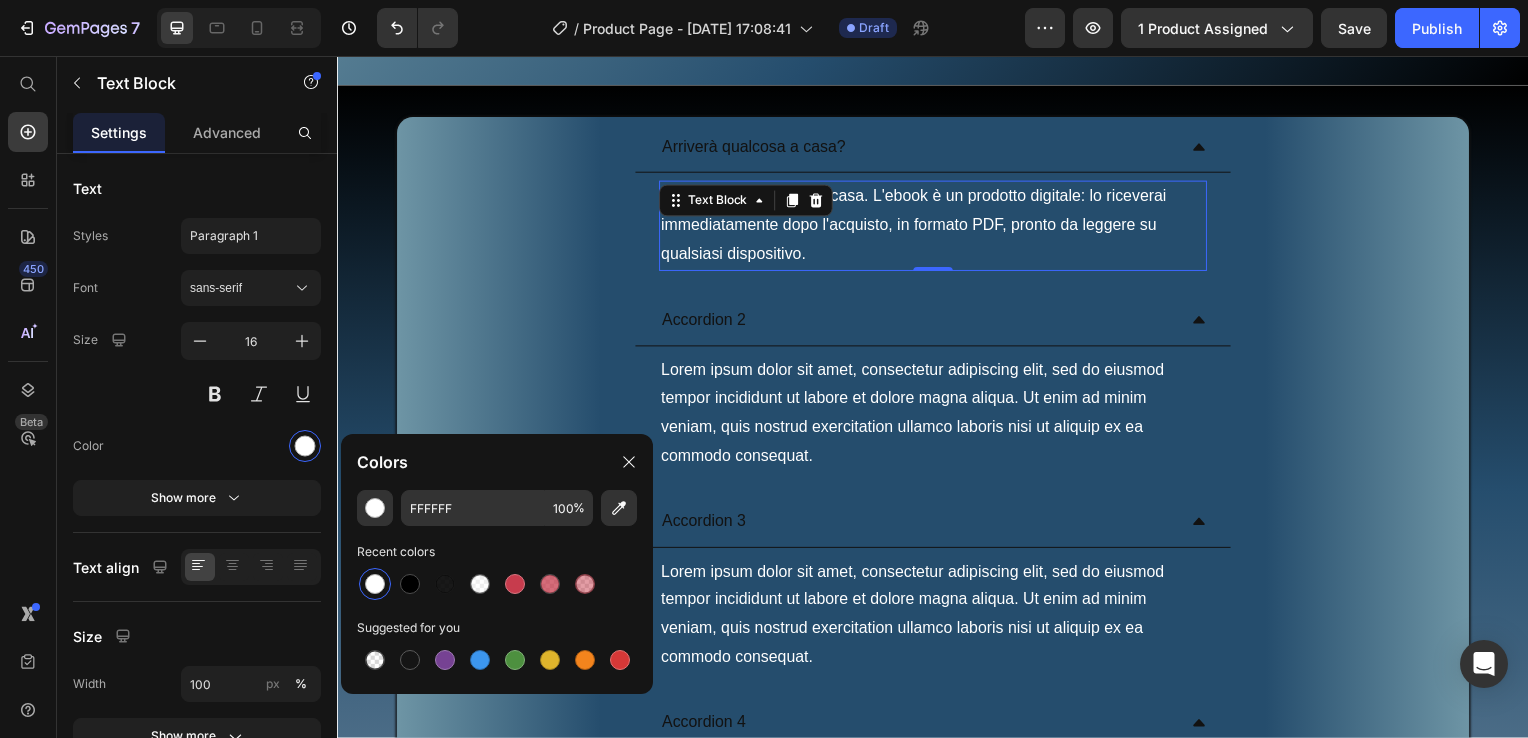 drag, startPoint x: 398, startPoint y: 587, endPoint x: 389, endPoint y: 576, distance: 14.21267 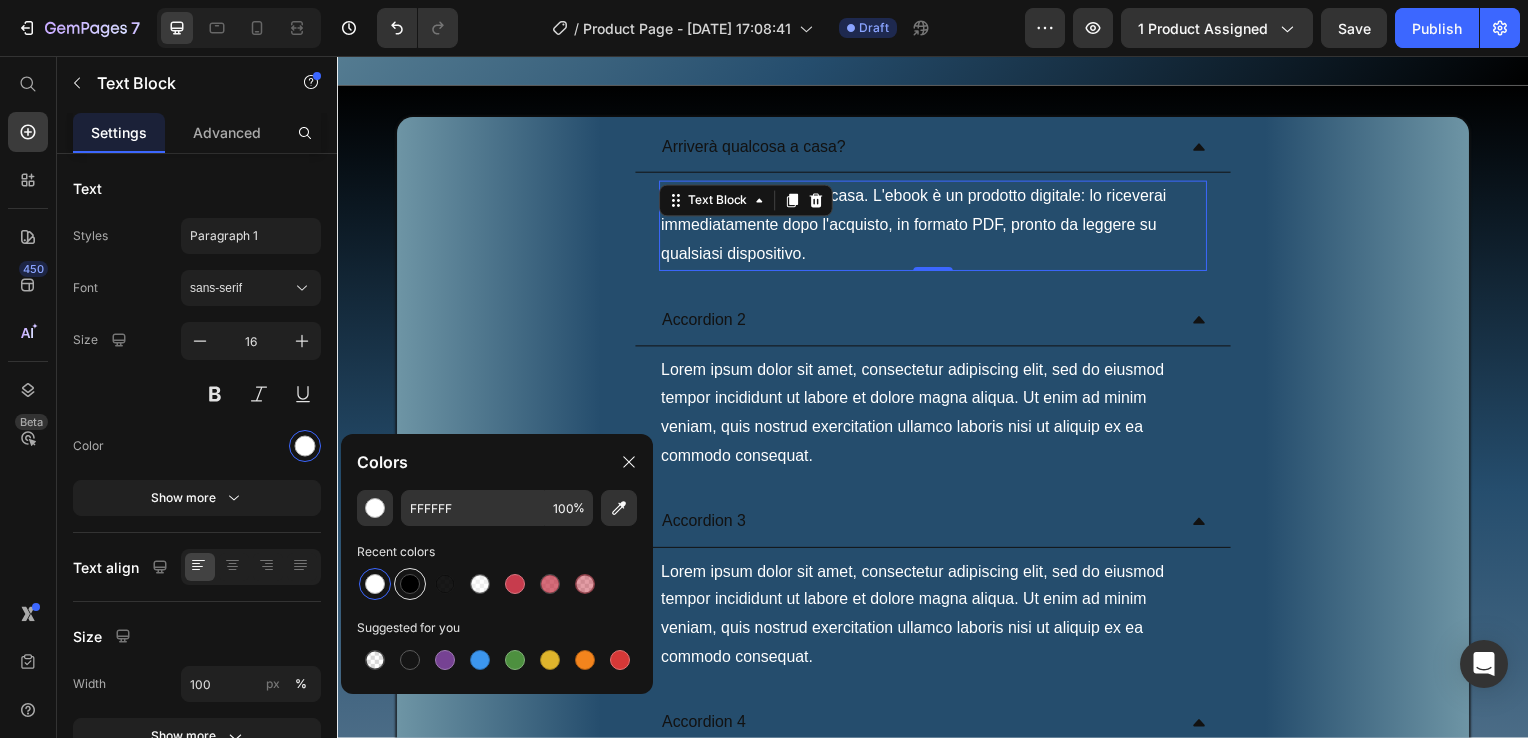 click at bounding box center (410, 584) 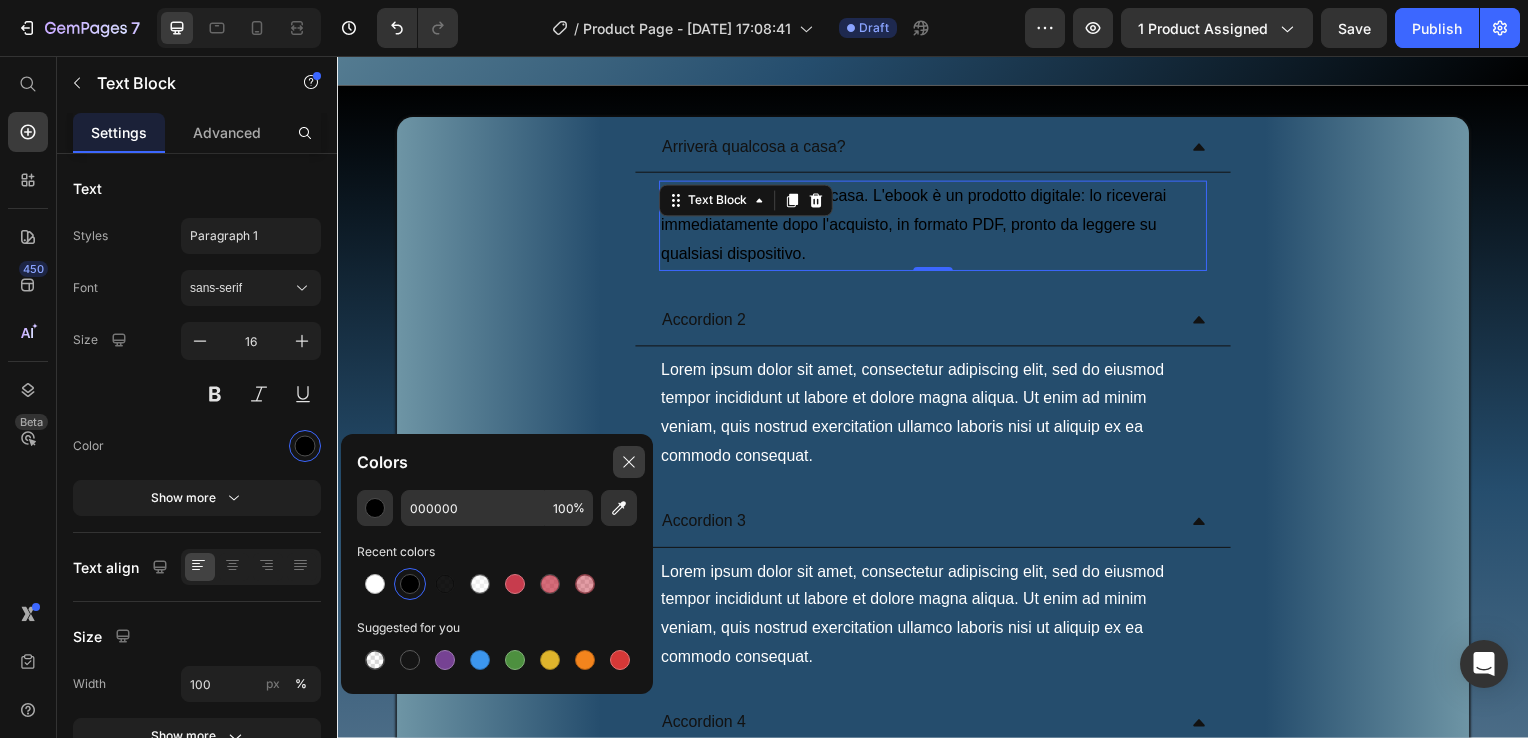 click at bounding box center [629, 462] 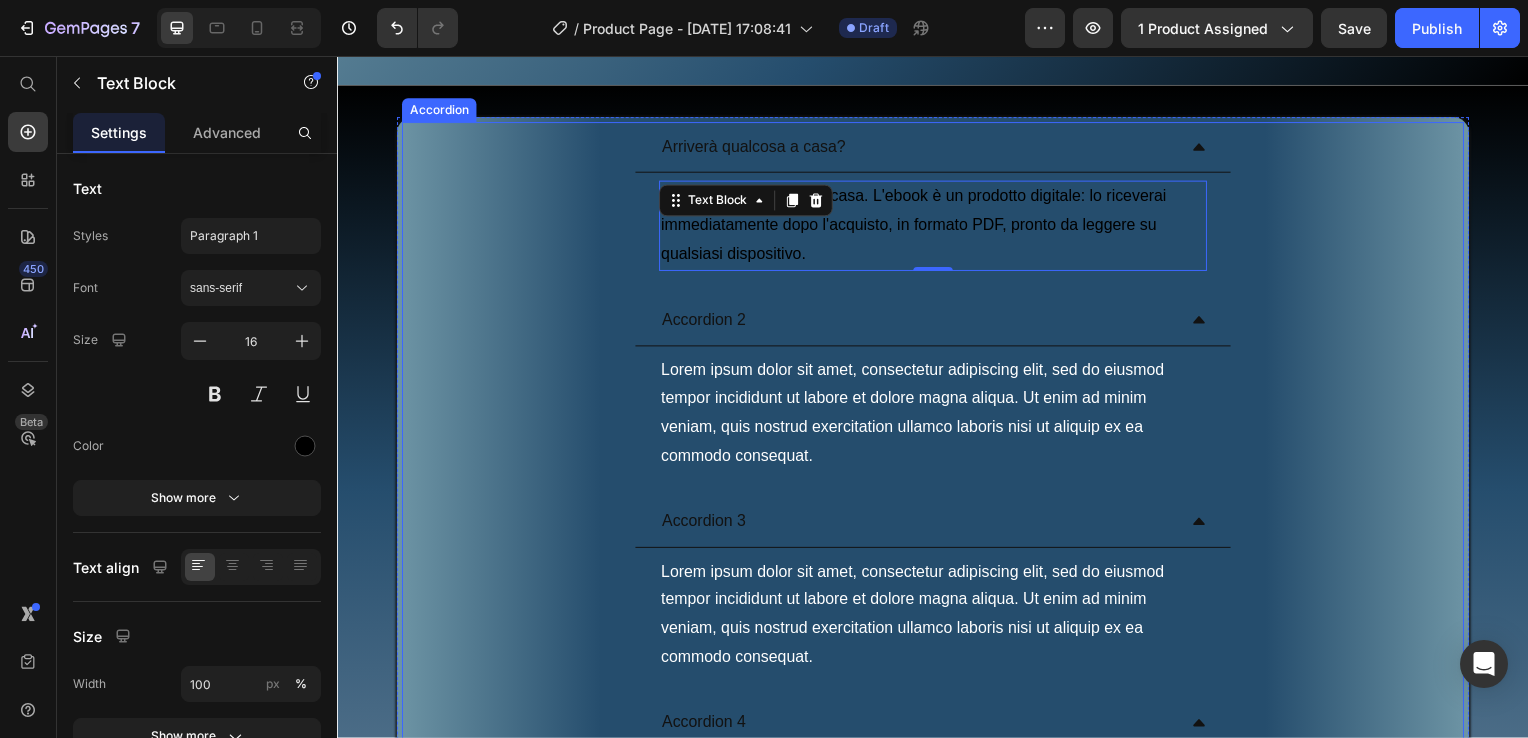 click on "Arriverà qualcosa a casa?" at bounding box center [937, 149] 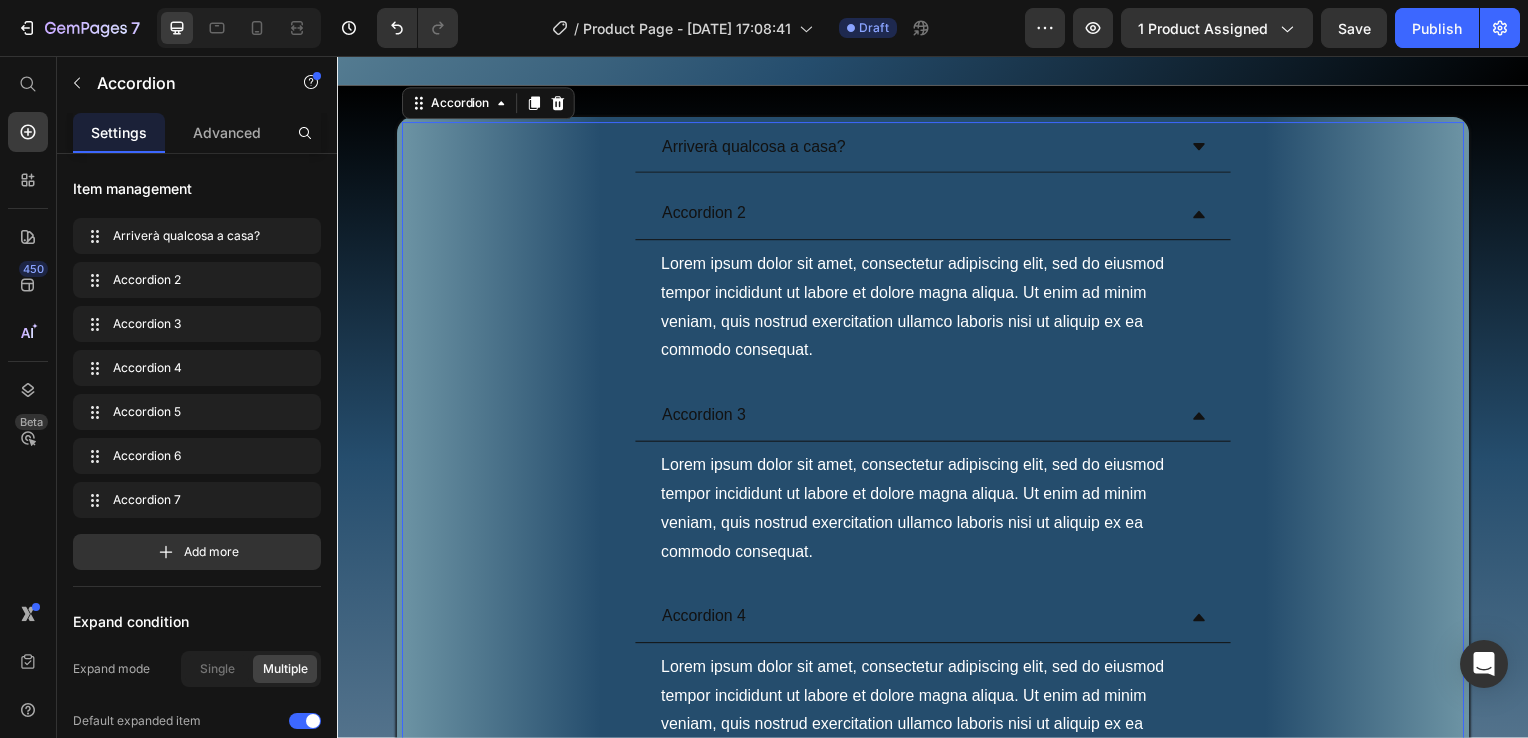 click on "Arriverà qualcosa a casa?" at bounding box center [937, 149] 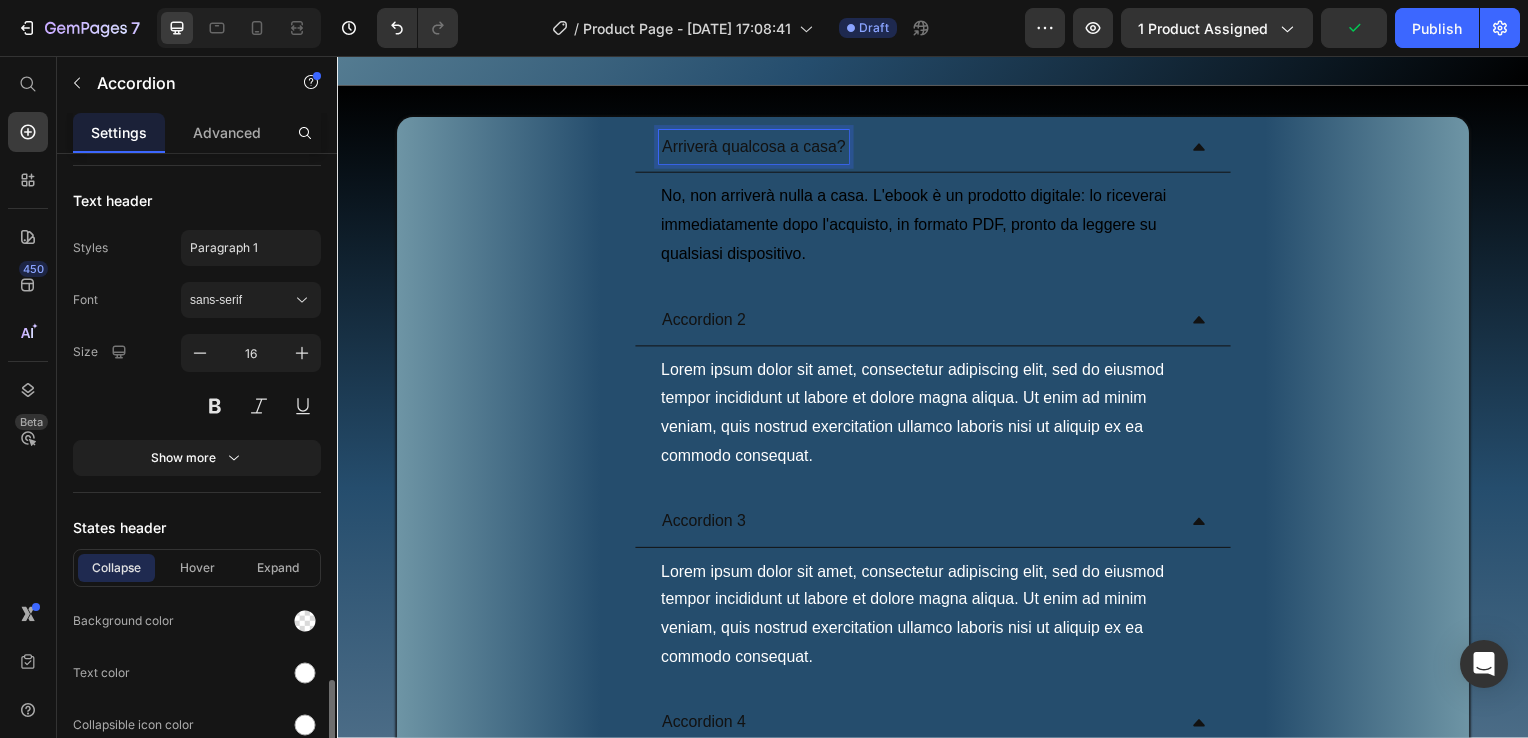 scroll, scrollTop: 1300, scrollLeft: 0, axis: vertical 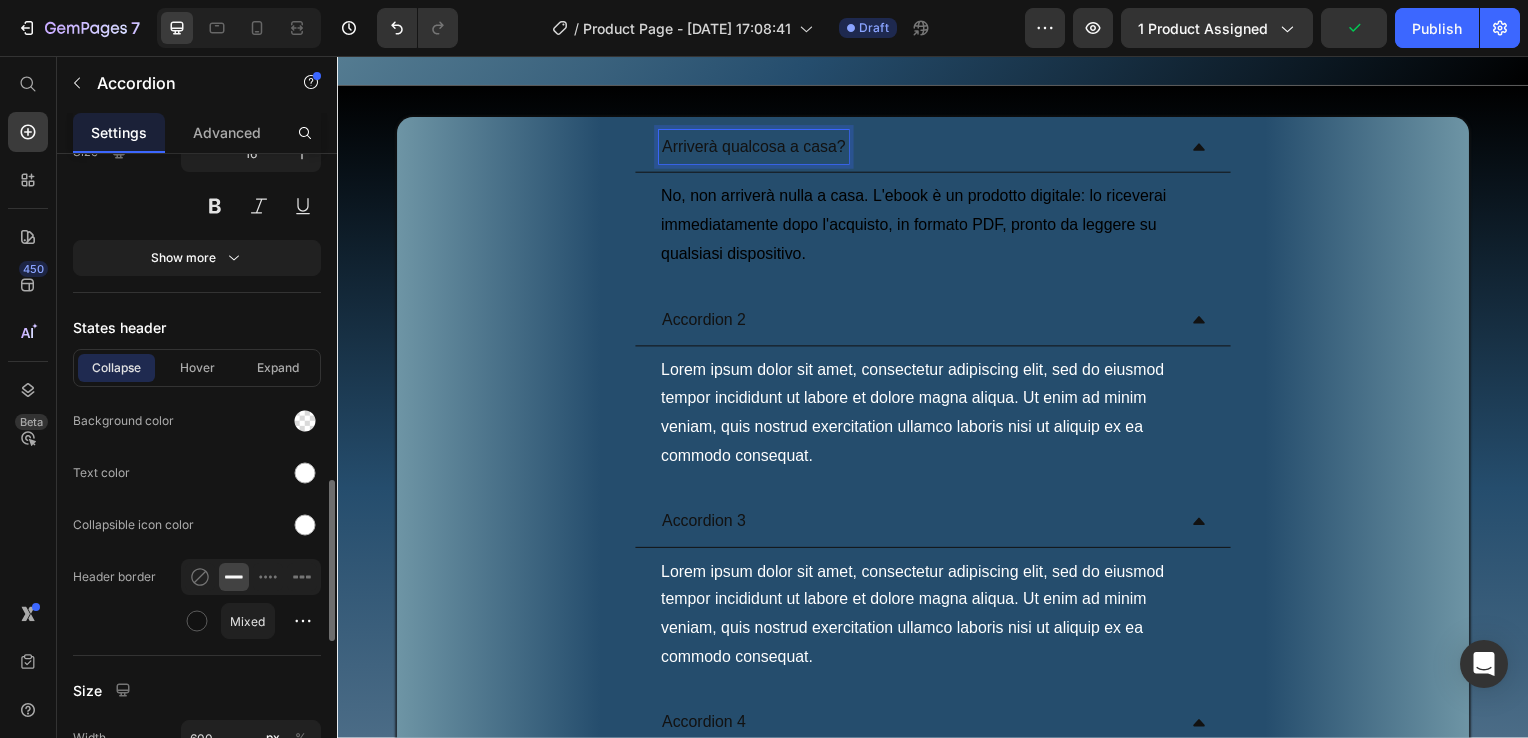 click on "States header Collapse Hover Expand Background color Text color Collapsible icon color Header border Mixed" 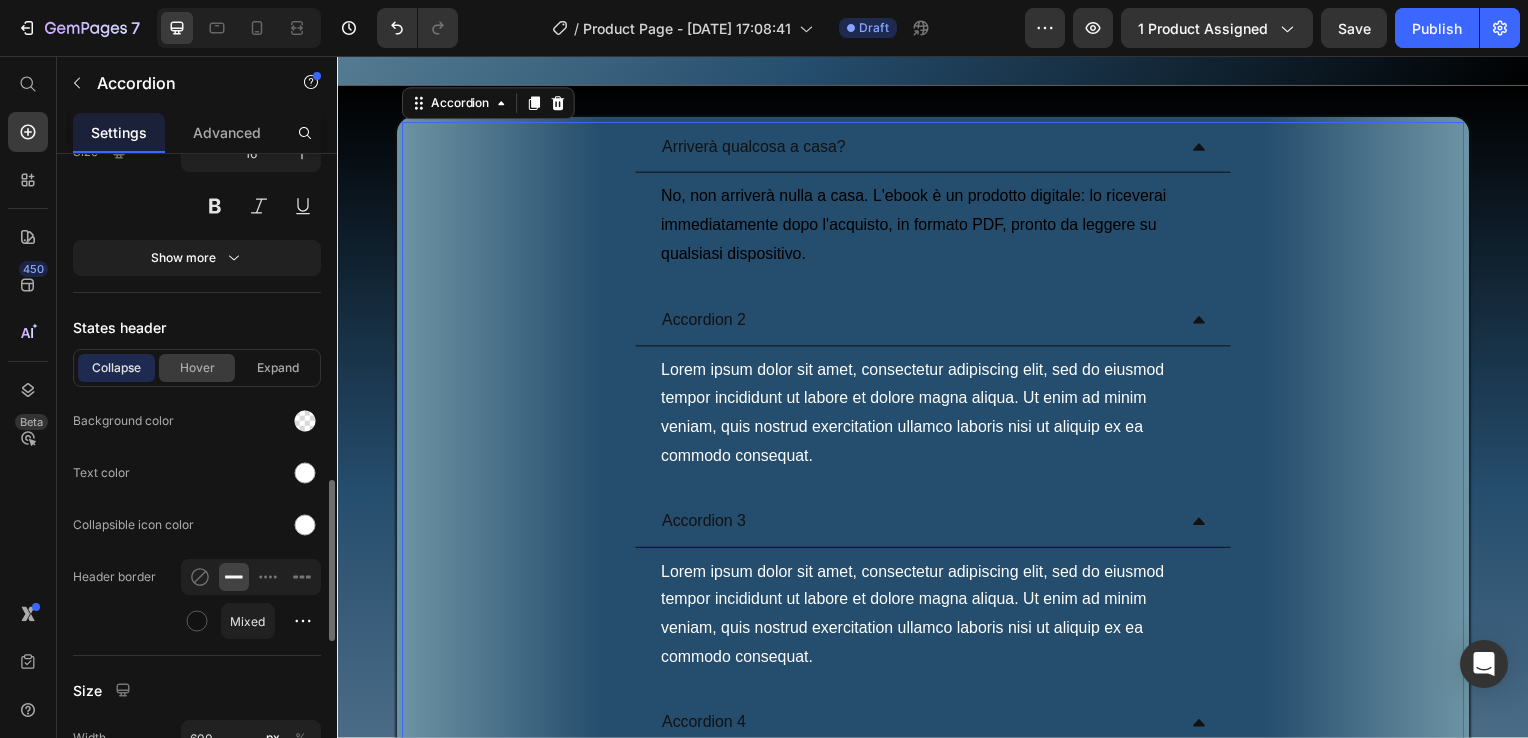 click on "Hover" at bounding box center (197, 368) 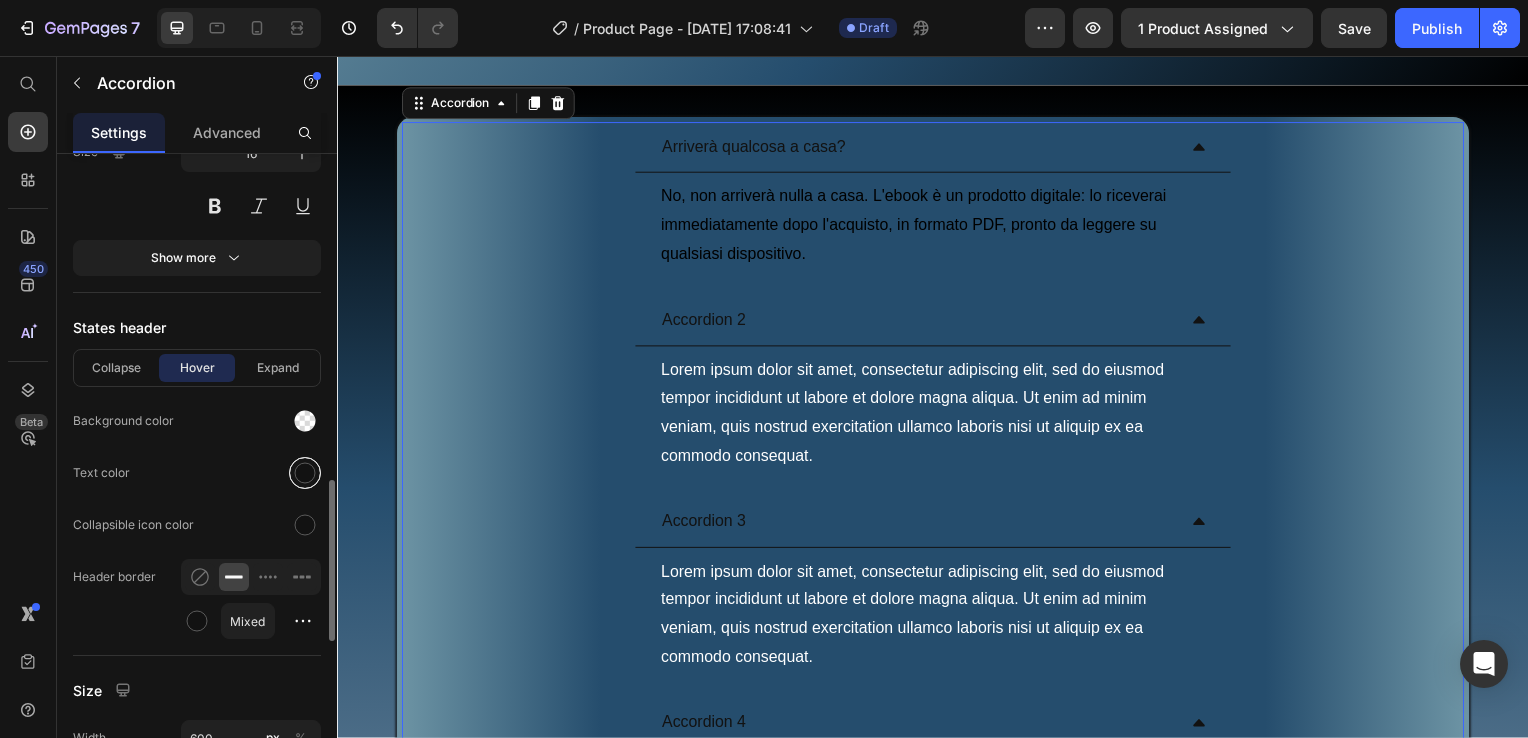 click at bounding box center [305, 473] 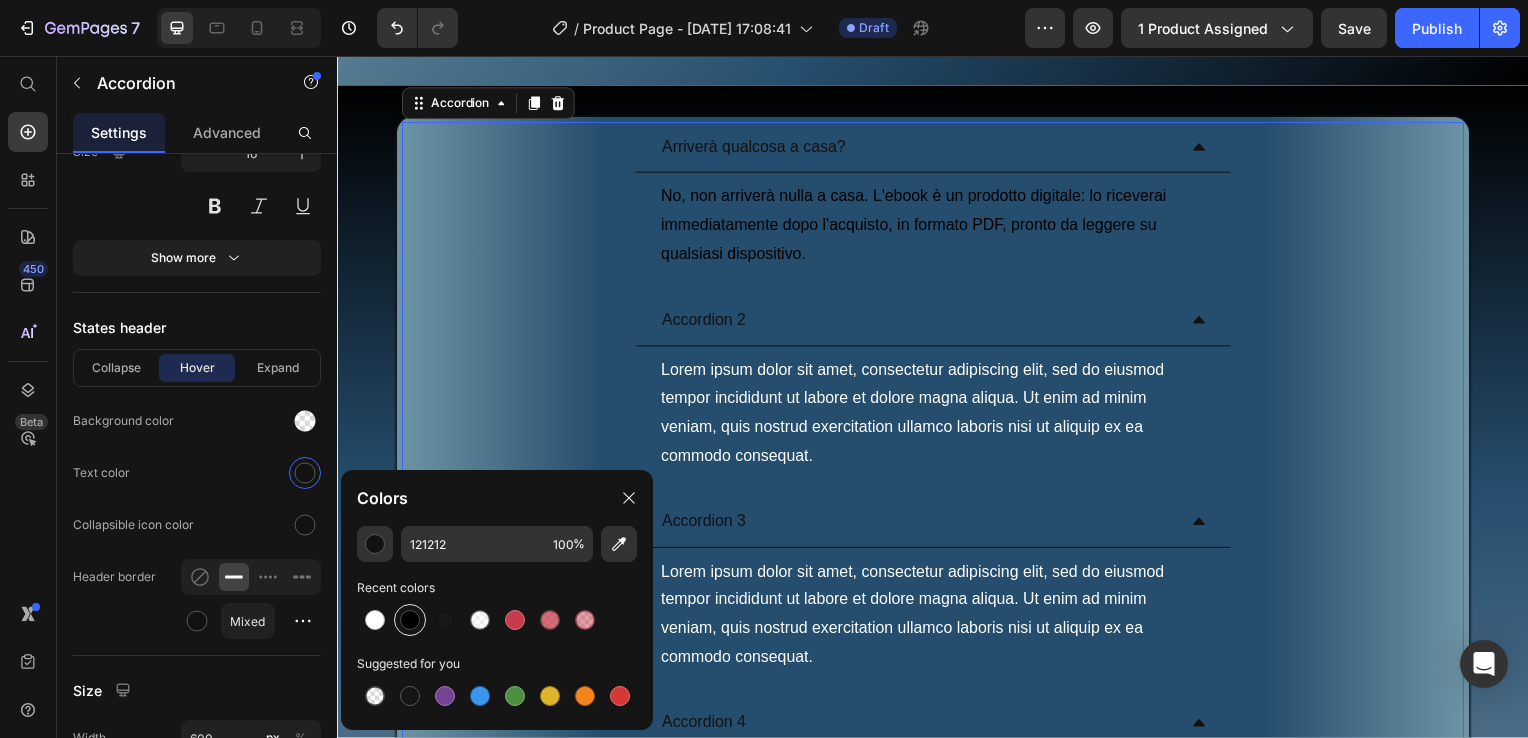 click at bounding box center (410, 620) 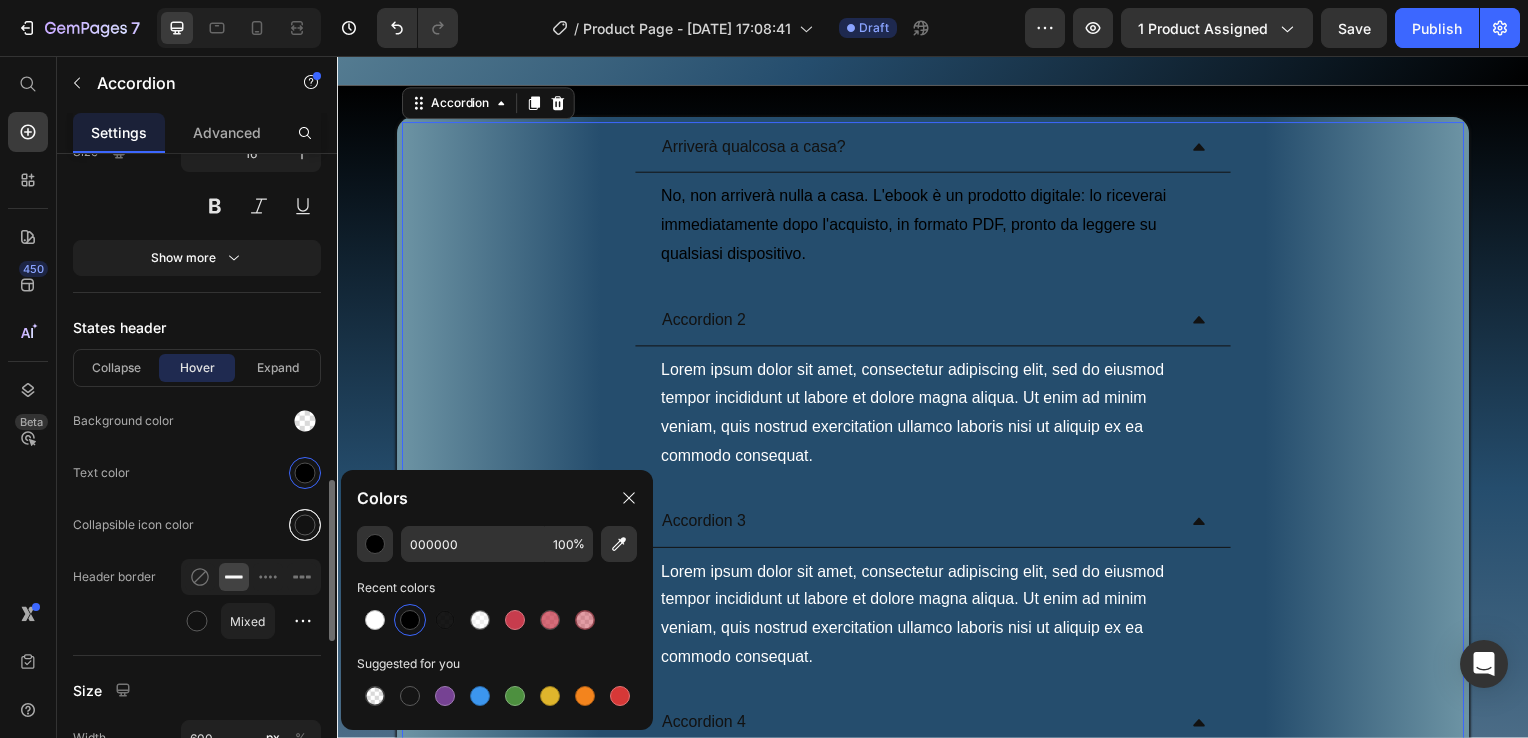 click at bounding box center [305, 525] 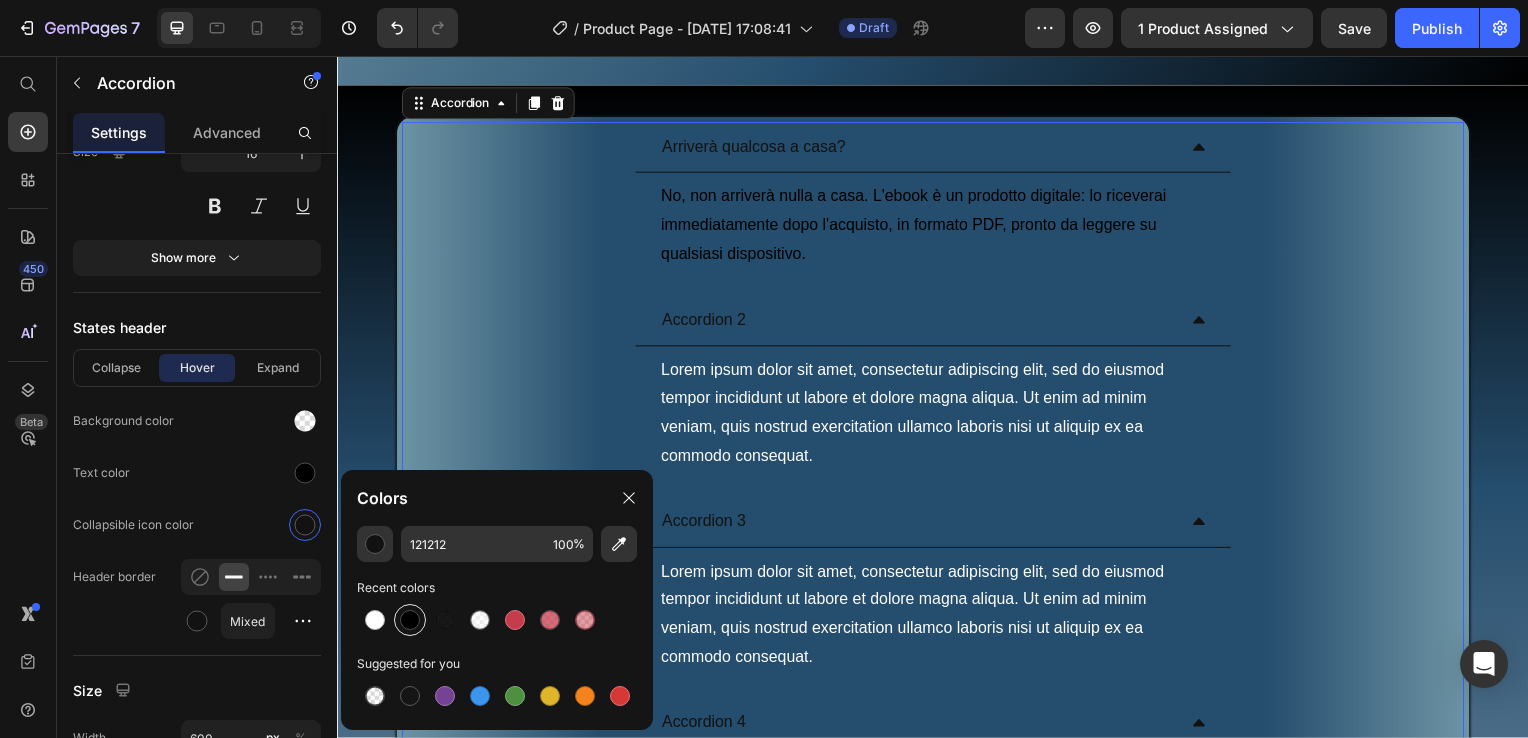 click at bounding box center (410, 620) 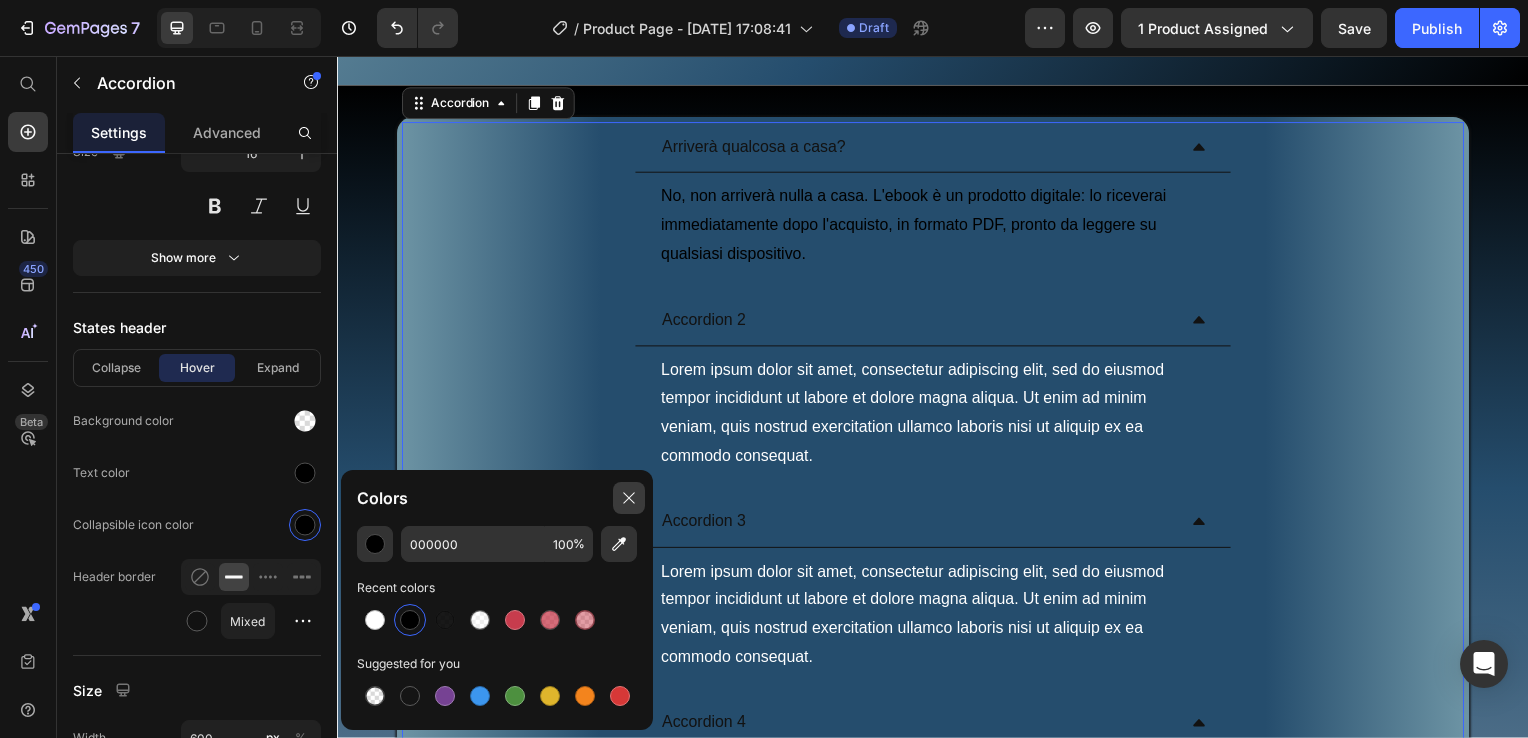 click at bounding box center (629, 498) 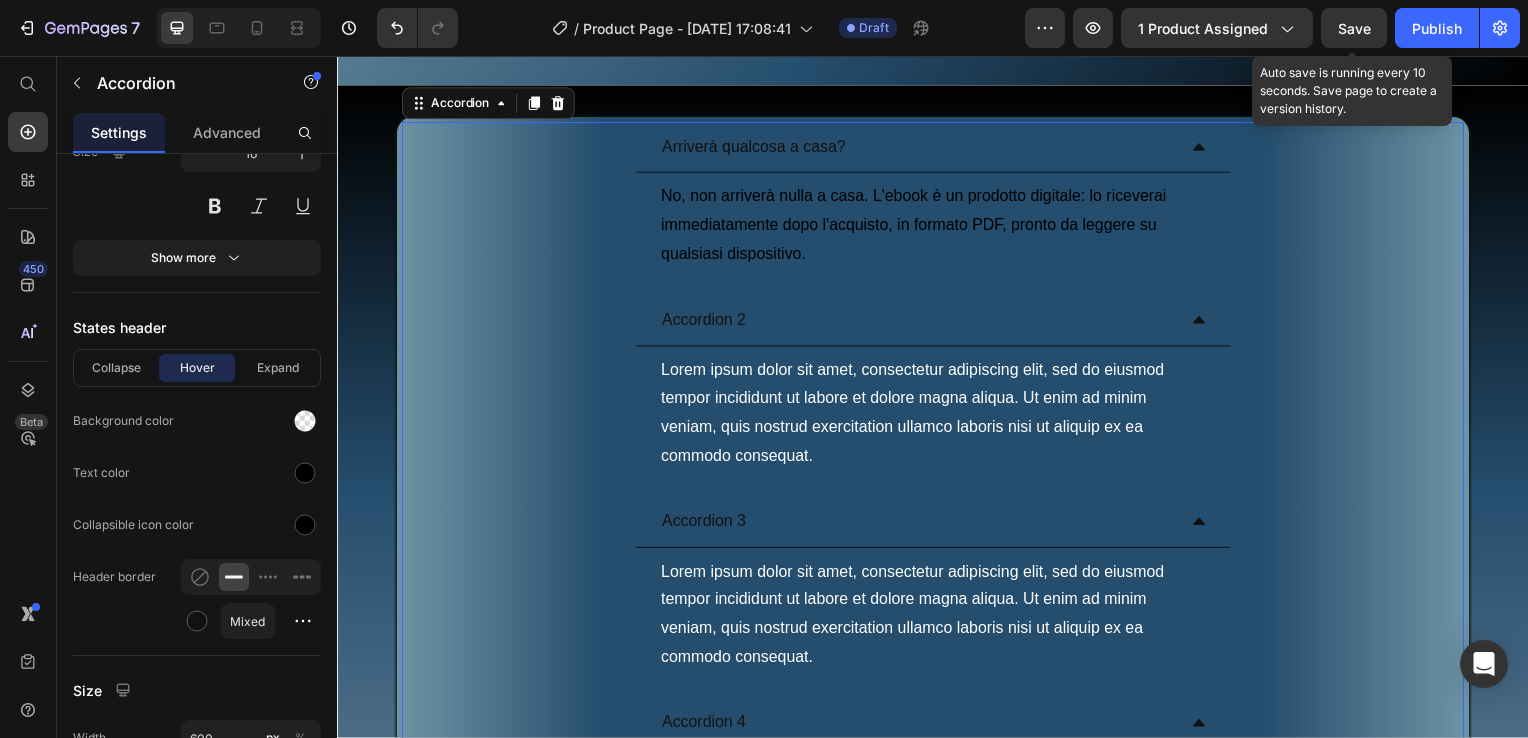 click on "Save" at bounding box center (1354, 28) 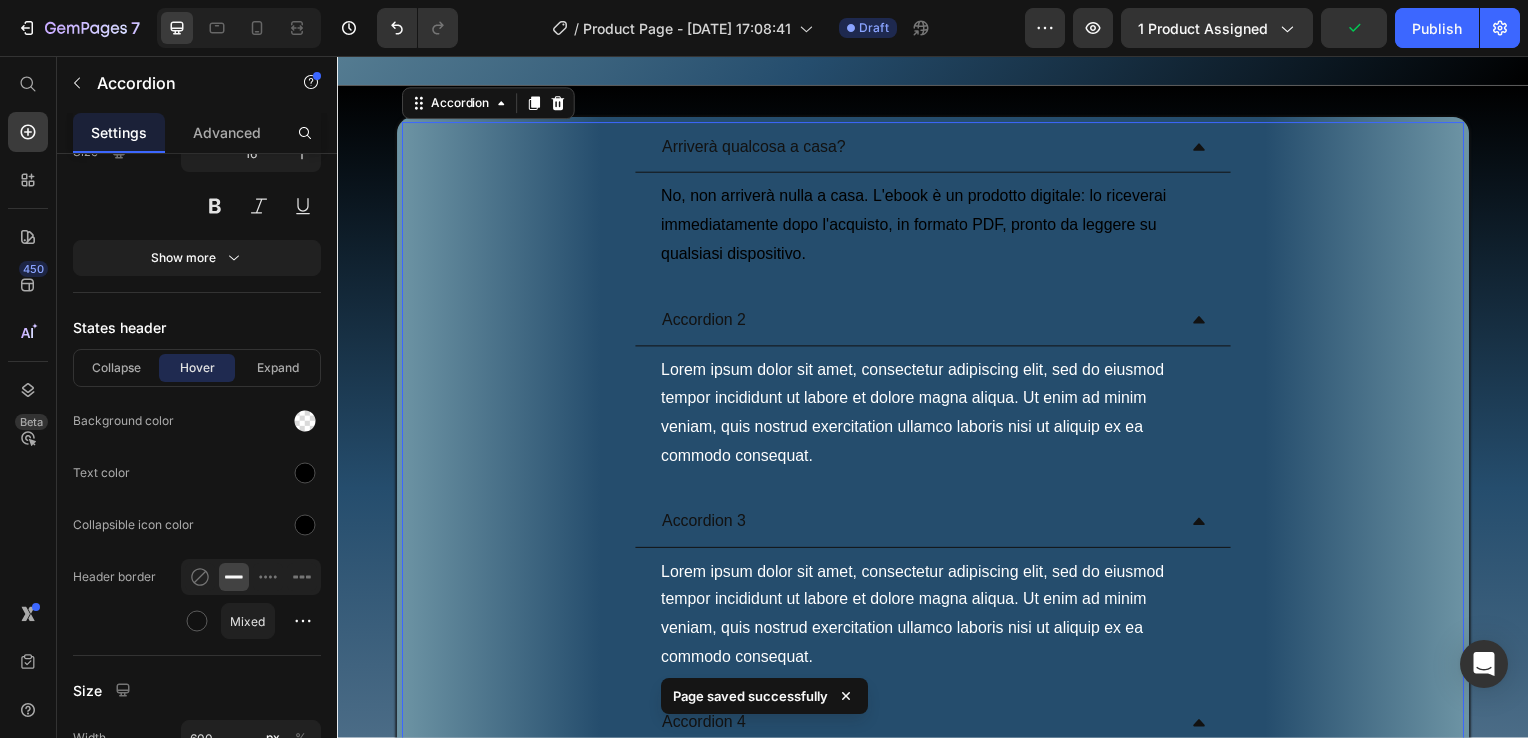 click on "Arriverà qualcosa a casa?" at bounding box center (937, 149) 